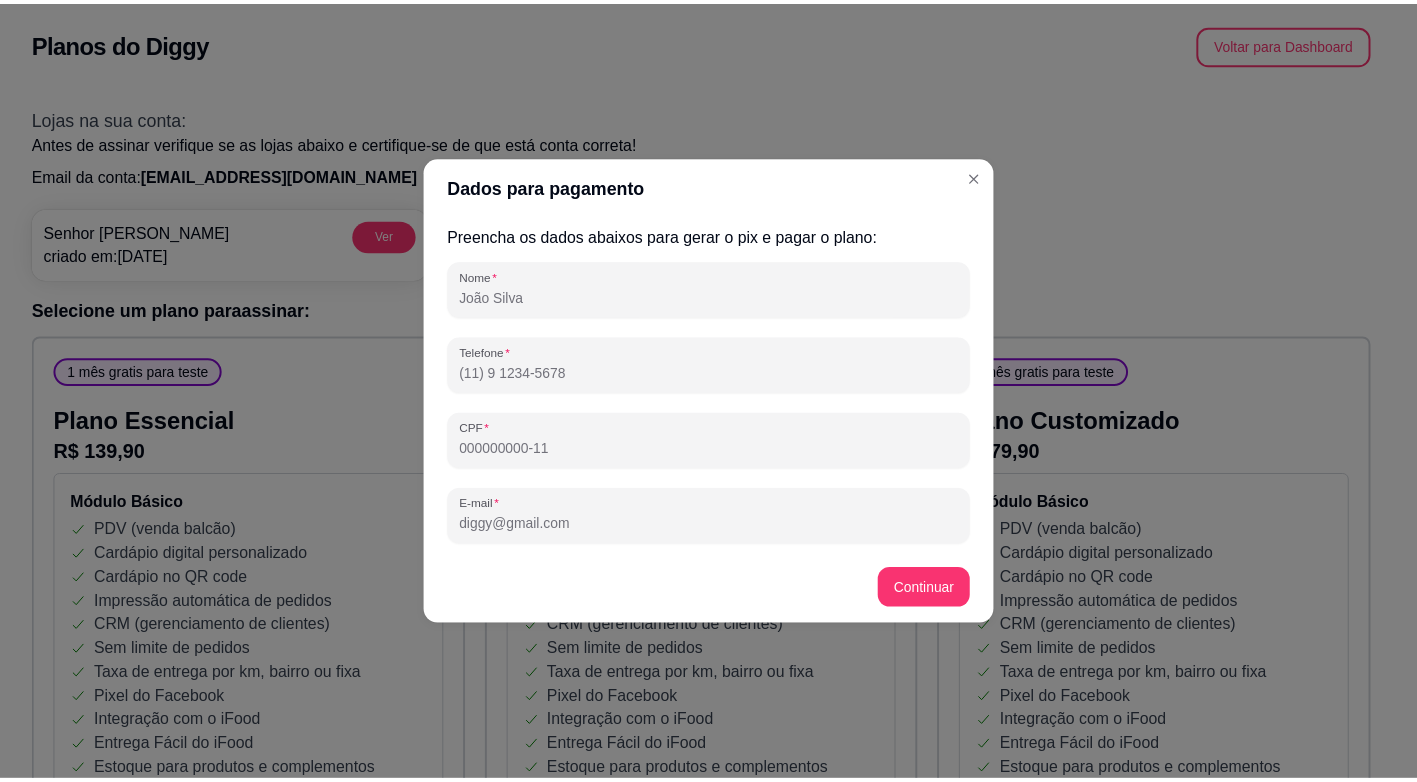 scroll, scrollTop: 1644, scrollLeft: 0, axis: vertical 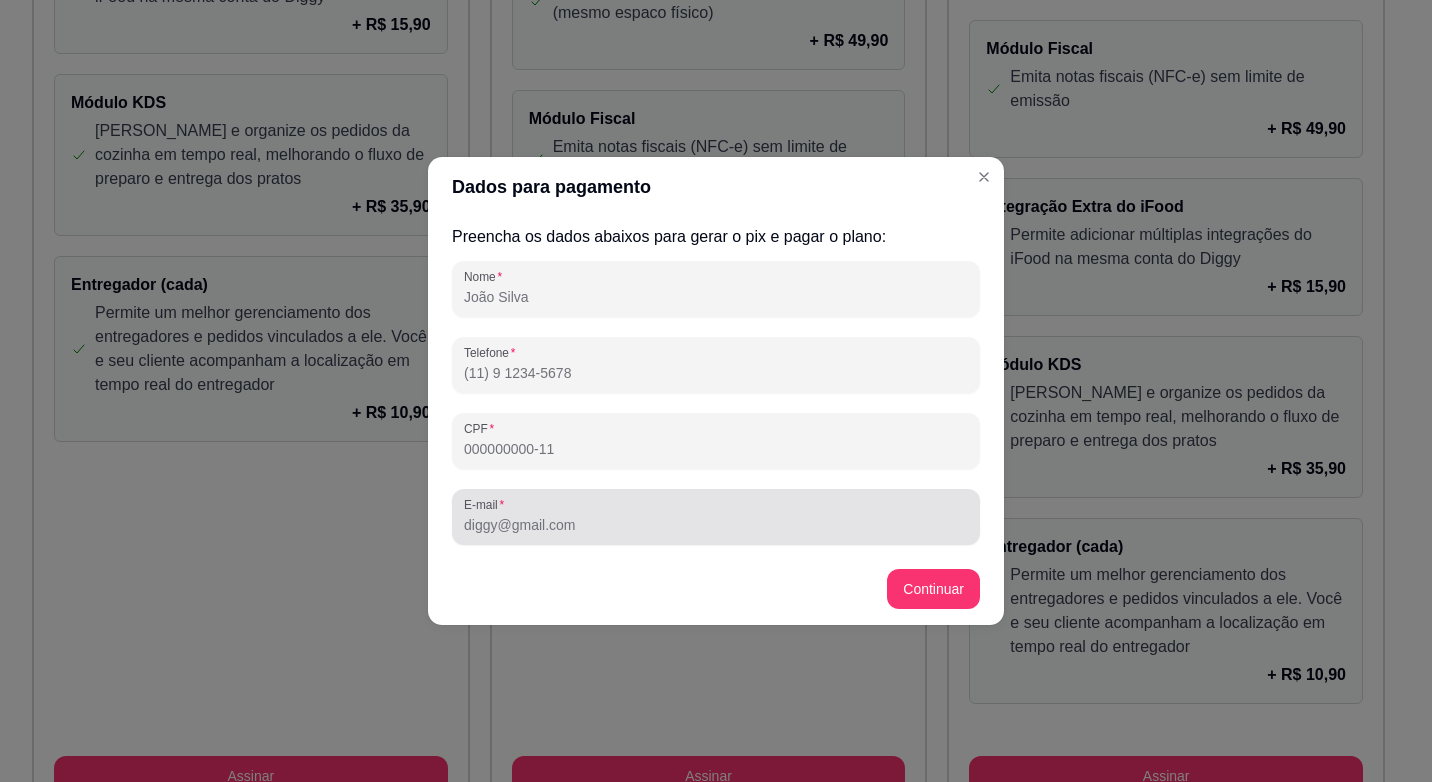 click at bounding box center (716, 517) 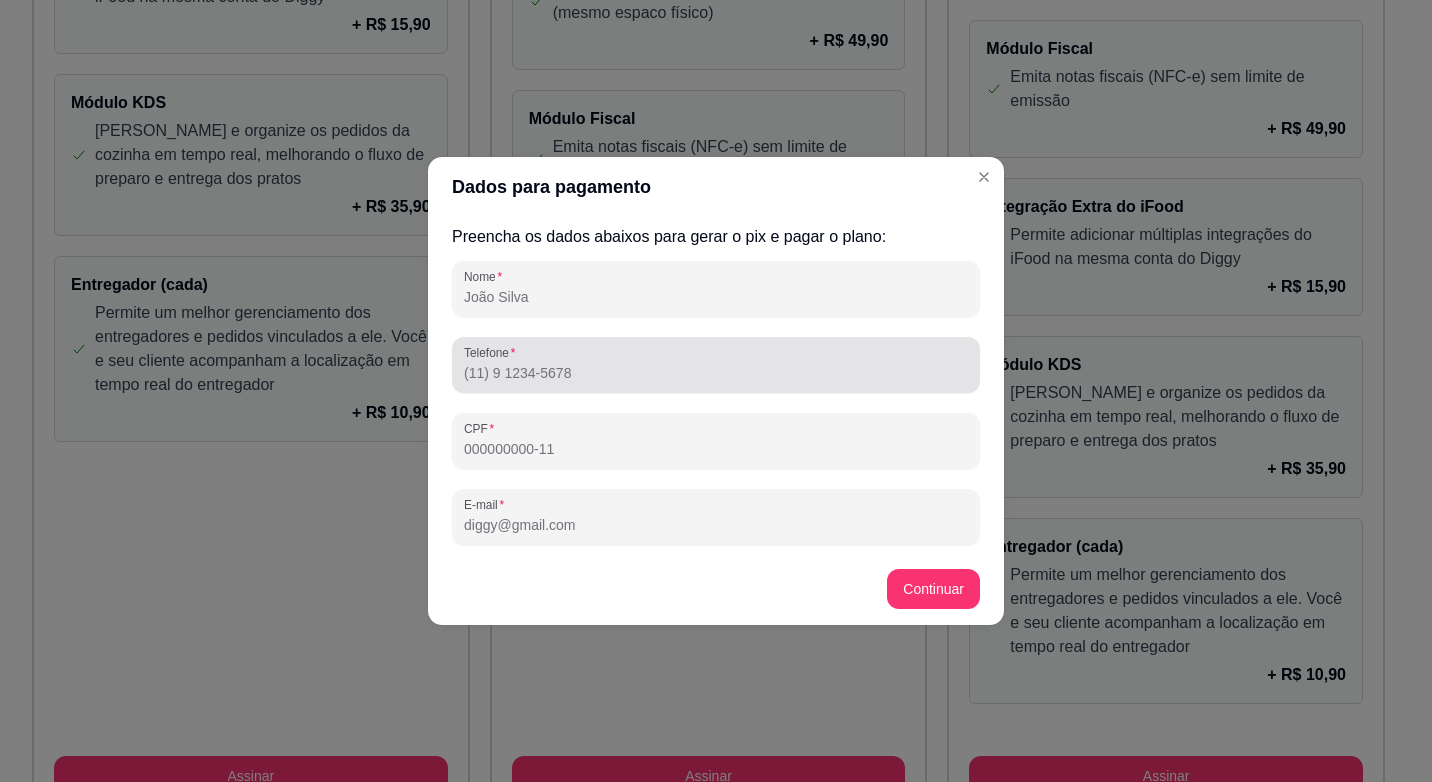 click on "Telefone" at bounding box center [716, 365] 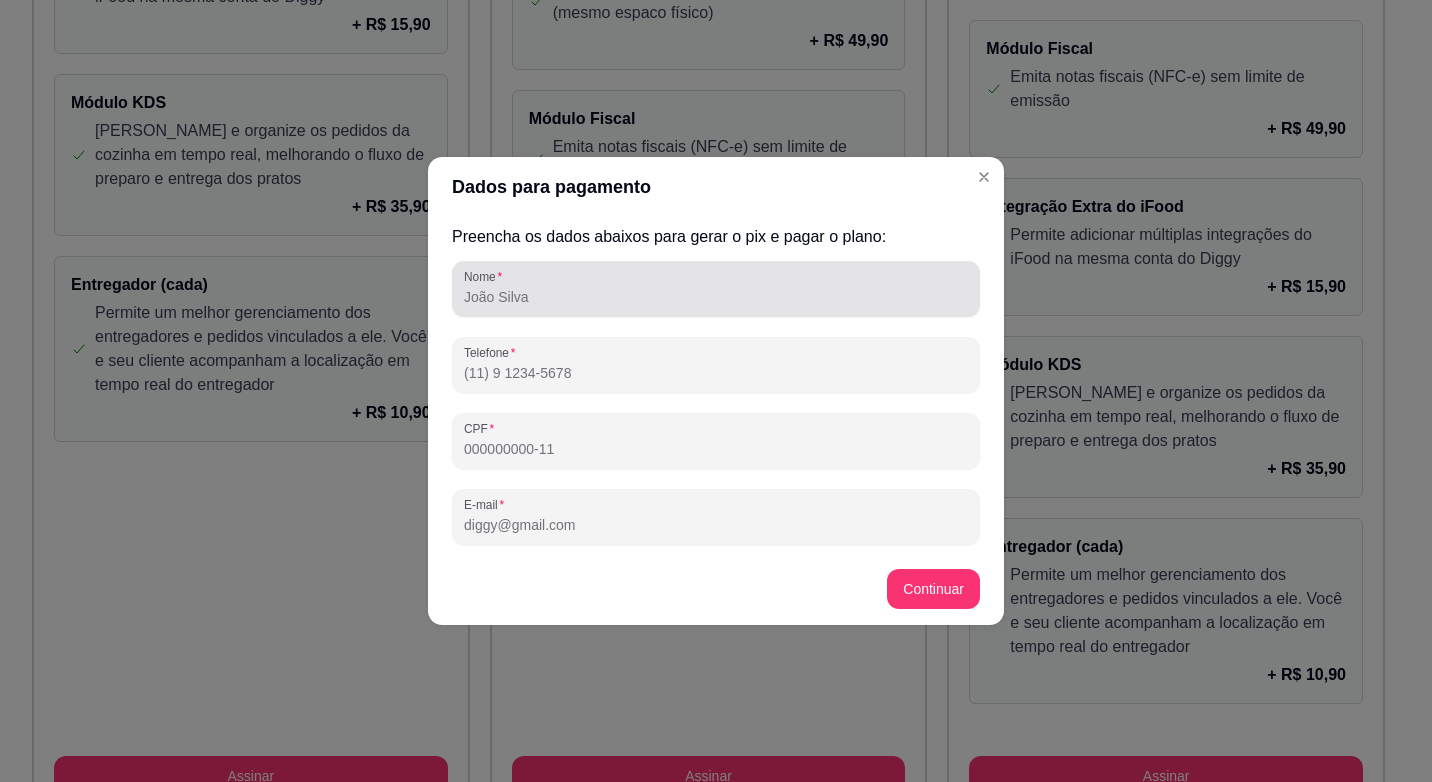 click on "Nome" at bounding box center [716, 297] 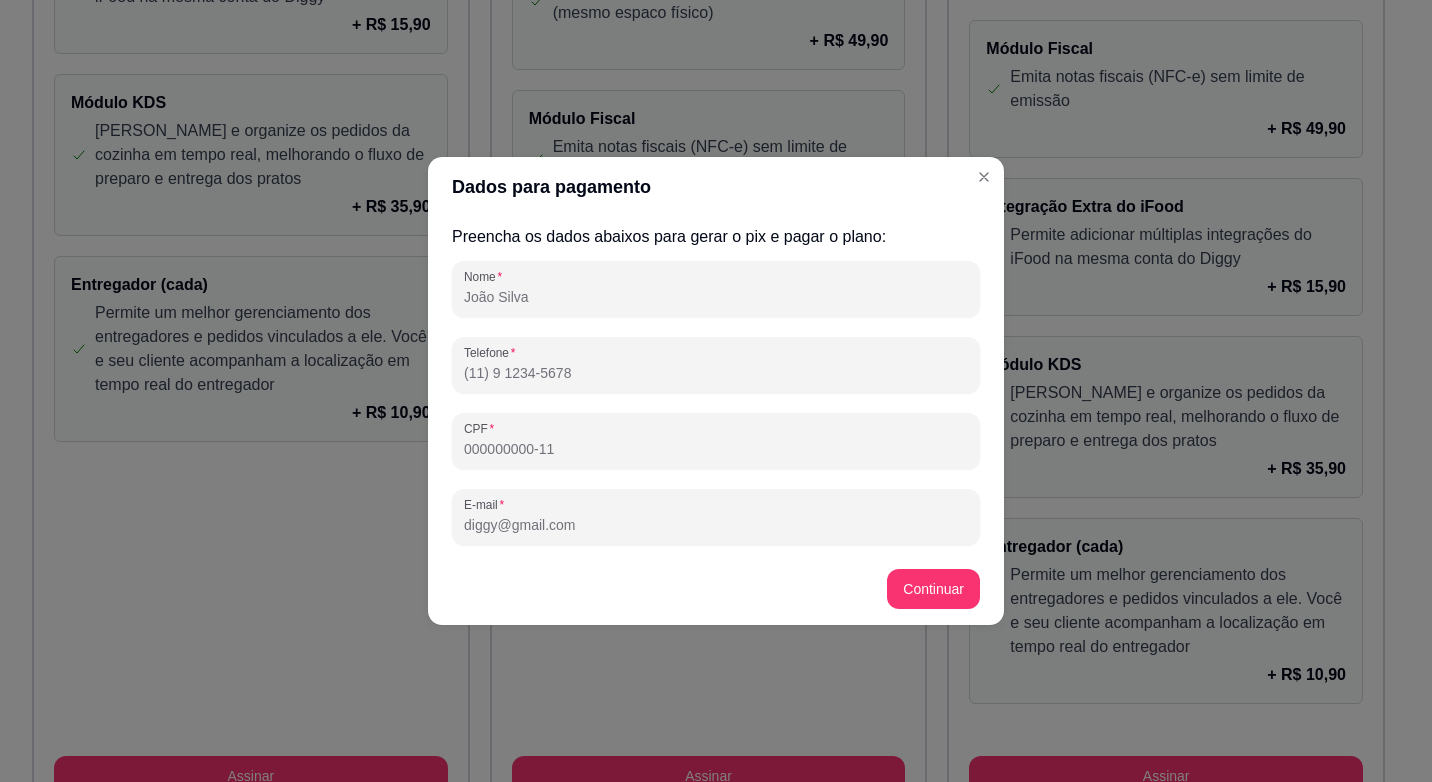 click on "Nome" at bounding box center (716, 297) 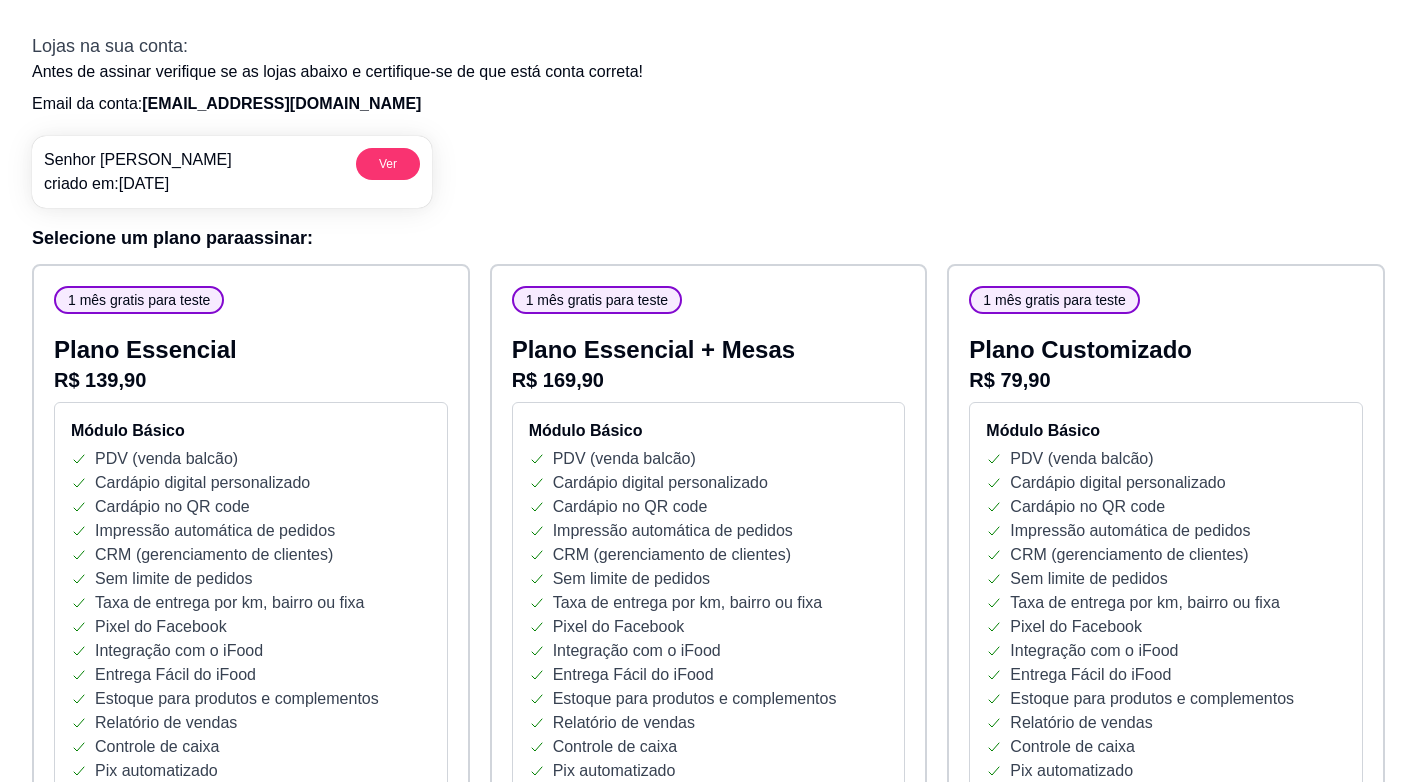 scroll, scrollTop: 0, scrollLeft: 0, axis: both 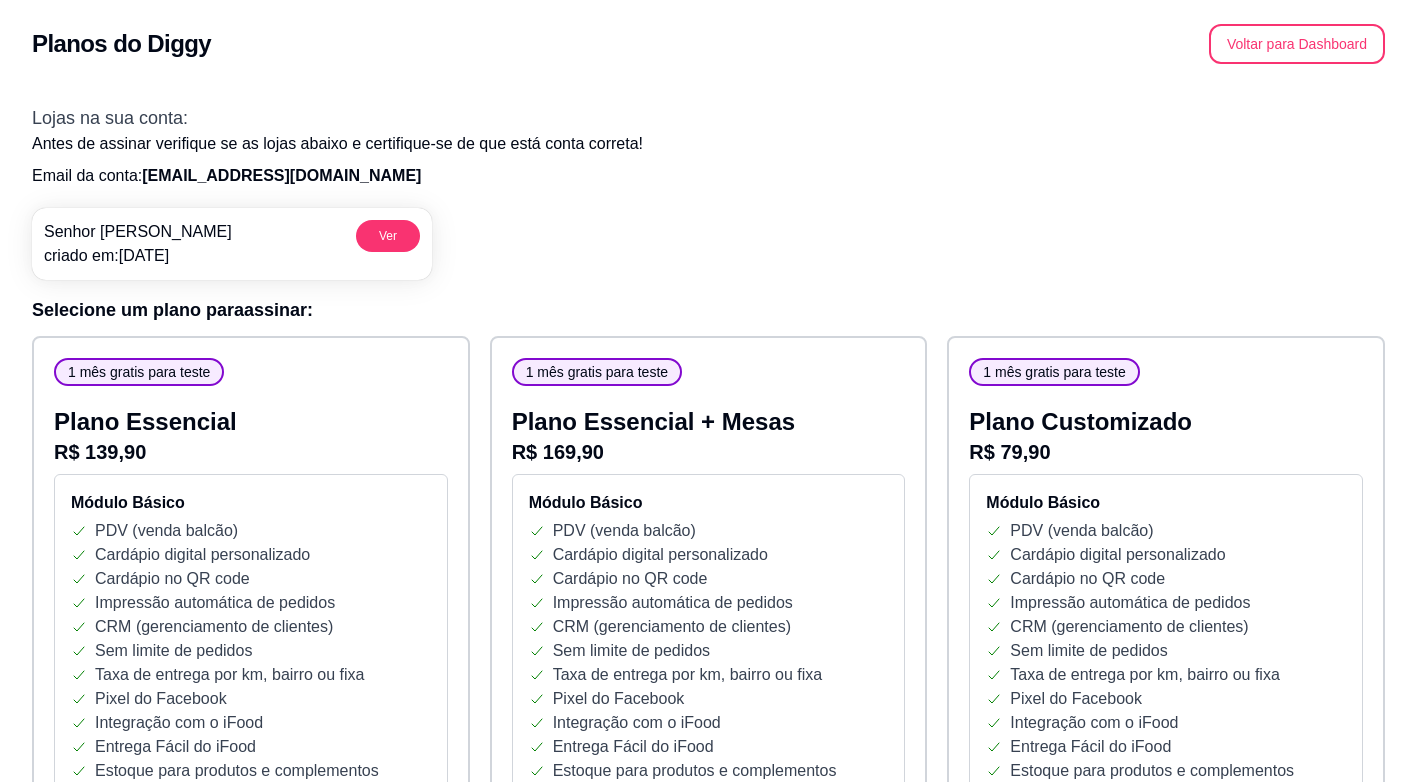 click on "1 mês gratis para teste" at bounding box center [139, 372] 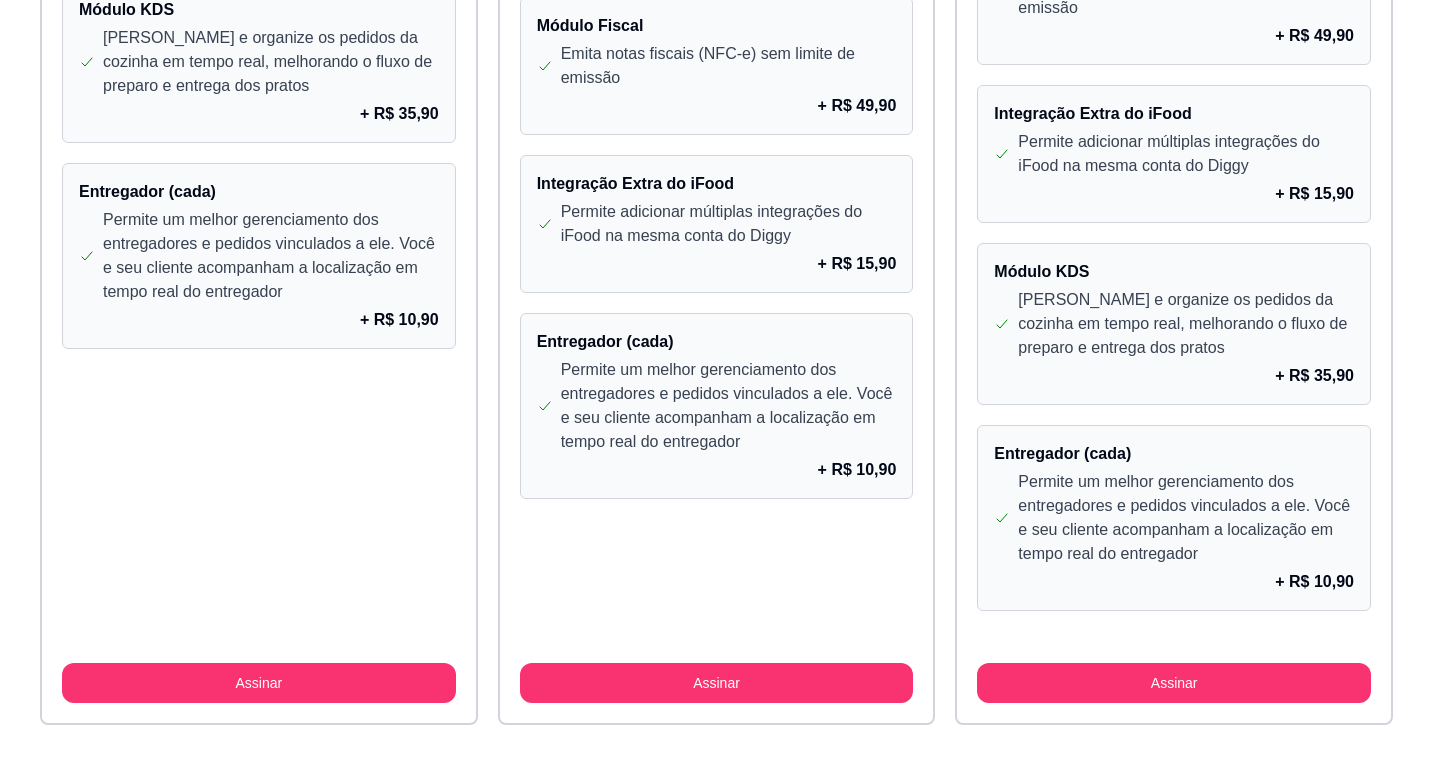 scroll, scrollTop: 1744, scrollLeft: 0, axis: vertical 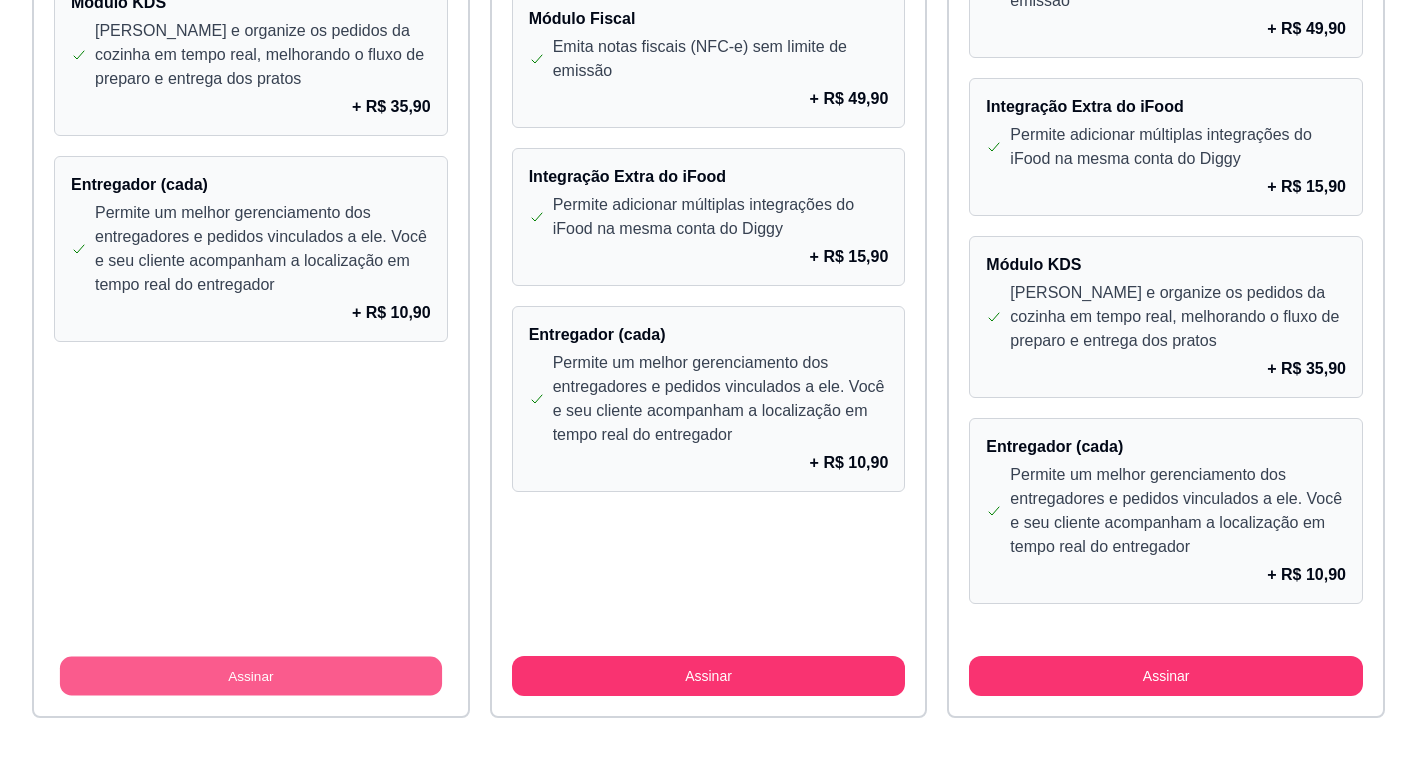 click on "Assinar" at bounding box center (251, 676) 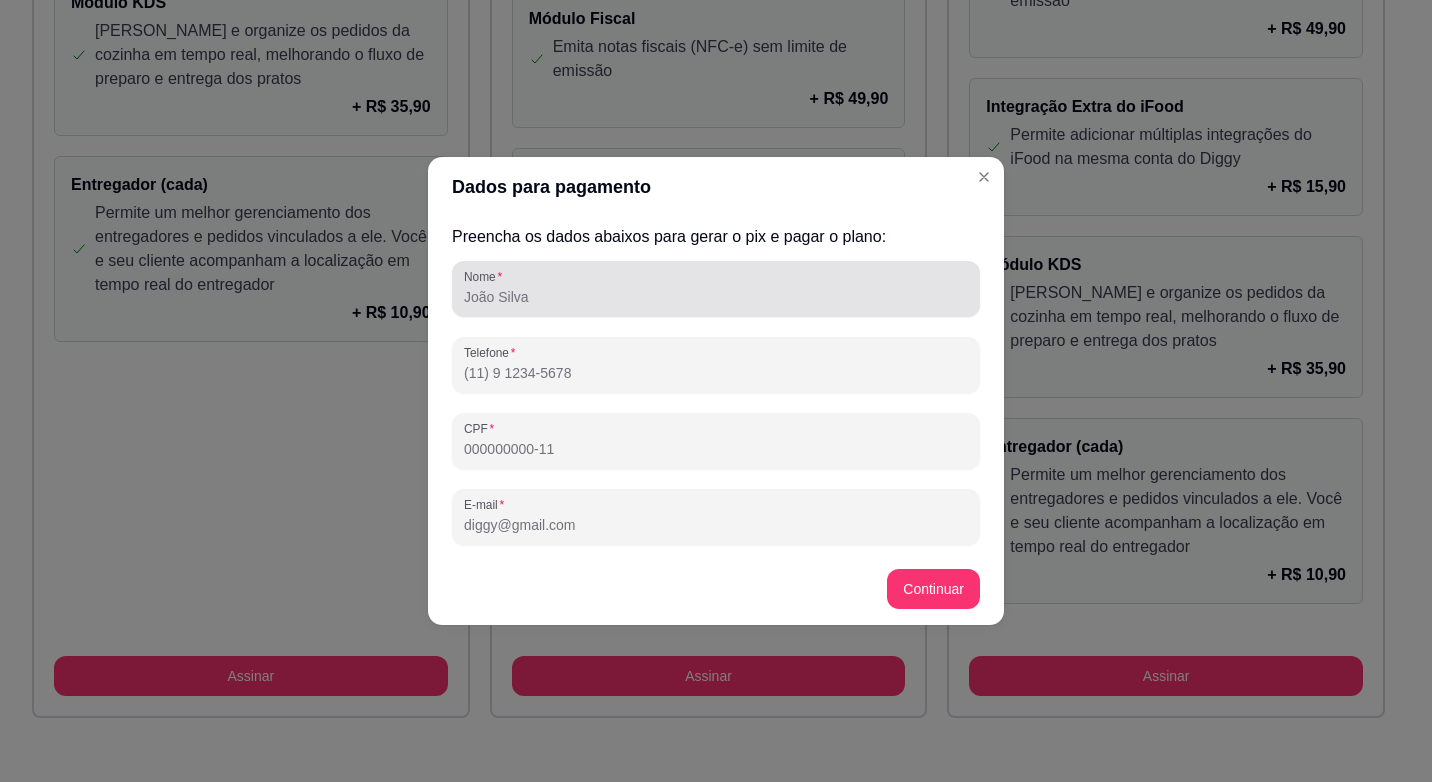 click on "Nome" at bounding box center (716, 297) 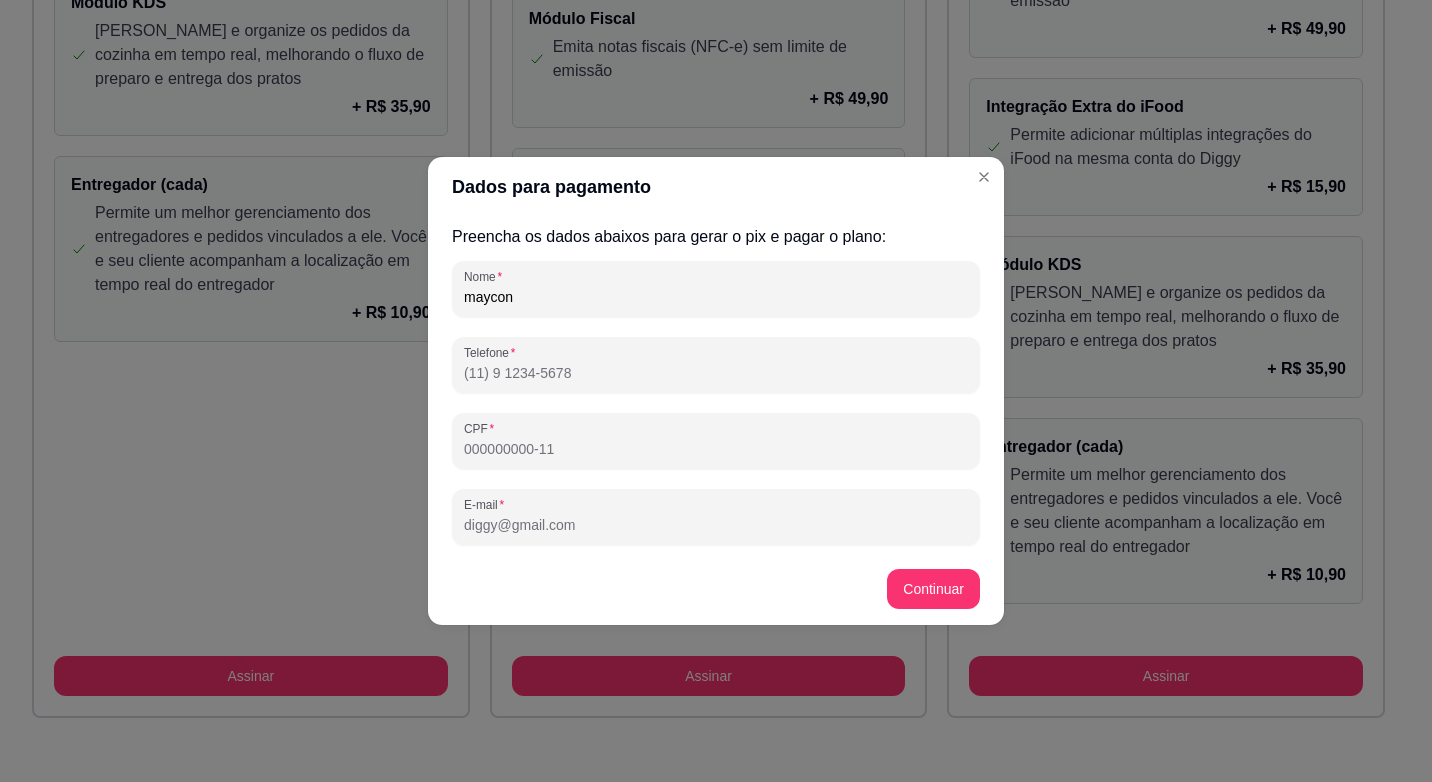 click on "Nome maycon" at bounding box center (716, 289) 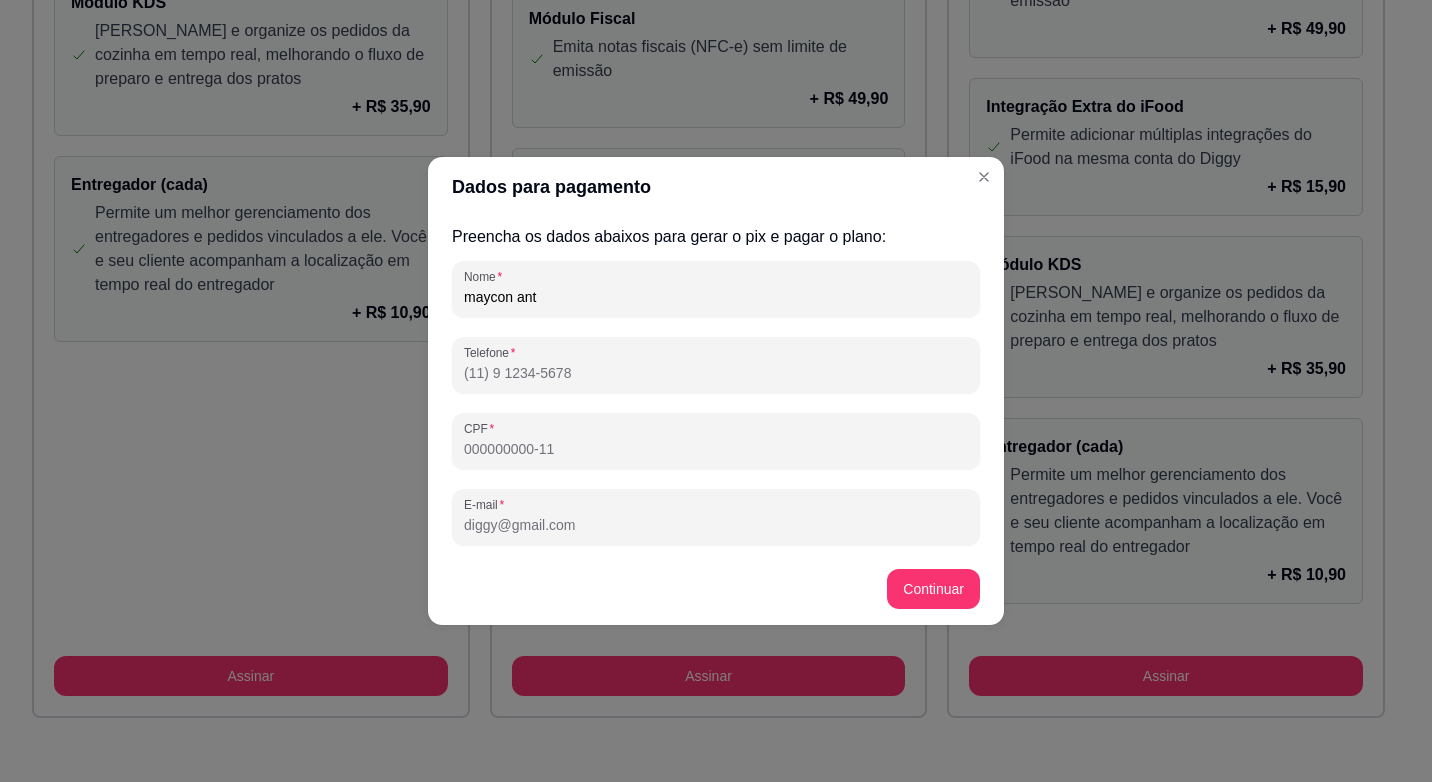 type on "maycon antonio" 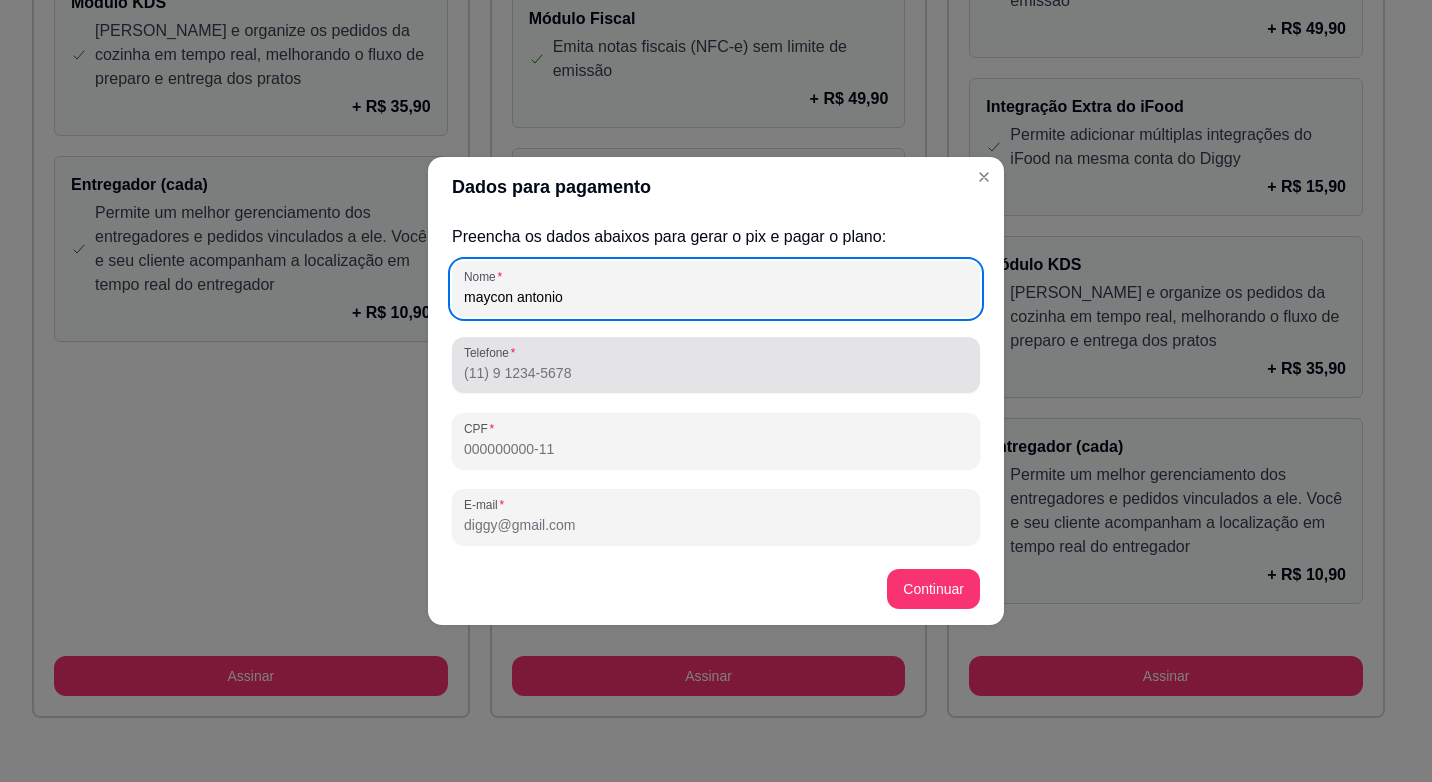 click at bounding box center [716, 365] 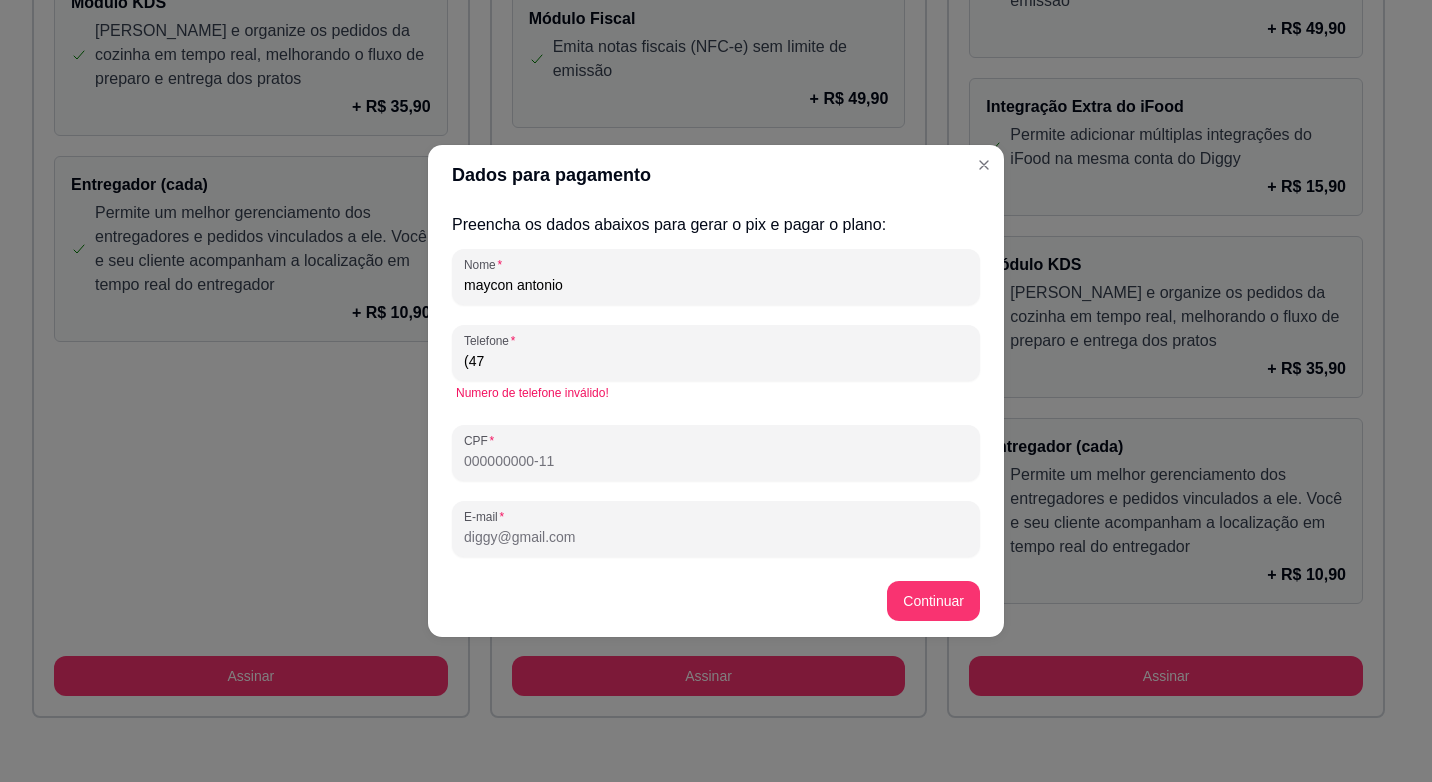 type on "[PHONE_NUMBER]" 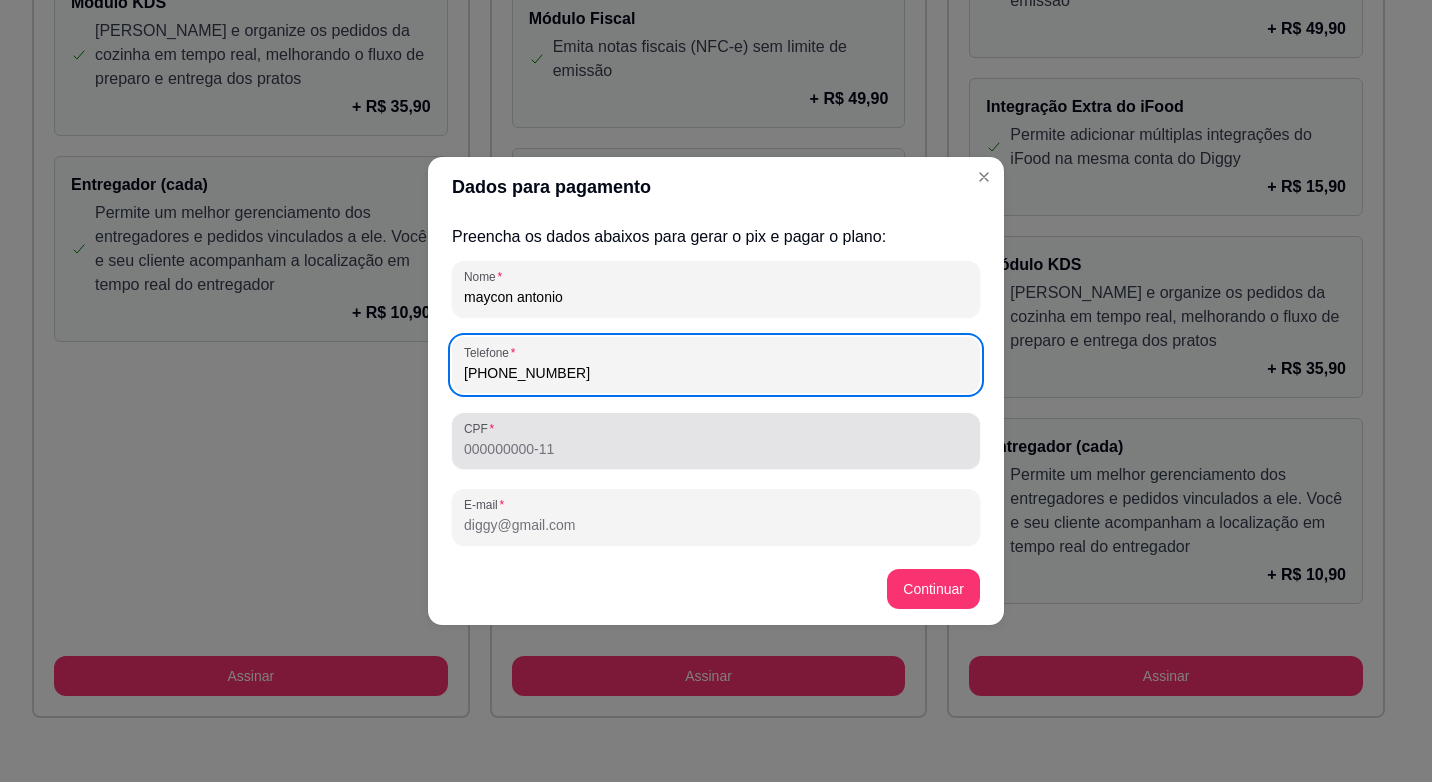 click on "CPF" at bounding box center [716, 449] 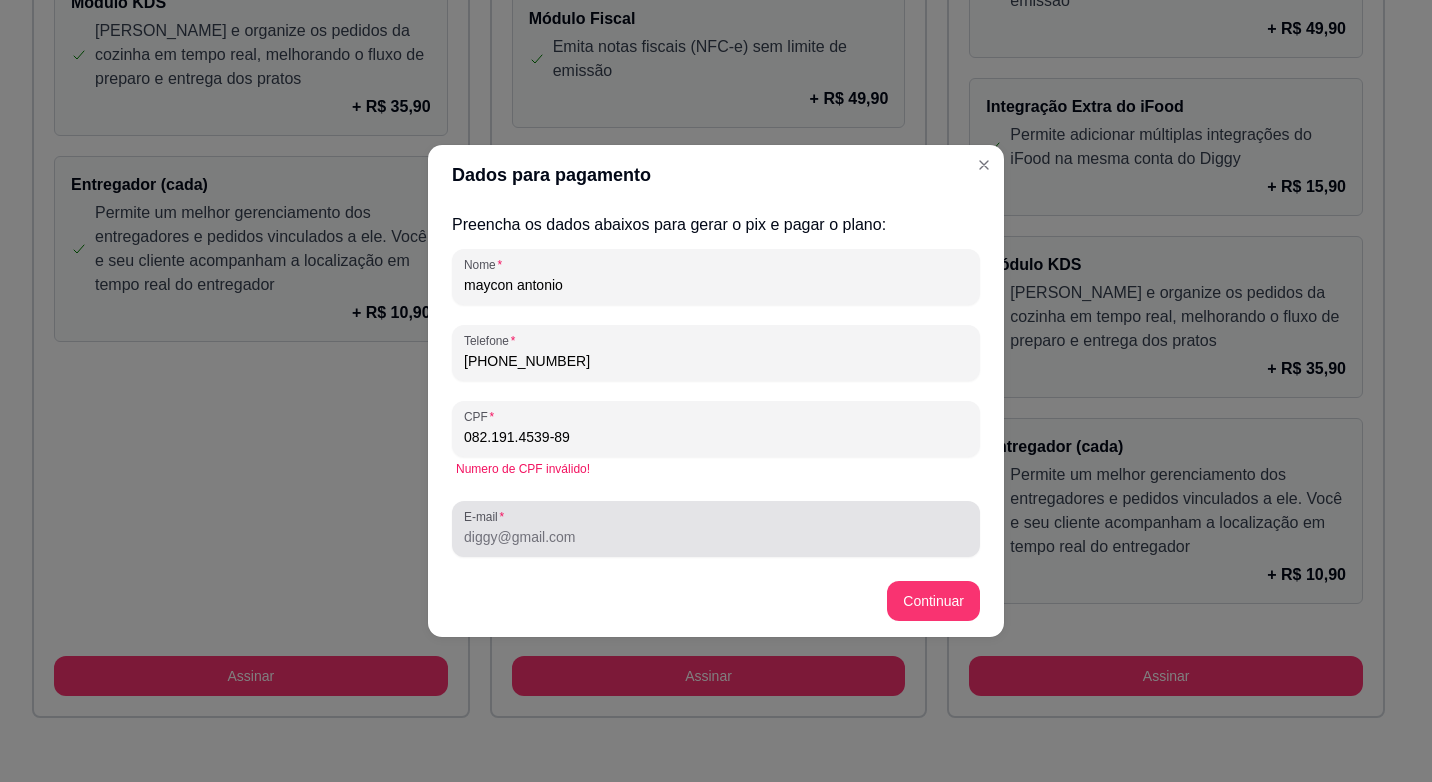 type on "082.191.4539-89" 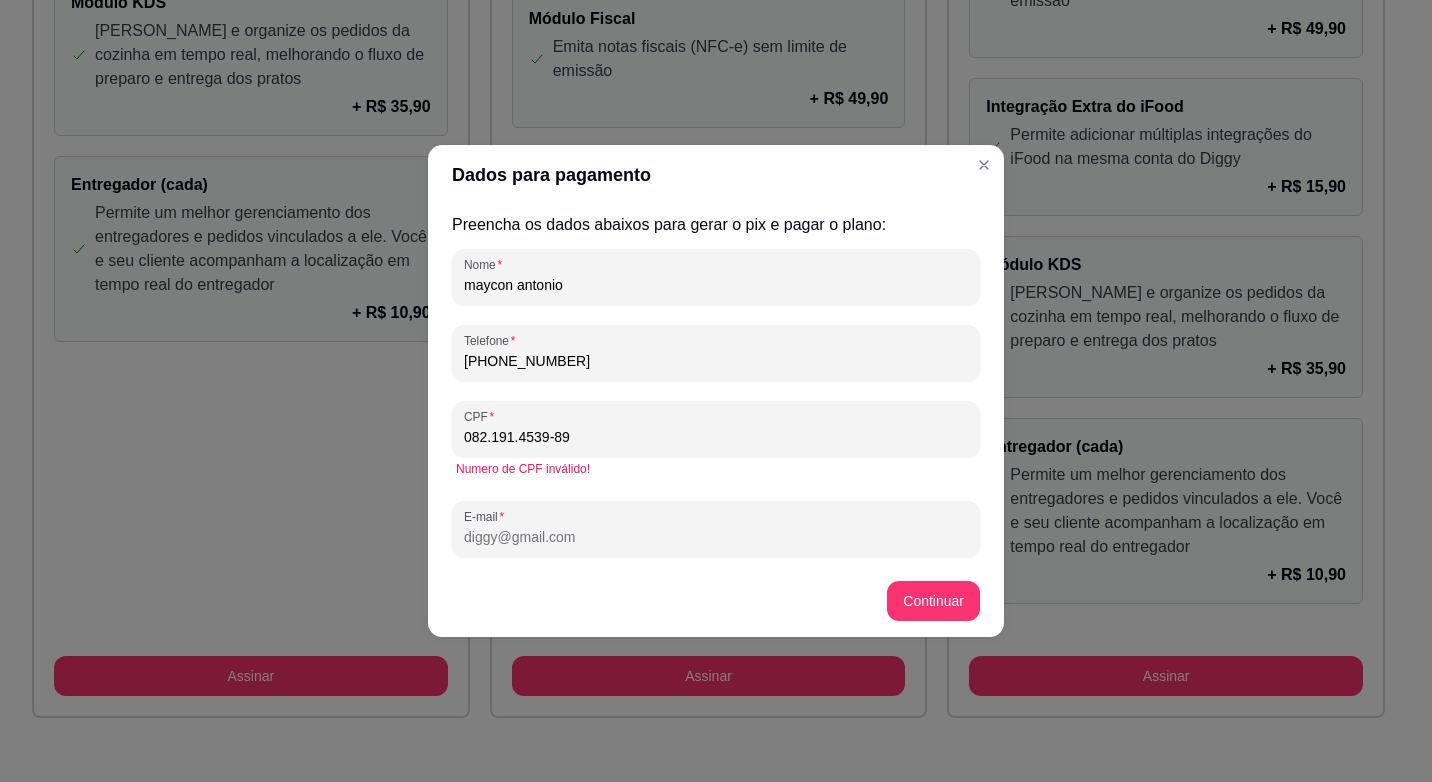 click at bounding box center (716, 529) 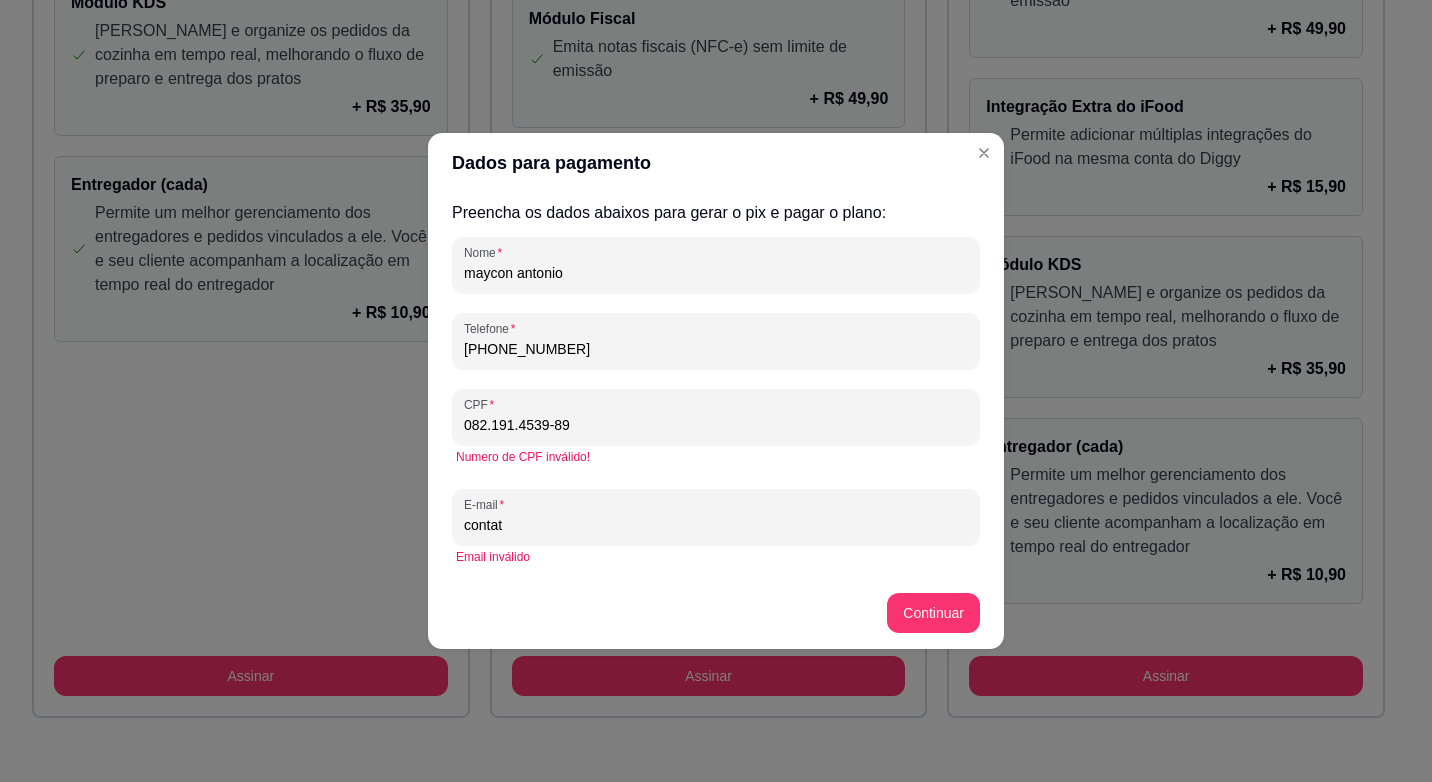 type on "contatosra.burguer@gmail.com" 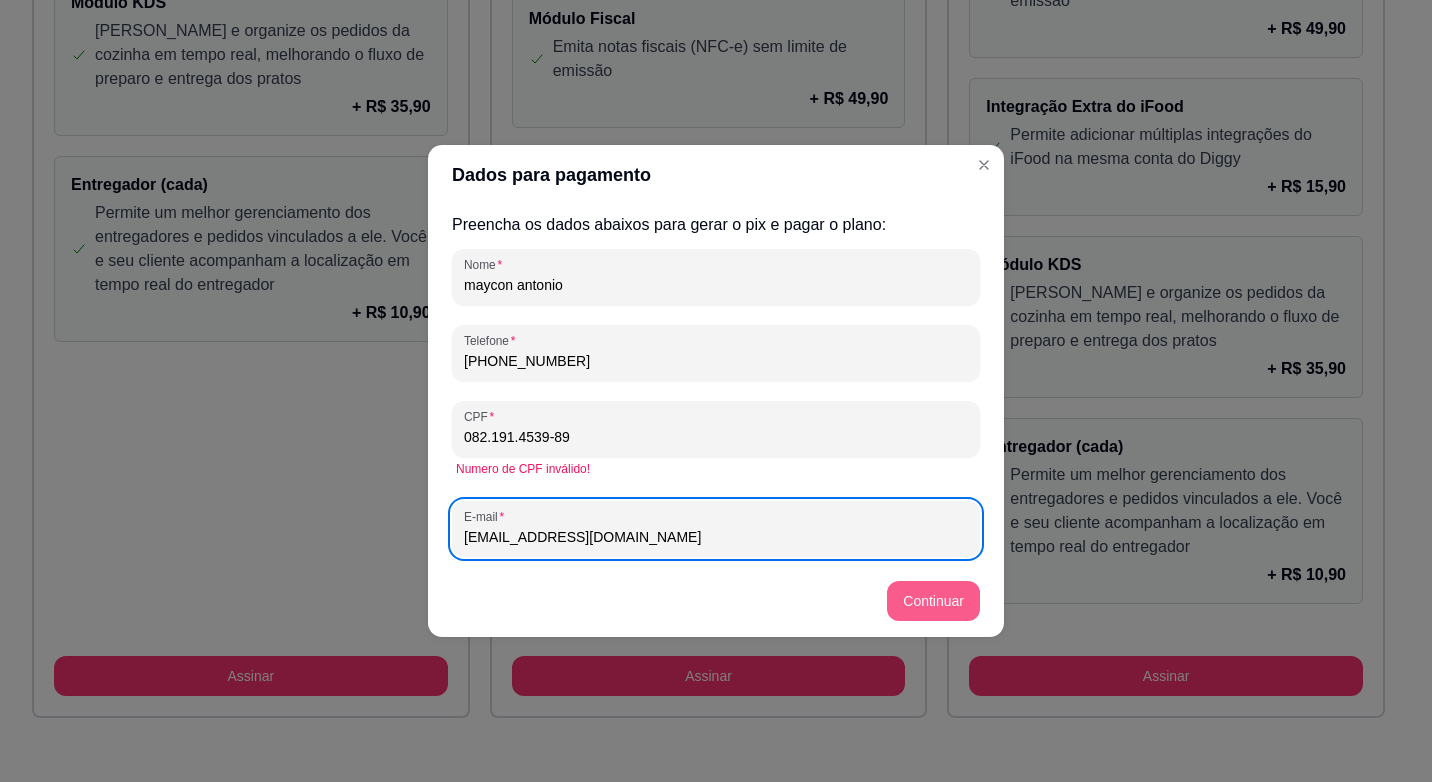click on "Continuar" at bounding box center (933, 601) 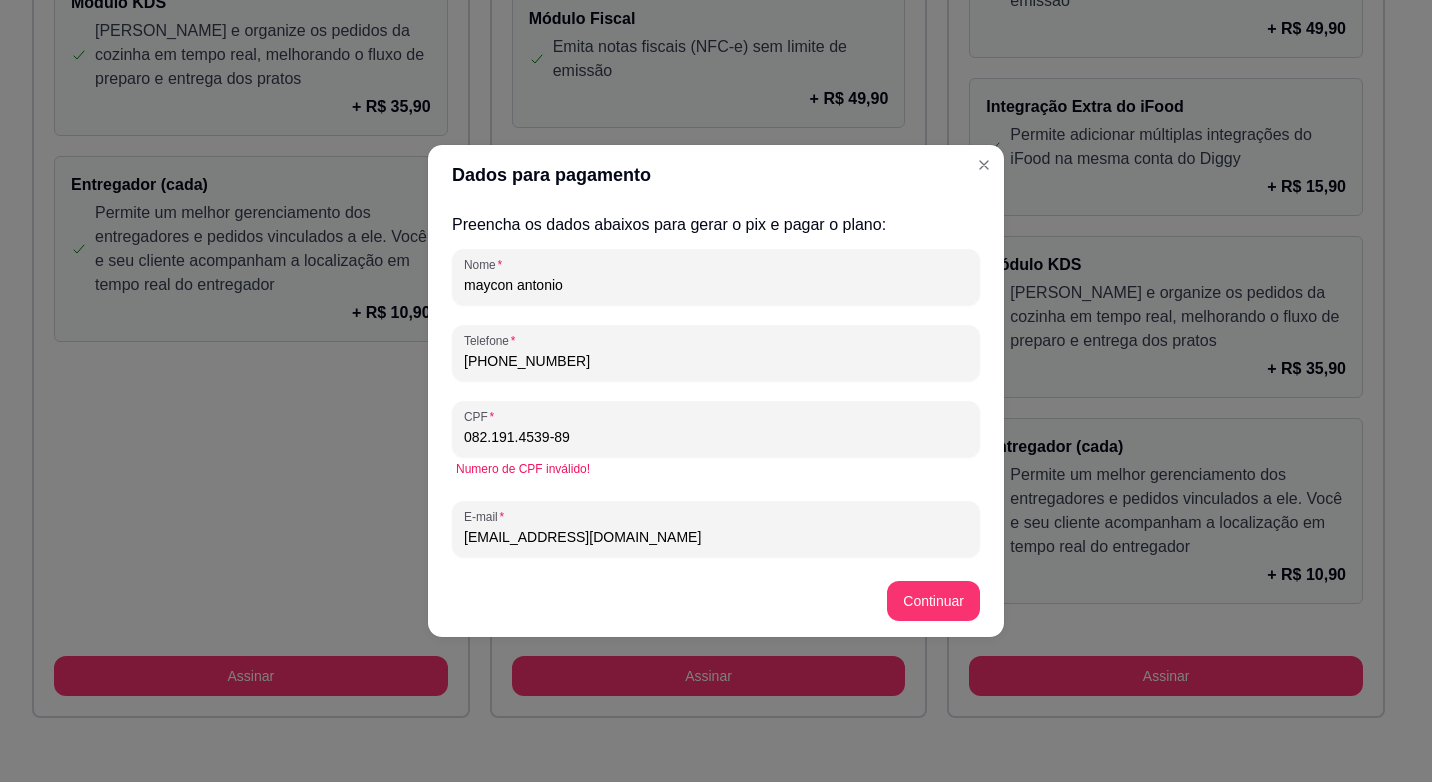 click on "082.191.4539-89" at bounding box center (716, 437) 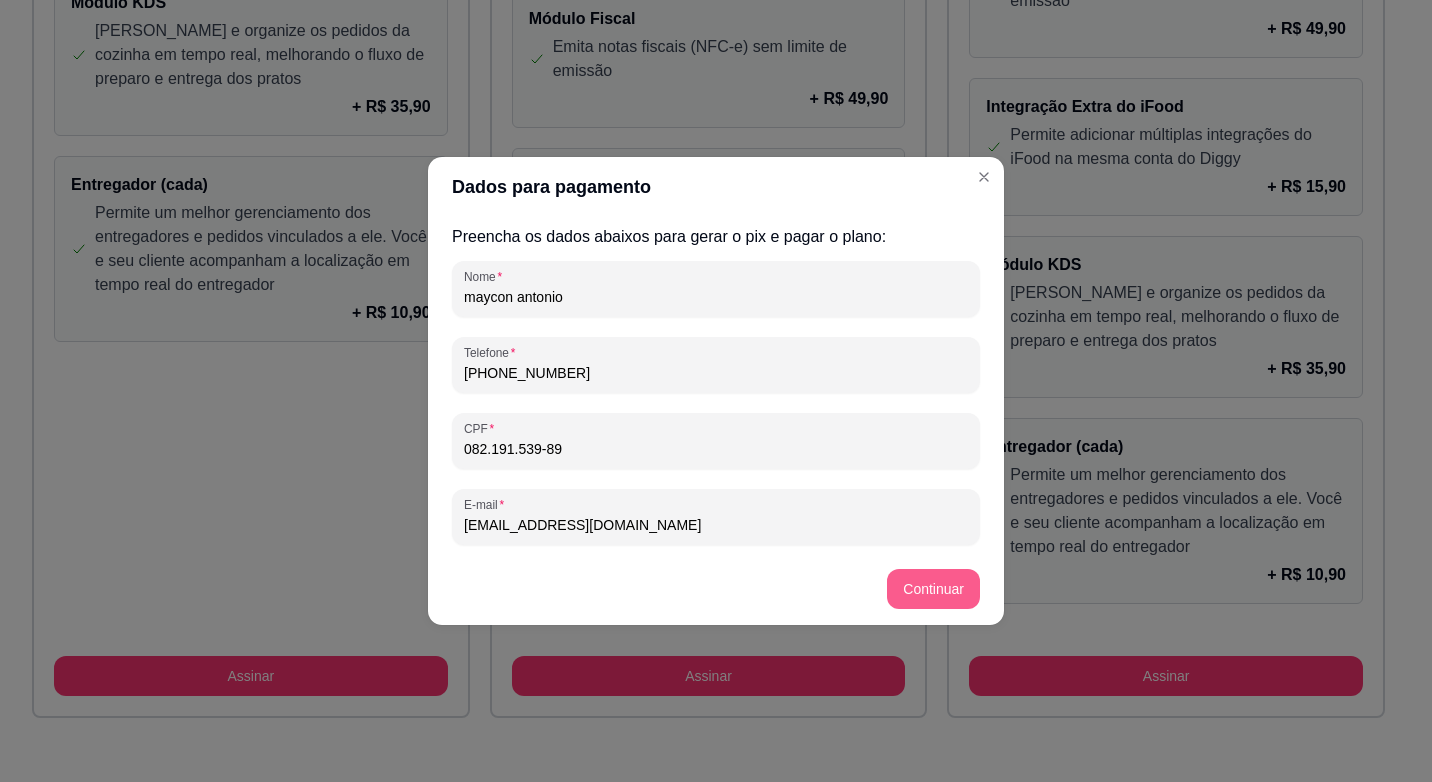 type on "082.191.539-89" 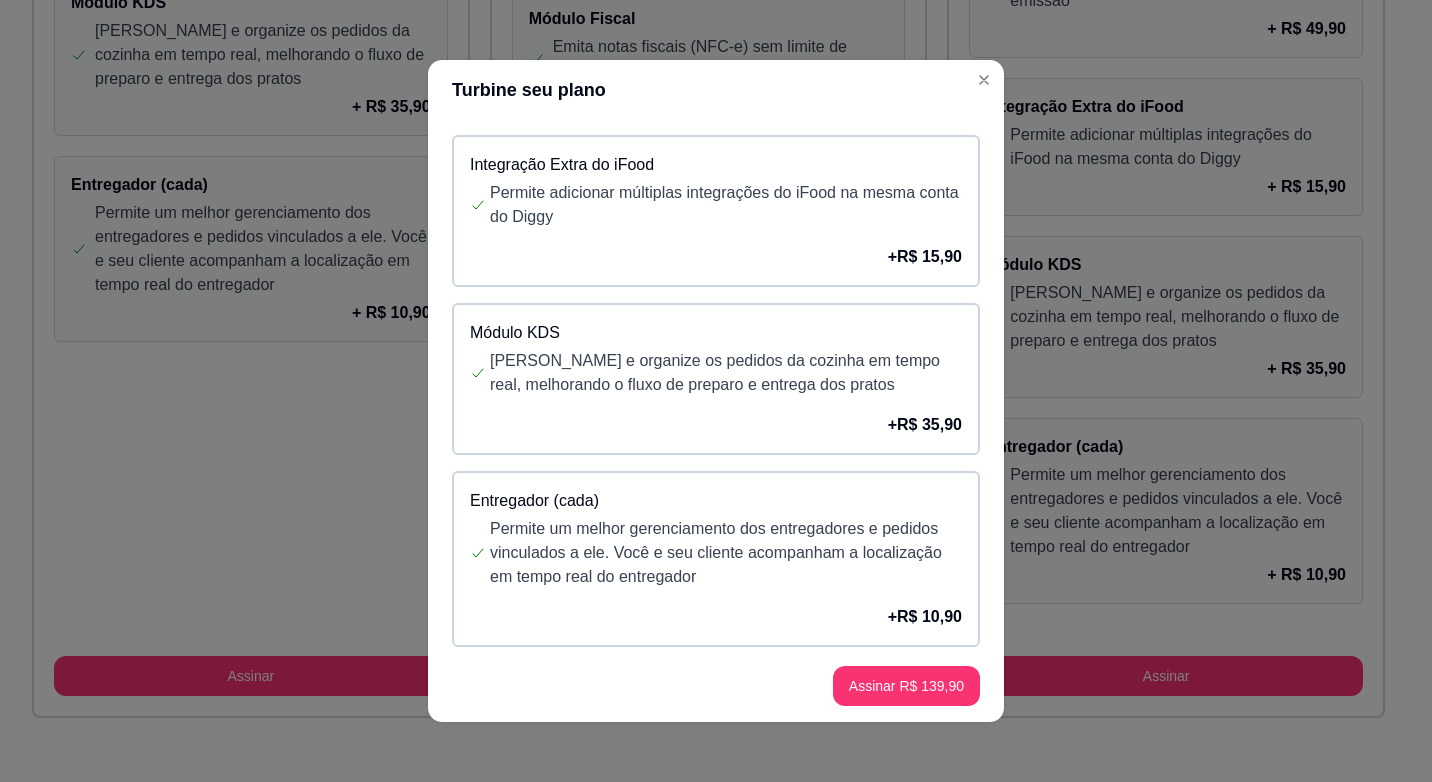scroll, scrollTop: 360, scrollLeft: 0, axis: vertical 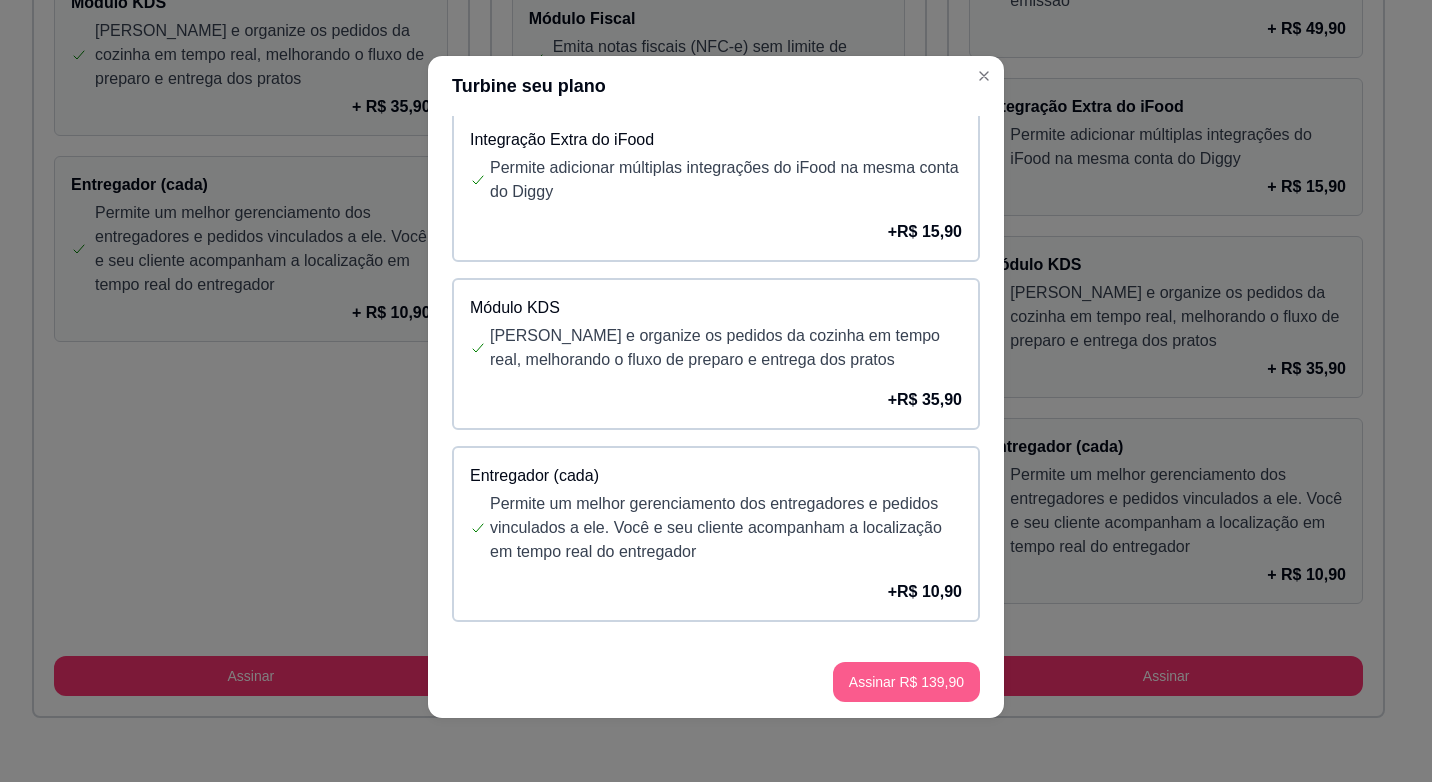 click on "Assinar   R$ 139,90" at bounding box center (906, 682) 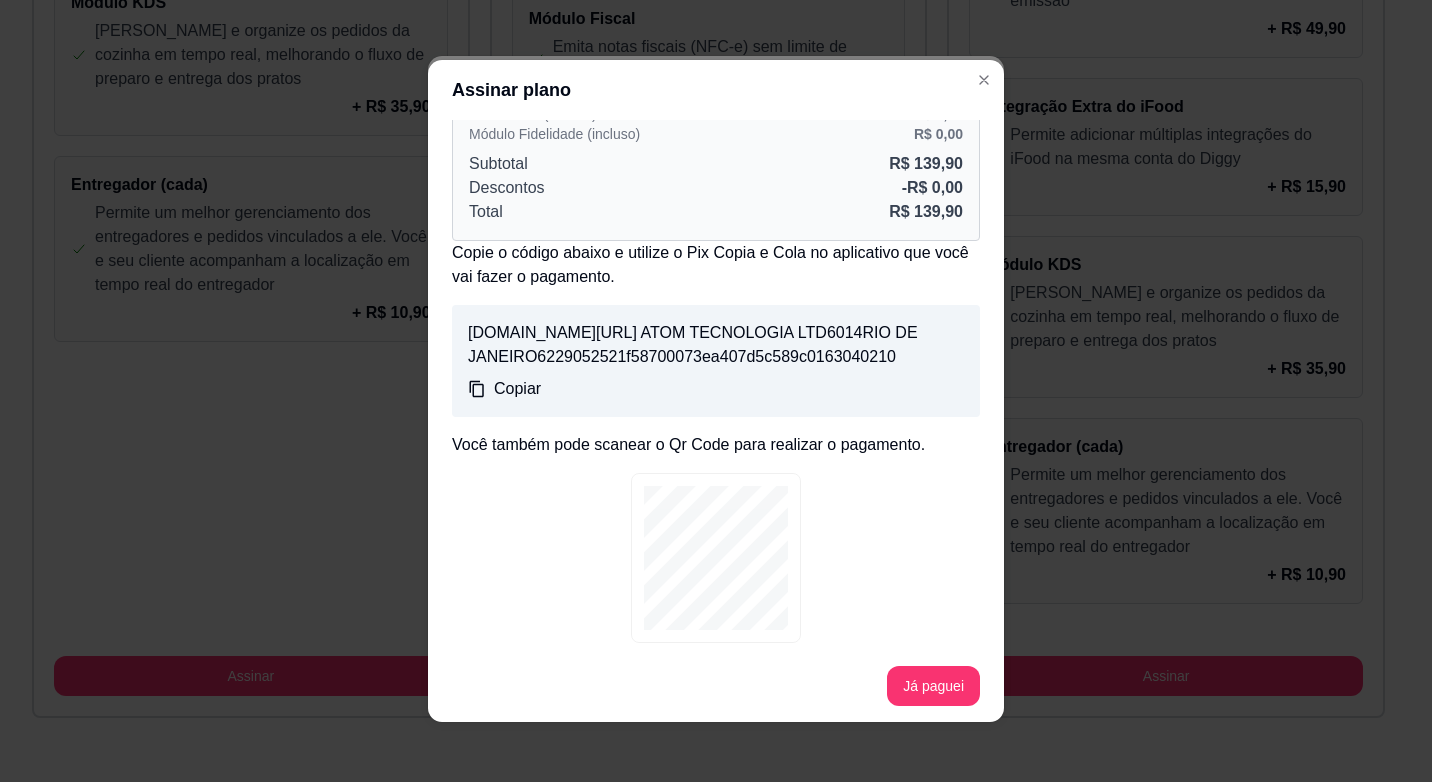 scroll, scrollTop: 177, scrollLeft: 0, axis: vertical 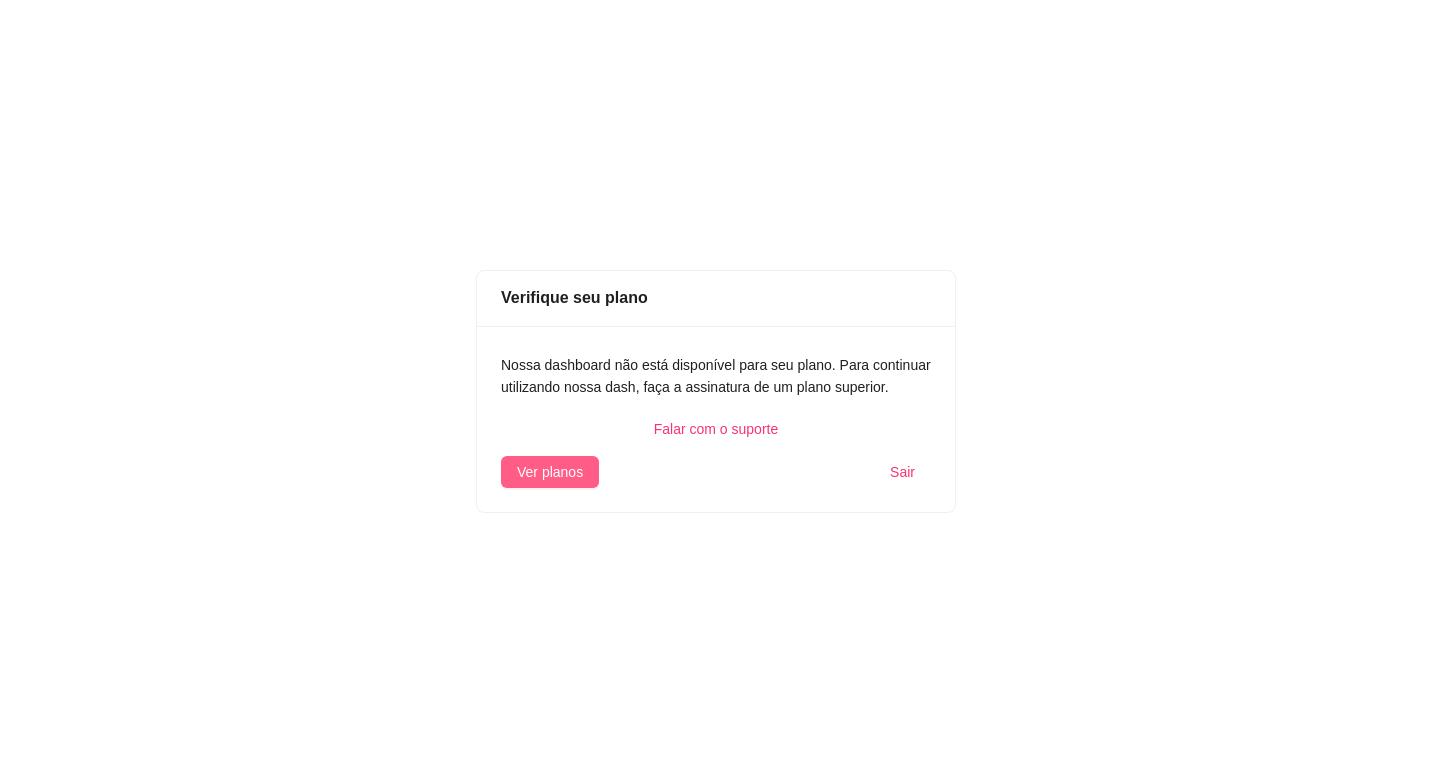 click on "Ver planos" at bounding box center (550, 472) 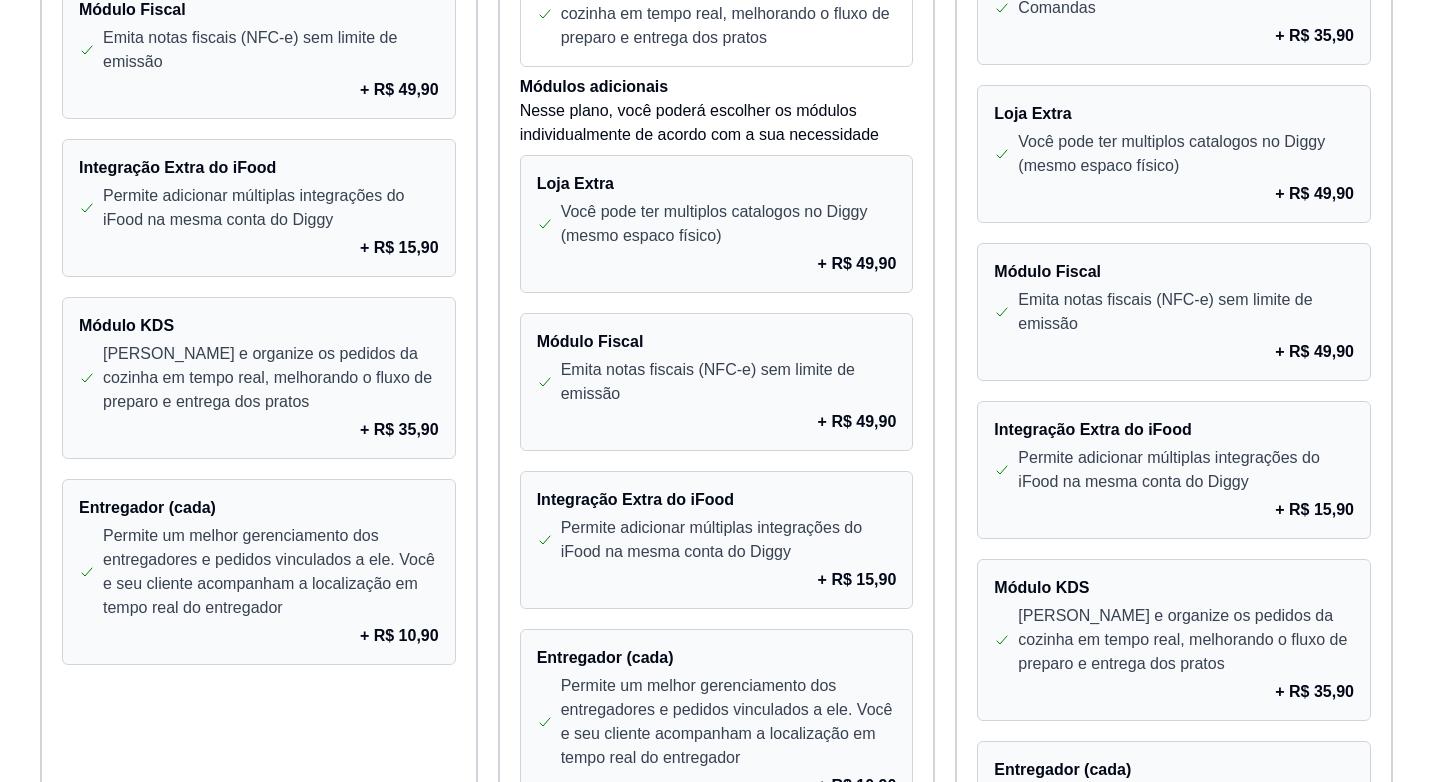 scroll, scrollTop: 1744, scrollLeft: 0, axis: vertical 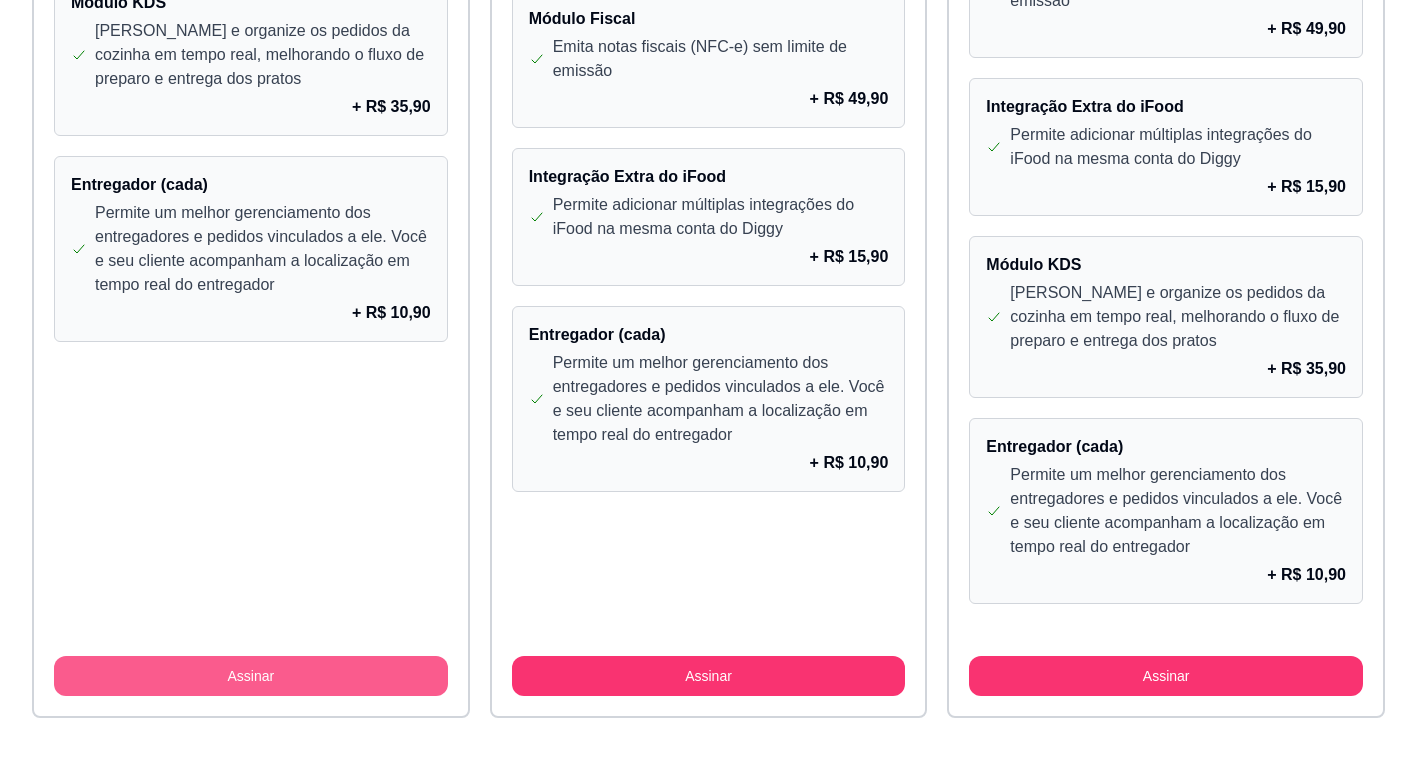 click on "Assinar" at bounding box center (251, 676) 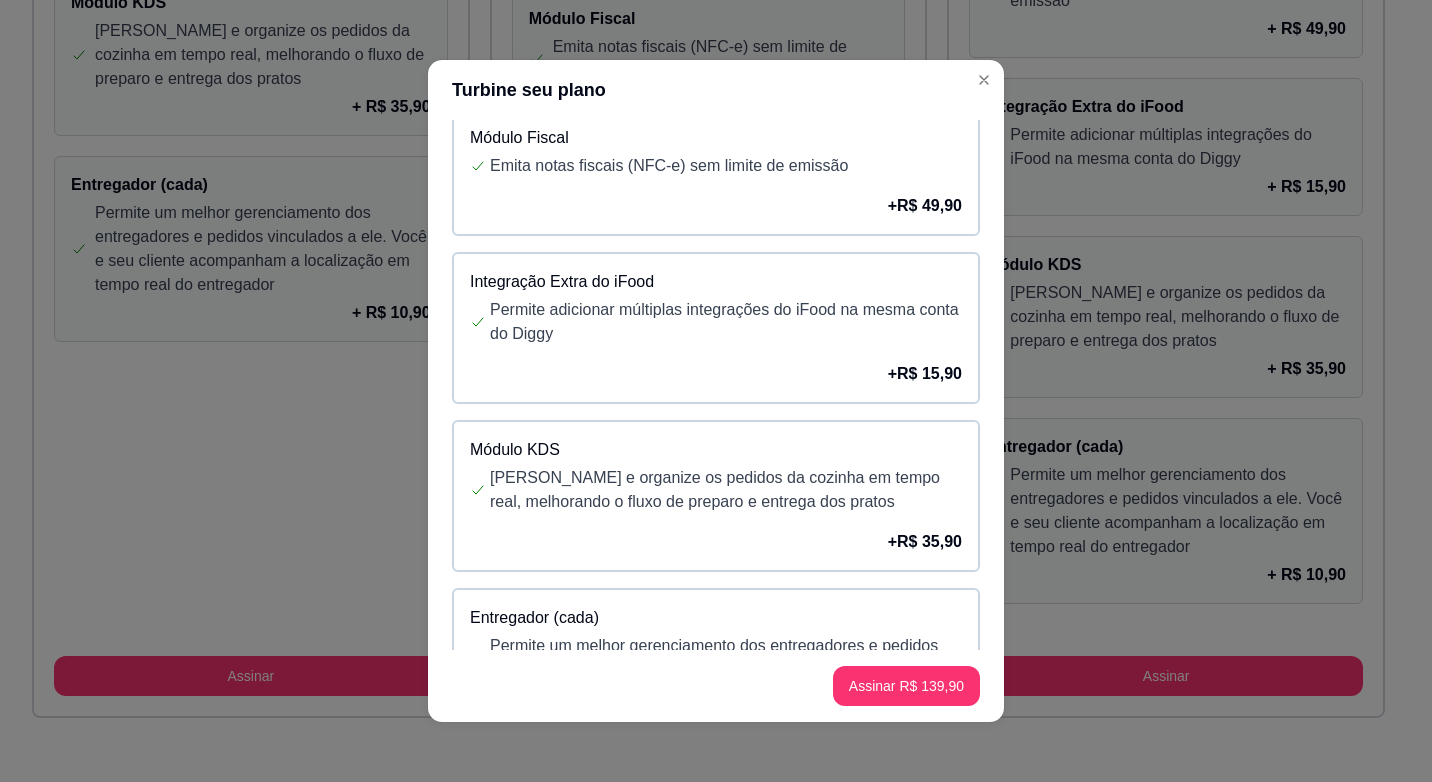 scroll, scrollTop: 360, scrollLeft: 0, axis: vertical 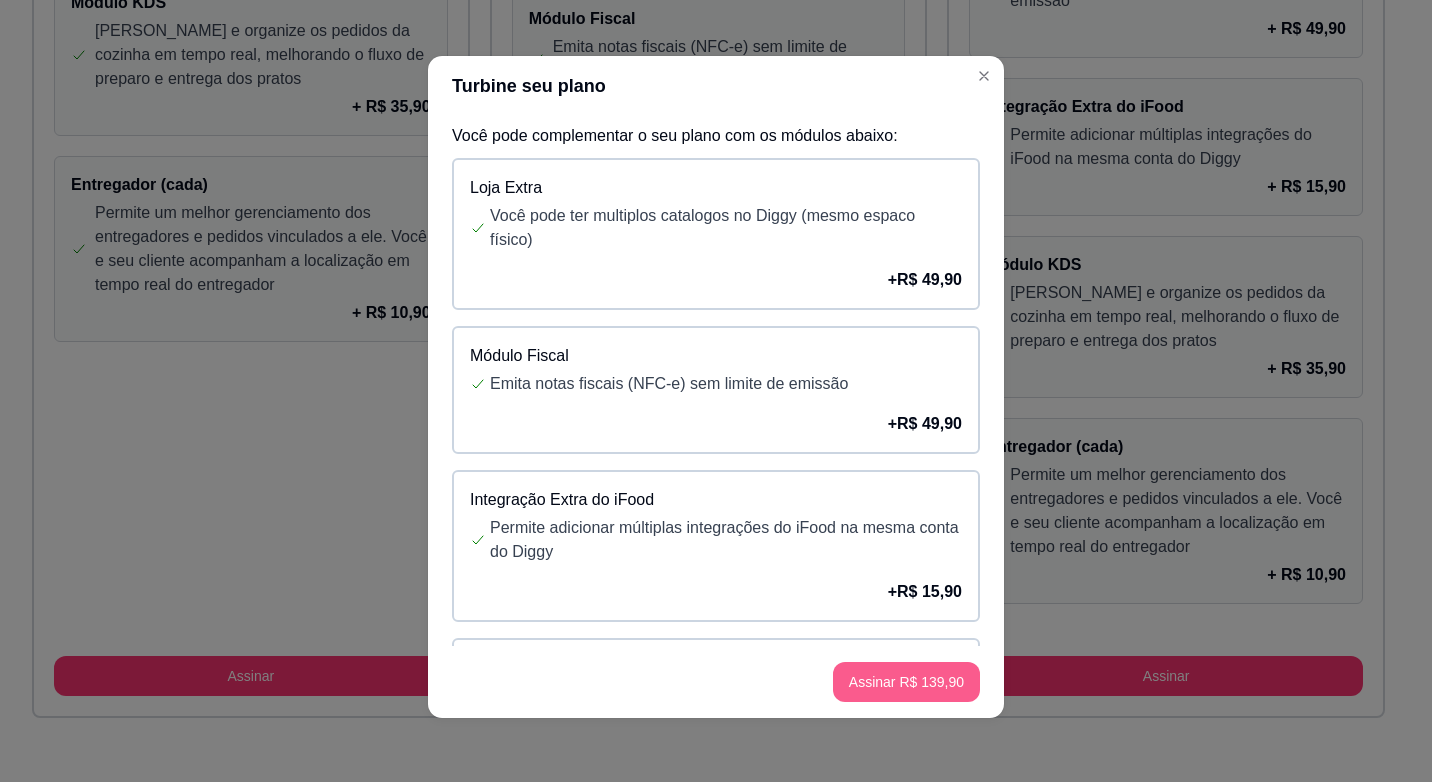 click on "Assinar   R$ 139,90" at bounding box center [906, 682] 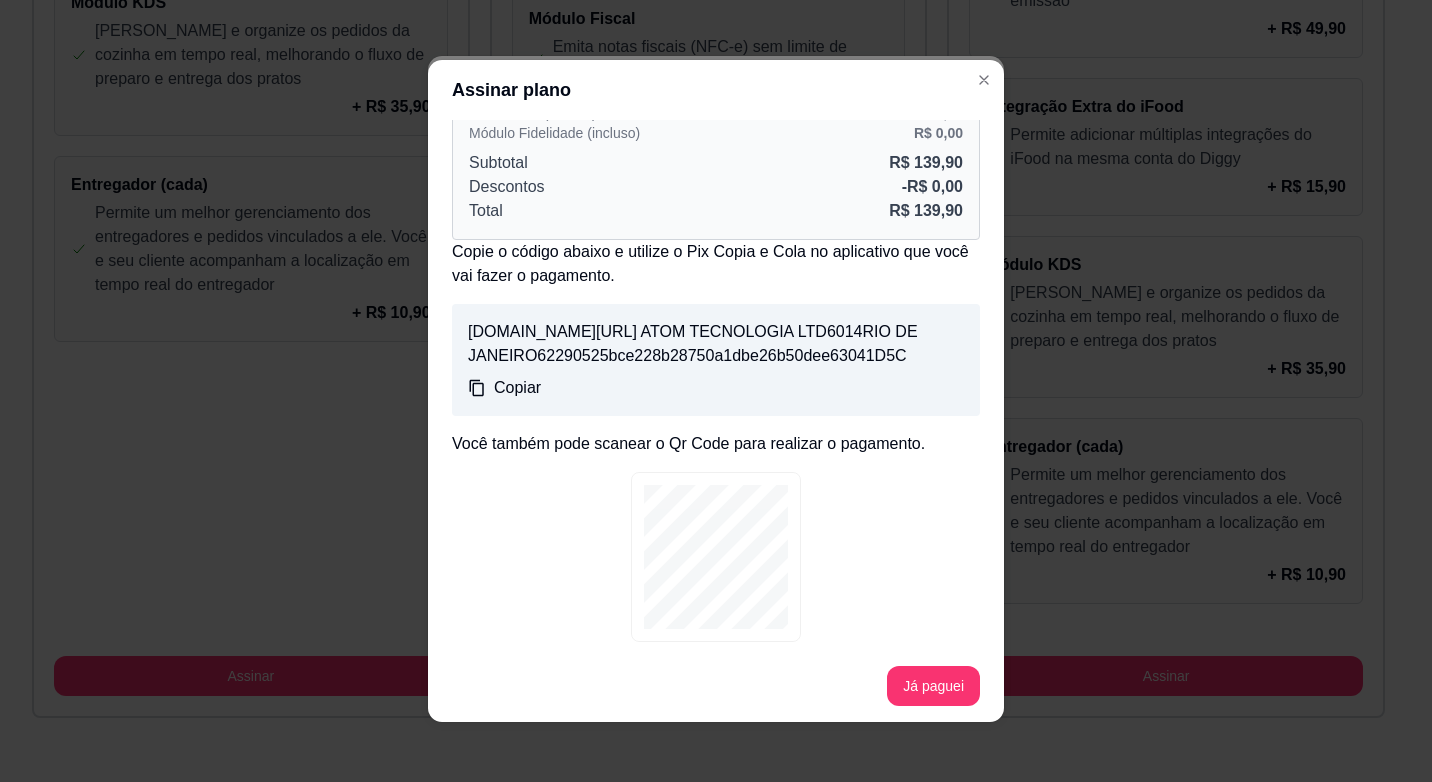 scroll, scrollTop: 177, scrollLeft: 0, axis: vertical 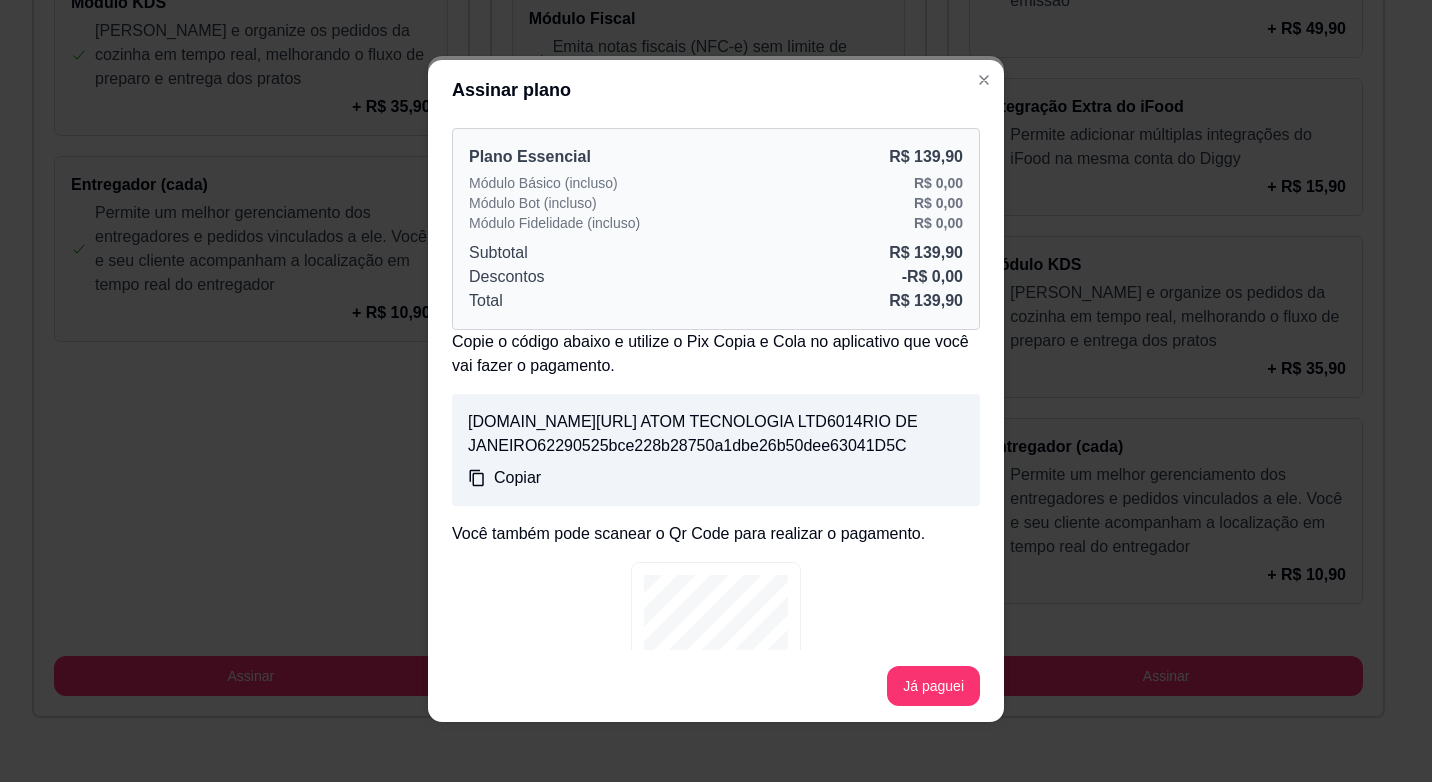 drag, startPoint x: 767, startPoint y: 319, endPoint x: 767, endPoint y: 268, distance: 51 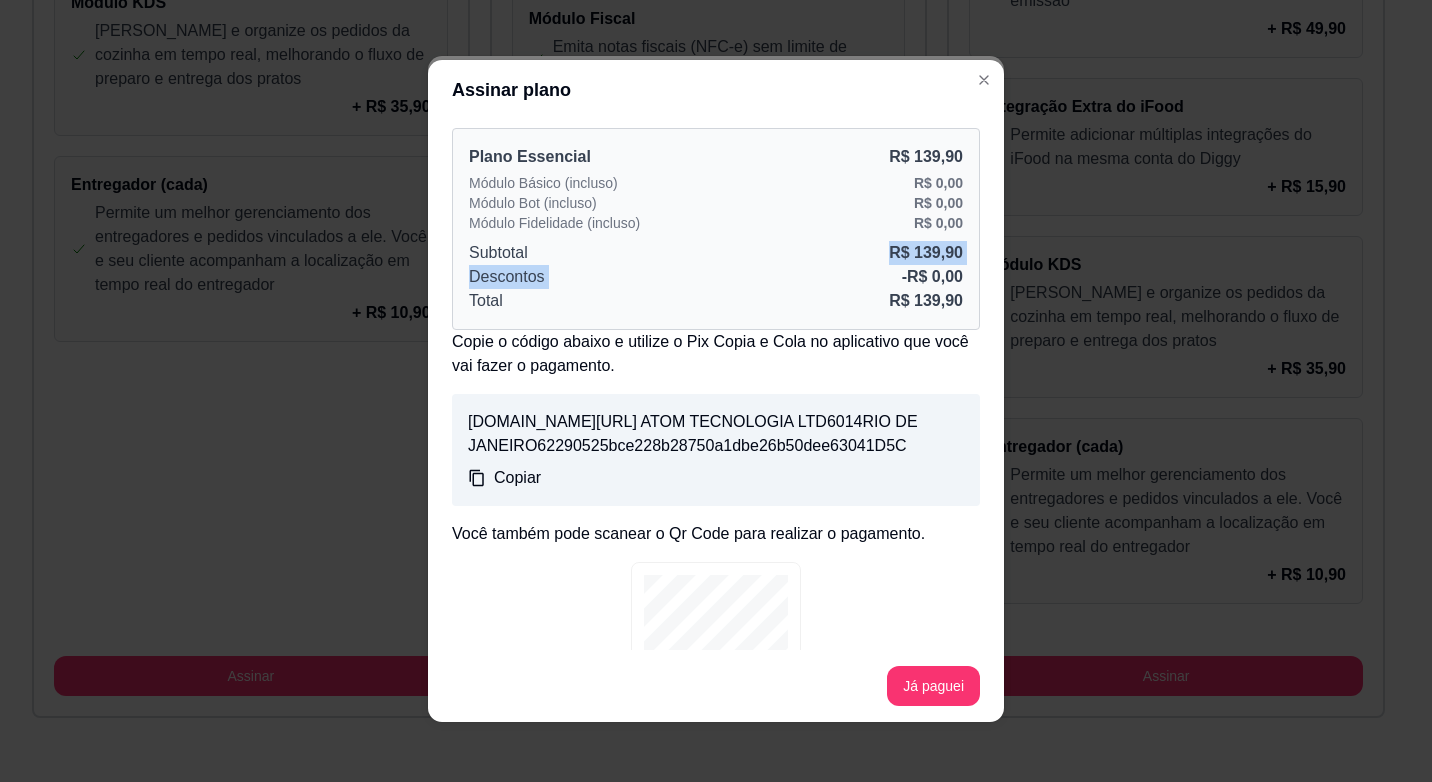drag, startPoint x: 774, startPoint y: 264, endPoint x: 954, endPoint y: 232, distance: 182.82231 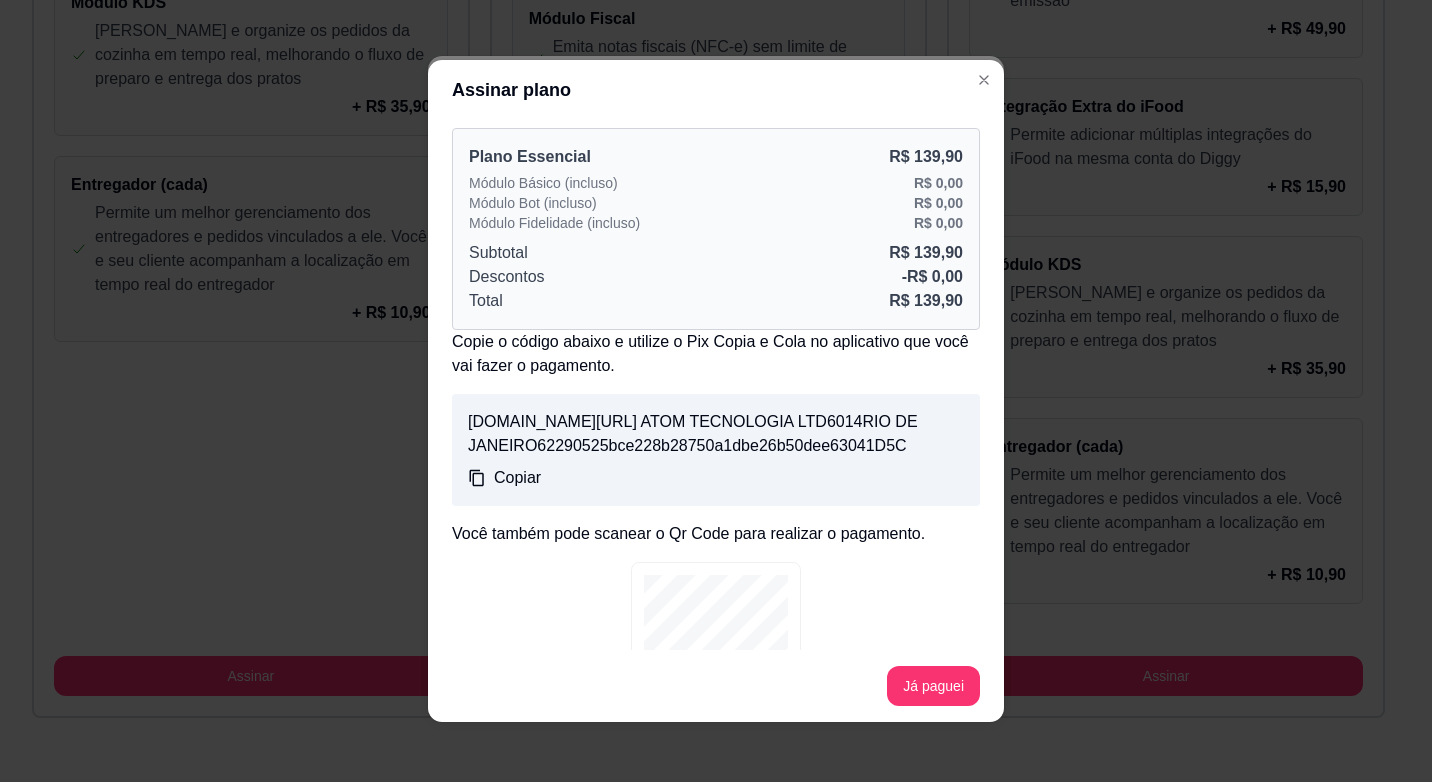 click on "Copie o código abaixo e utilize o Pix Copia e Cola no aplicativo que você vai fazer o pagamento. 00020101021226820014br.gov.bcb.pix2560pix.stone.com.br/pix/v2/4b6cc413-774f-48ae-9055-7d3ba69bde725204000053039865406139.905802BR5925BLACK ATOM TECNOLOGIA LTD6014RIO DE JANEIRO62290525bce228b28750a1dbe26b50dee63041D5C Copiar Você também pode scanear o Qr Code para realizar o pagamento." at bounding box center [716, 531] 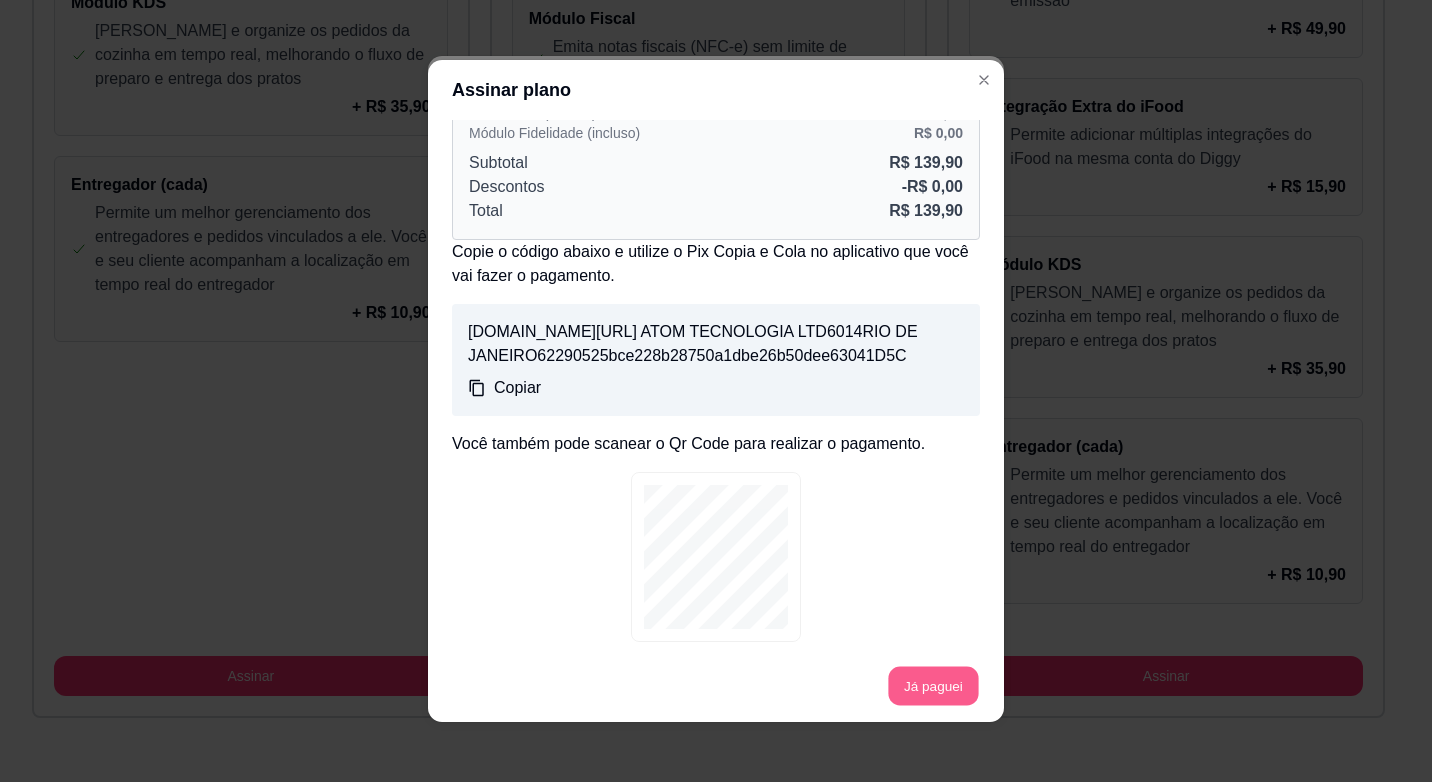 scroll, scrollTop: 0, scrollLeft: 0, axis: both 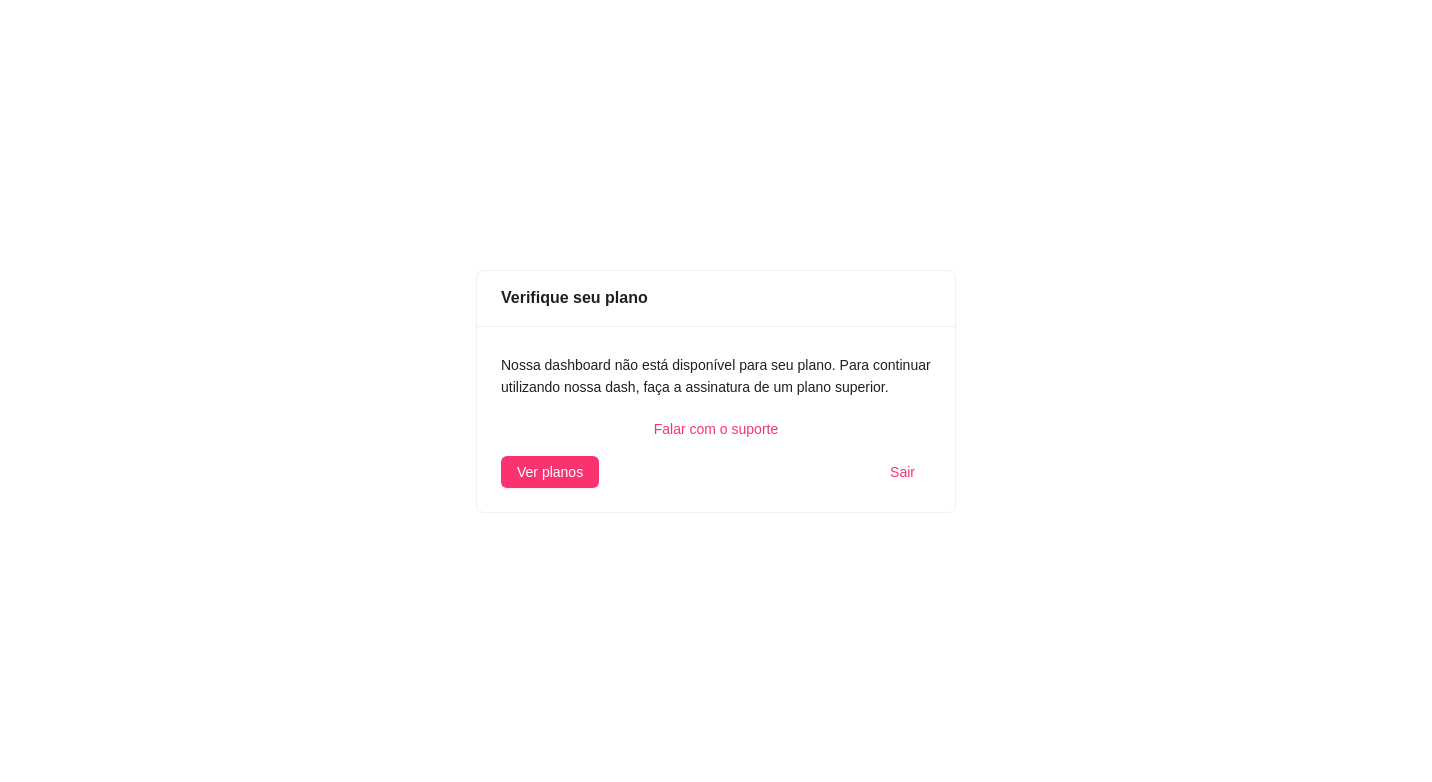 click on "Sair" at bounding box center [902, 472] 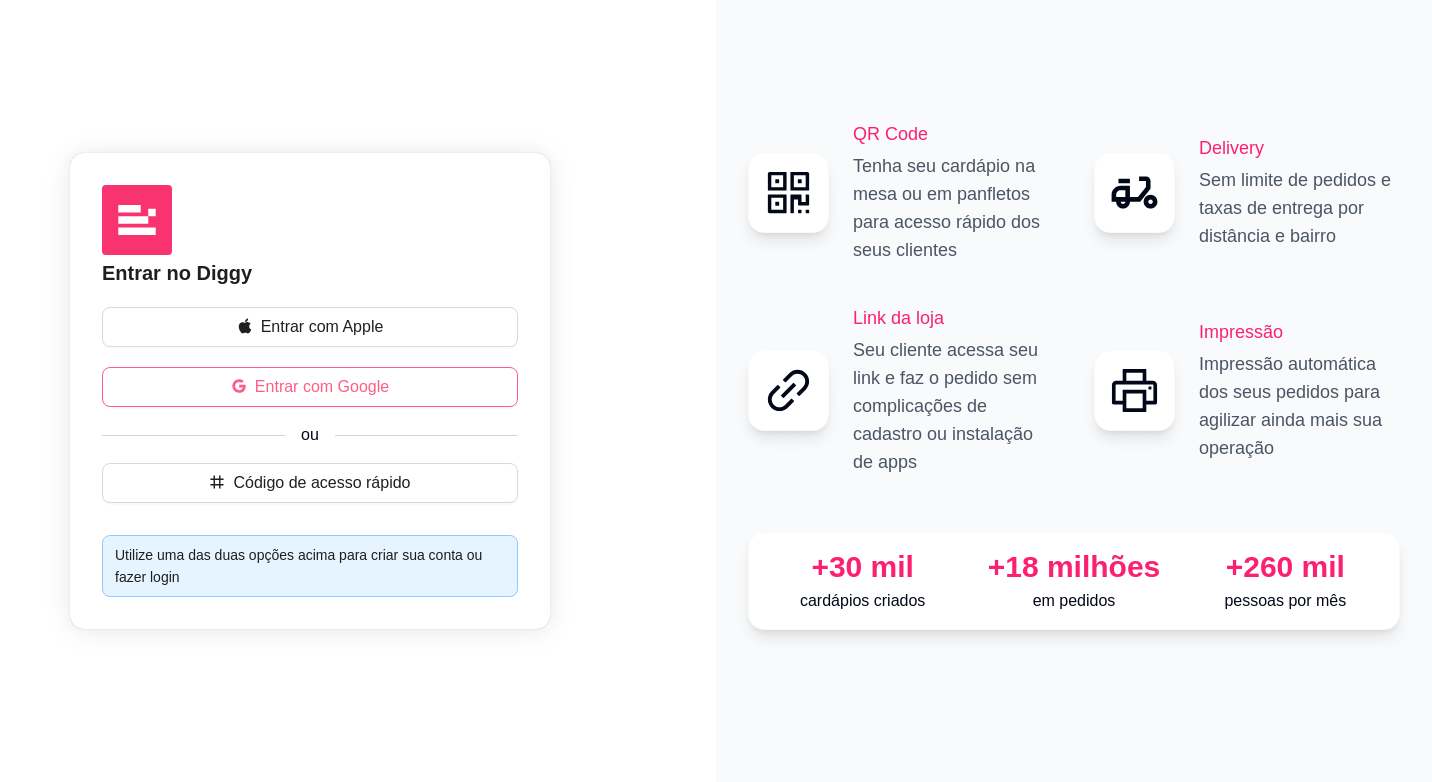click on "Entrar com Google" at bounding box center (322, 387) 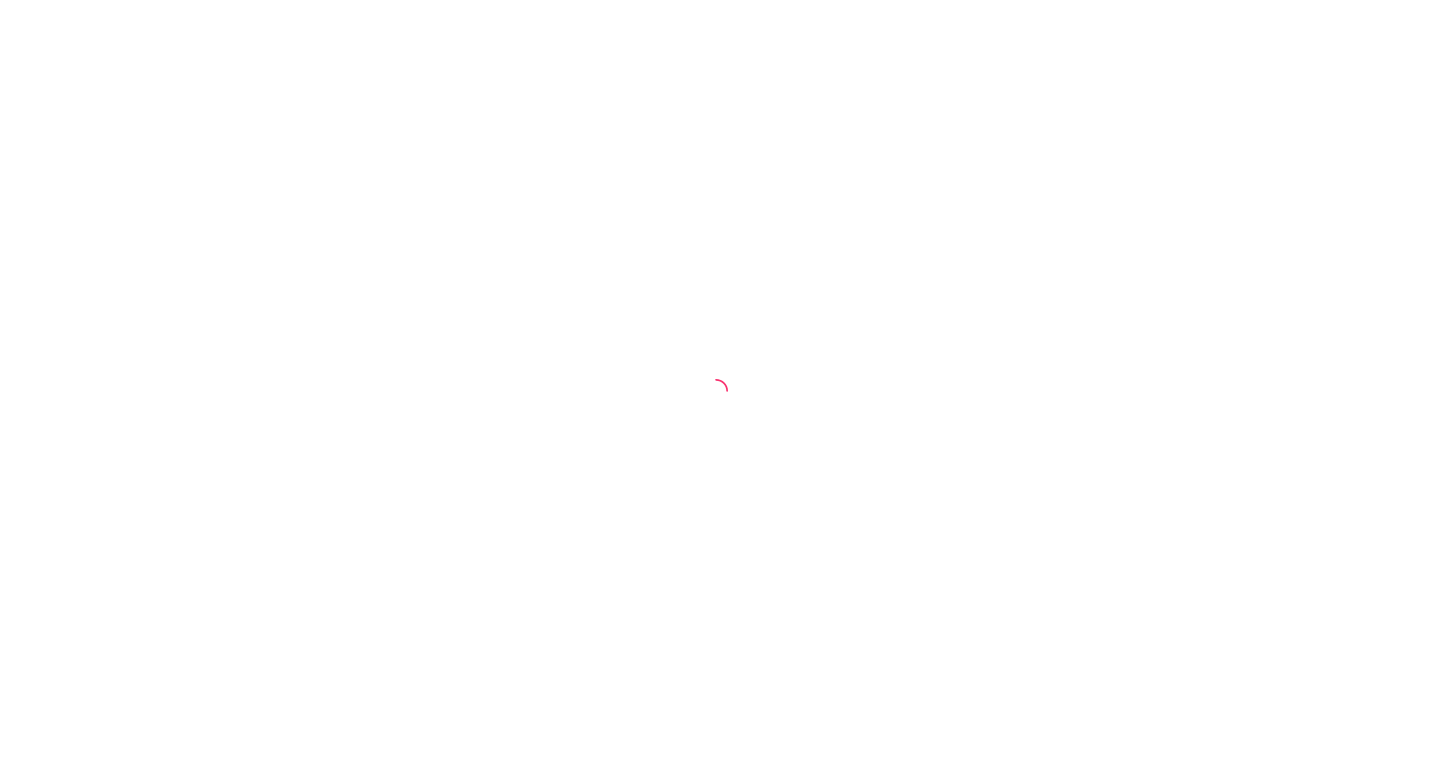 scroll, scrollTop: 0, scrollLeft: 0, axis: both 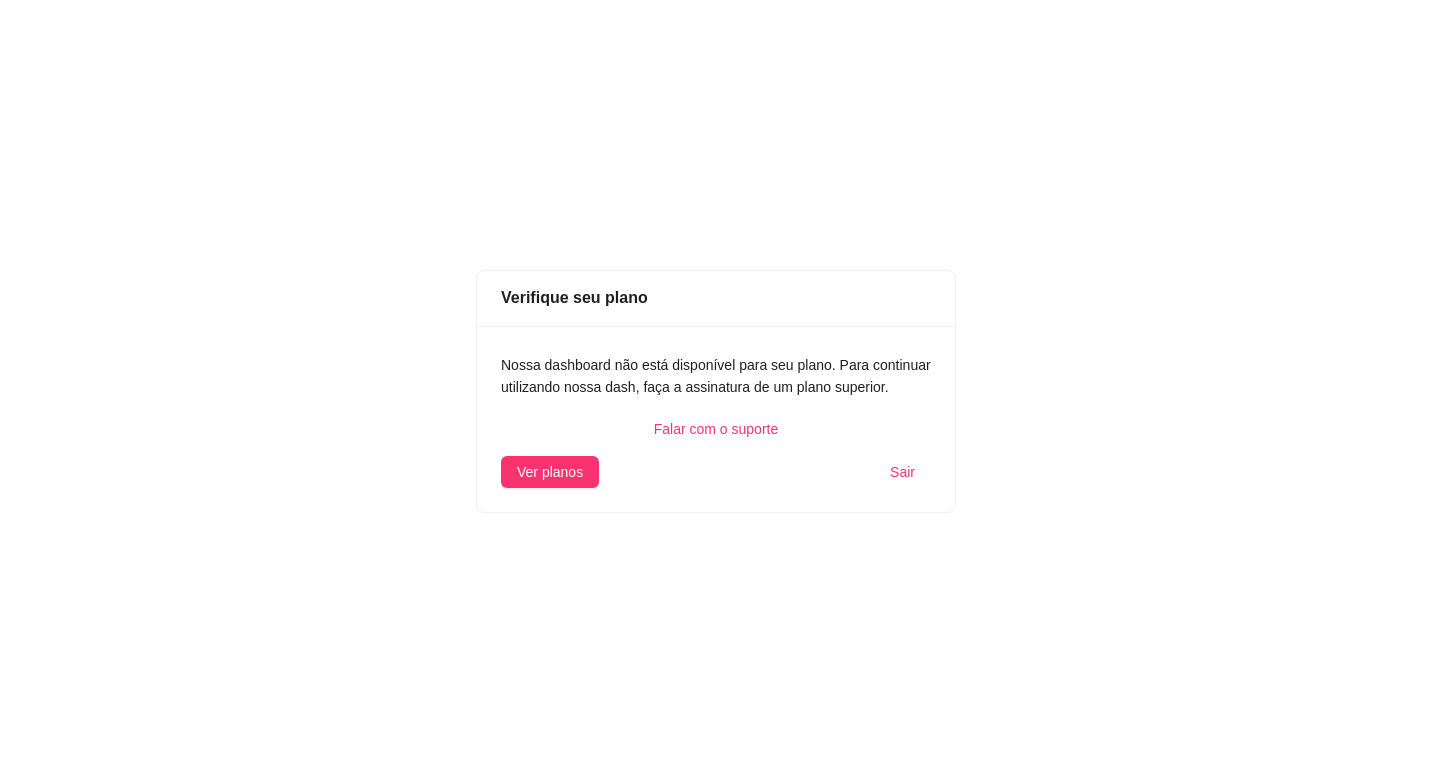 click on "Falar com o suporte" at bounding box center (716, 429) 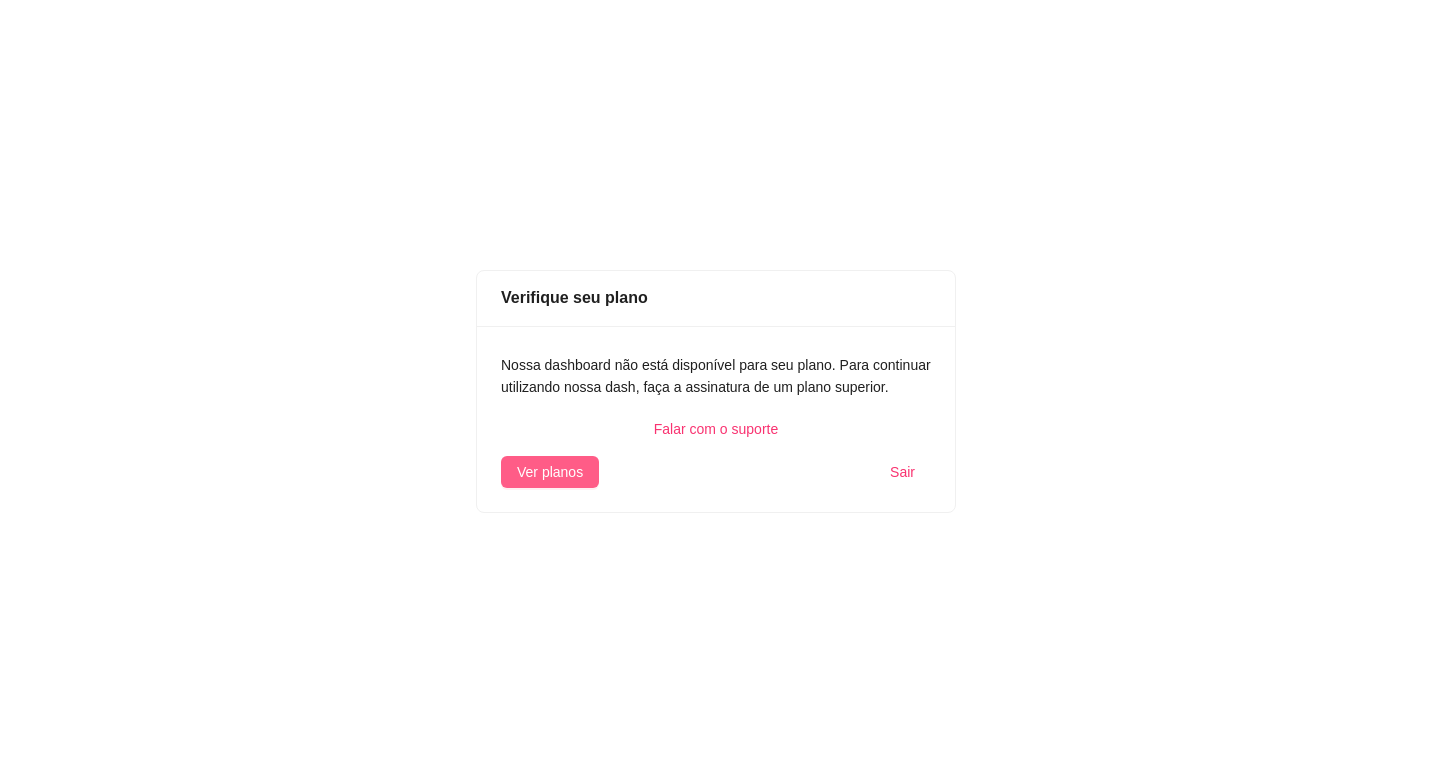 click on "Ver planos" at bounding box center (550, 472) 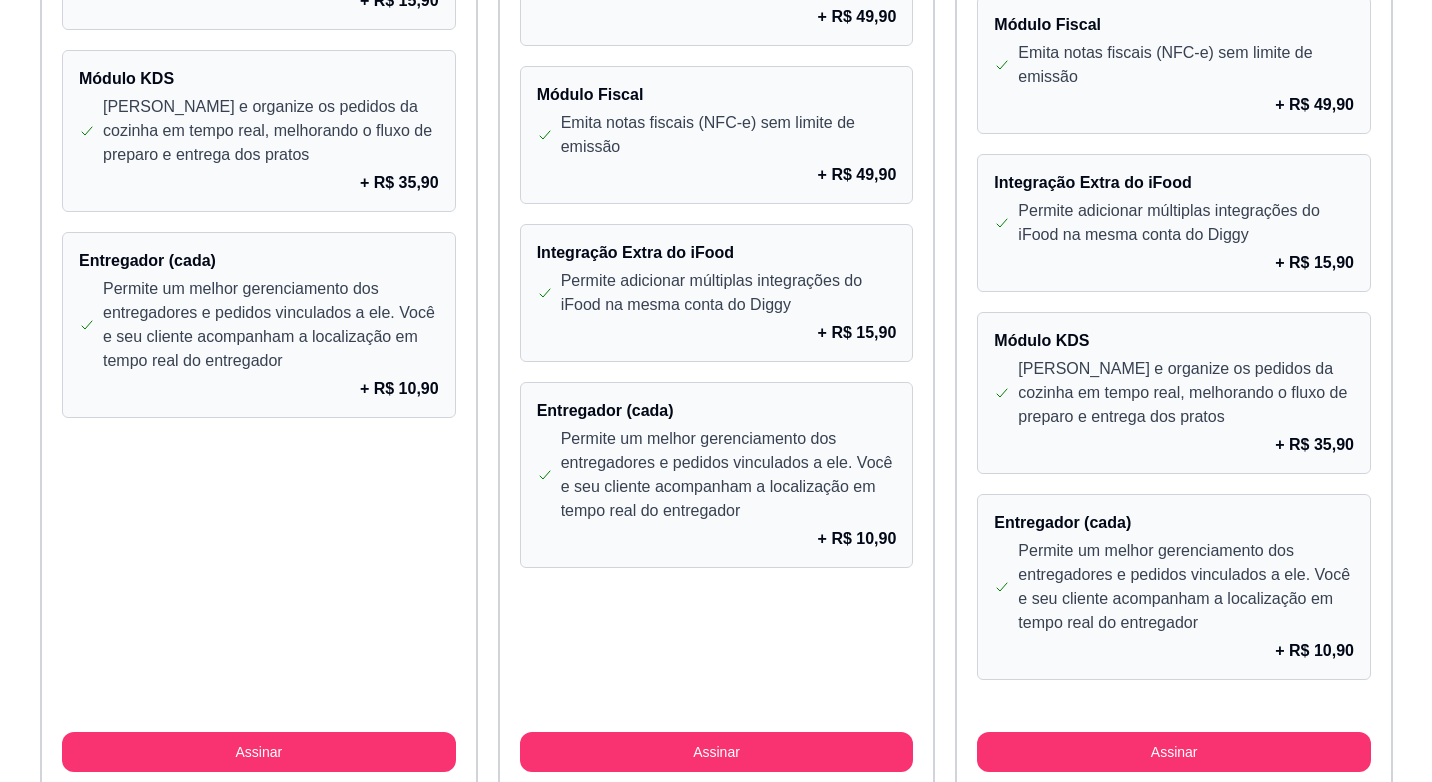 scroll, scrollTop: 1744, scrollLeft: 0, axis: vertical 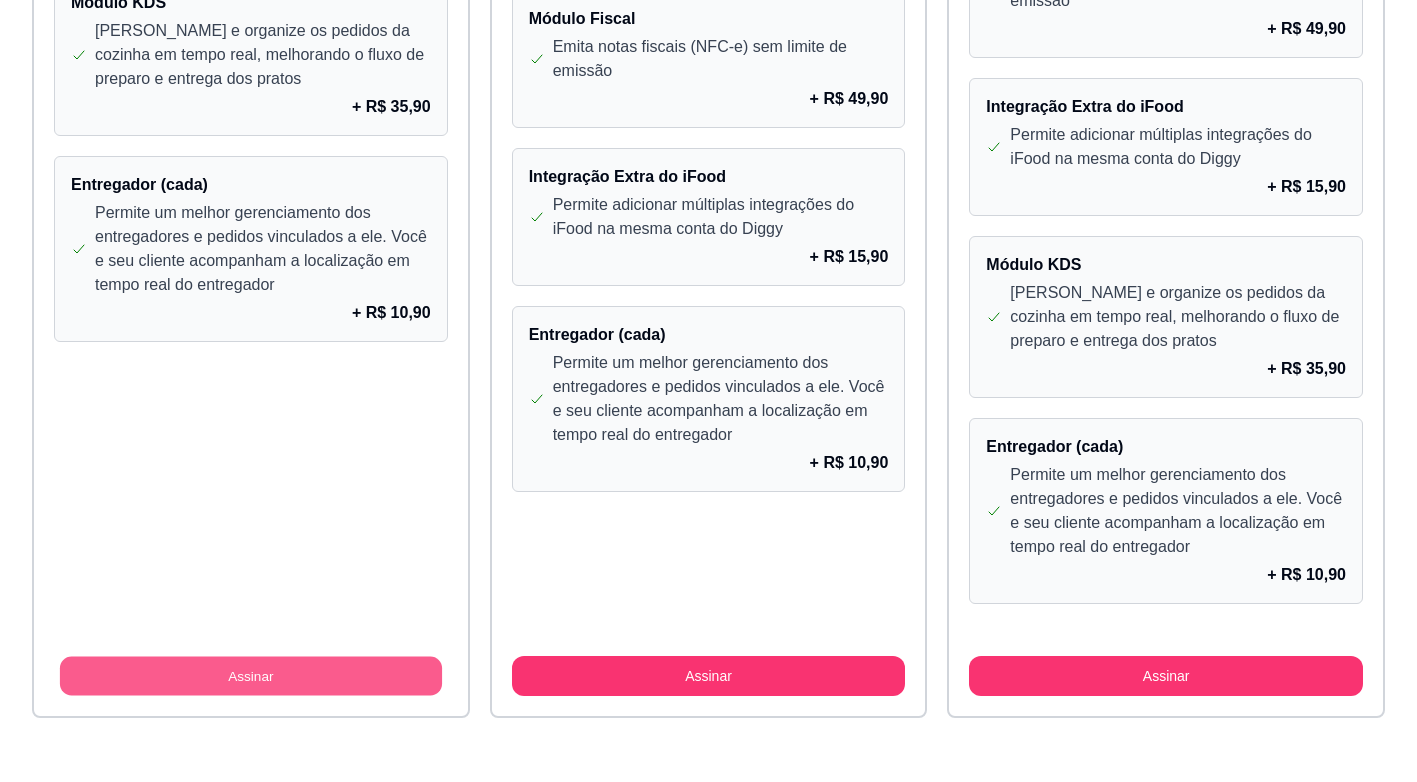click on "Assinar" at bounding box center [251, 676] 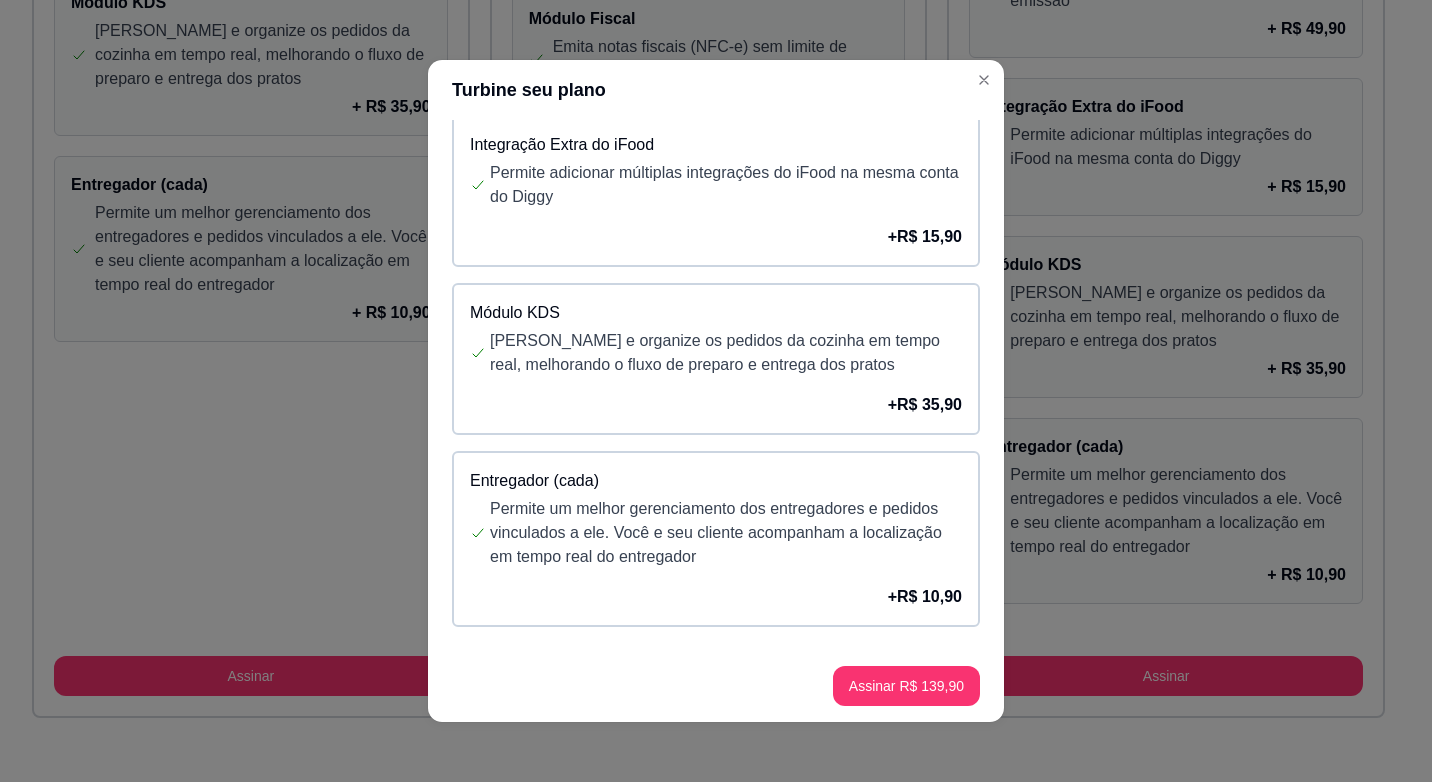scroll, scrollTop: 360, scrollLeft: 0, axis: vertical 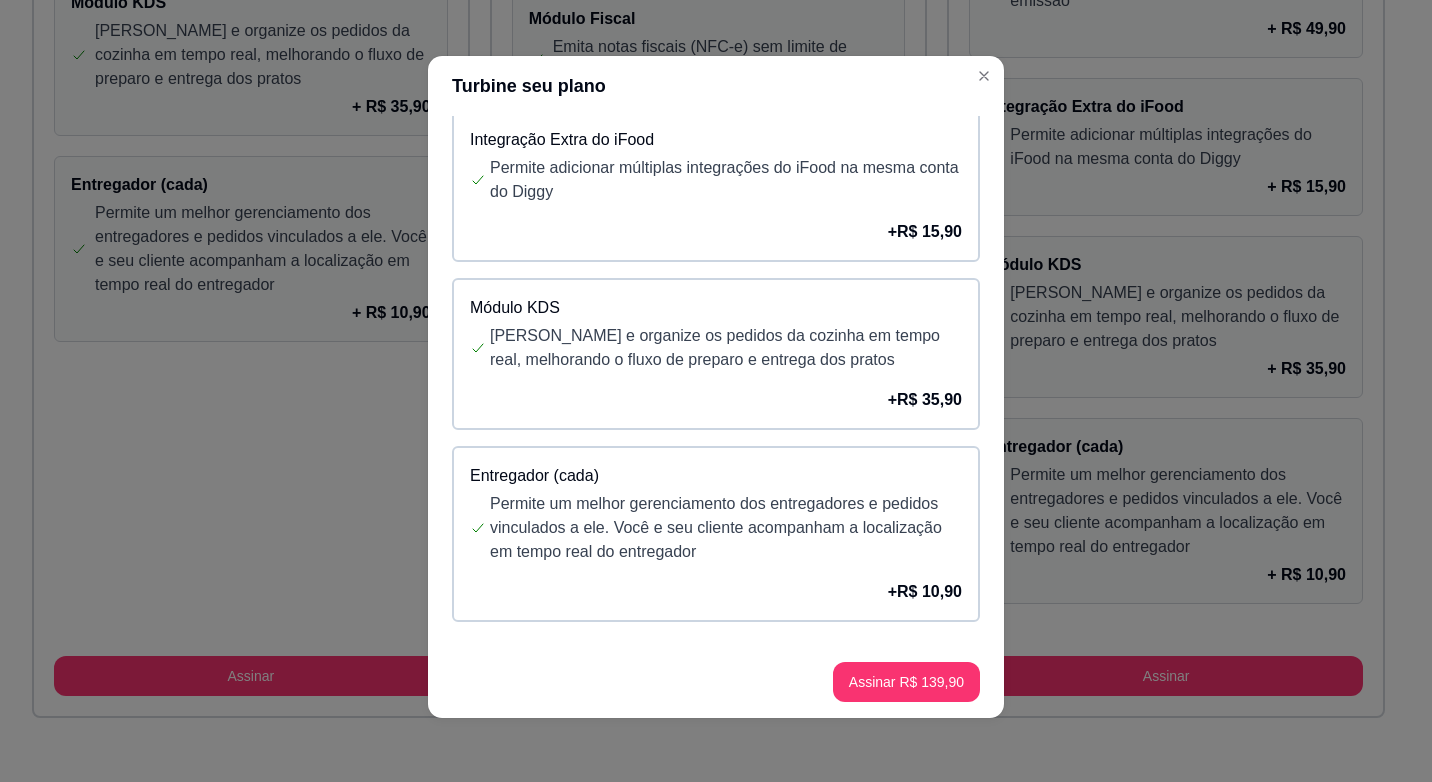 click on "Assinar   R$ 139,90" at bounding box center (716, 682) 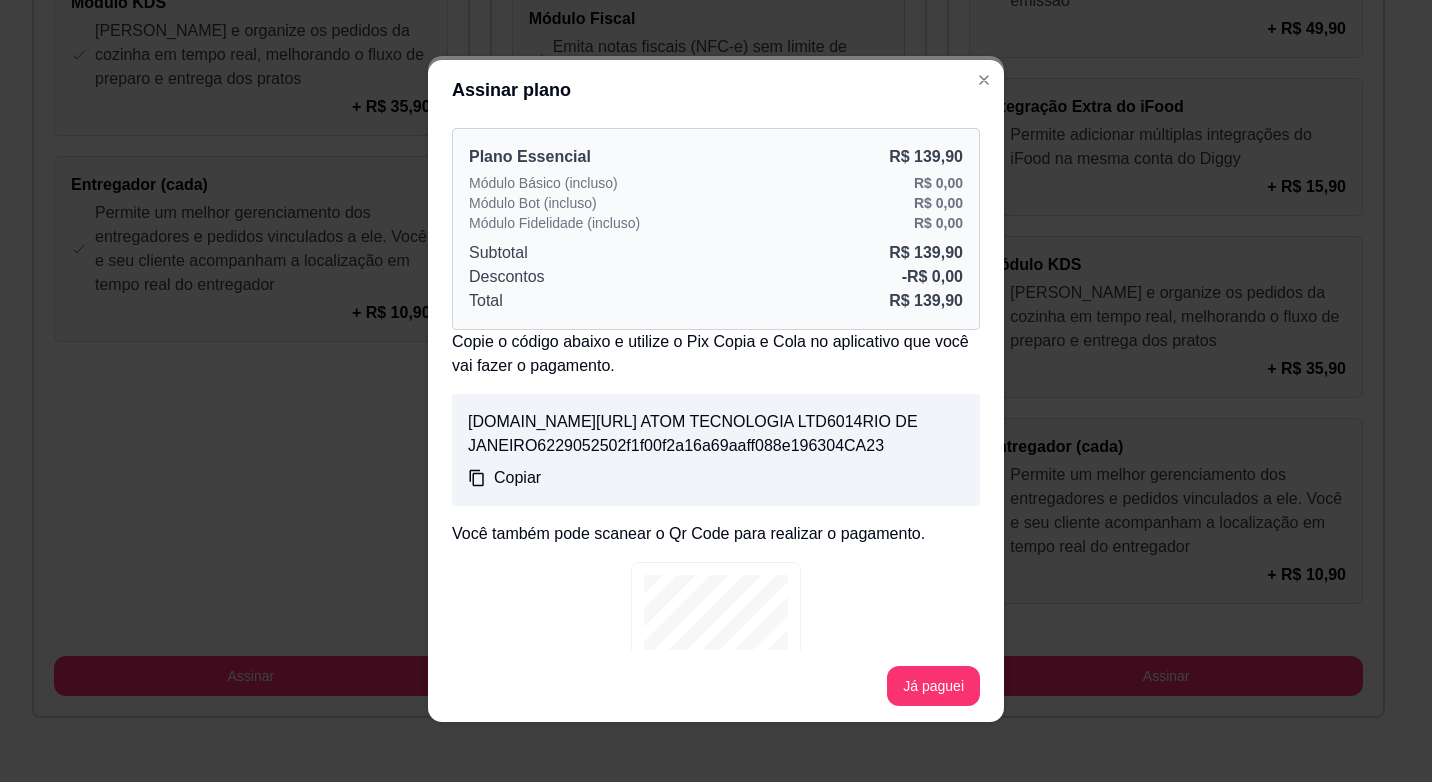 scroll, scrollTop: 4, scrollLeft: 0, axis: vertical 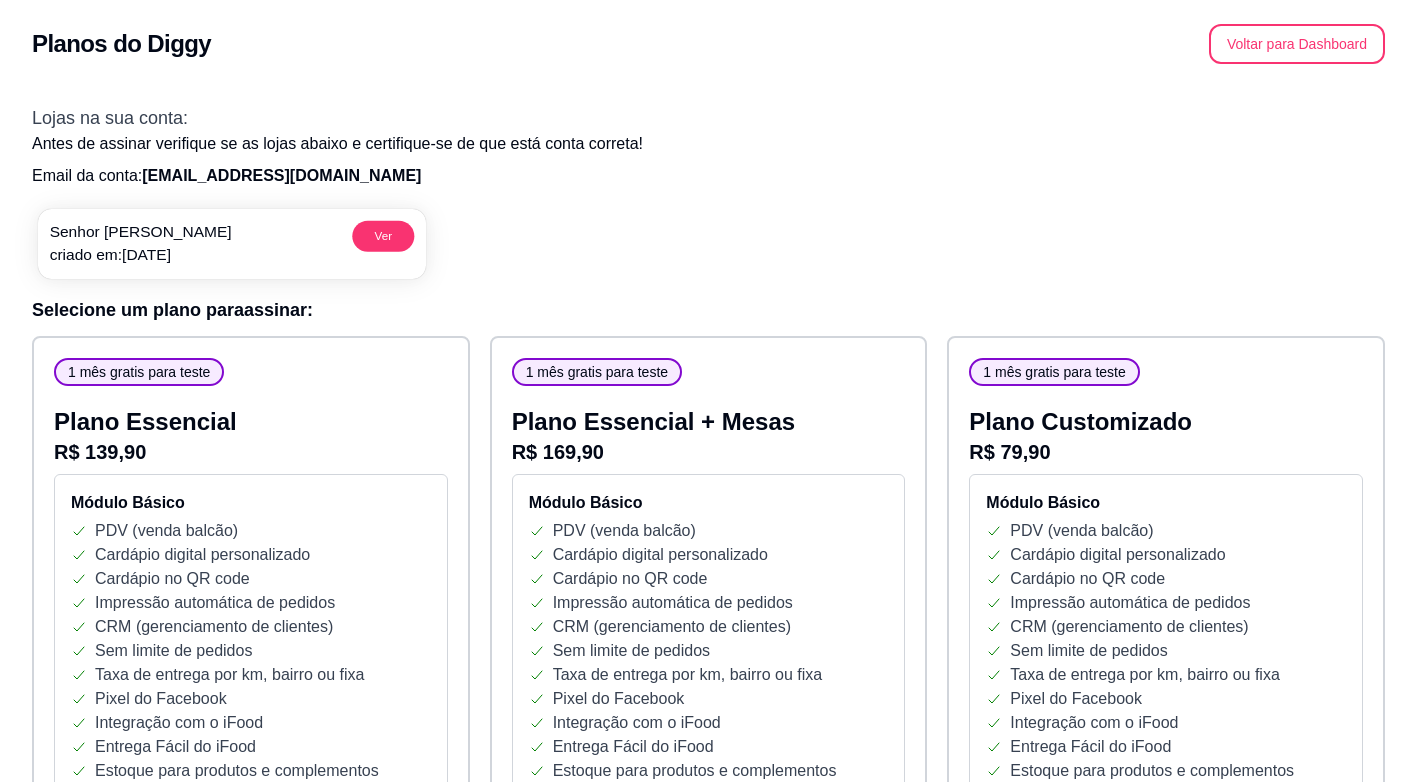 click on "Senhor Buteco  criado em:  26/07/25 Ver" at bounding box center [232, 244] 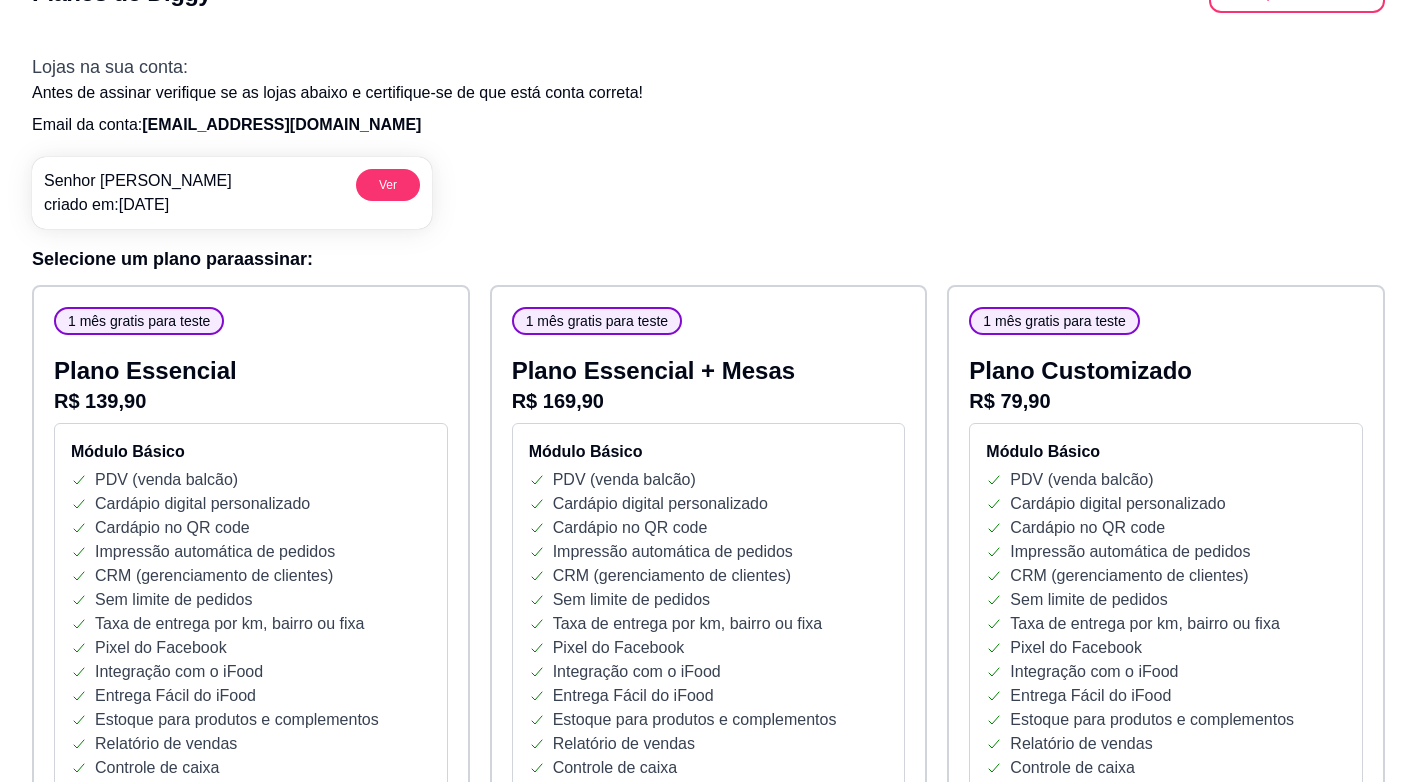 scroll, scrollTop: 100, scrollLeft: 0, axis: vertical 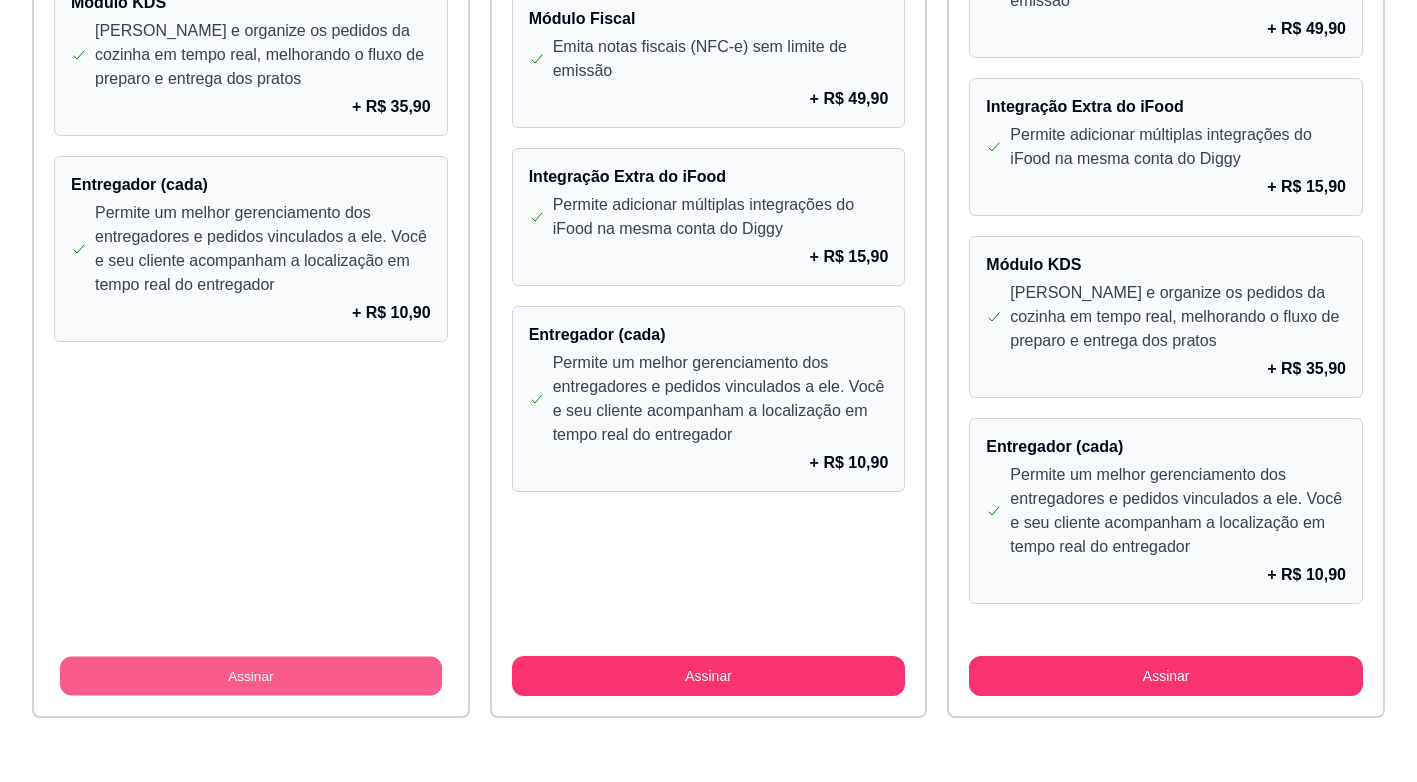 click on "Assinar" at bounding box center [251, 676] 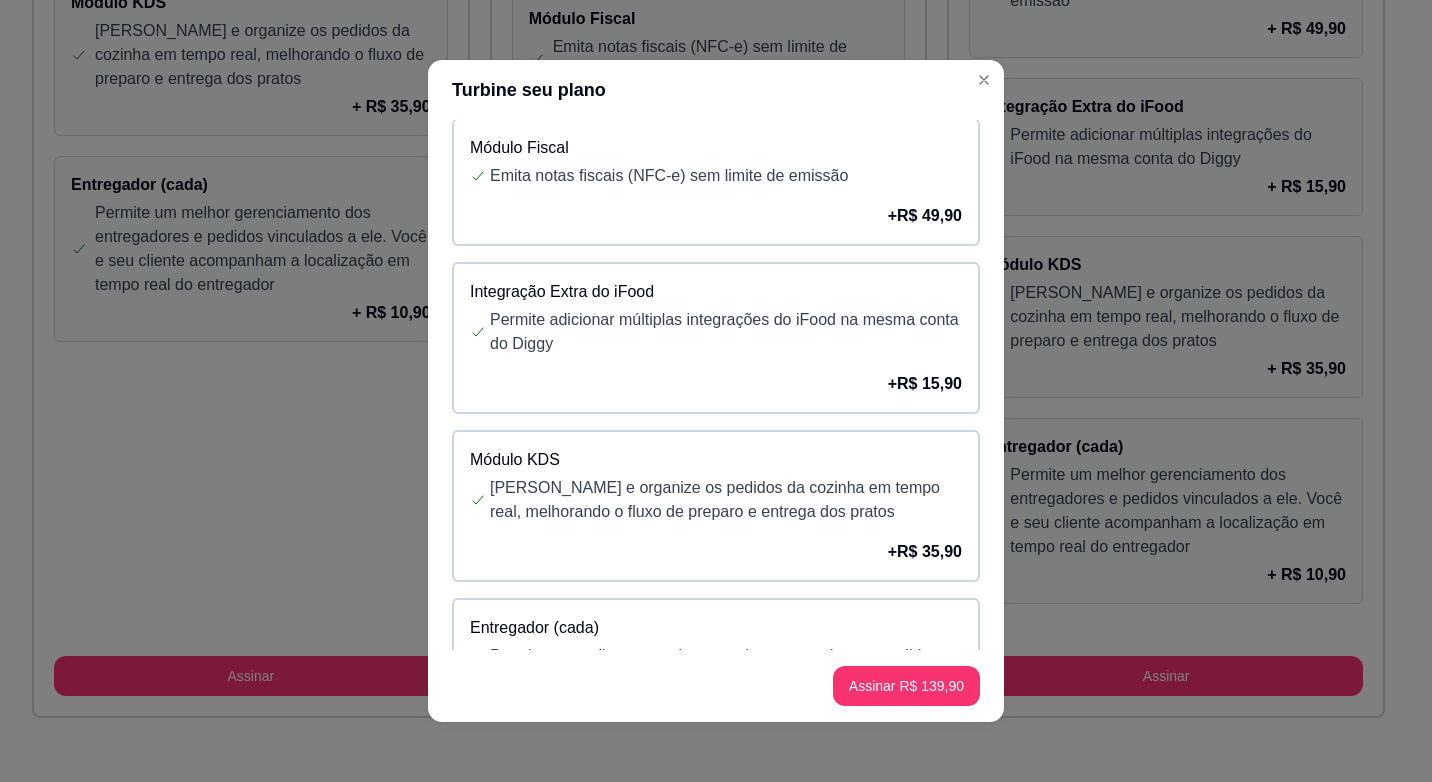 scroll, scrollTop: 360, scrollLeft: 0, axis: vertical 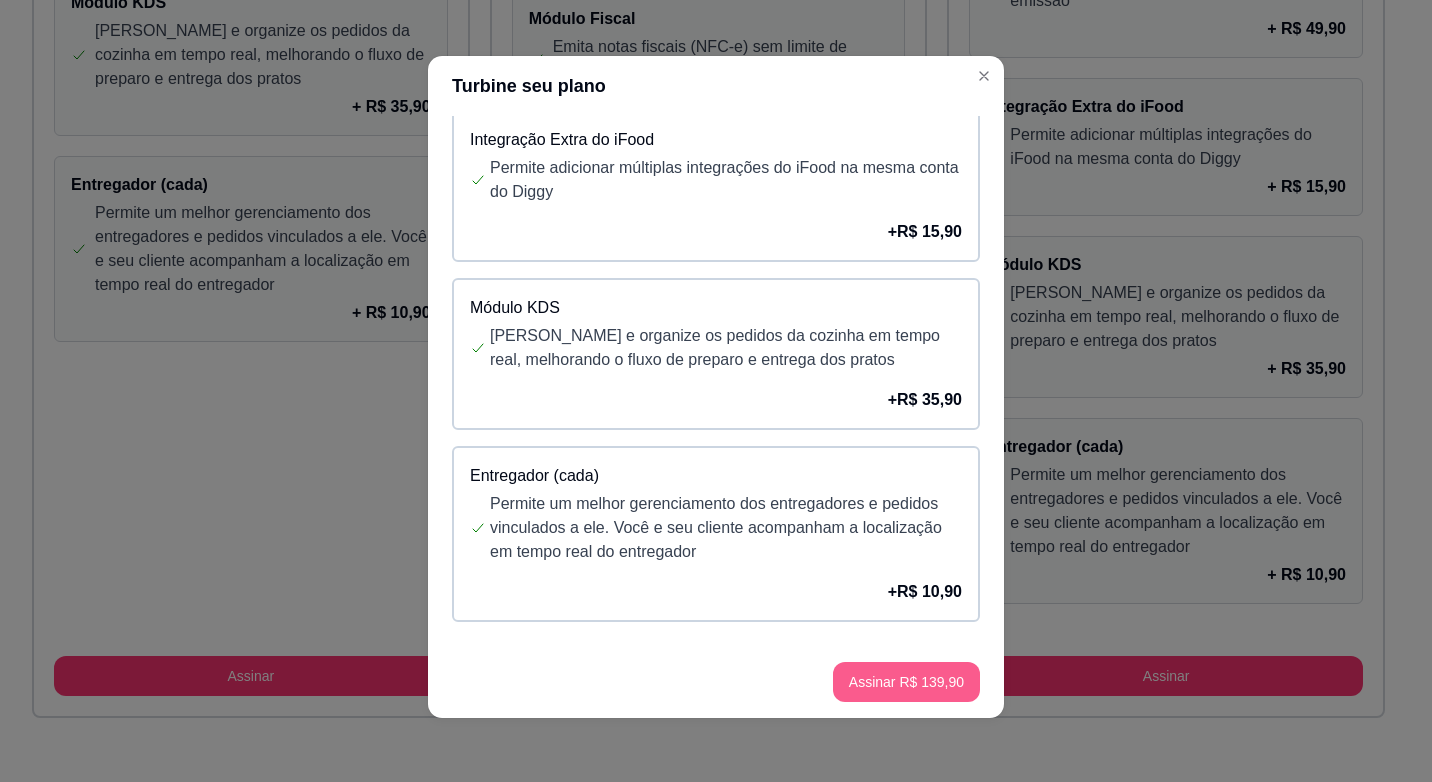 click on "Assinar   R$ 139,90" at bounding box center (906, 682) 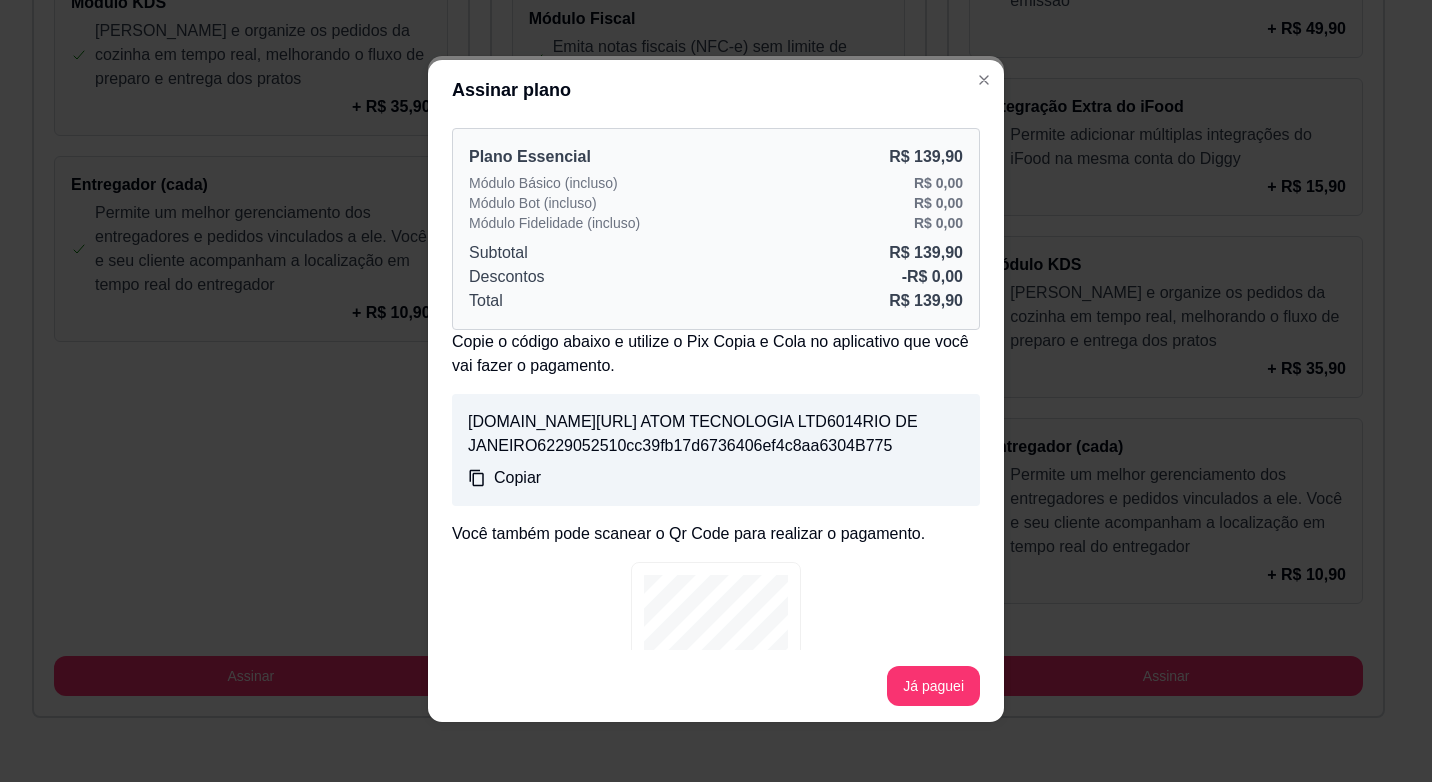 scroll, scrollTop: 177, scrollLeft: 0, axis: vertical 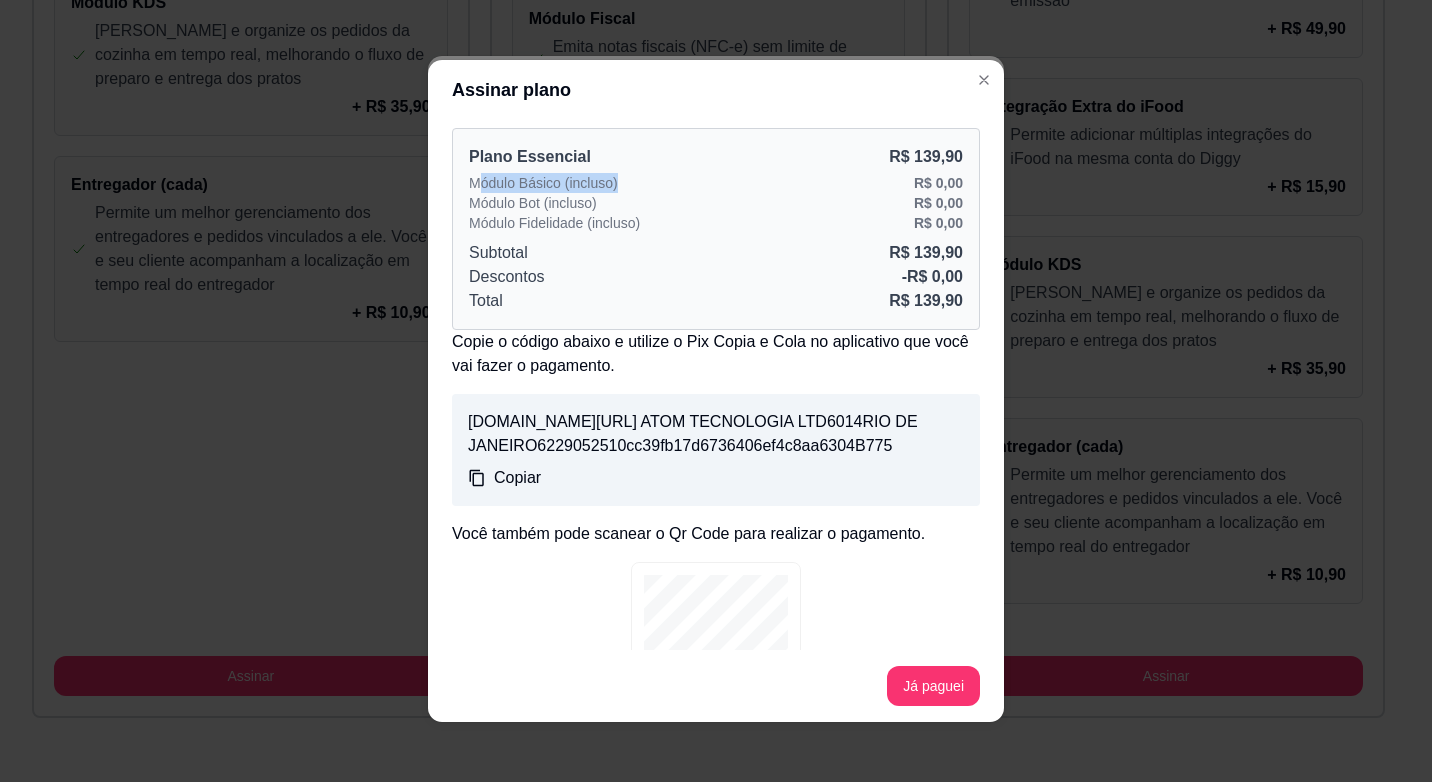 drag, startPoint x: 529, startPoint y: 179, endPoint x: 692, endPoint y: 179, distance: 163 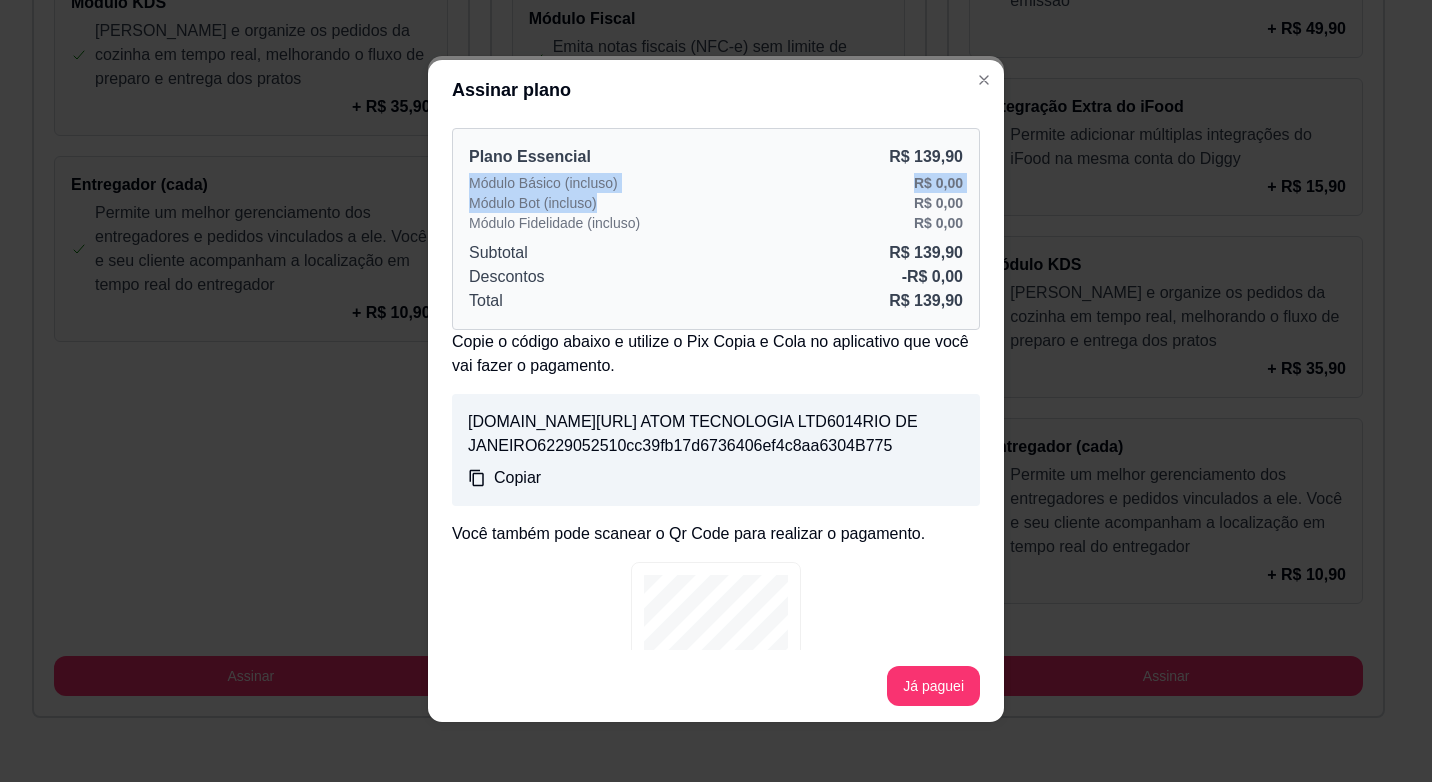 drag, startPoint x: 692, startPoint y: 179, endPoint x: 381, endPoint y: 184, distance: 311.0402 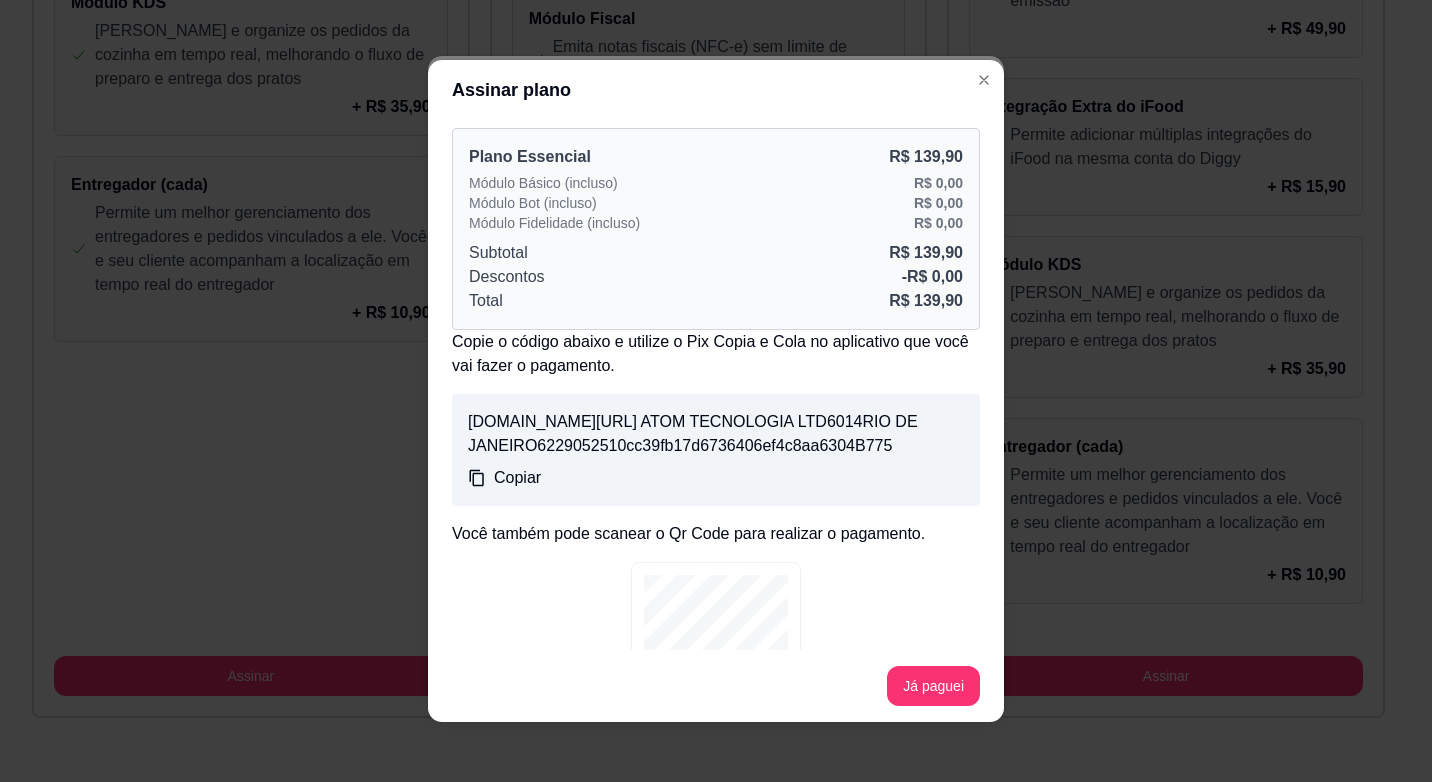 drag, startPoint x: 381, startPoint y: 184, endPoint x: 689, endPoint y: 224, distance: 310.58655 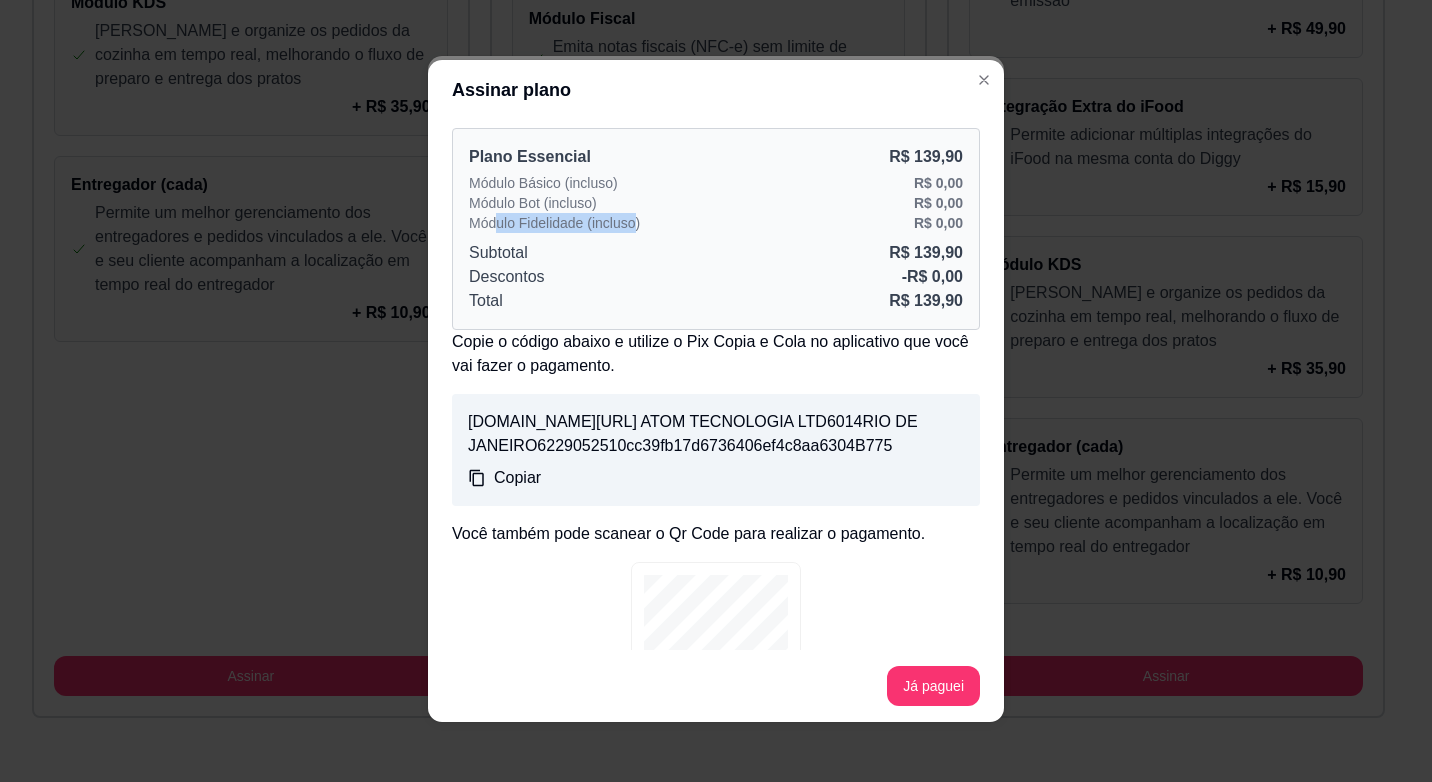 click on "Módulo Fidelidade   (incluso)" at bounding box center [554, 223] 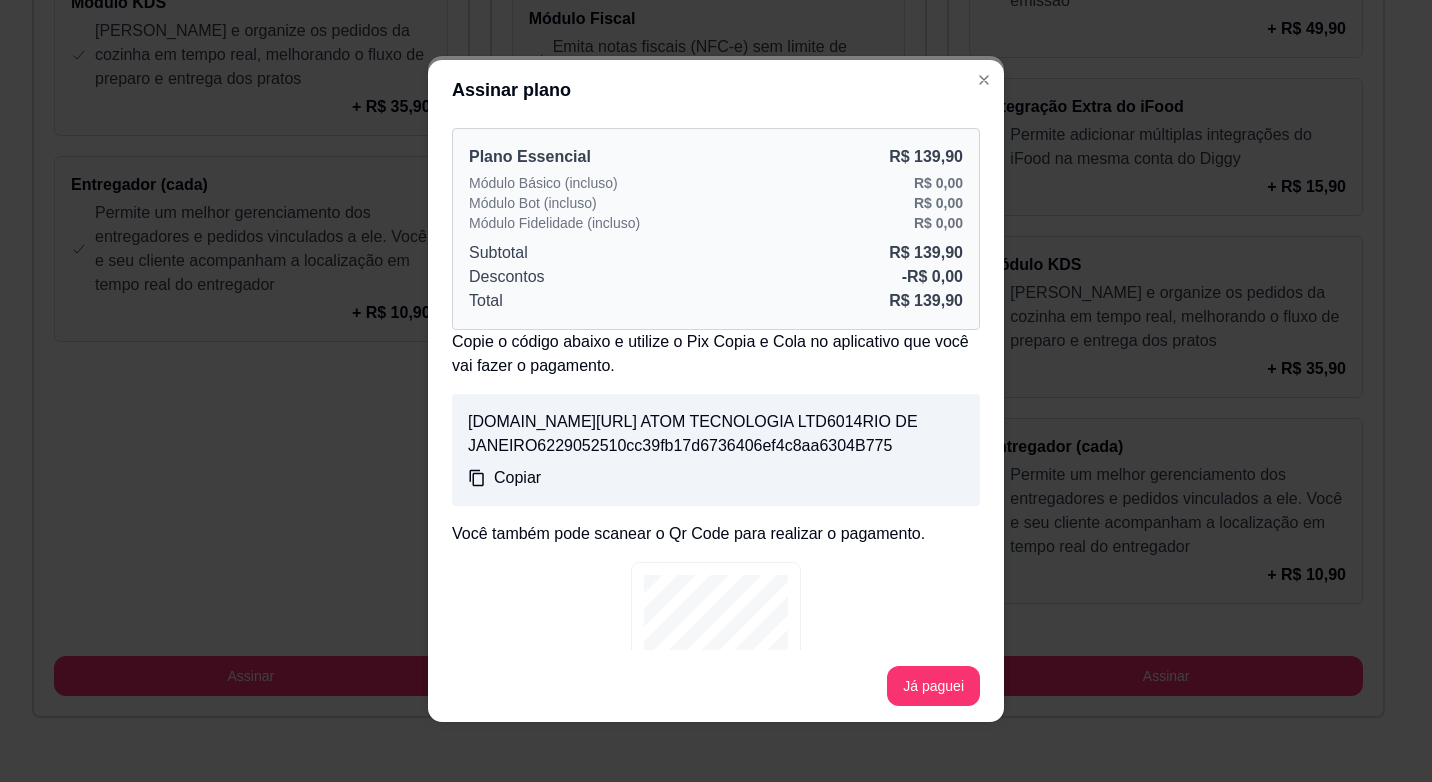 drag, startPoint x: 630, startPoint y: 227, endPoint x: 769, endPoint y: 234, distance: 139.17615 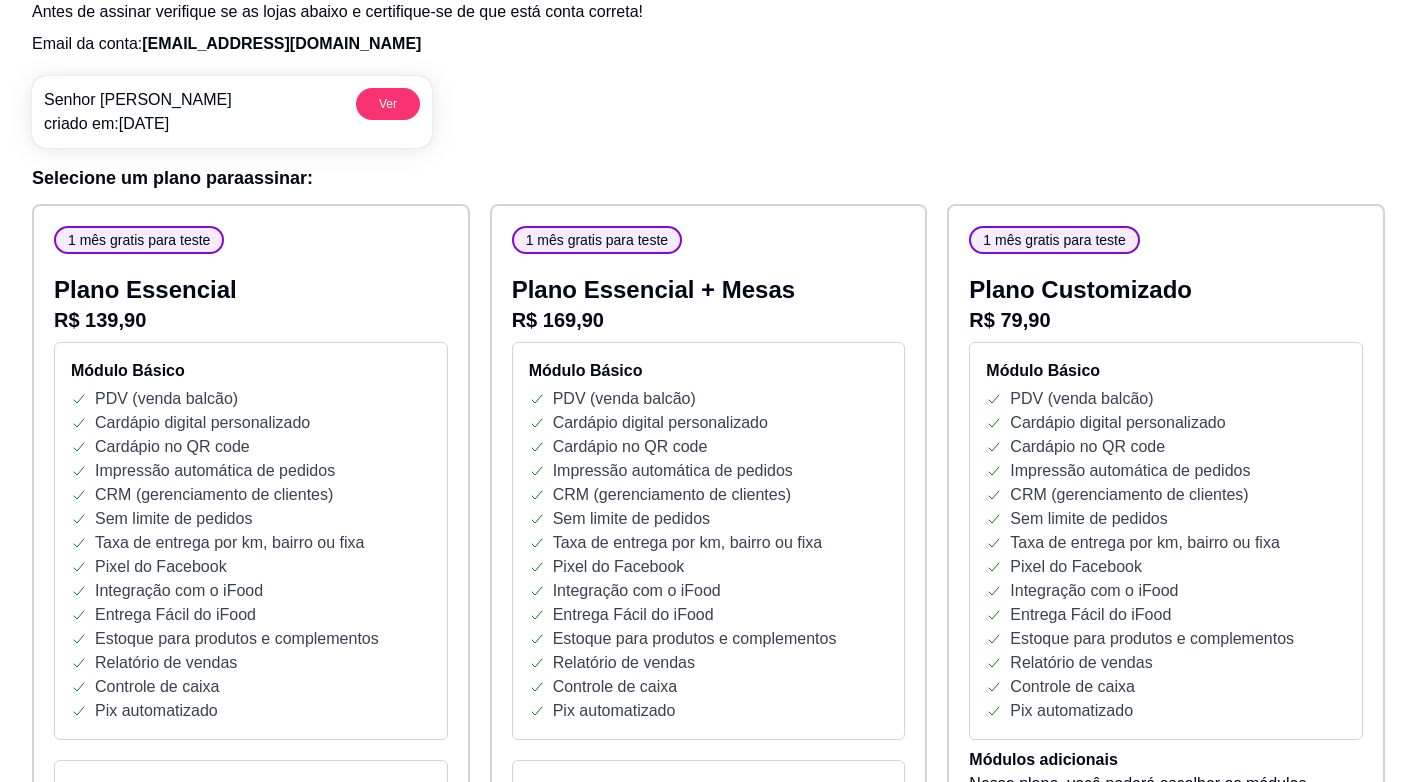 scroll, scrollTop: 0, scrollLeft: 0, axis: both 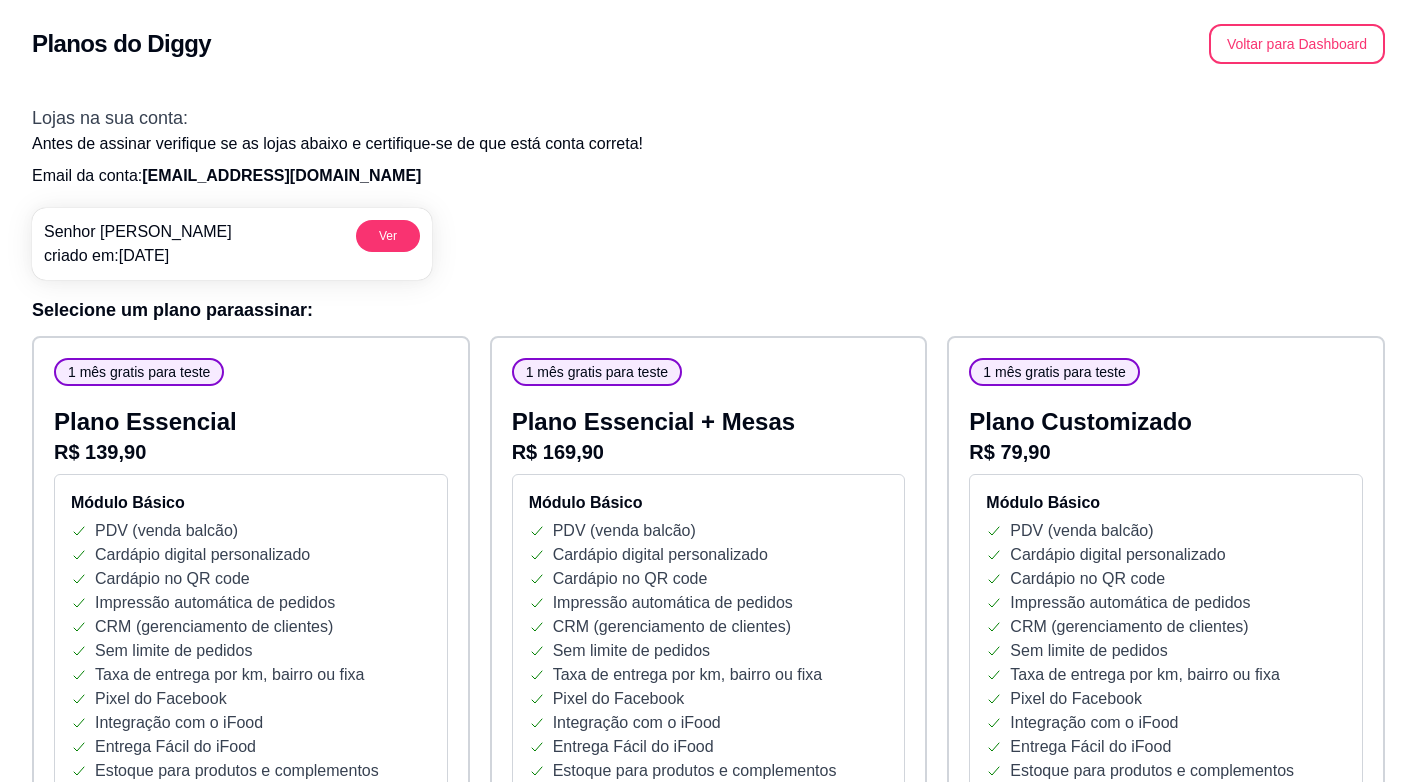 click on "contatosra.burguer@gmail.com" at bounding box center [281, 175] 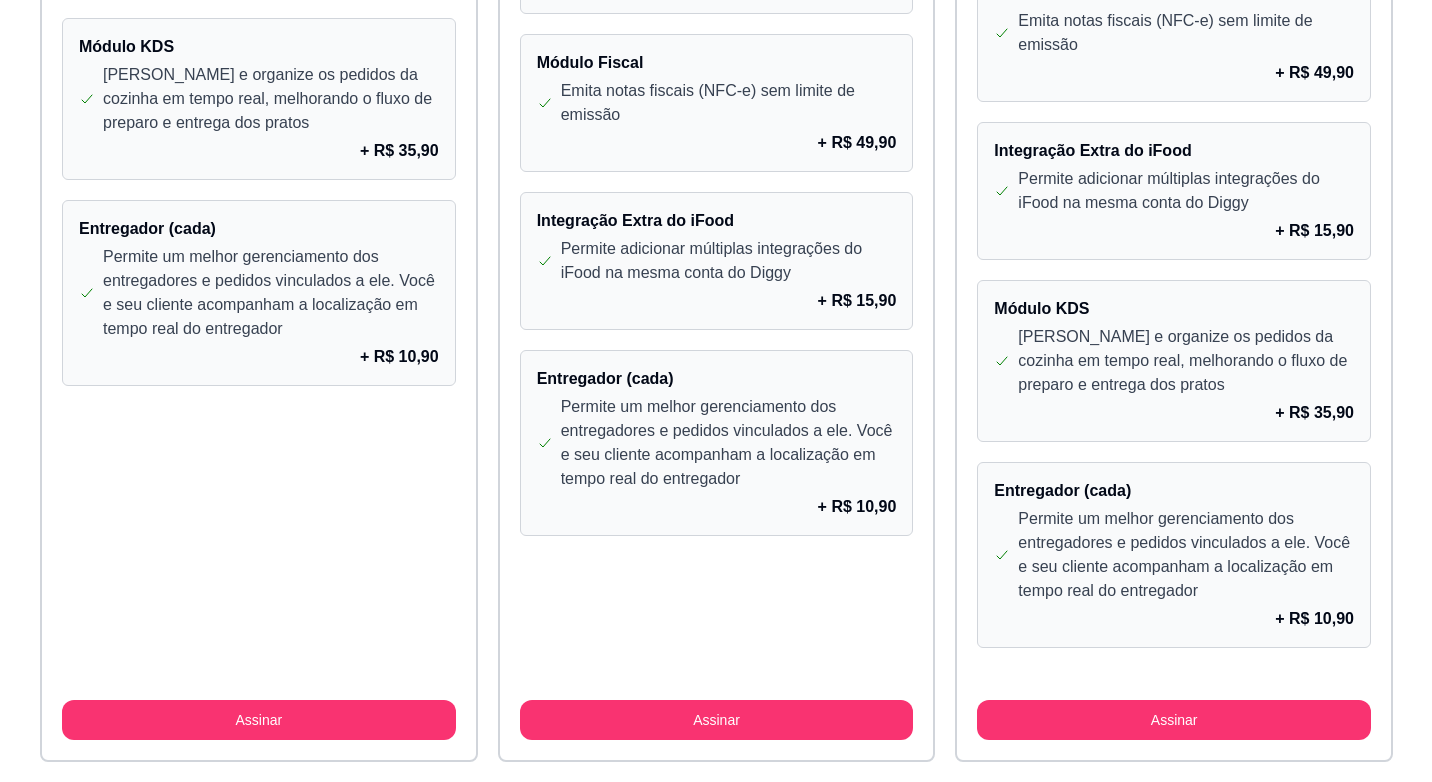 scroll, scrollTop: 1744, scrollLeft: 0, axis: vertical 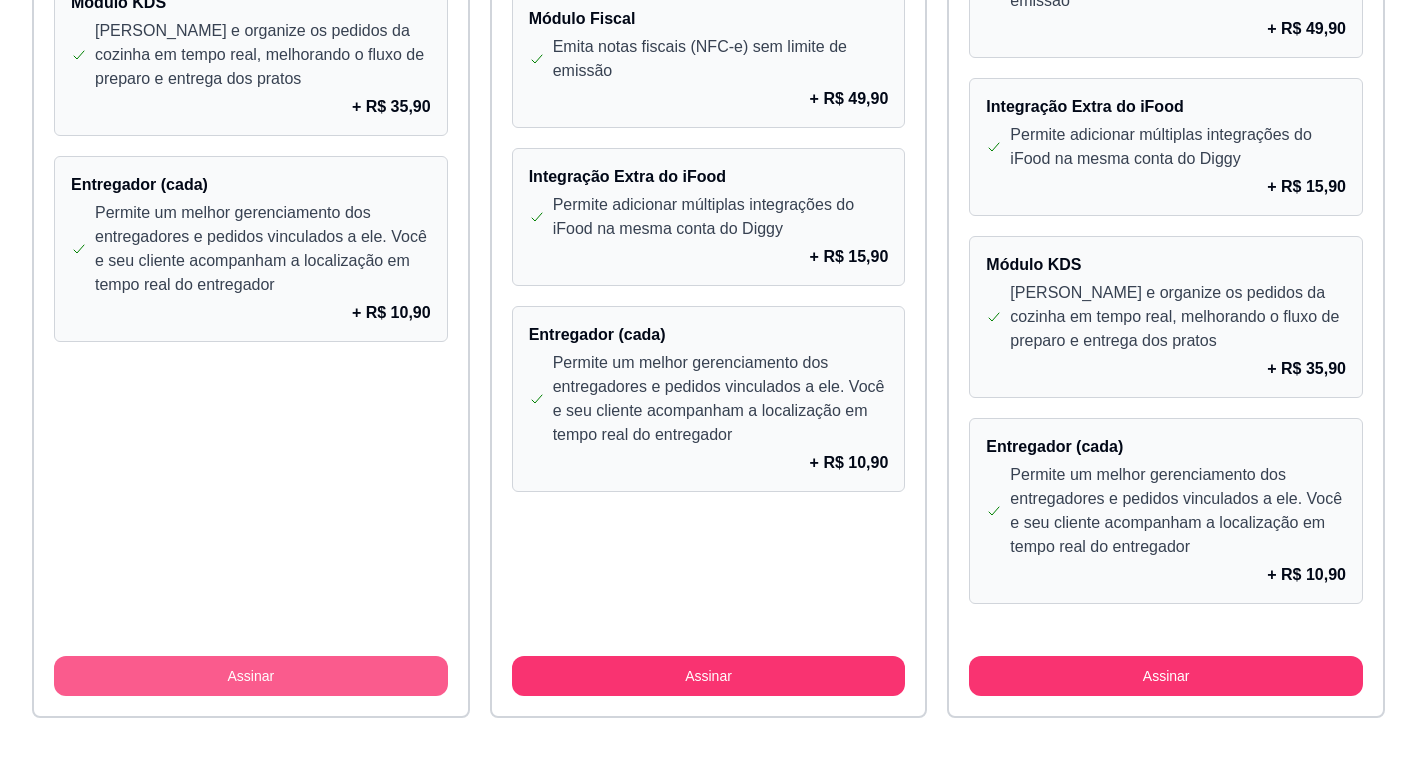 click on "Assinar" at bounding box center [251, 676] 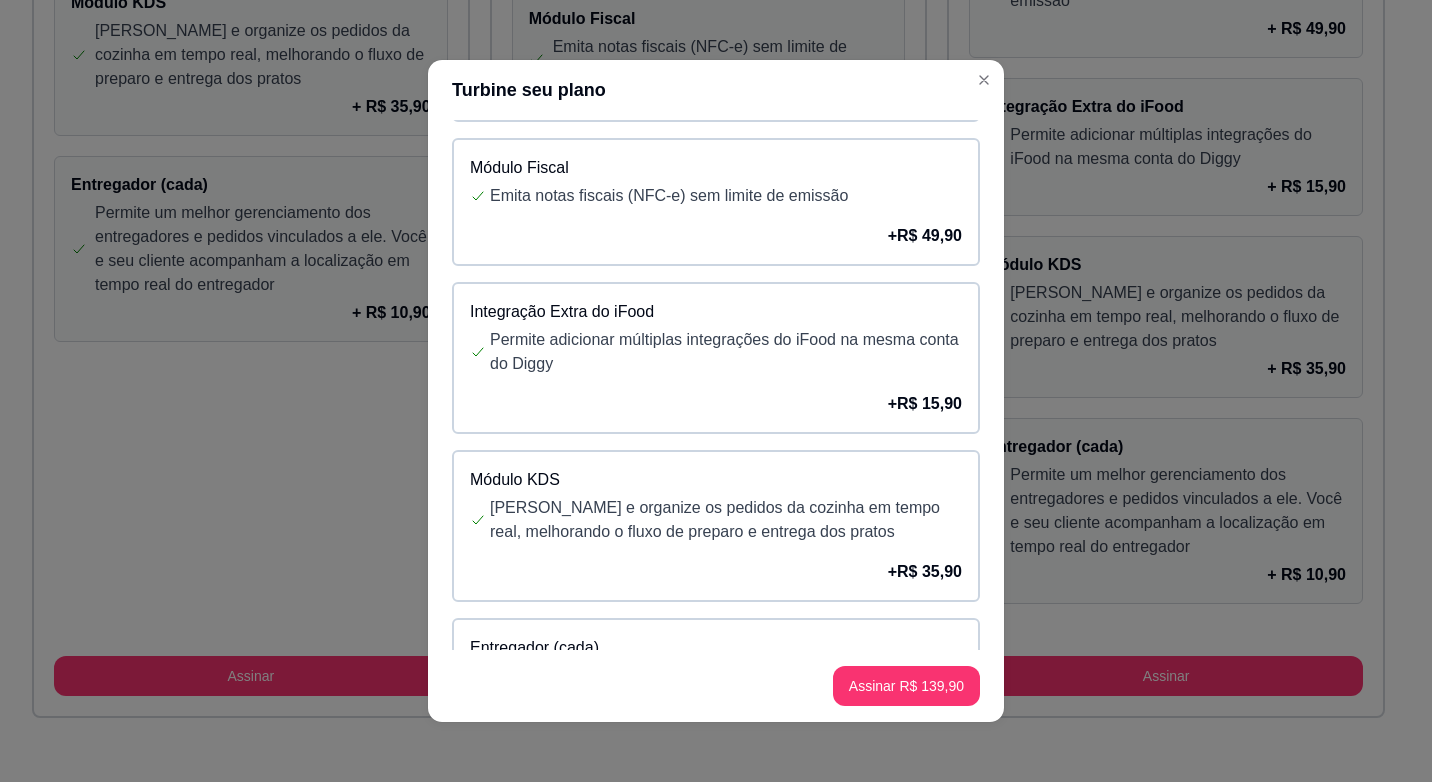 scroll, scrollTop: 360, scrollLeft: 0, axis: vertical 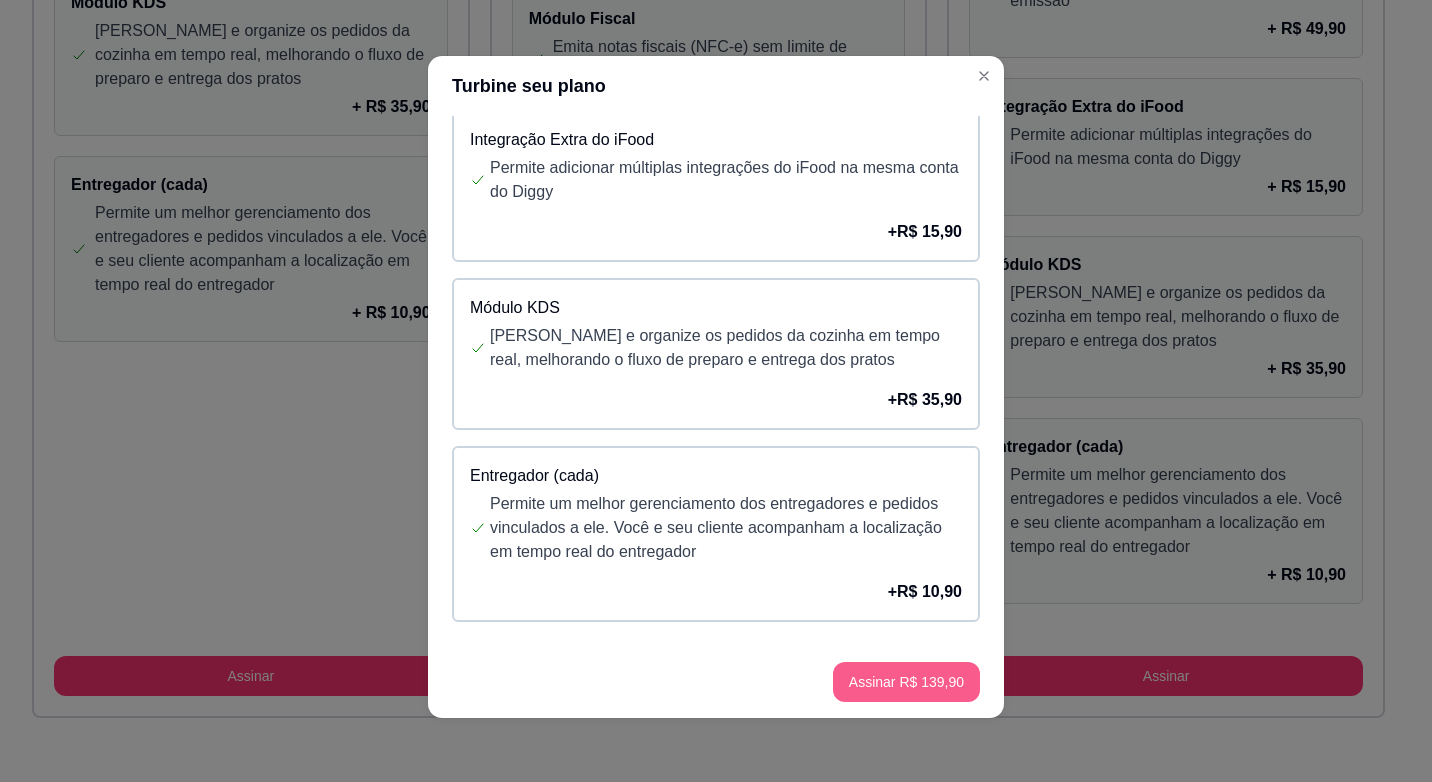 click on "Assinar   R$ 139,90" at bounding box center [906, 682] 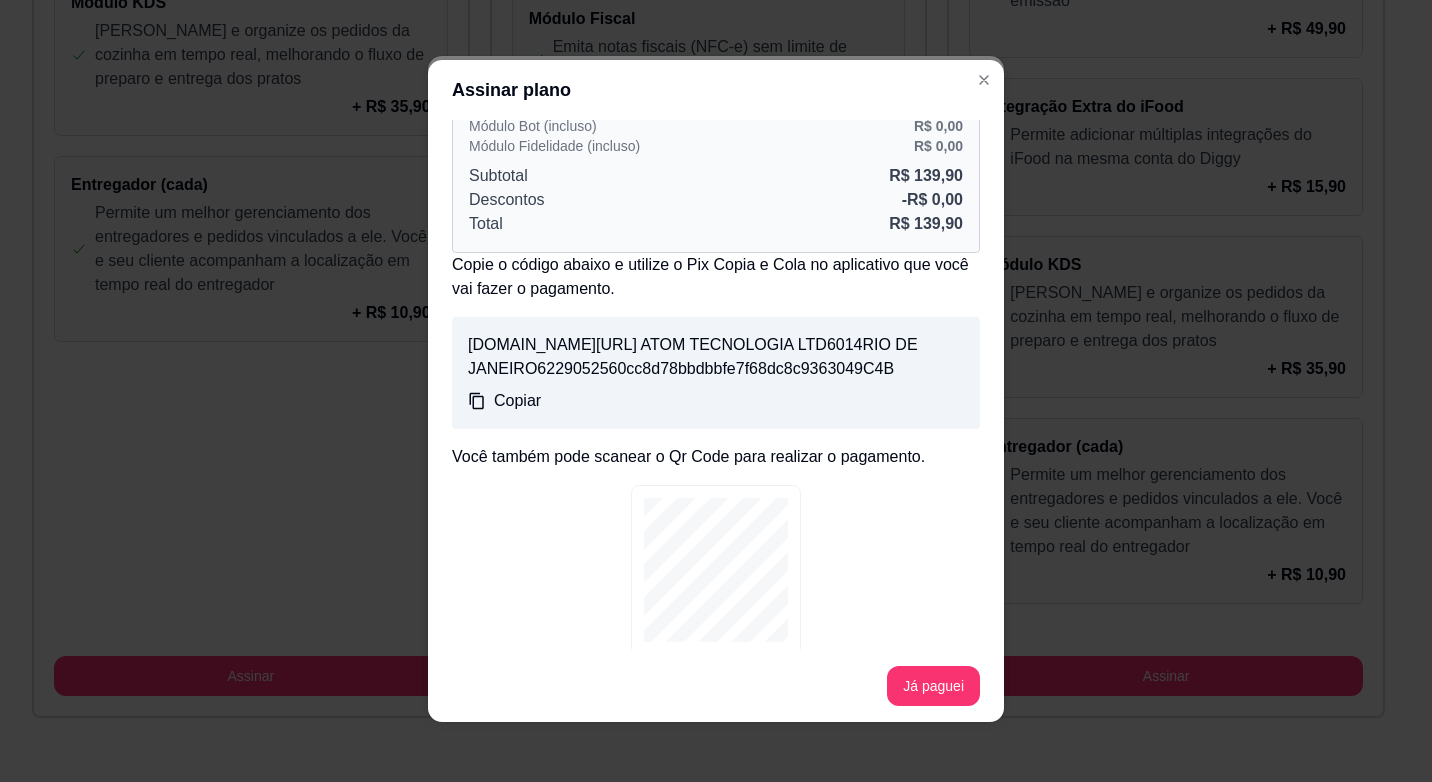 scroll, scrollTop: 177, scrollLeft: 0, axis: vertical 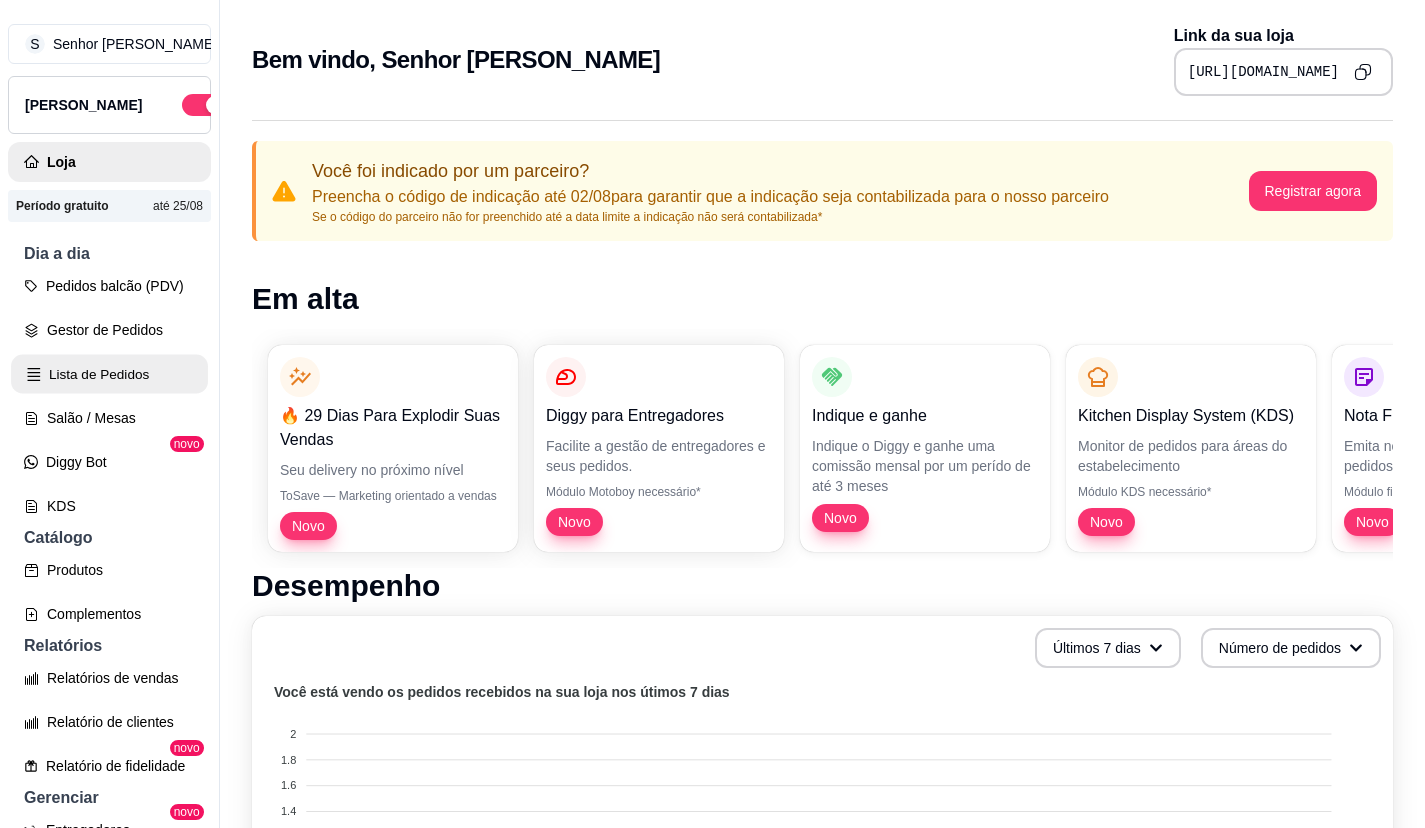 click on "Lista de Pedidos" at bounding box center [109, 374] 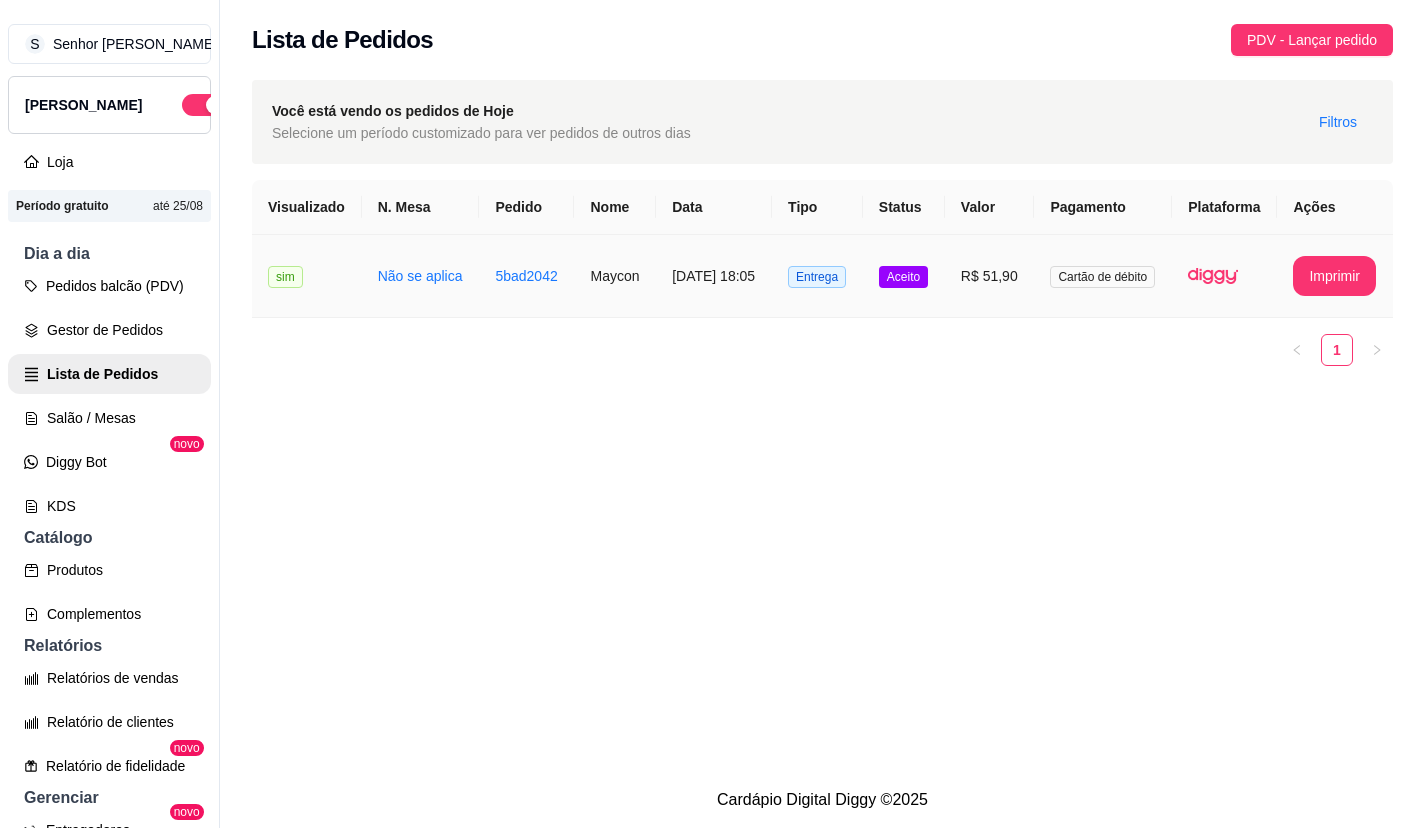 click at bounding box center [1213, 276] 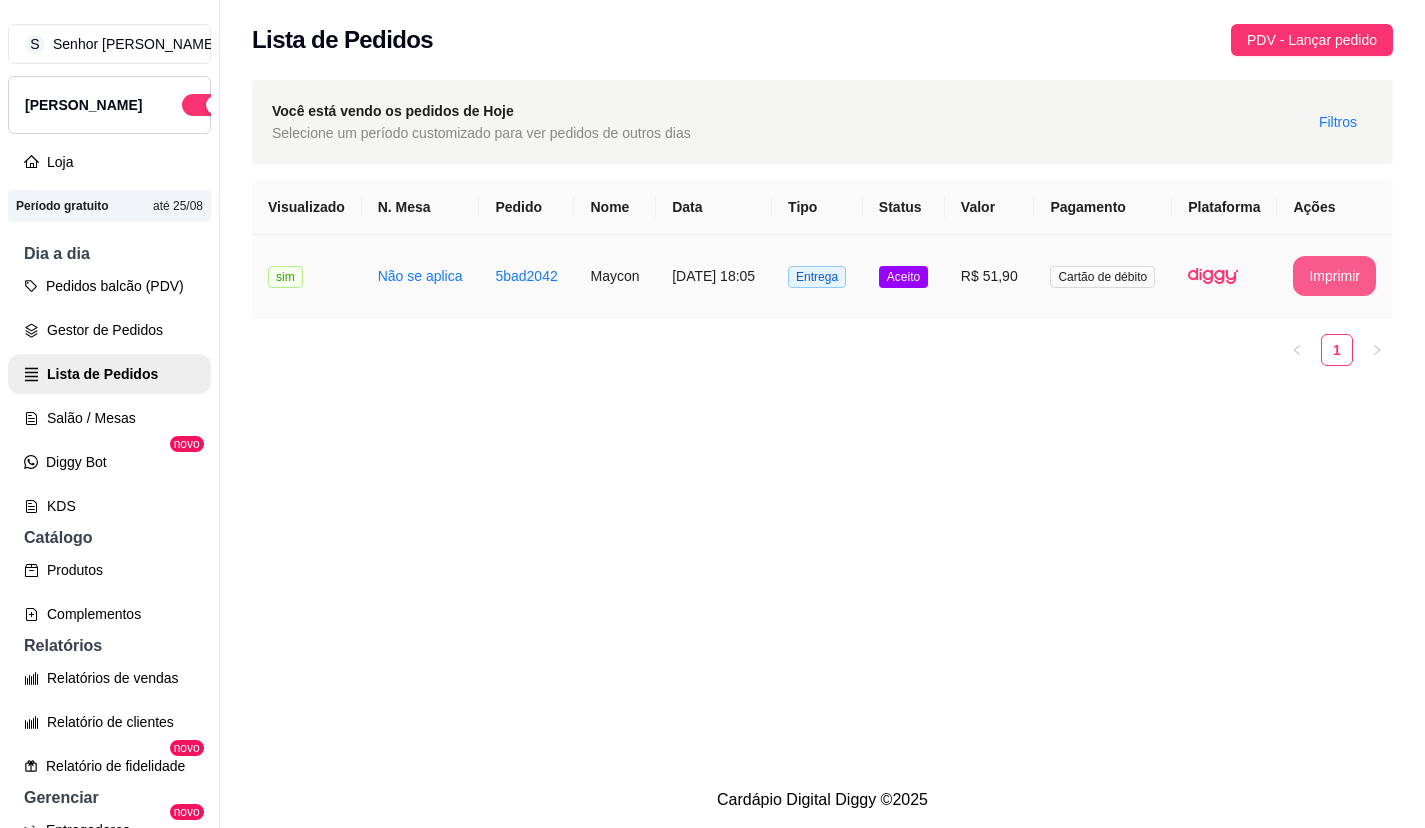 click on "Imprimir" at bounding box center [1334, 276] 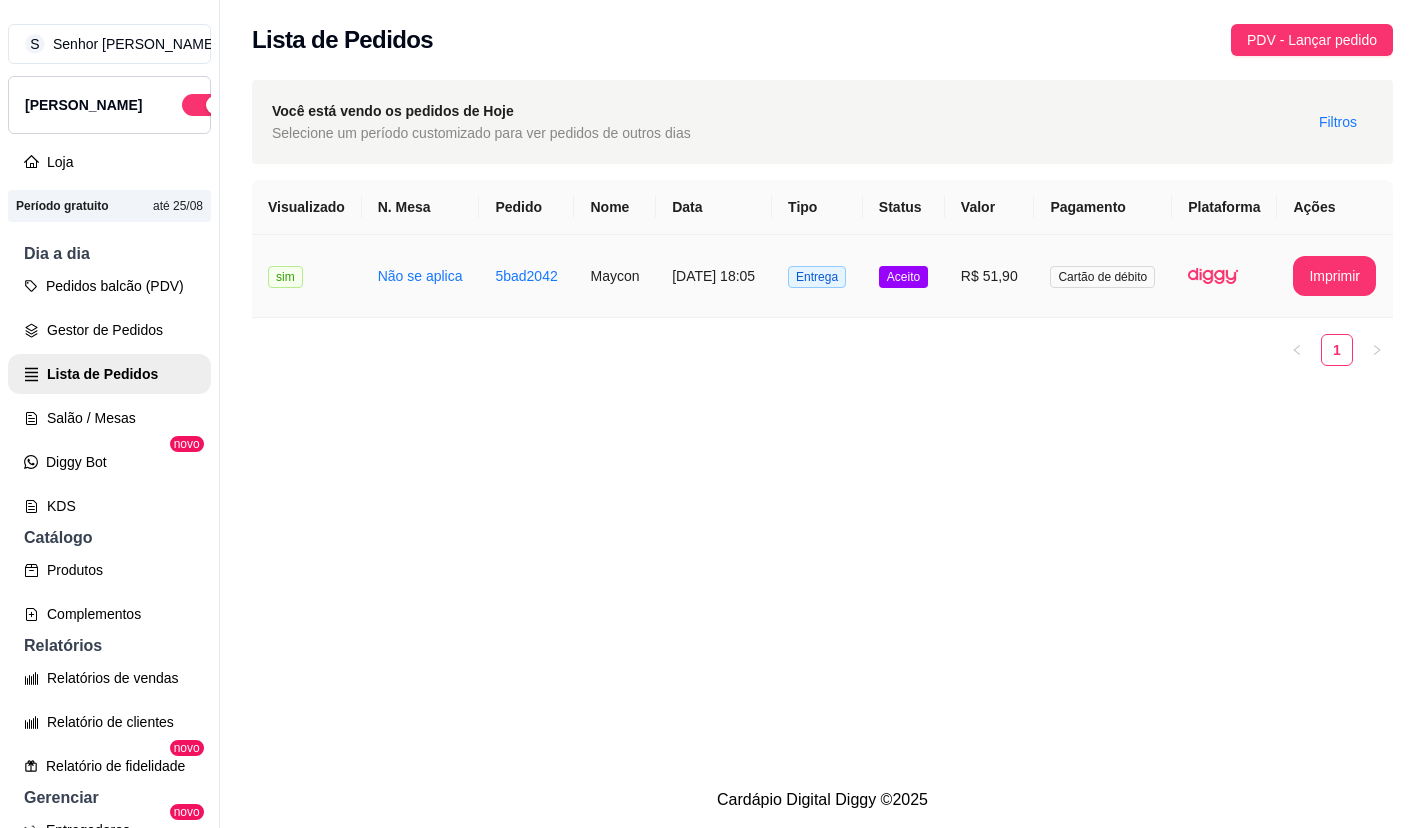 scroll, scrollTop: 0, scrollLeft: 0, axis: both 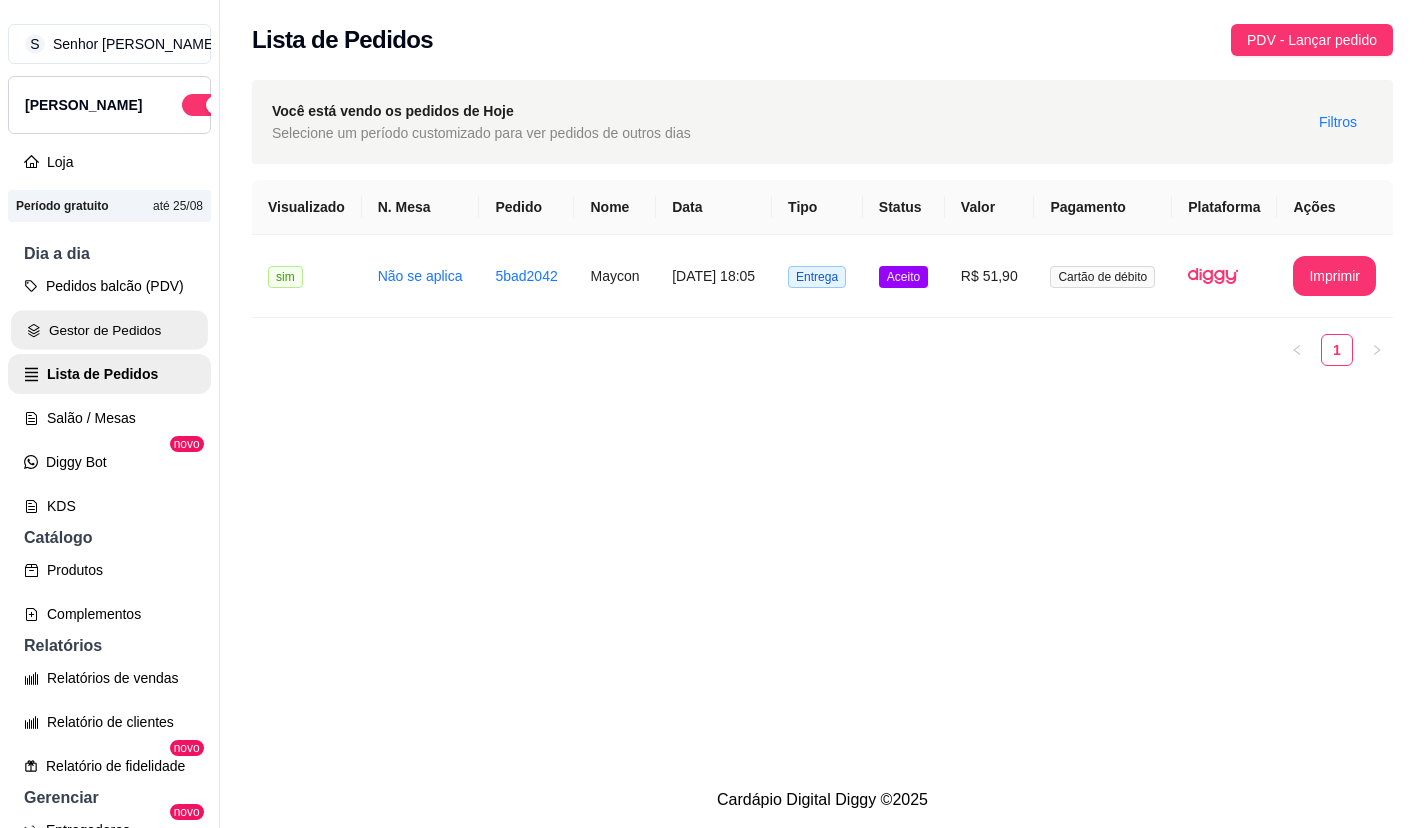 click on "Gestor de Pedidos" at bounding box center [109, 330] 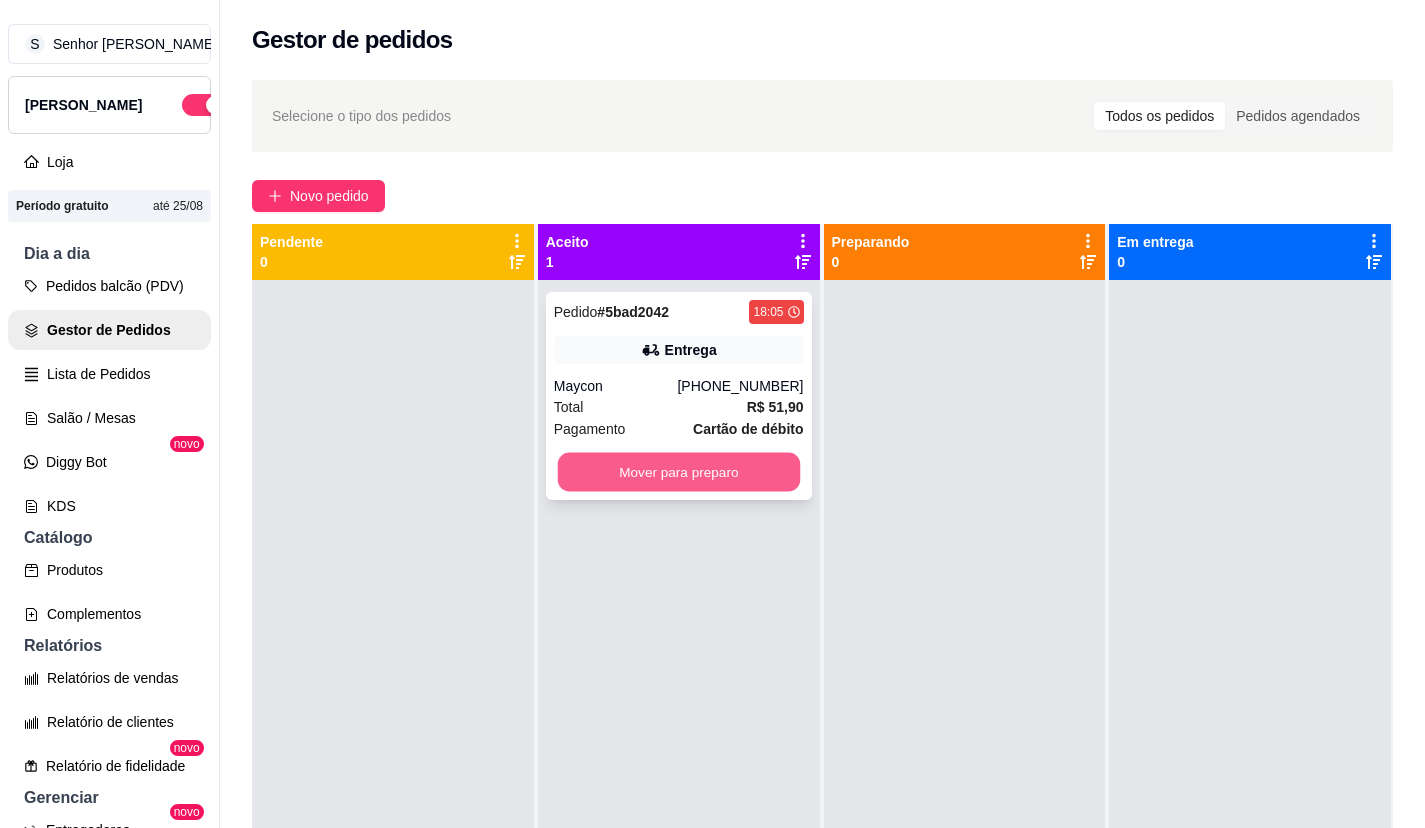 click on "Mover para preparo" at bounding box center (678, 472) 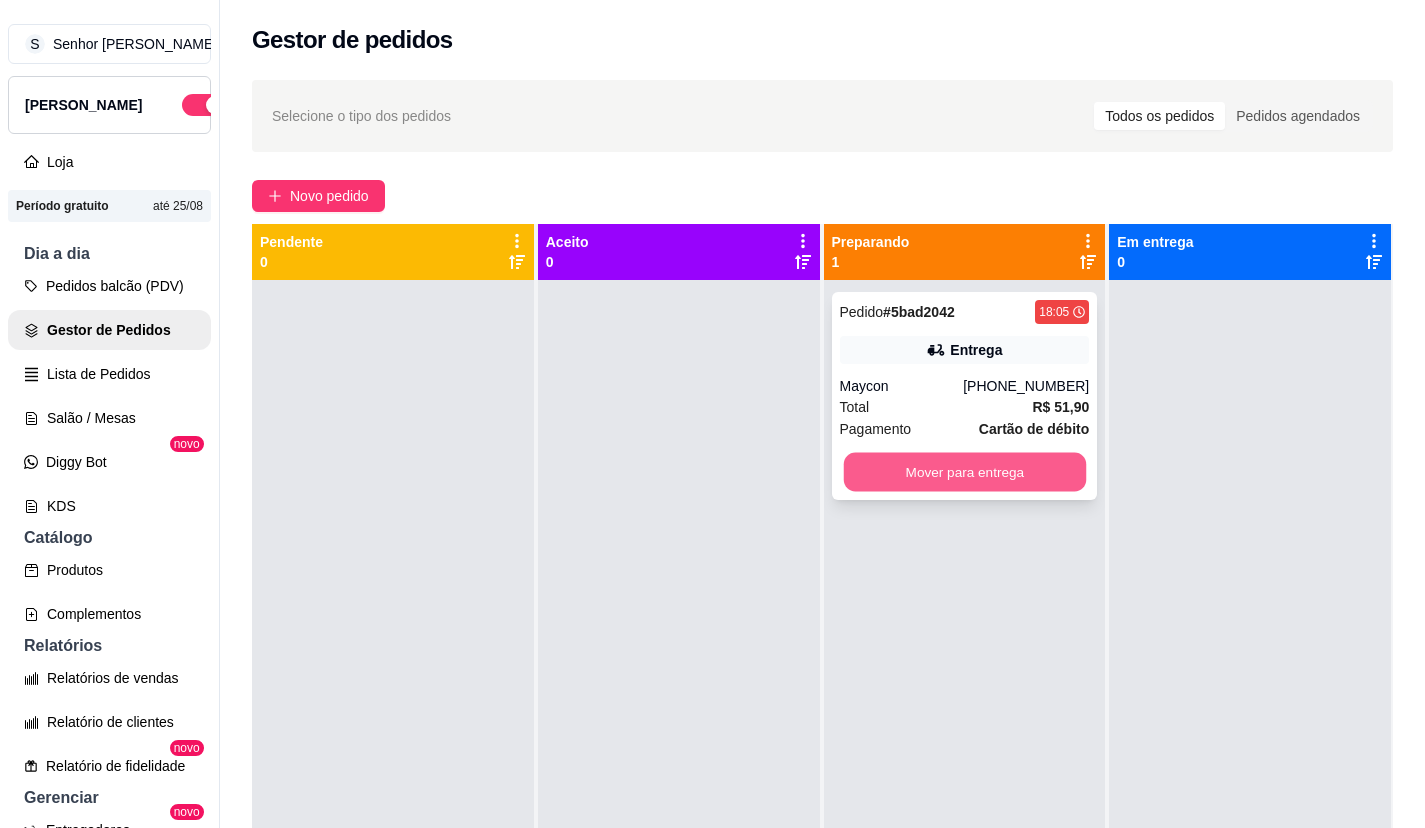 click on "Mover para entrega" at bounding box center [964, 472] 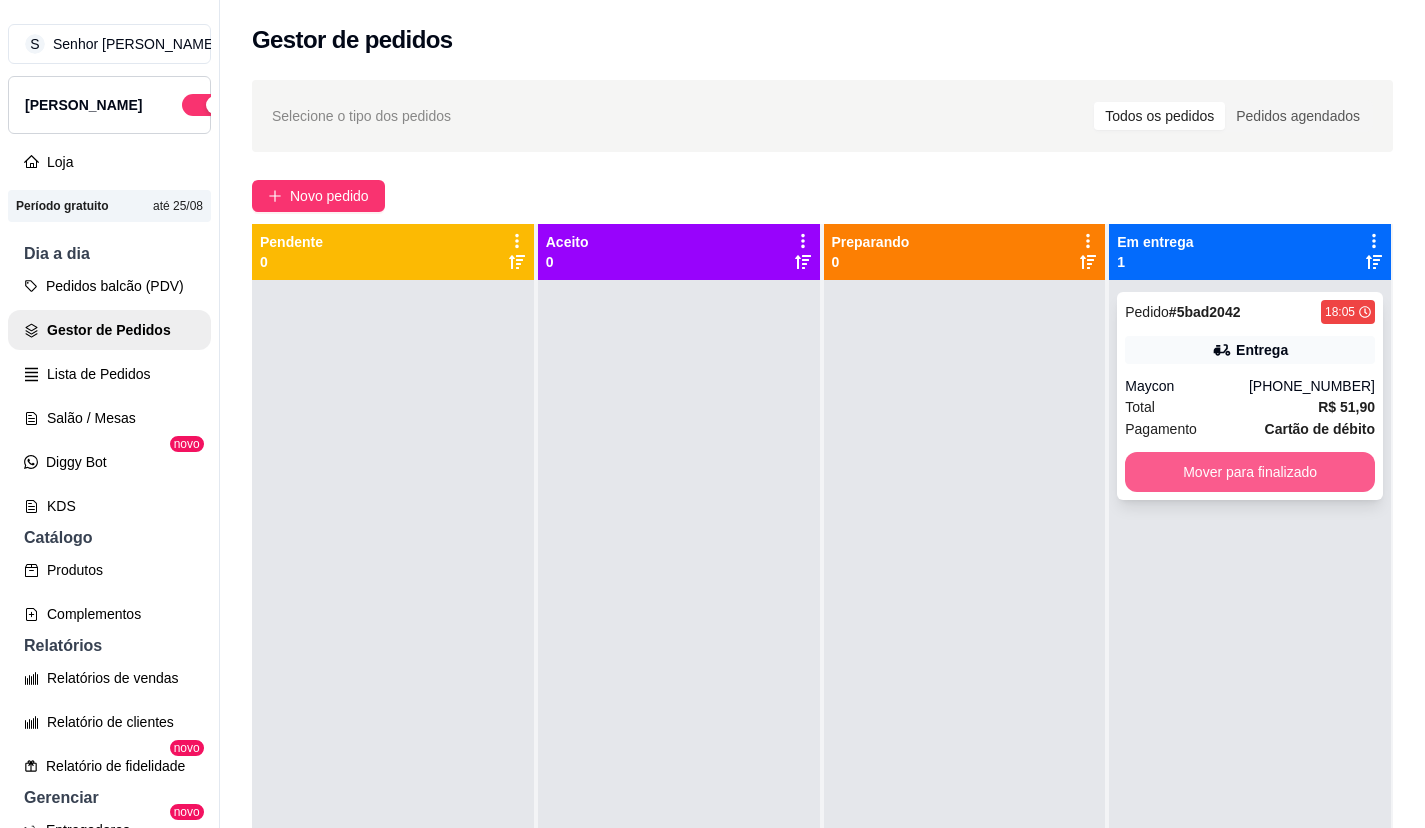 click on "Mover para finalizado" at bounding box center (1250, 472) 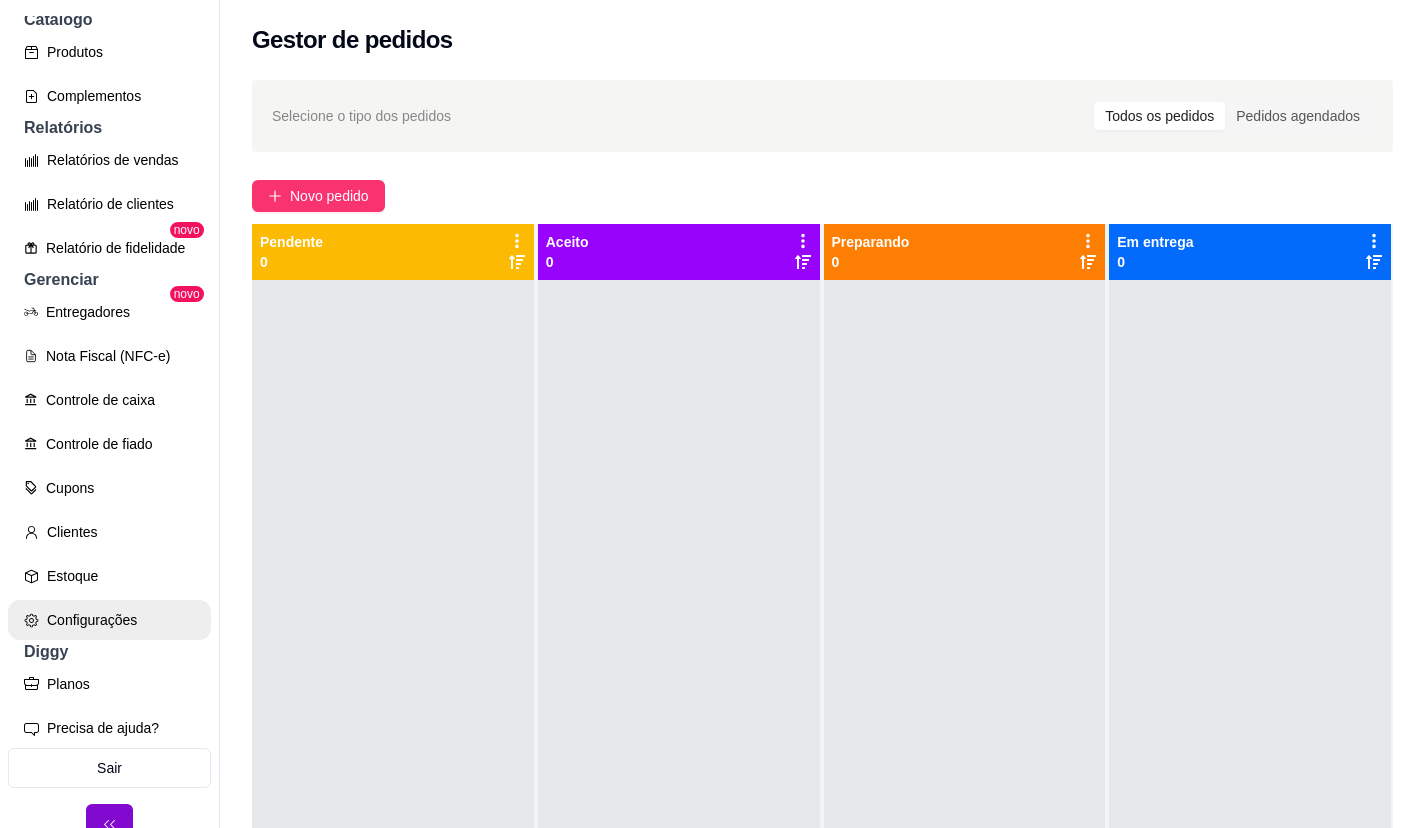 scroll, scrollTop: 542, scrollLeft: 0, axis: vertical 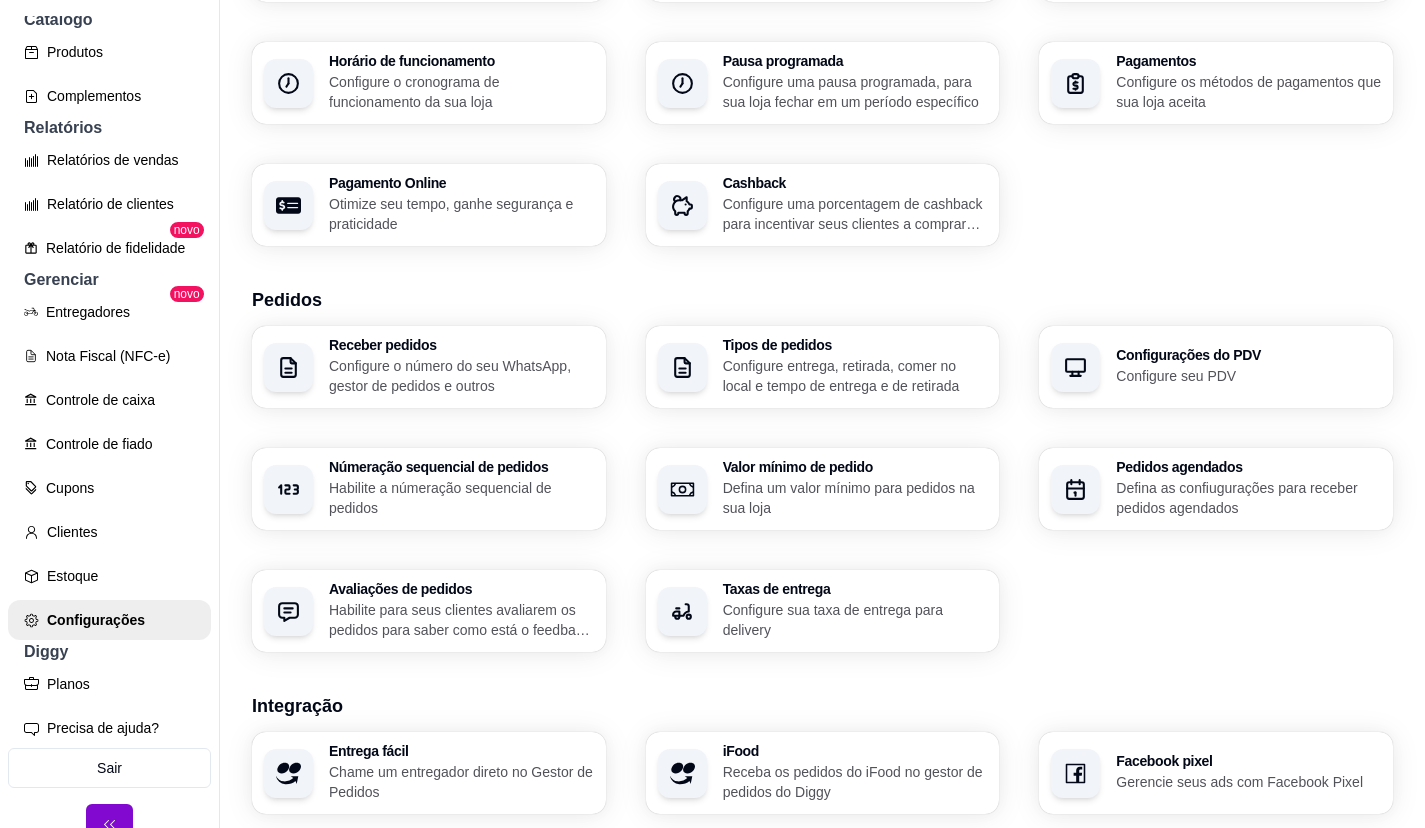 click on "Configure sua taxa de entrega para delivery" at bounding box center (855, 620) 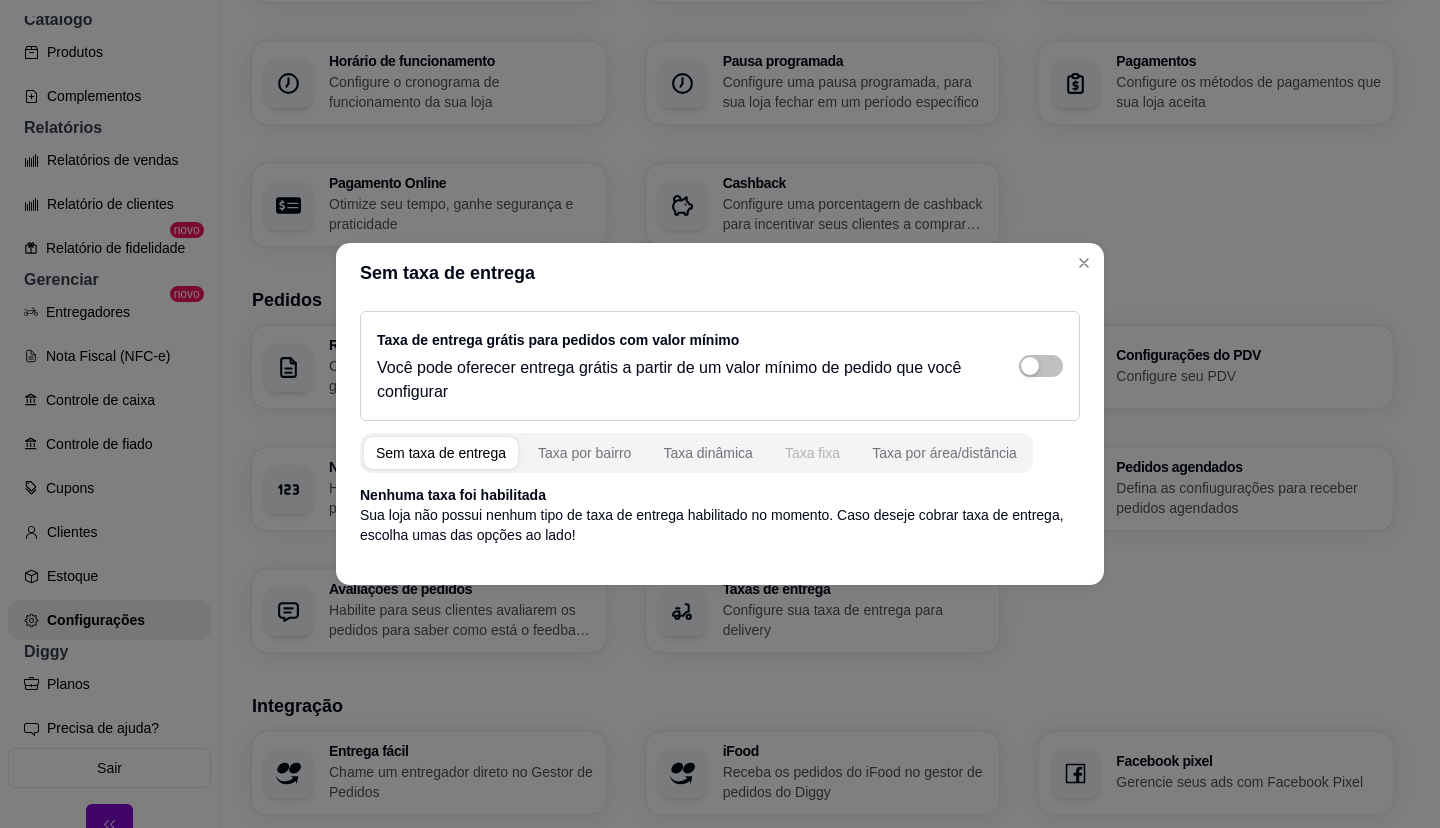 click on "Taxa fixa" at bounding box center (812, 453) 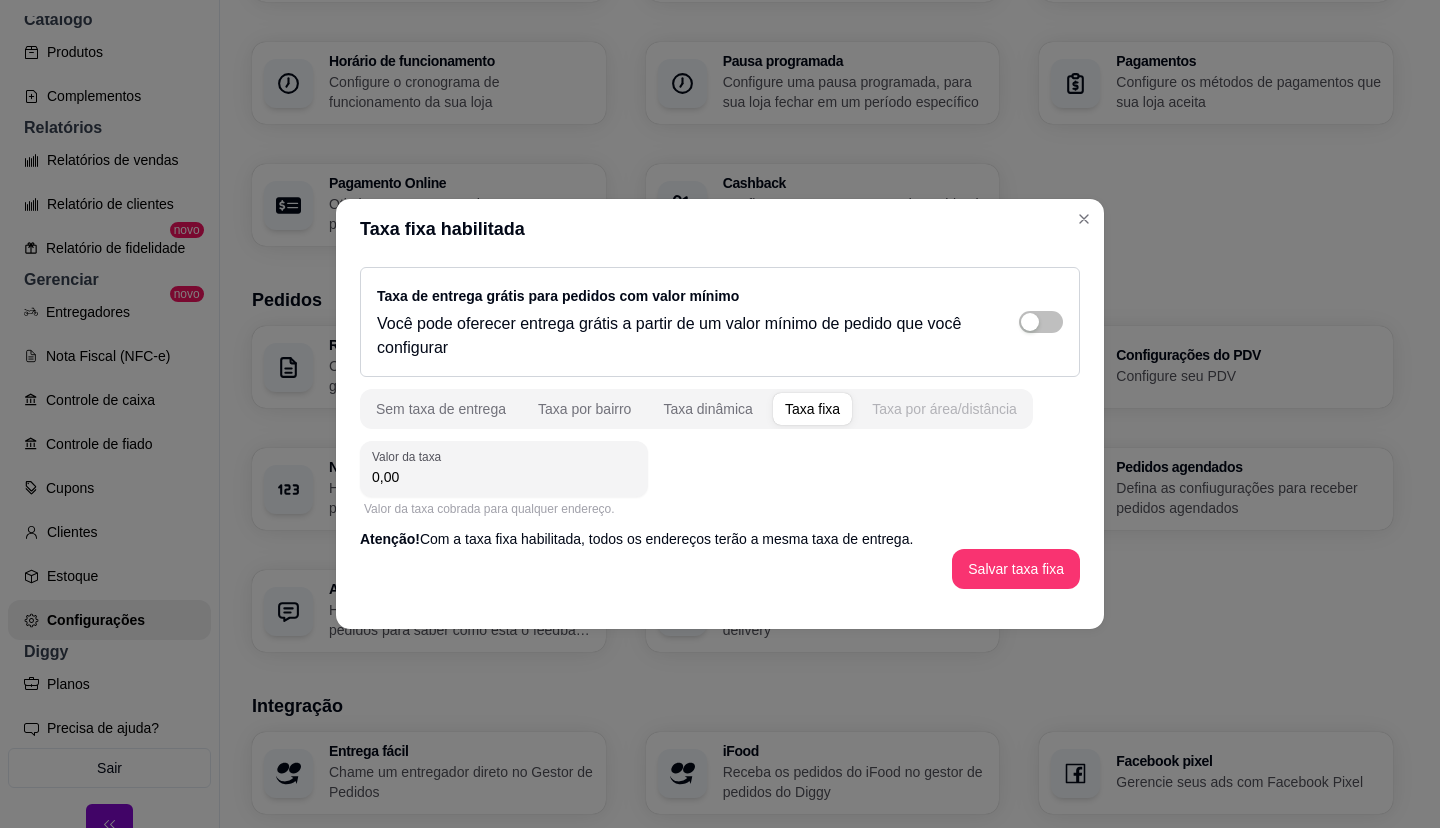 click on "Taxa por área/distância" at bounding box center (944, 409) 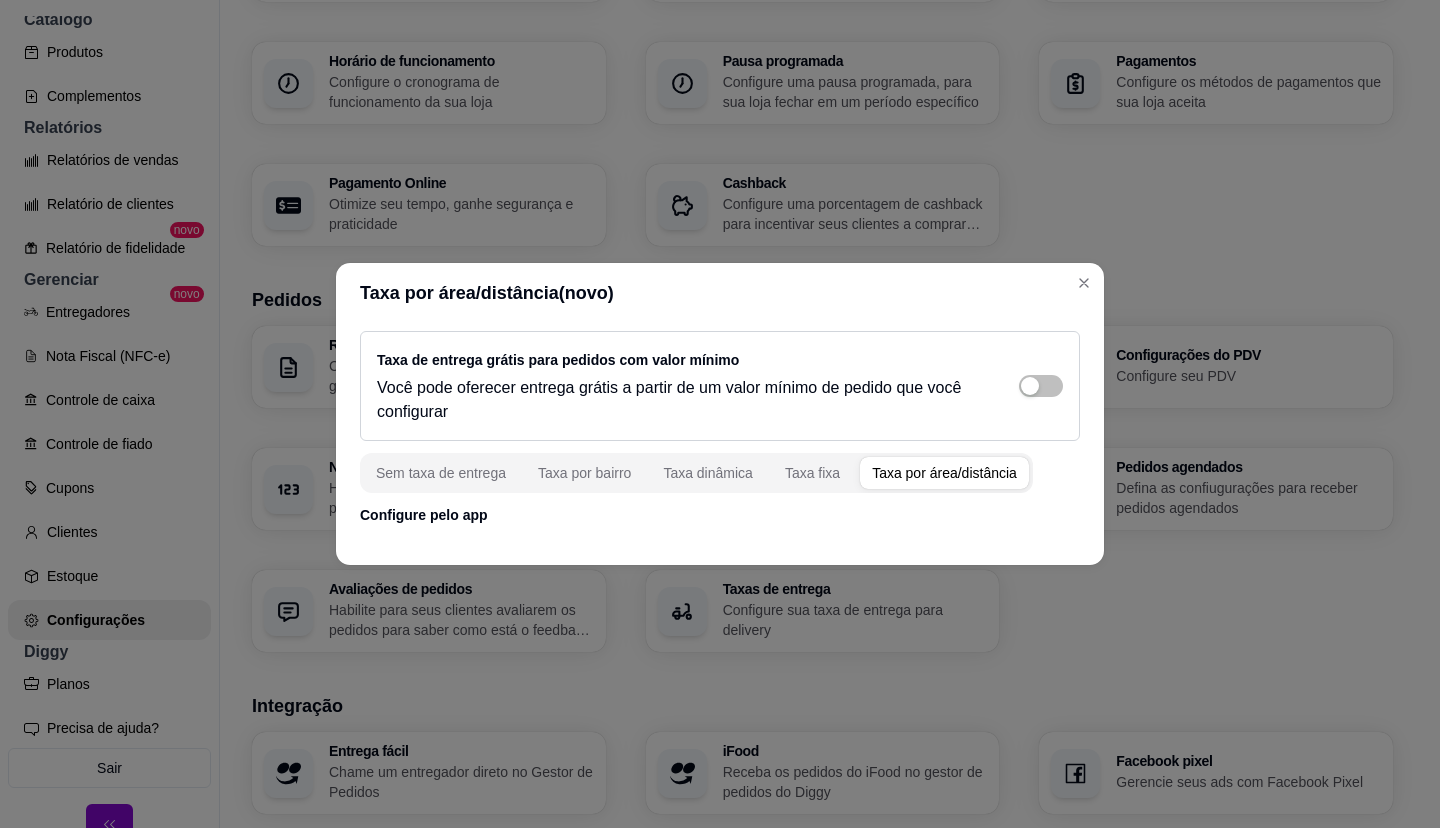 click on "Configure pelo app" at bounding box center (720, 515) 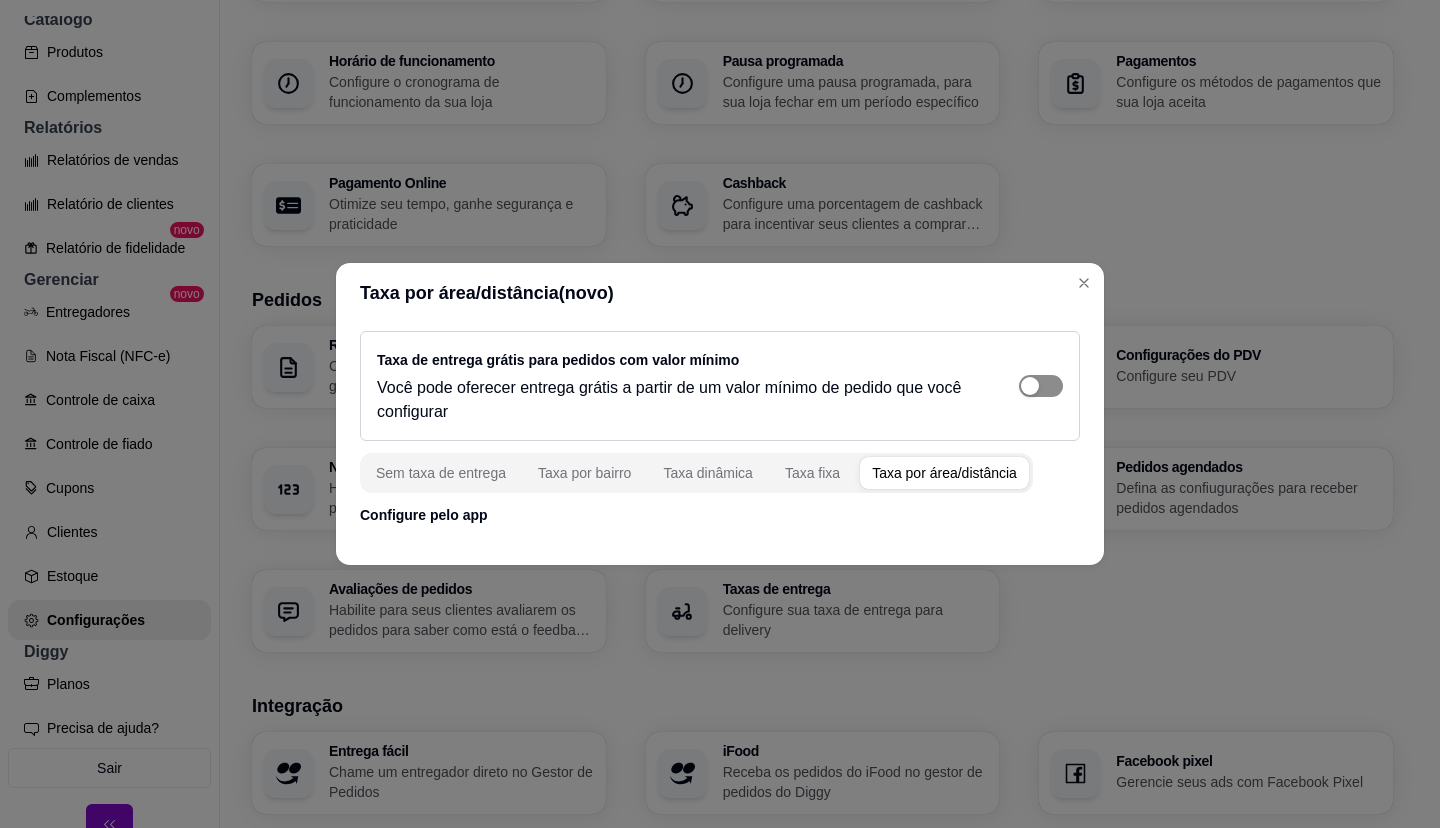 click at bounding box center [1041, 386] 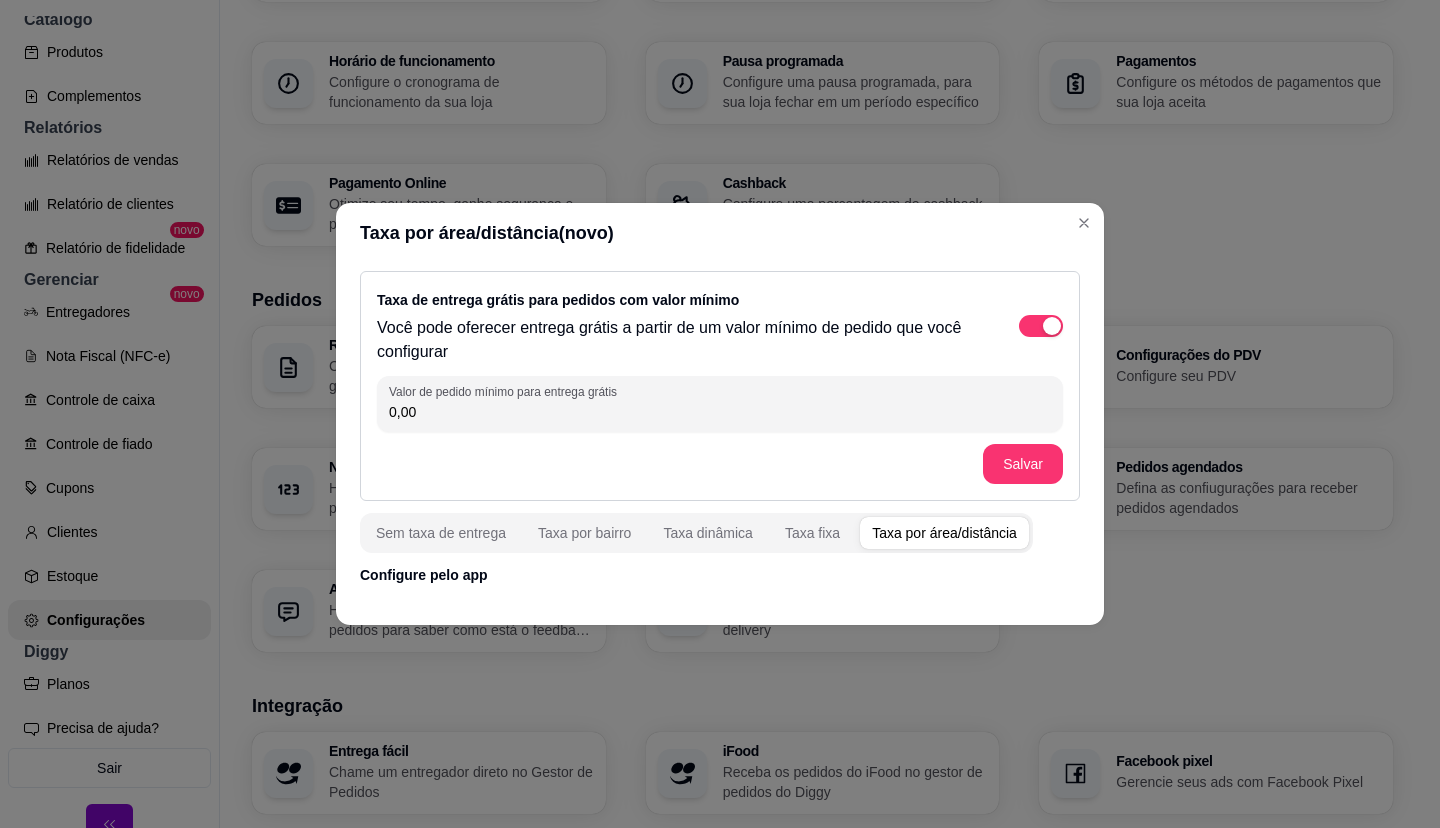 click on "0,00" at bounding box center [720, 412] 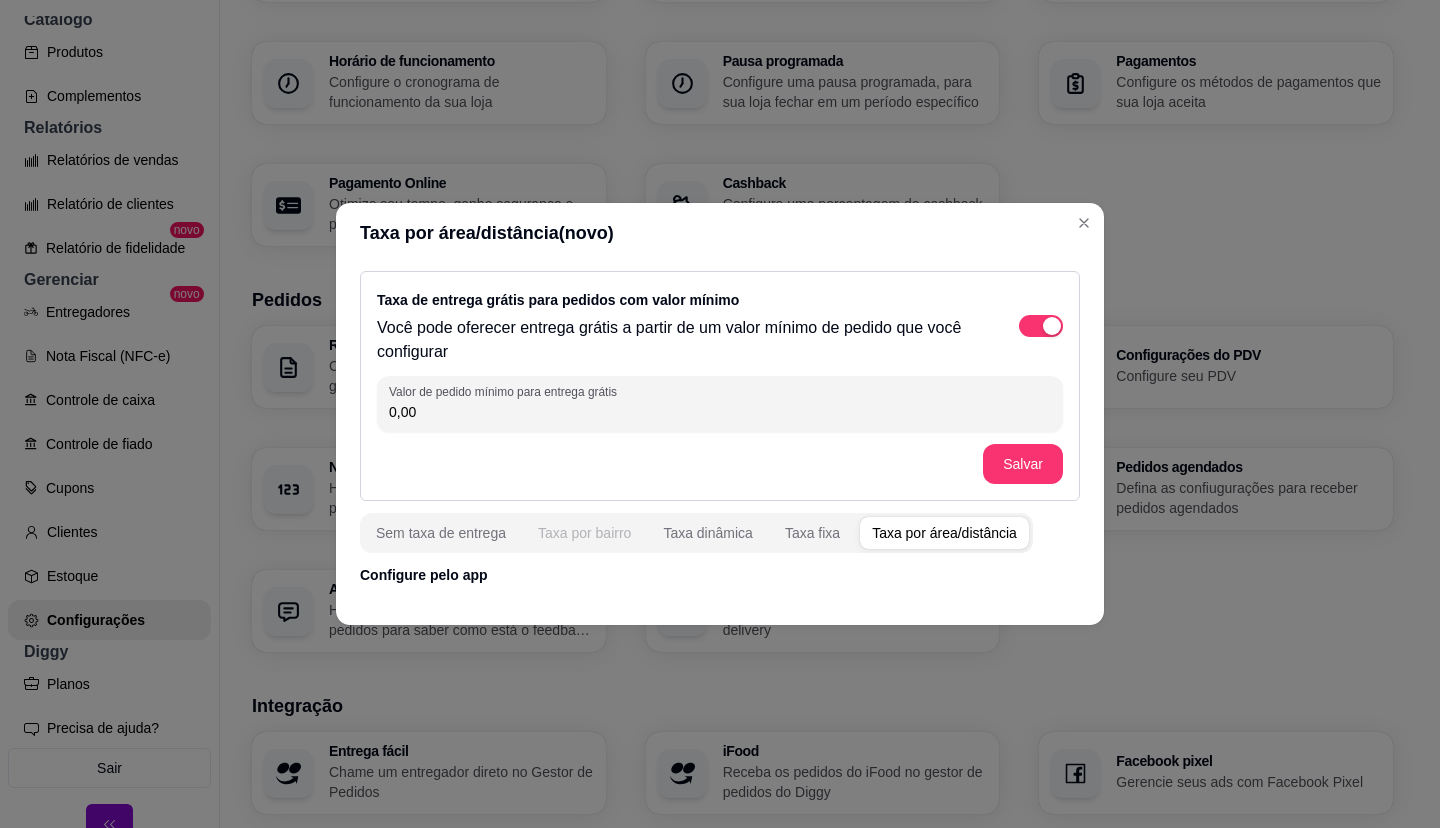 click on "Taxa por bairro" at bounding box center [584, 533] 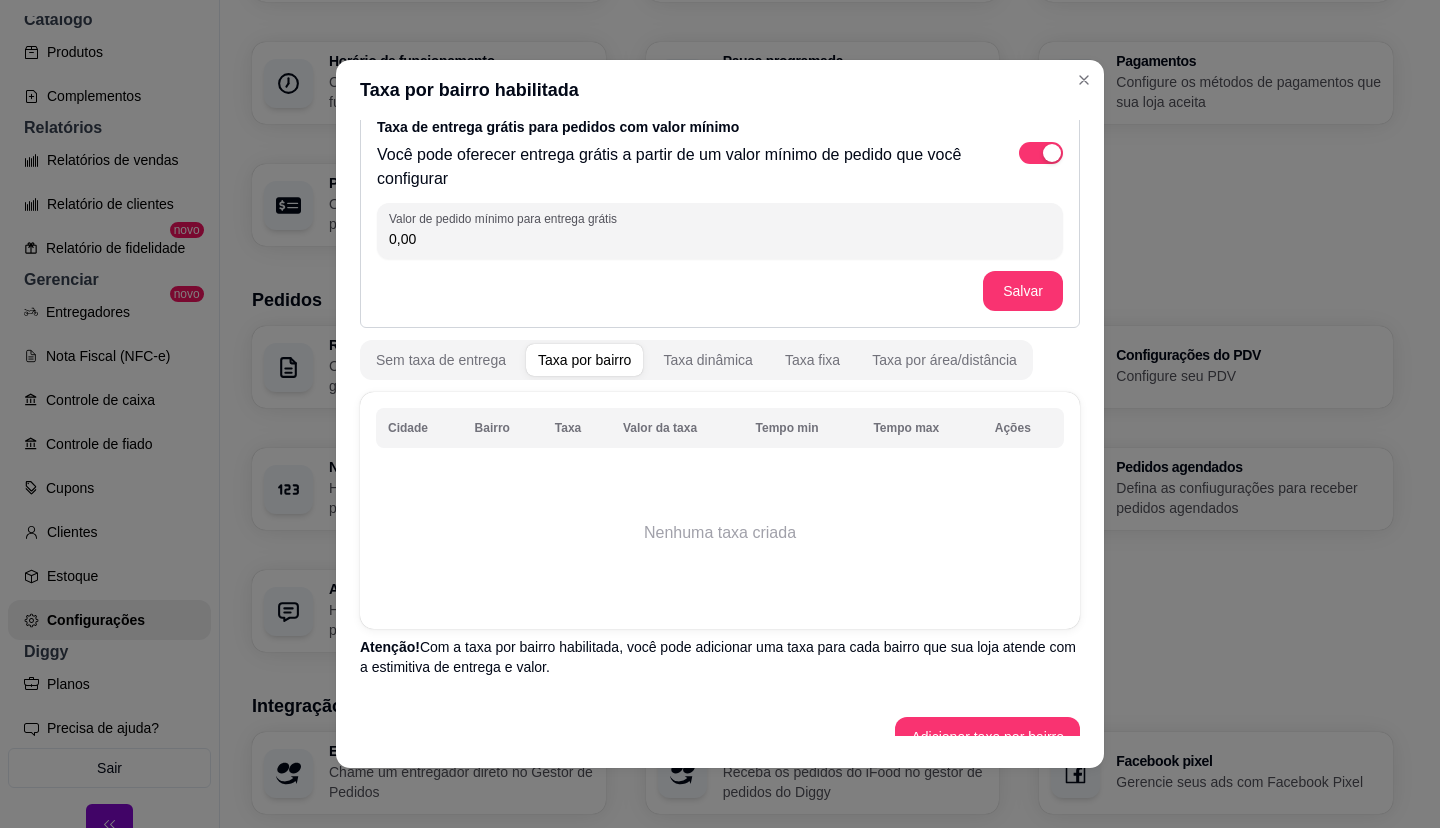 scroll, scrollTop: 59, scrollLeft: 0, axis: vertical 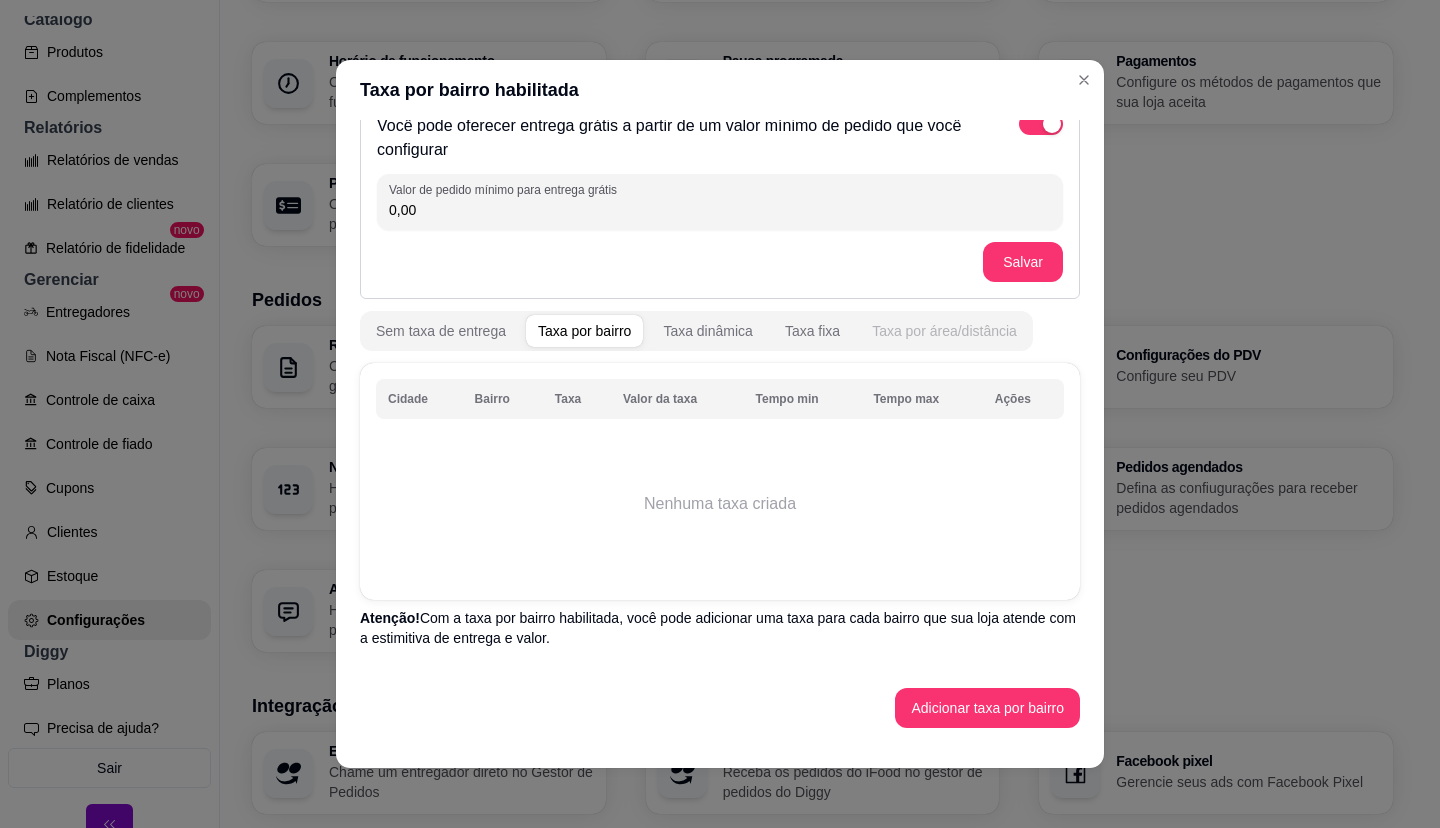 click on "Taxa por área/distância" at bounding box center [944, 331] 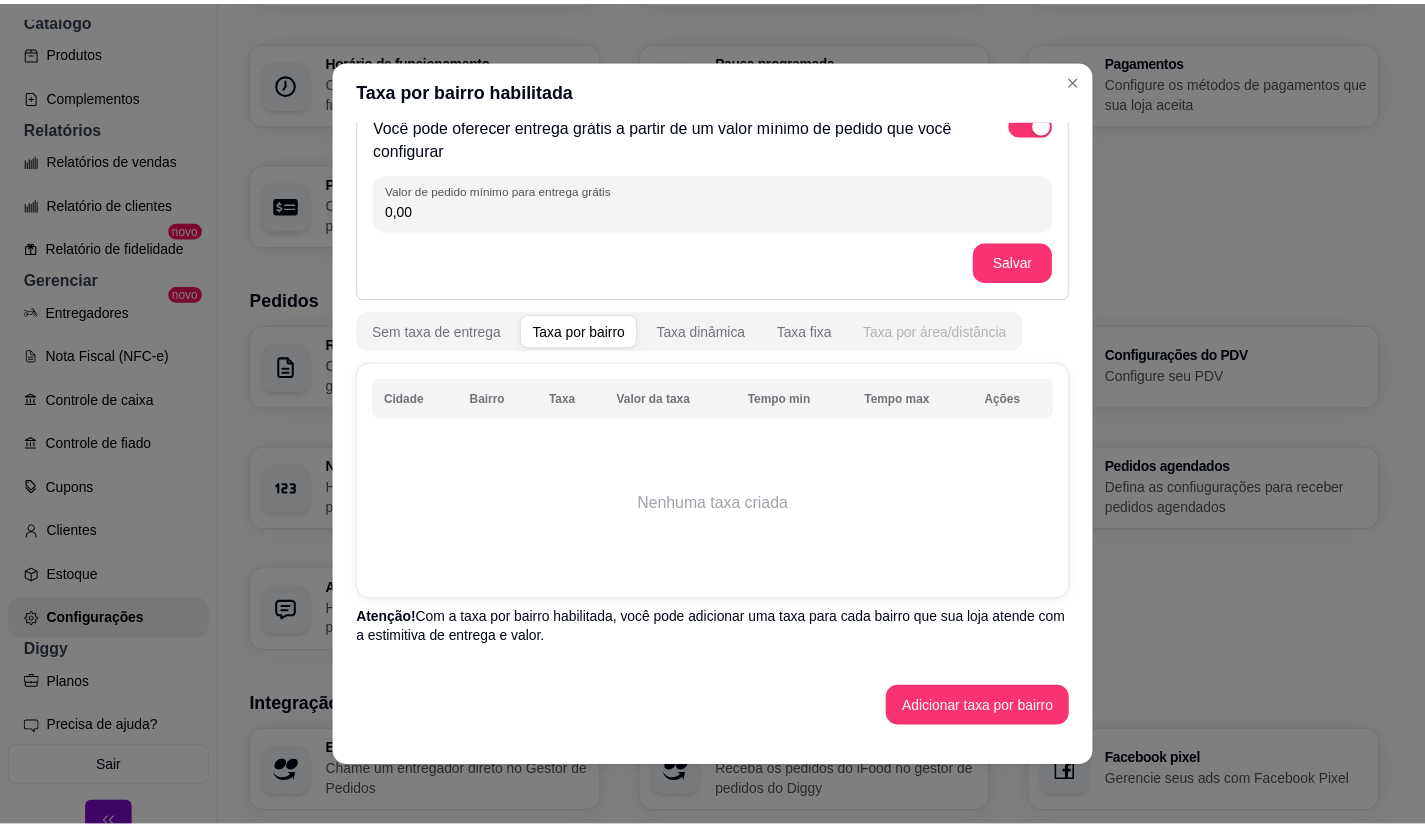 scroll, scrollTop: 0, scrollLeft: 0, axis: both 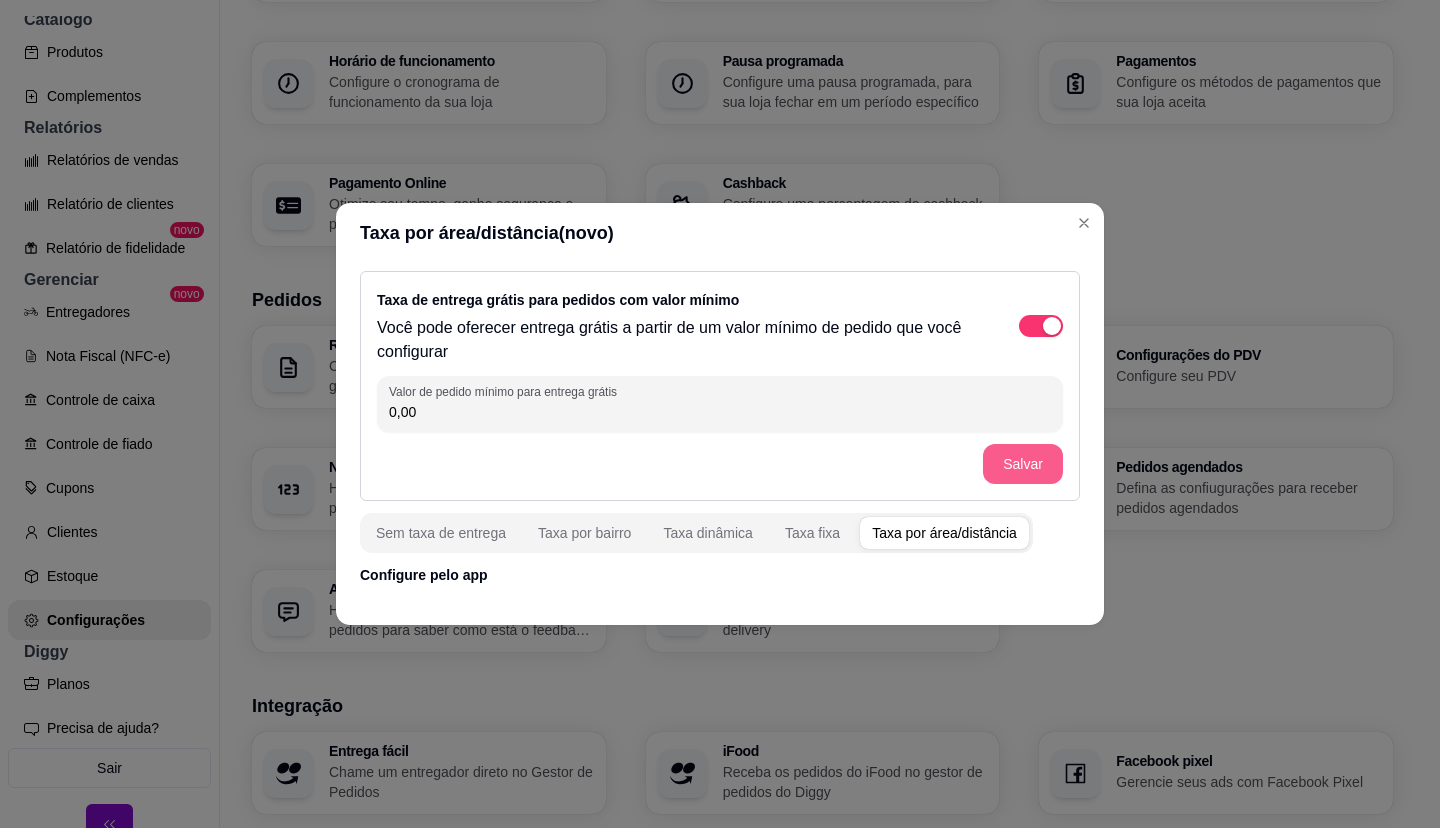 click on "Salvar" at bounding box center [1023, 464] 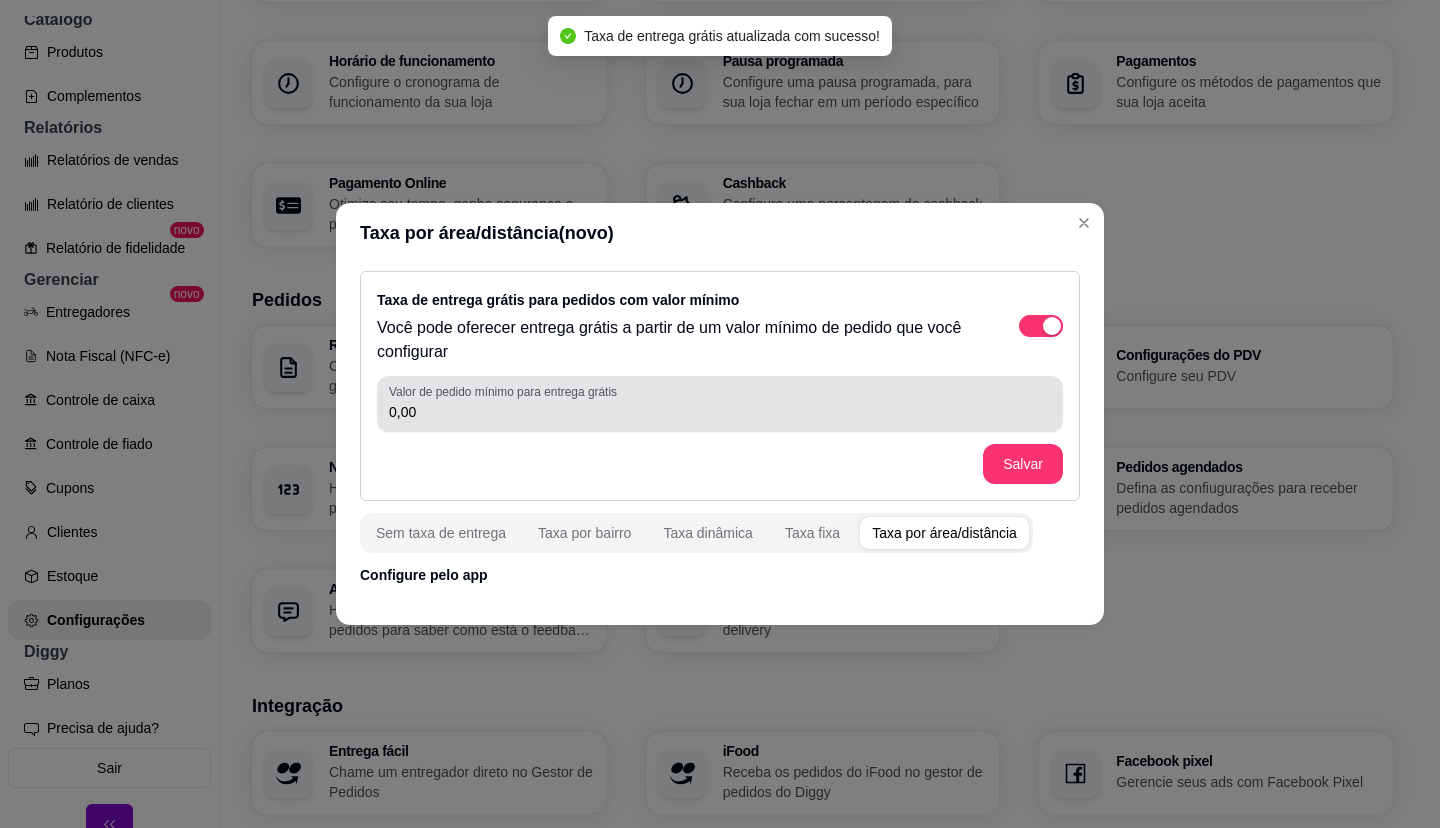 click on "Valor de pedido mínimo para entrega grátis 0,00" at bounding box center [720, 404] 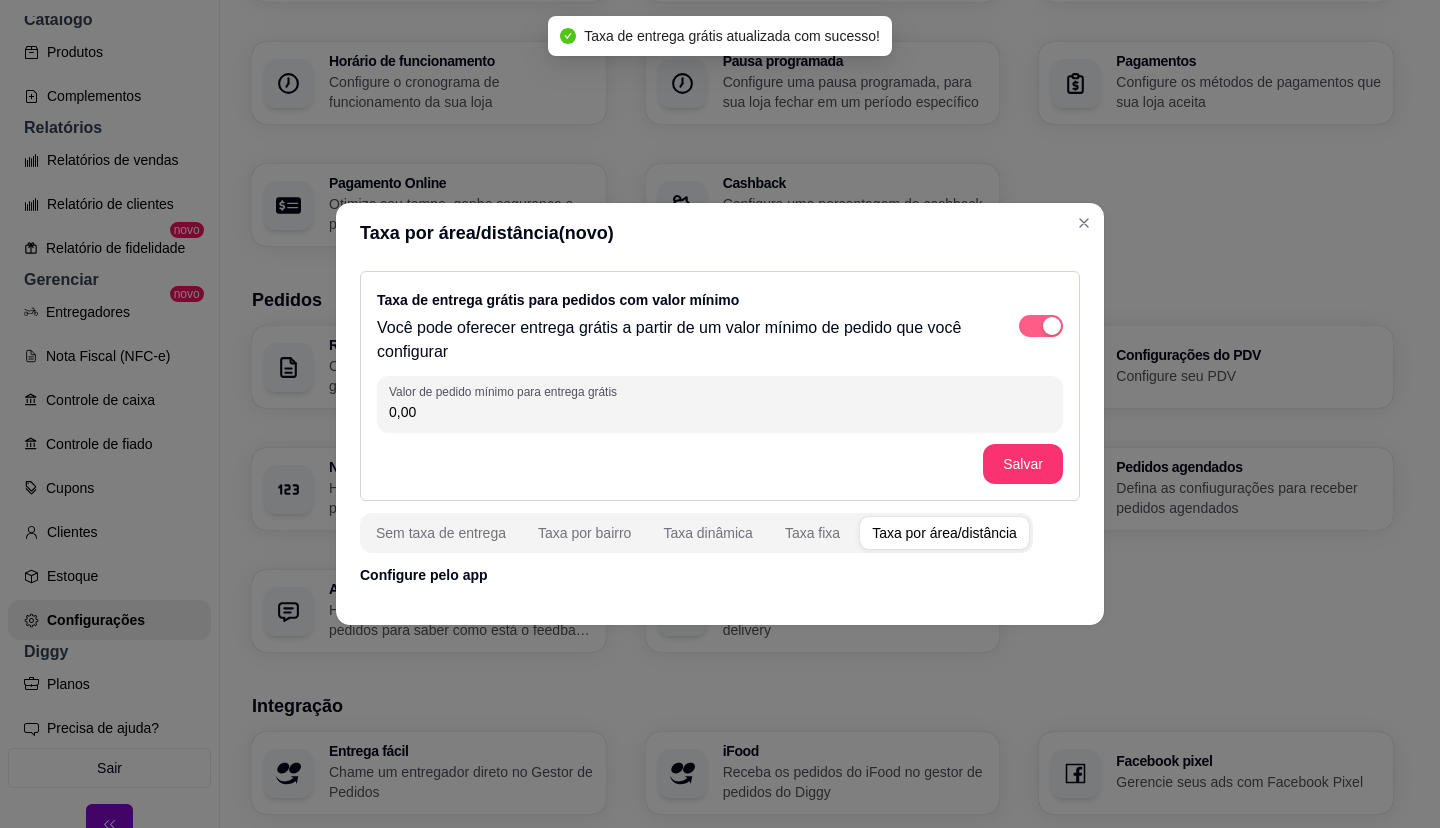 click at bounding box center (1041, 326) 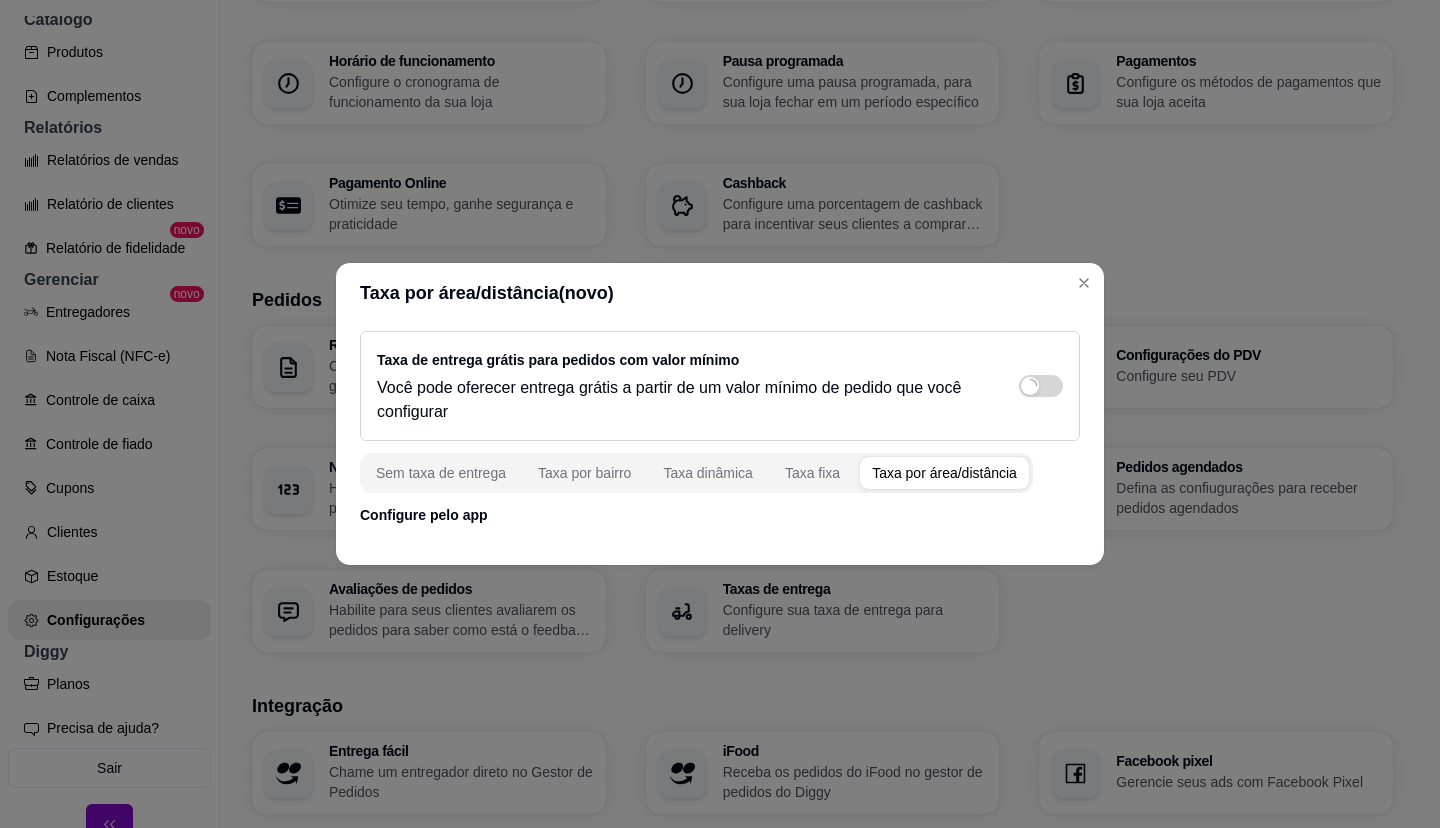 click on "Configure pelo app" at bounding box center (720, 515) 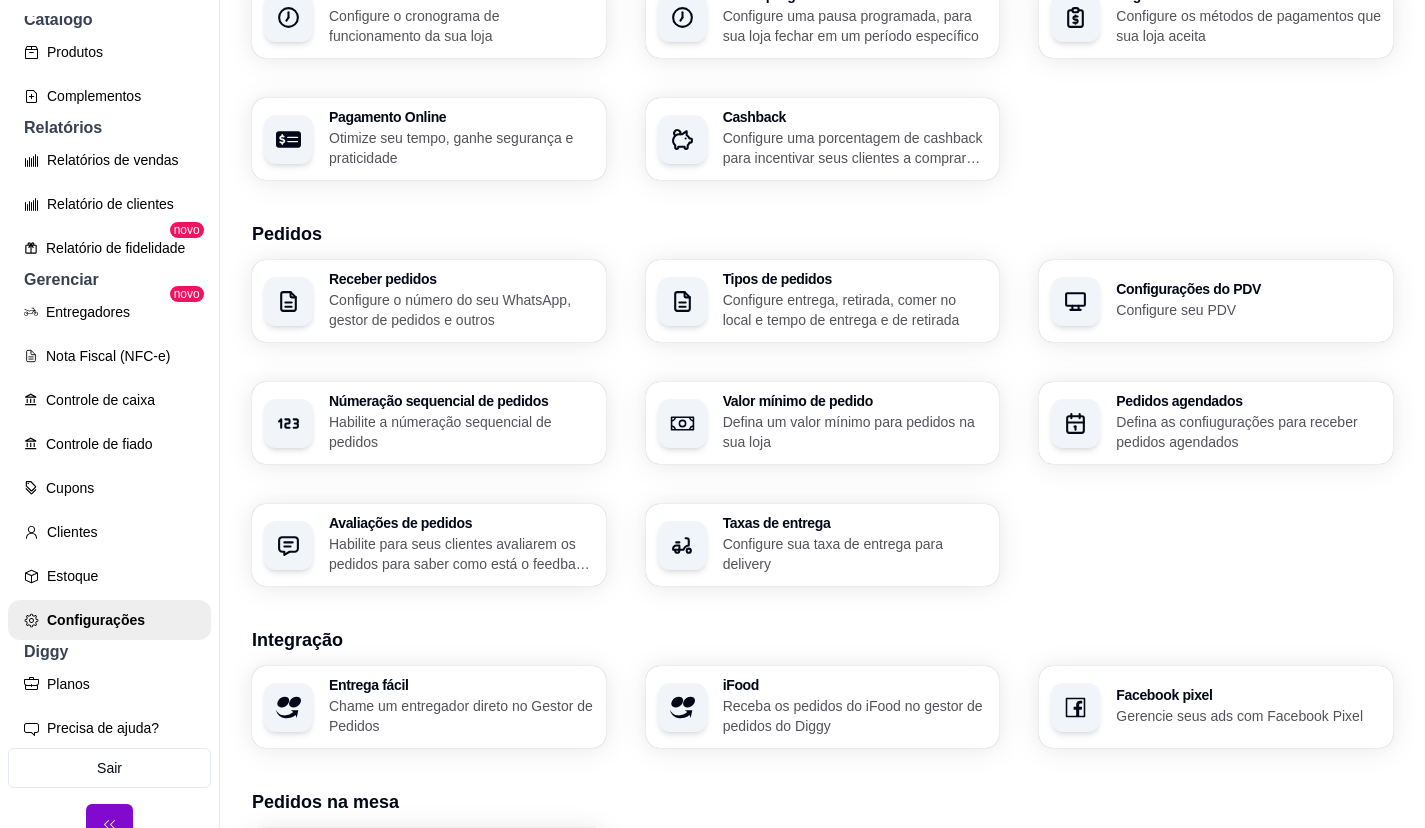 scroll, scrollTop: 400, scrollLeft: 0, axis: vertical 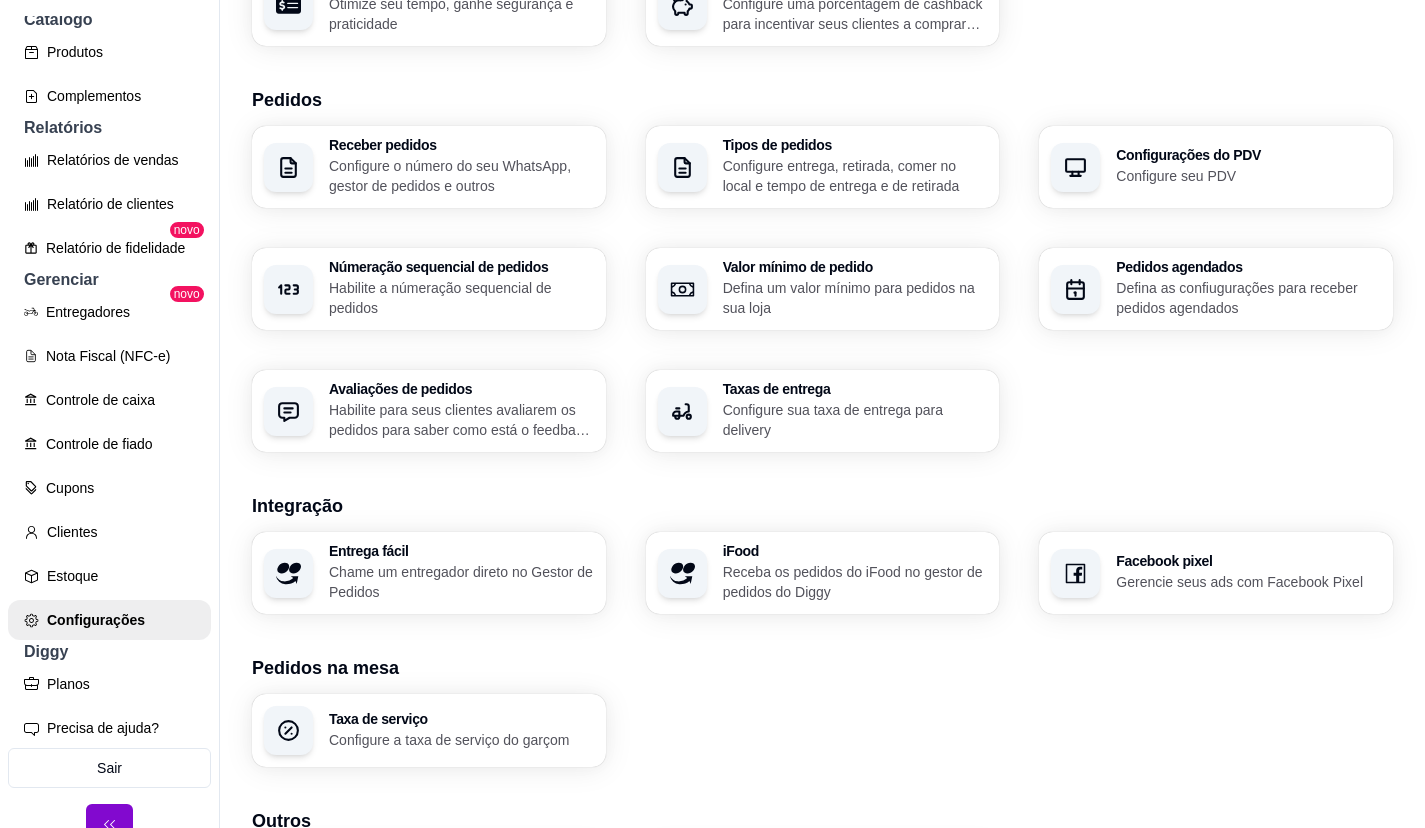click on "Chame um entregador direto no Gestor de Pedidos" at bounding box center [461, 582] 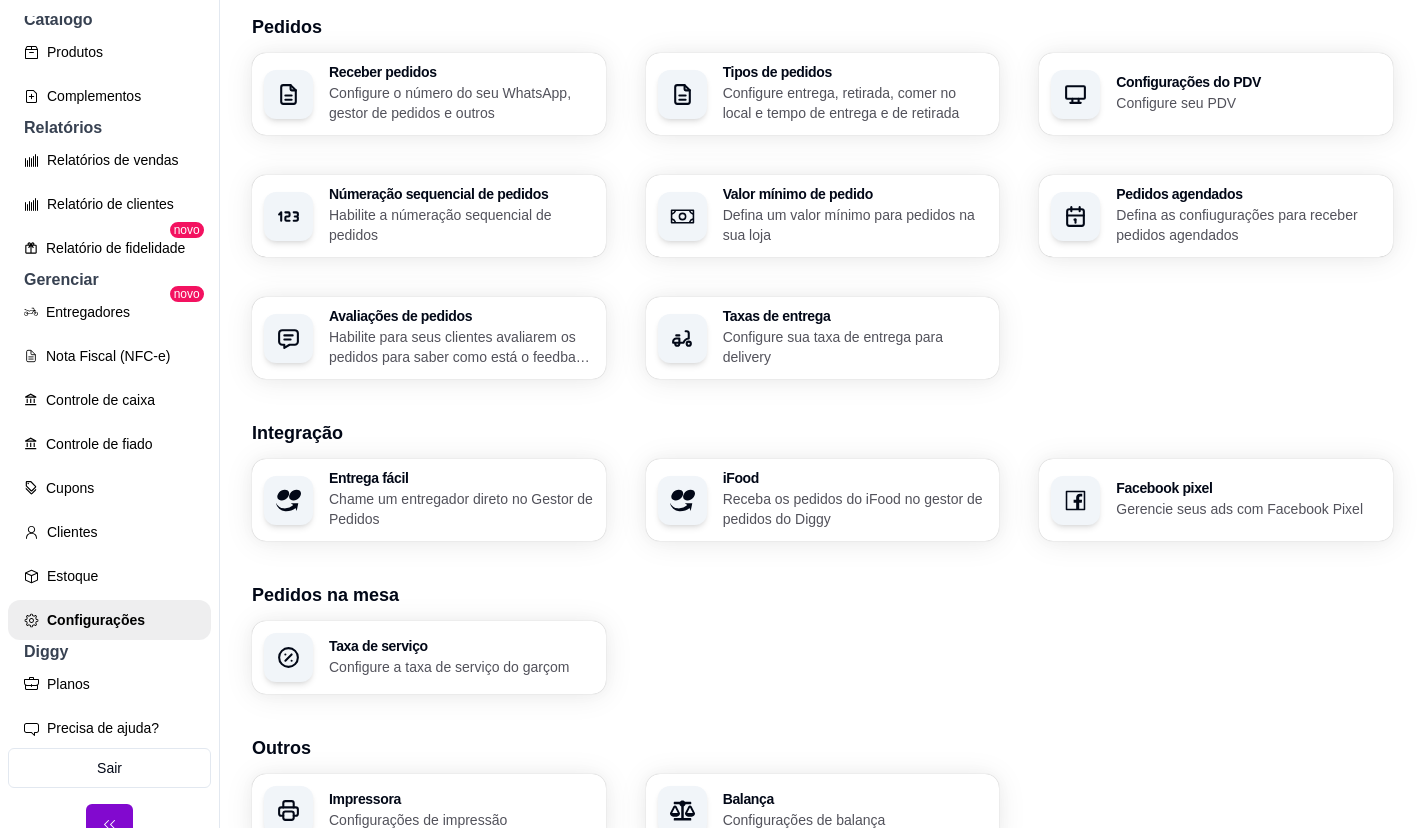 scroll, scrollTop: 587, scrollLeft: 0, axis: vertical 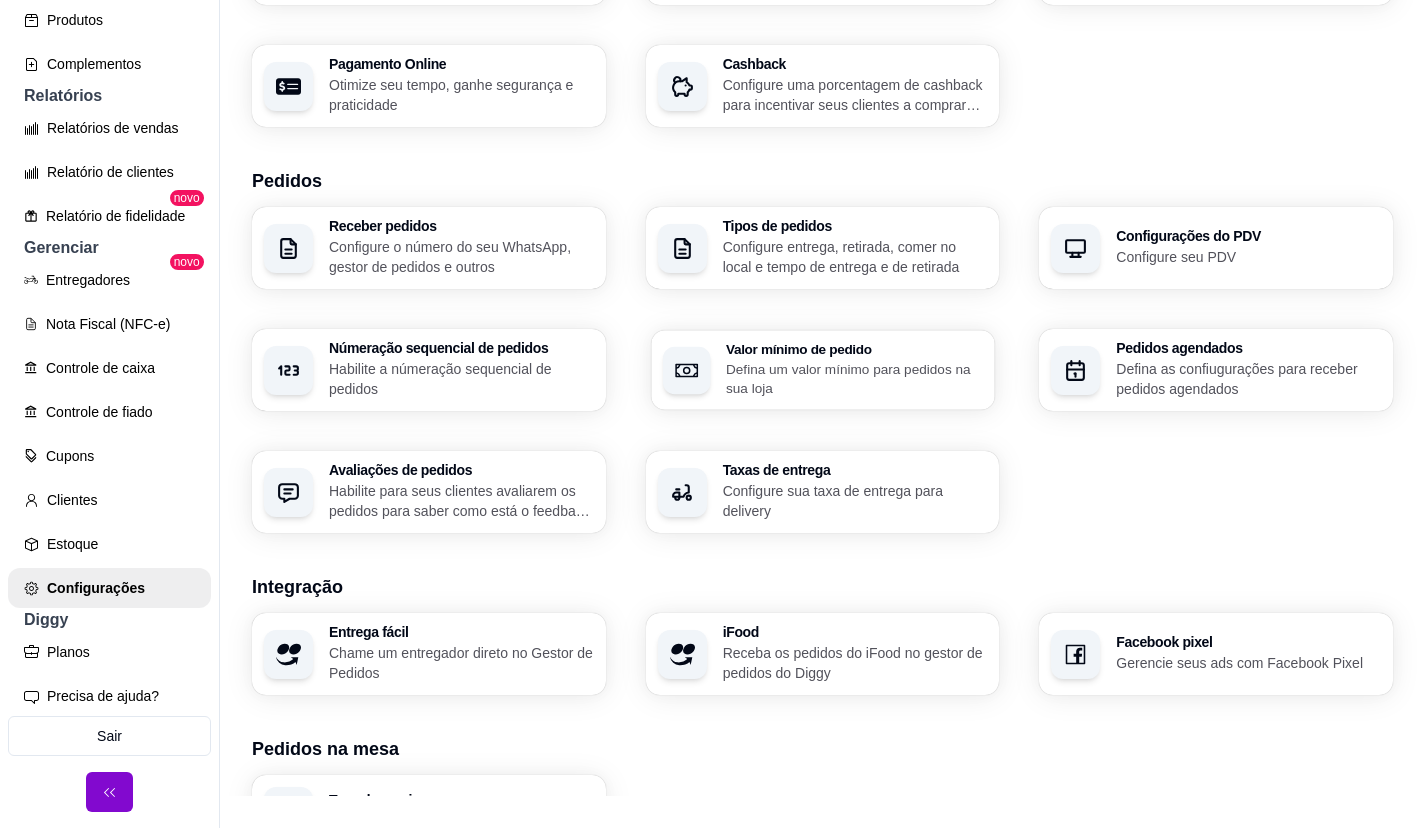 click on "Defina um valor mínimo para pedidos na sua loja" at bounding box center (854, 378) 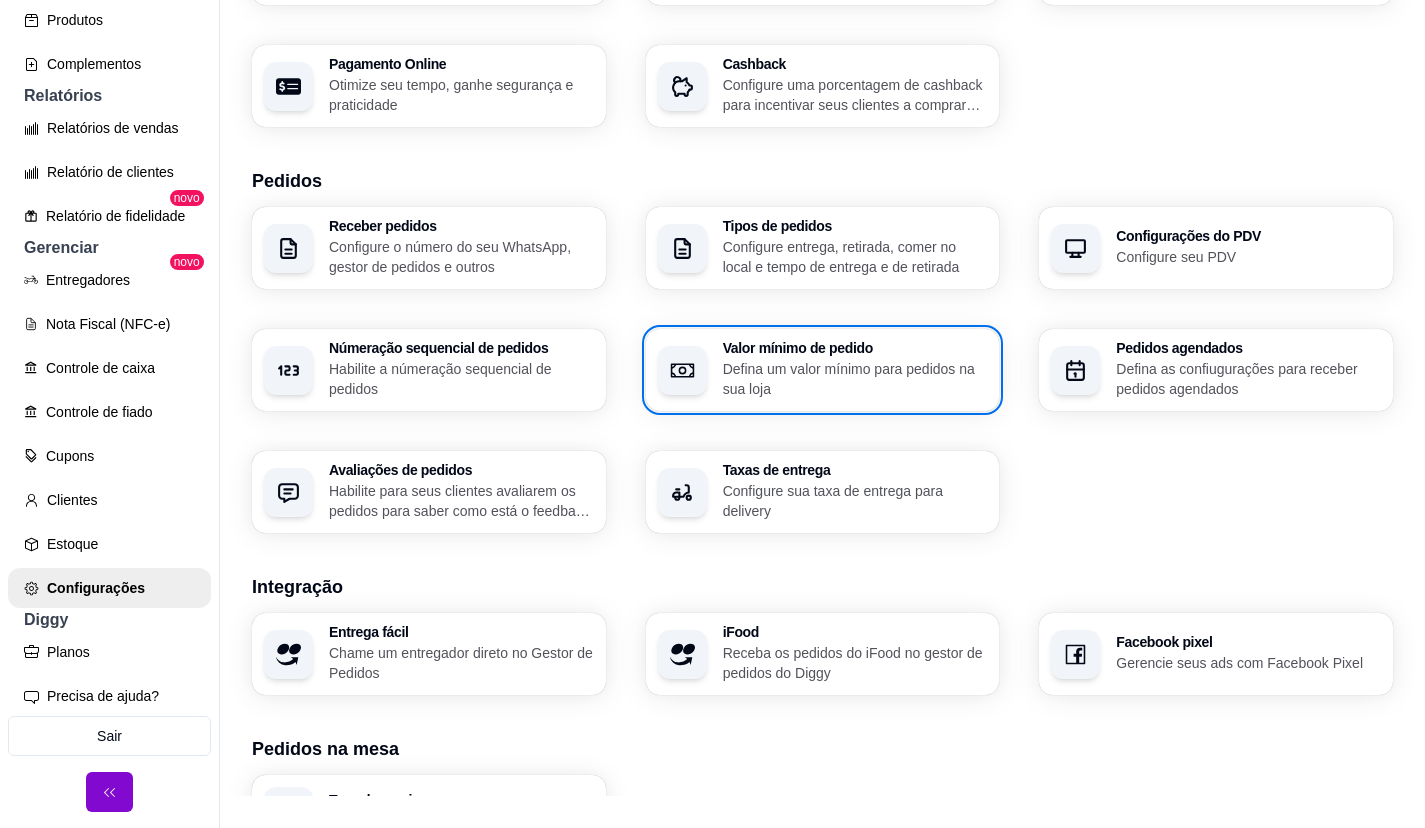 type 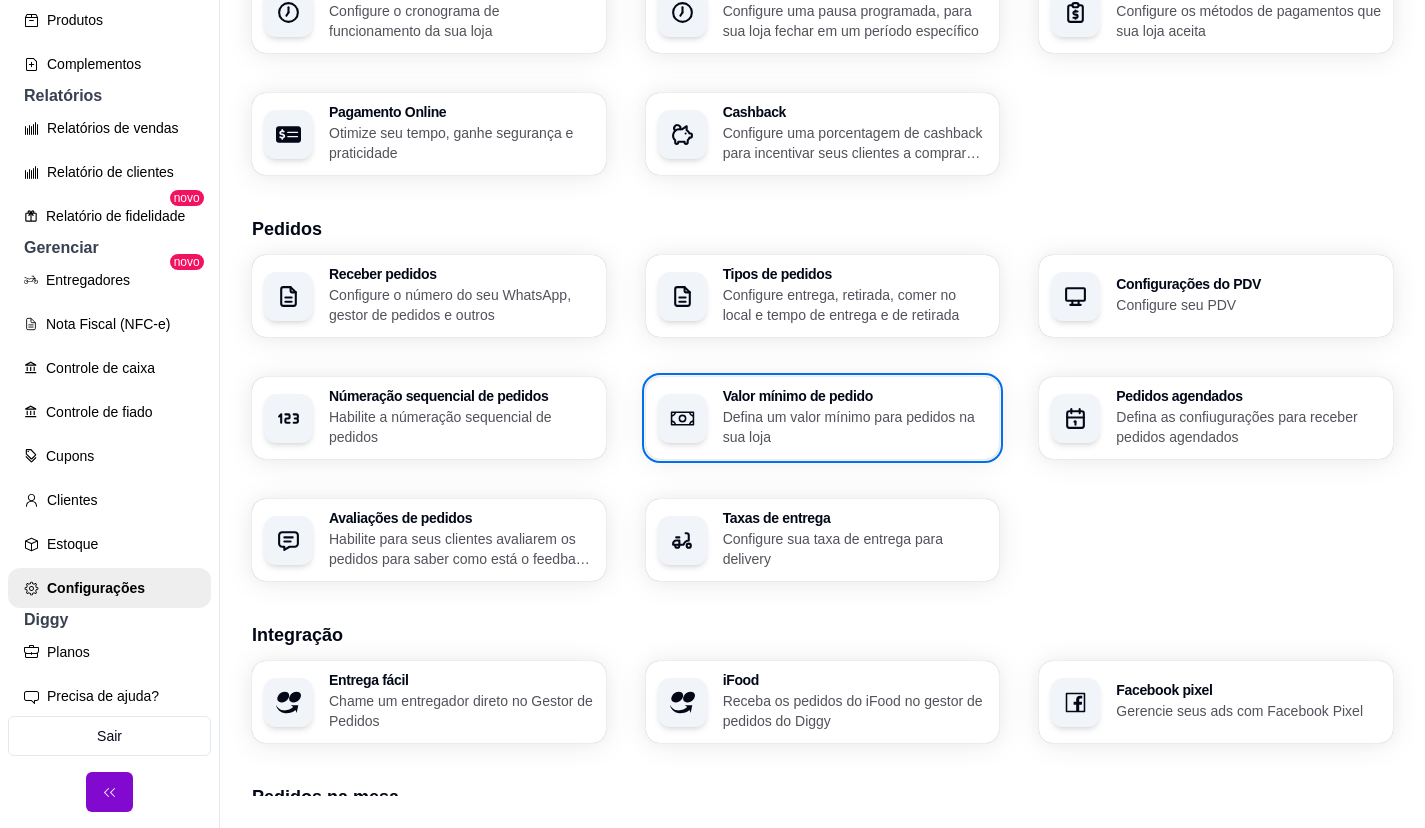 scroll, scrollTop: 287, scrollLeft: 0, axis: vertical 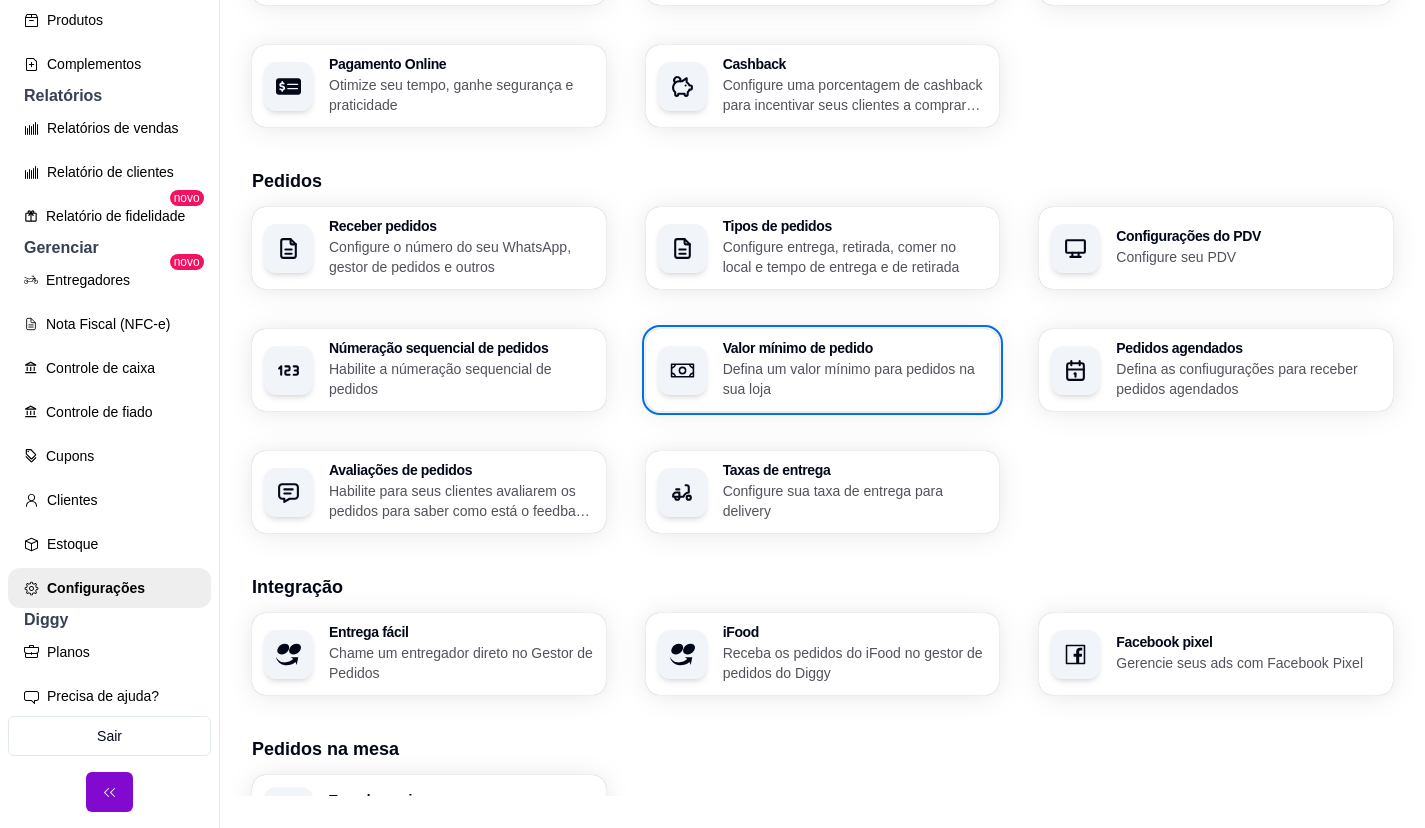 type 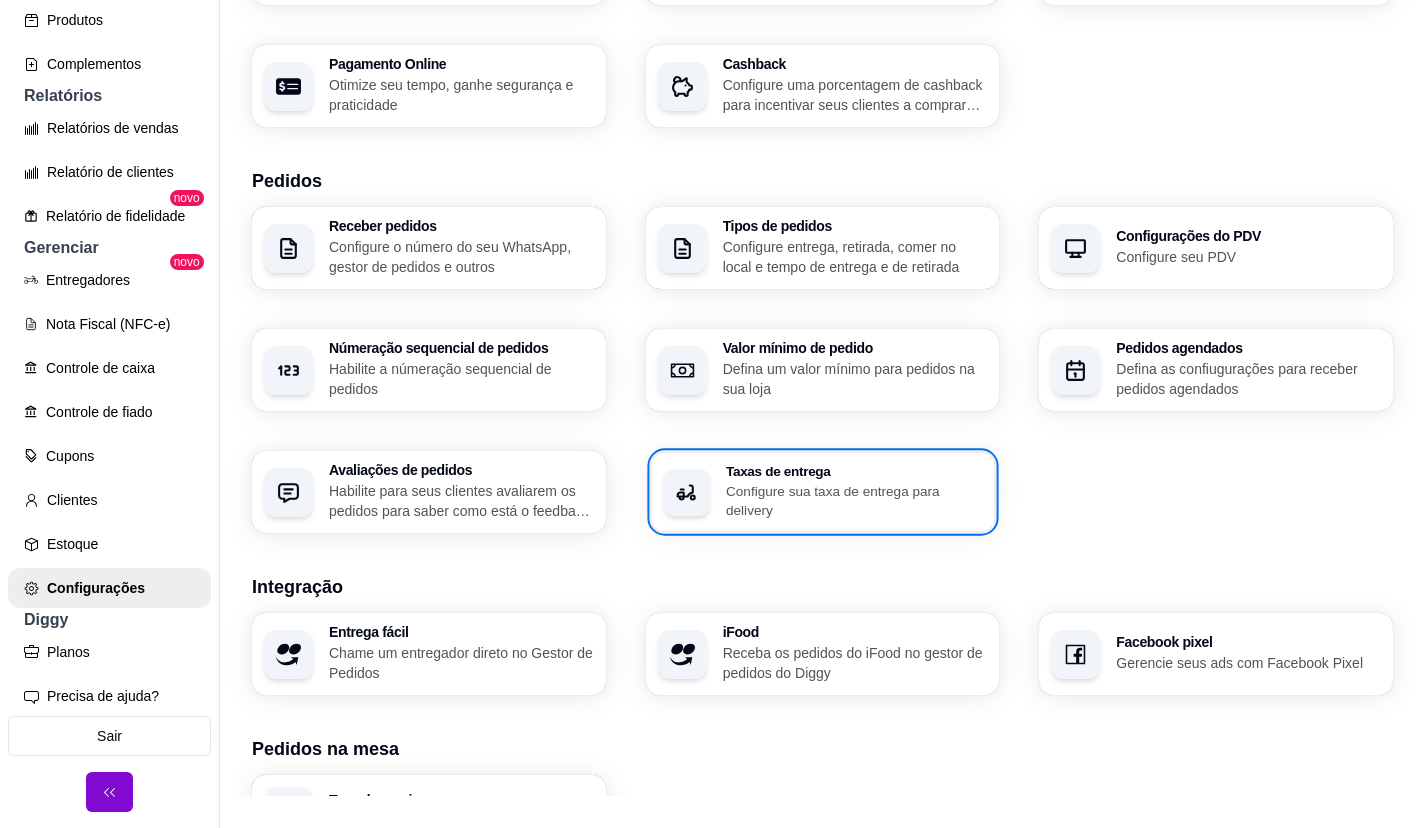 click on "Configure sua taxa de entrega para delivery" at bounding box center (854, 500) 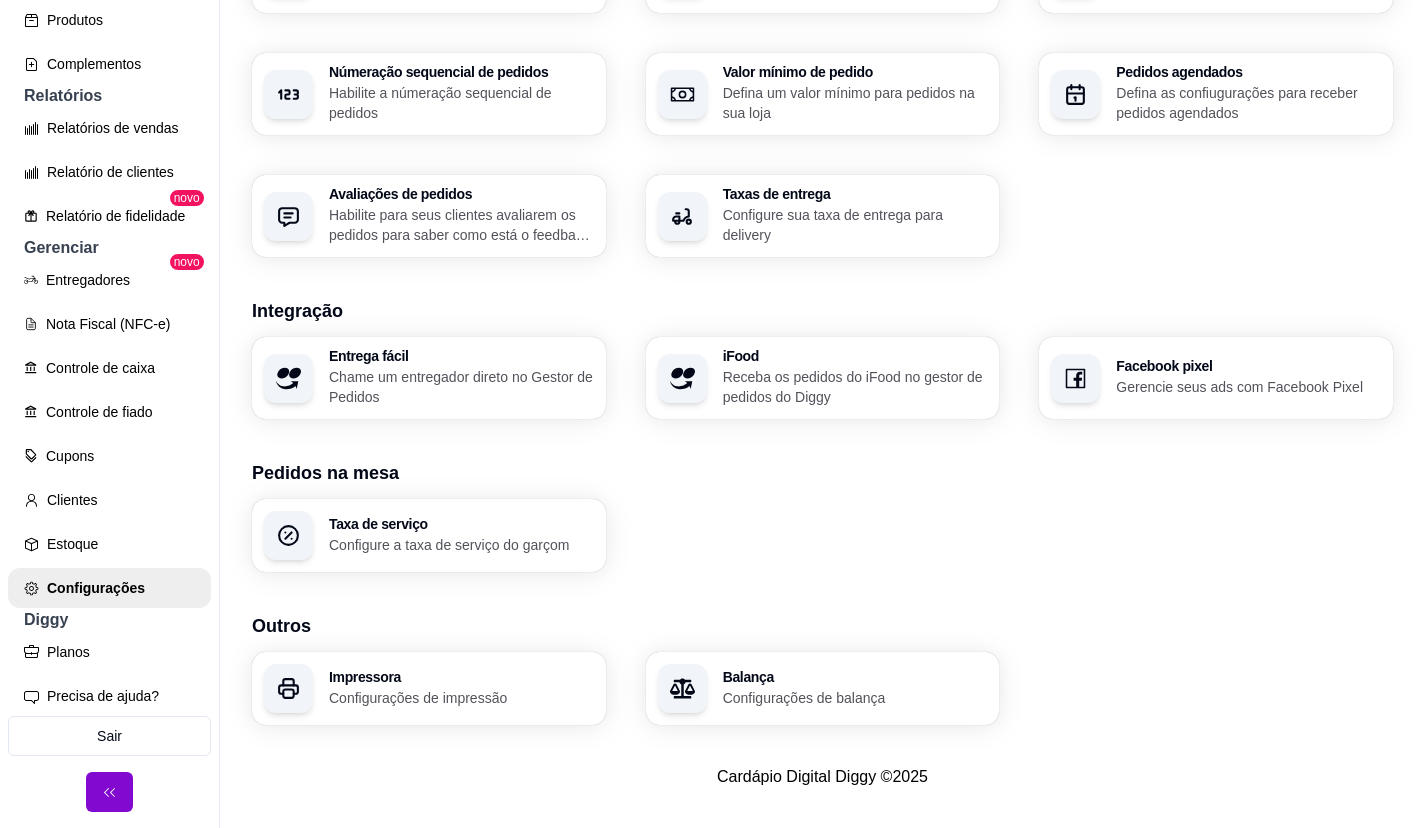 scroll, scrollTop: 587, scrollLeft: 0, axis: vertical 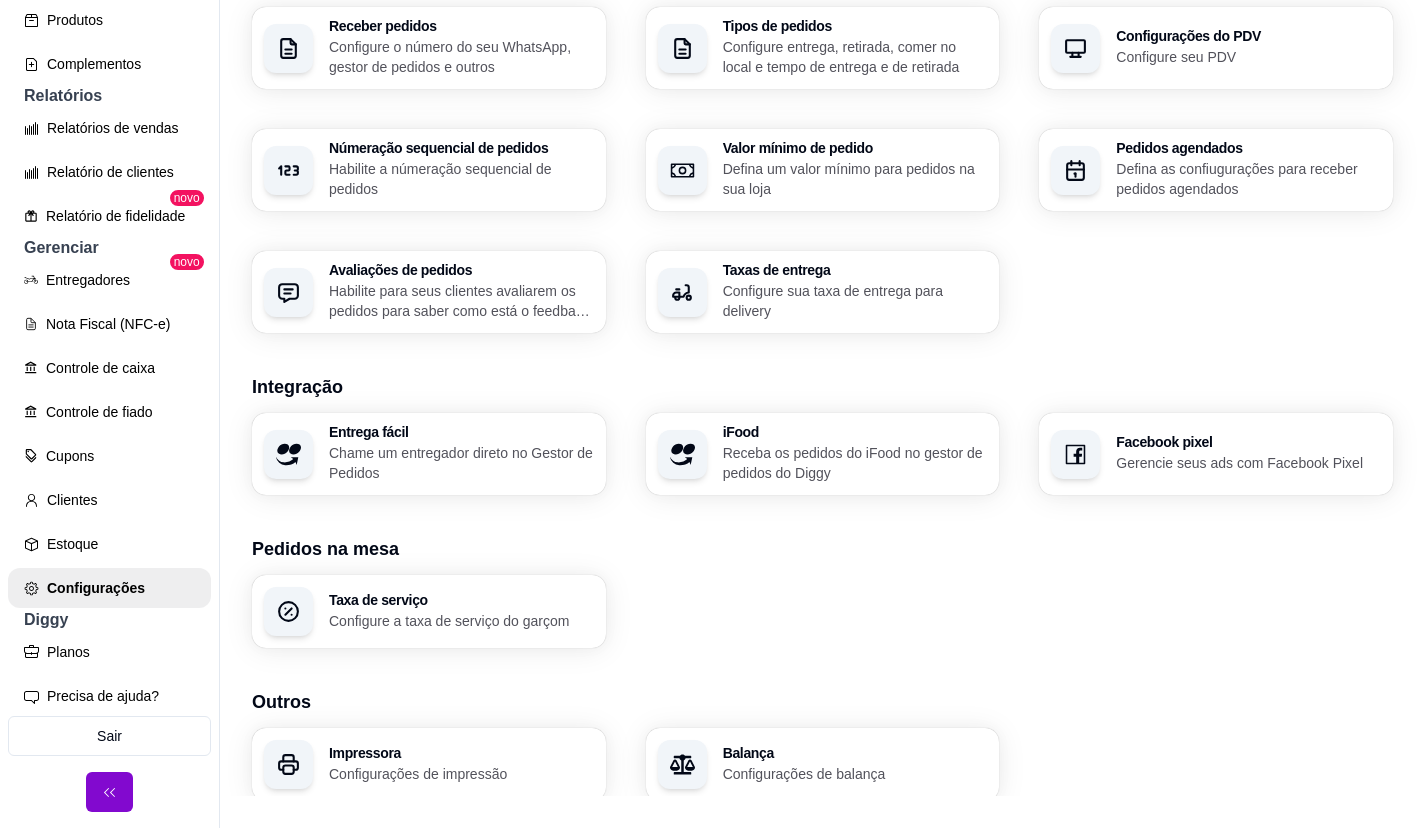 click on "Configure a taxa de serviço do garçom" at bounding box center [461, 621] 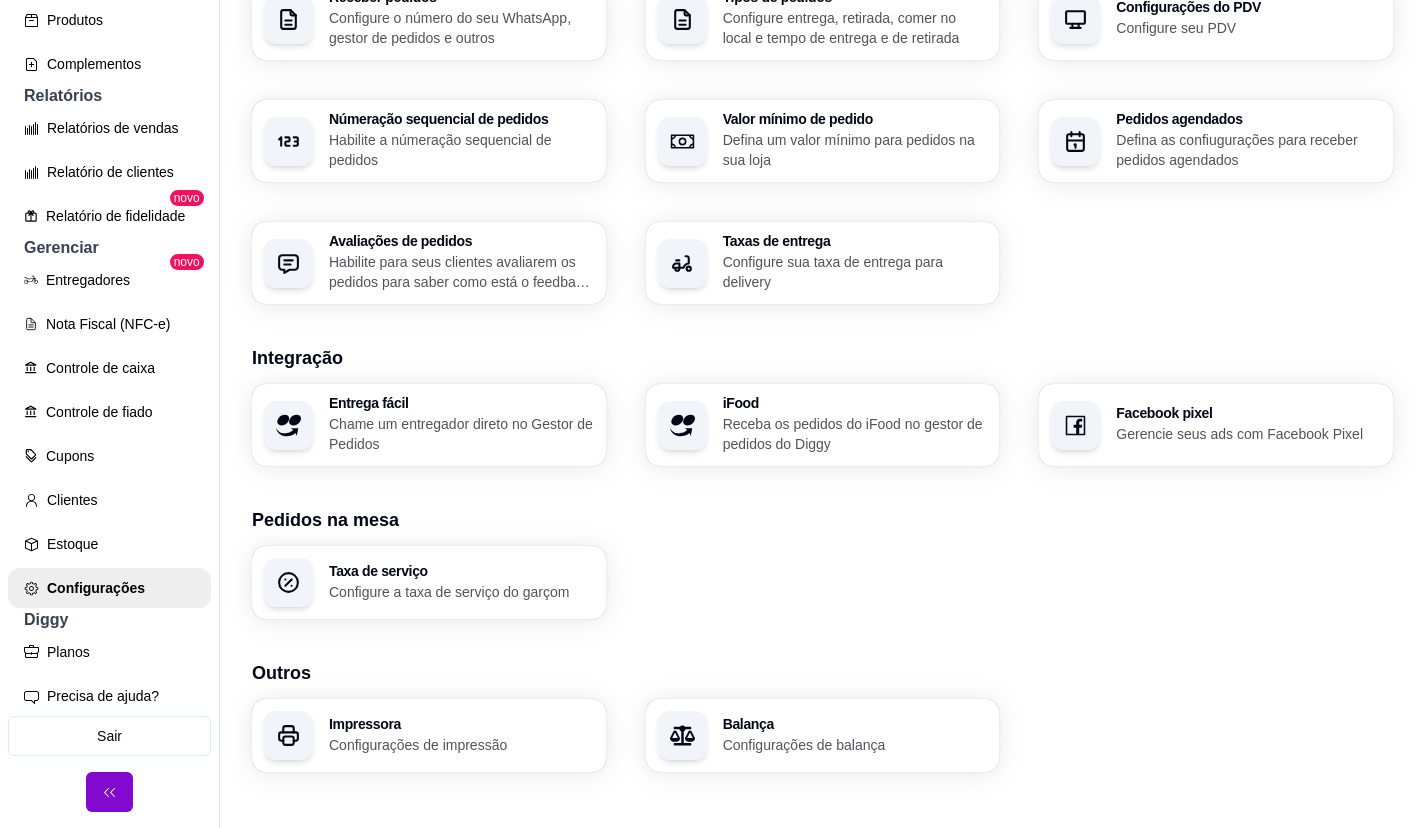 scroll, scrollTop: 387, scrollLeft: 0, axis: vertical 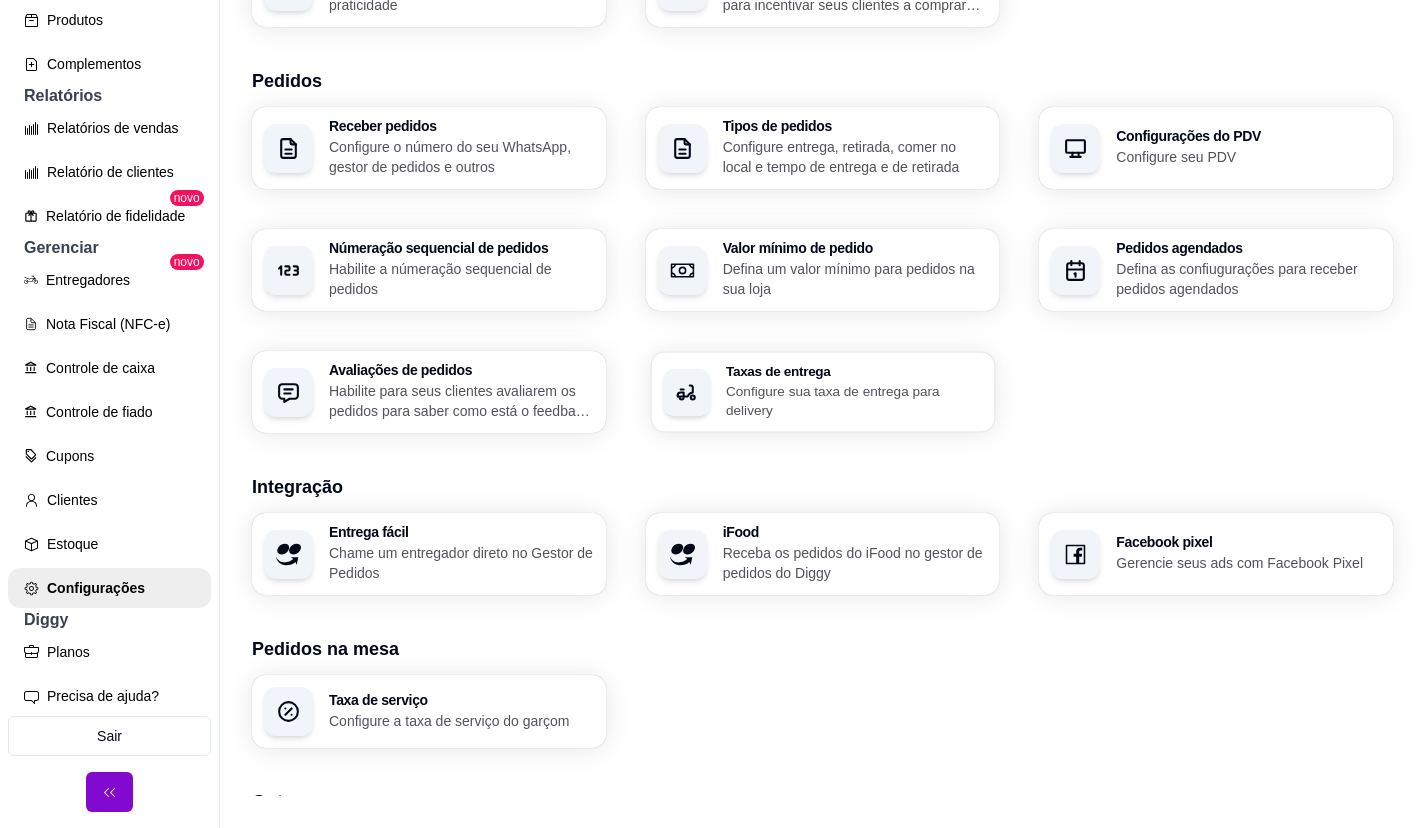 click on "Configure sua taxa de entrega para delivery" at bounding box center [854, 400] 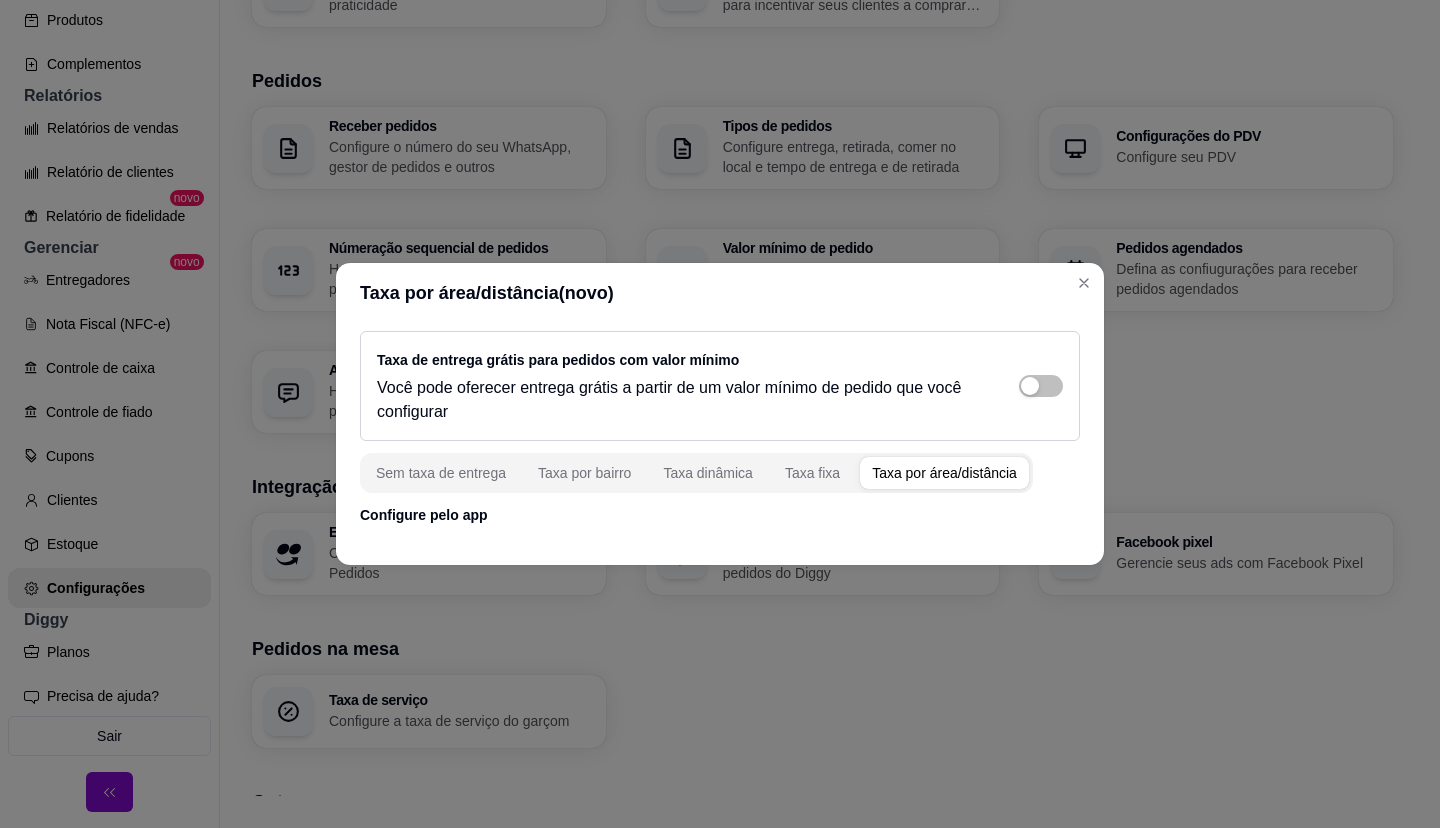 click at bounding box center (944, 473) 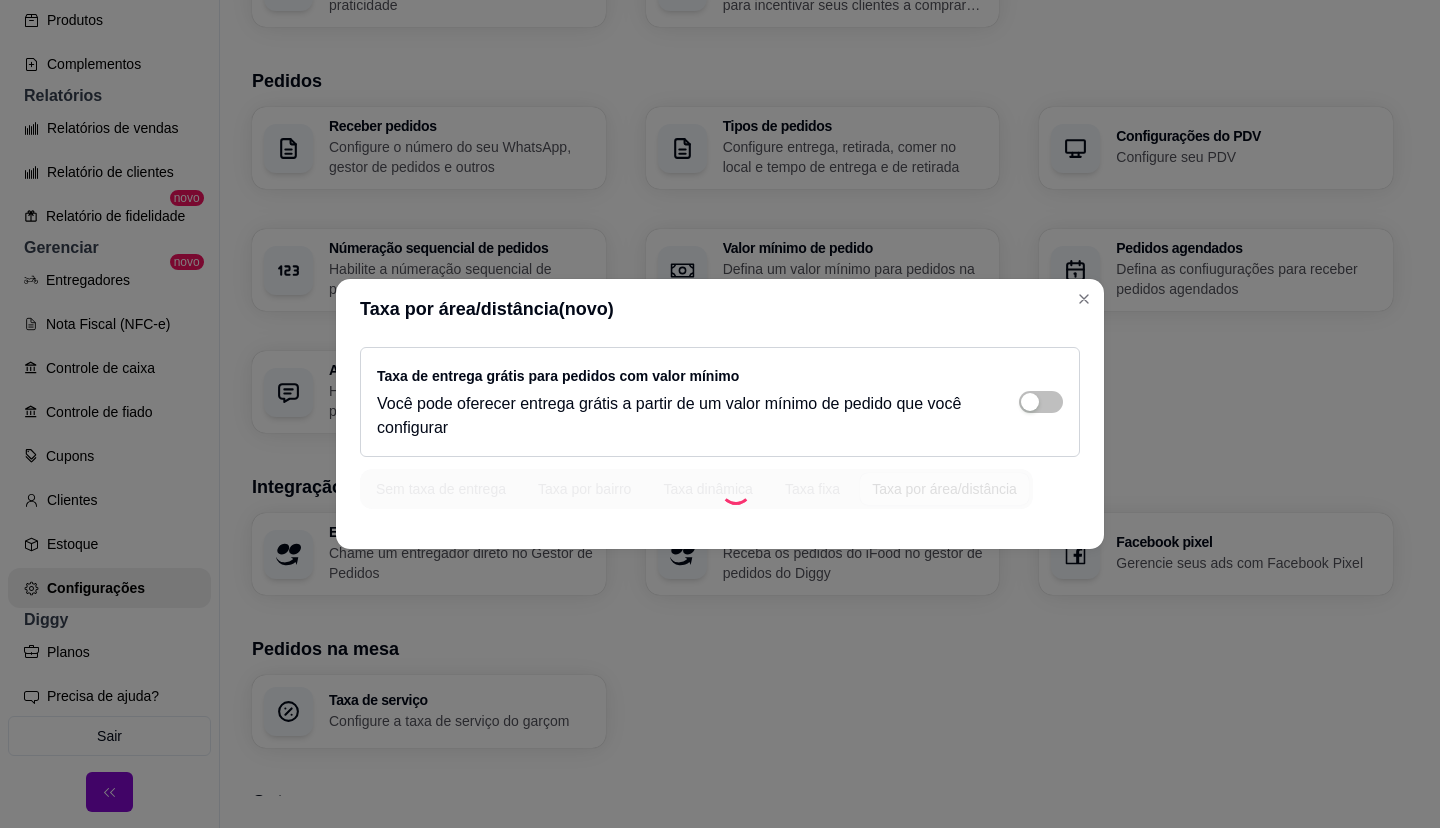 click on "Sem taxa de entrega Taxa por bairro Taxa dinâmica Taxa fixa Taxa por área/distância" at bounding box center [696, 489] 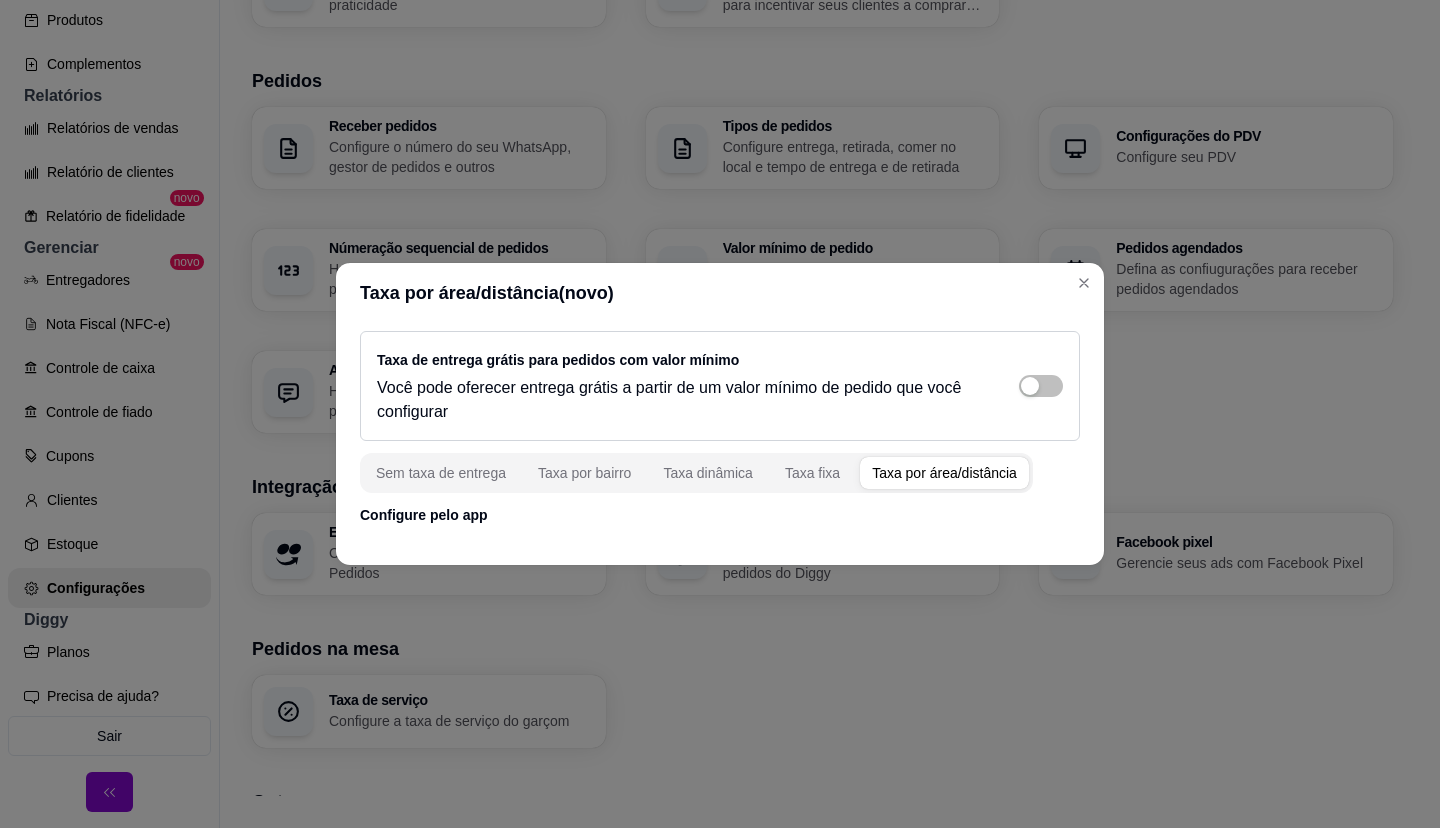 click on "Taxa por área/distância" at bounding box center [944, 473] 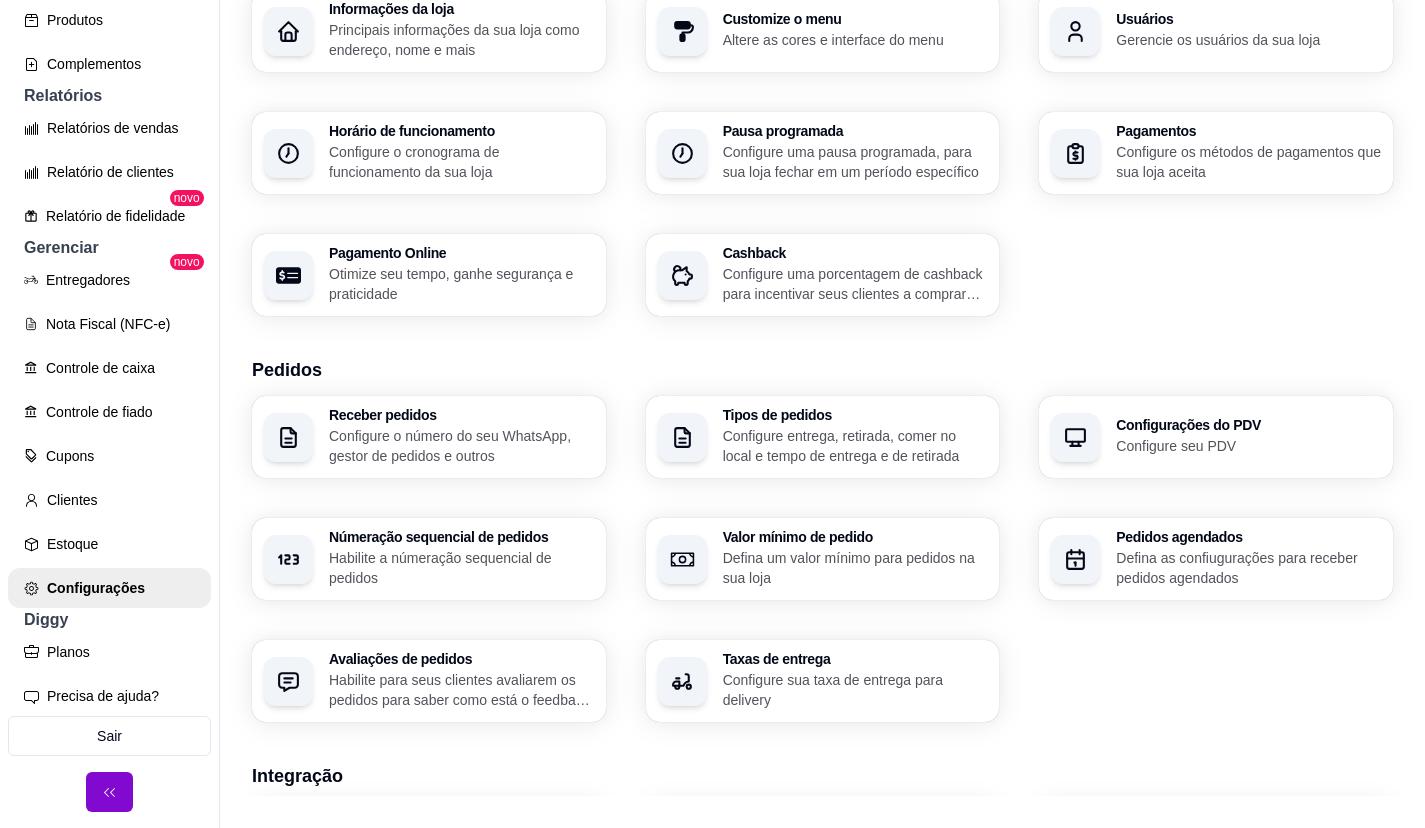 scroll, scrollTop: 87, scrollLeft: 0, axis: vertical 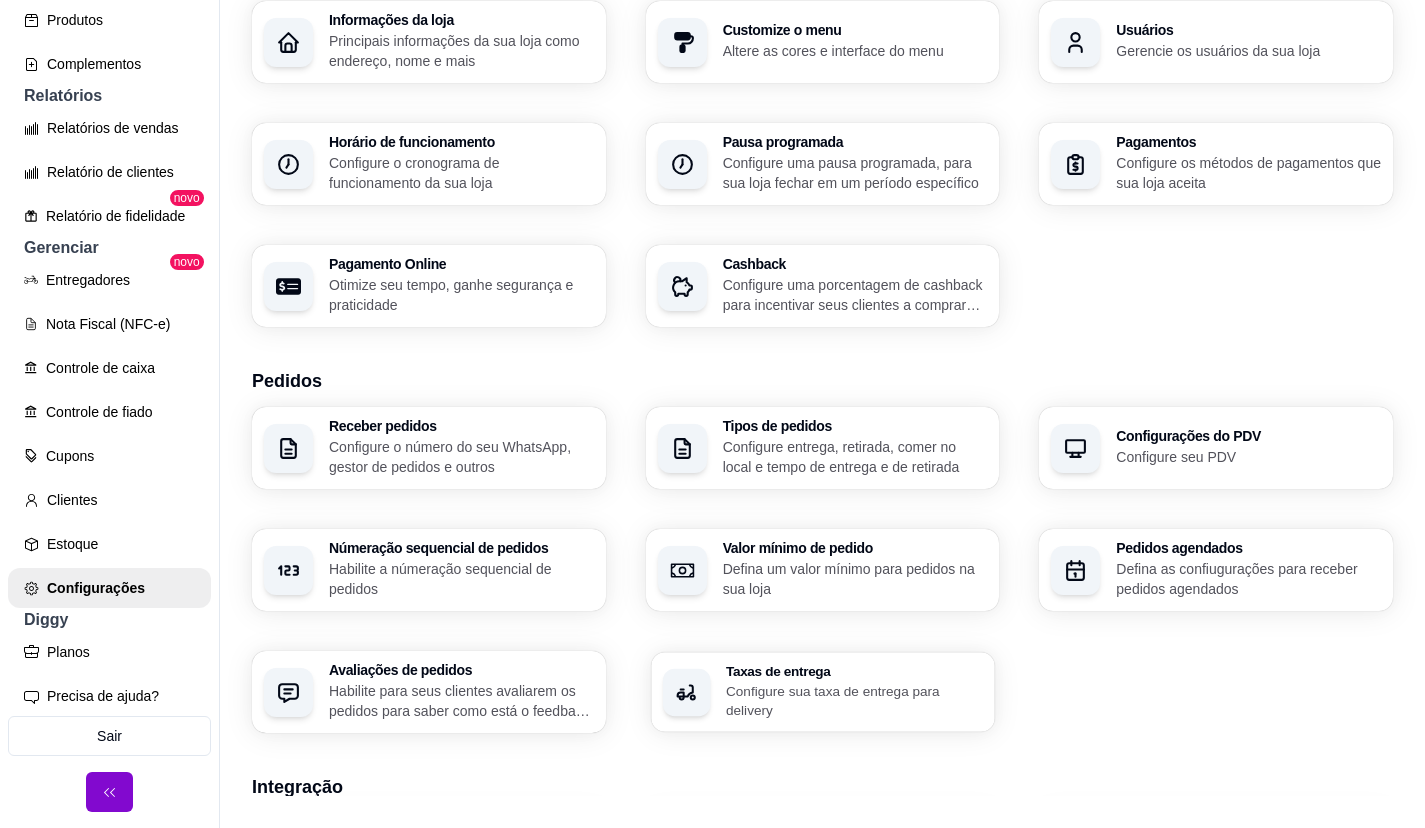 click on "Configure sua taxa de entrega para delivery" at bounding box center (854, 700) 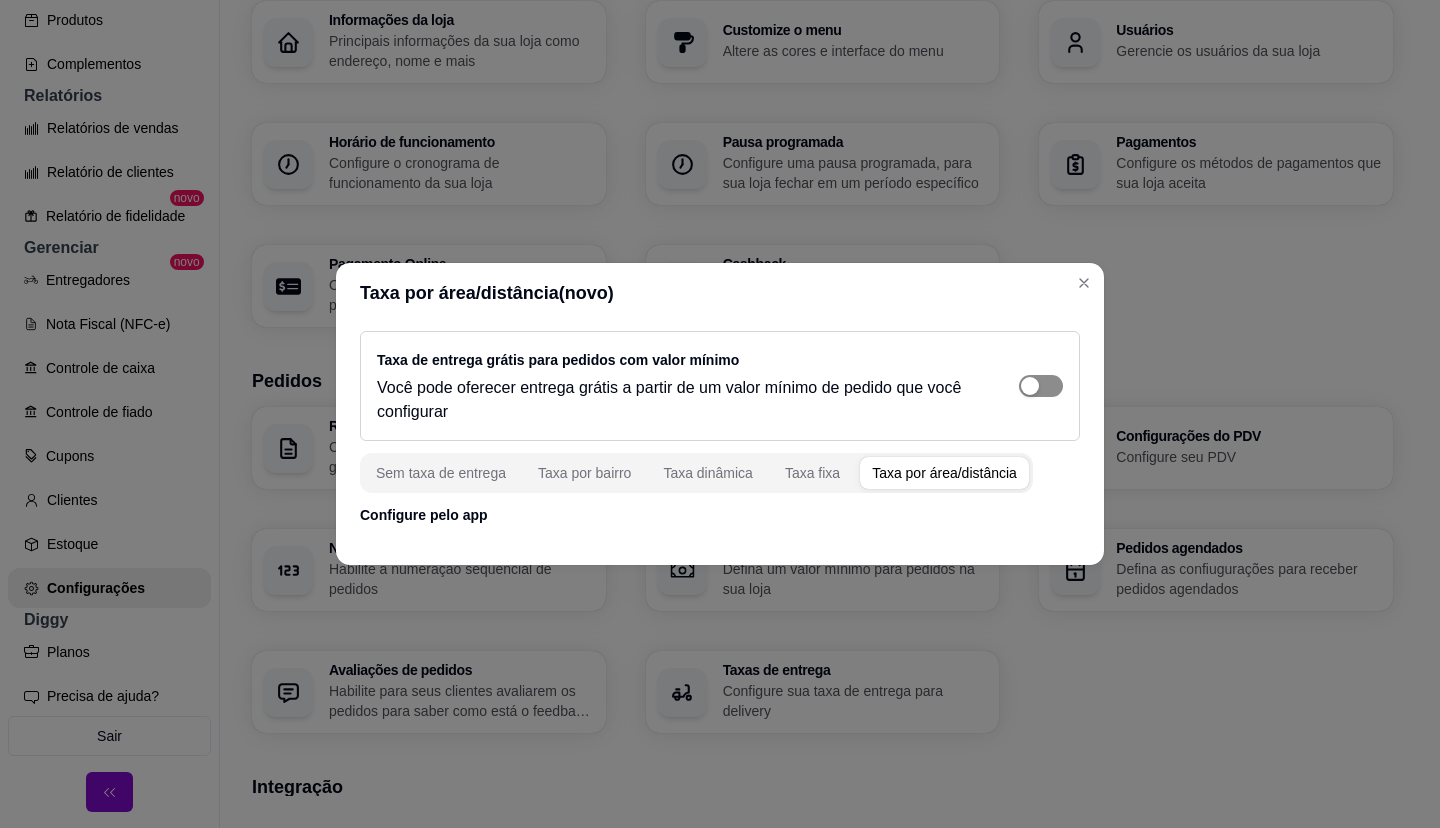 click at bounding box center [1041, 386] 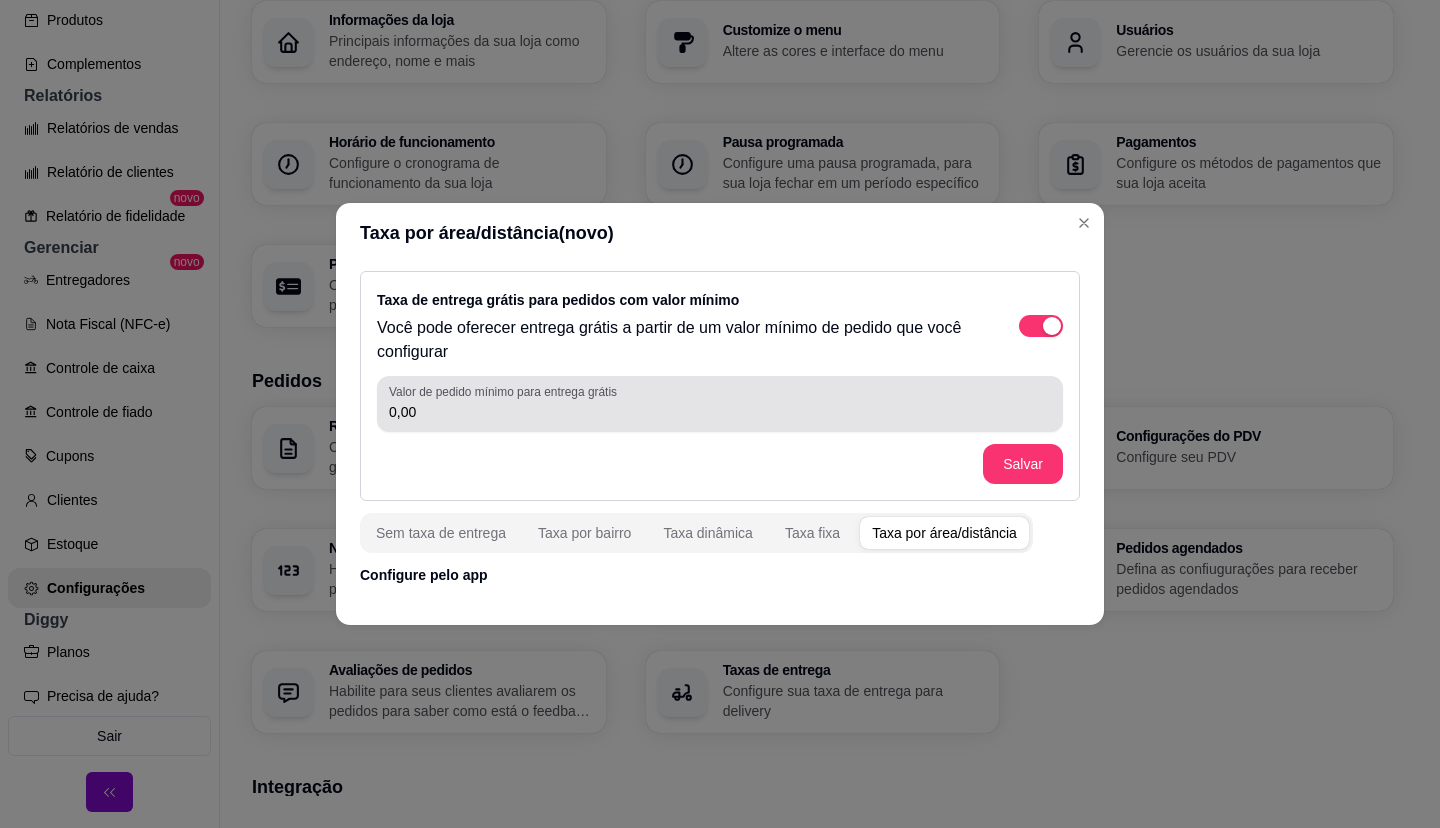 click on "Valor de pedido mínimo para entrega grátis 0,00" at bounding box center [720, 404] 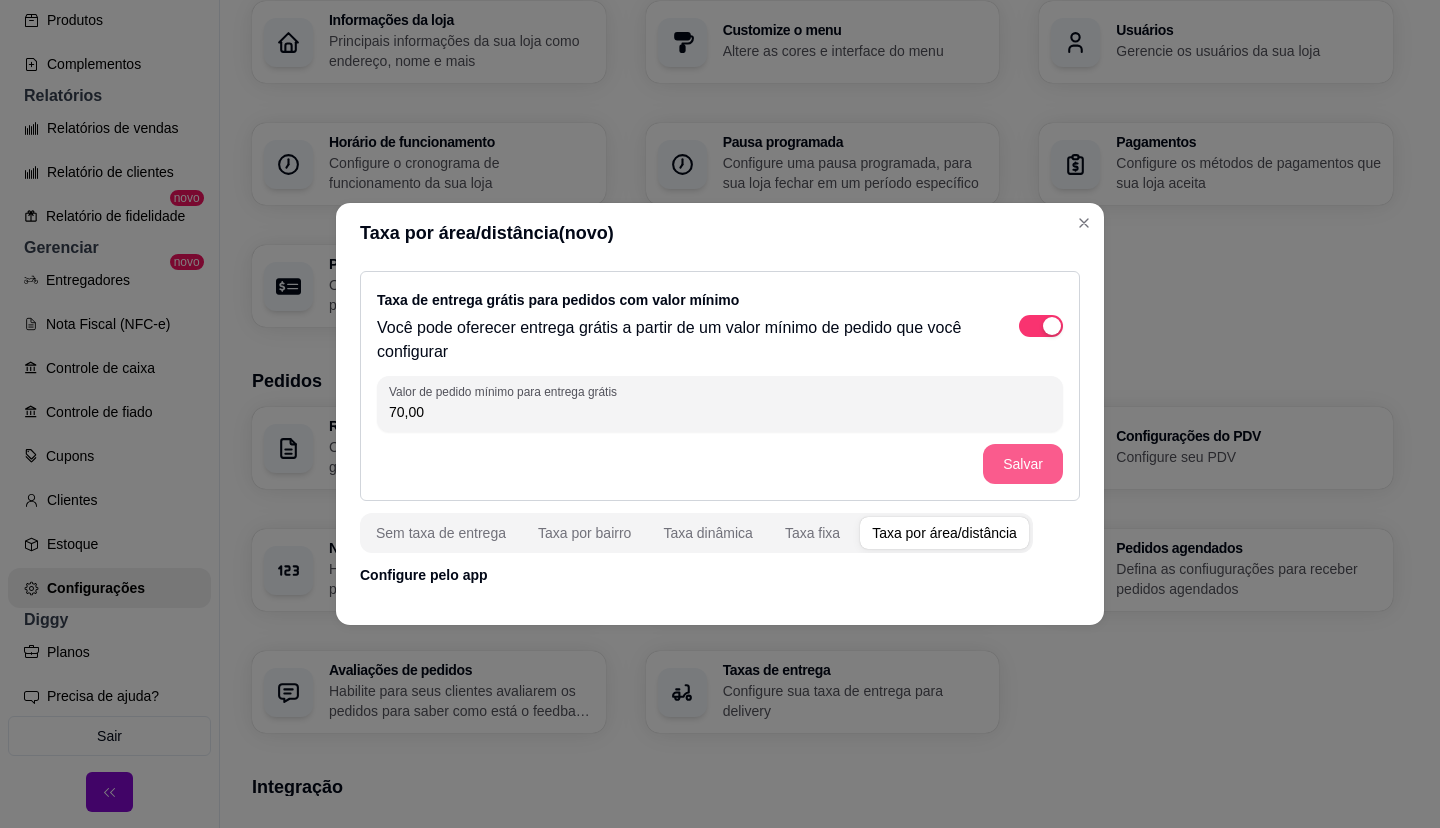 type on "70,00" 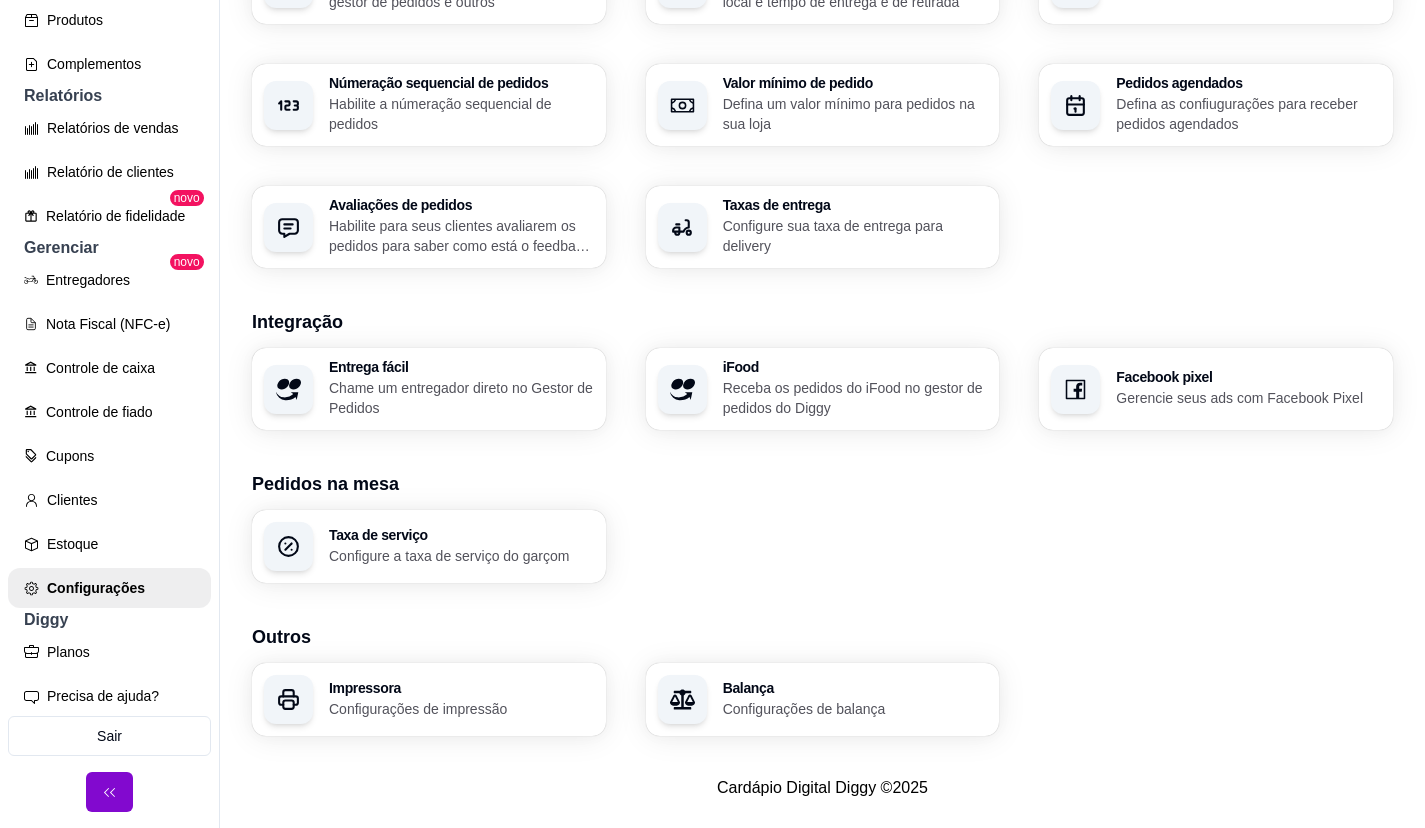 scroll, scrollTop: 587, scrollLeft: 0, axis: vertical 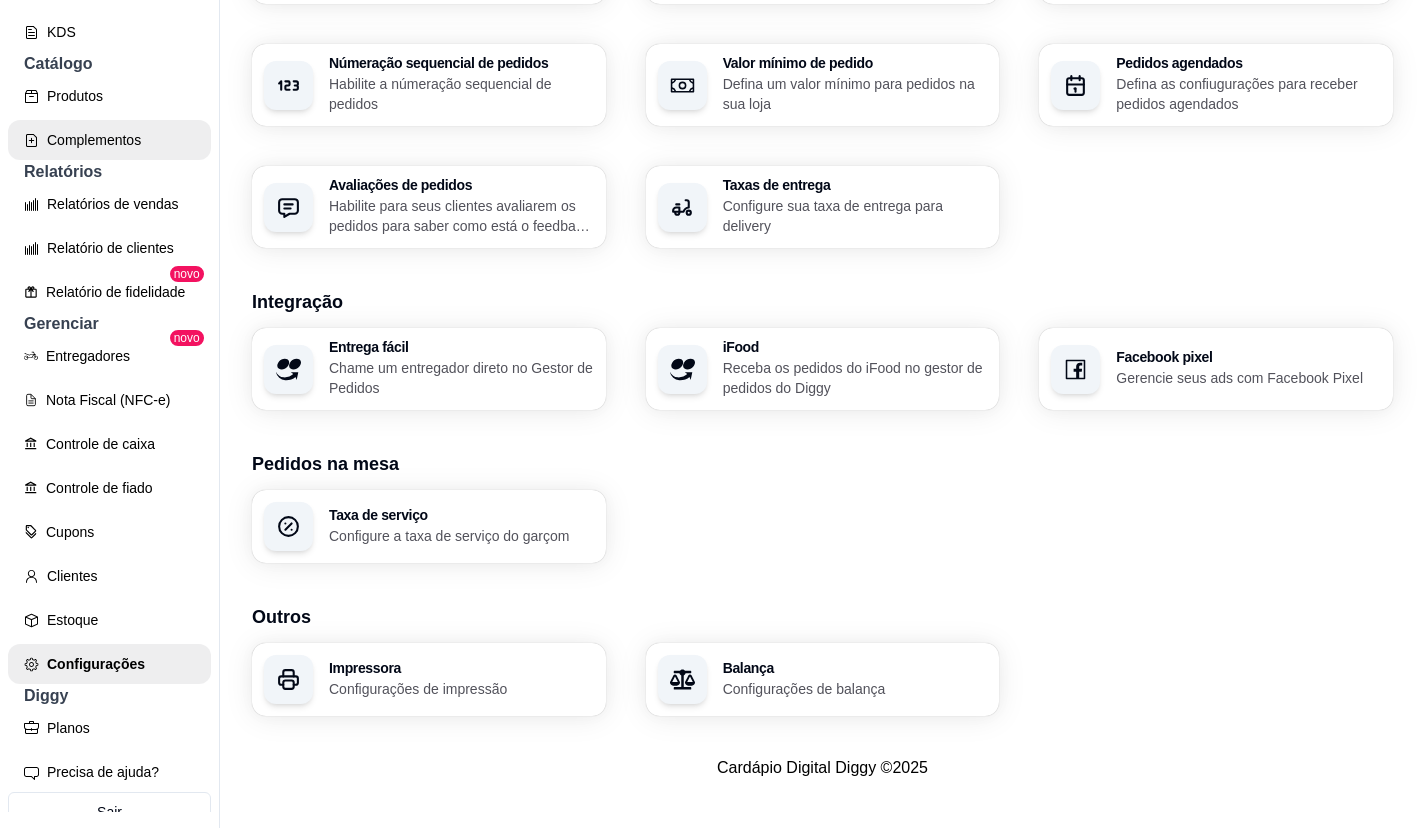 click on "Complementos" at bounding box center (109, 140) 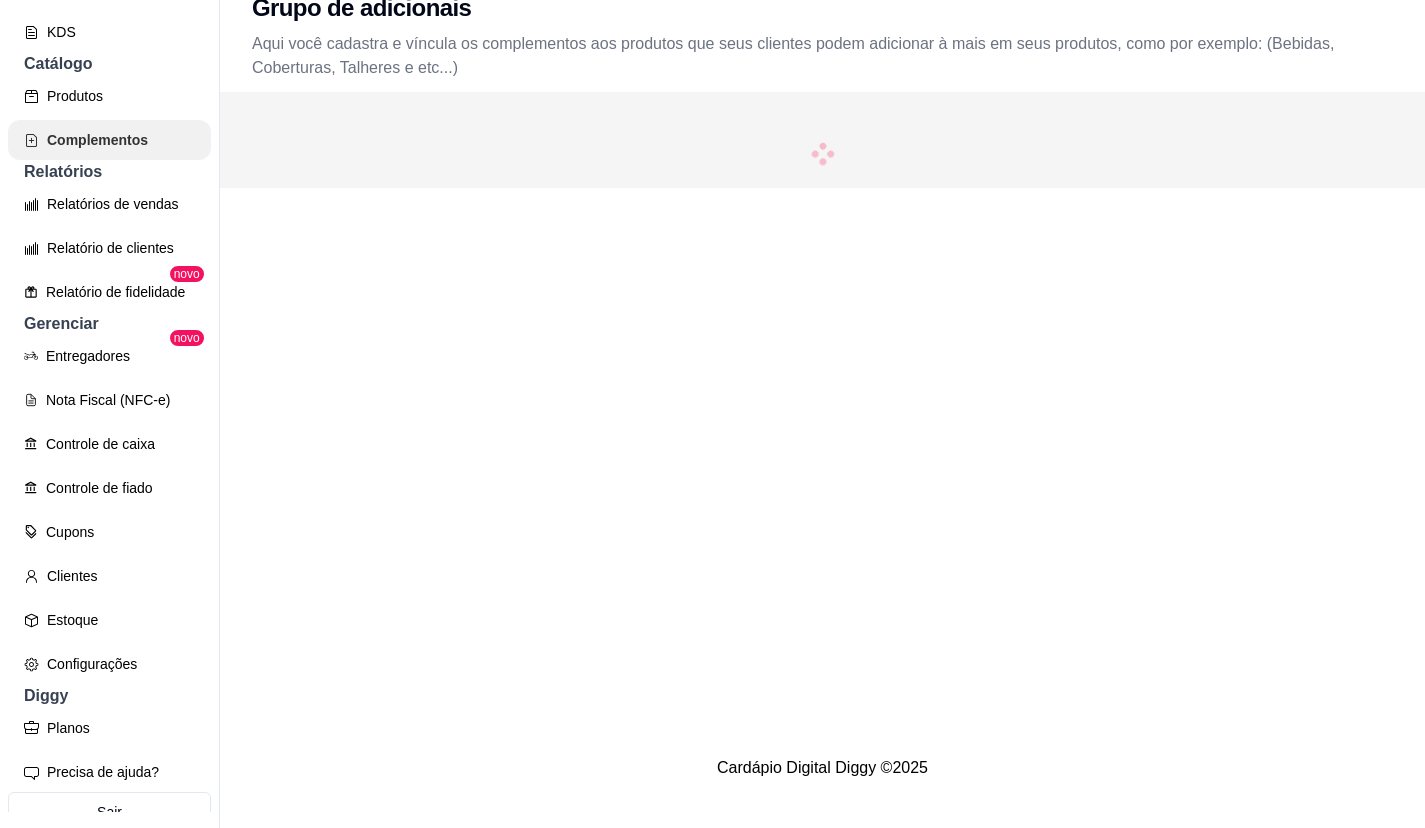 scroll, scrollTop: 0, scrollLeft: 0, axis: both 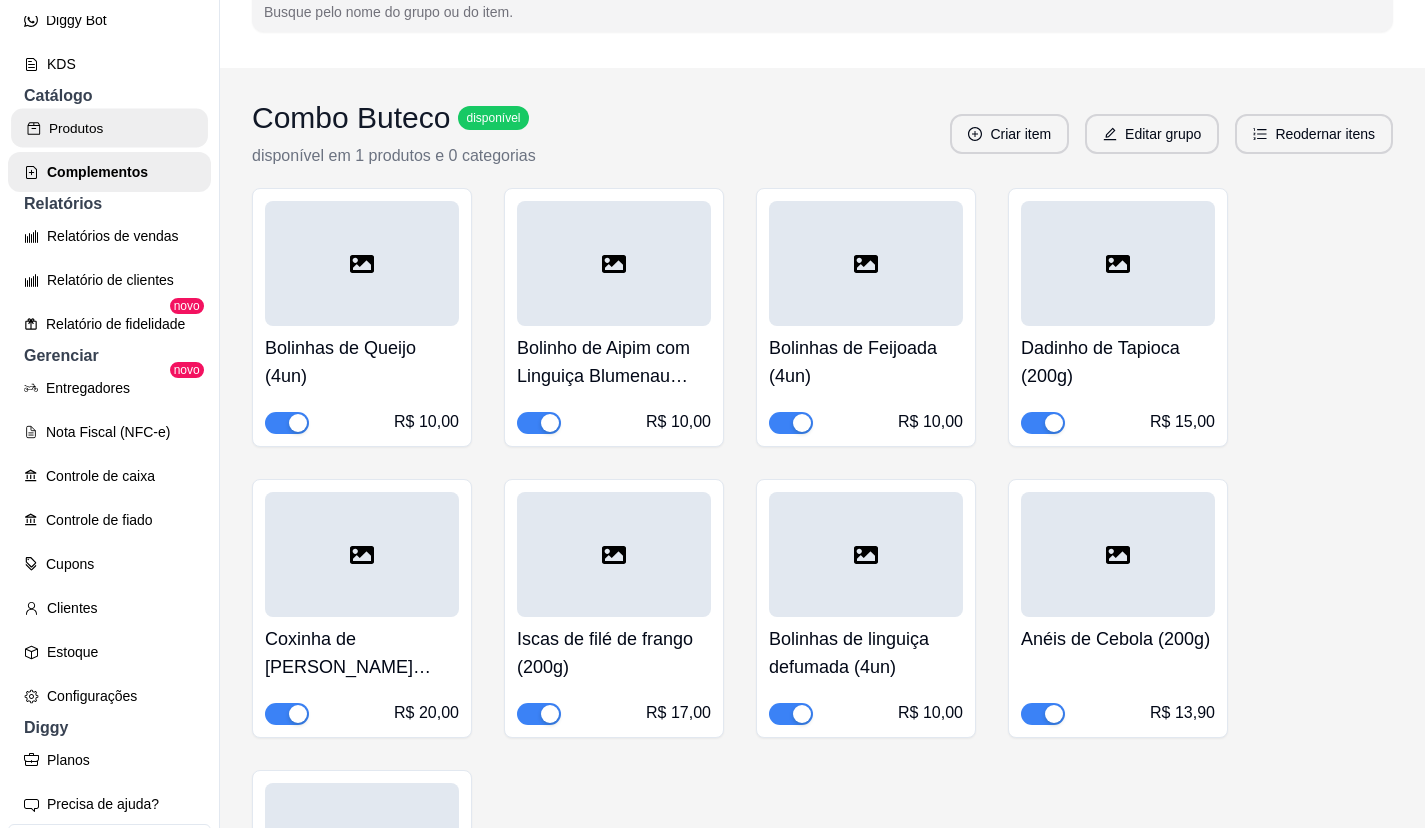 click on "Produtos" at bounding box center [109, 128] 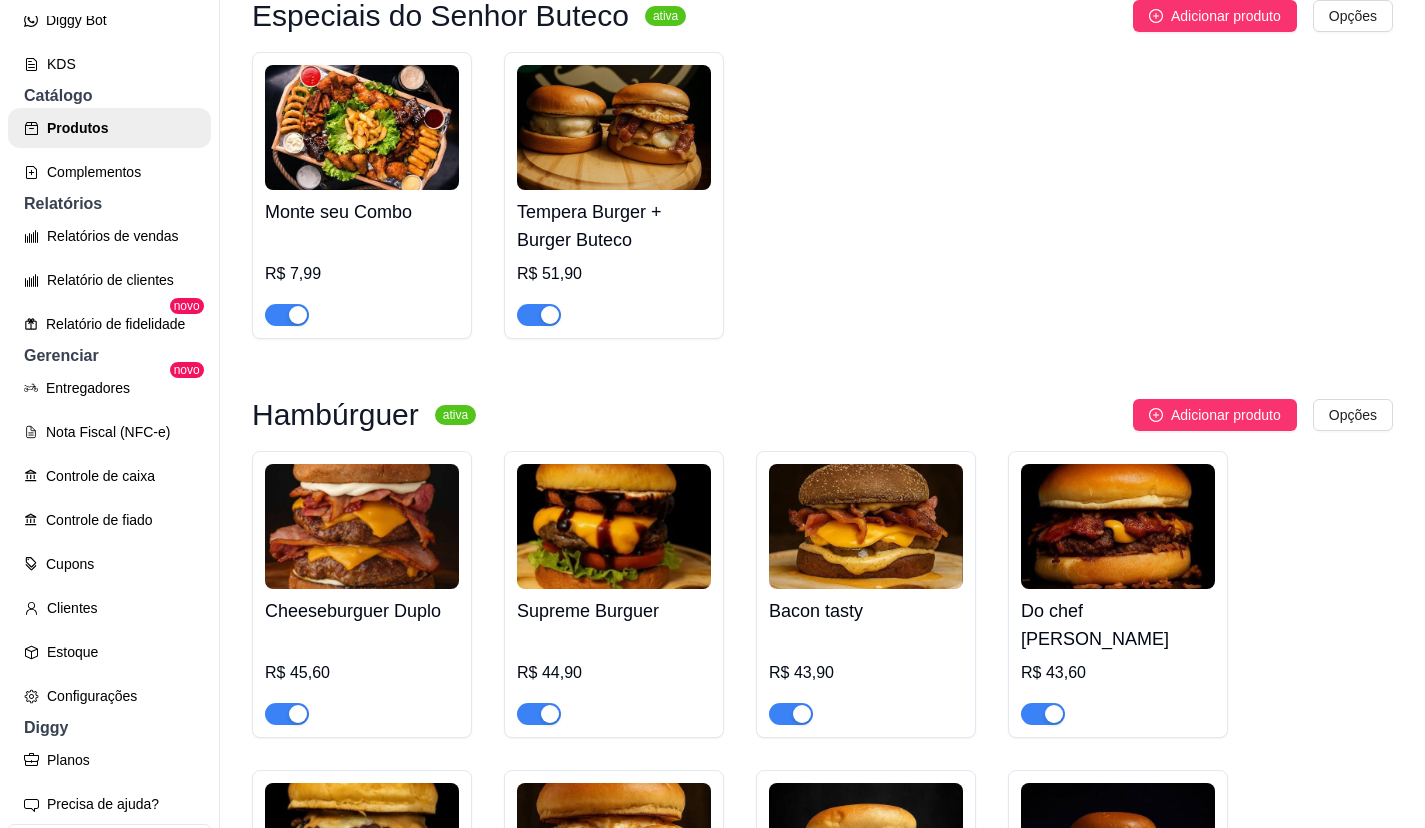 scroll, scrollTop: 0, scrollLeft: 0, axis: both 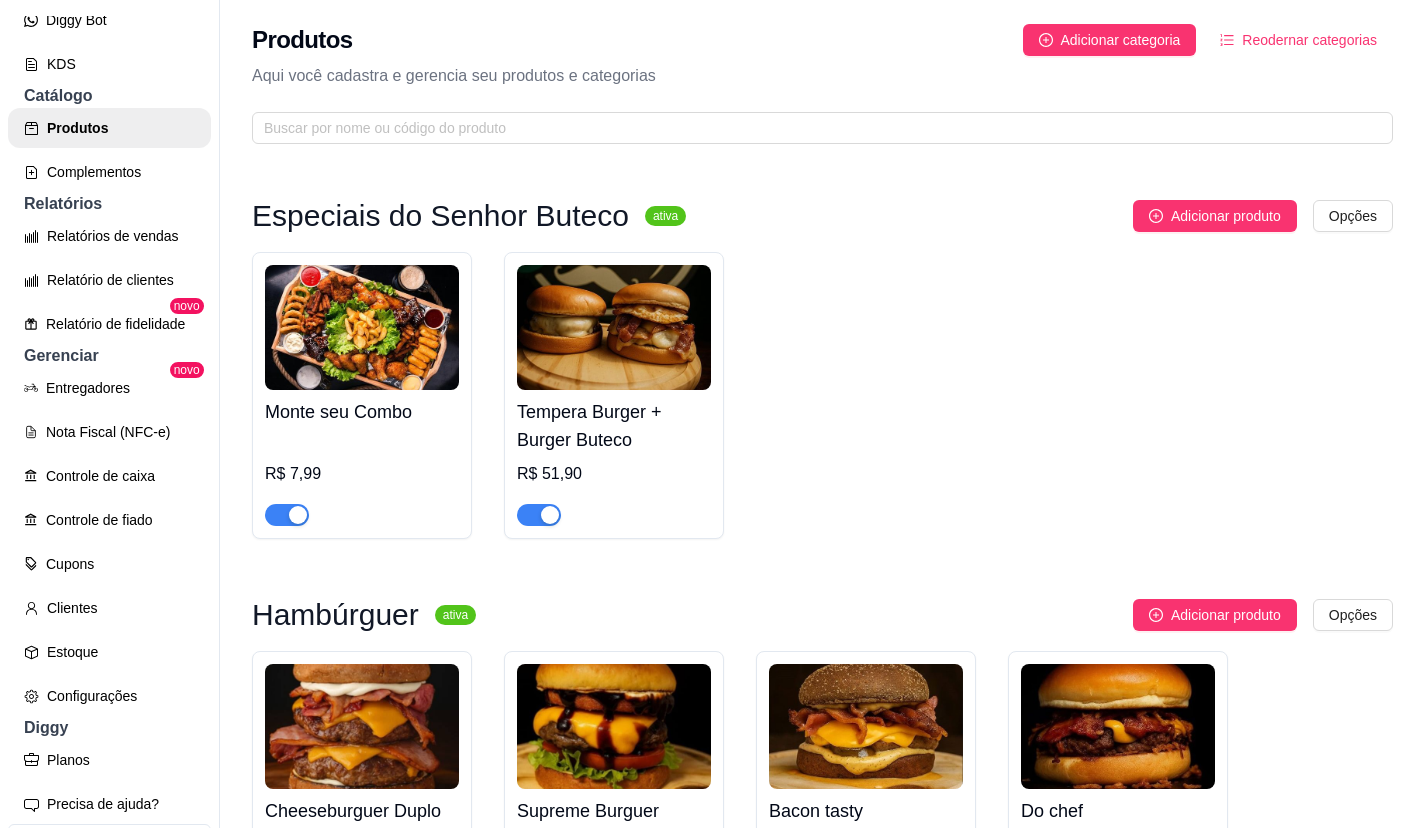 click on "R$ 51,90" at bounding box center (614, 474) 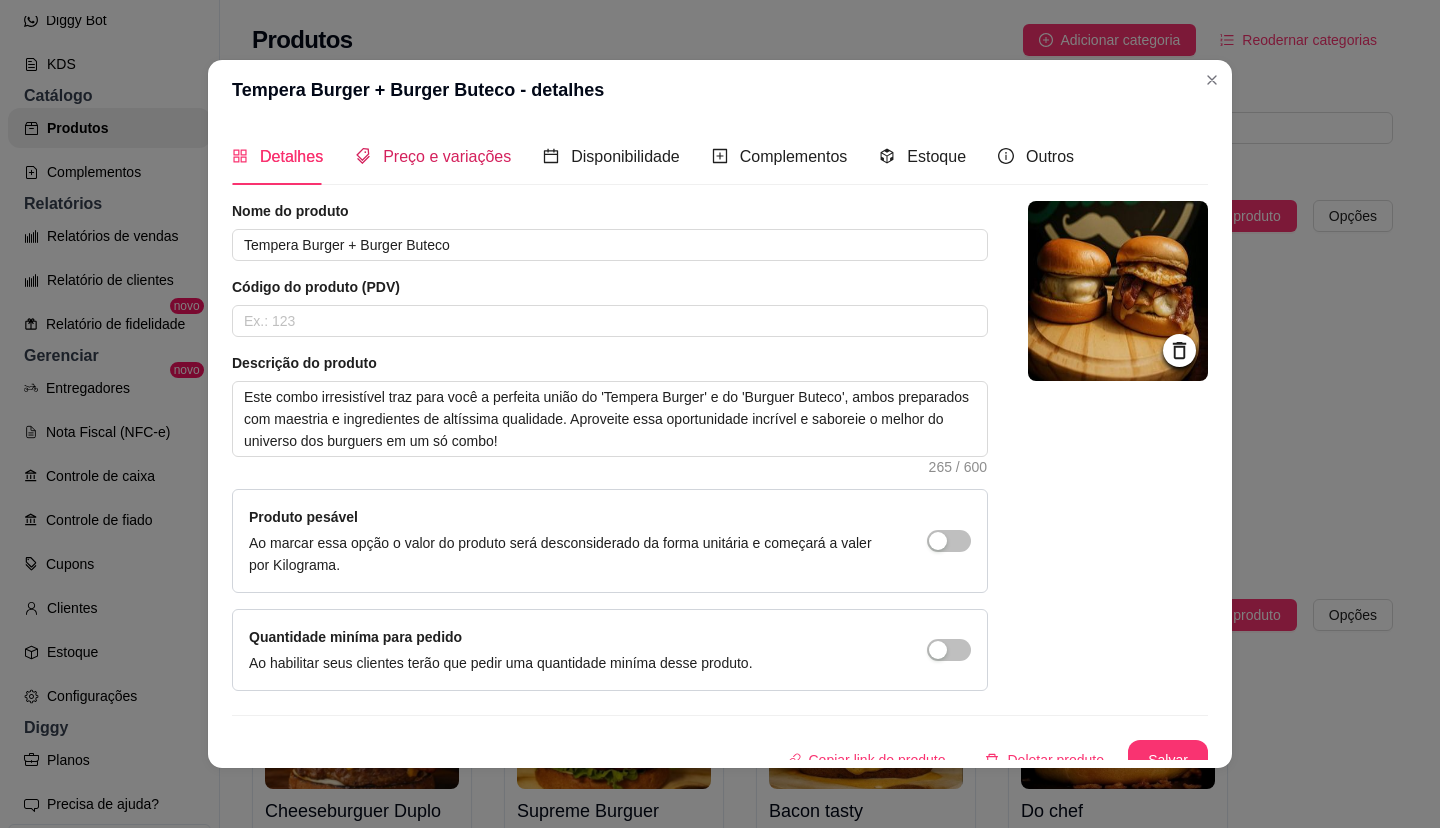 click on "Preço e variações" at bounding box center [447, 156] 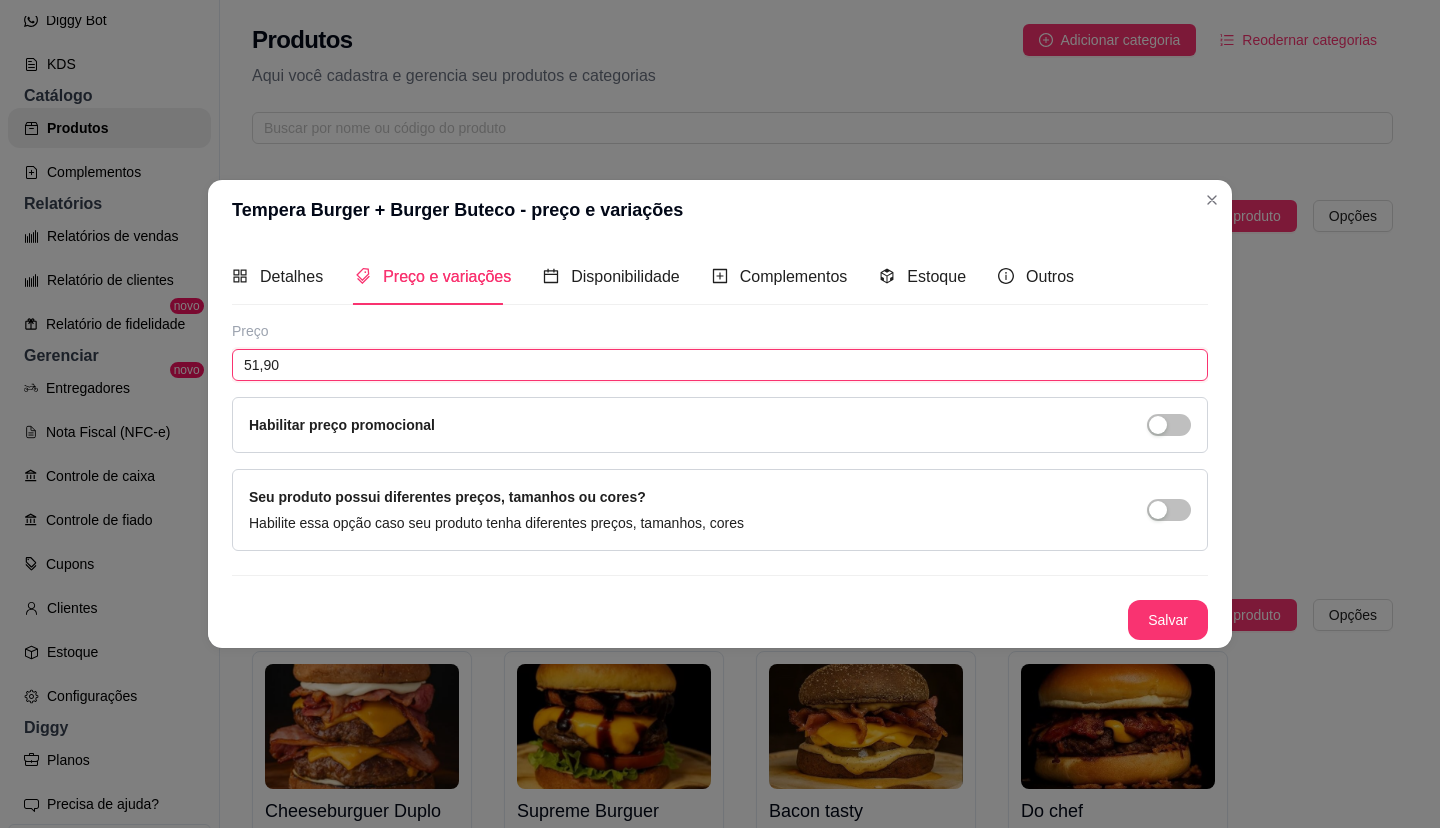 click on "51,90" at bounding box center (720, 365) 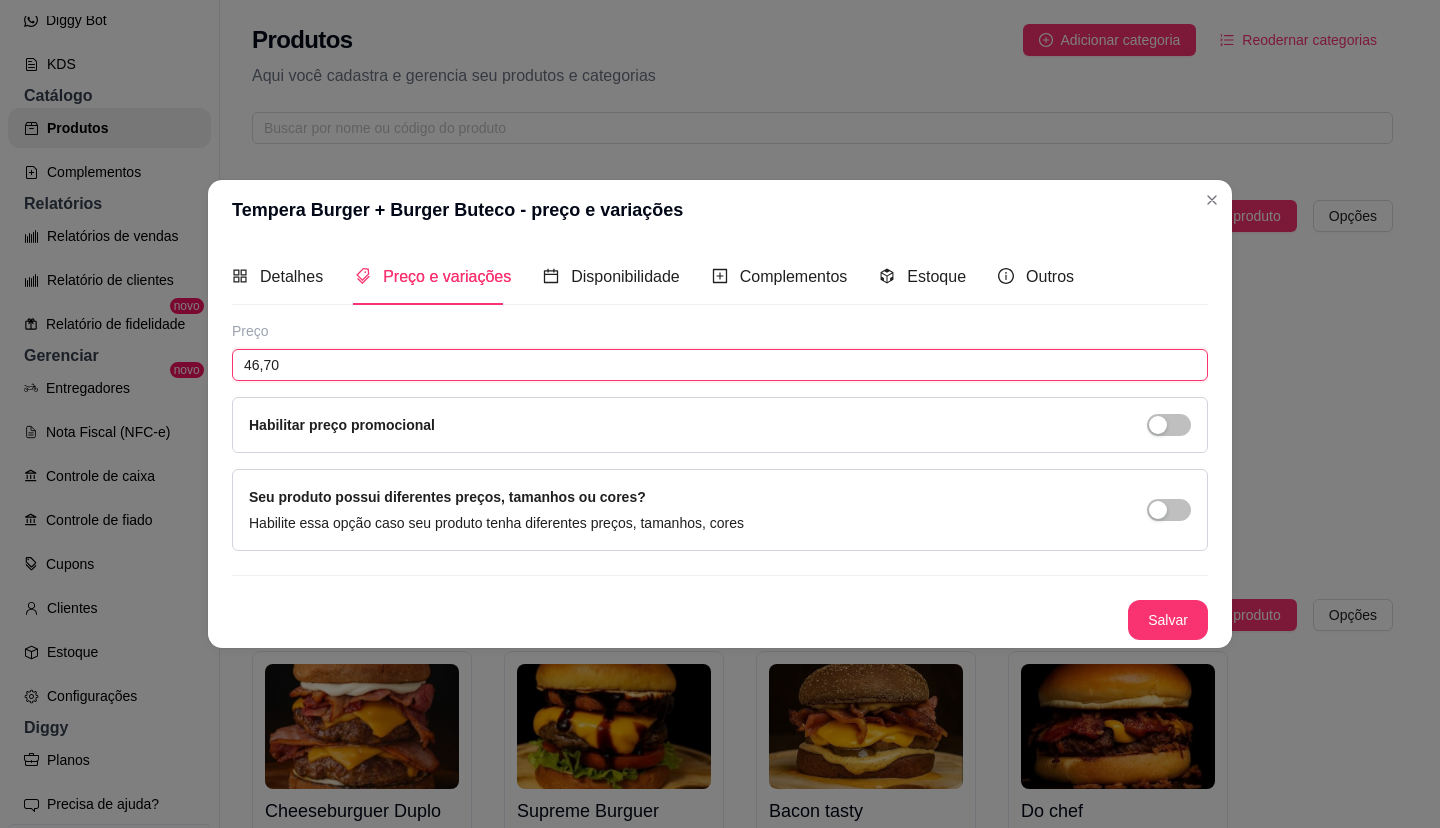 type on "46,70" 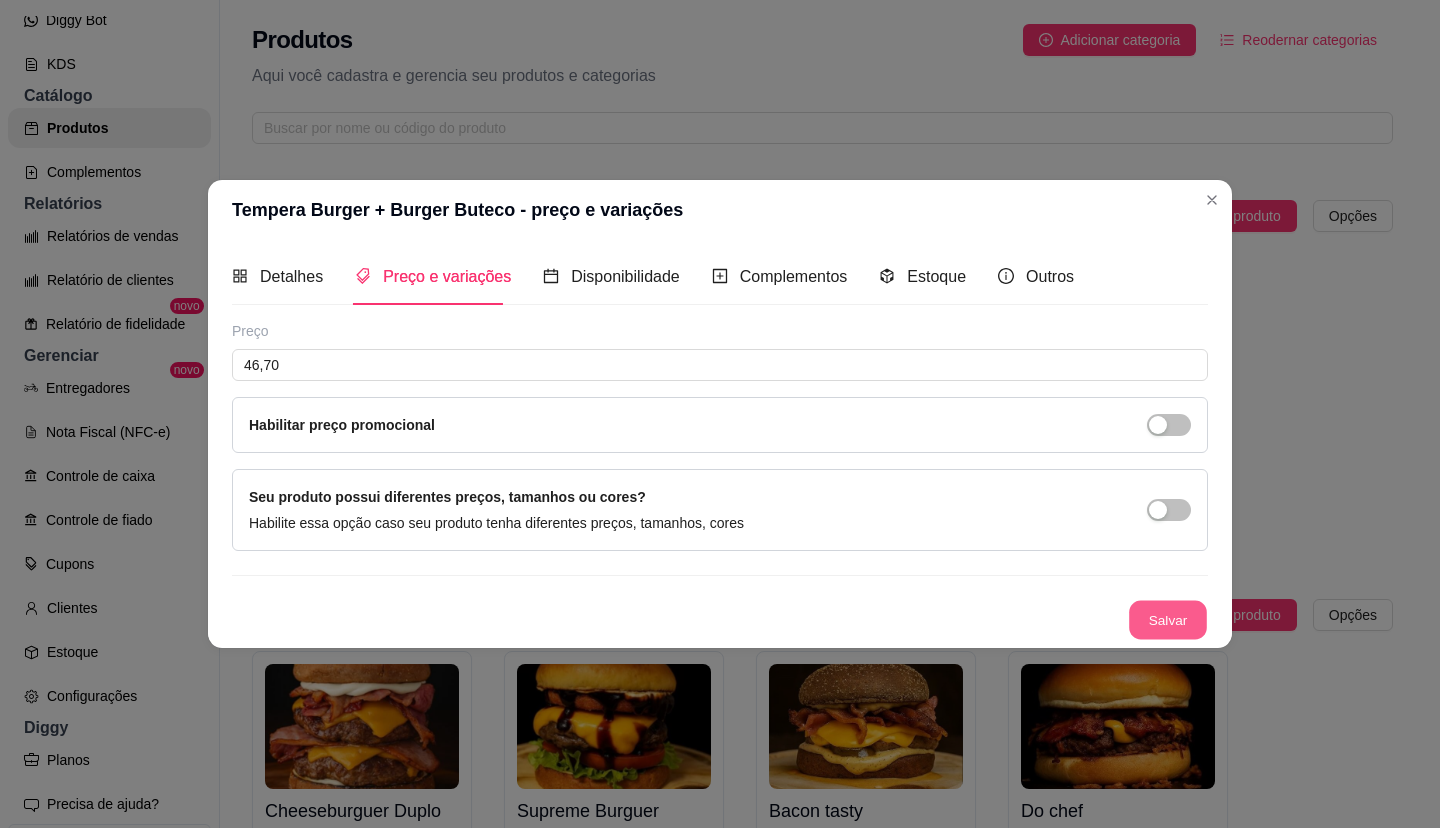 click on "Salvar" at bounding box center (1168, 620) 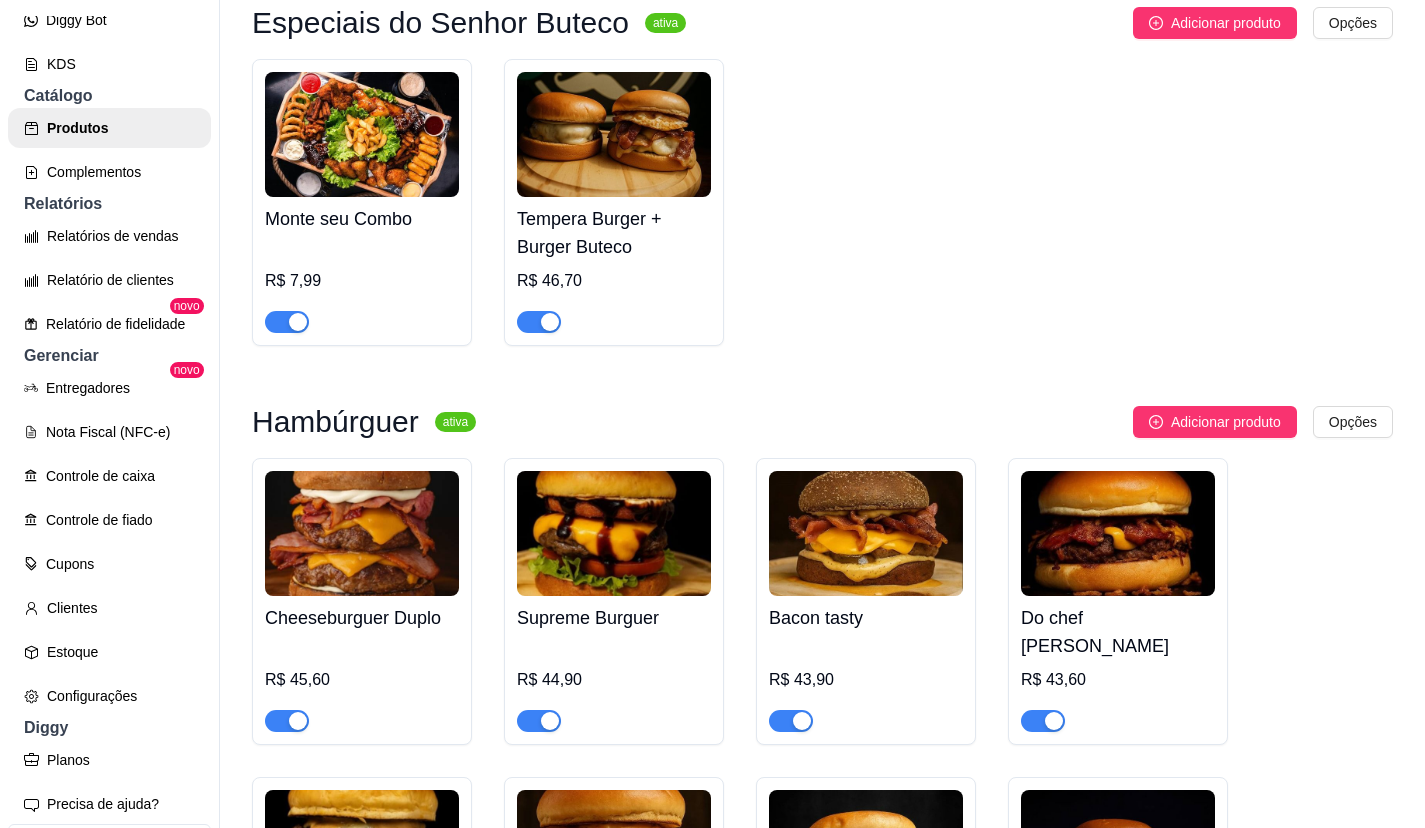 scroll, scrollTop: 200, scrollLeft: 0, axis: vertical 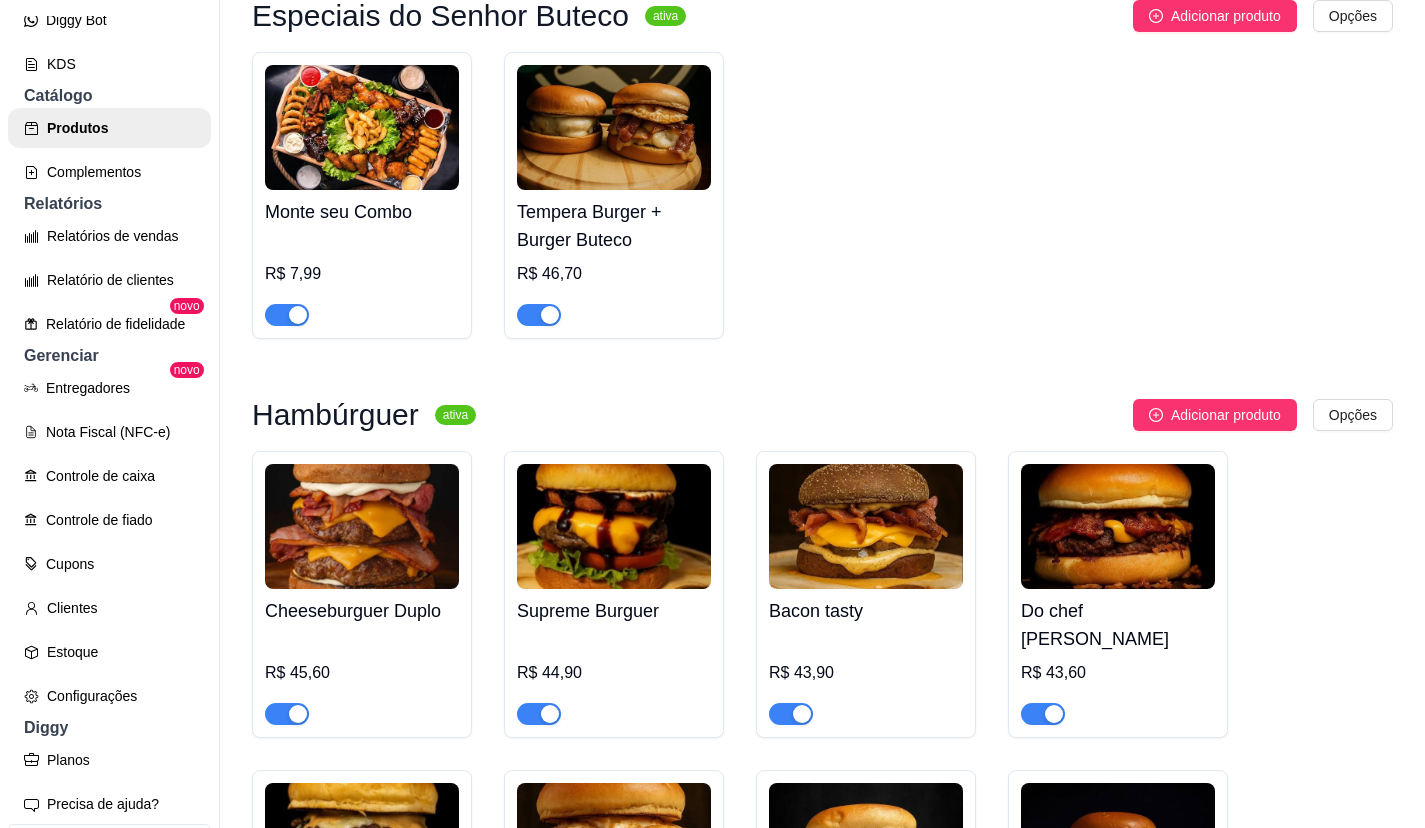 click at bounding box center [362, 526] 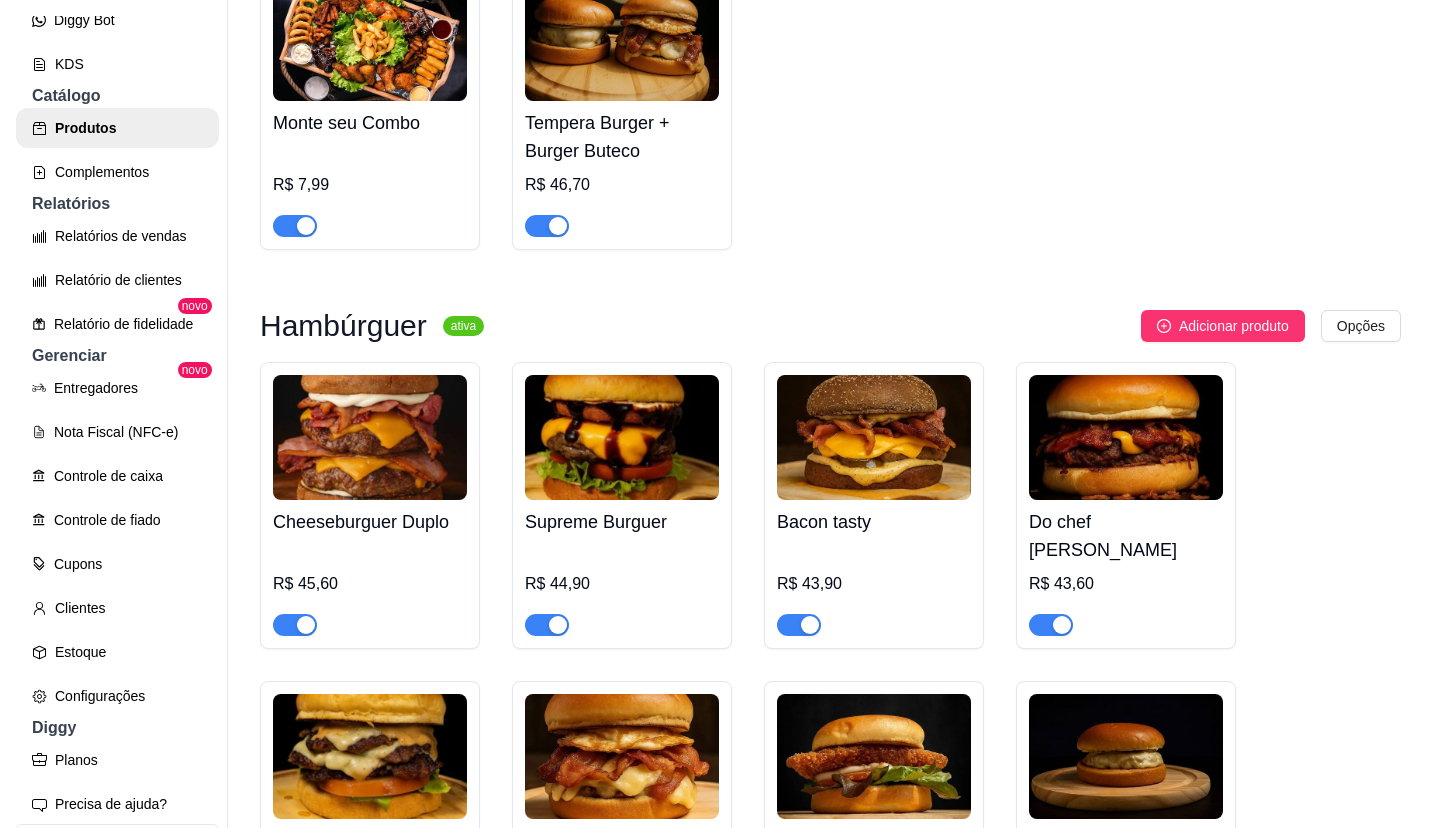 scroll, scrollTop: 400, scrollLeft: 0, axis: vertical 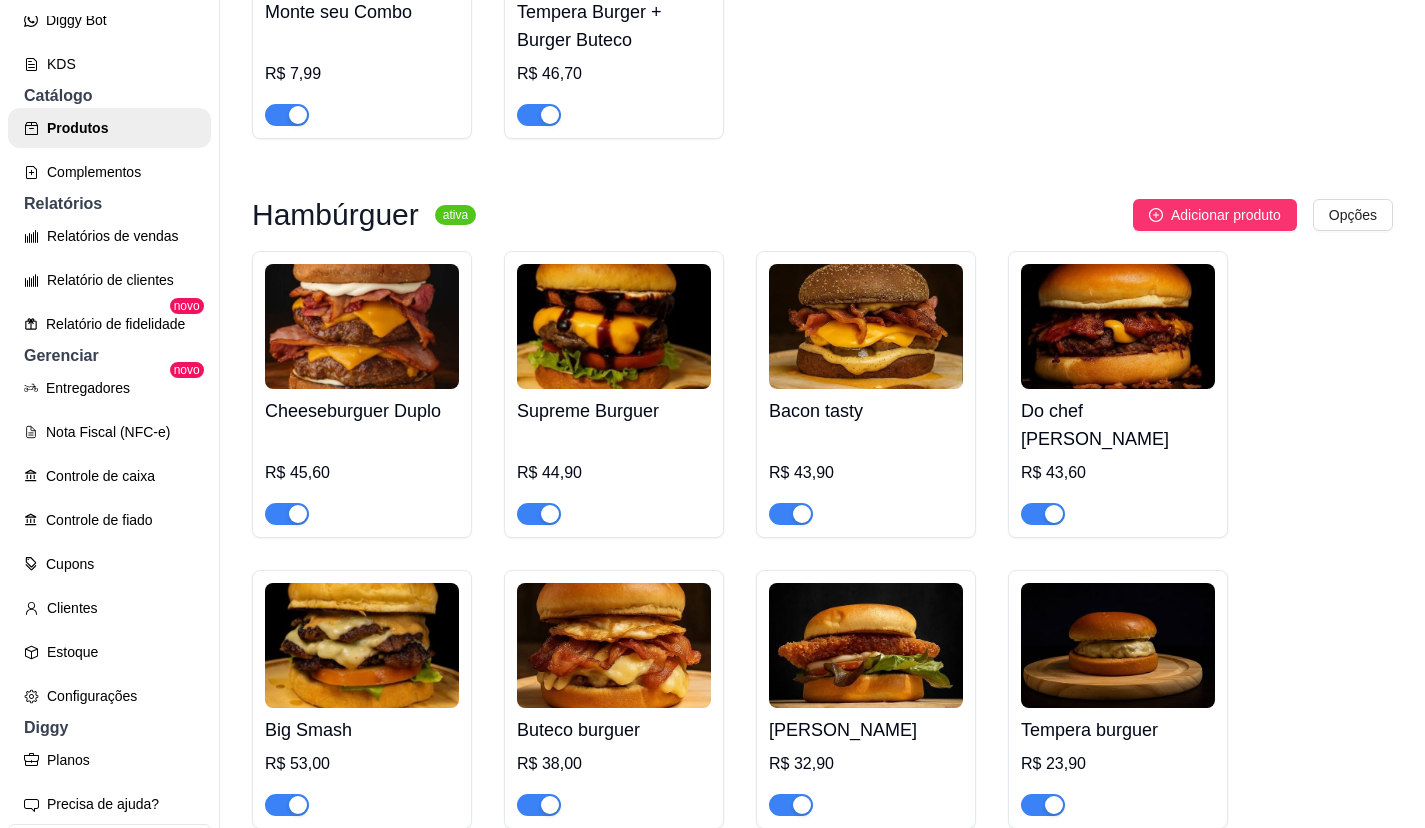 click on "R$ 44,90" at bounding box center (614, 473) 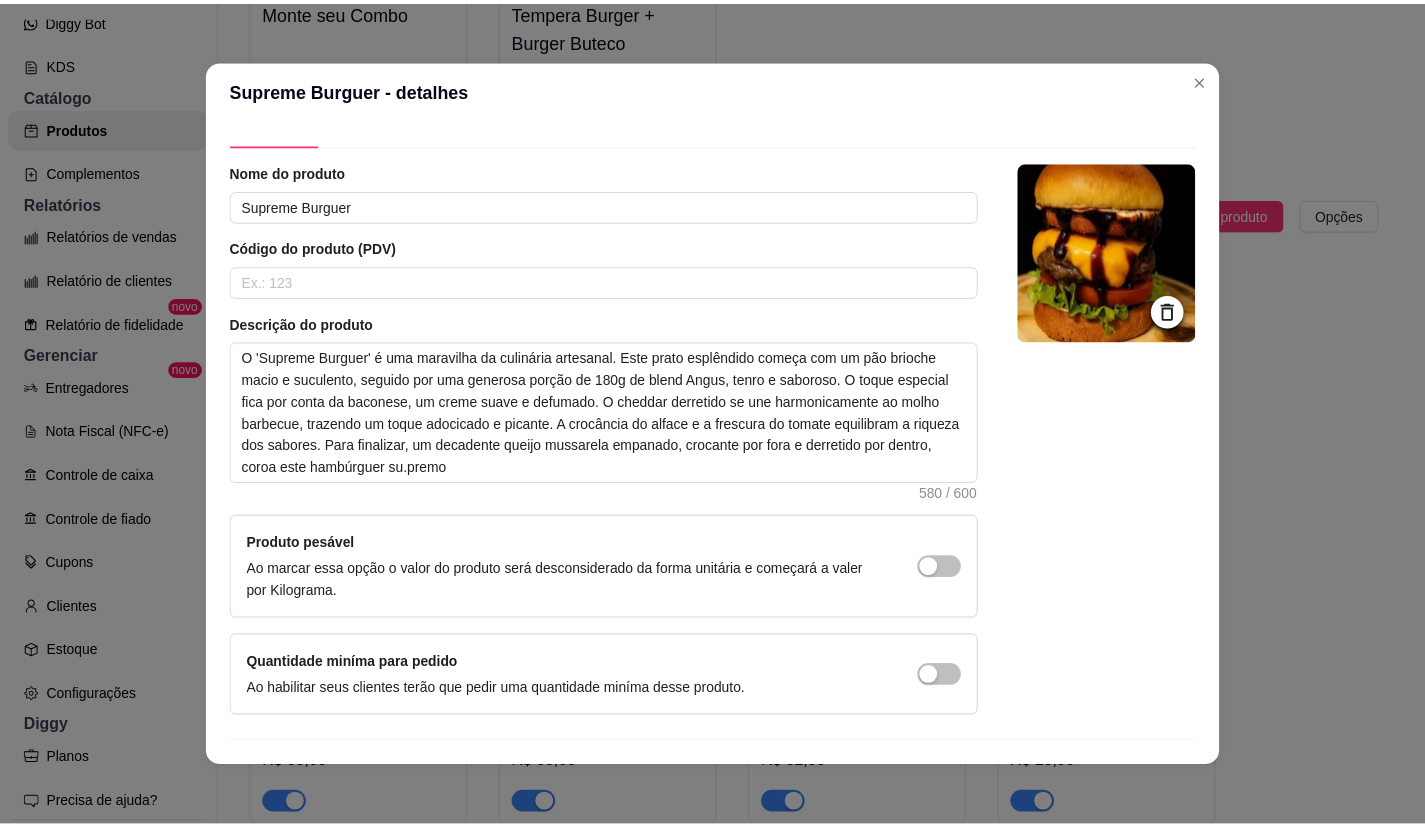 scroll, scrollTop: 0, scrollLeft: 0, axis: both 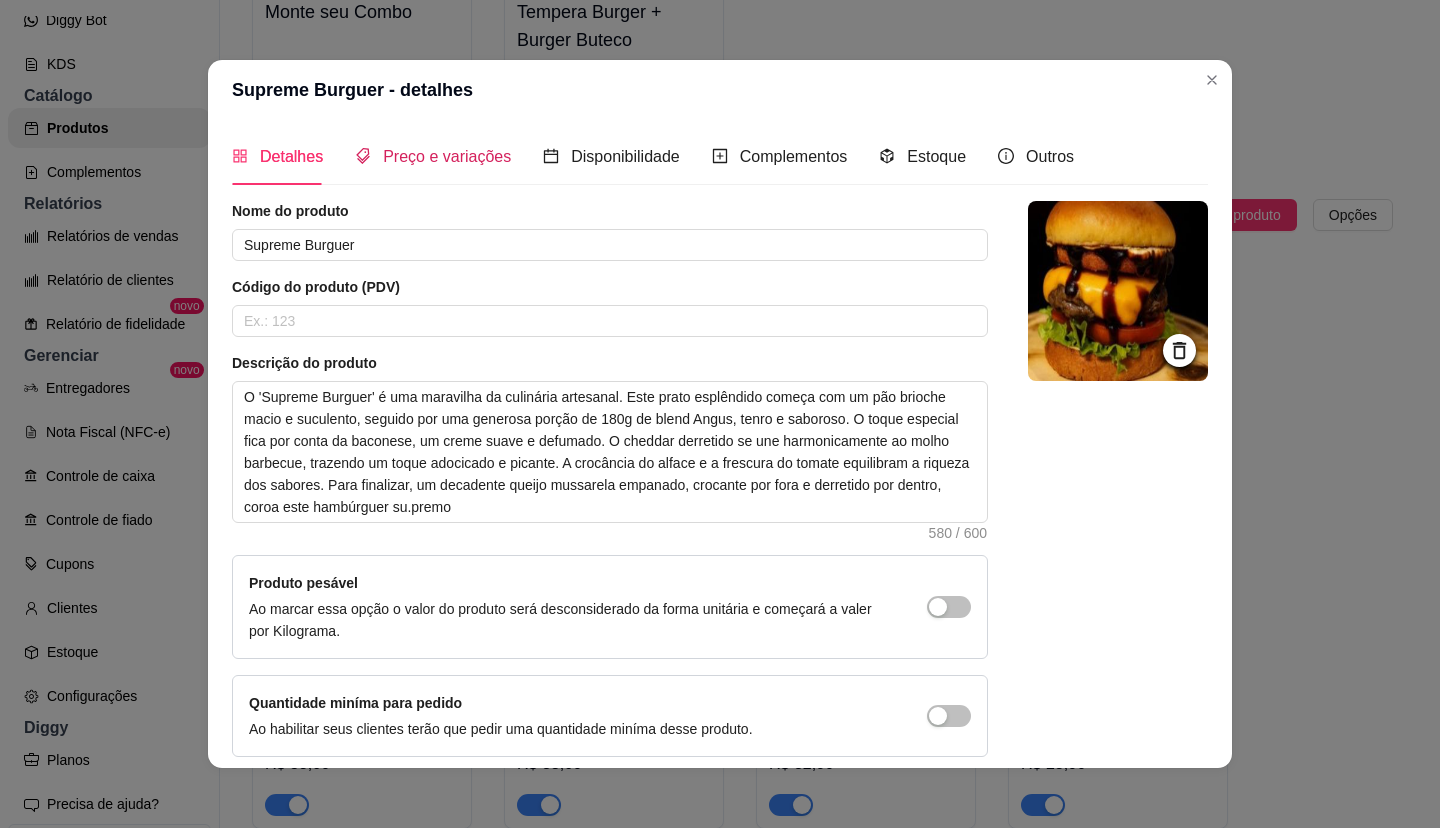 click on "Preço e variações" at bounding box center [447, 156] 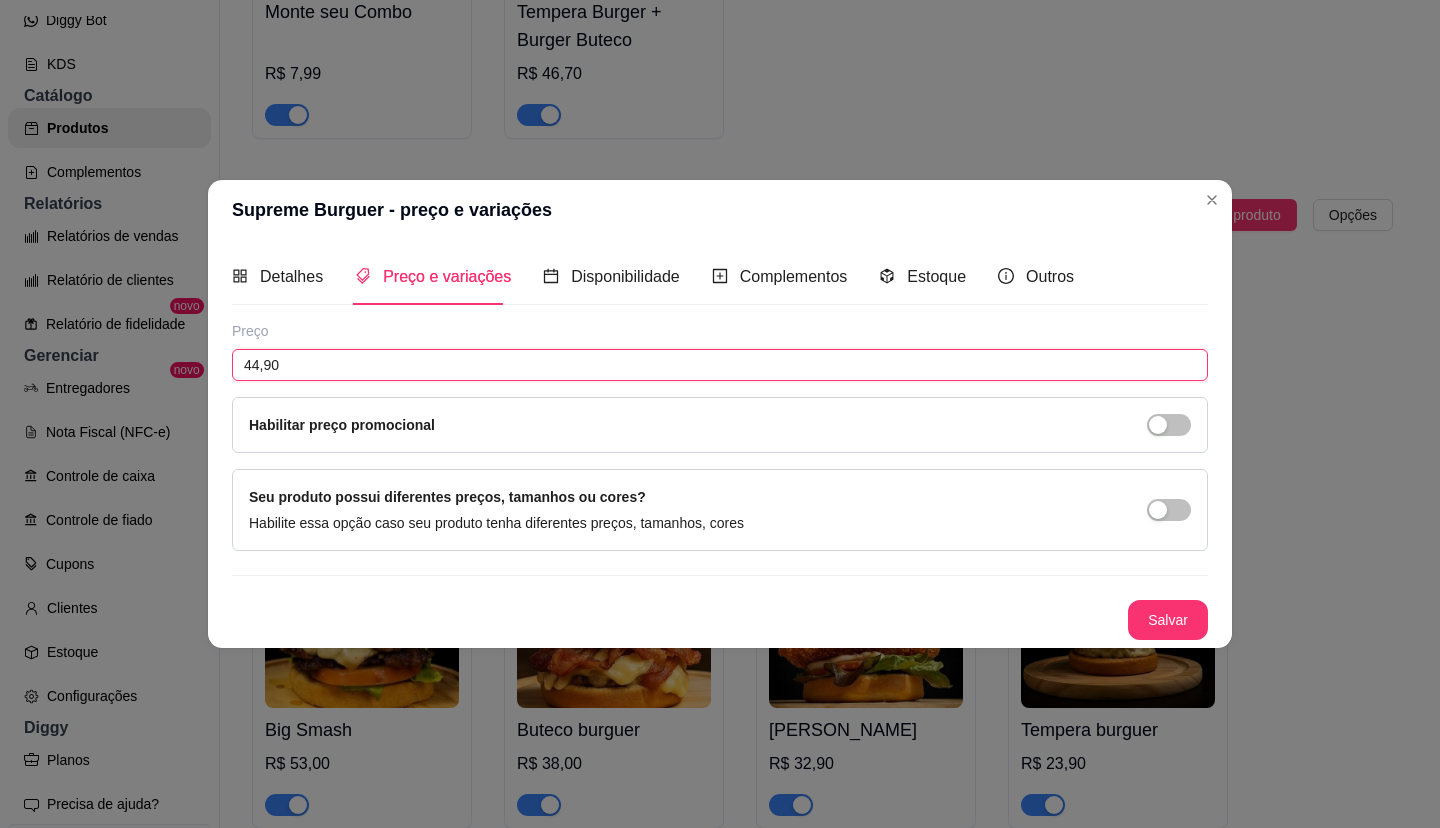 click on "44,90" at bounding box center (720, 365) 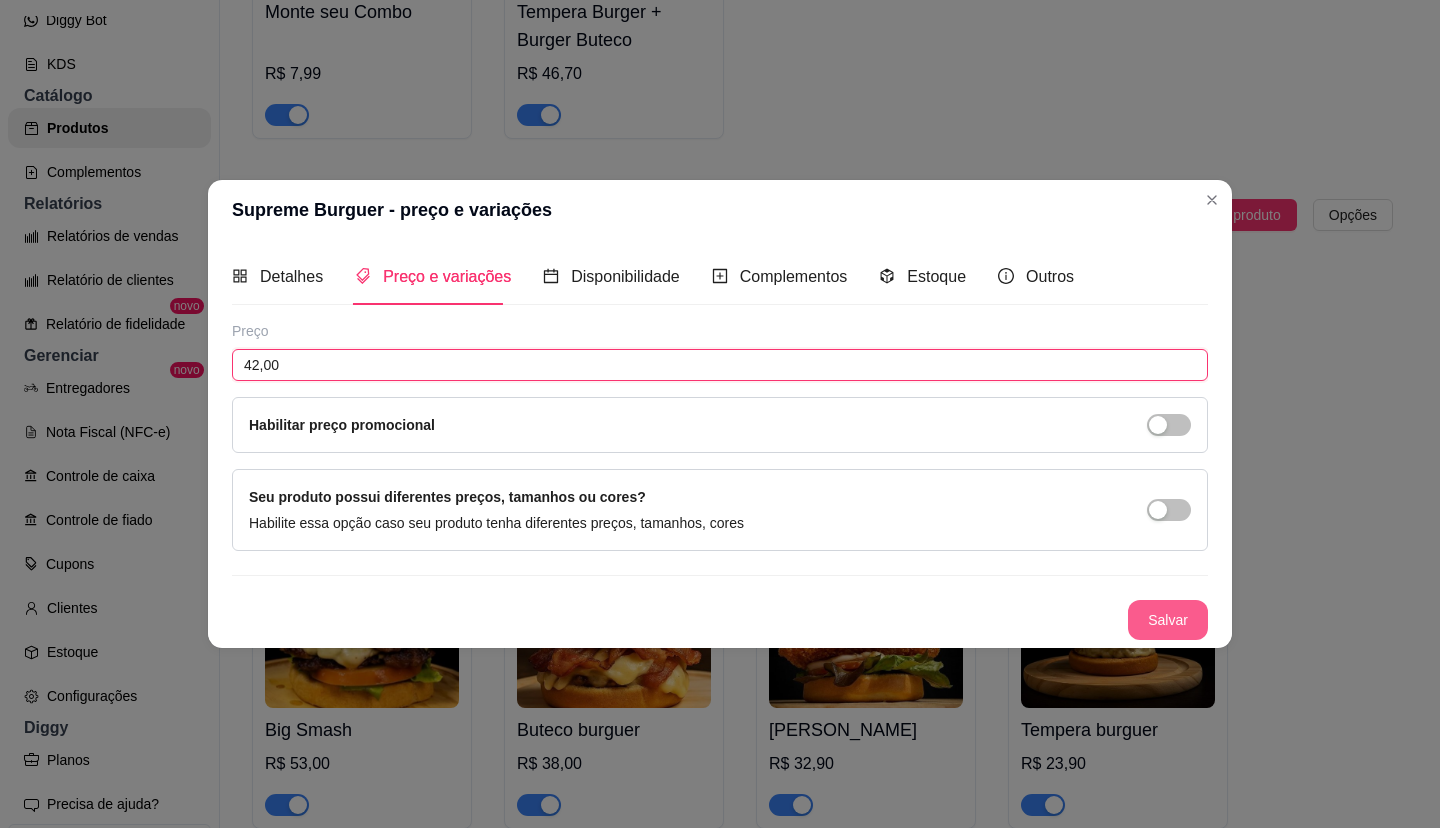 type on "42,00" 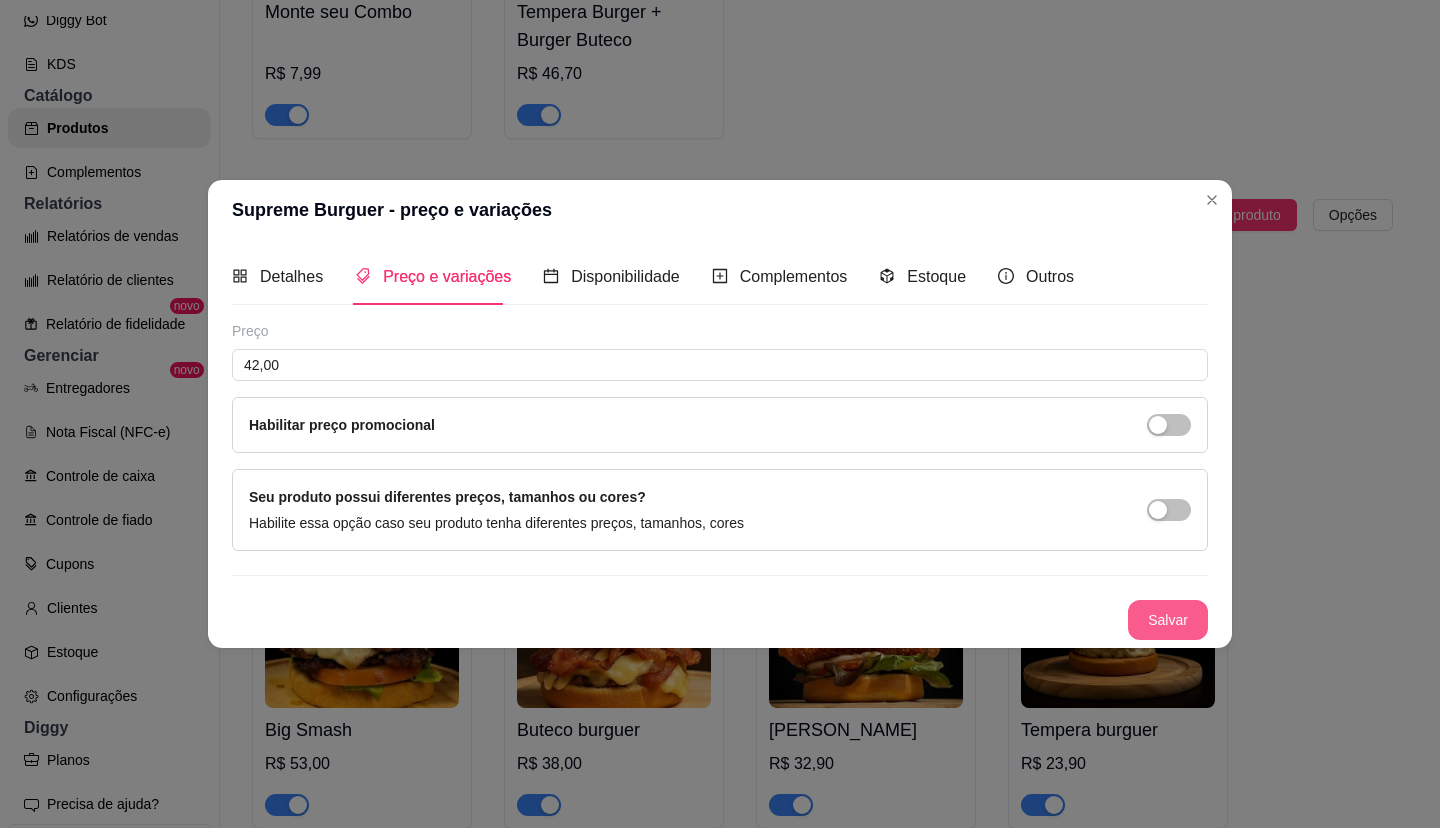 click on "Salvar" at bounding box center (1168, 620) 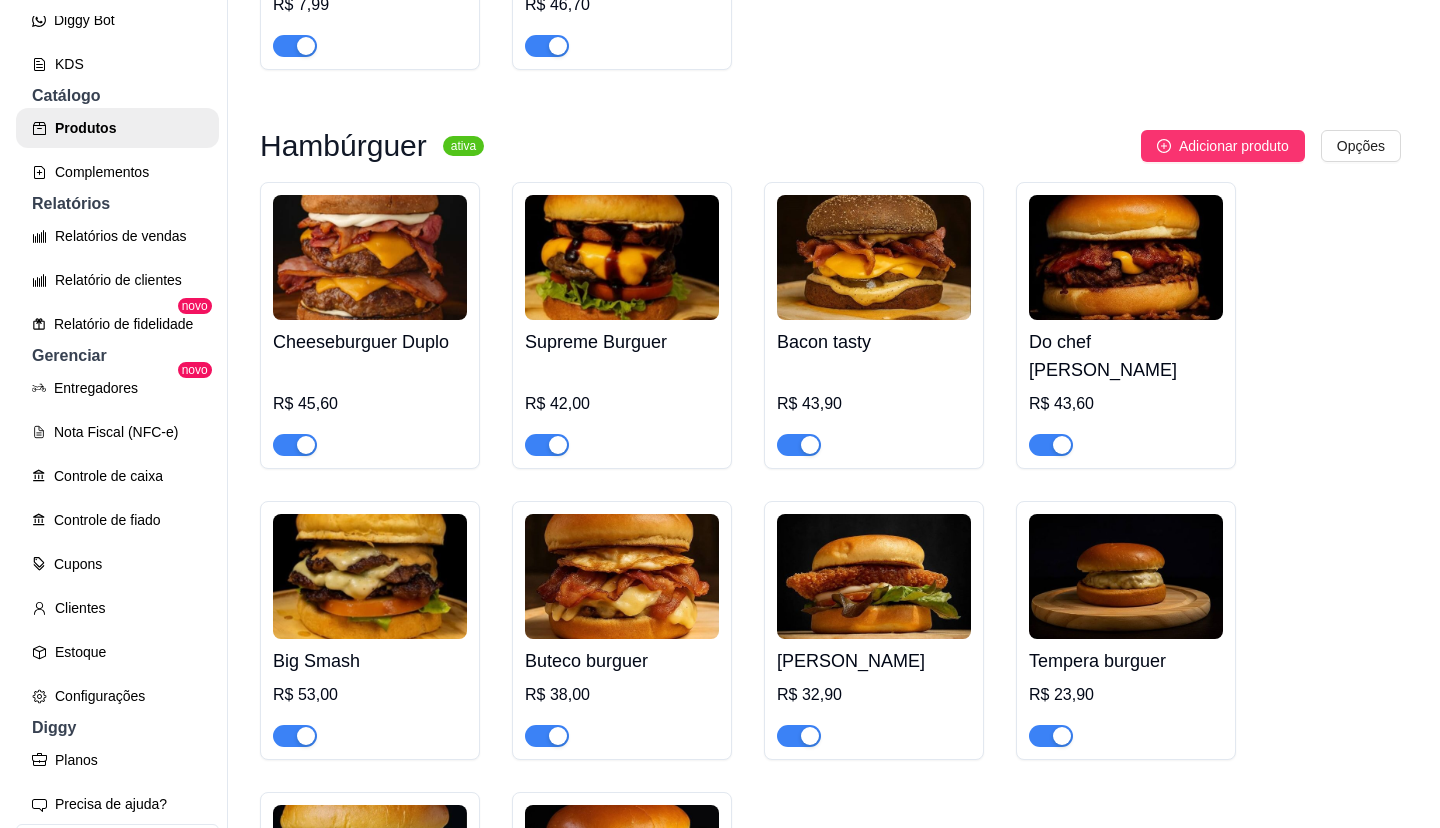 scroll, scrollTop: 500, scrollLeft: 0, axis: vertical 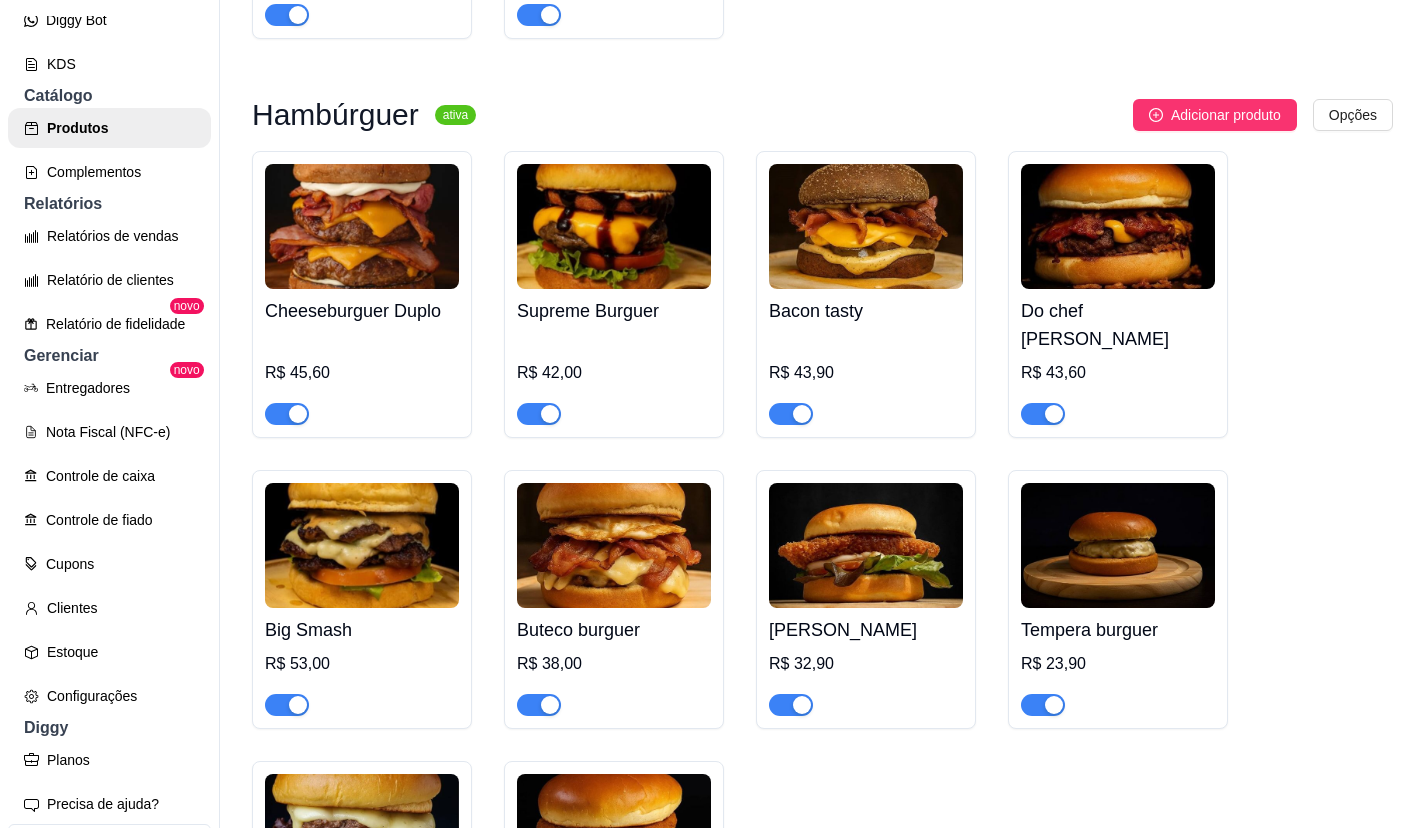 click at bounding box center [866, 405] 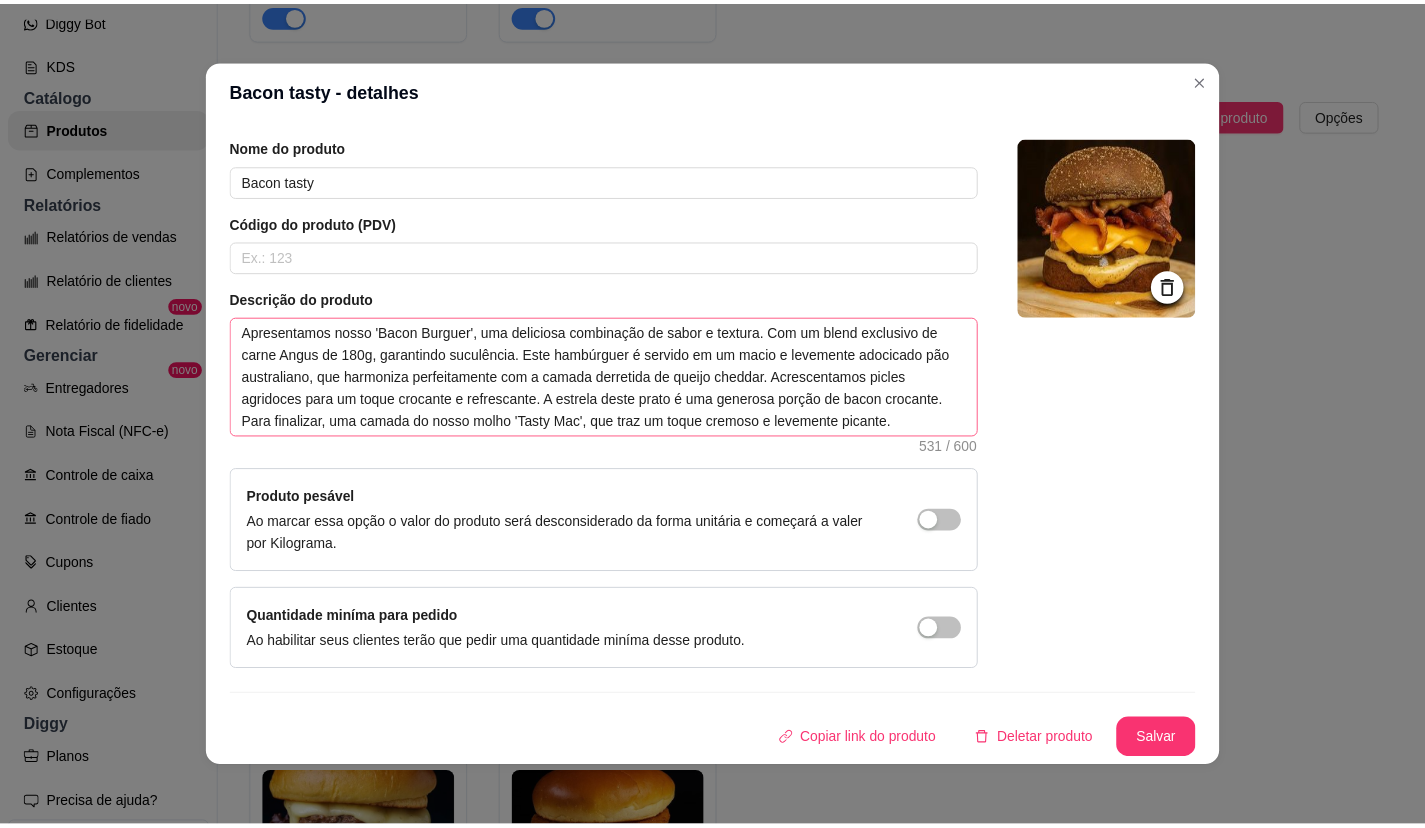 scroll, scrollTop: 0, scrollLeft: 0, axis: both 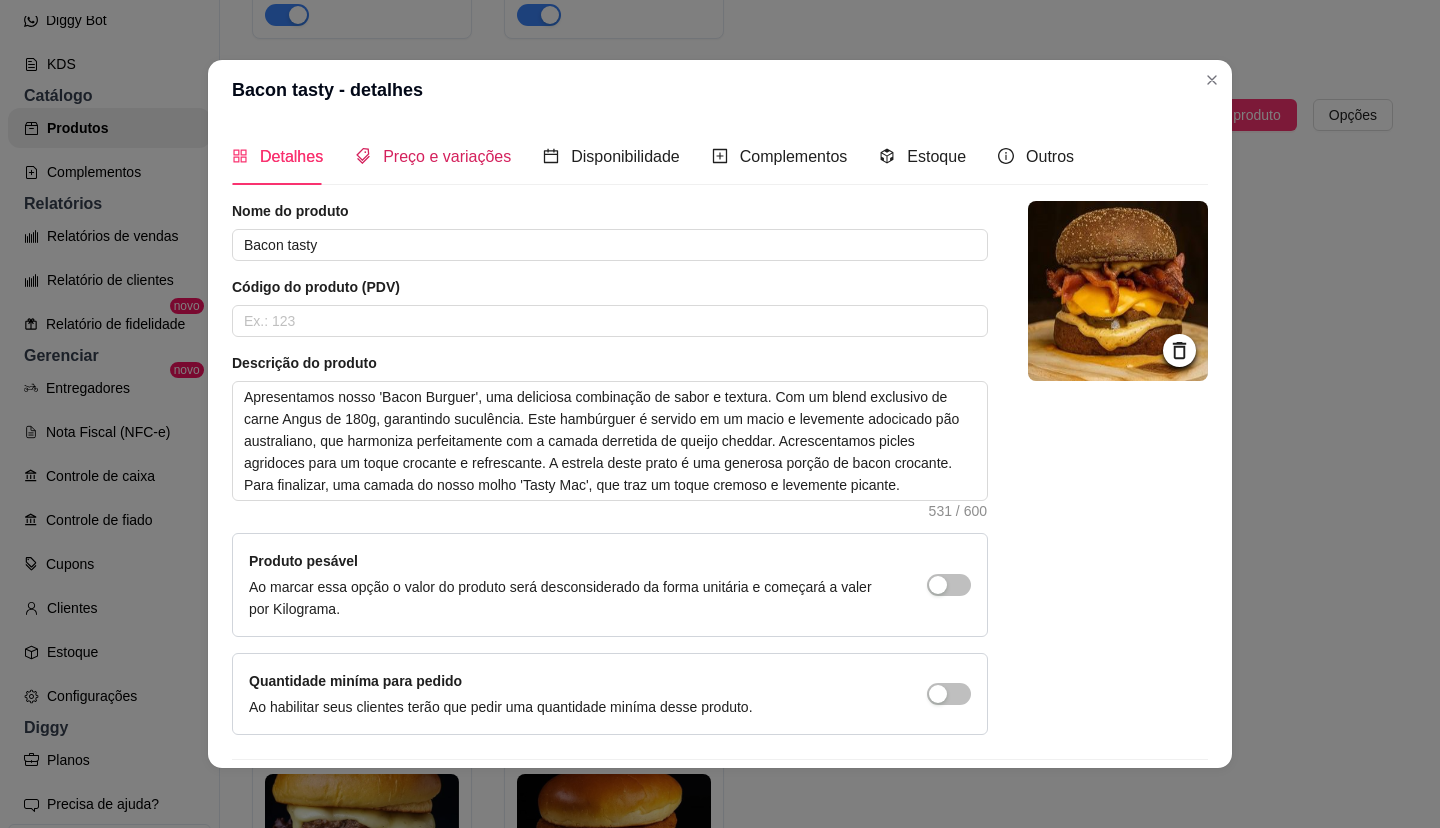 click on "Preço e variações" at bounding box center [433, 156] 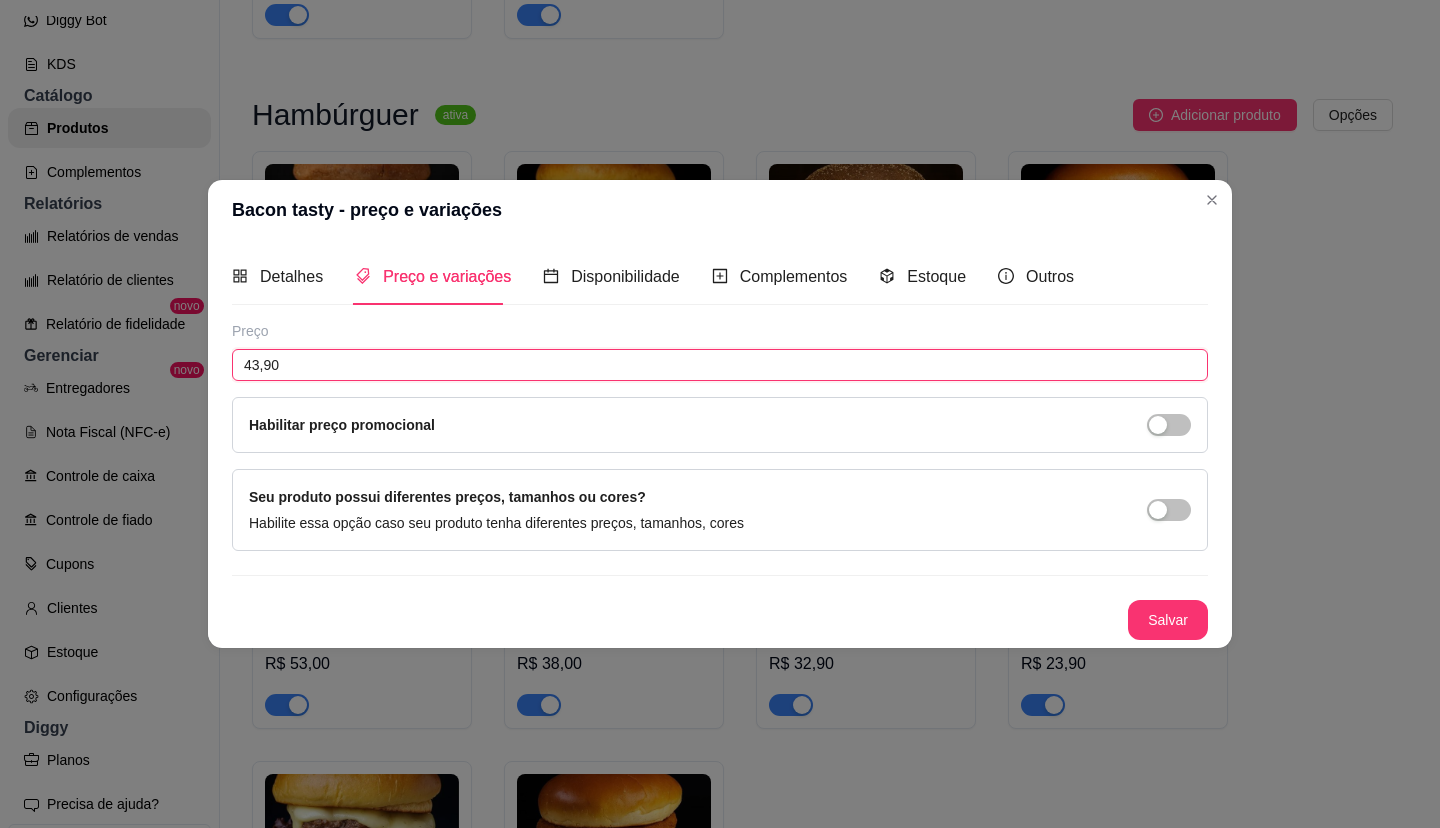 drag, startPoint x: 286, startPoint y: 368, endPoint x: 97, endPoint y: 369, distance: 189.00264 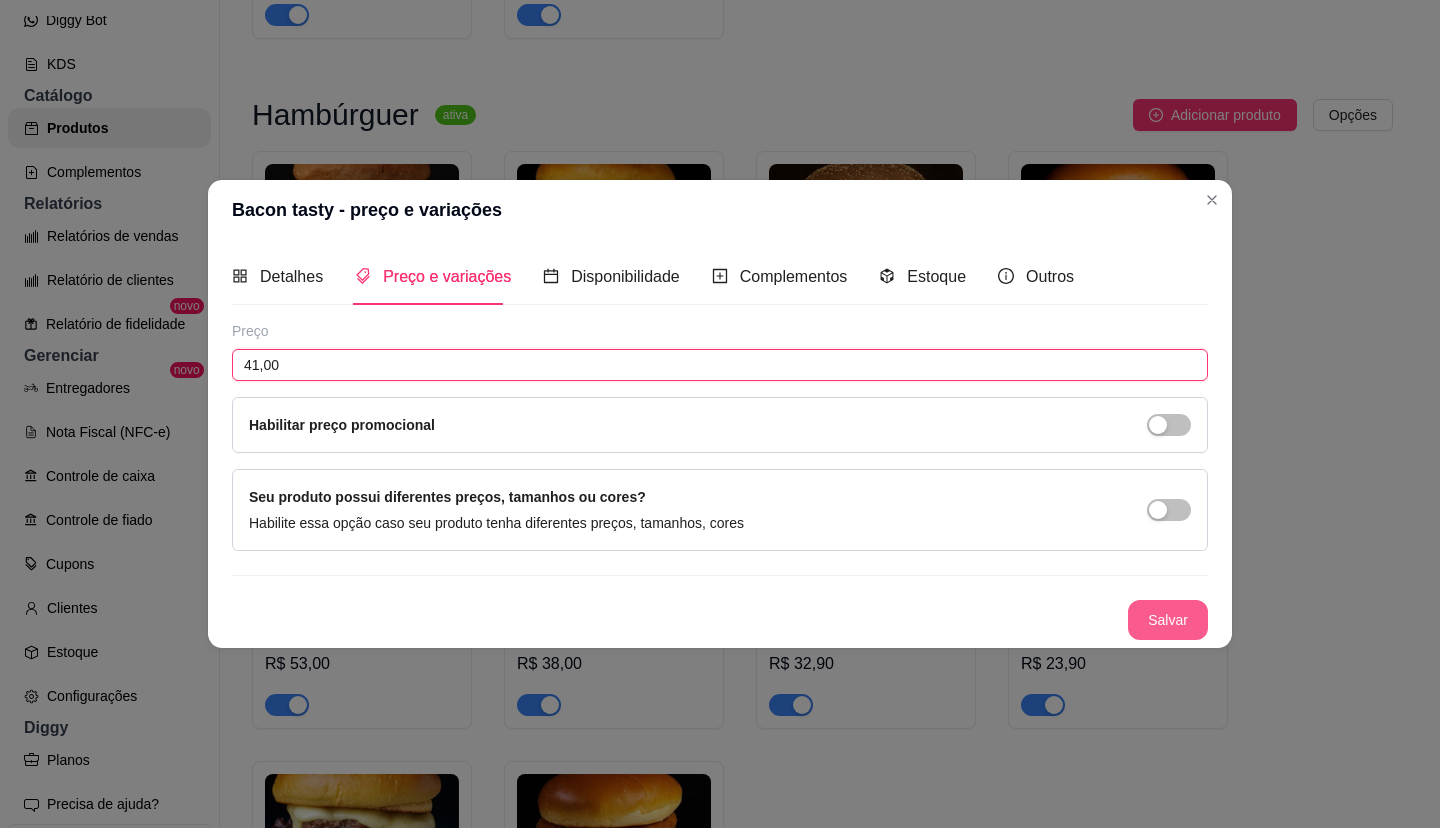 type on "41,00" 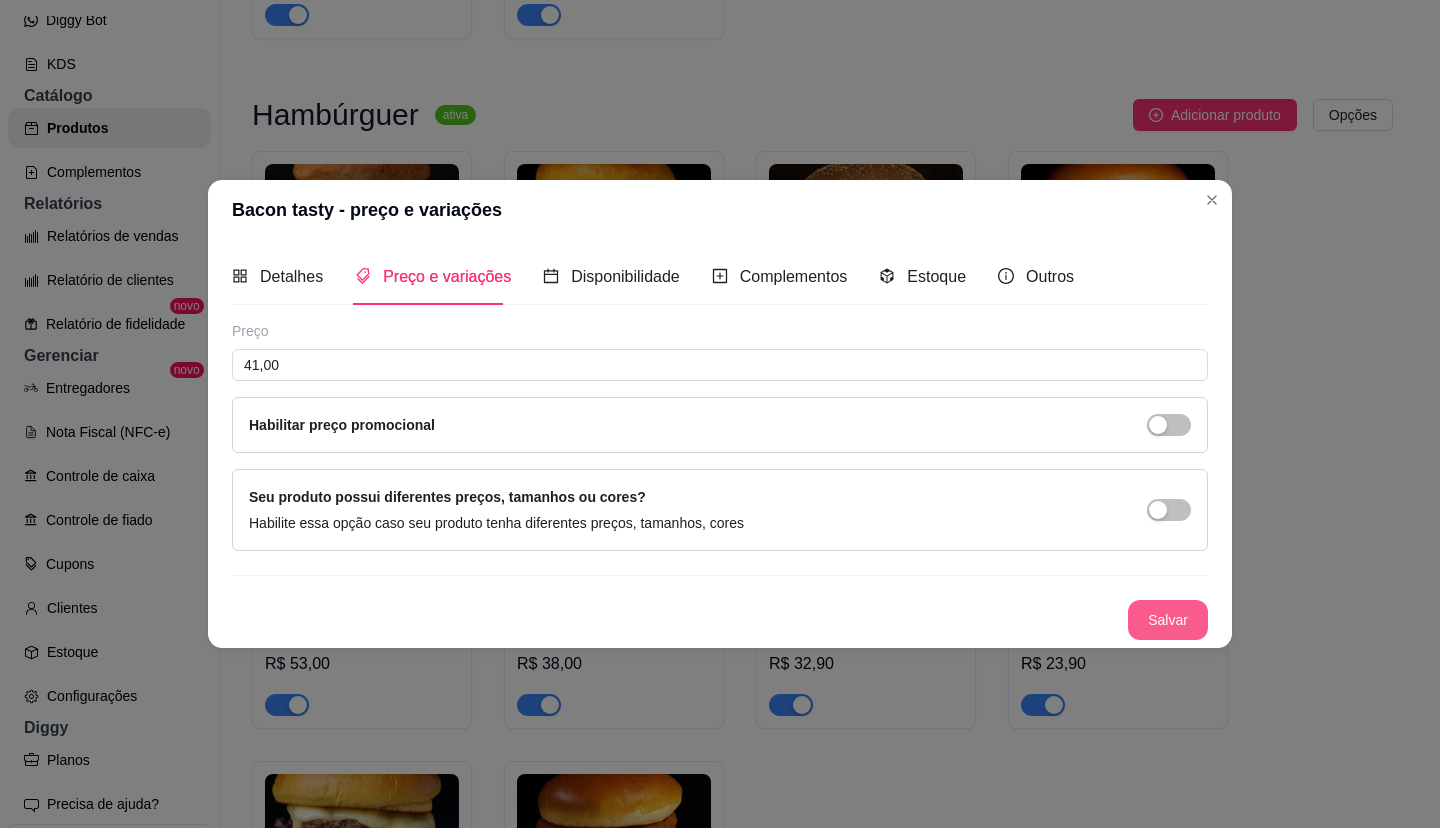 click on "Salvar" at bounding box center (1168, 620) 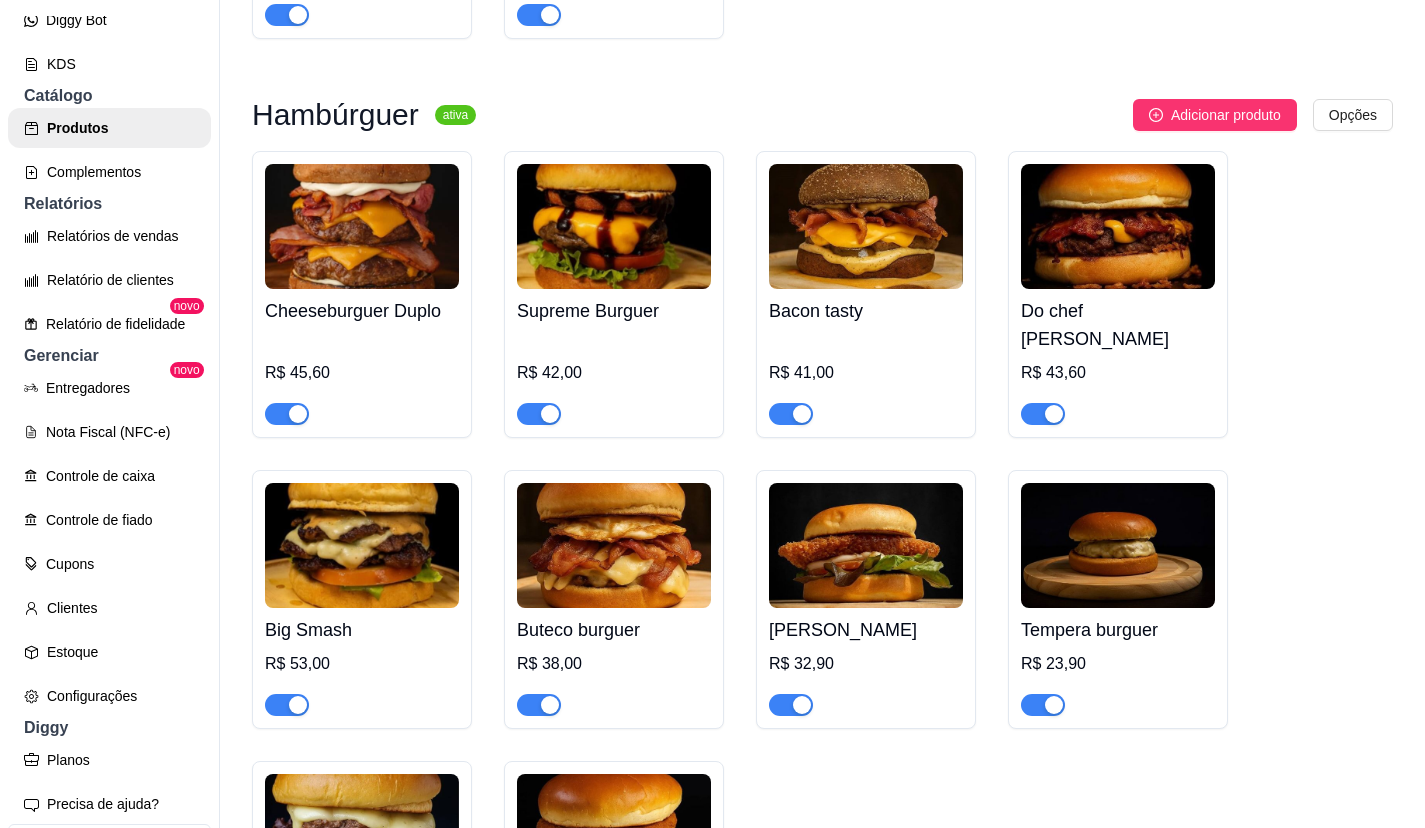 click at bounding box center [1118, 405] 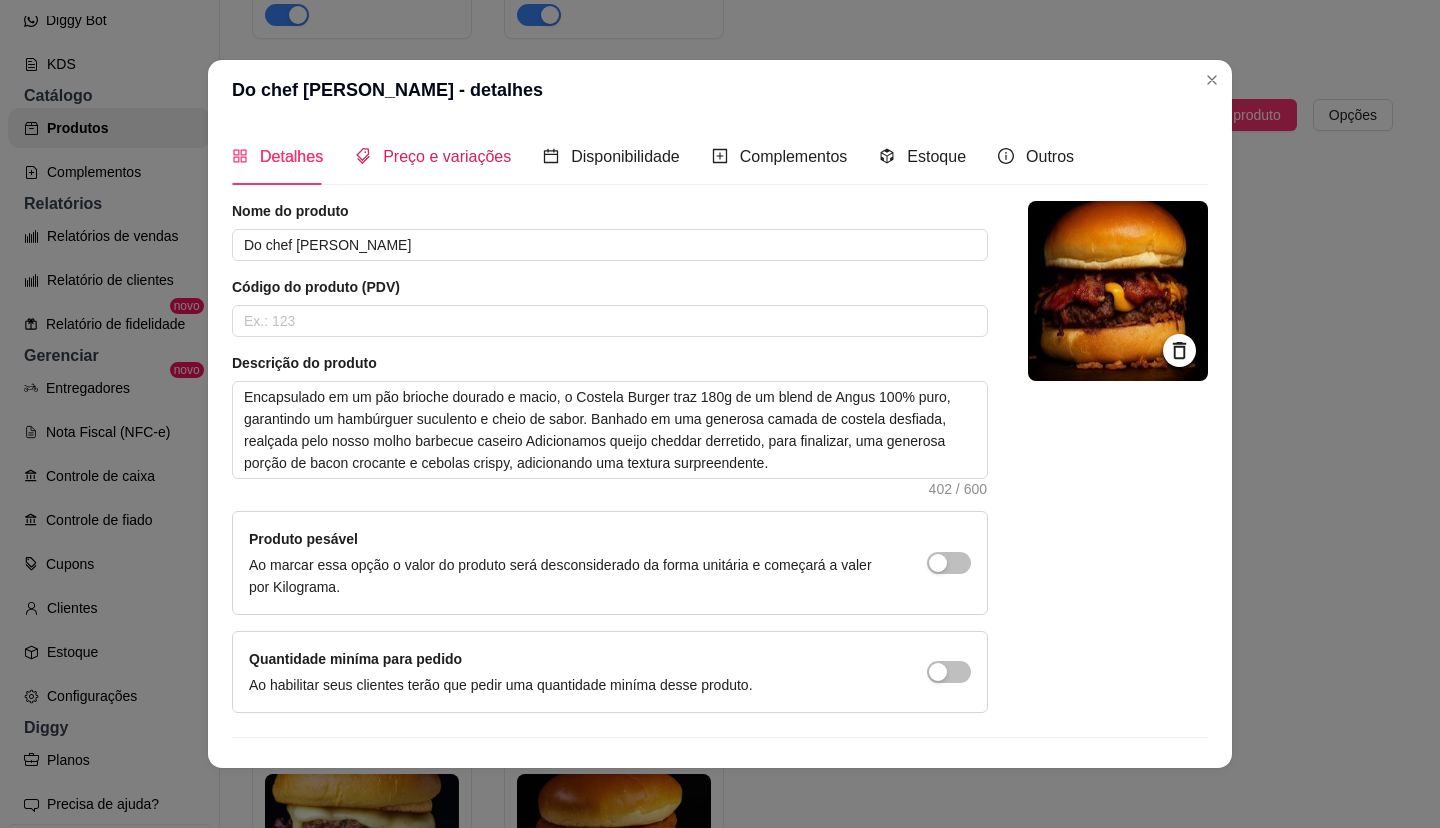 click on "Preço e variações" at bounding box center (447, 156) 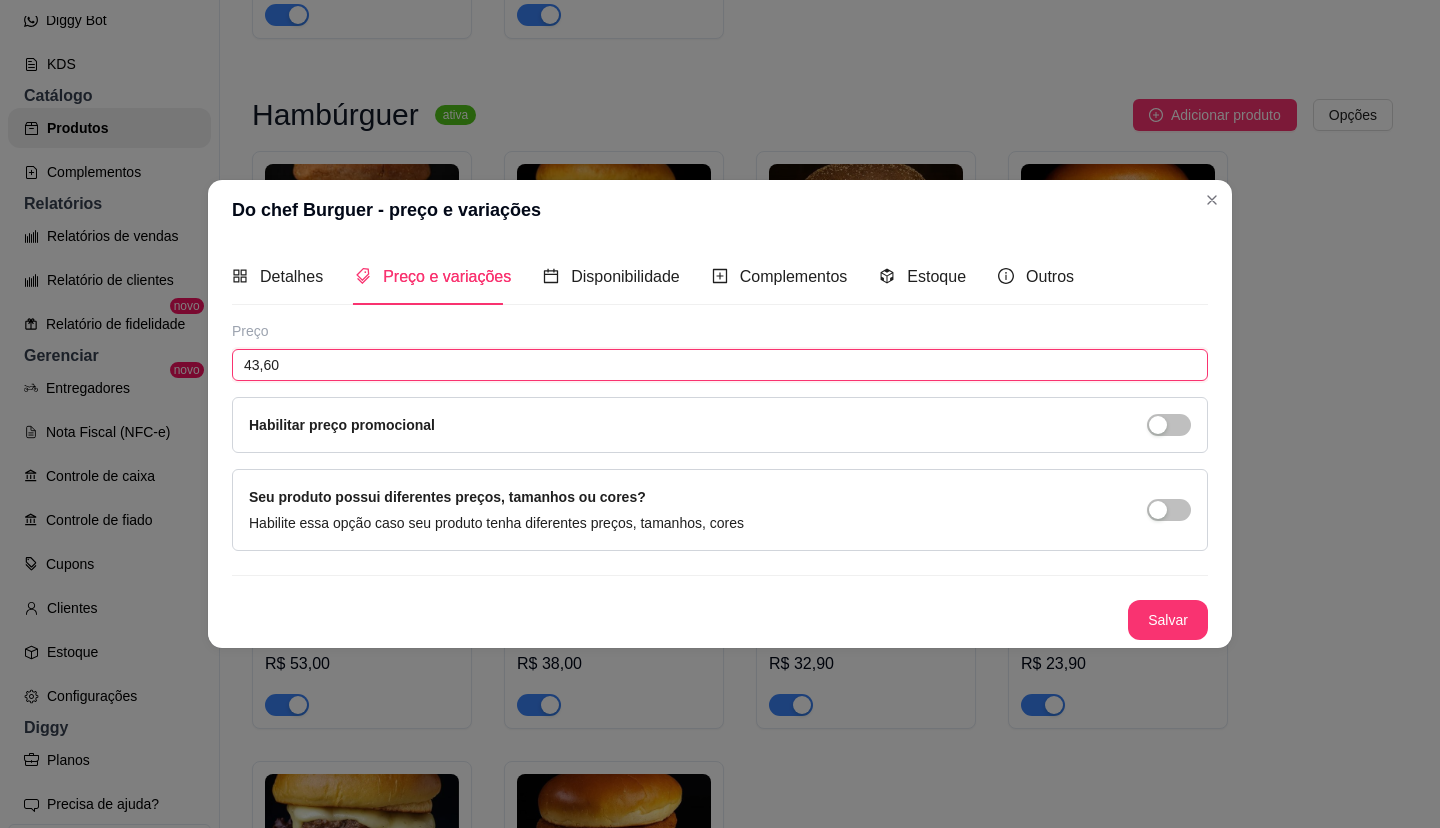 click on "43,60" at bounding box center (720, 365) 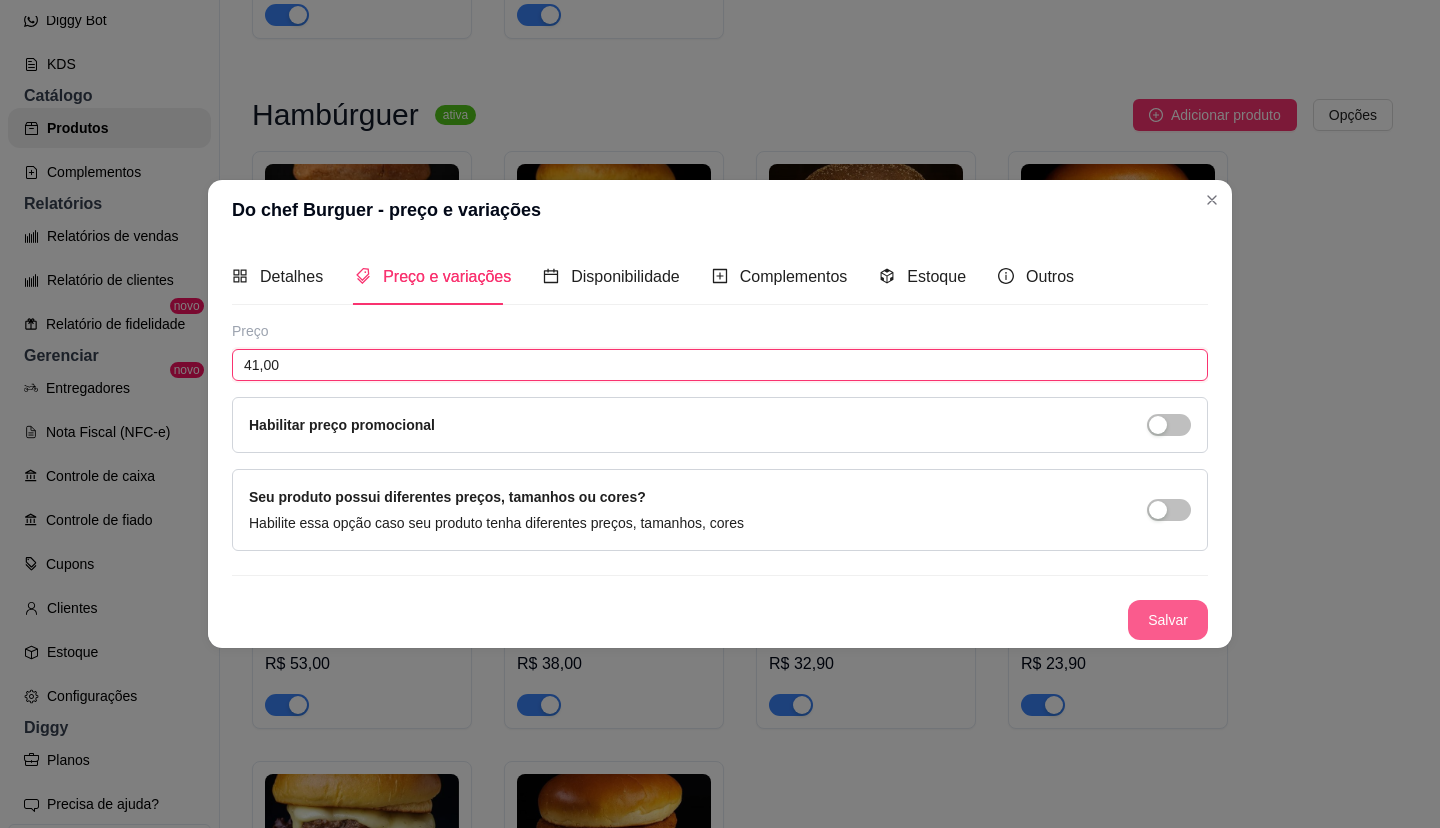 type on "41,00" 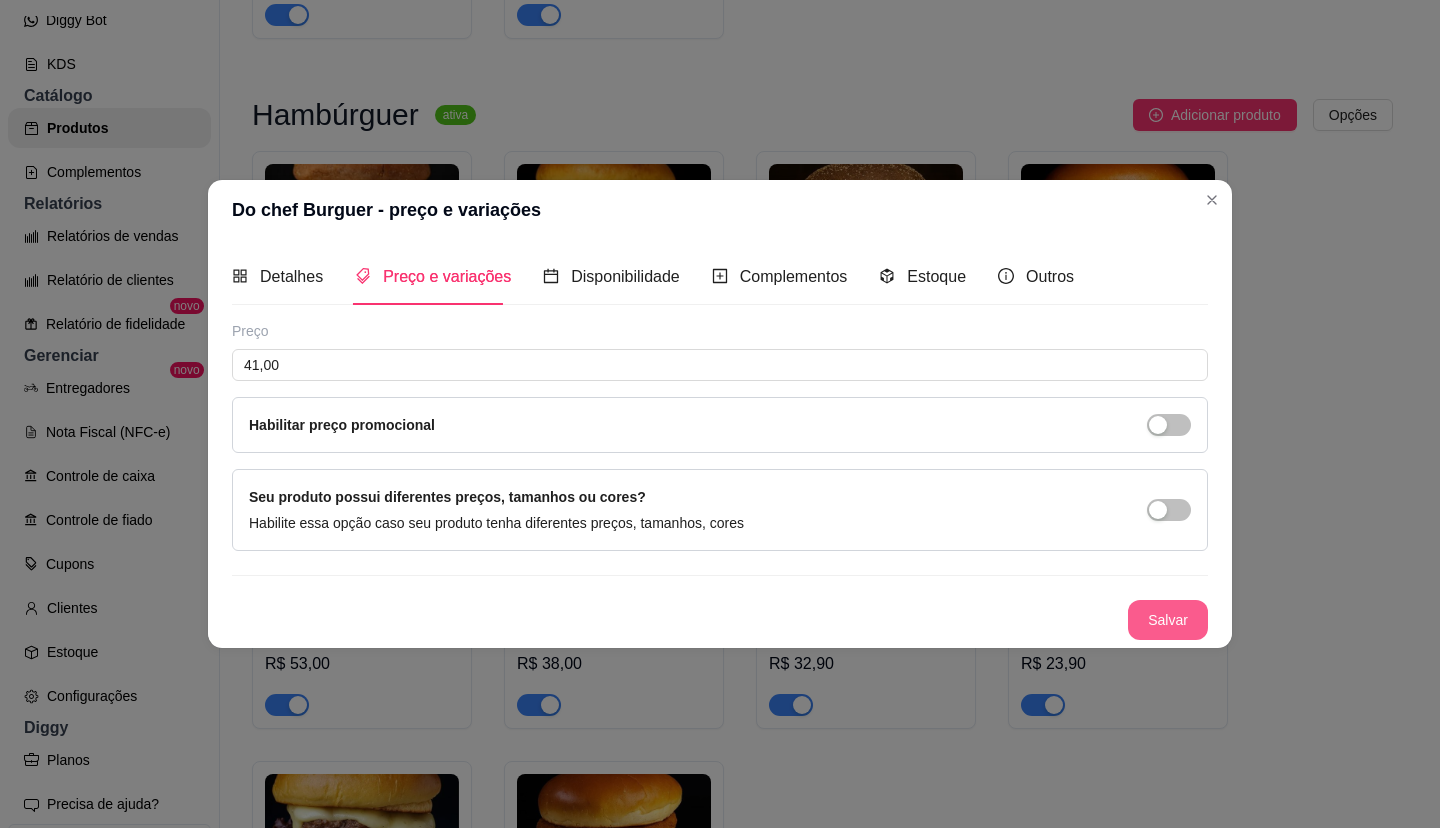 click on "Salvar" at bounding box center (1168, 620) 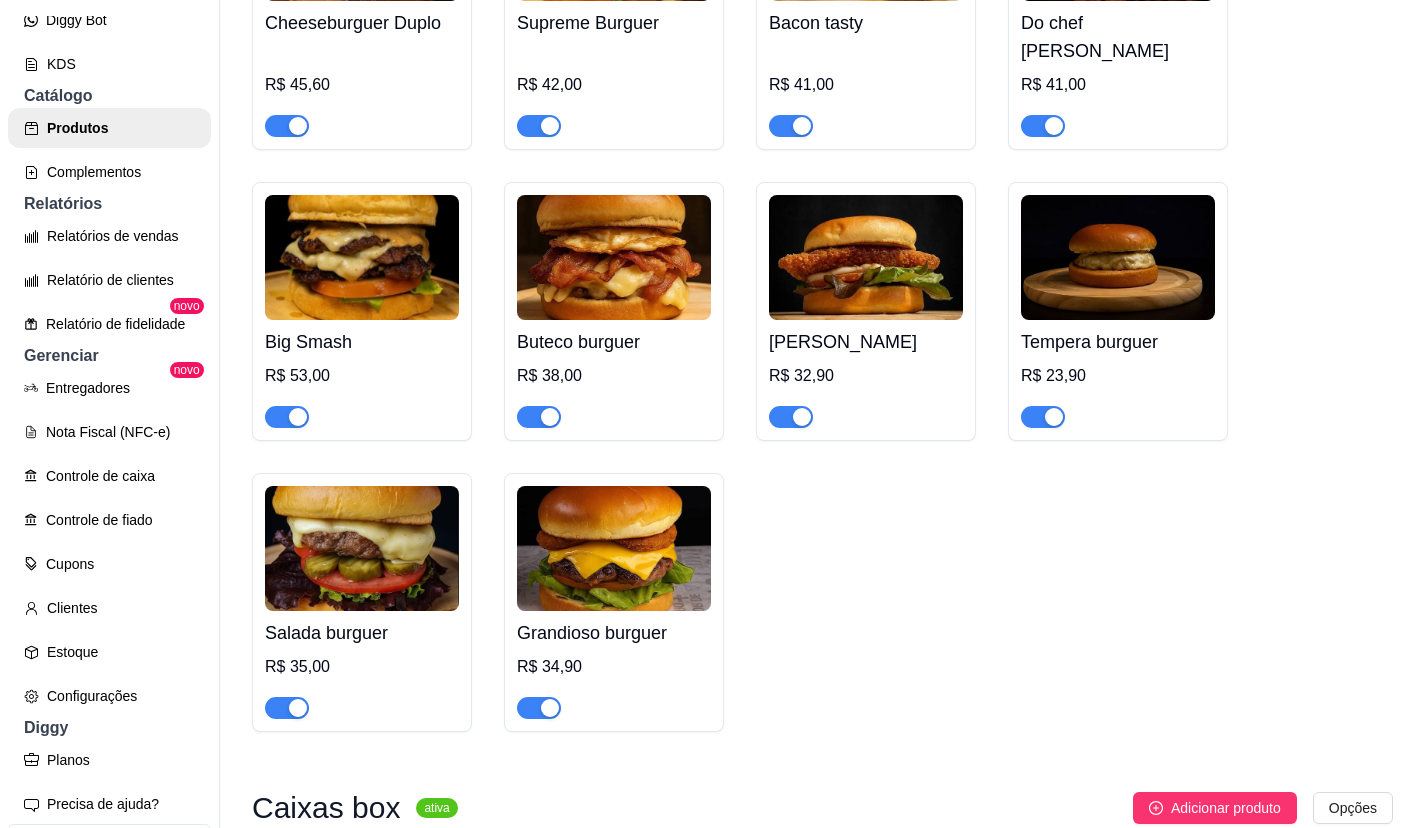 scroll, scrollTop: 800, scrollLeft: 0, axis: vertical 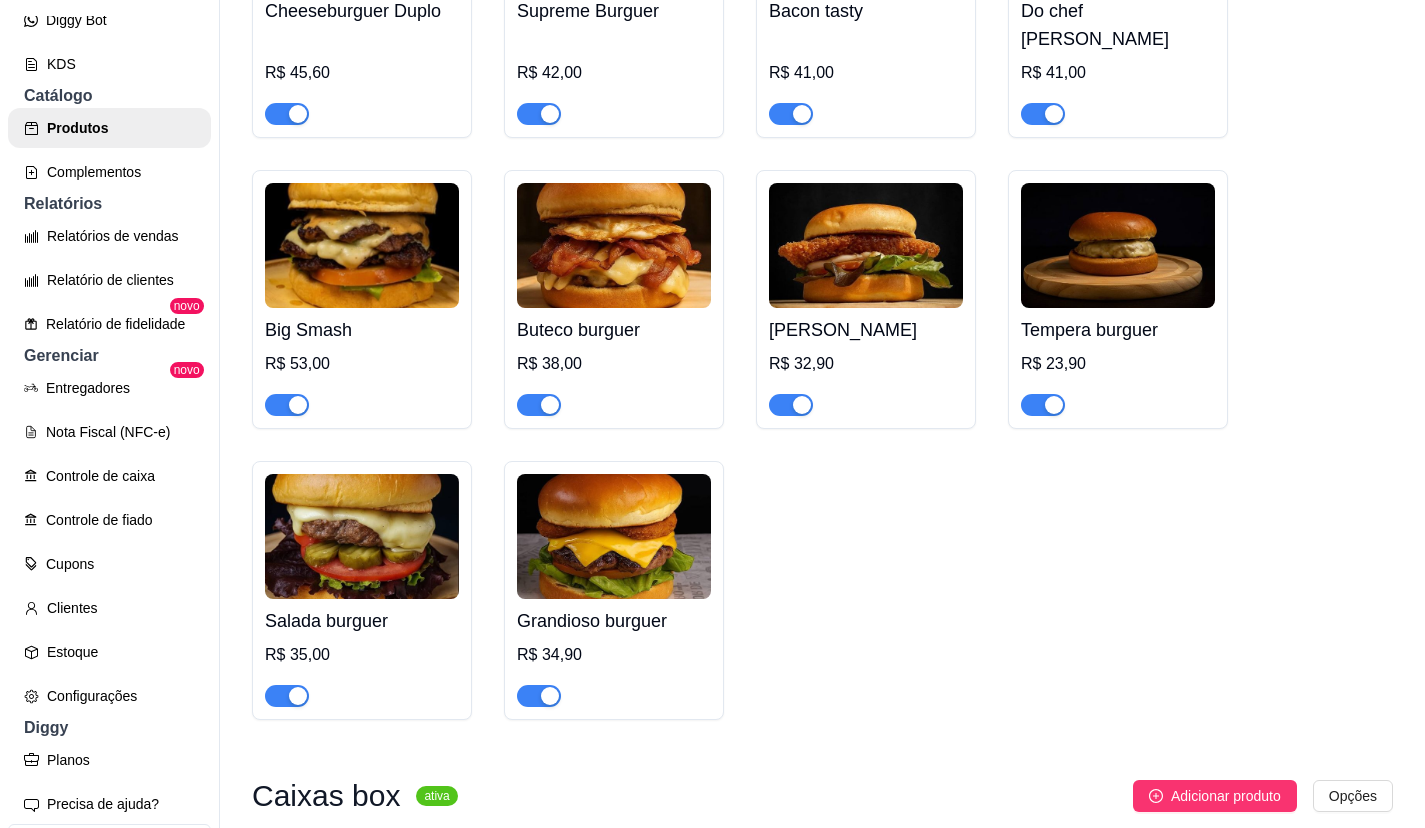 click on "R$ 23,90" at bounding box center (1118, 364) 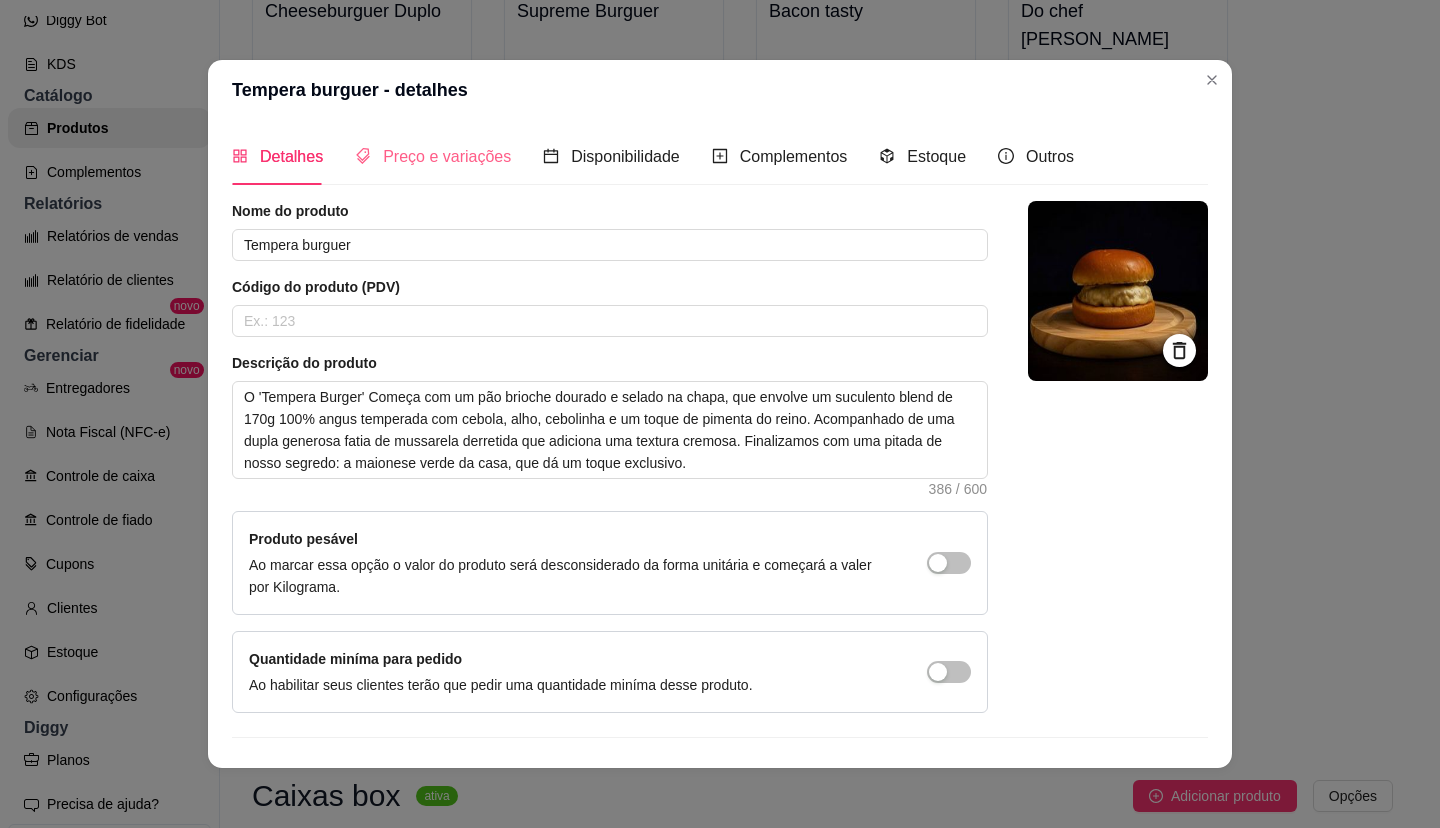 click on "Preço e variações" at bounding box center (433, 156) 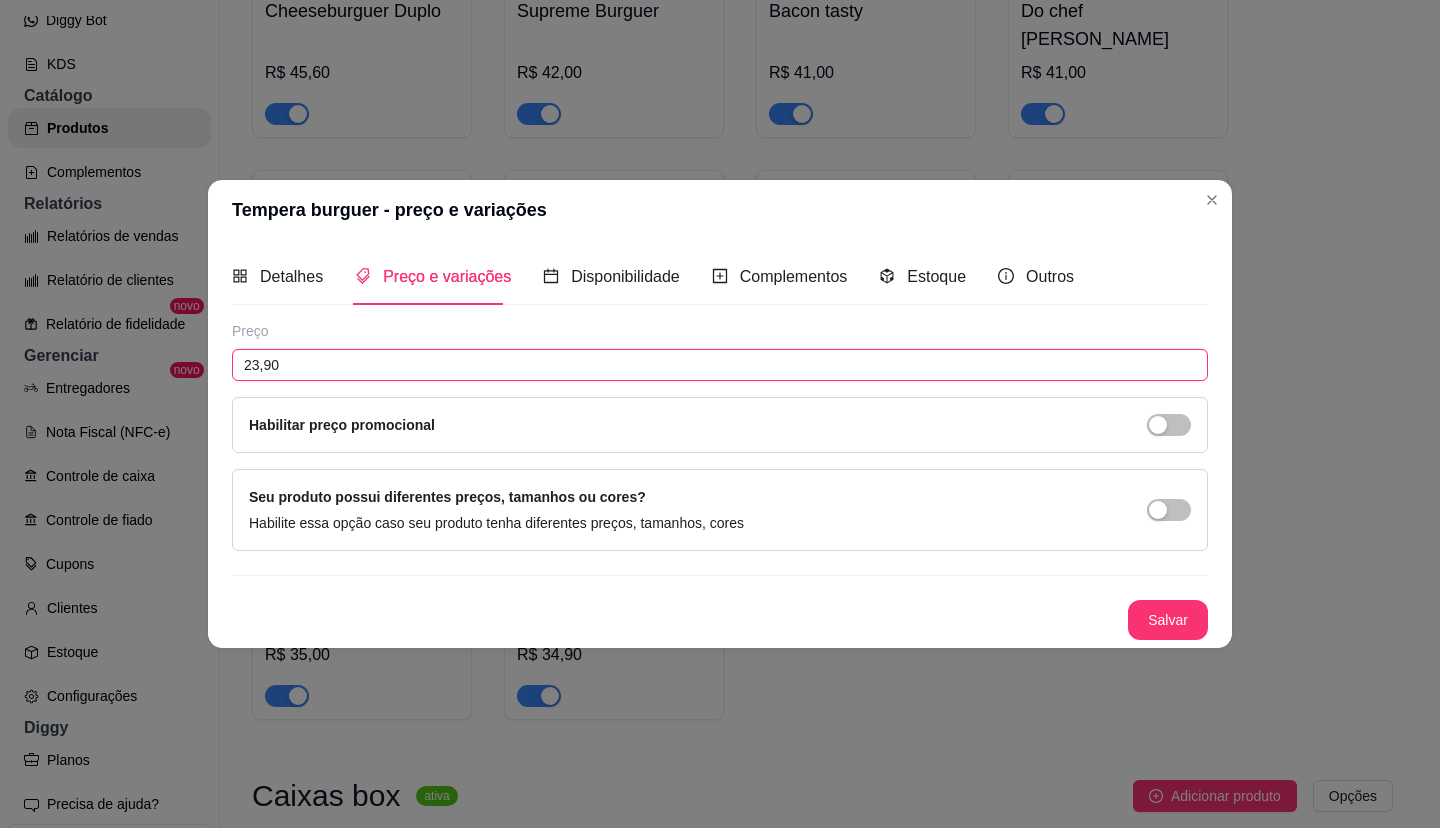 drag, startPoint x: 386, startPoint y: 367, endPoint x: 162, endPoint y: 374, distance: 224.10934 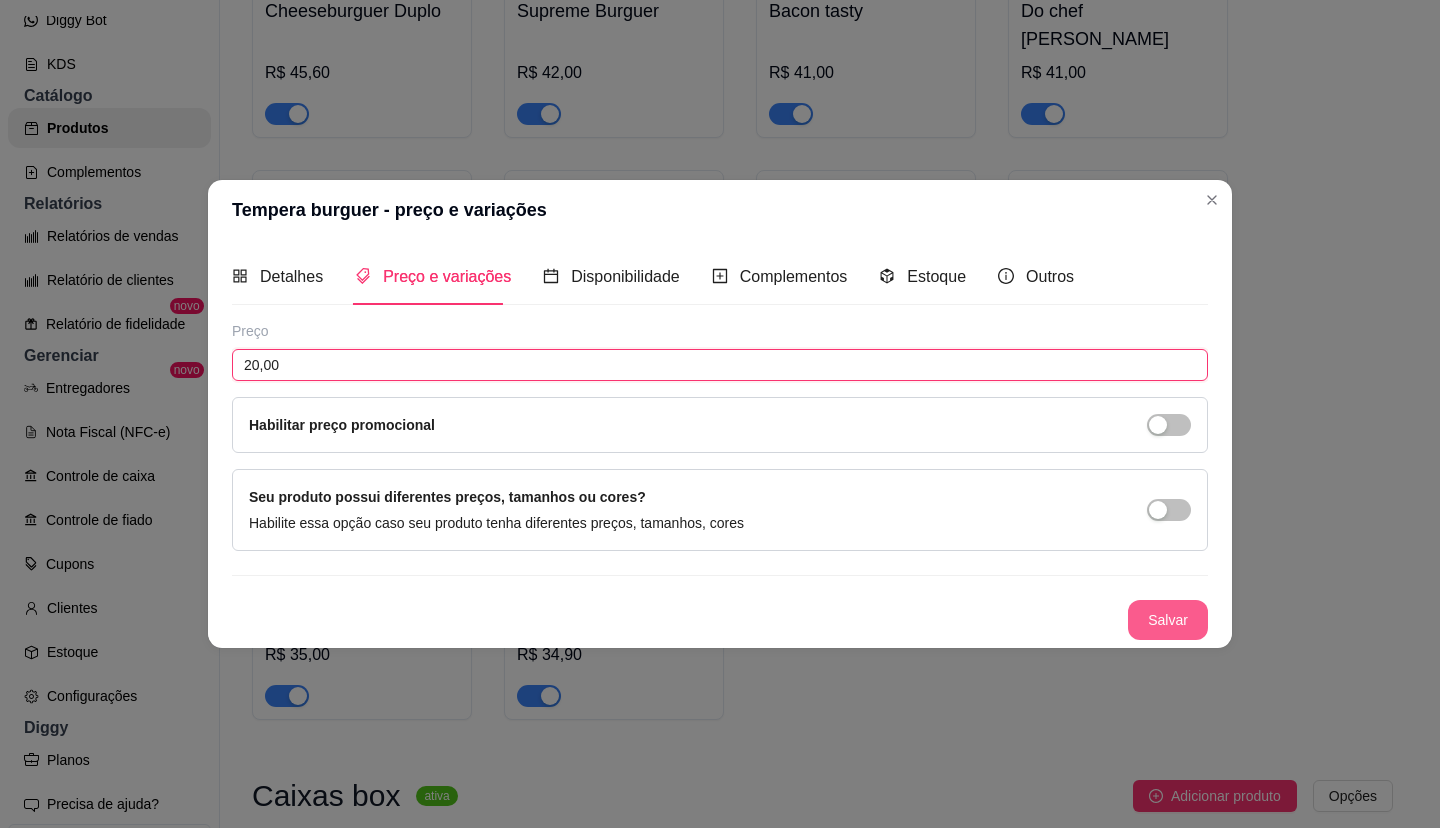 type on "20,00" 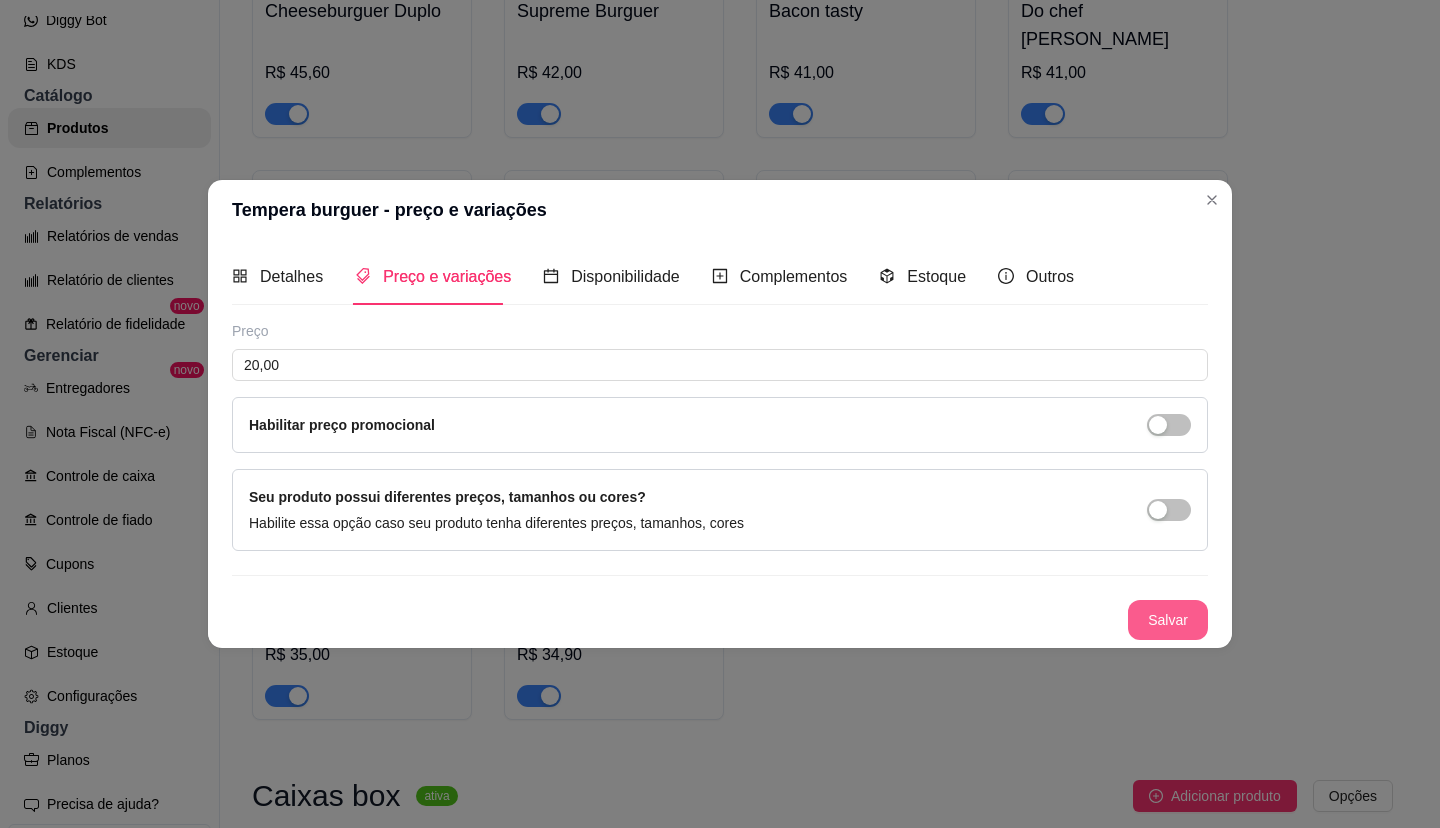 click on "Salvar" at bounding box center [1168, 620] 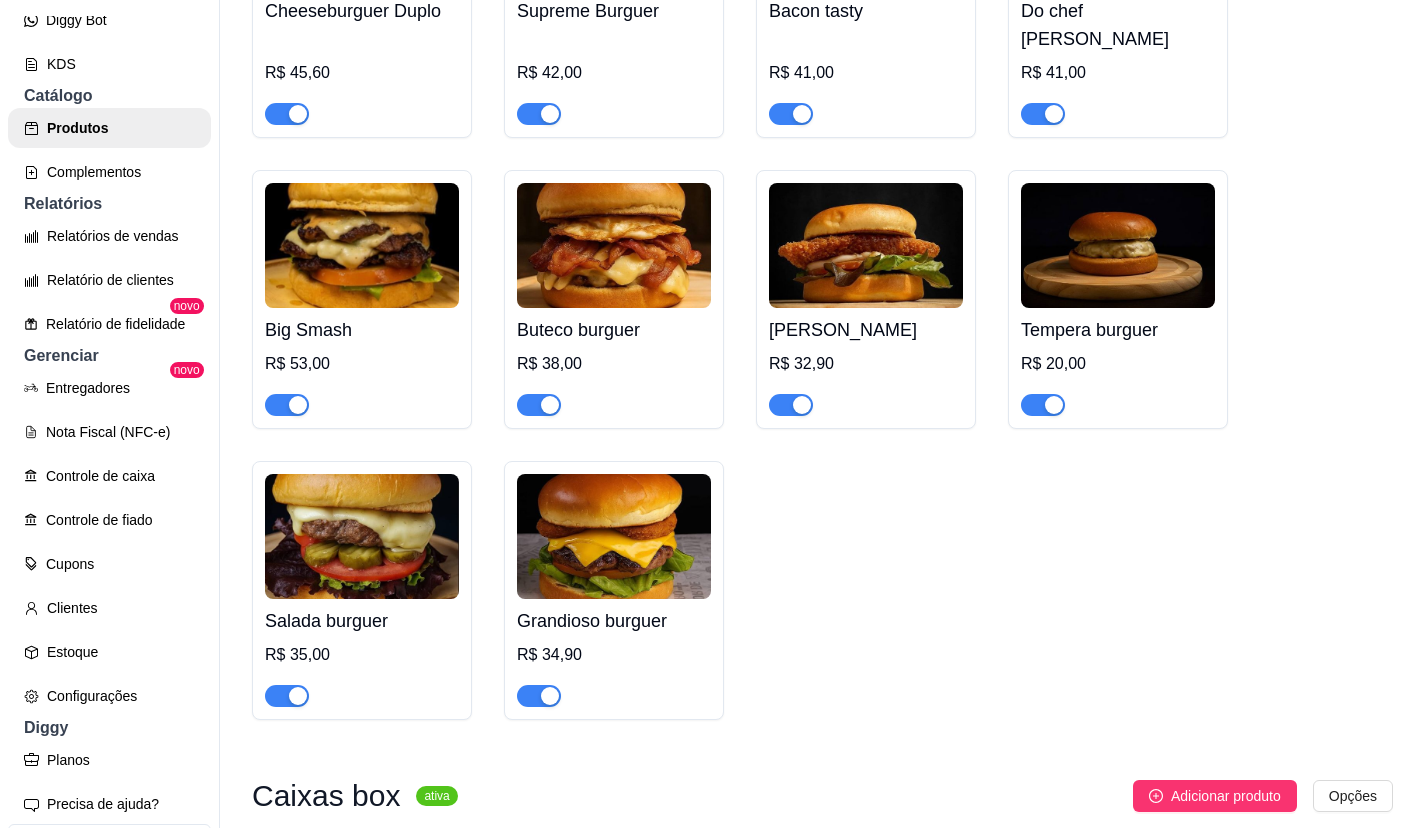 click on "R$ 32,90" at bounding box center (866, 364) 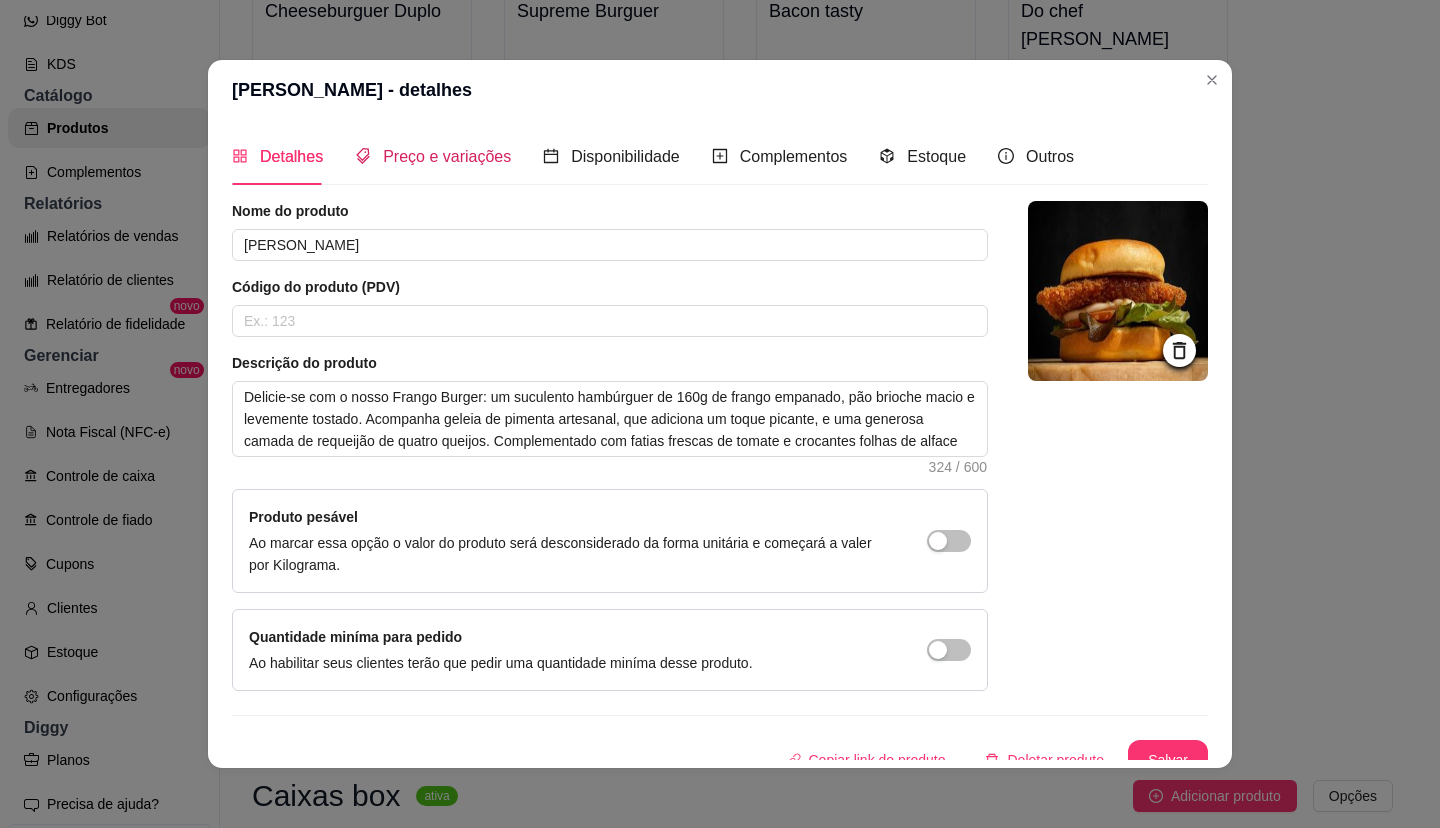 click on "Preço e variações" at bounding box center [447, 156] 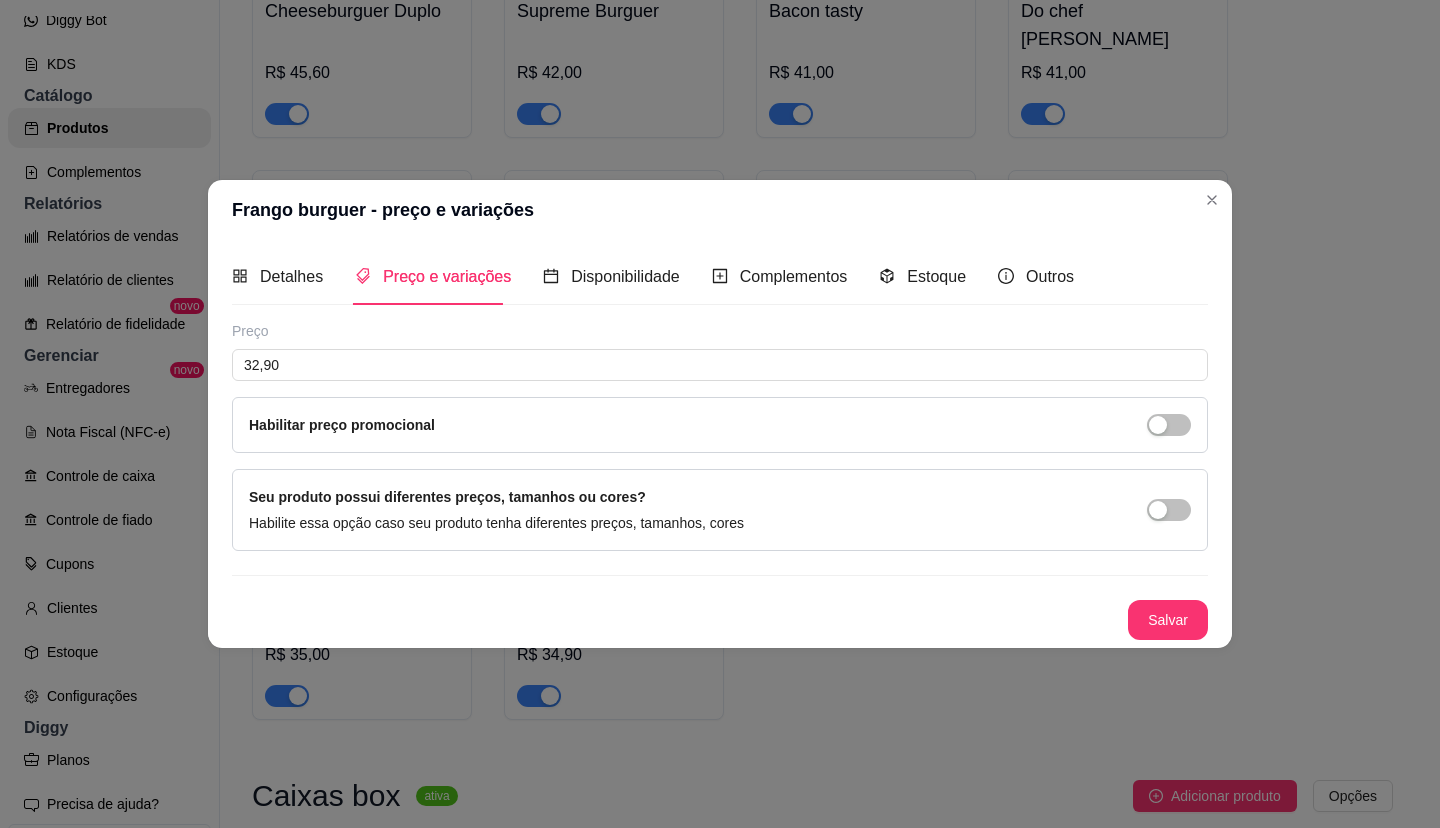 type 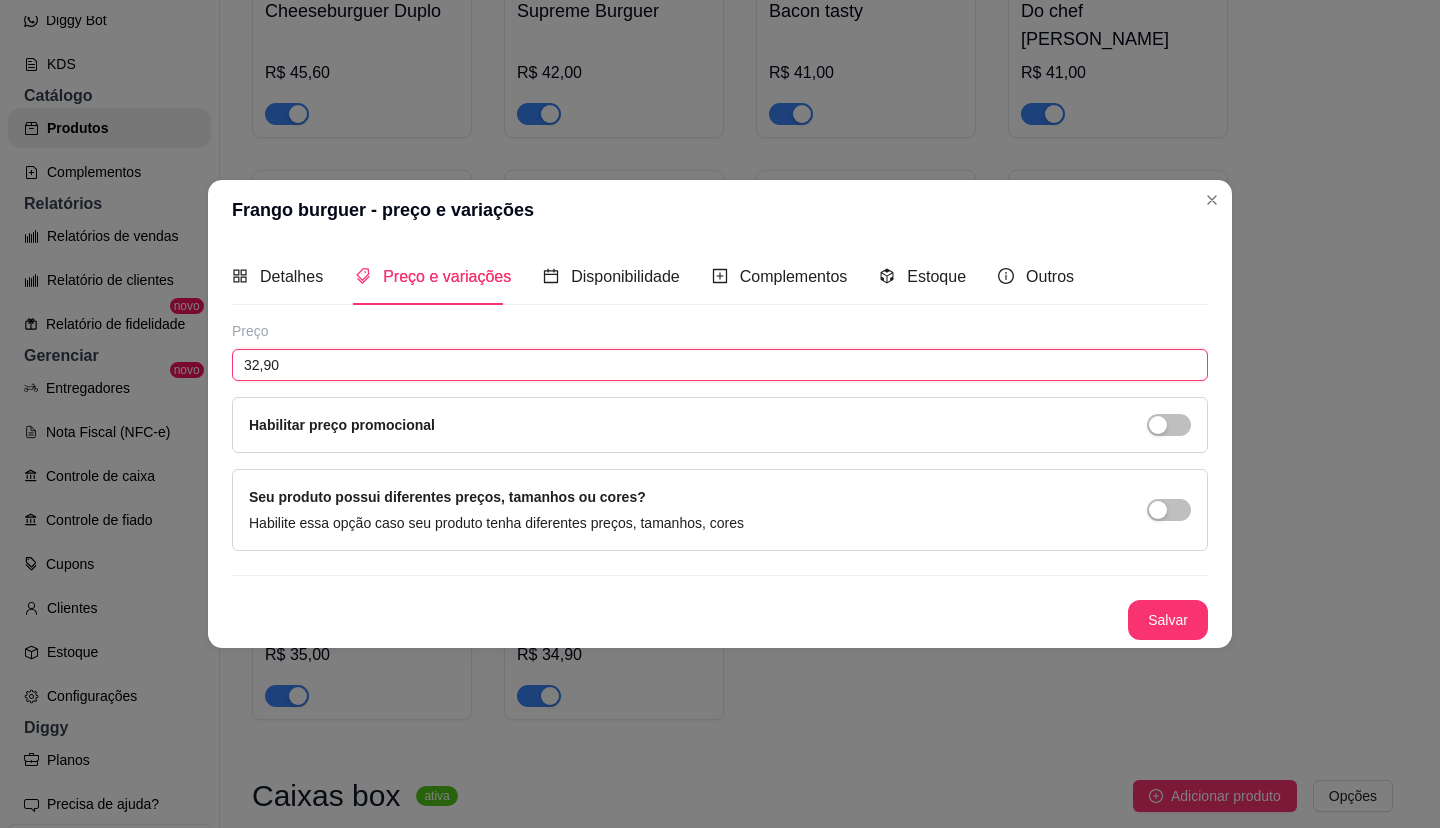 drag, startPoint x: 310, startPoint y: 368, endPoint x: 162, endPoint y: 380, distance: 148.48569 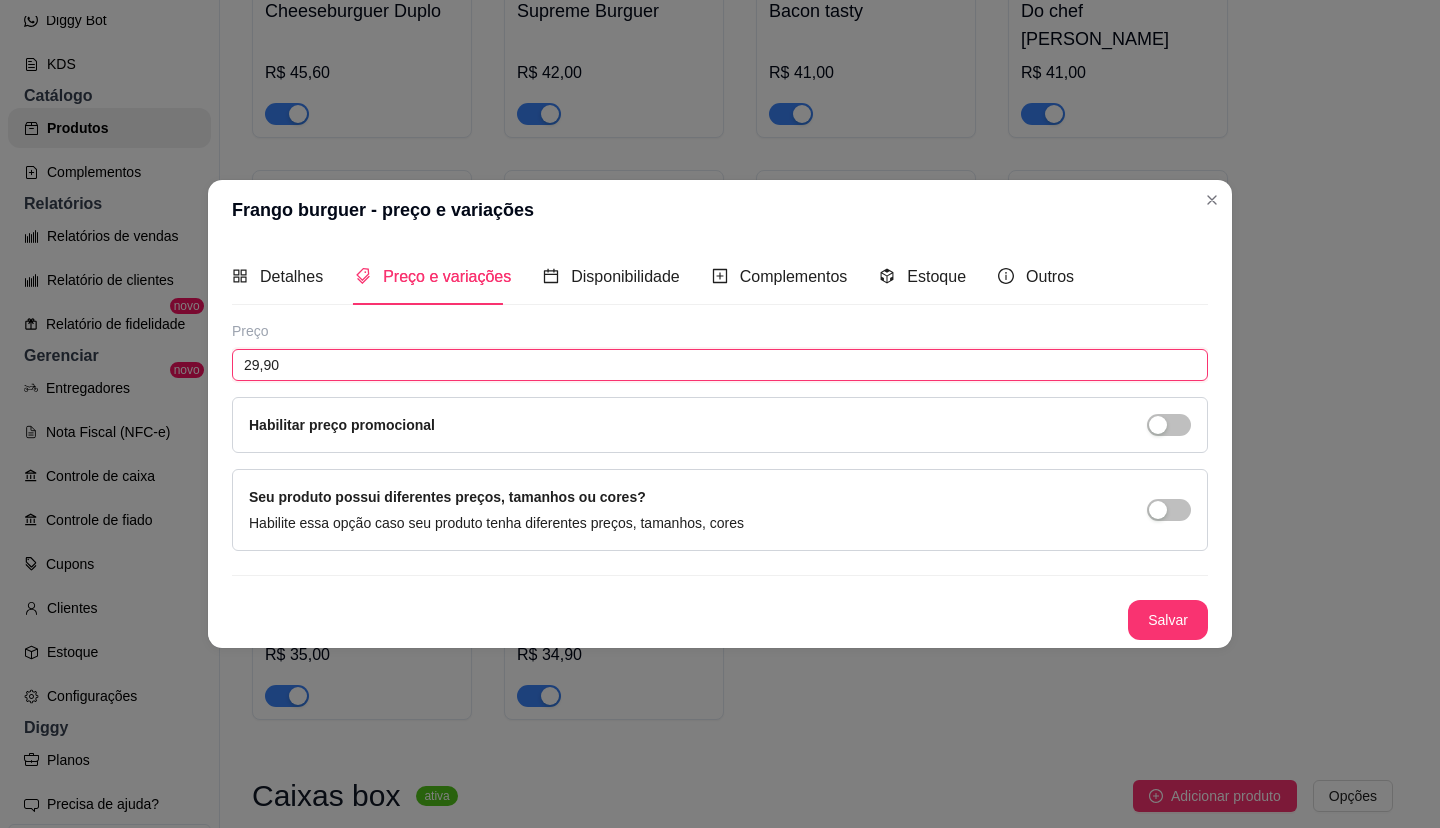 type on "29,90" 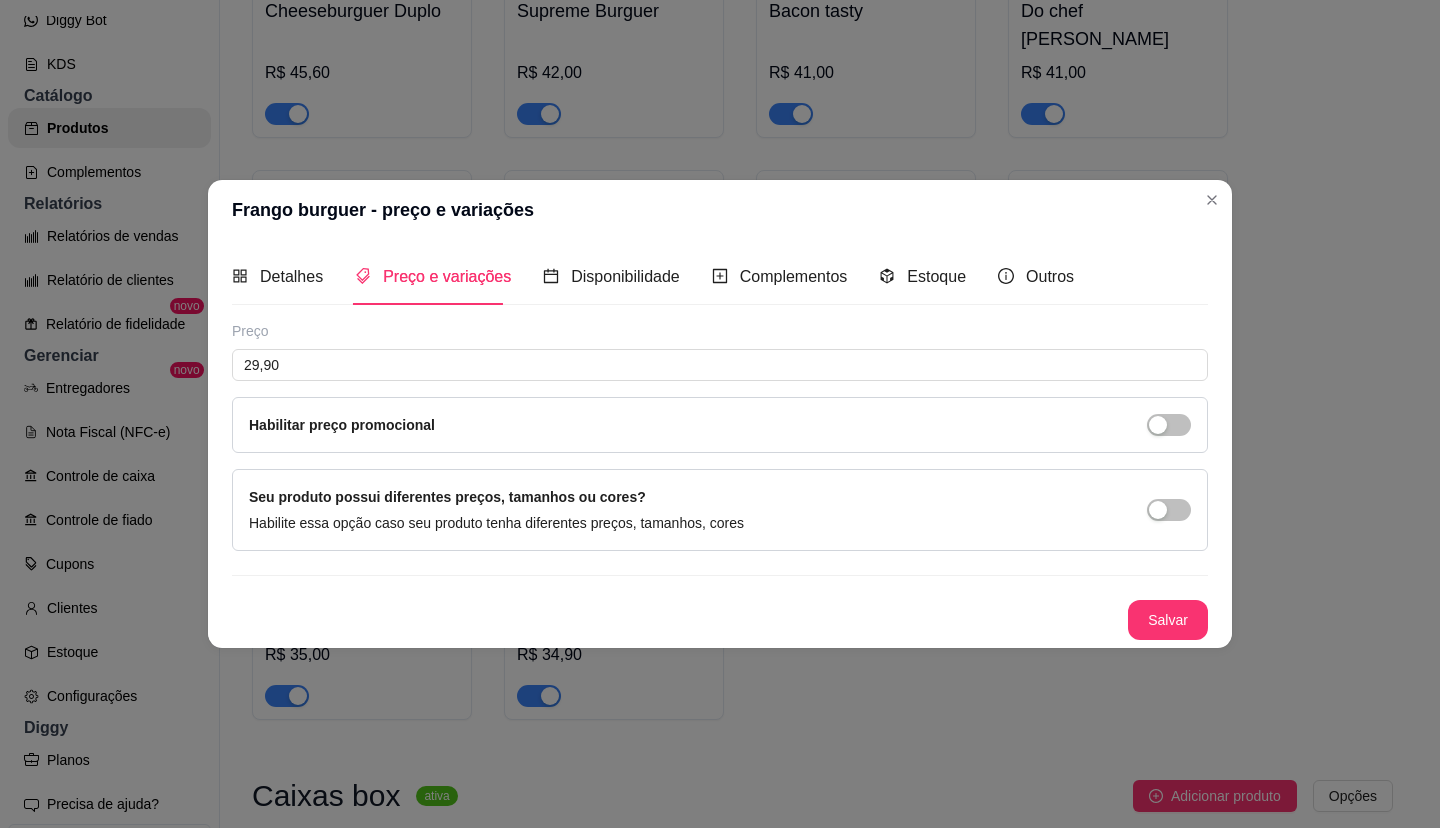 click on "Salvar" at bounding box center [720, 620] 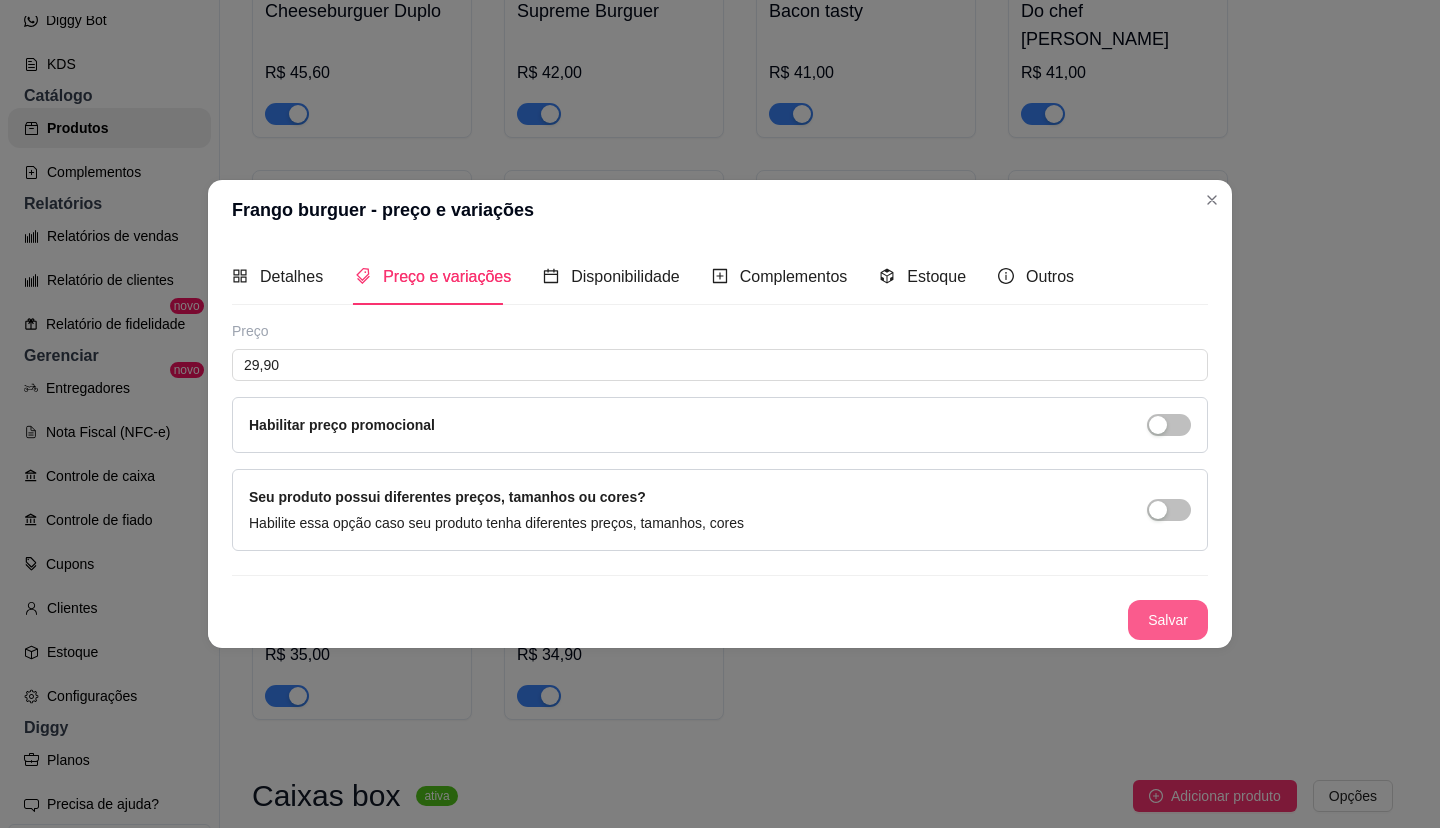 click on "Salvar" at bounding box center (1168, 620) 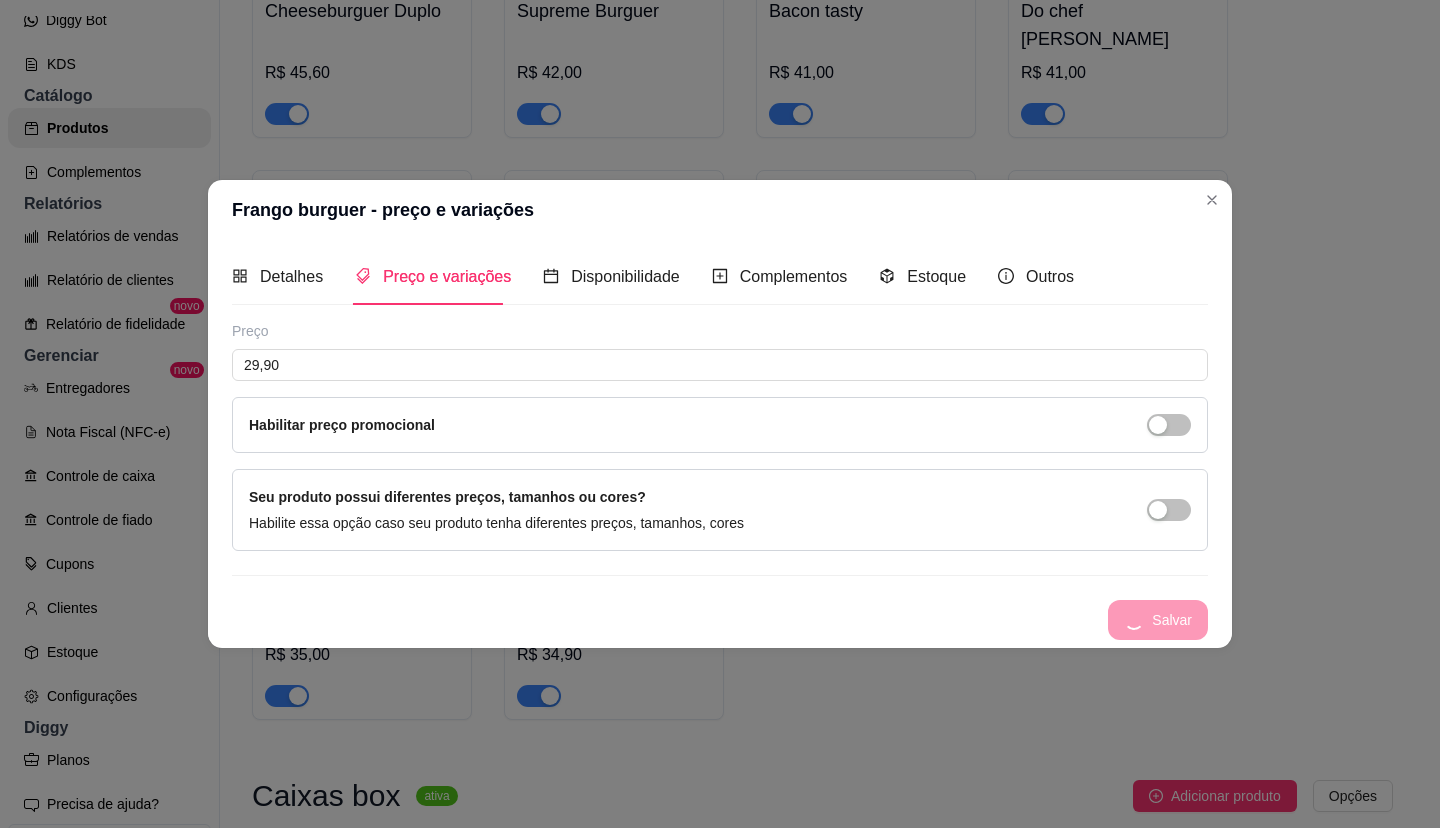 click on "Salvar" at bounding box center (720, 620) 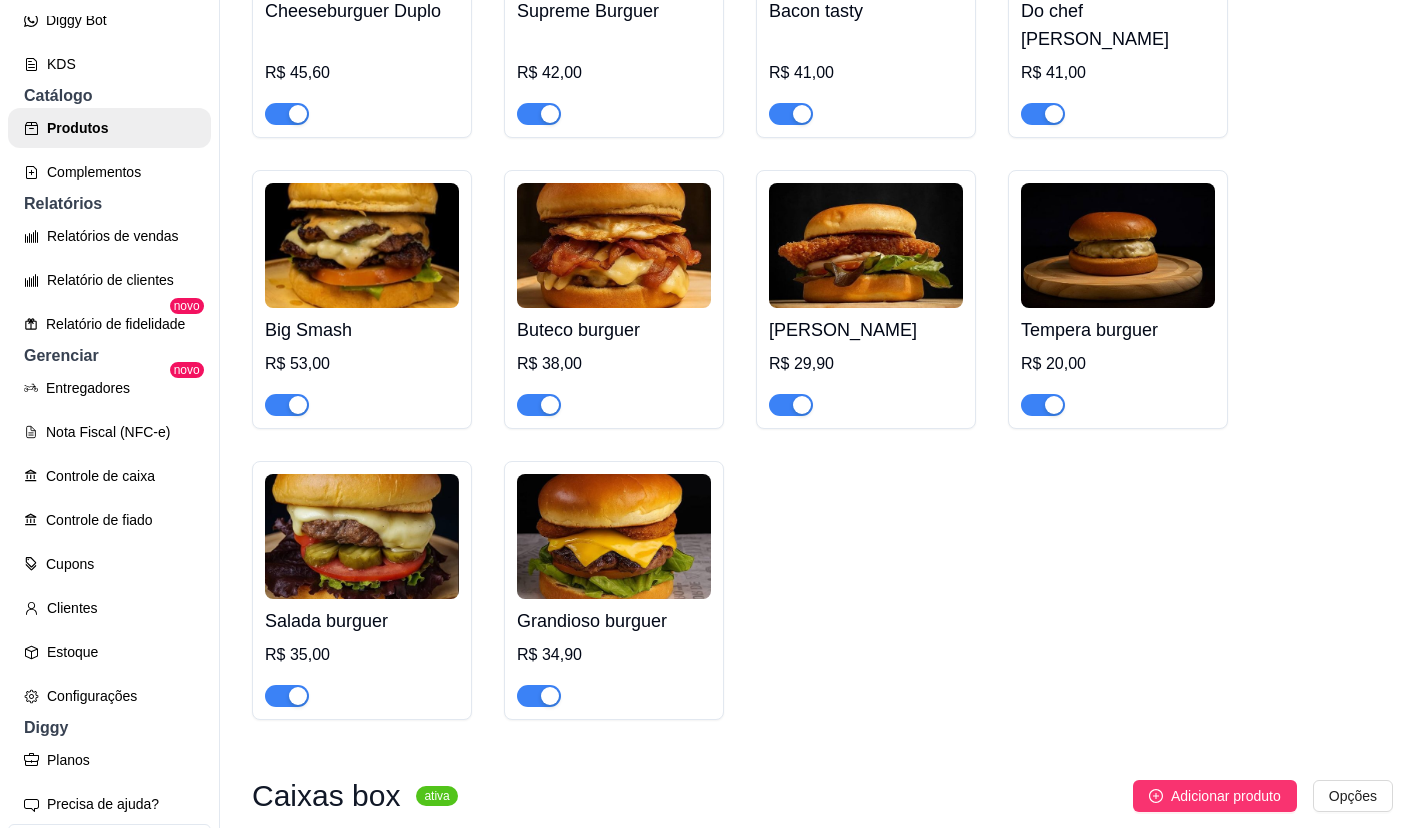 click at bounding box center (614, 396) 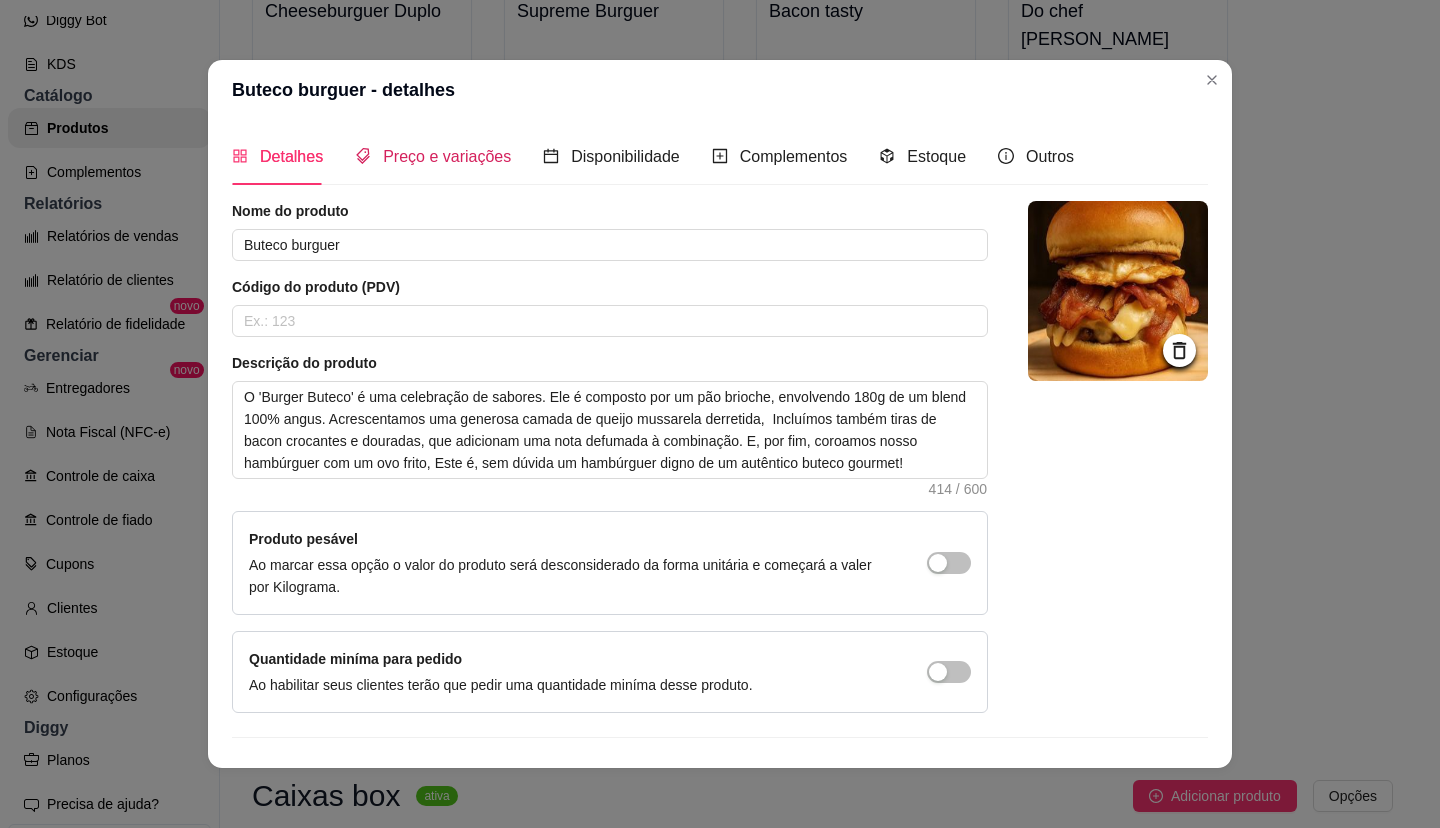 click on "Preço e variações" at bounding box center (433, 156) 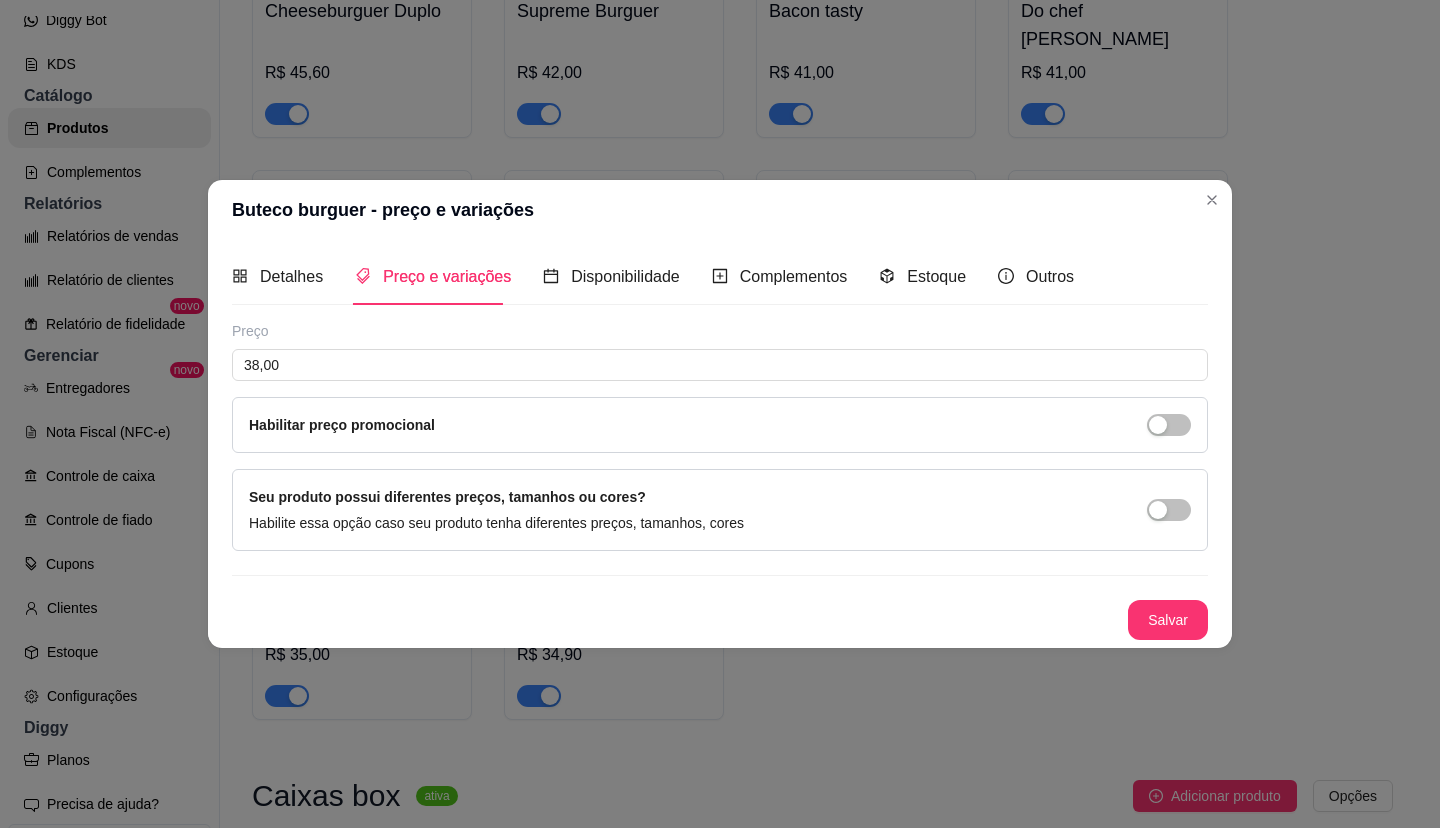 type 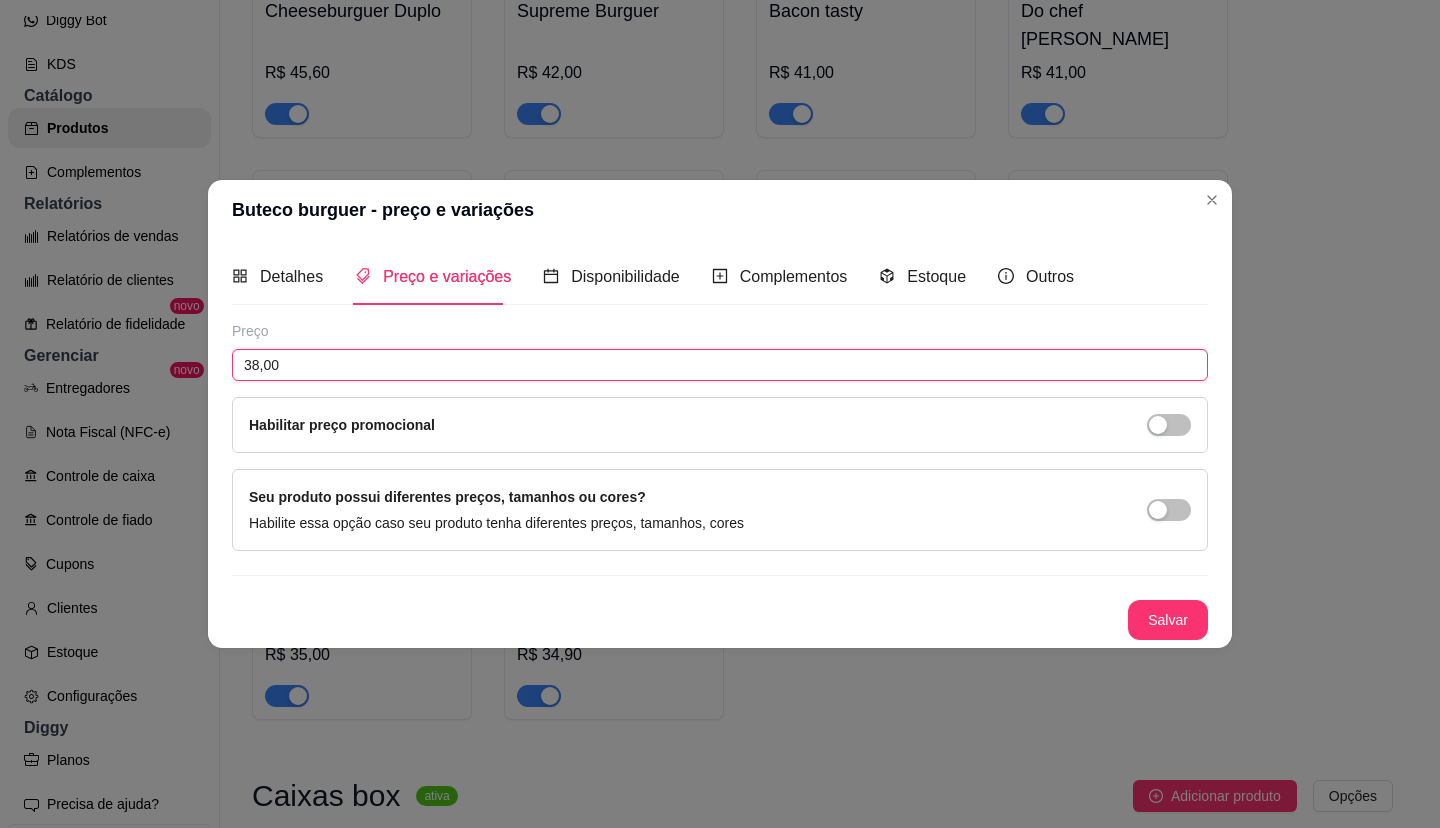 drag, startPoint x: 323, startPoint y: 376, endPoint x: 128, endPoint y: 376, distance: 195 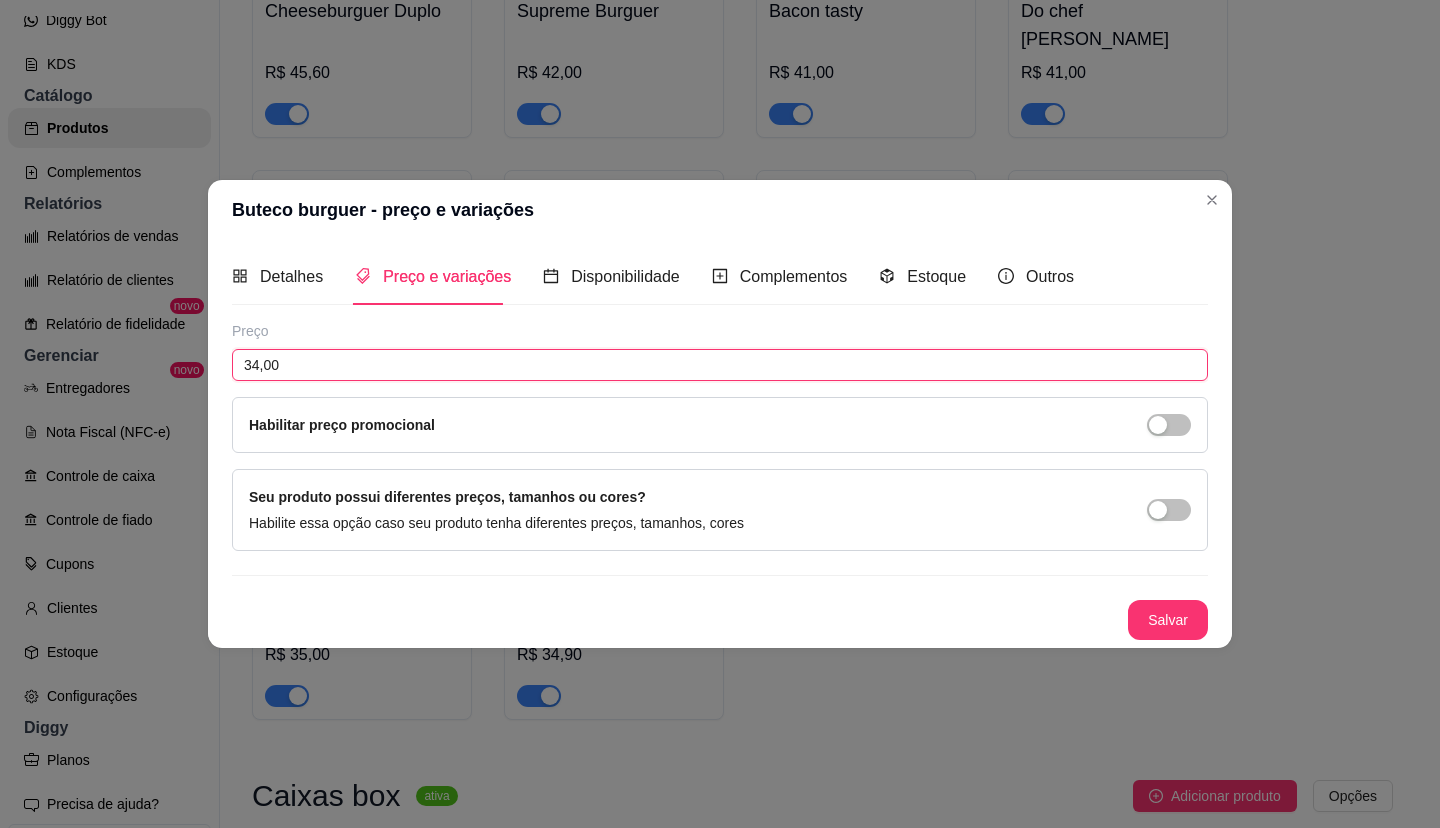 type on "34,00" 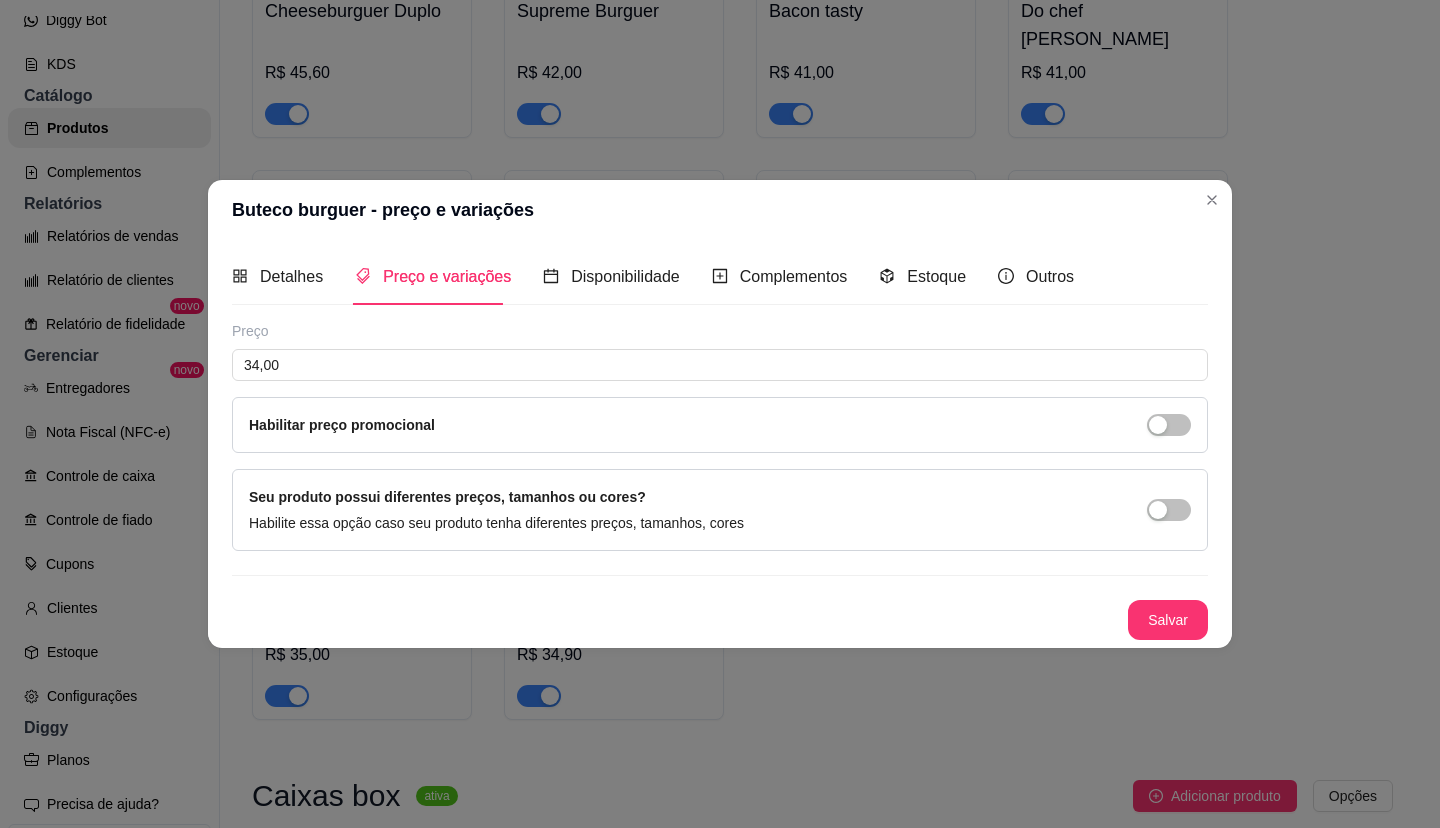 click on "Salvar" at bounding box center (1168, 620) 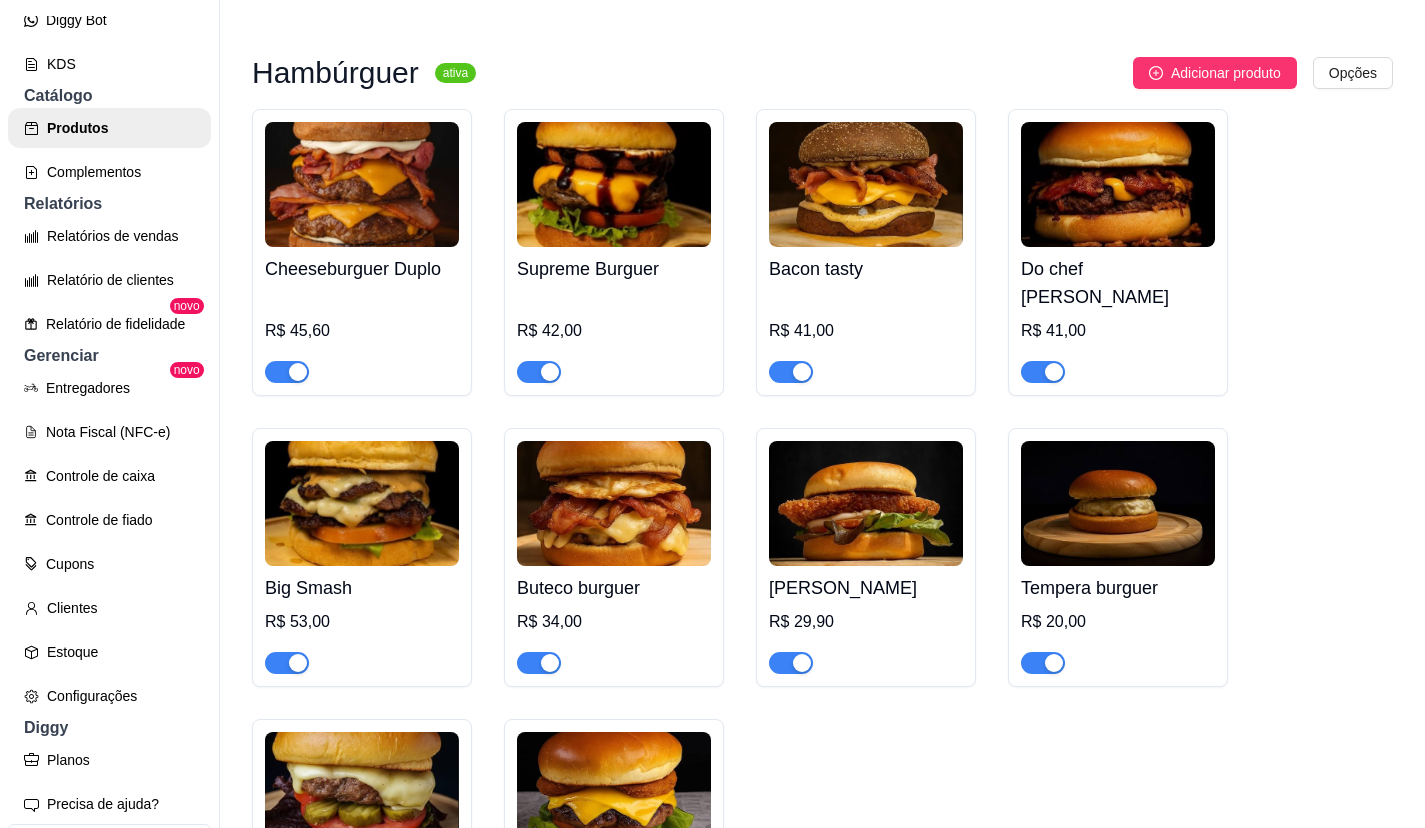 scroll, scrollTop: 500, scrollLeft: 0, axis: vertical 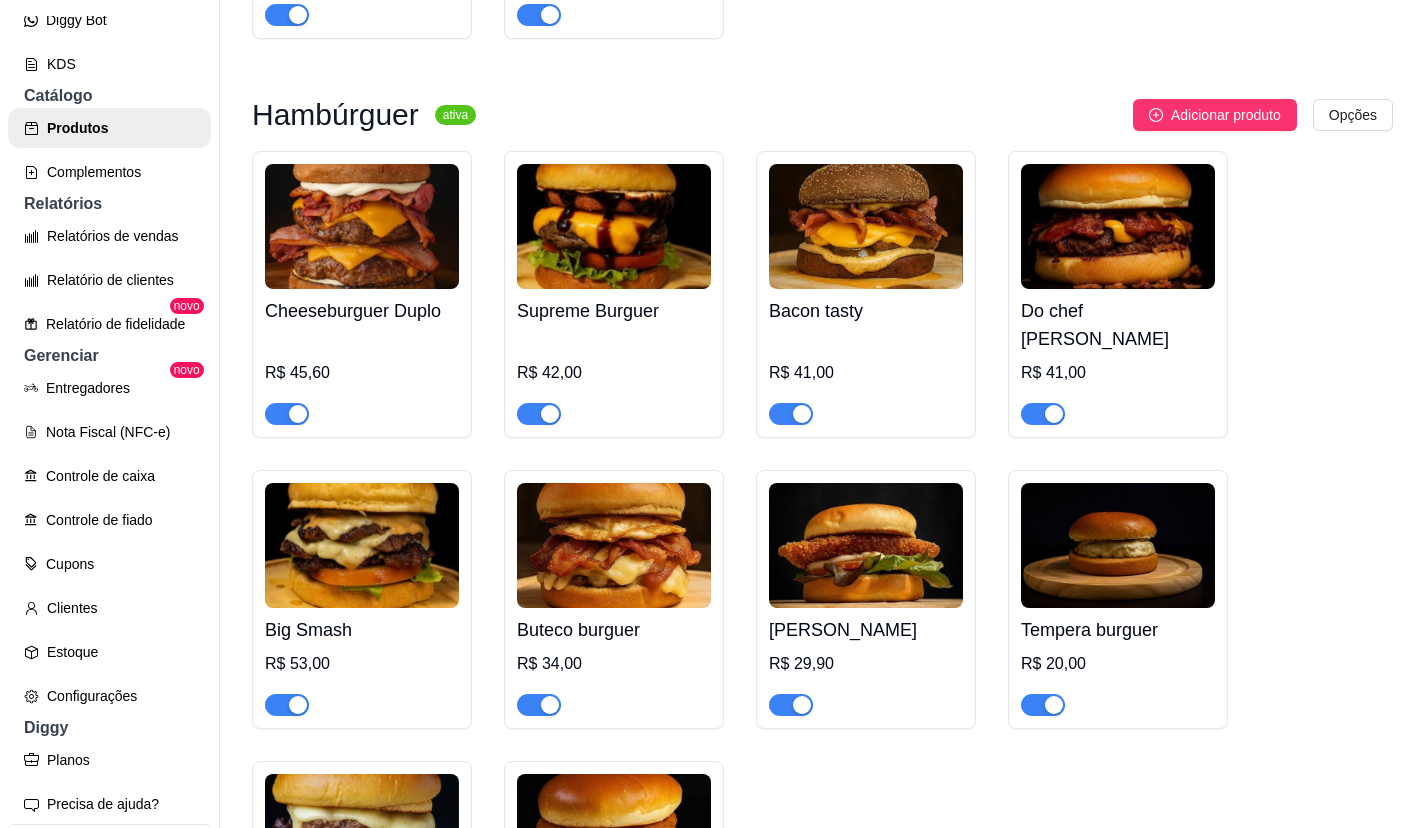 click on "R$ 45,60" at bounding box center (362, 373) 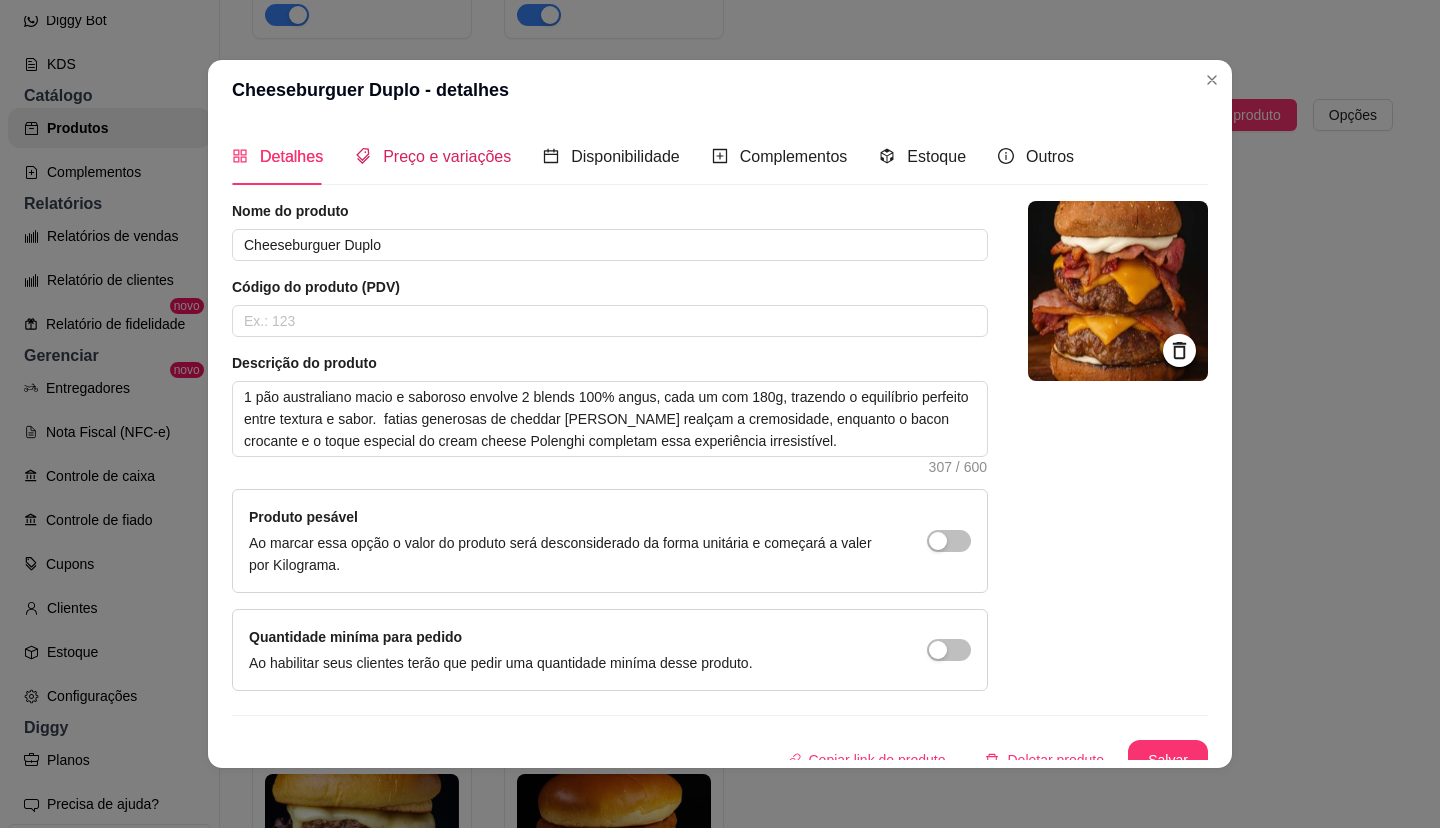 click on "Preço e variações" at bounding box center [447, 156] 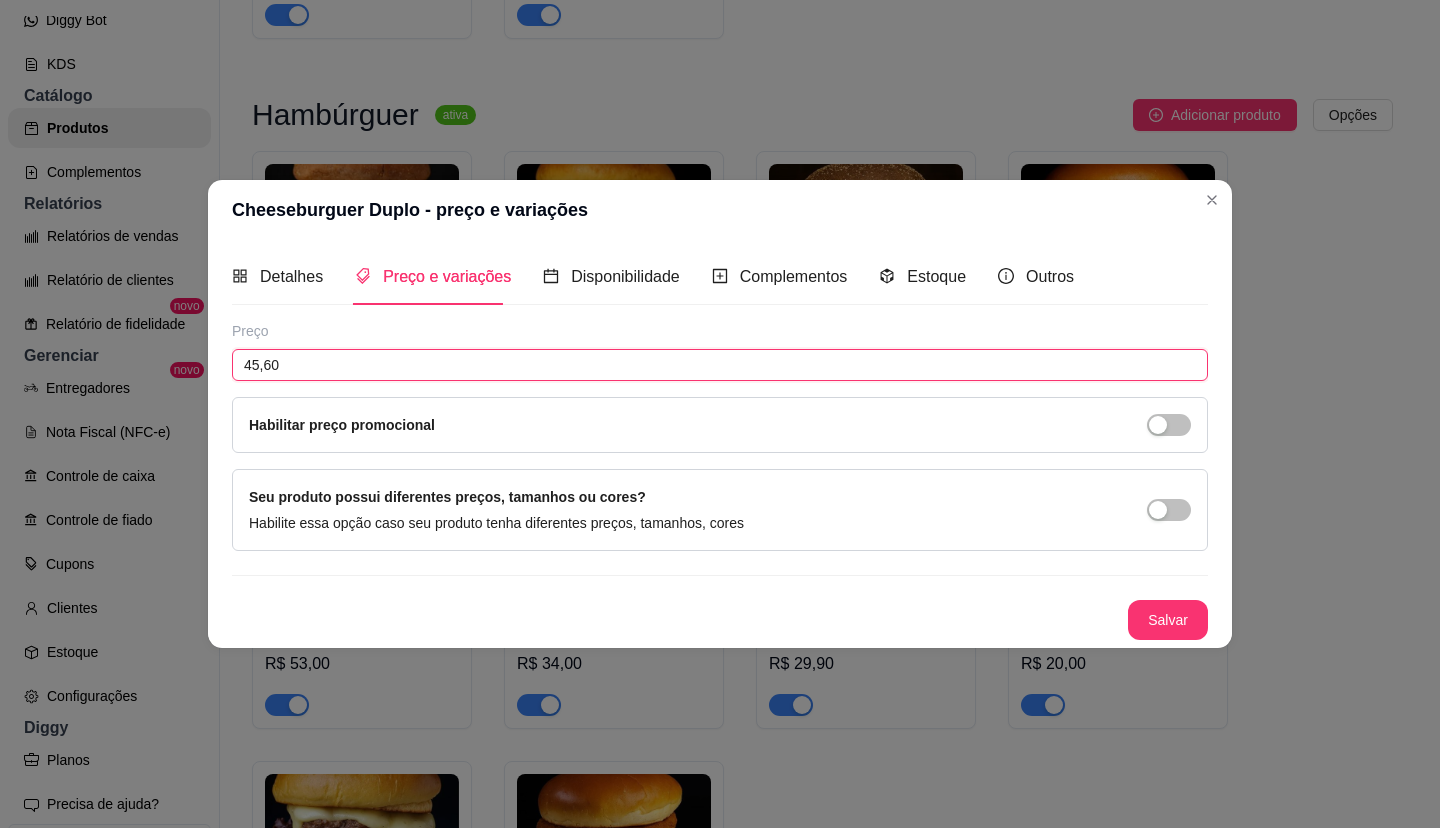 drag, startPoint x: 291, startPoint y: 365, endPoint x: 88, endPoint y: 365, distance: 203 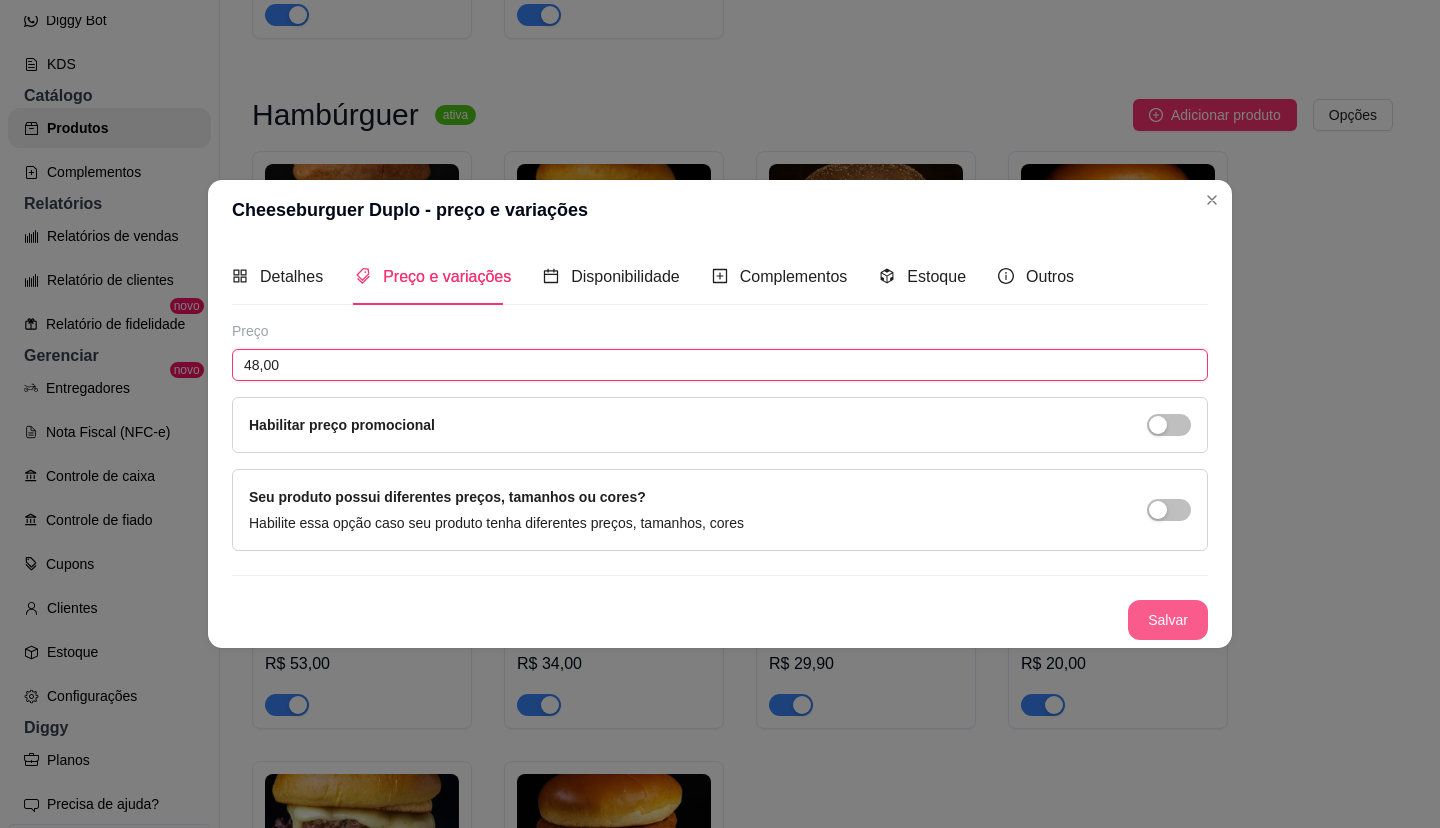 type on "48,00" 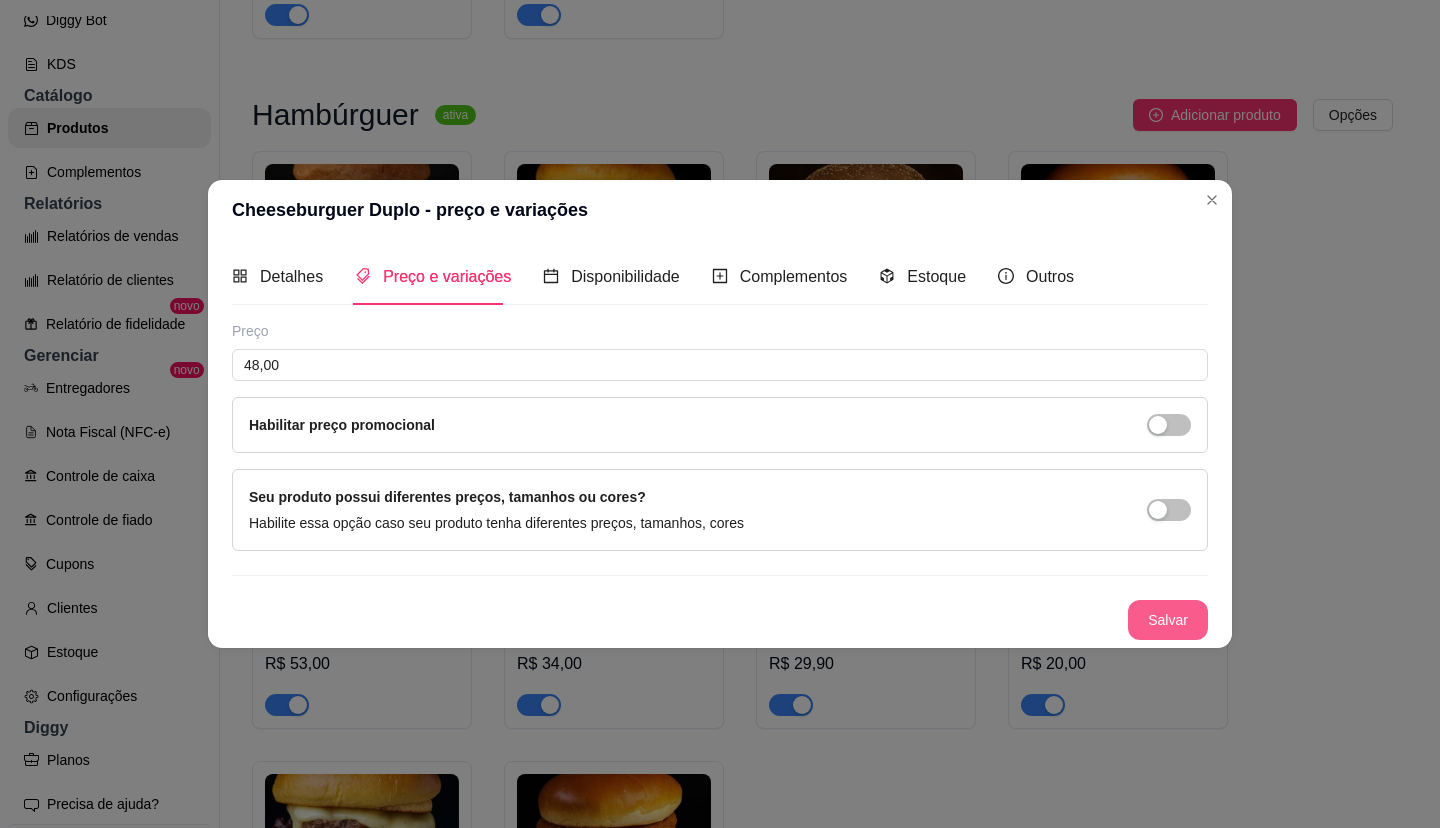 click on "Salvar" at bounding box center (1168, 620) 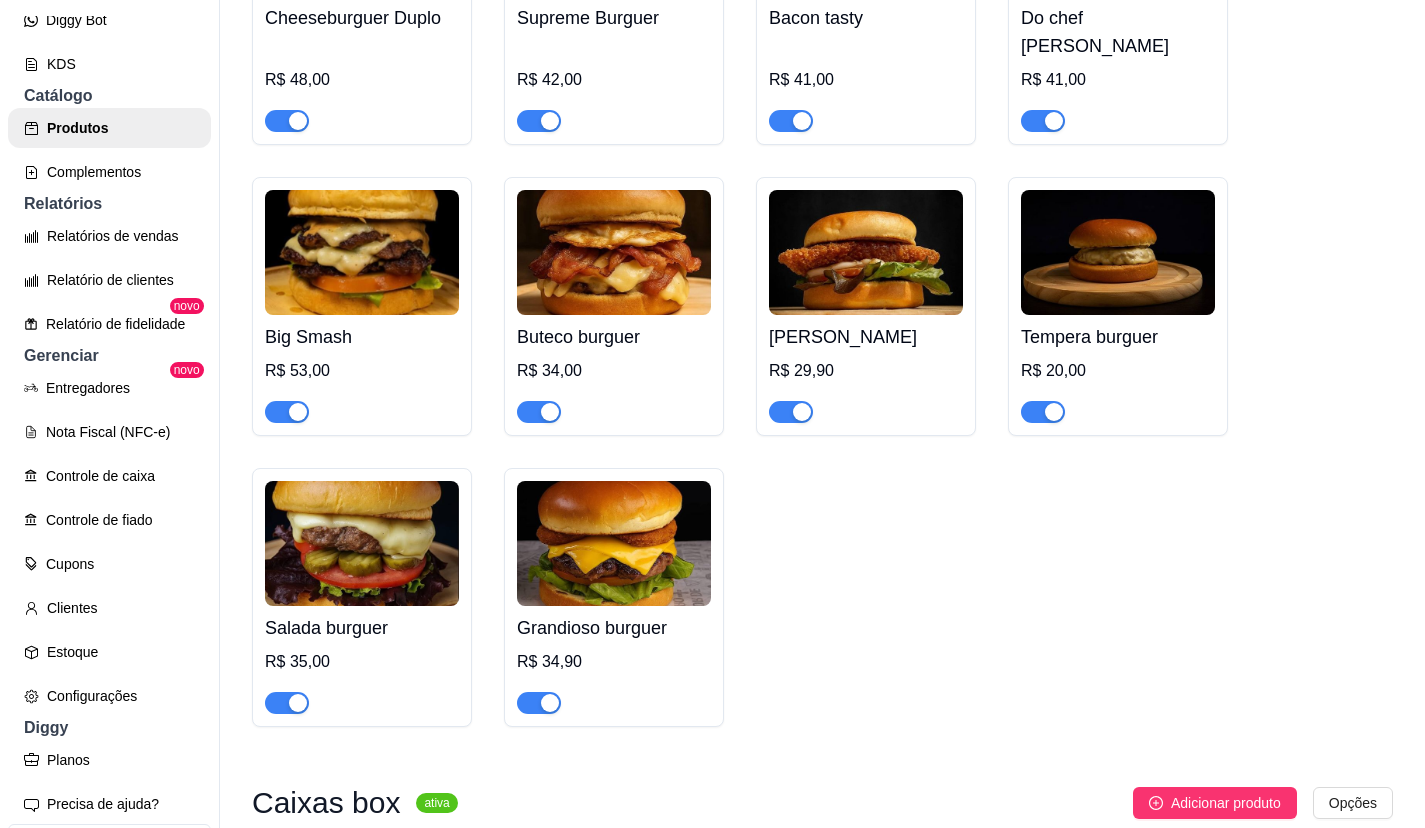scroll, scrollTop: 900, scrollLeft: 0, axis: vertical 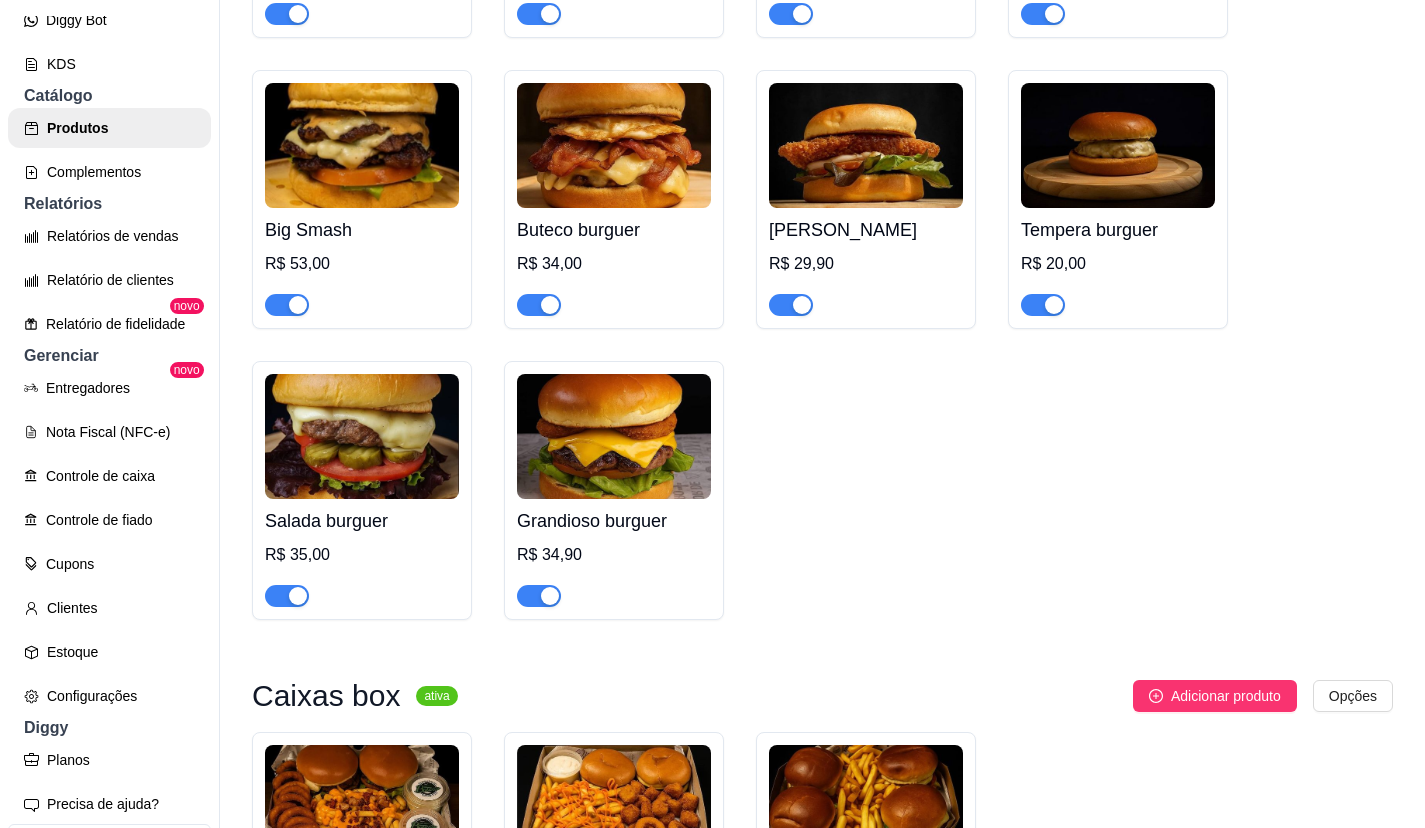 click on "Salada burguer" at bounding box center [362, 521] 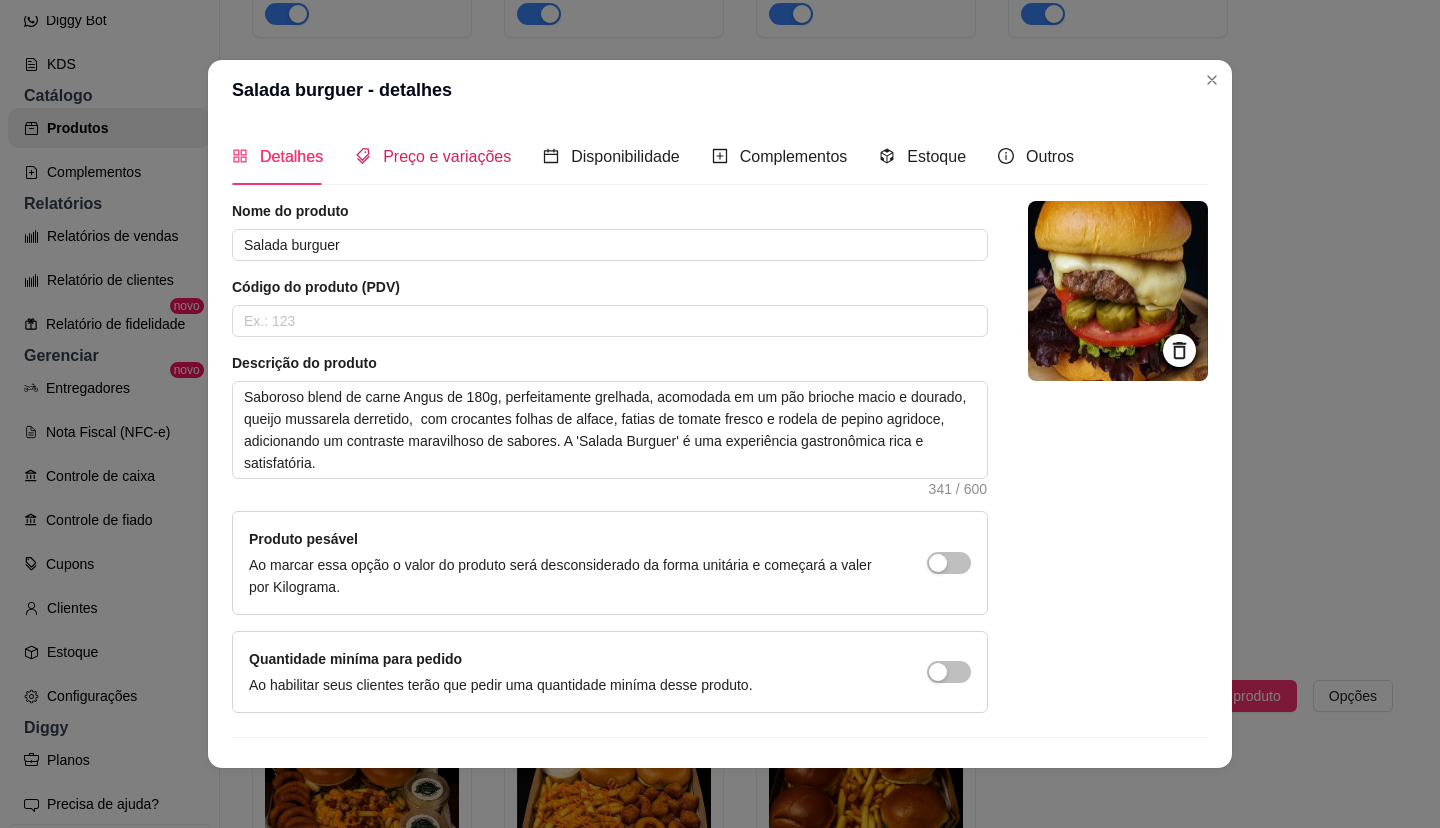 click on "Preço e variações" at bounding box center [447, 156] 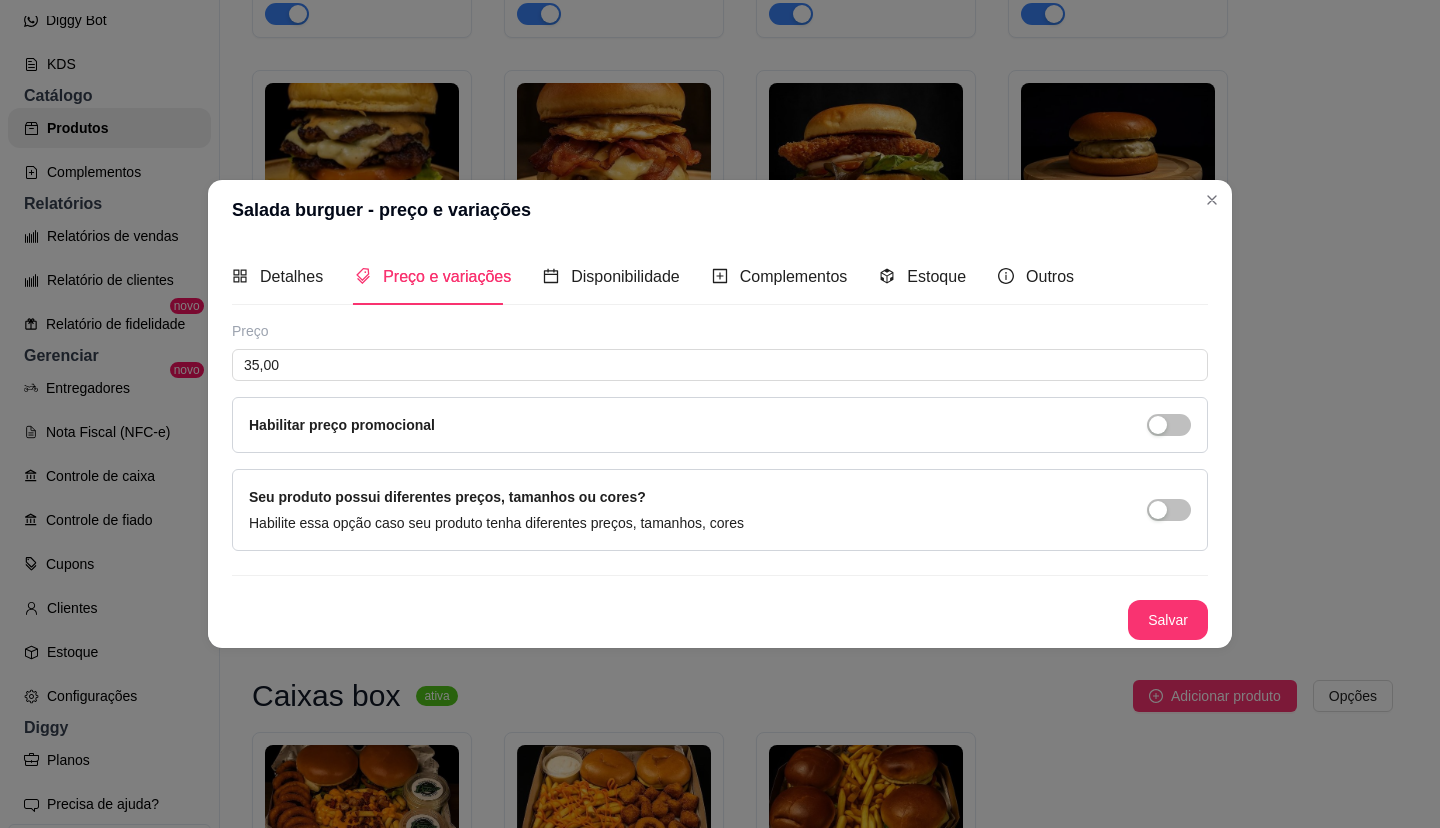 type 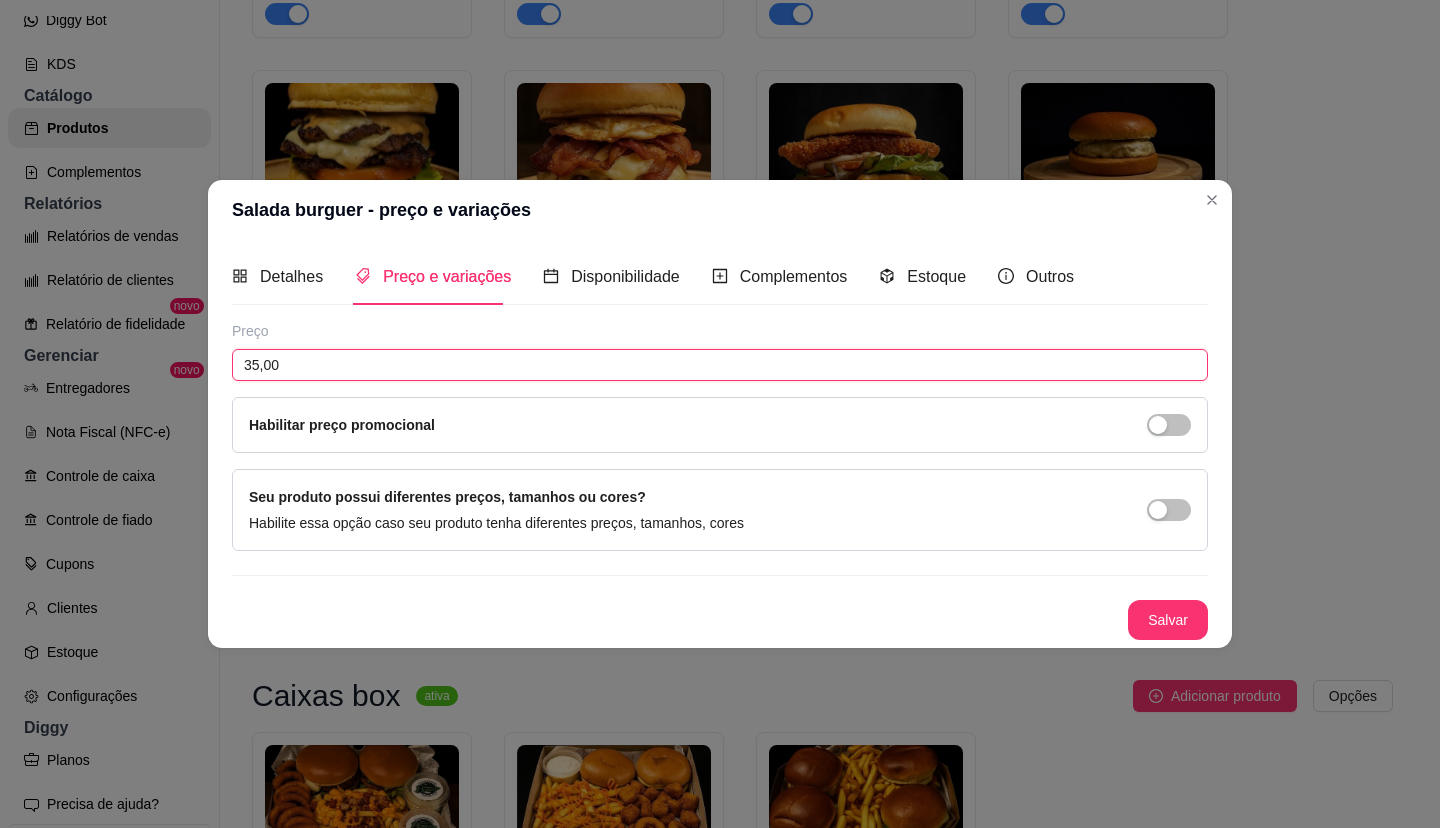drag, startPoint x: 286, startPoint y: 363, endPoint x: 145, endPoint y: 359, distance: 141.05673 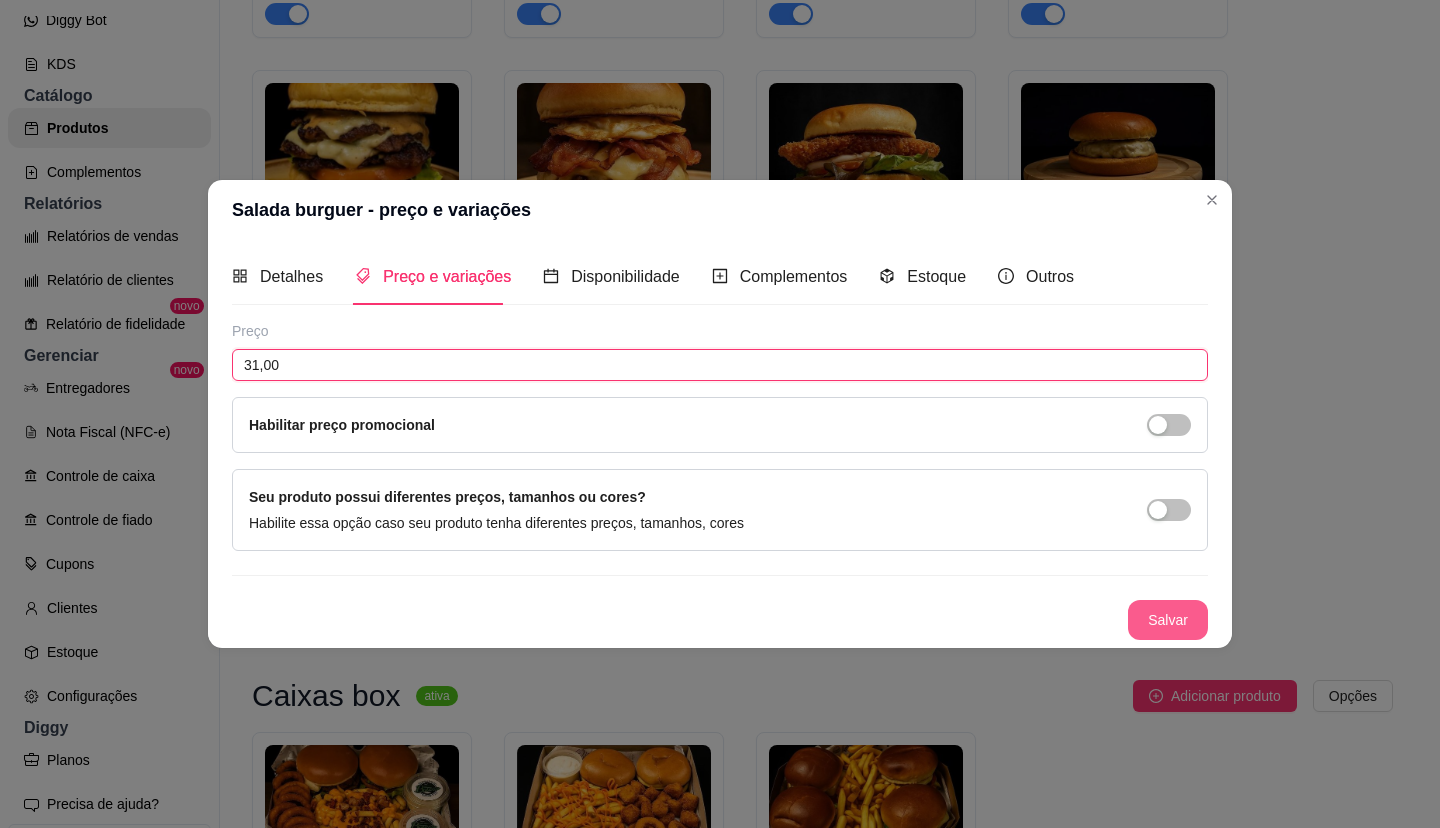 type on "31,00" 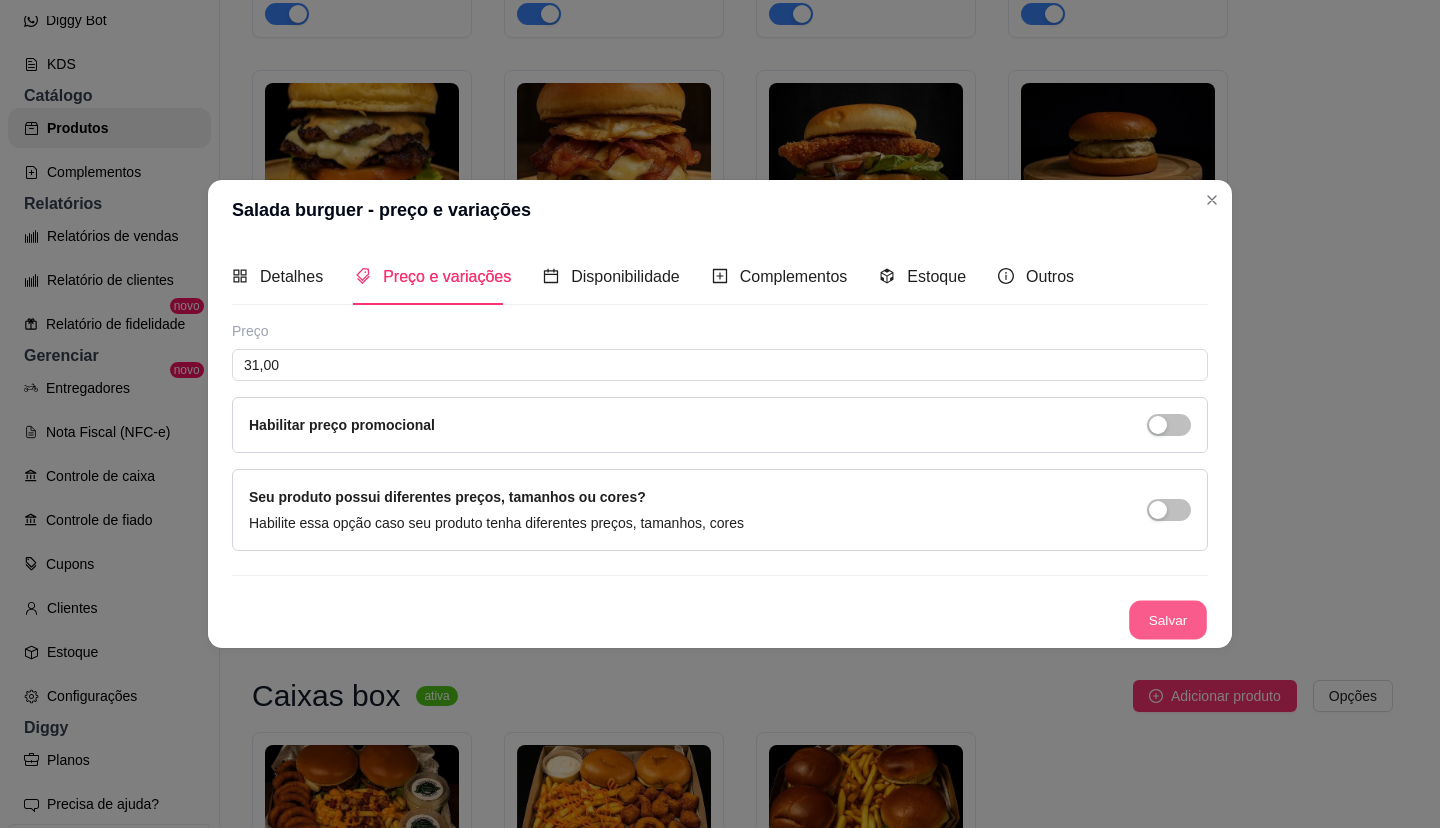 click on "Salvar" at bounding box center [1168, 620] 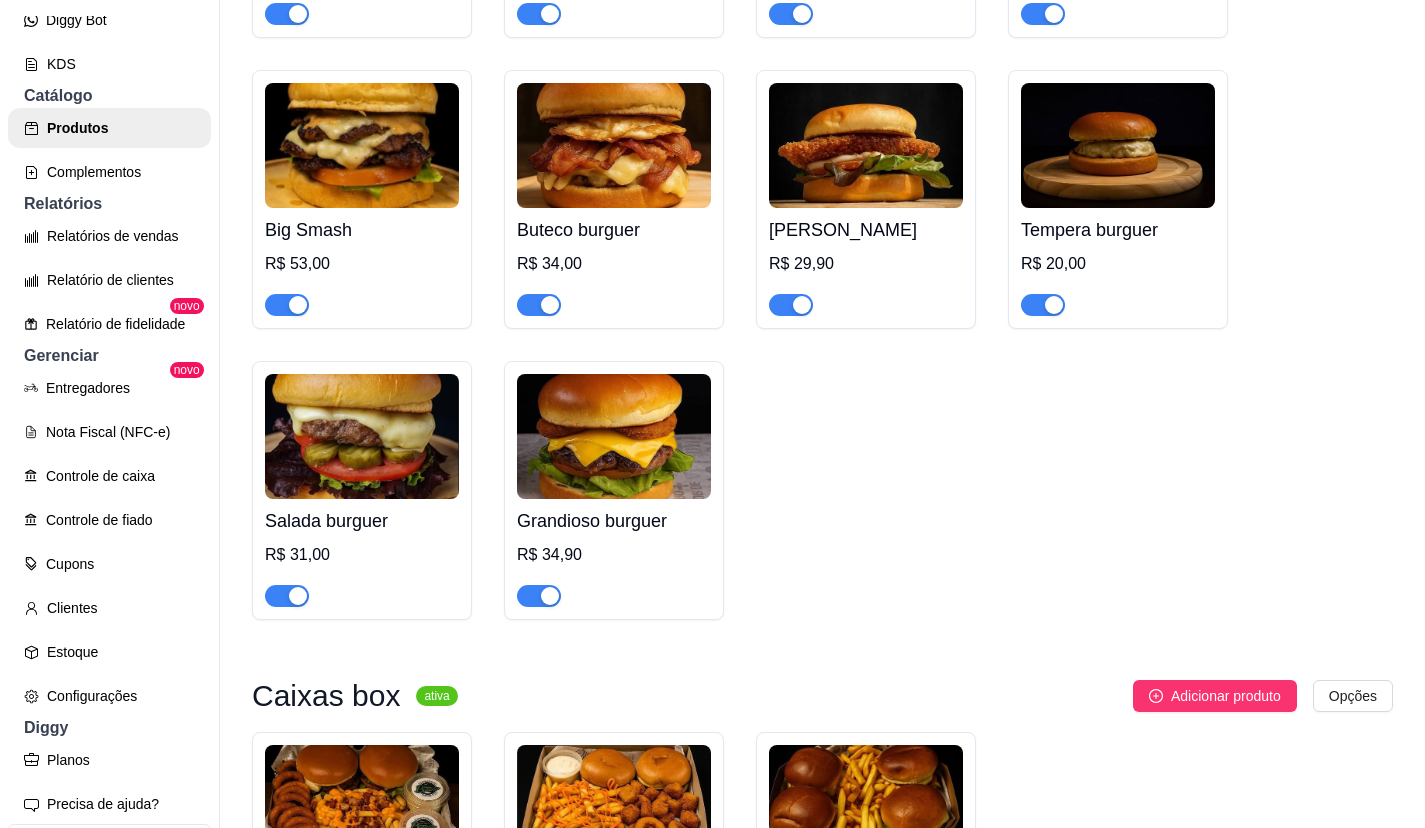 click at bounding box center (614, 436) 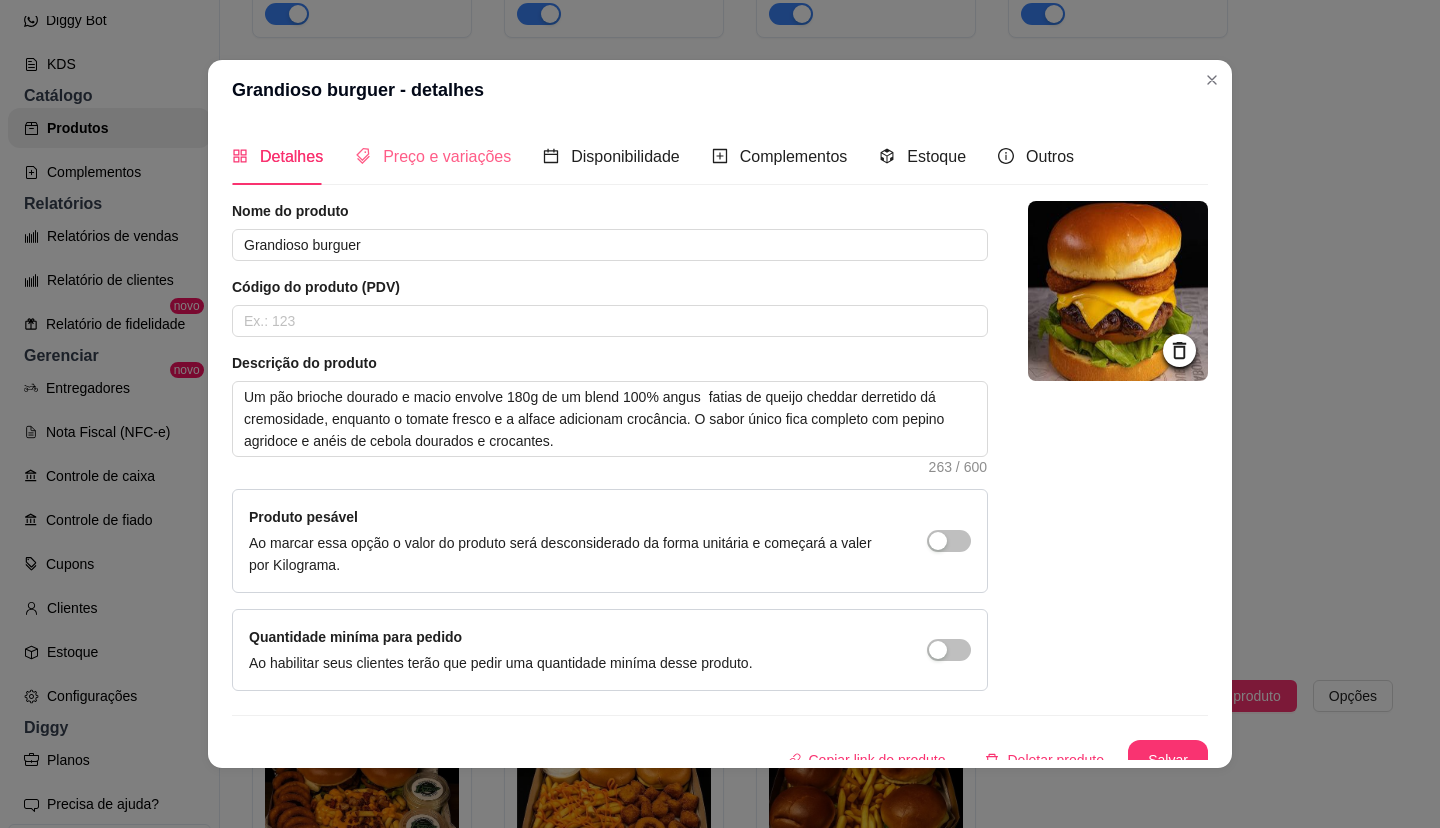 click on "Preço e variações" at bounding box center (433, 156) 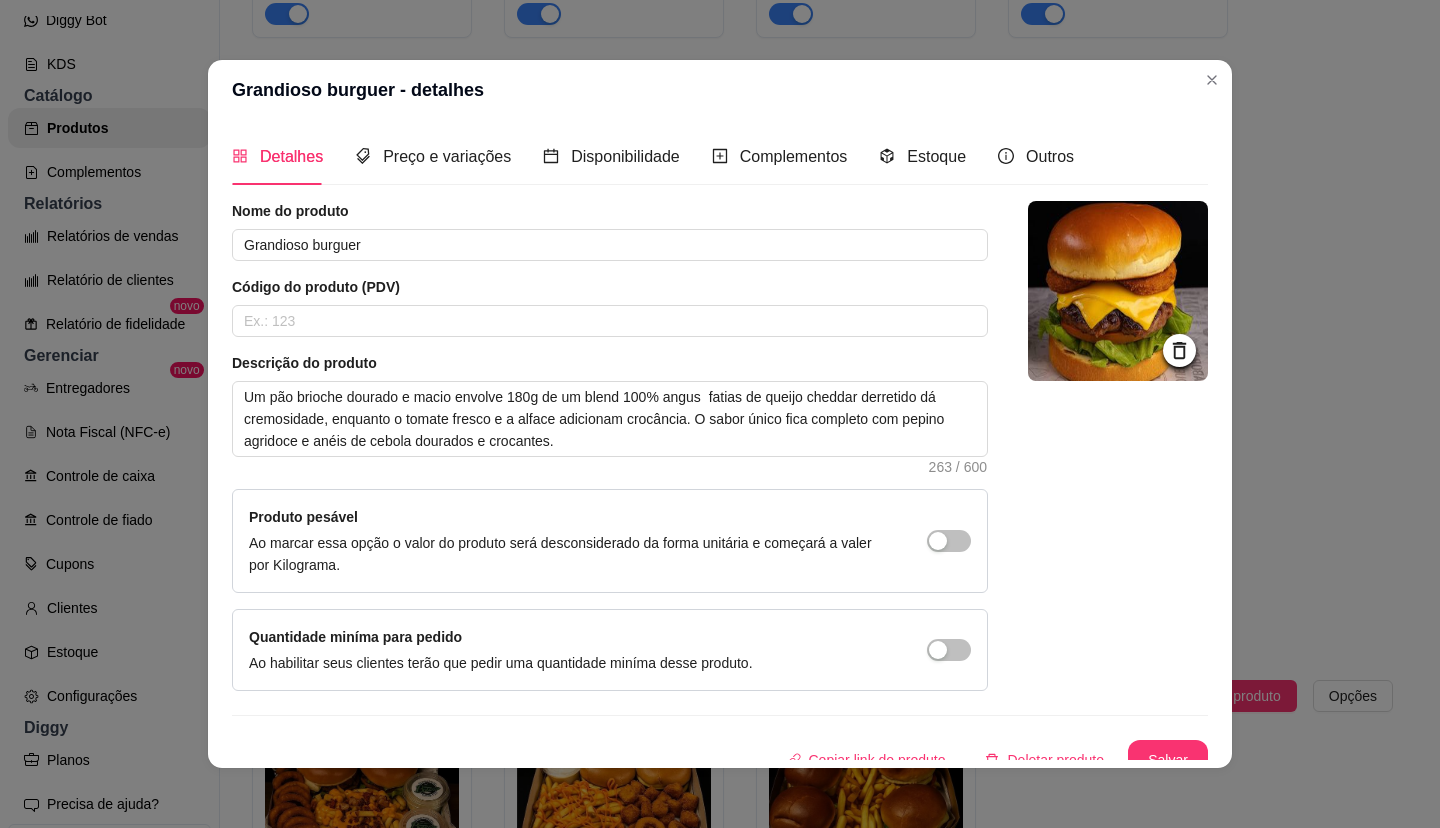 type 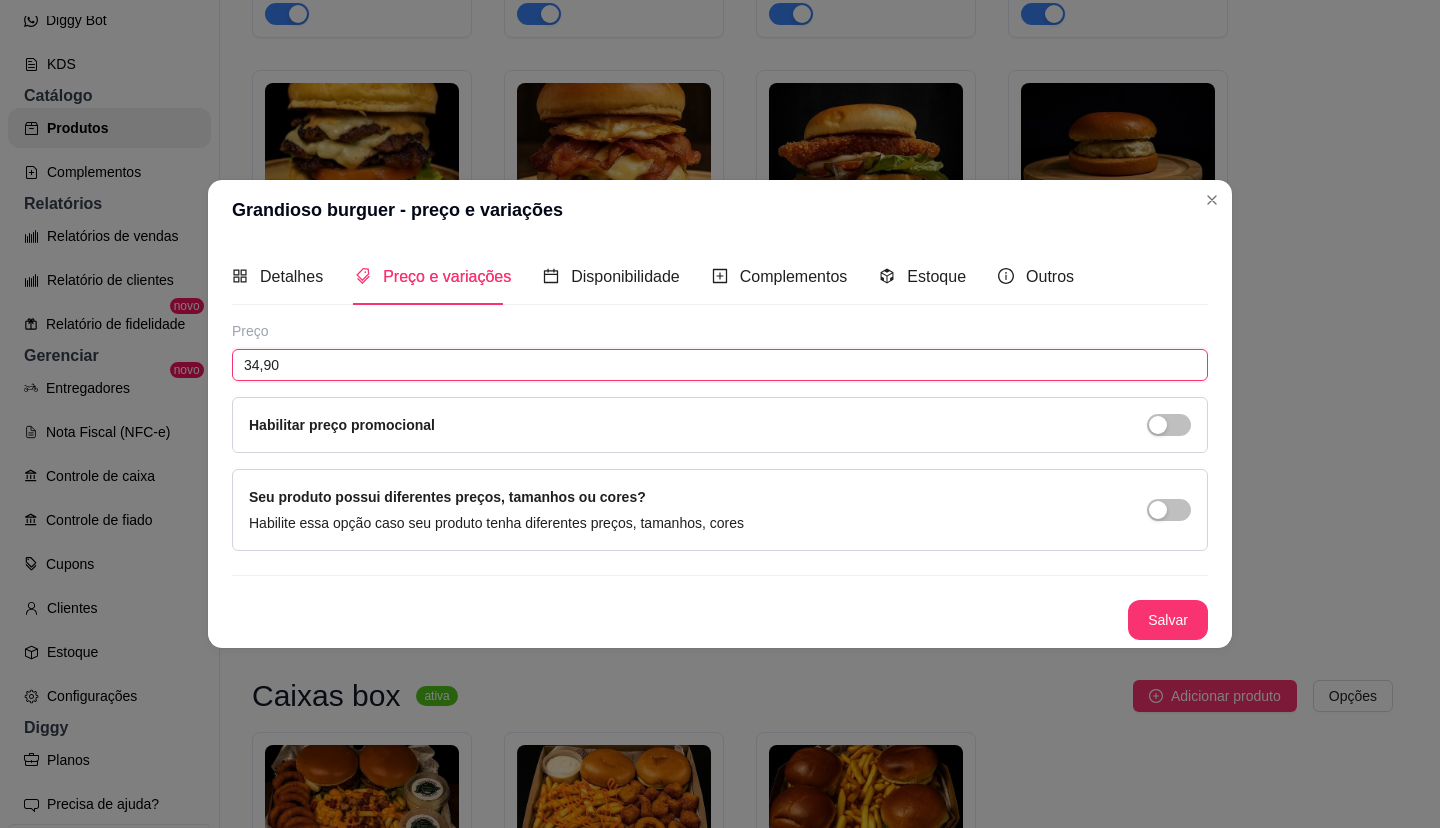 drag, startPoint x: 304, startPoint y: 381, endPoint x: 217, endPoint y: 380, distance: 87.005745 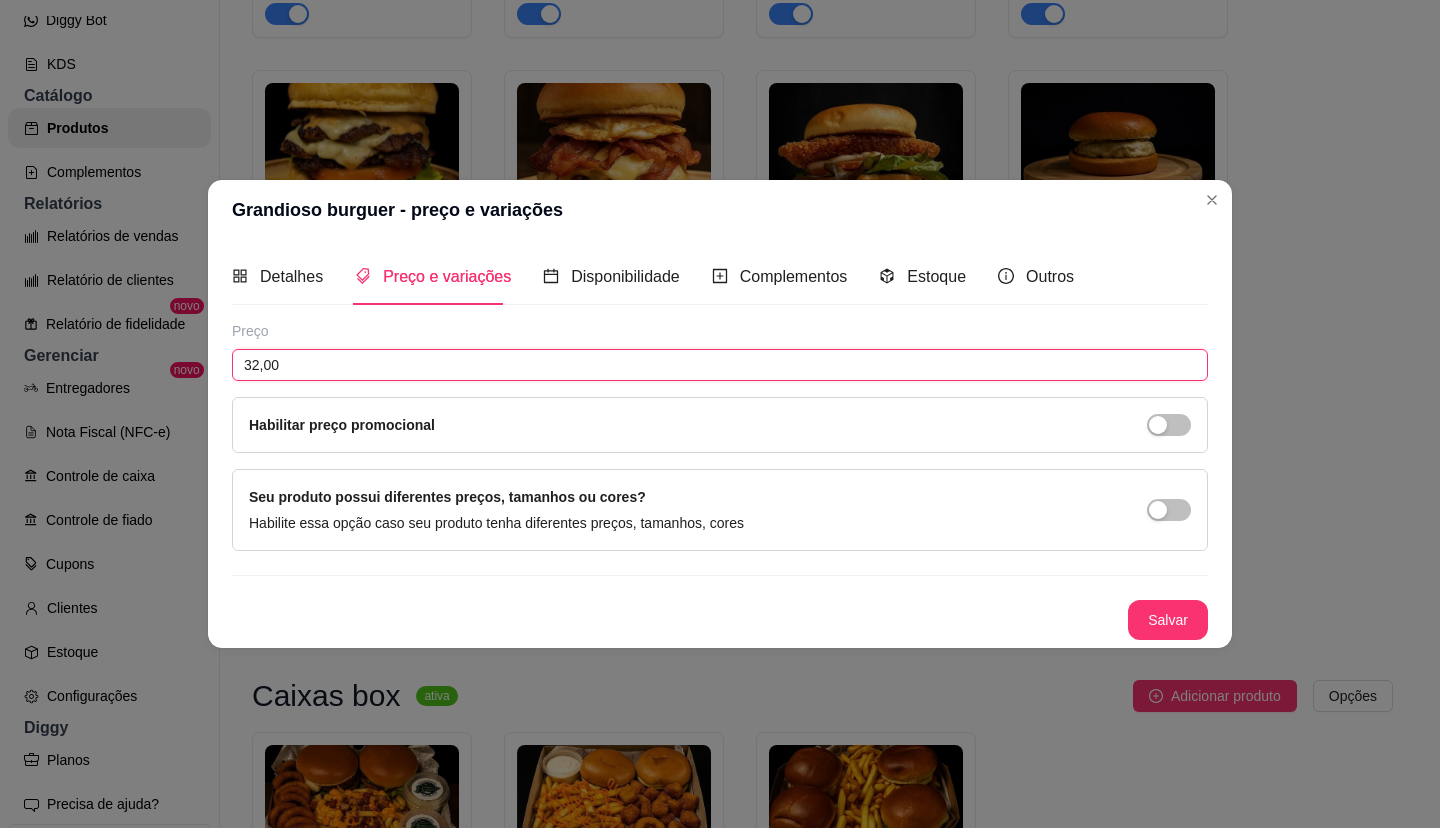 type on "32,00" 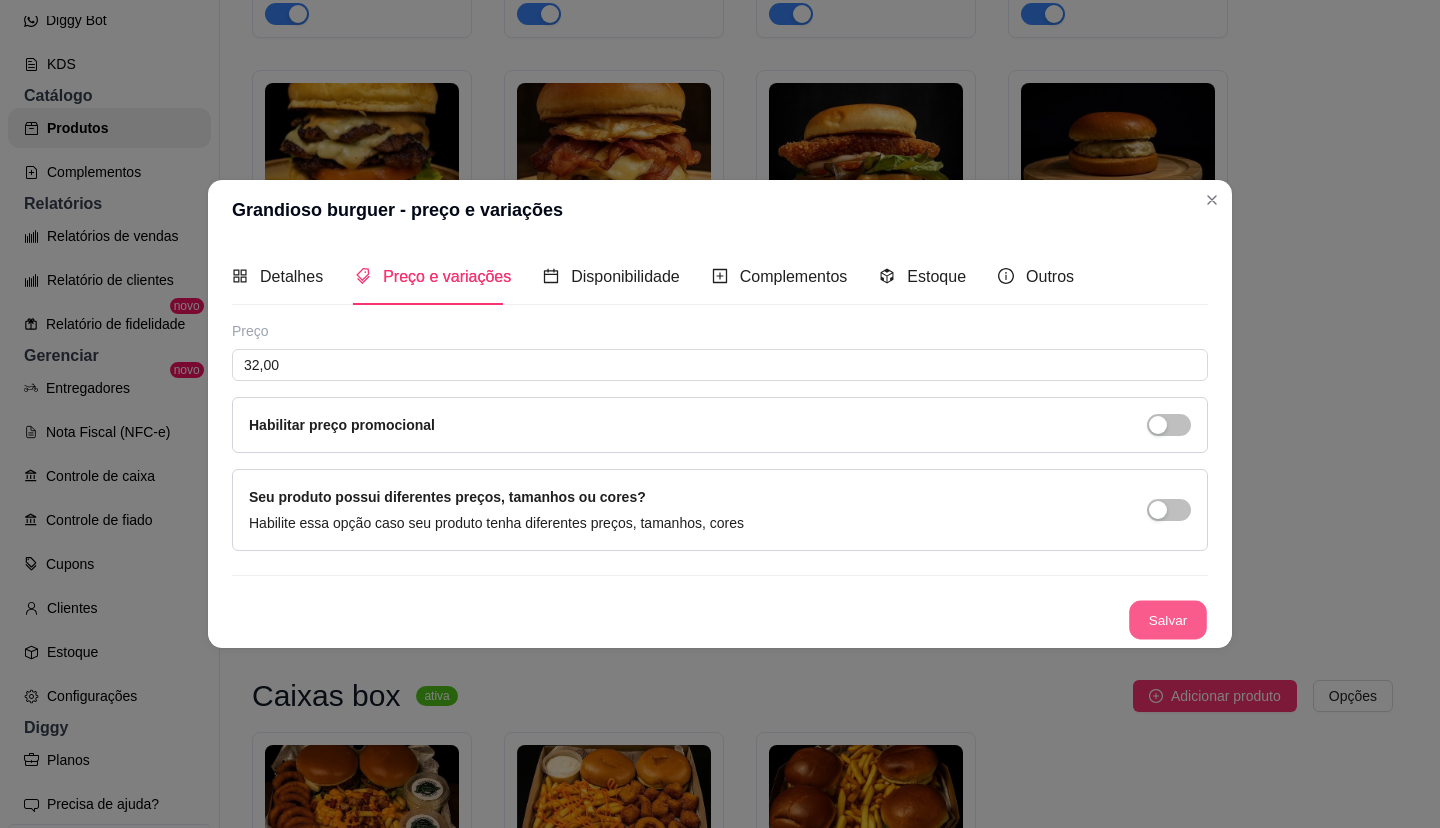 click on "Salvar" at bounding box center [1168, 620] 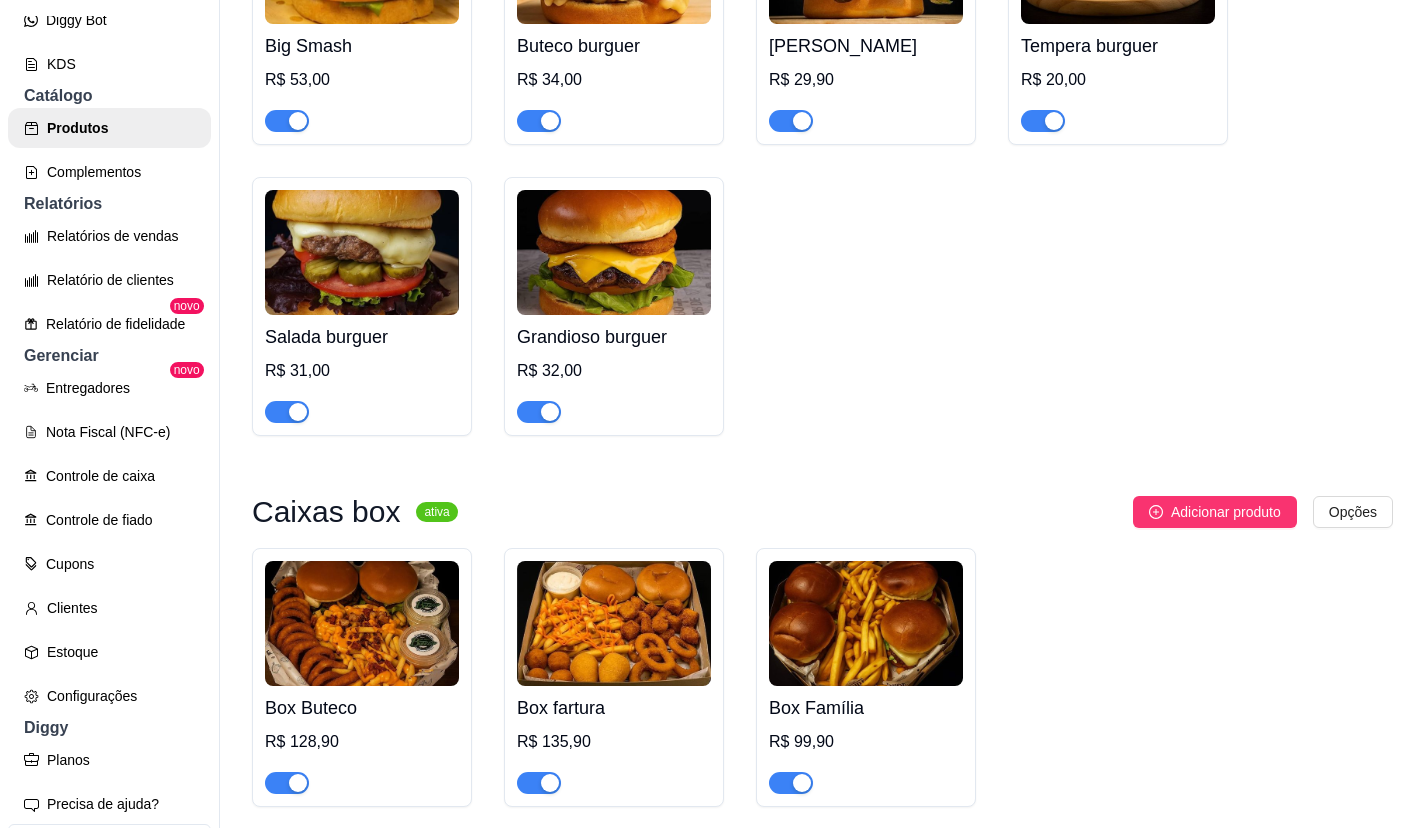 scroll, scrollTop: 1300, scrollLeft: 0, axis: vertical 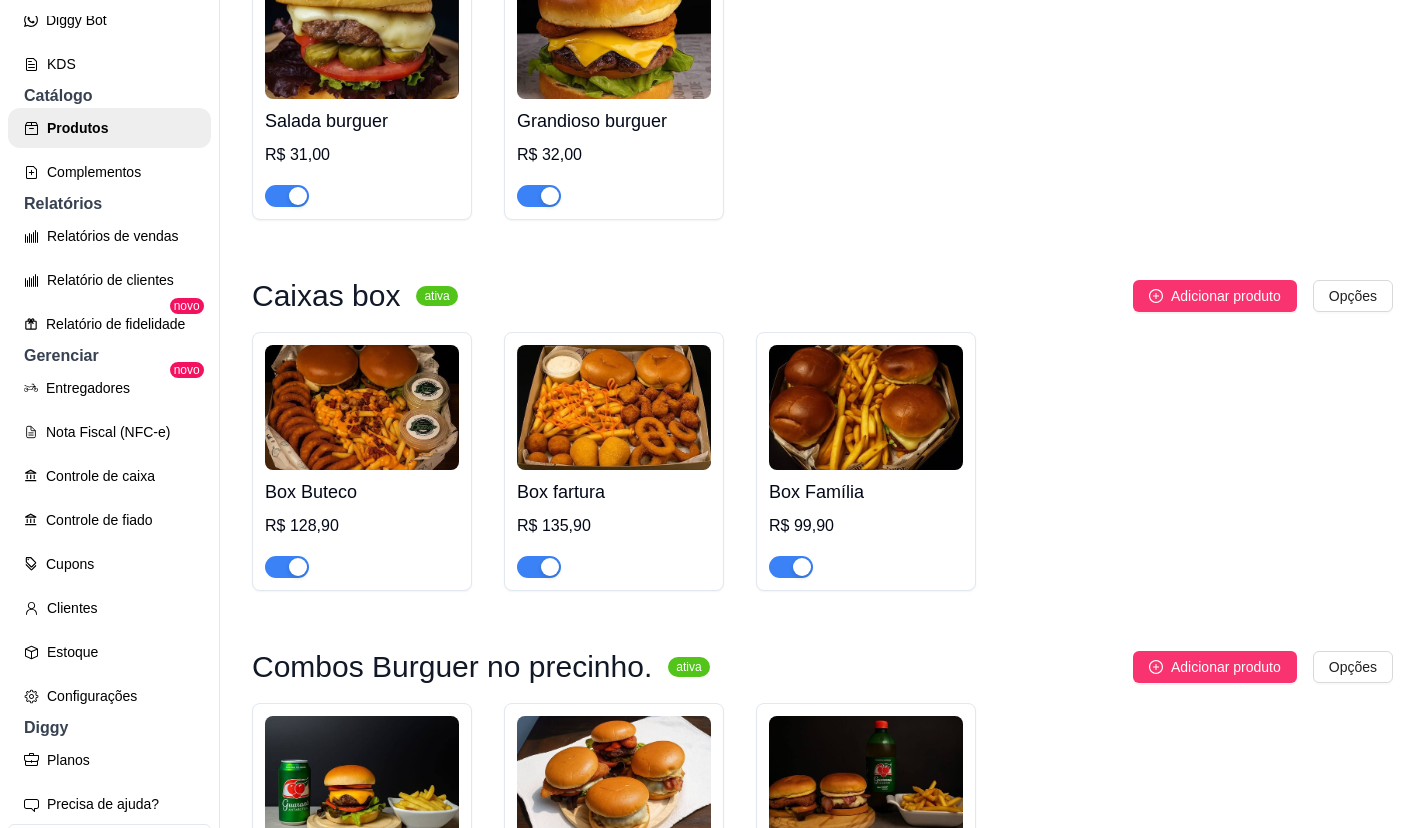 drag, startPoint x: 536, startPoint y: 543, endPoint x: 635, endPoint y: 569, distance: 102.357216 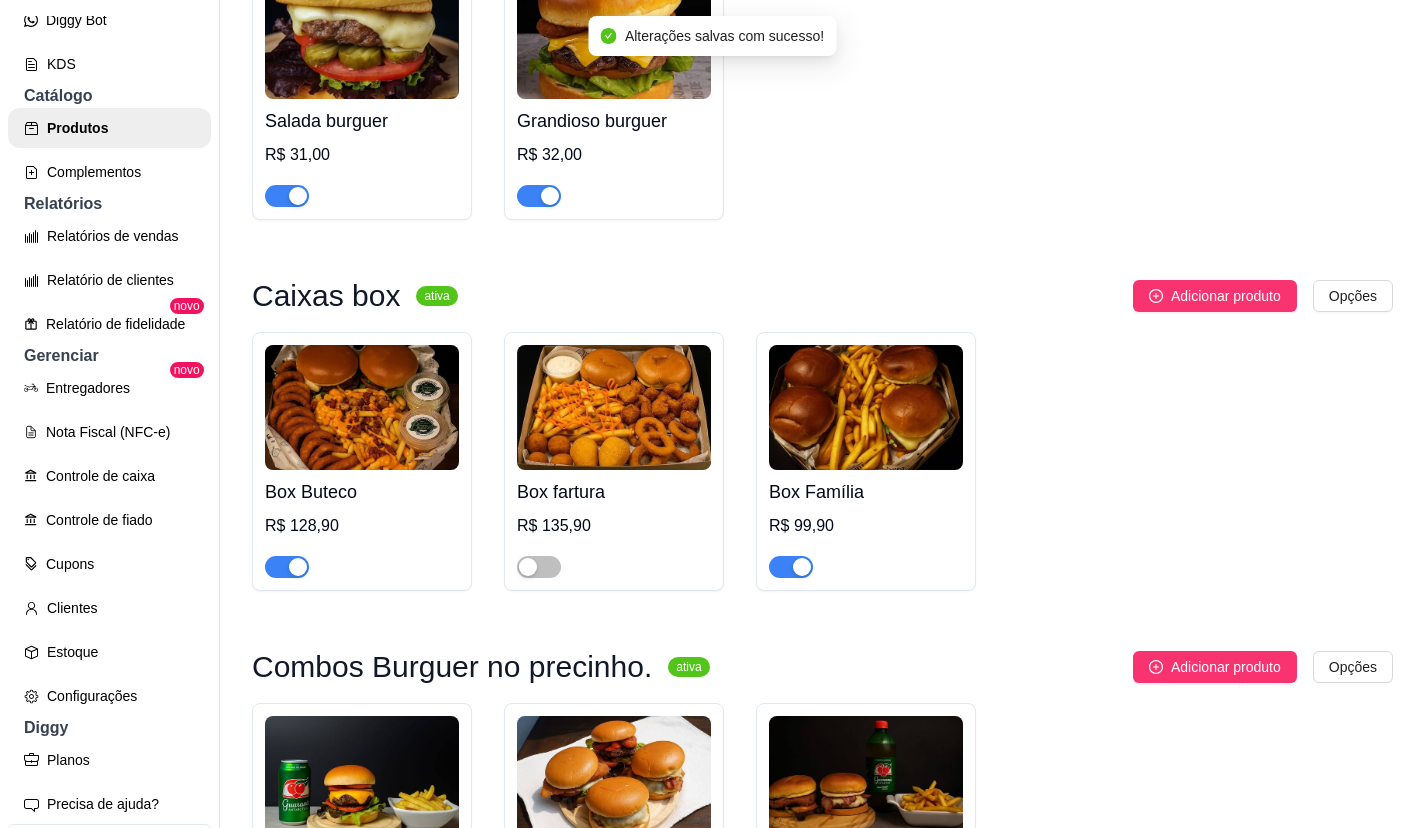 scroll, scrollTop: 1500, scrollLeft: 0, axis: vertical 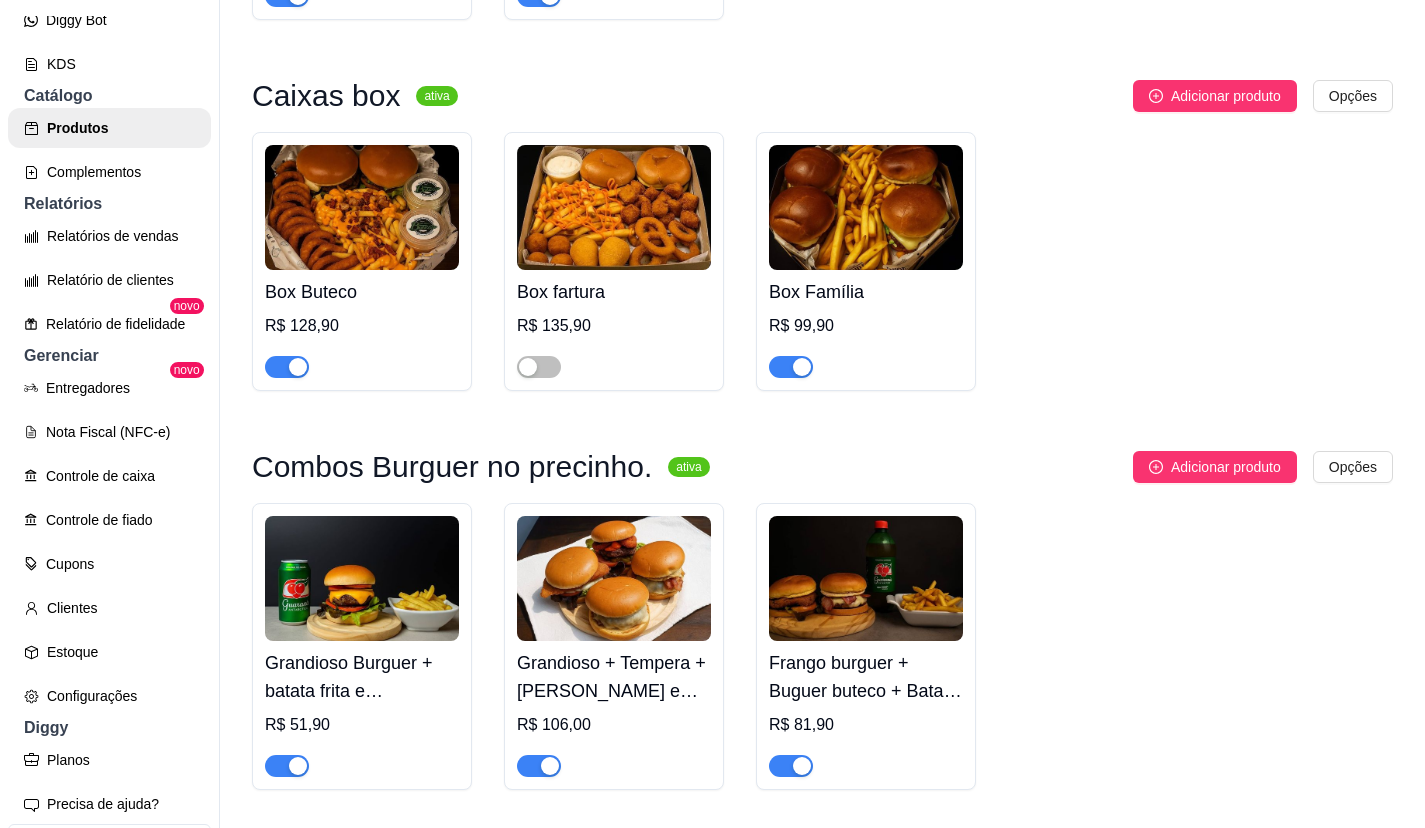 click at bounding box center (362, 358) 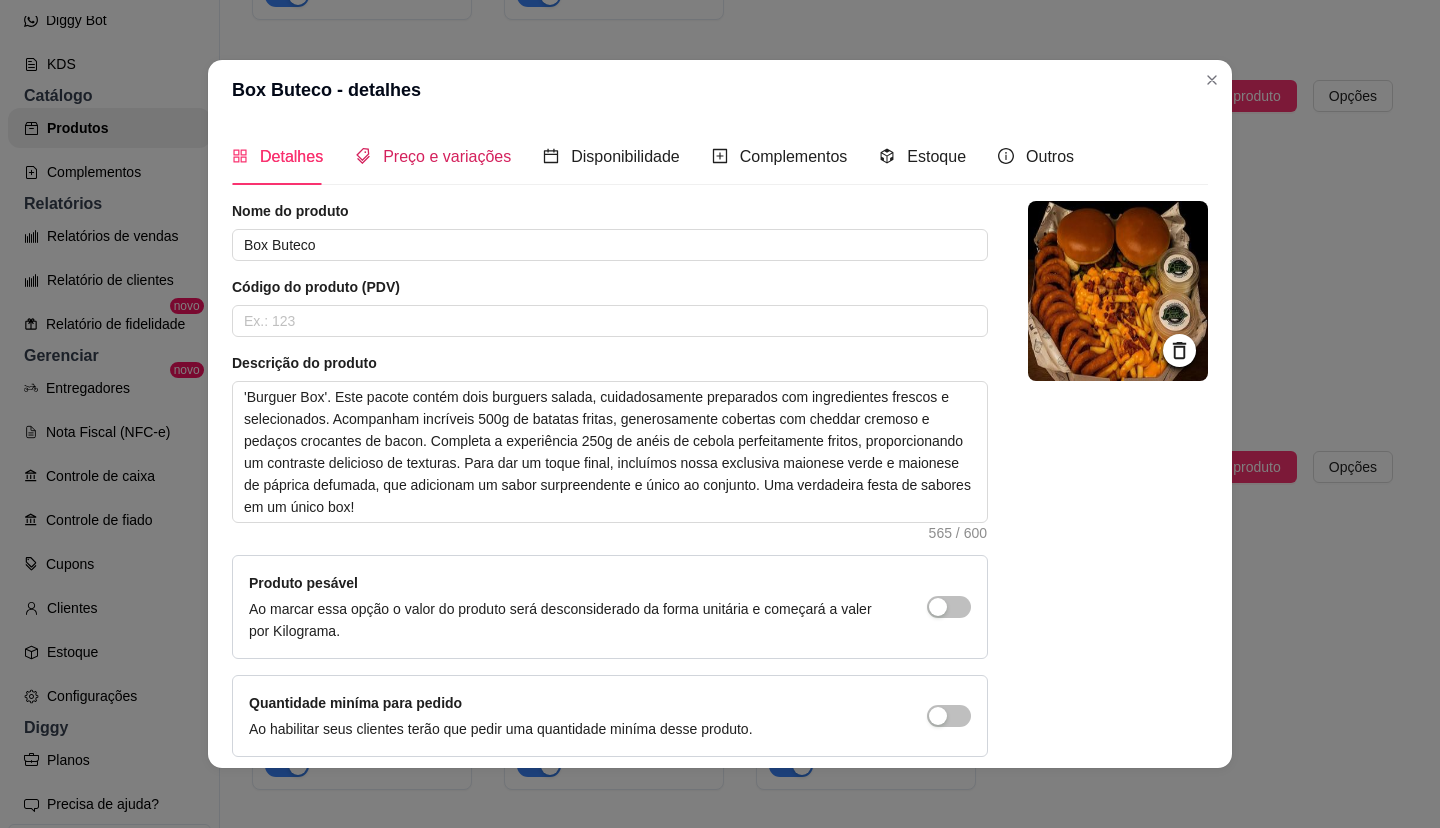 click on "Preço e variações" at bounding box center [433, 156] 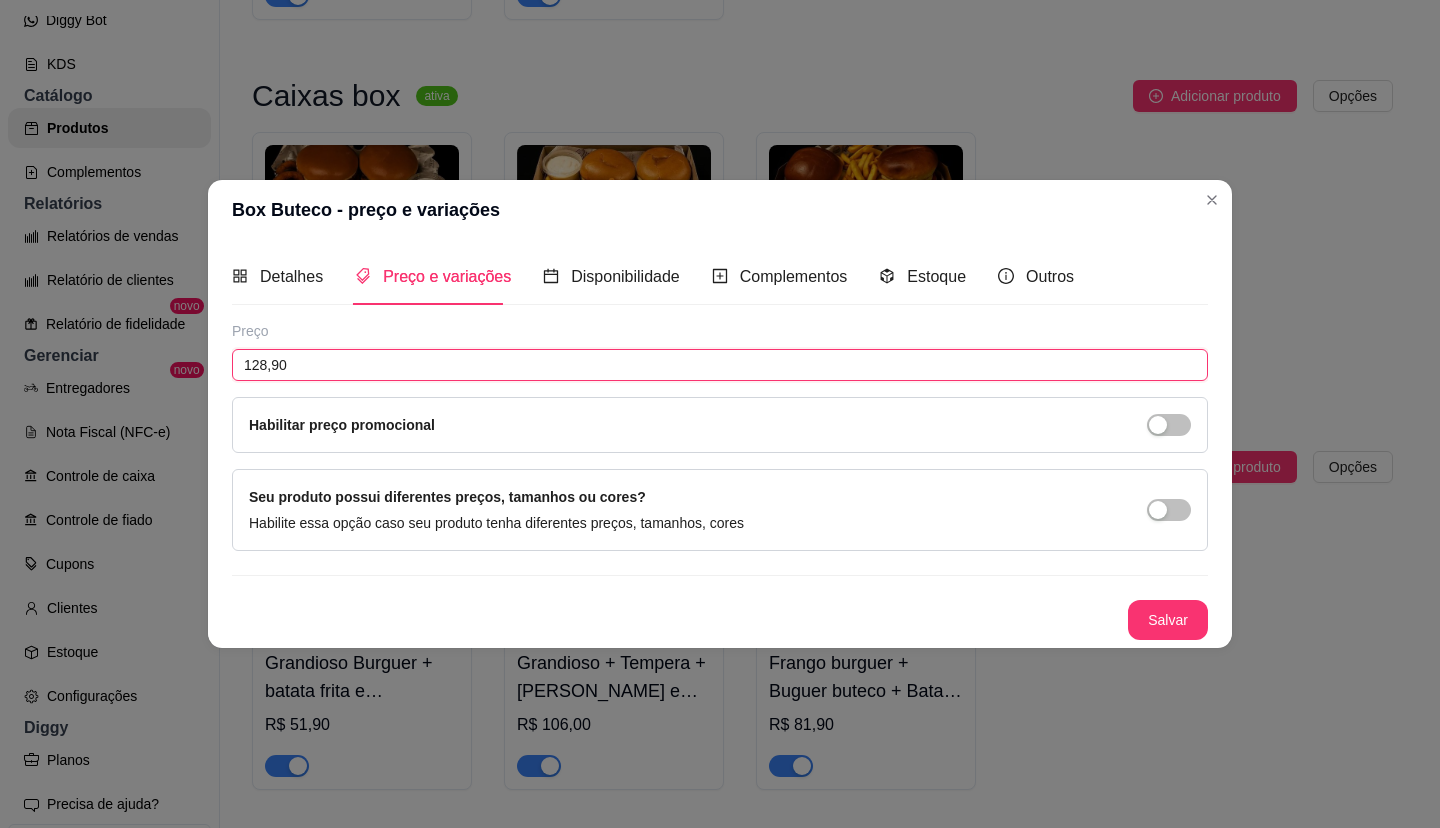 drag, startPoint x: 336, startPoint y: 363, endPoint x: 218, endPoint y: 364, distance: 118.004234 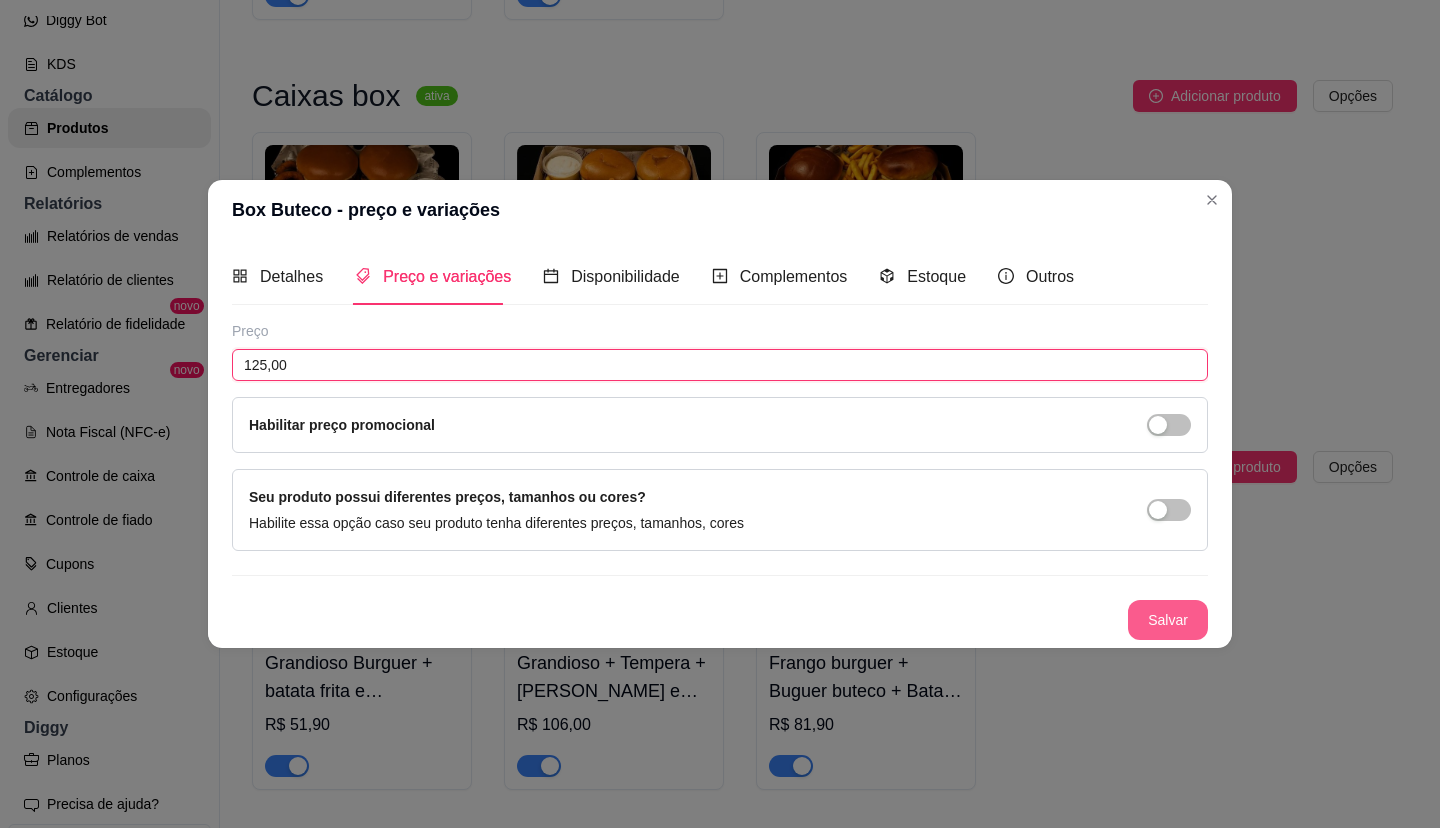 type on "125,00" 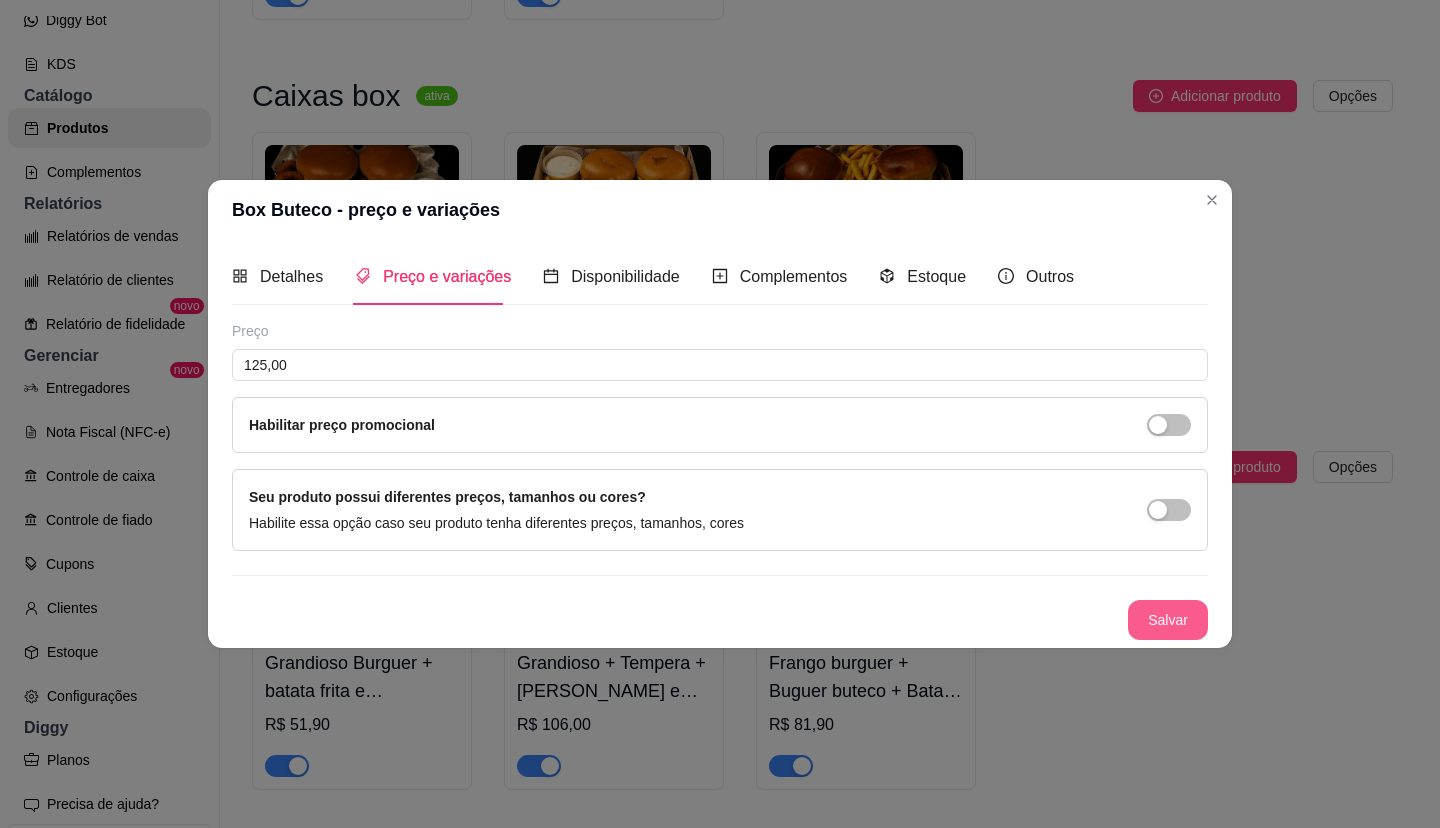 click on "Detalhes Preço e variações Disponibilidade Complementos Estoque Outros Nome do produto Box Buteco Código do produto (PDV) Descrição do produto 'Burguer Box'. Este pacote contém dois burguers salada, cuidadosamente preparados com ingredientes frescos e selecionados. Acompanham incríveis 500g de batatas fritas, generosamente cobertas com cheddar cremoso e pedaços crocantes de bacon. Completa a experiência 250g de anéis de cebola perfeitamente fritos, proporcionando um contraste delicioso de texturas. Para dar um toque final, incluímos nossa exclusiva maionese verde e maionese de páprica defumada, que adicionam um sabor surpreendente e único ao conjunto. Uma verdadeira festa de sabores em um único box! 565 / 600 Produto pesável Ao marcar essa opção o valor do produto será desconsiderado da forma unitária e começará a valer por Kilograma. Quantidade miníma para pedido Ao habilitar seus clientes terão que pedir uma quantidade miníma desse produto. Copiar link do produto Deletar produto" at bounding box center [720, 444] 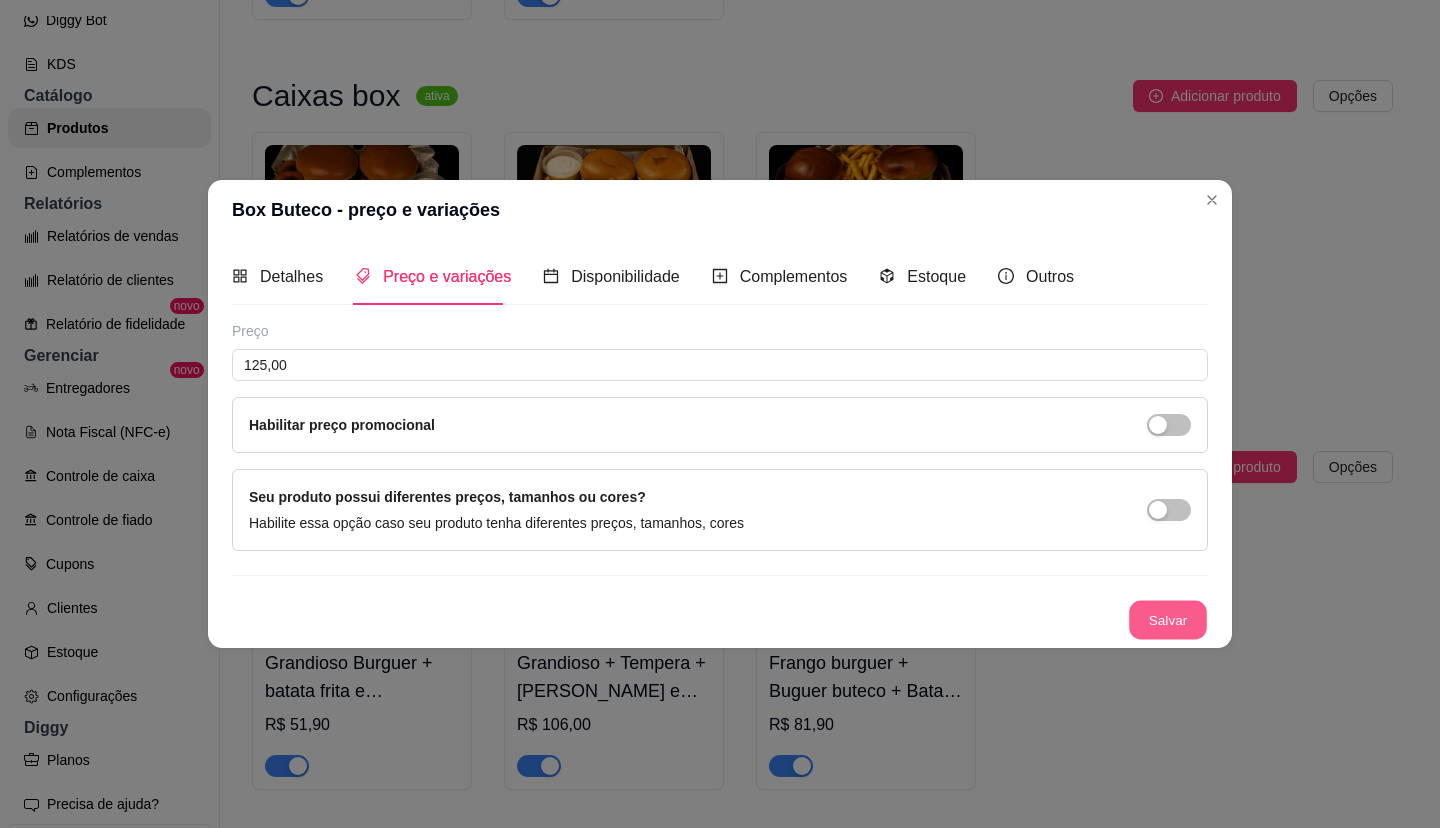 click on "Salvar" at bounding box center (1168, 620) 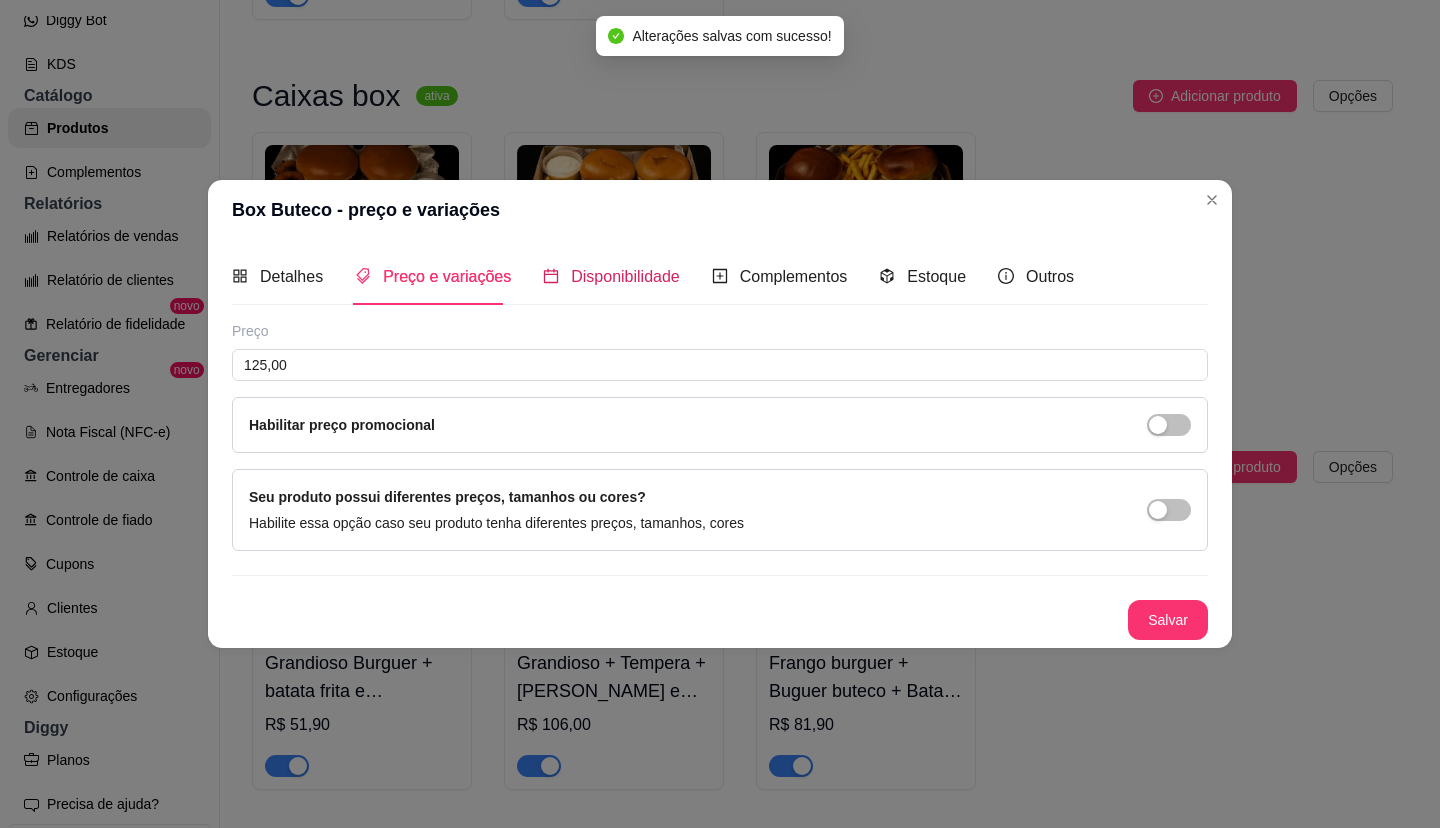 click on "Disponibilidade" at bounding box center [625, 276] 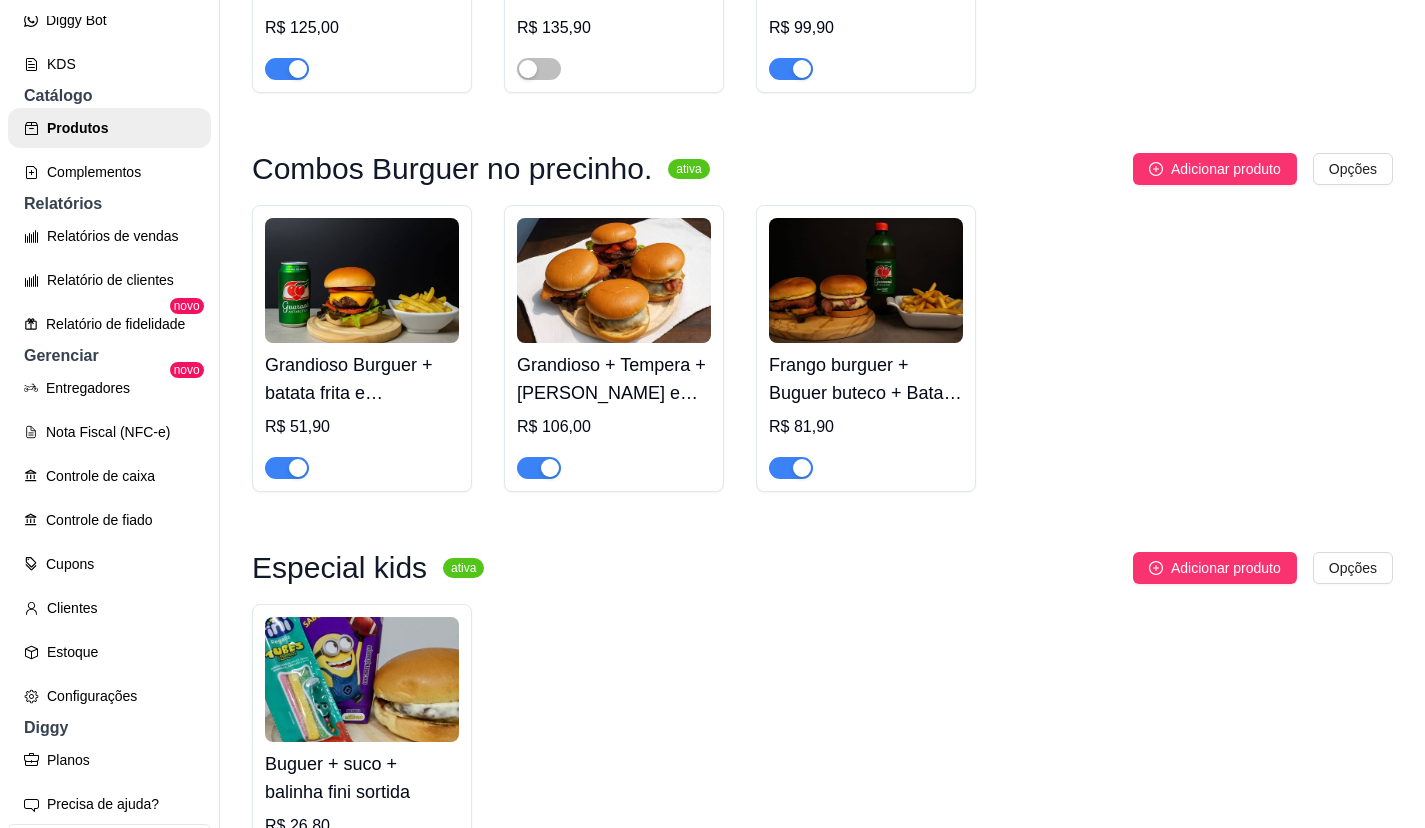 scroll, scrollTop: 1800, scrollLeft: 0, axis: vertical 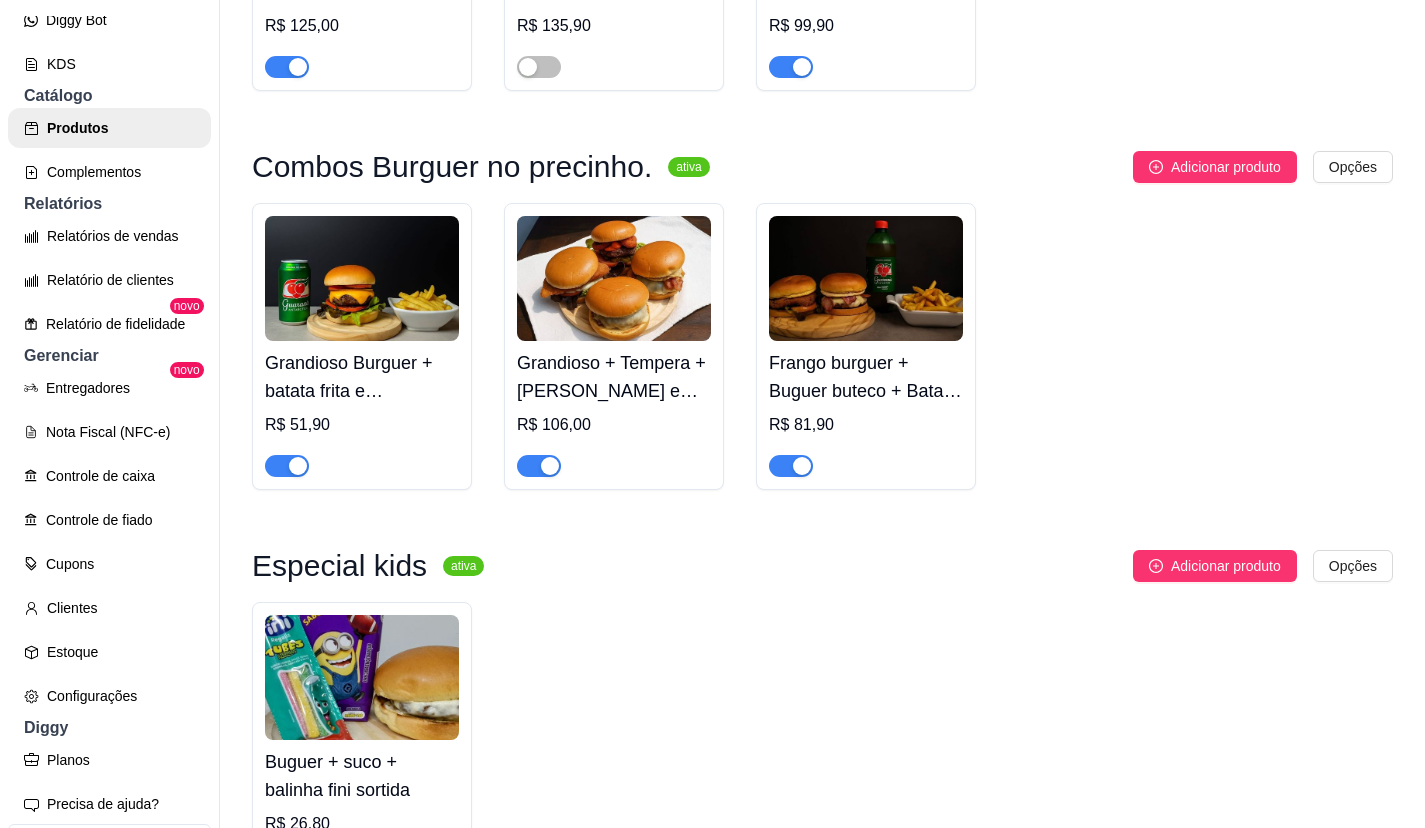 click on "R$ 106,00" at bounding box center [614, 425] 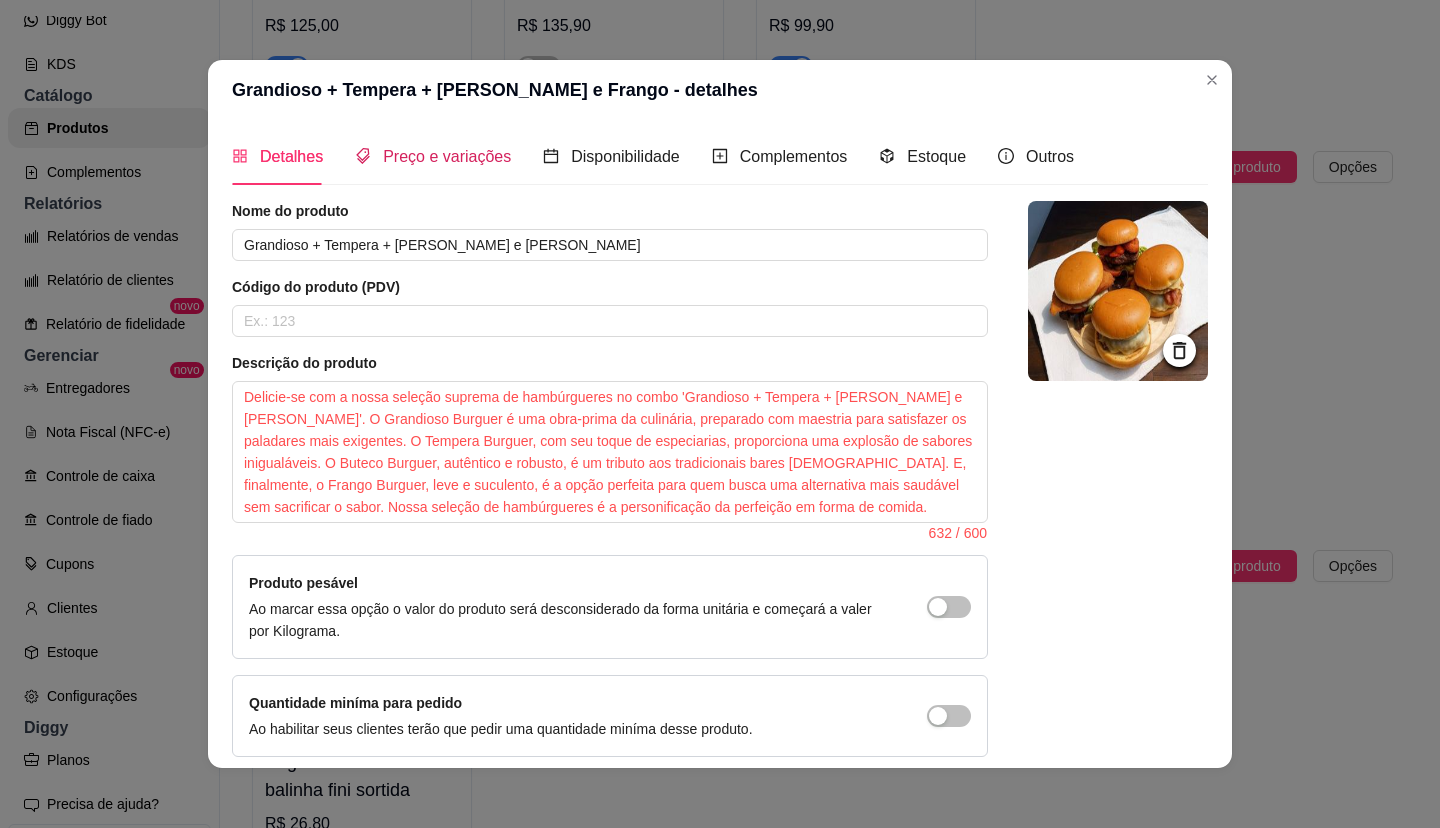 click on "Preço e variações" at bounding box center (447, 156) 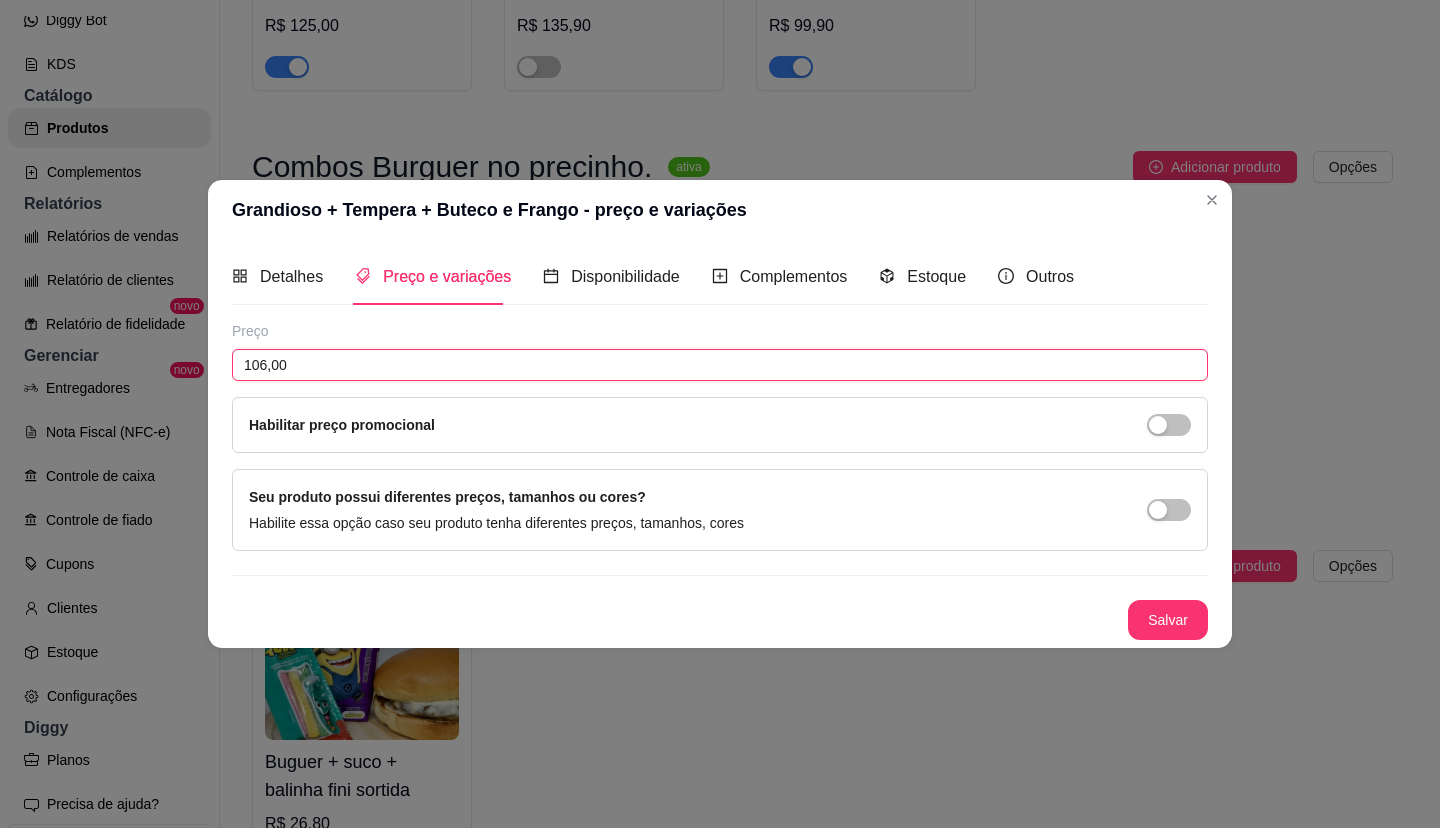 drag, startPoint x: 341, startPoint y: 367, endPoint x: 173, endPoint y: 372, distance: 168.07439 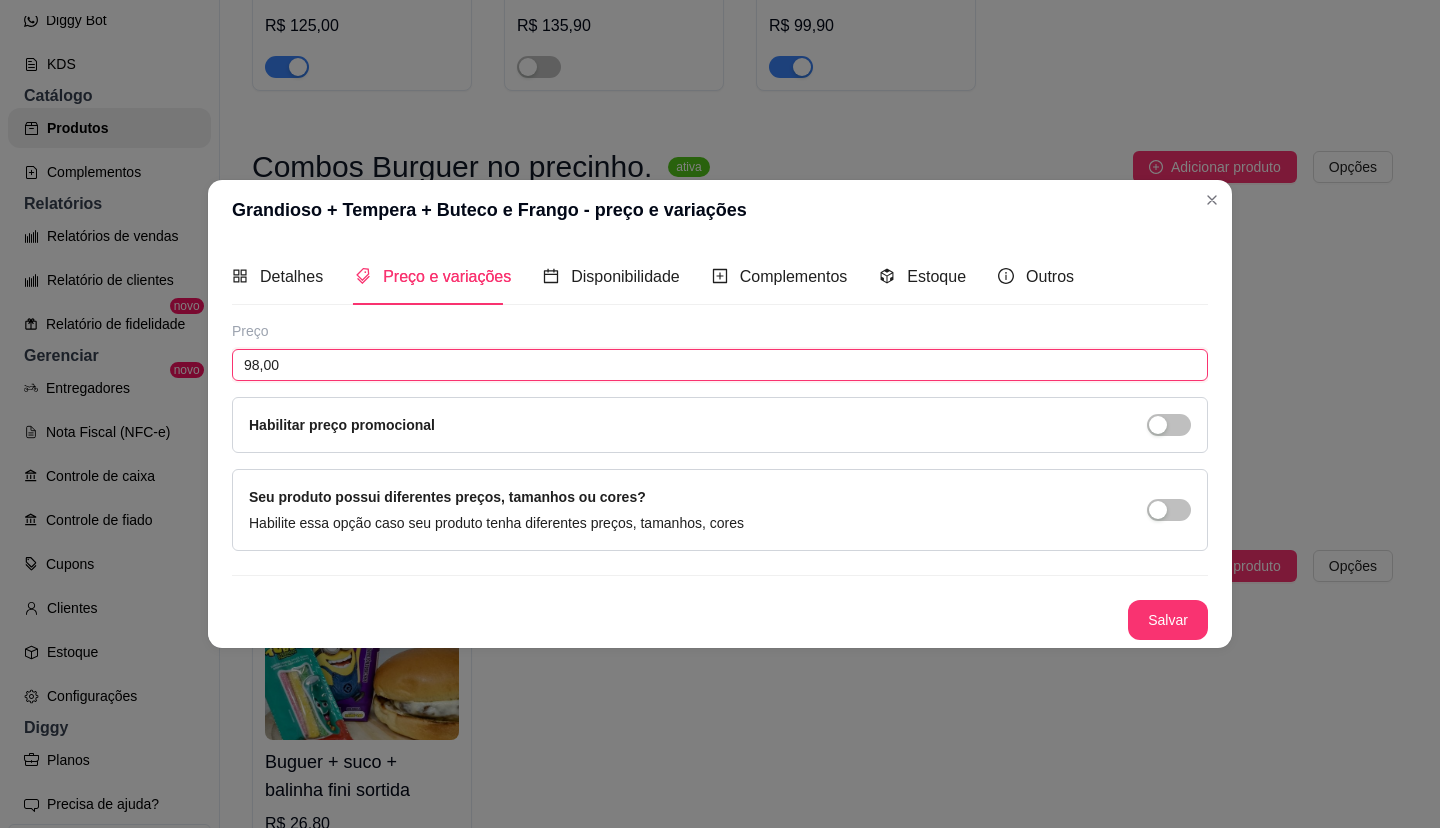type on "98,00" 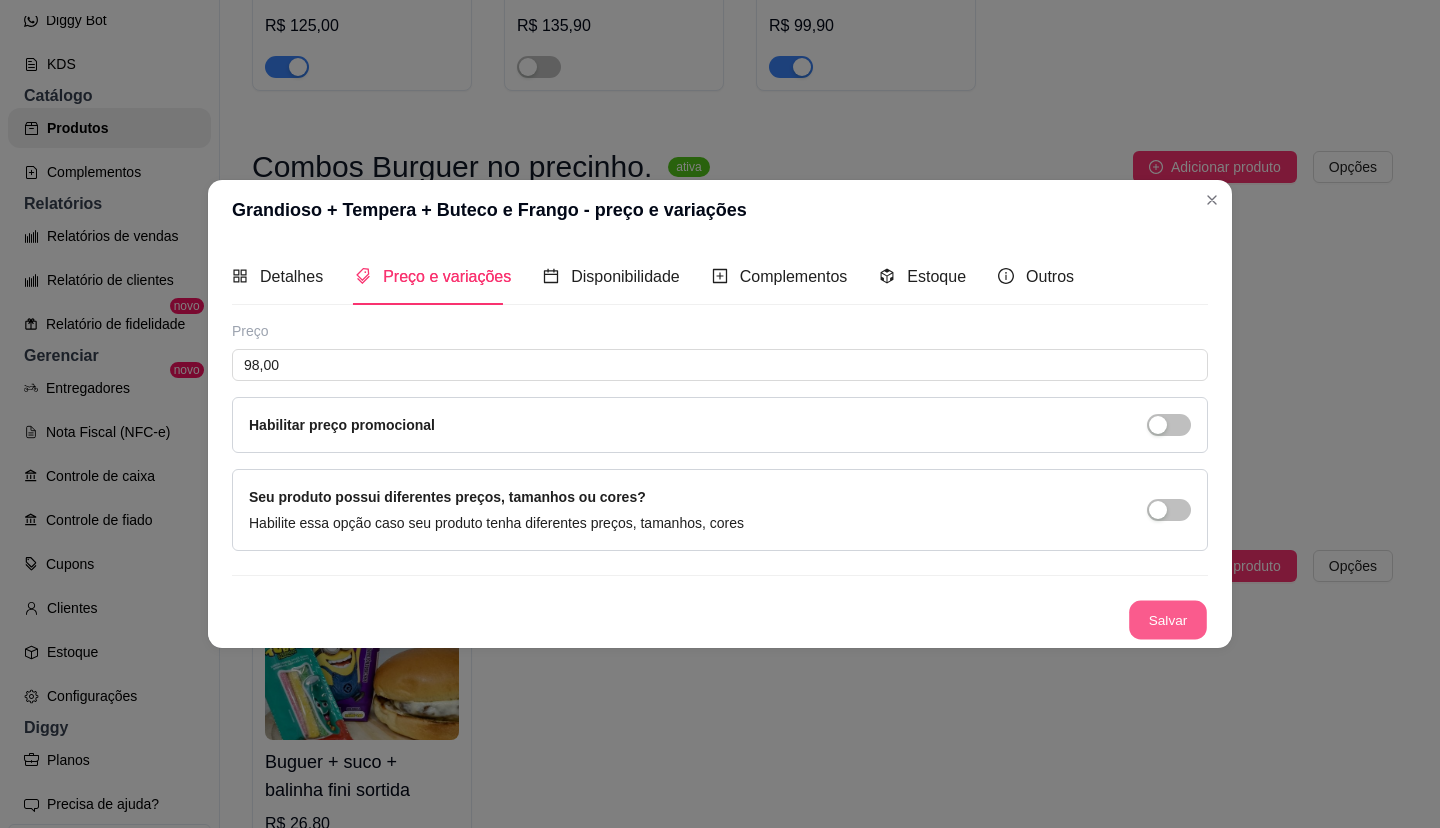 click on "Salvar" at bounding box center (1168, 620) 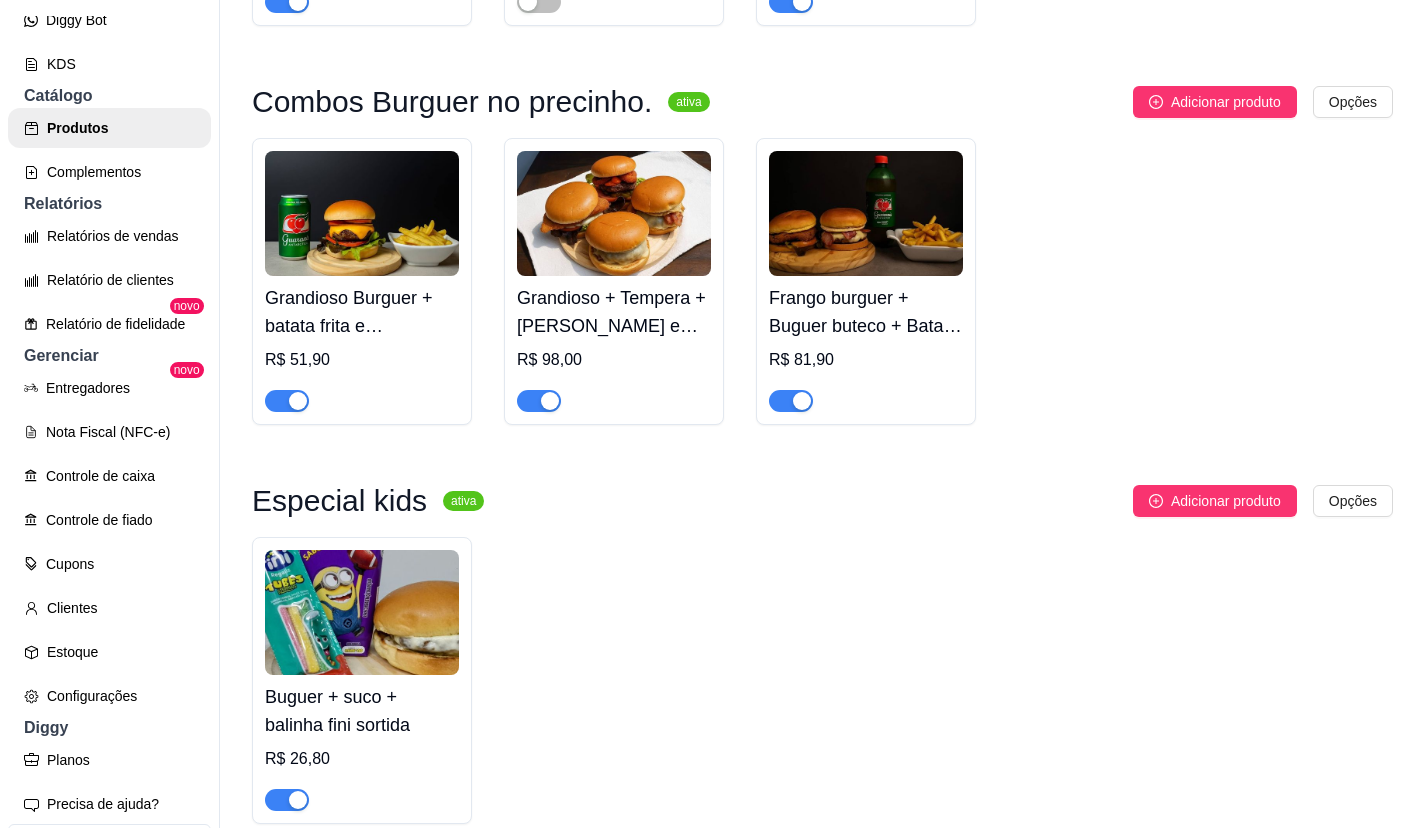 scroll, scrollTop: 1900, scrollLeft: 0, axis: vertical 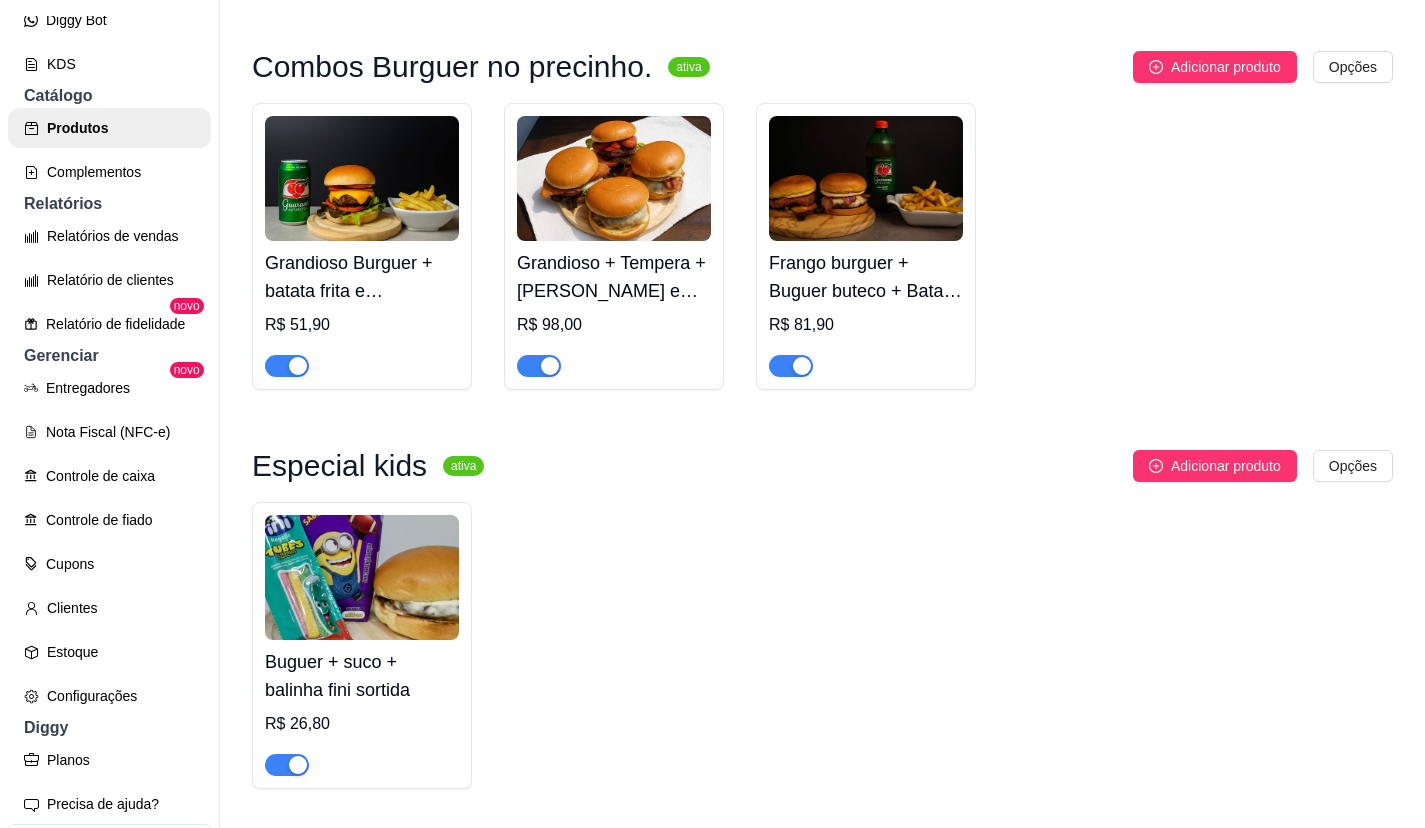 click on "R$ 81,90" at bounding box center [866, 325] 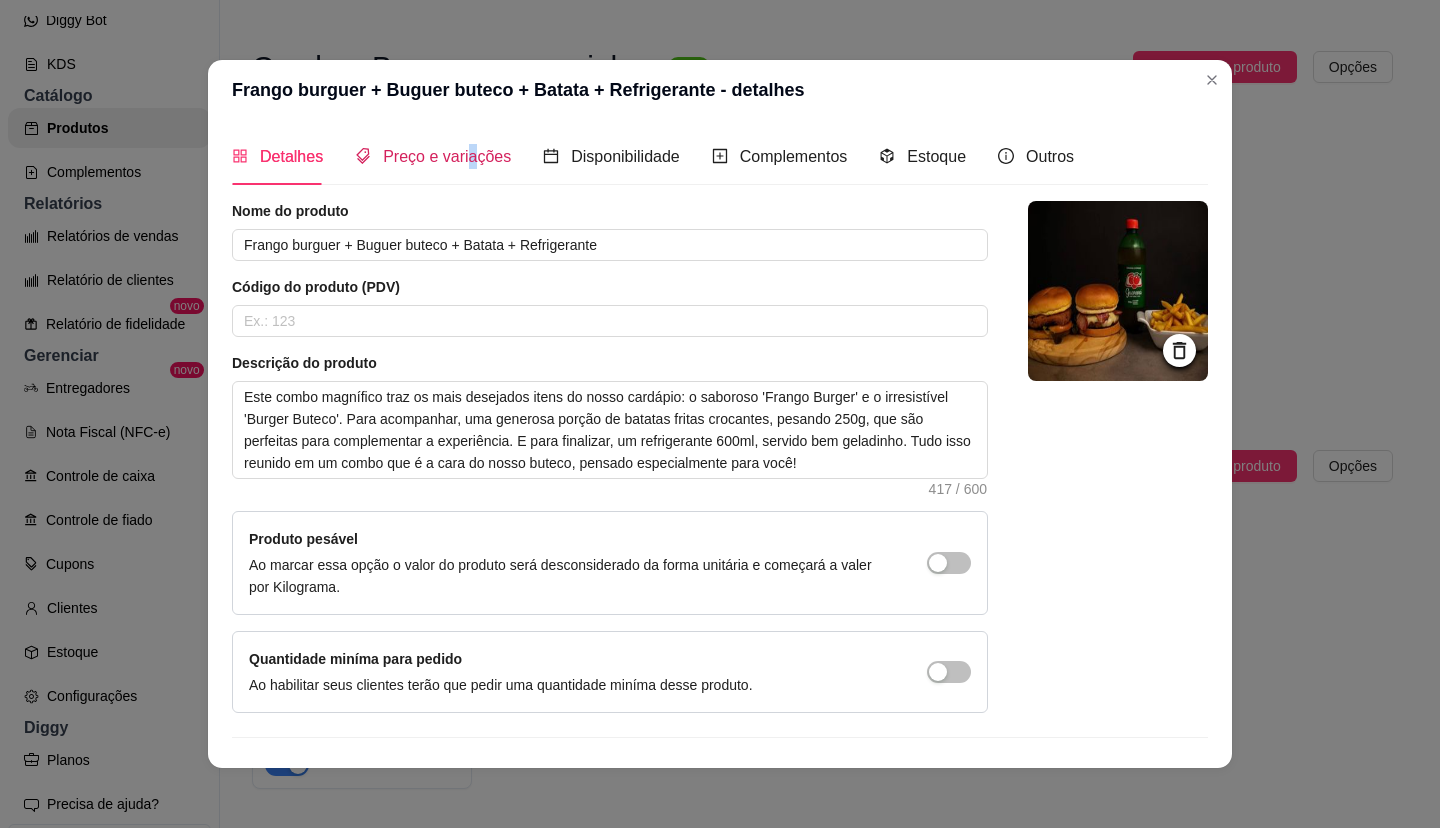 click on "Preço e variações" at bounding box center [447, 156] 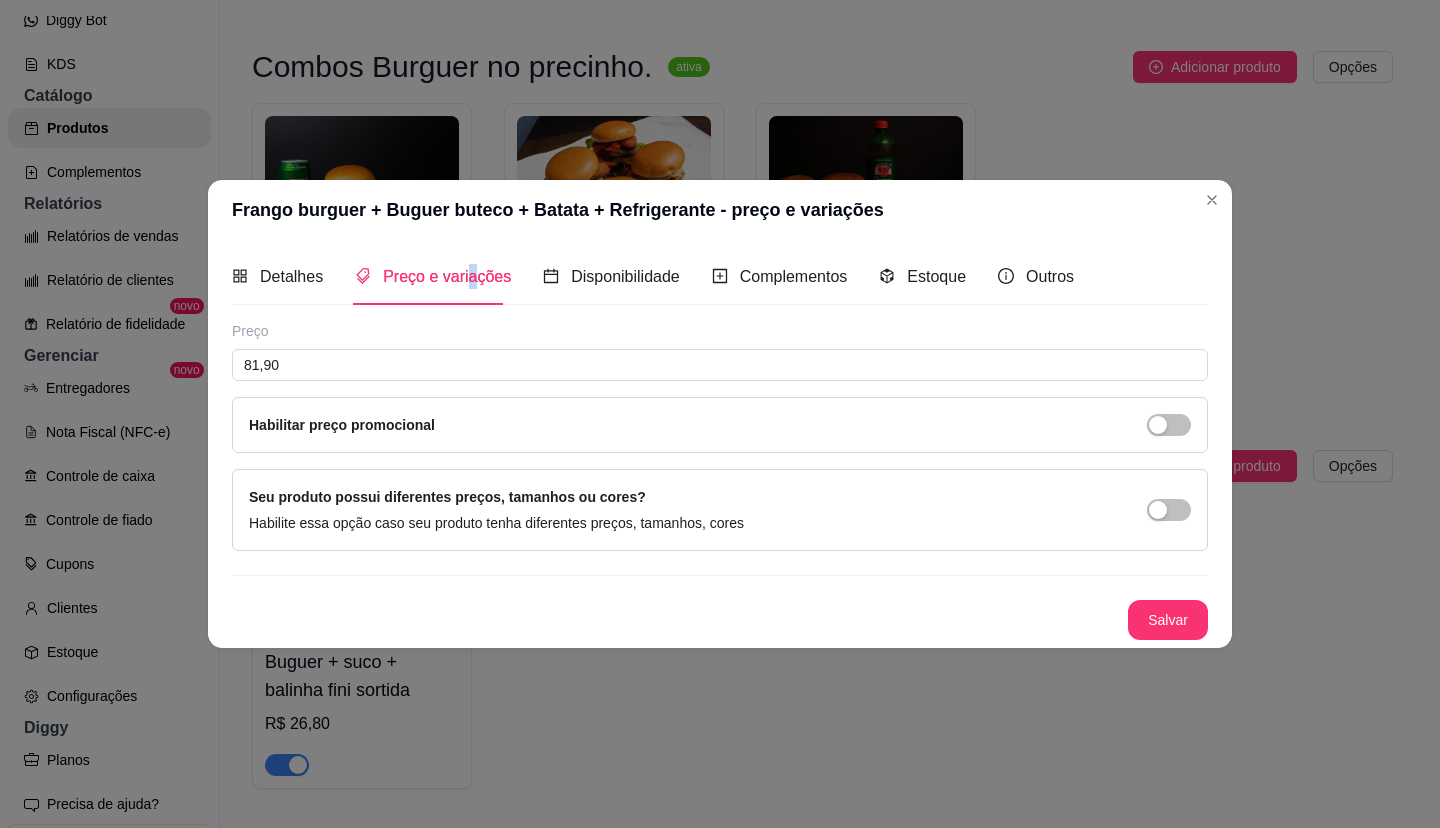type 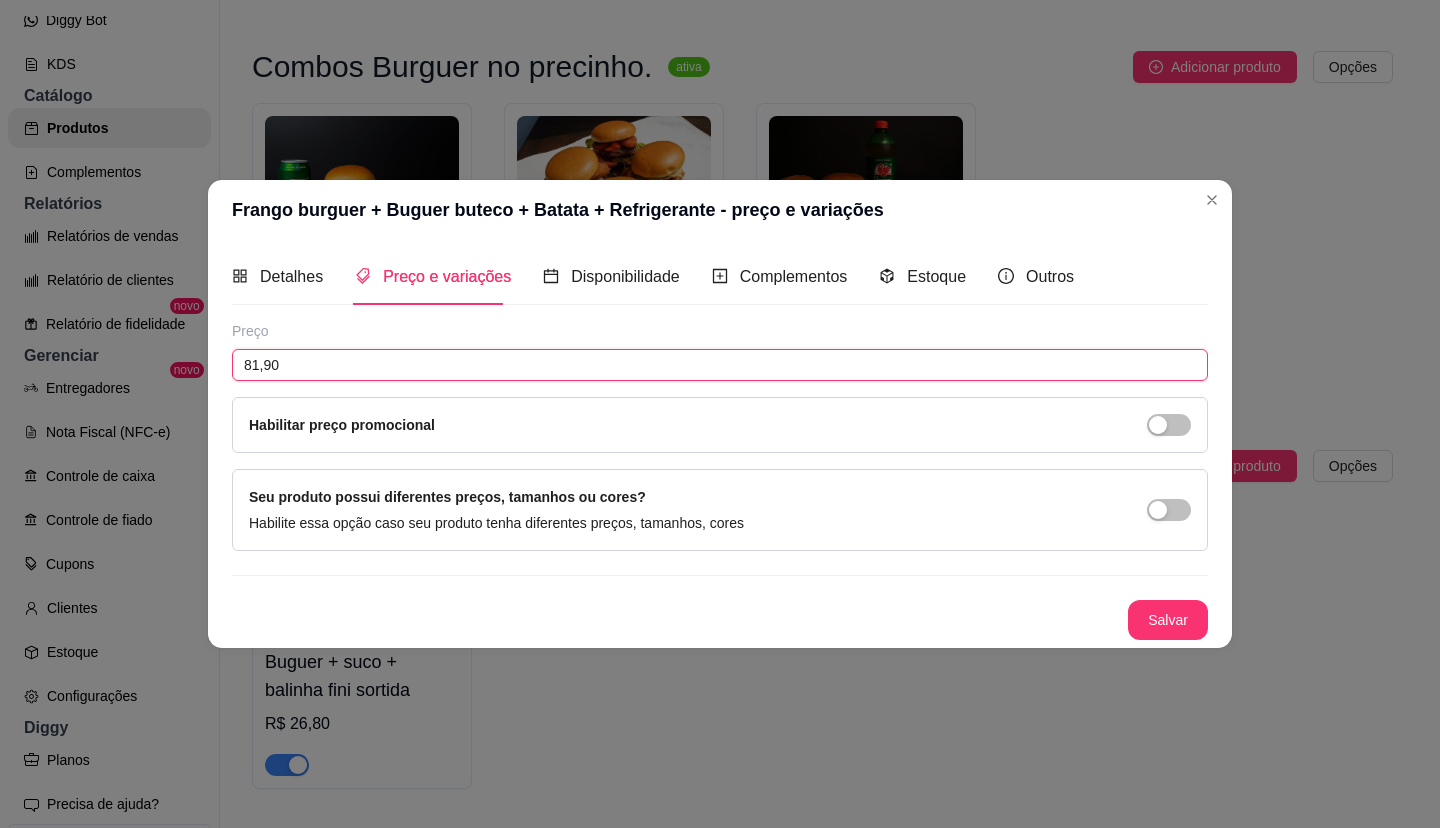drag, startPoint x: 458, startPoint y: 155, endPoint x: 228, endPoint y: 422, distance: 352.4046 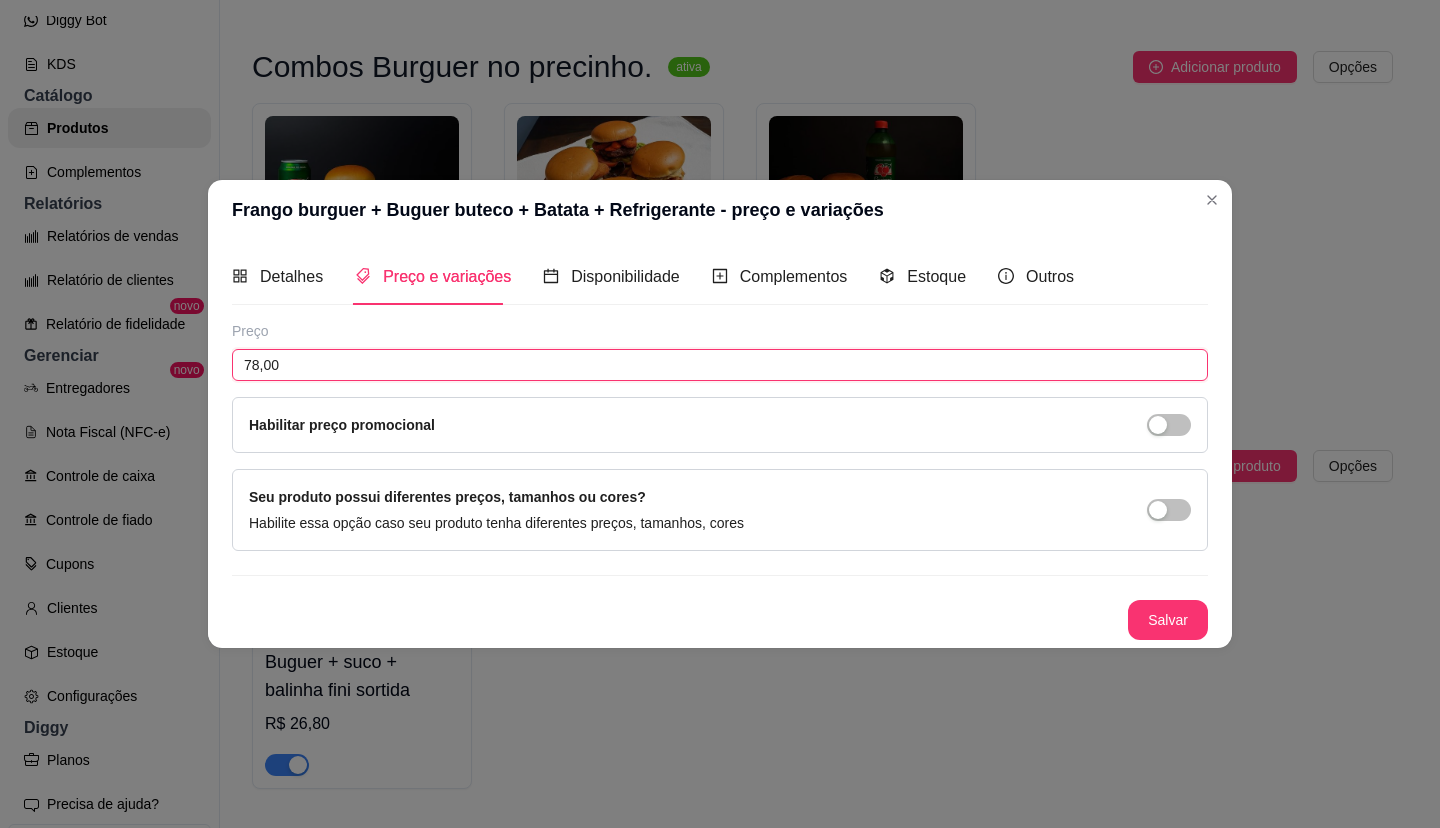 type on "78,00" 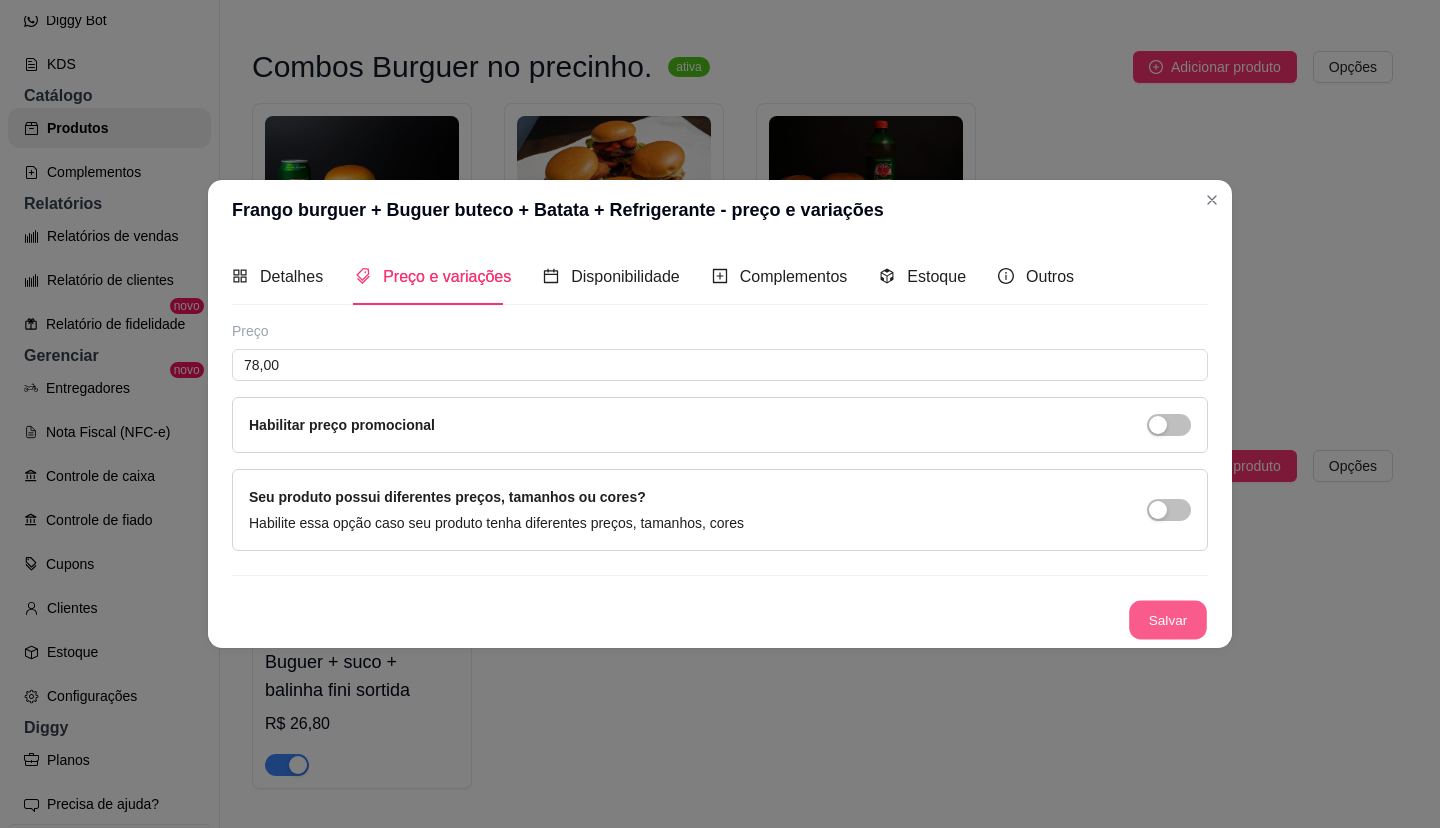 click on "Salvar" at bounding box center (1168, 620) 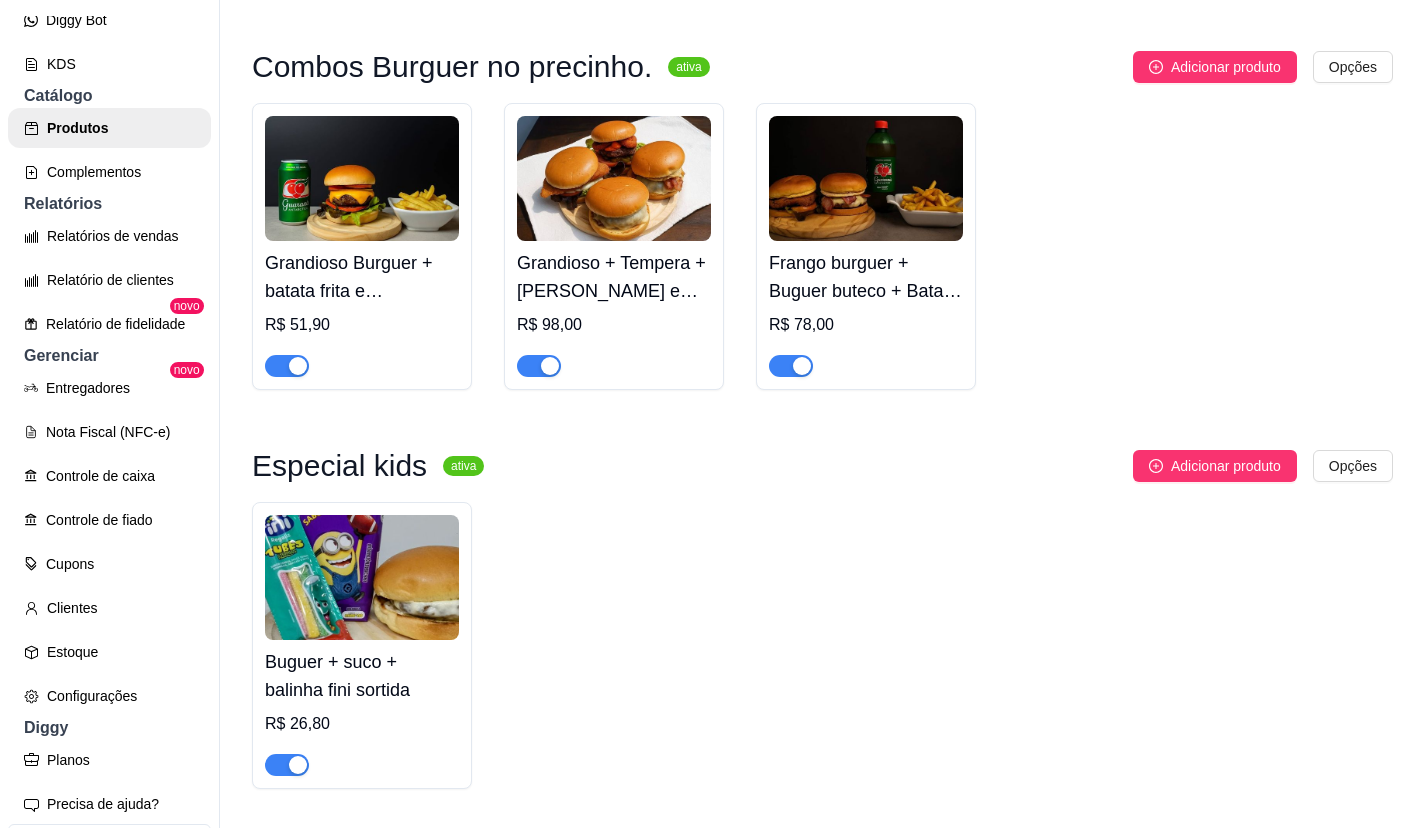click on "R$ 51,90" at bounding box center (362, 325) 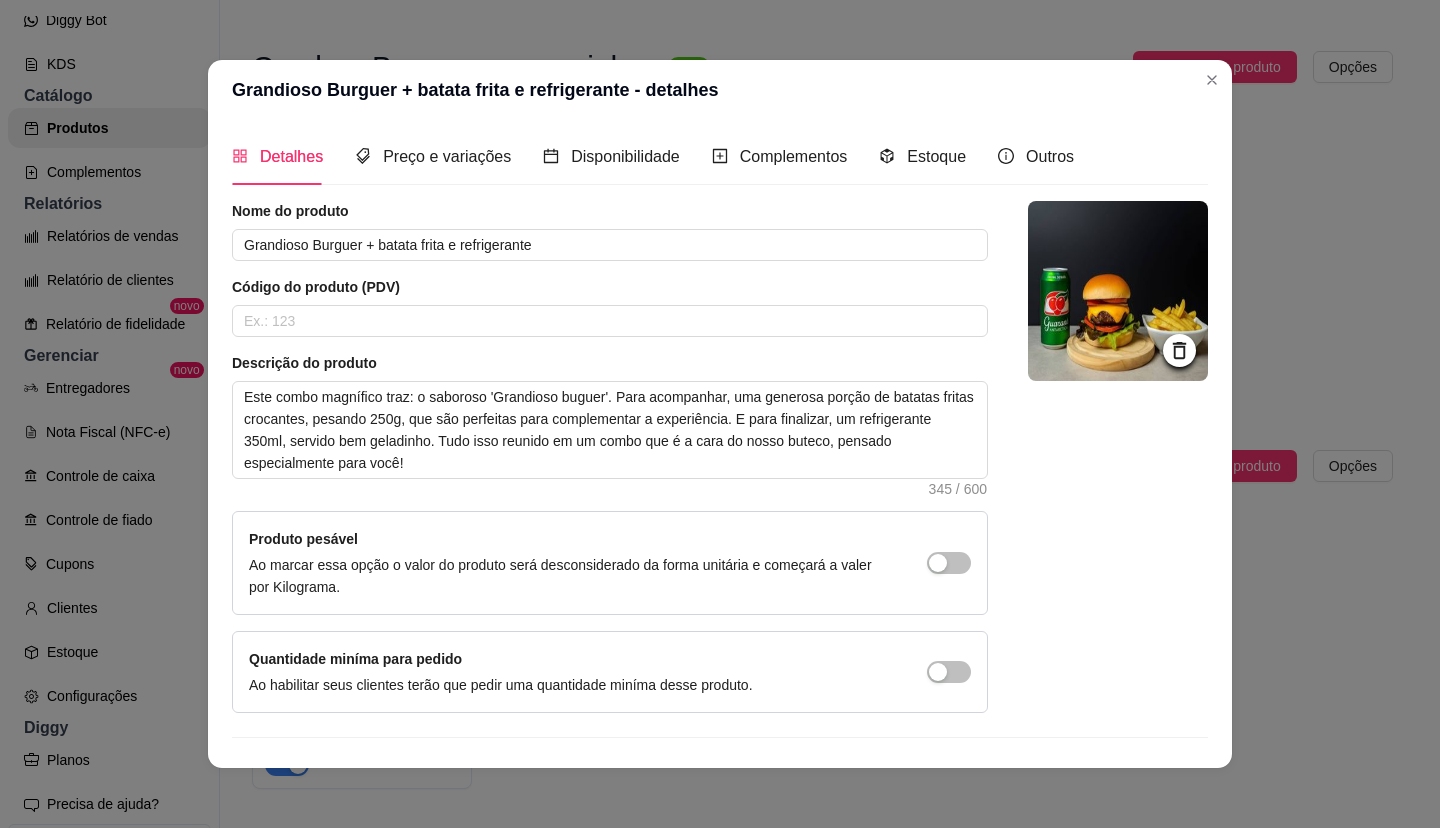 click on "Detalhes Preço e variações Disponibilidade Complementos Estoque Outros Nome do produto Grandioso Burguer + batata frita e refrigerante Código do produto (PDV) Descrição do produto Este combo magnífico traz: o saboroso 'Grandioso buguer'. Para acompanhar, uma generosa porção de batatas fritas crocantes, pesando 250g, que são perfeitas para complementar a experiência. E para finalizar, um refrigerante 350ml, servido bem geladinho. Tudo isso reunido em um combo que é a cara do nosso buteco, pensado especialmente para você! 345 / 600 Produto pesável Ao marcar essa opção o valor do produto será desconsiderado da forma unitária e começará a valer por Kilograma. Quantidade miníma para pedido Ao habilitar seus clientes terão que pedir uma quantidade miníma desse produto. Copiar link do produto Deletar produto Salvar" at bounding box center (720, 444) 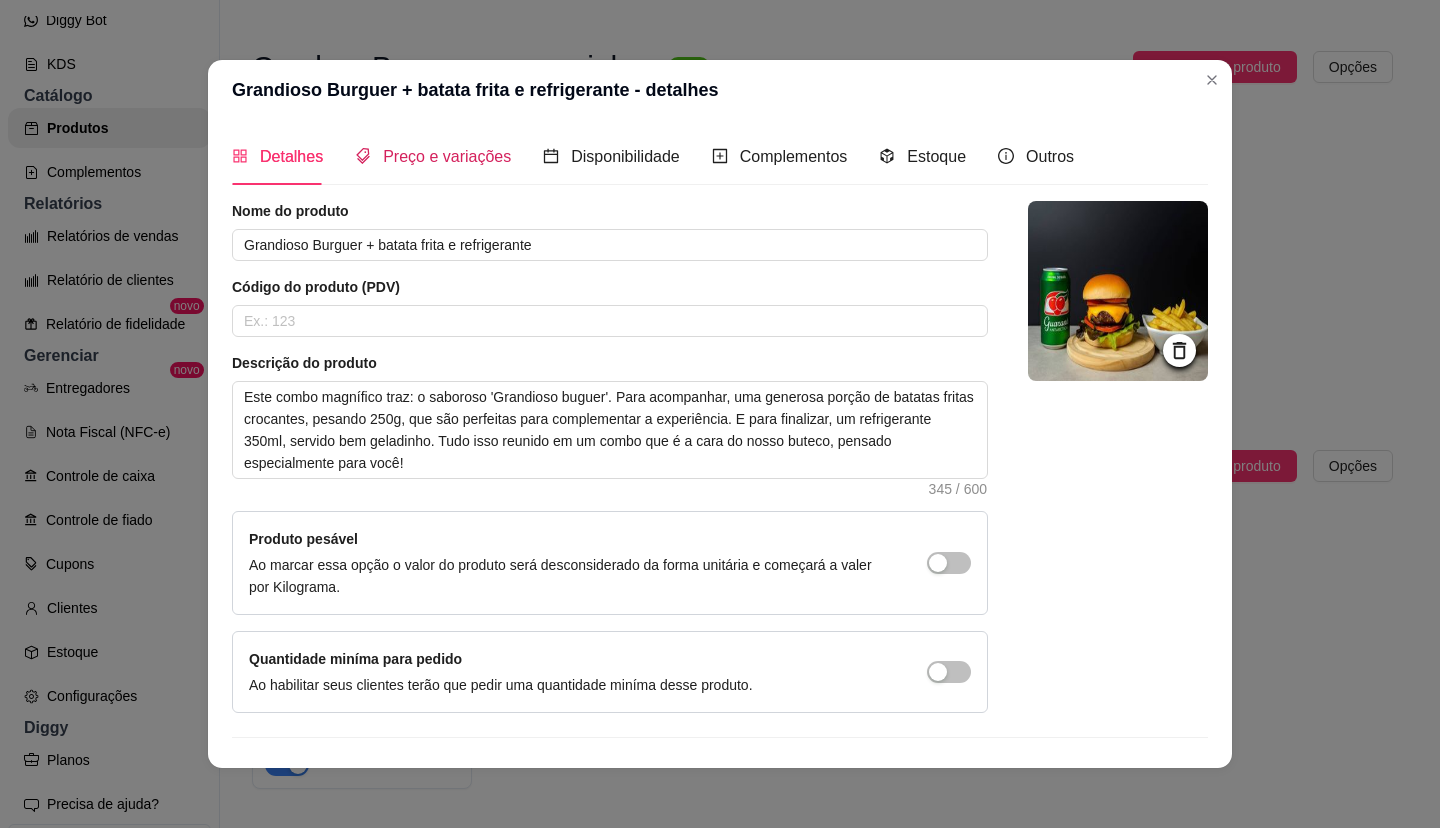 click on "Preço e variações" at bounding box center [433, 156] 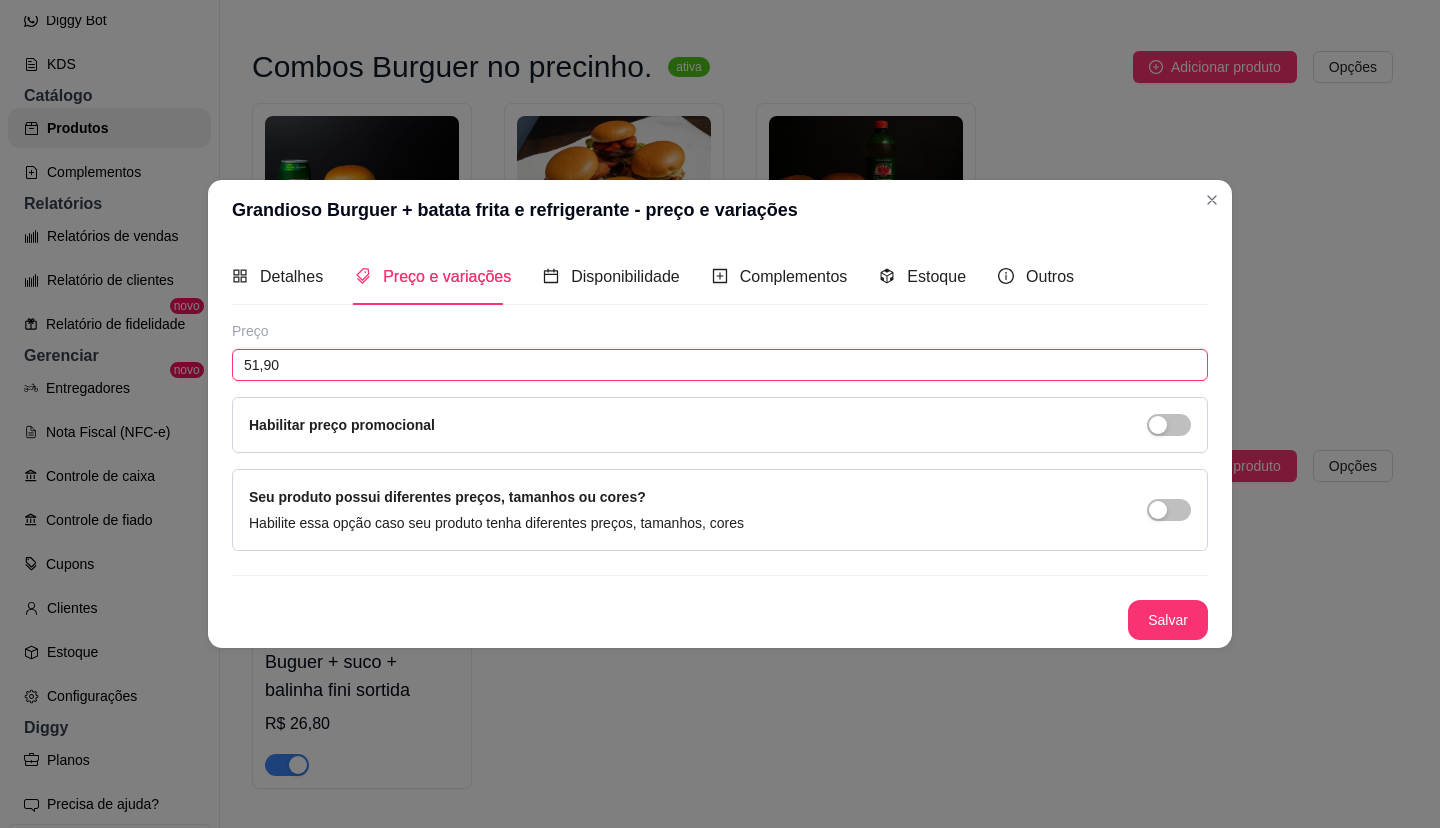 drag, startPoint x: 337, startPoint y: 376, endPoint x: 117, endPoint y: 382, distance: 220.0818 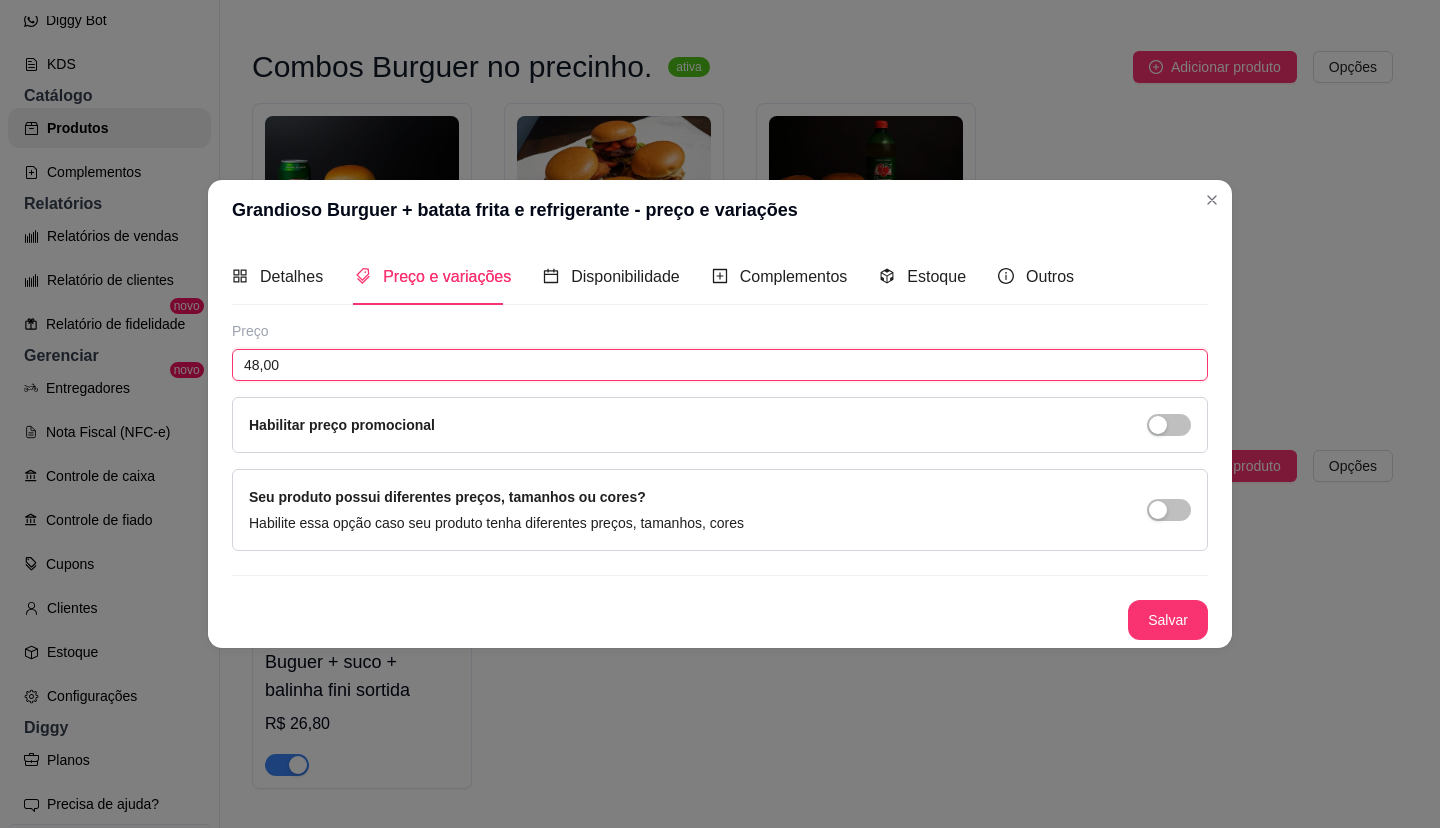 type on "48,00" 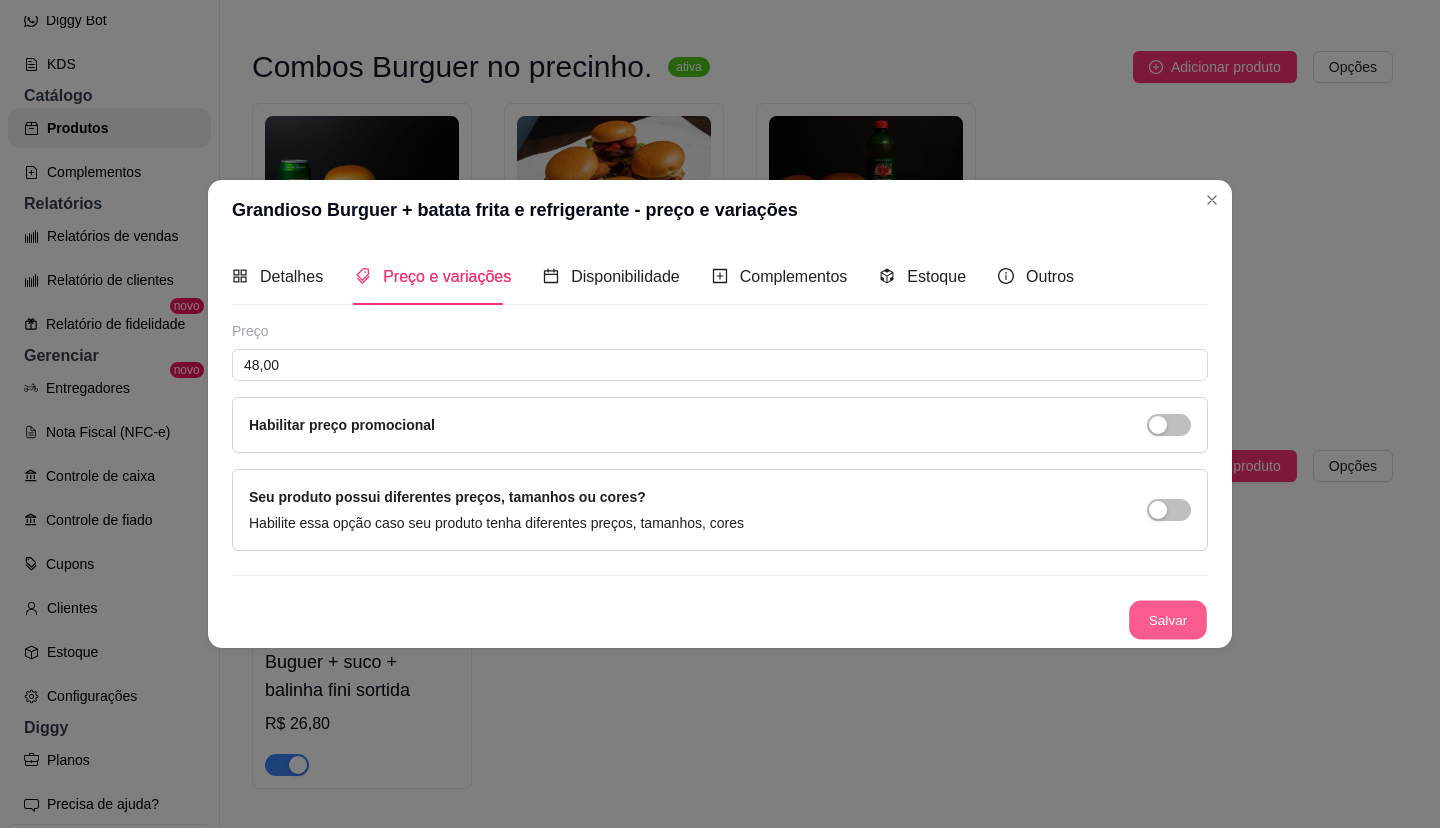click on "Salvar" at bounding box center [1168, 620] 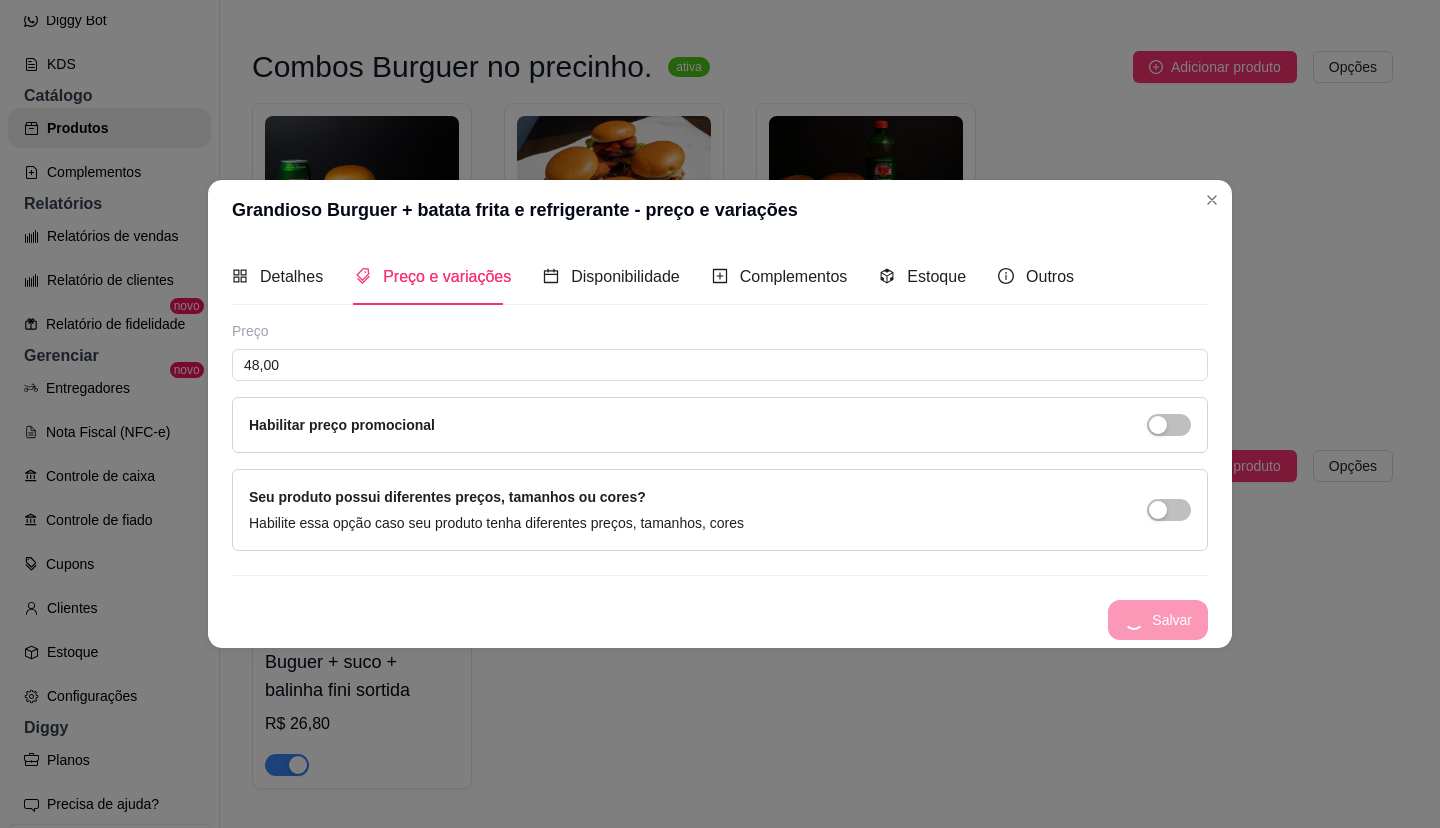 click on "Salvar" at bounding box center (720, 620) 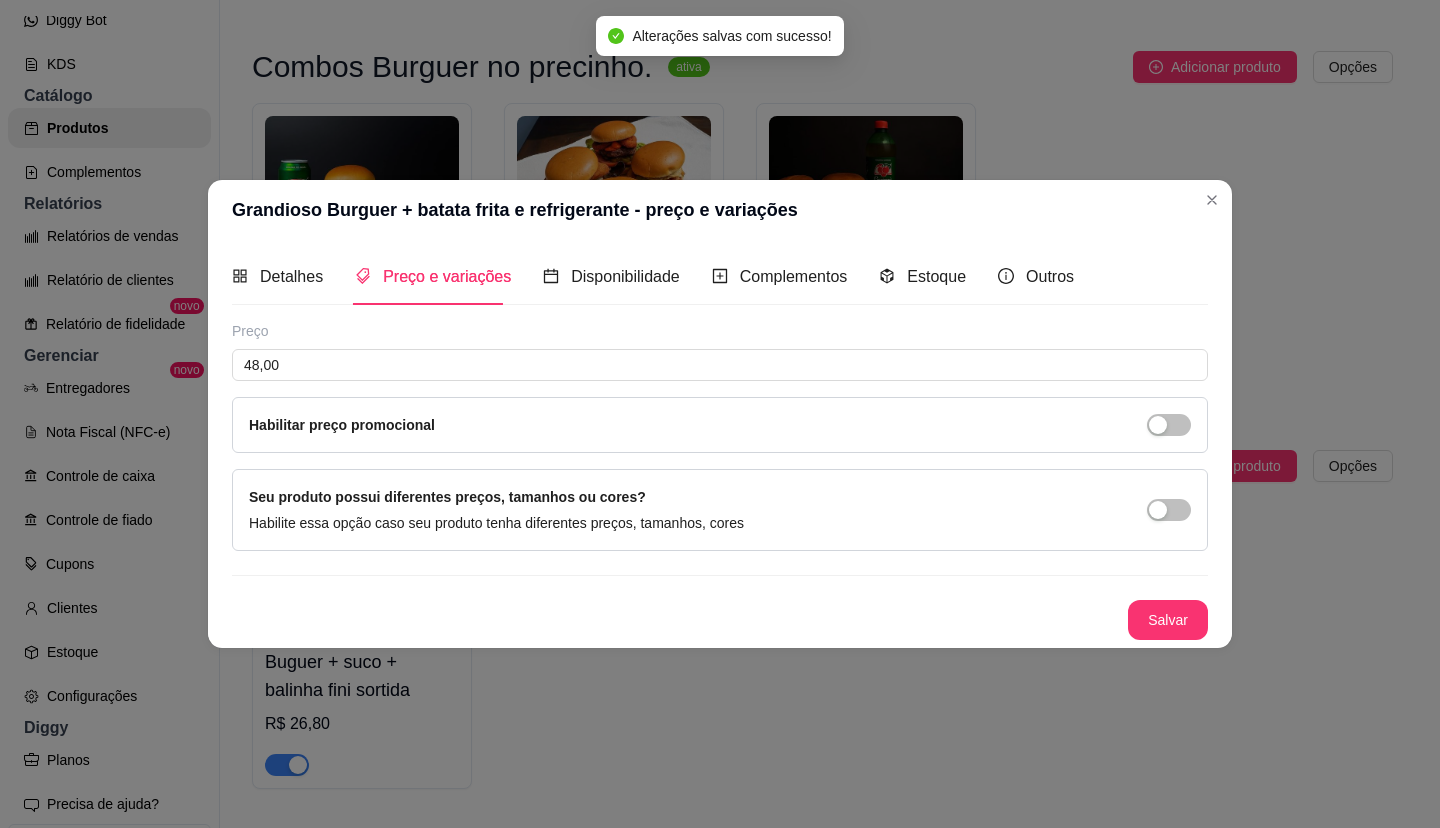 click on "Grandioso Burguer + batata frita e refrigerante - preço e variações" at bounding box center (720, 210) 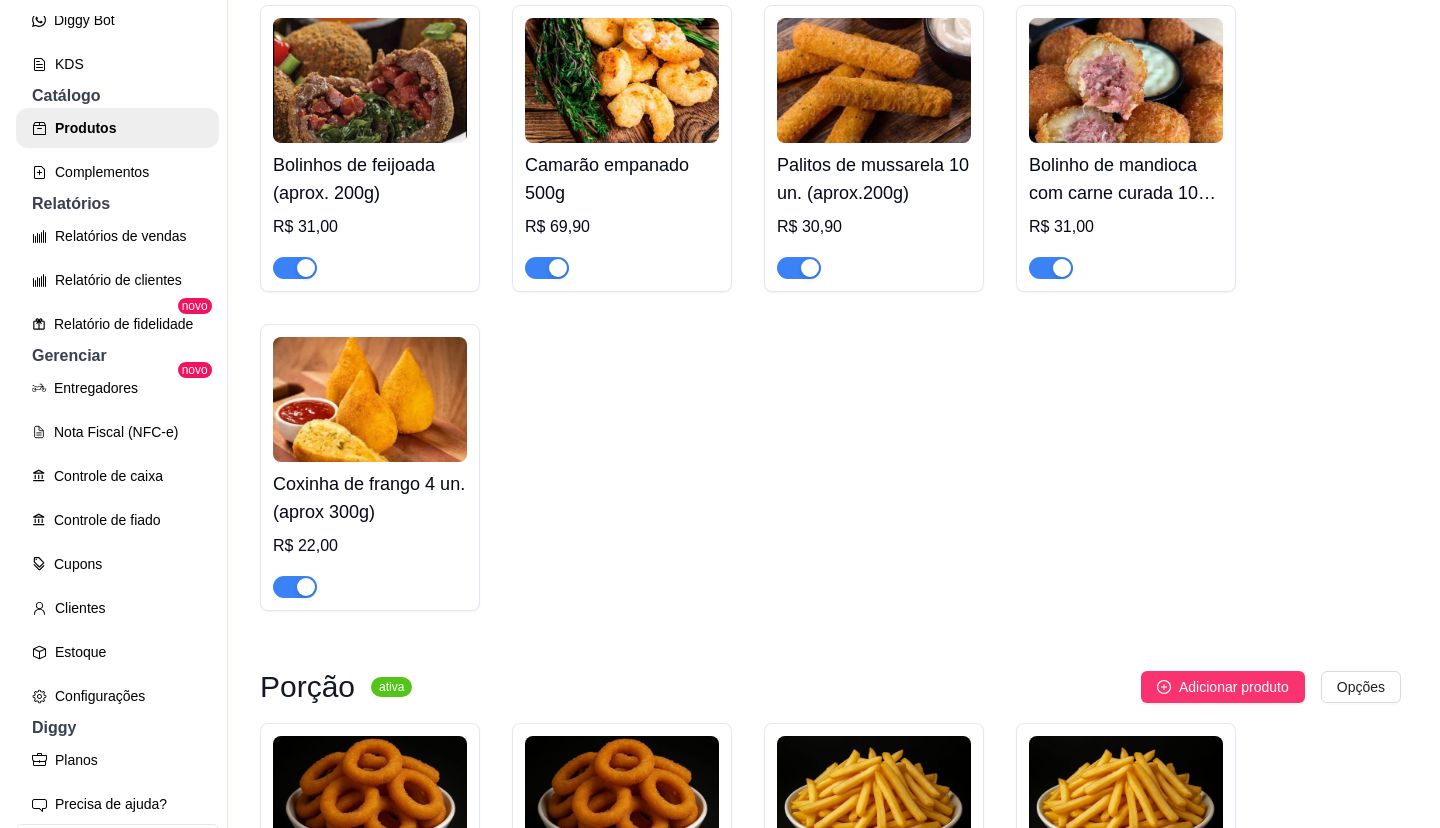 scroll, scrollTop: 2800, scrollLeft: 0, axis: vertical 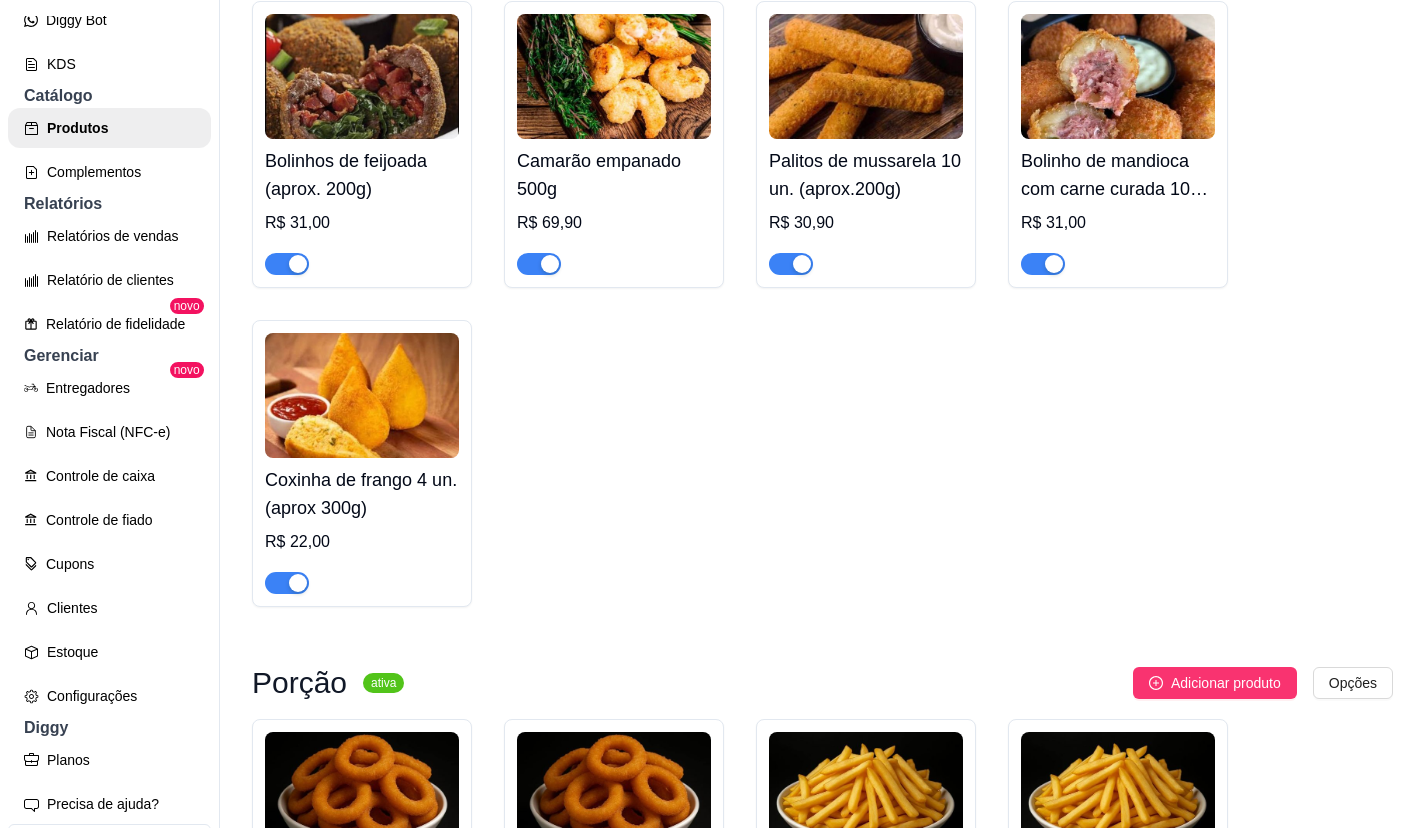 click at bounding box center [362, 255] 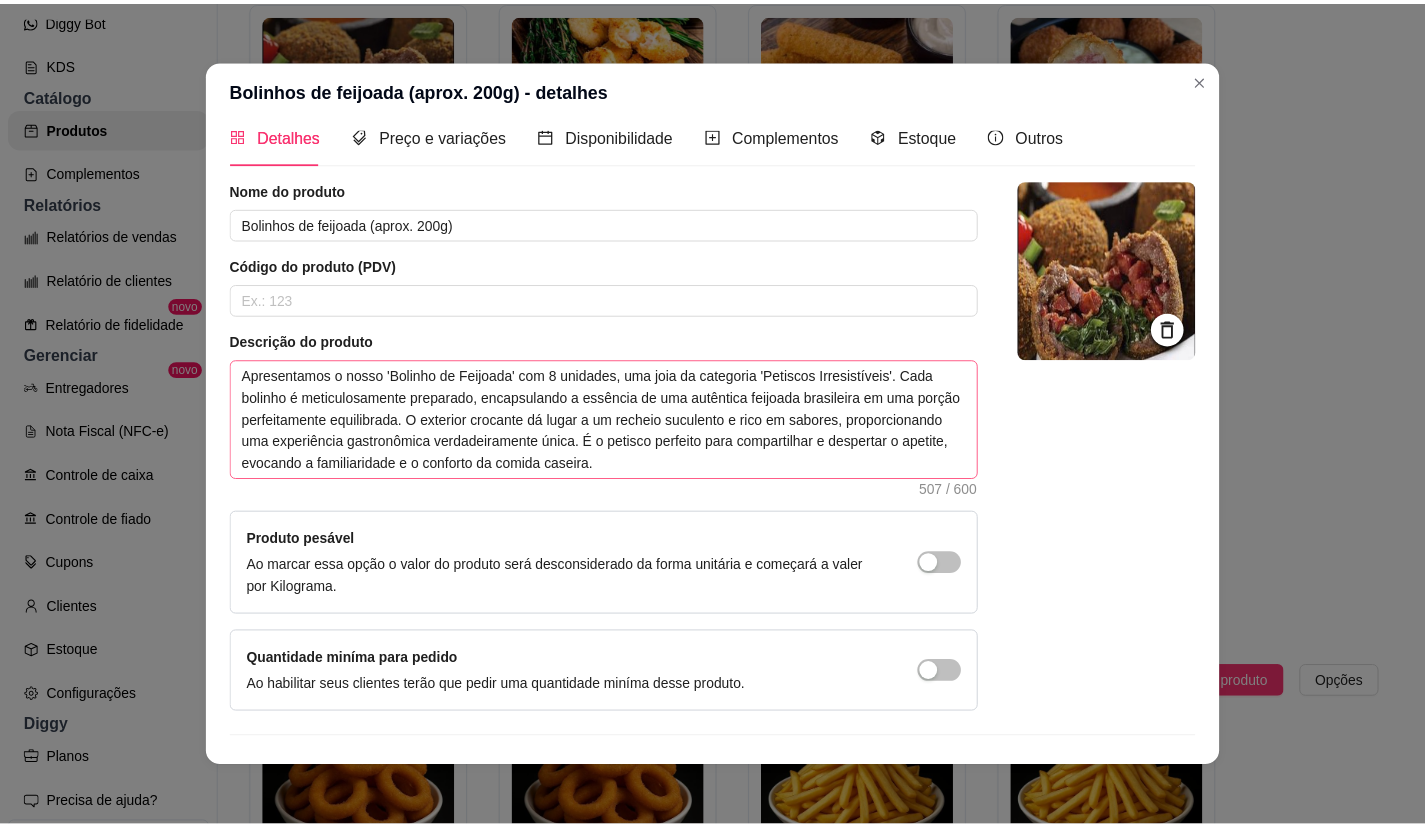 scroll, scrollTop: 0, scrollLeft: 0, axis: both 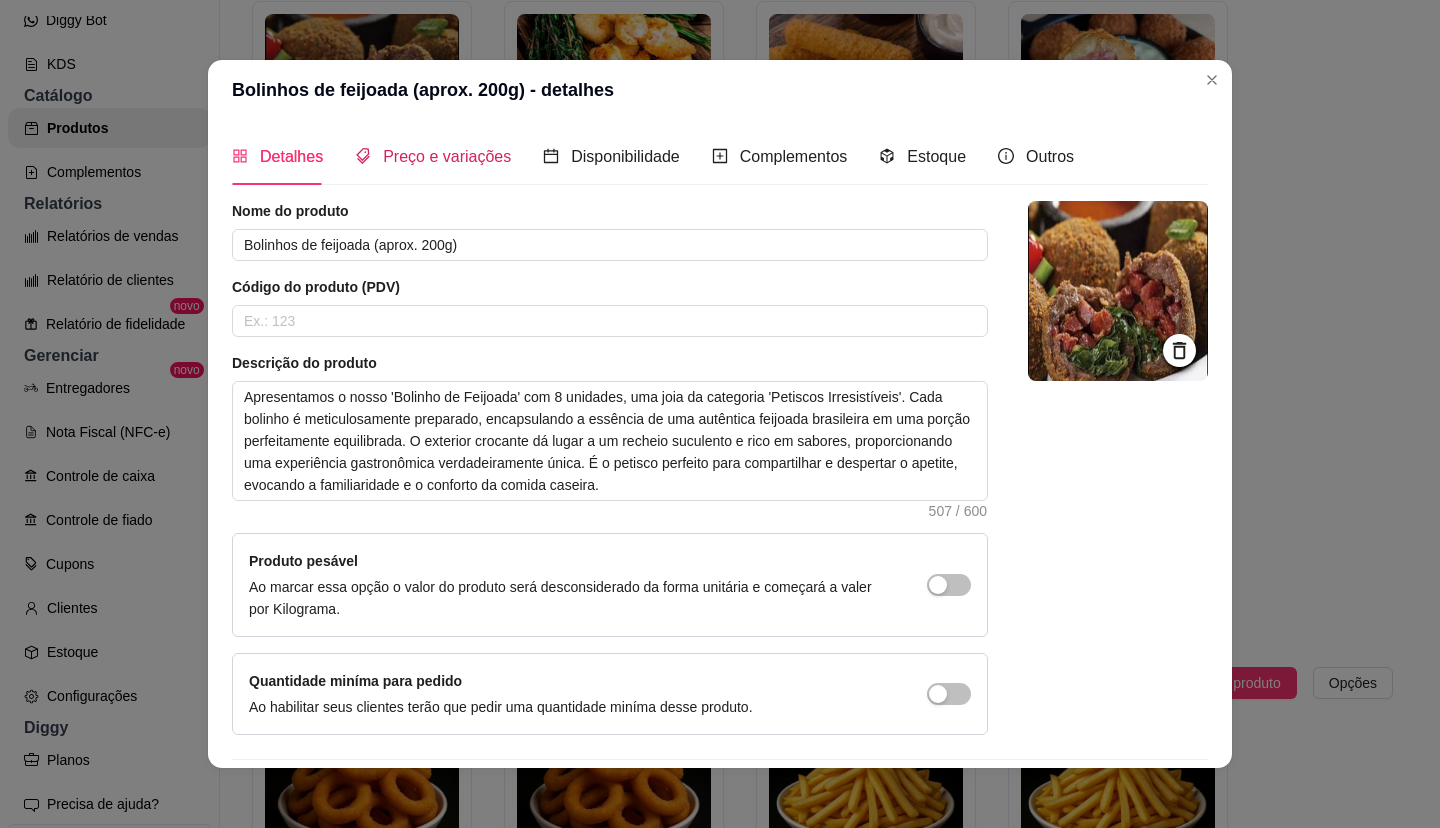 click on "Preço e variações" at bounding box center [433, 156] 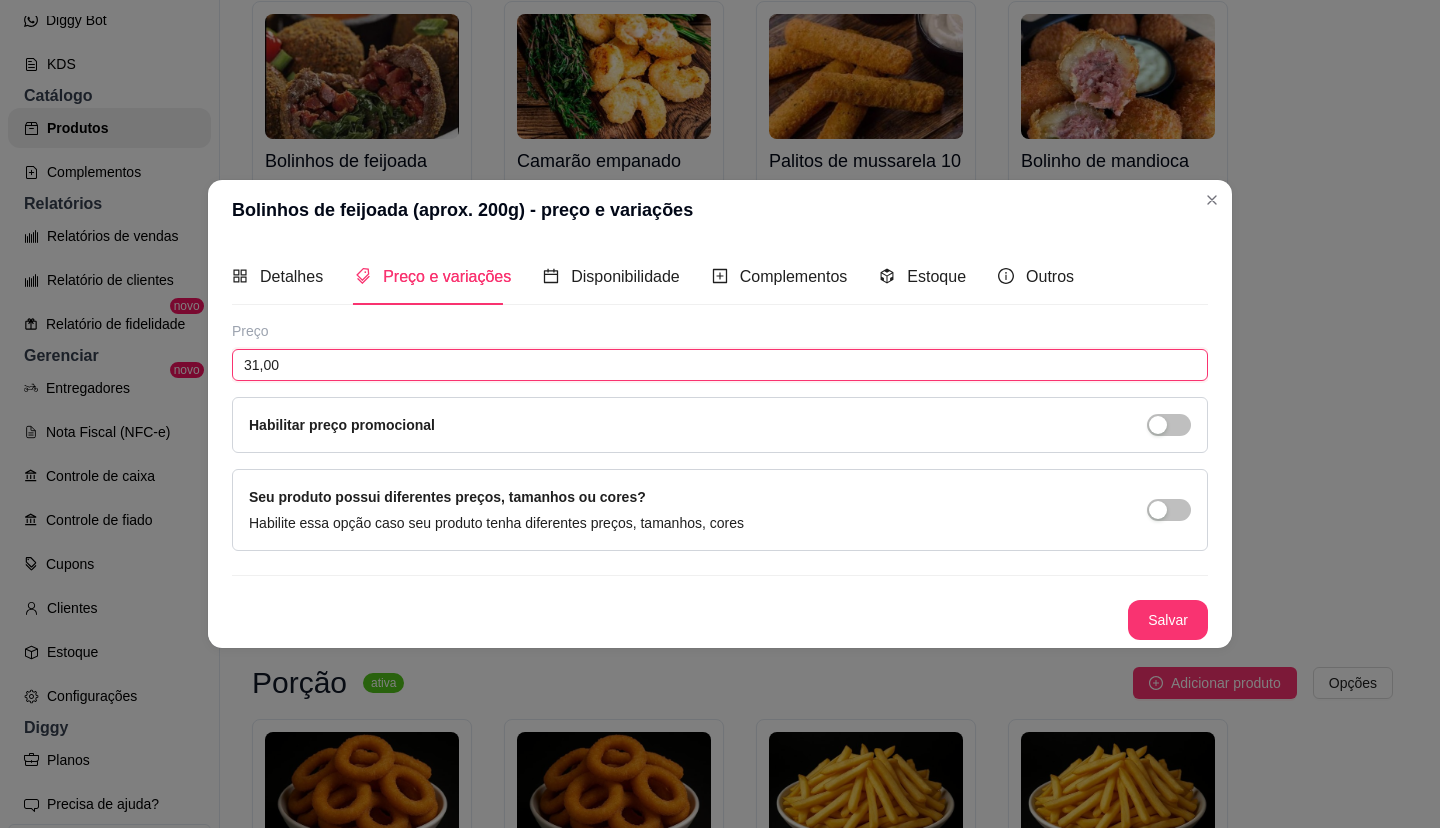 drag, startPoint x: 281, startPoint y: 368, endPoint x: 157, endPoint y: 376, distance: 124.2578 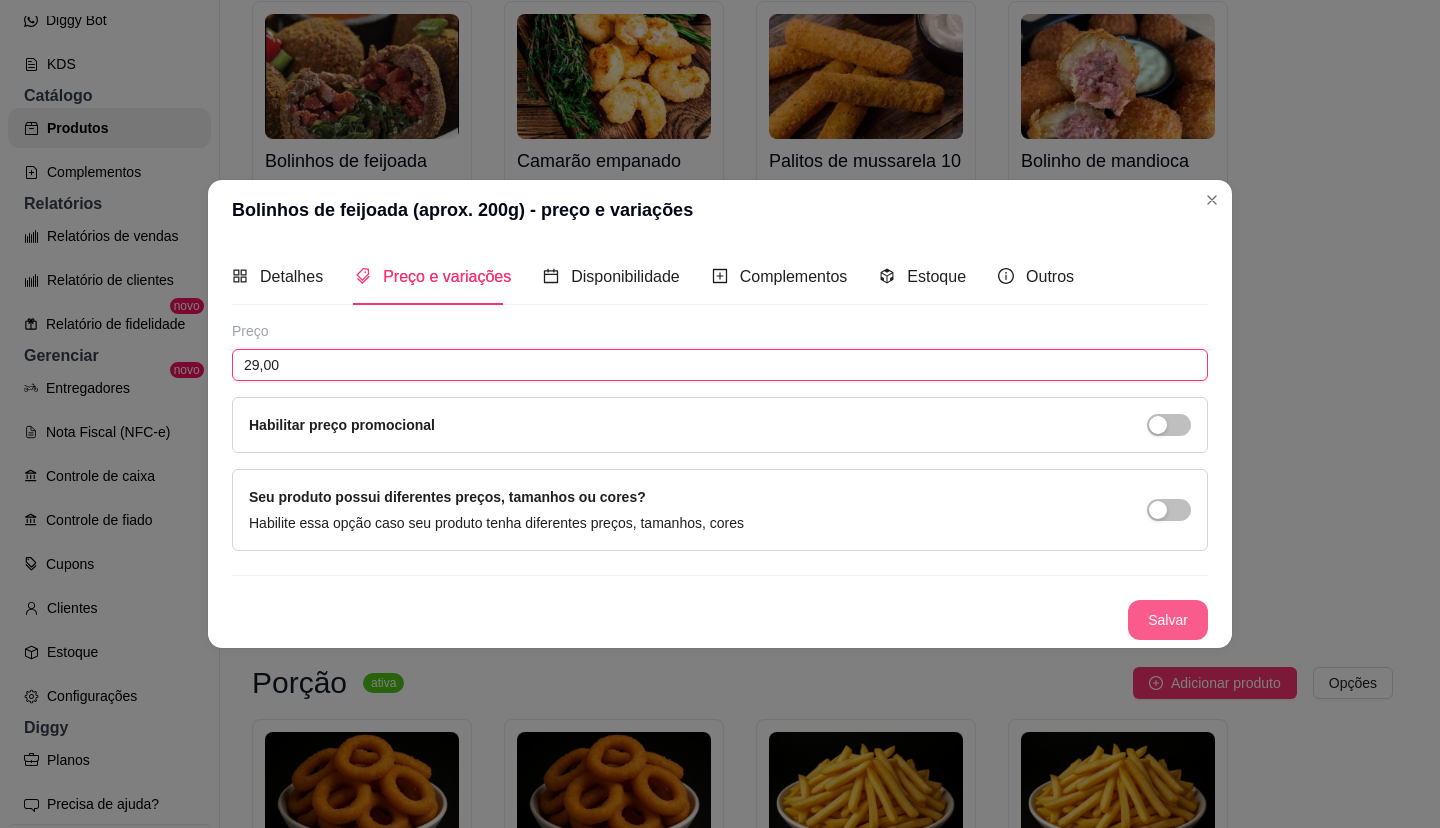 type on "29,00" 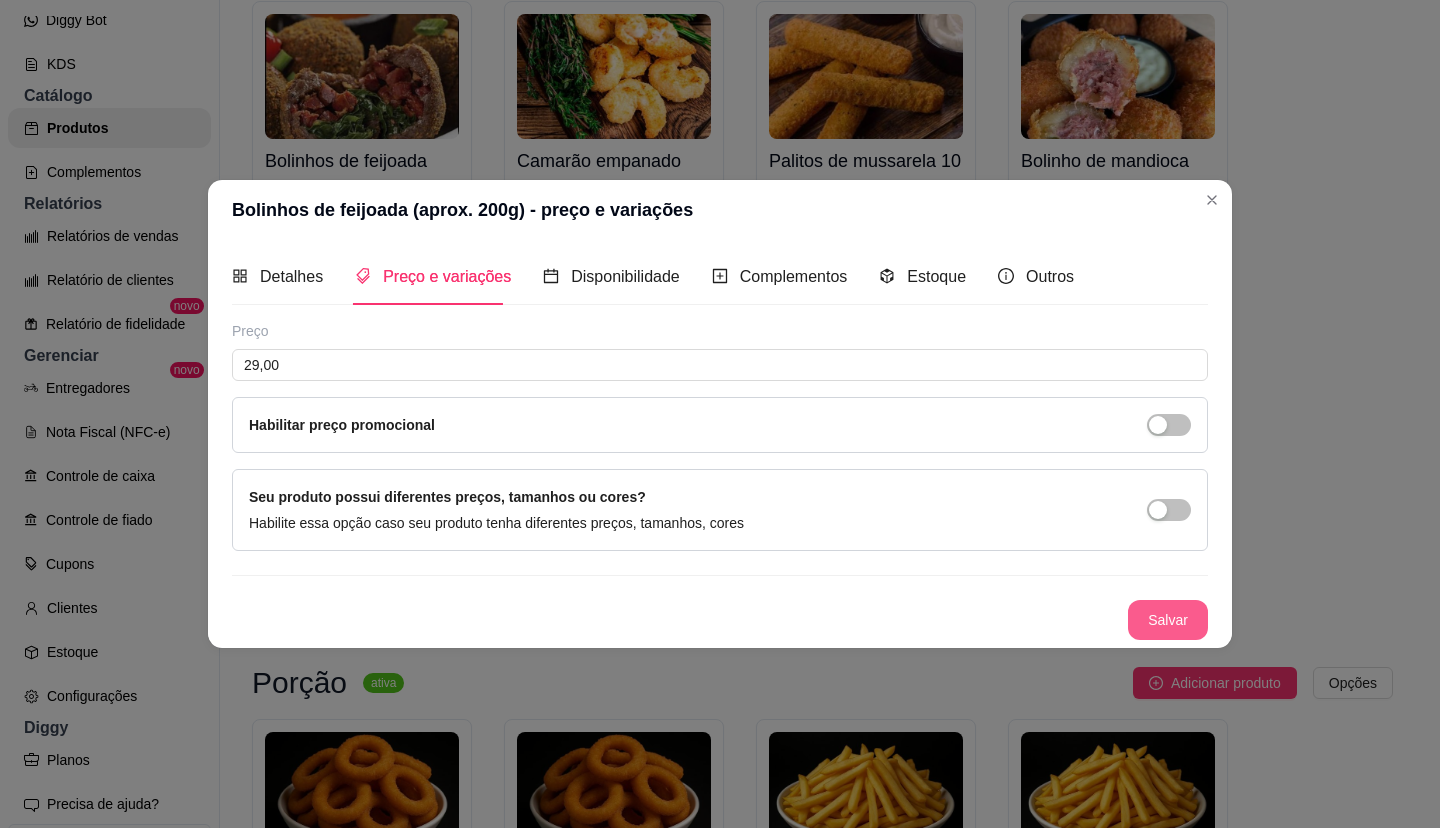 click on "Salvar" at bounding box center (1168, 620) 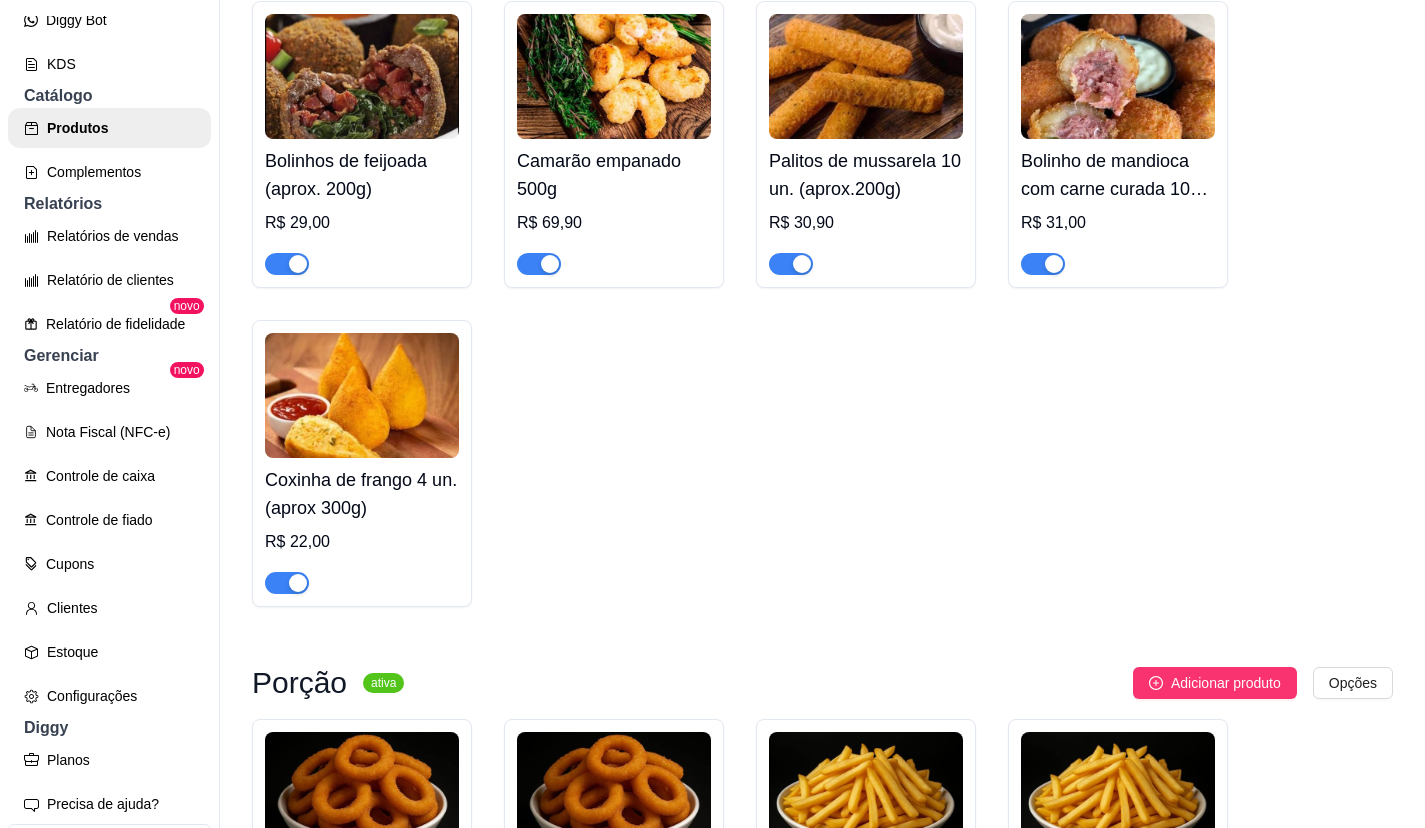 click on "Camarão empanado 500g   R$ 69,90" at bounding box center [614, 207] 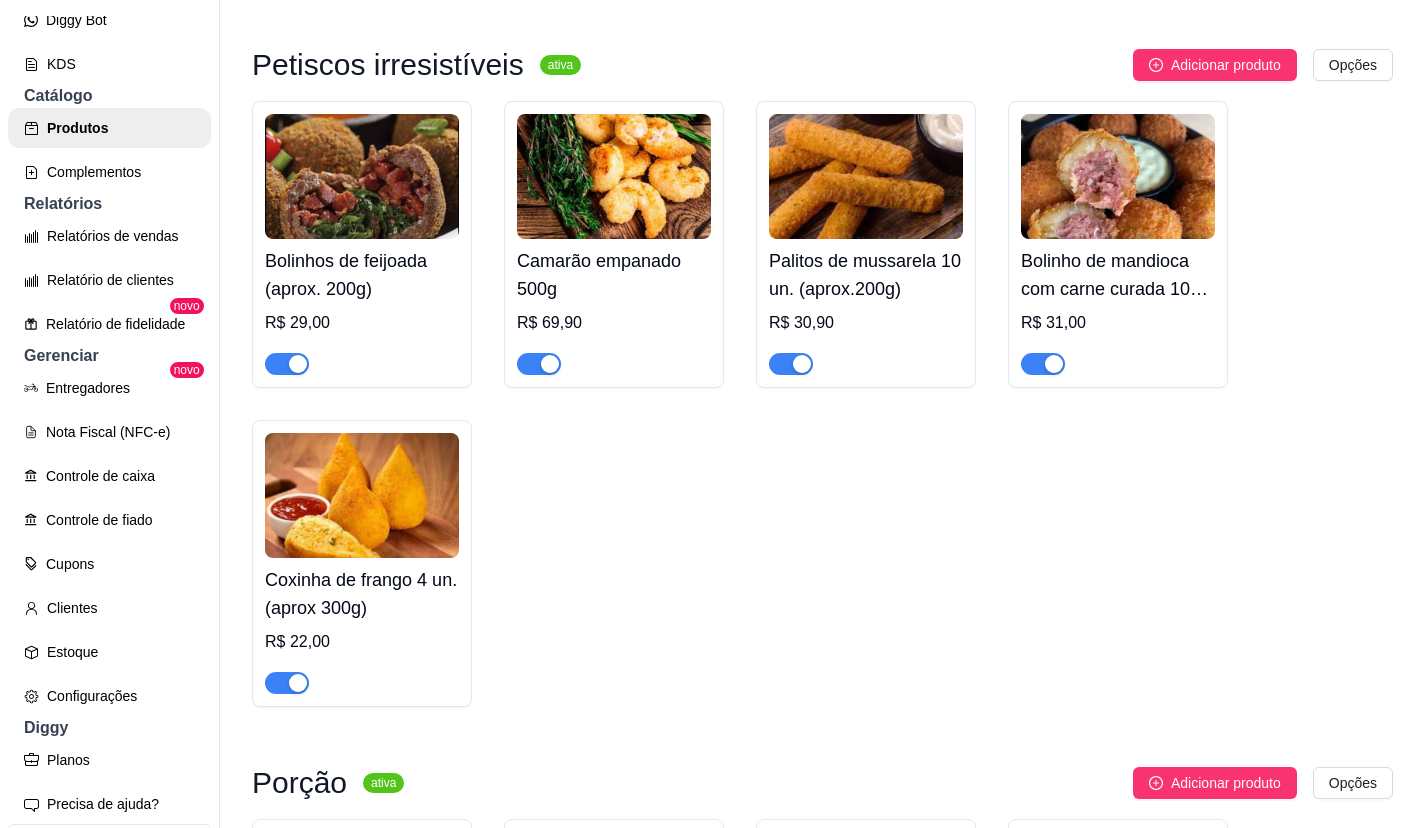 click on "R$ 30,90" at bounding box center [866, 323] 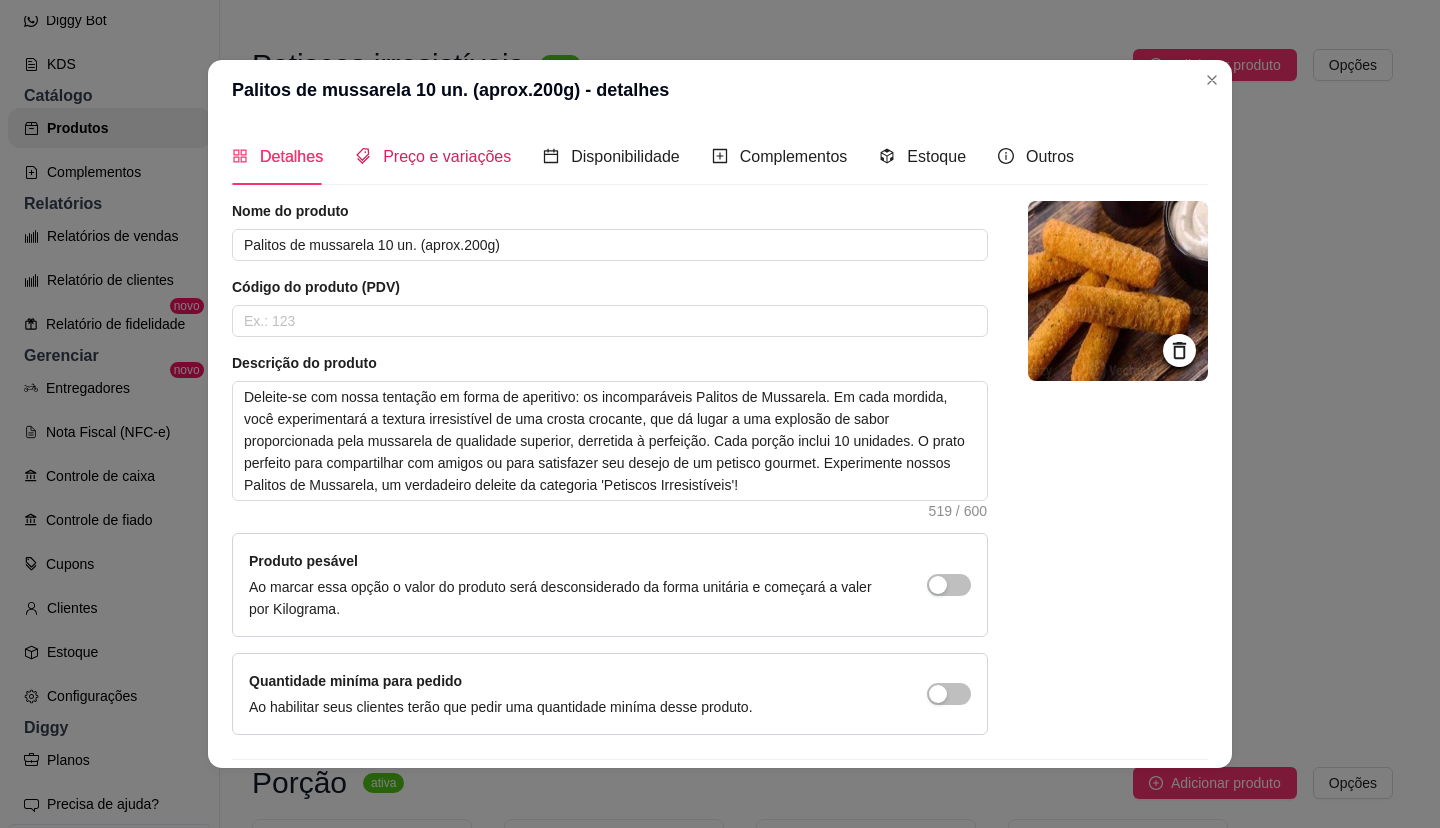 click on "Preço e variações" at bounding box center [447, 156] 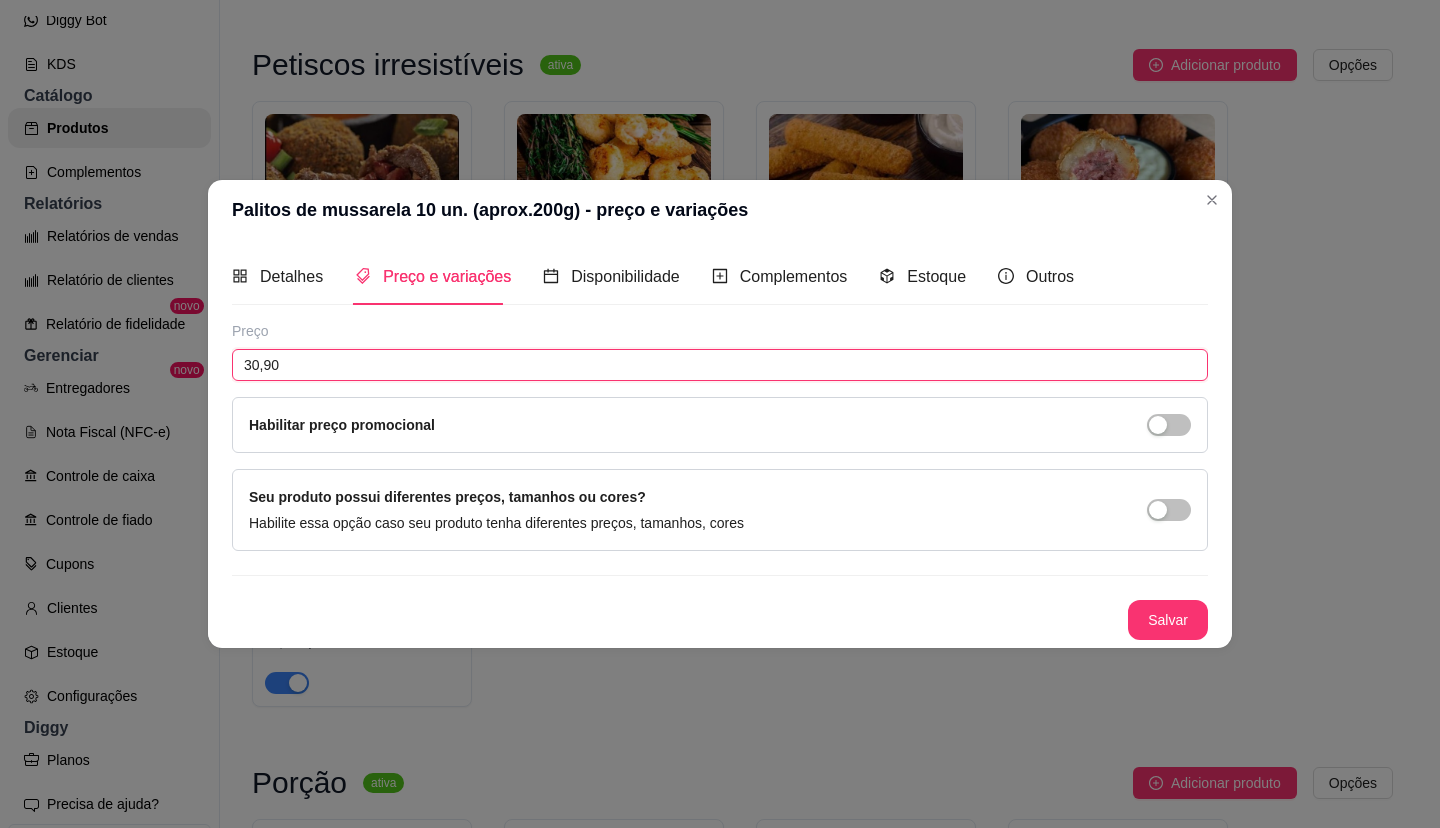 drag, startPoint x: 317, startPoint y: 369, endPoint x: 179, endPoint y: 368, distance: 138.00362 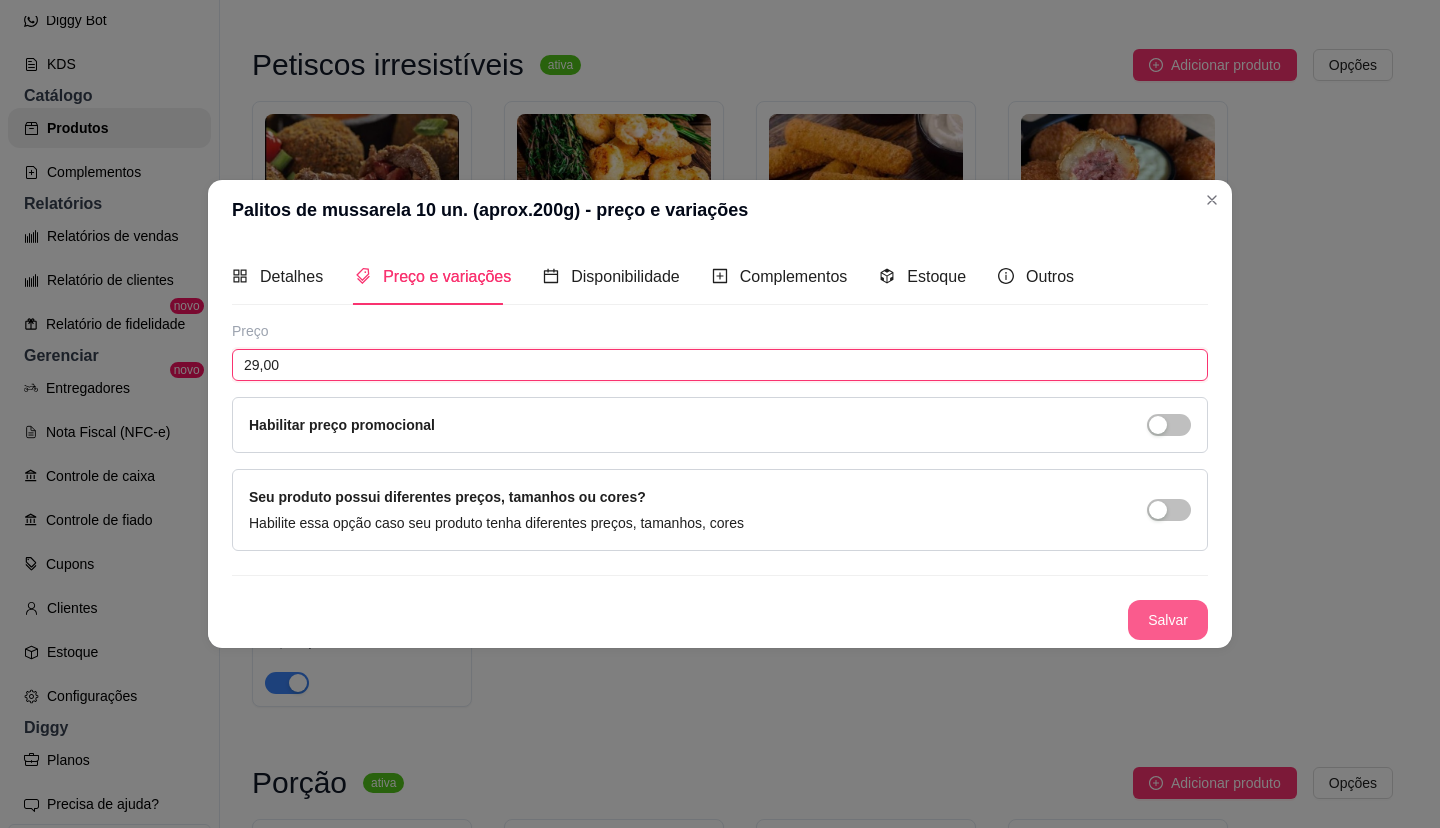 type on "29,00" 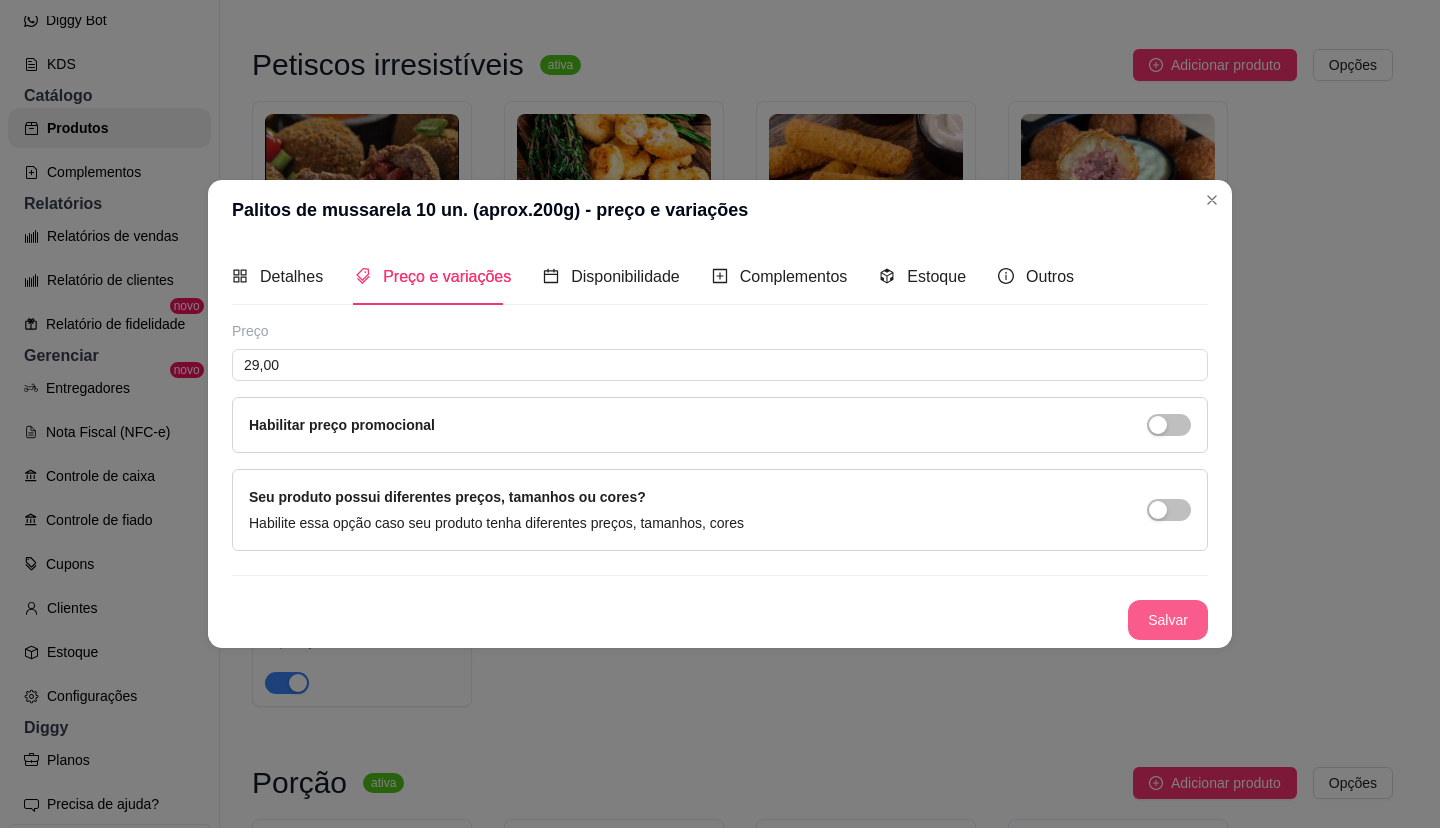 click on "Salvar" at bounding box center [1168, 620] 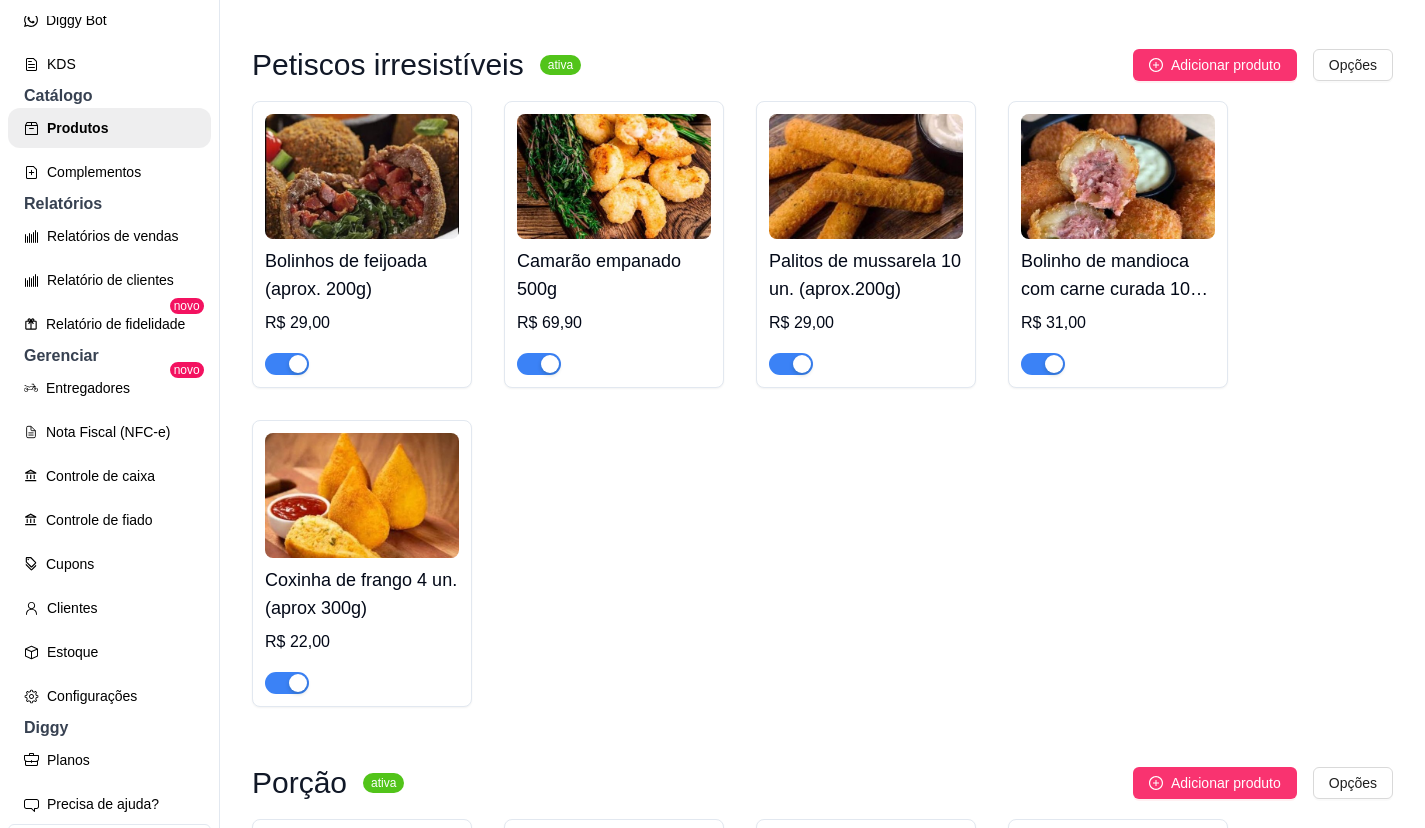 click on "Bolinho de mandioca com carne curada  10 un (aprox.300g)" at bounding box center [1118, 275] 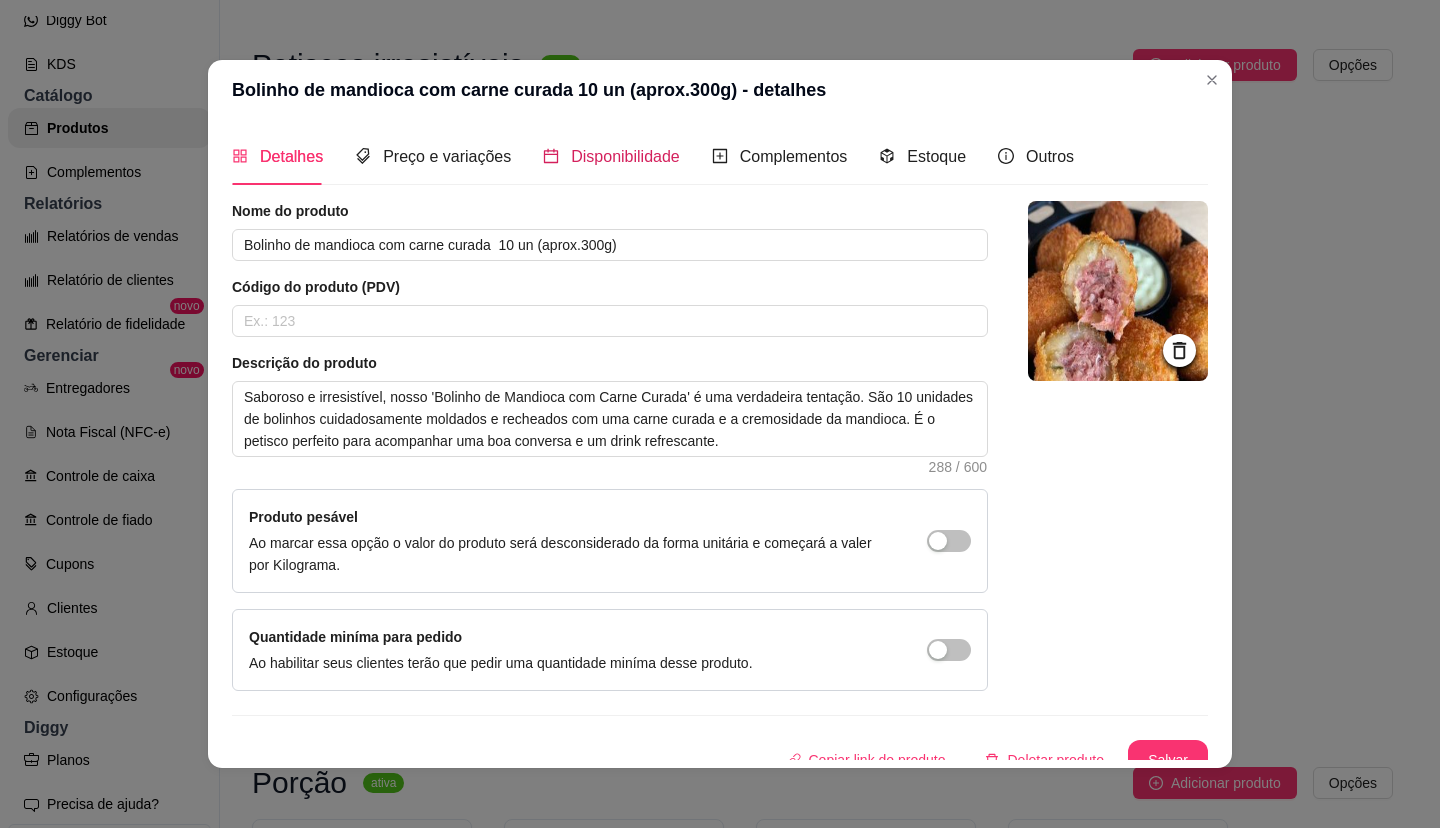 click on "Disponibilidade" at bounding box center [611, 156] 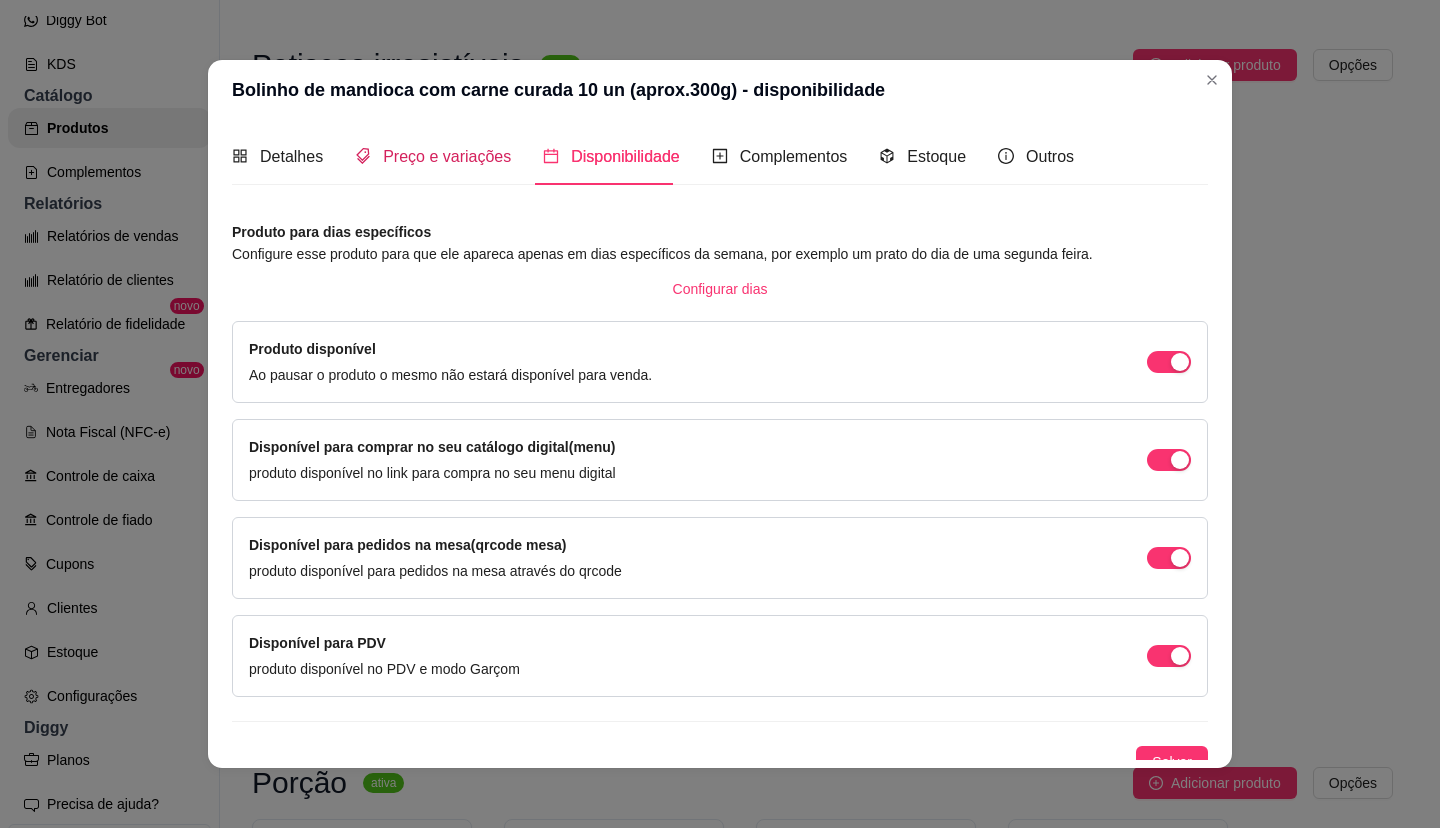click on "Preço e variações" at bounding box center (447, 156) 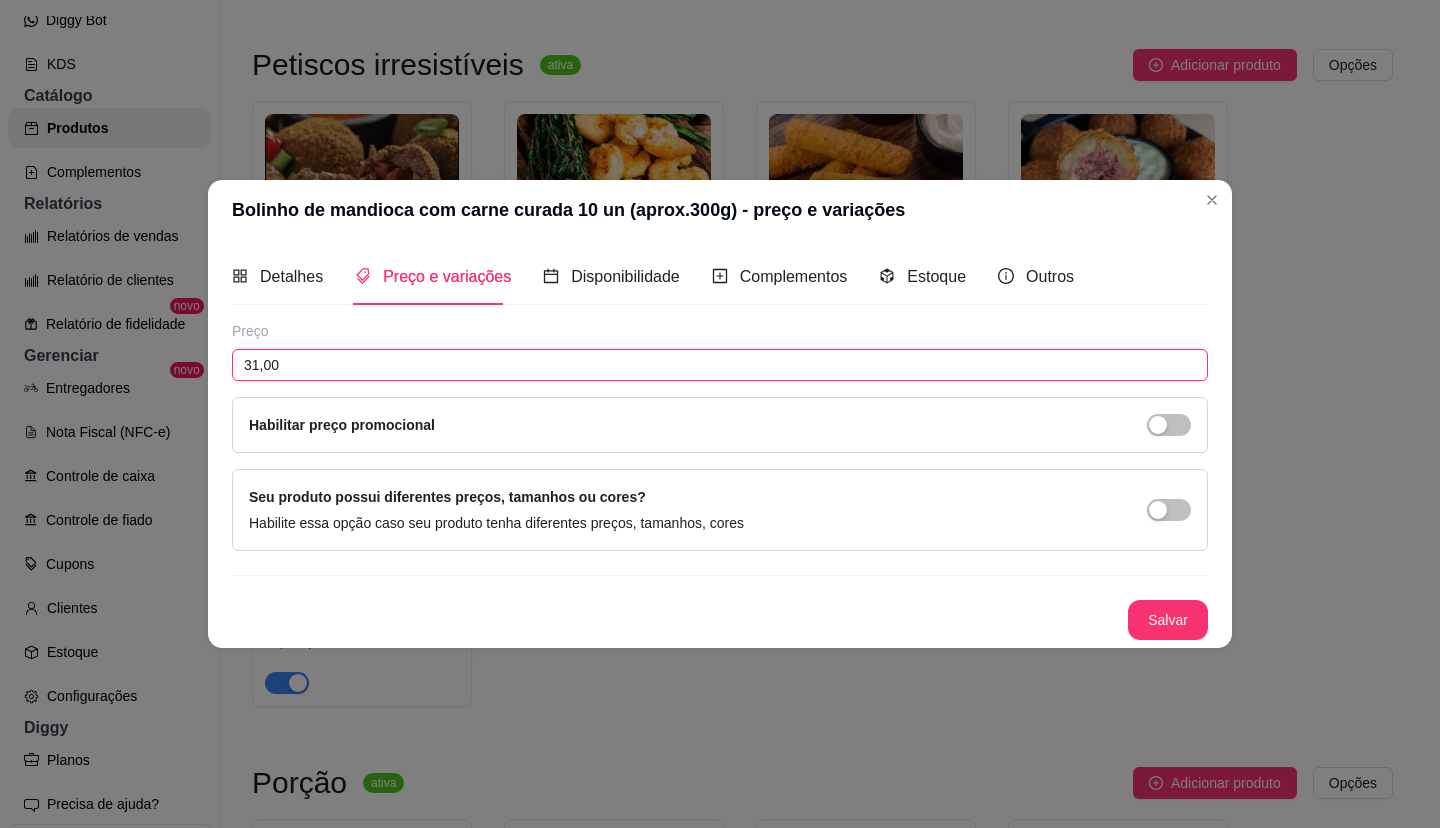 drag, startPoint x: 393, startPoint y: 368, endPoint x: 63, endPoint y: 371, distance: 330.01364 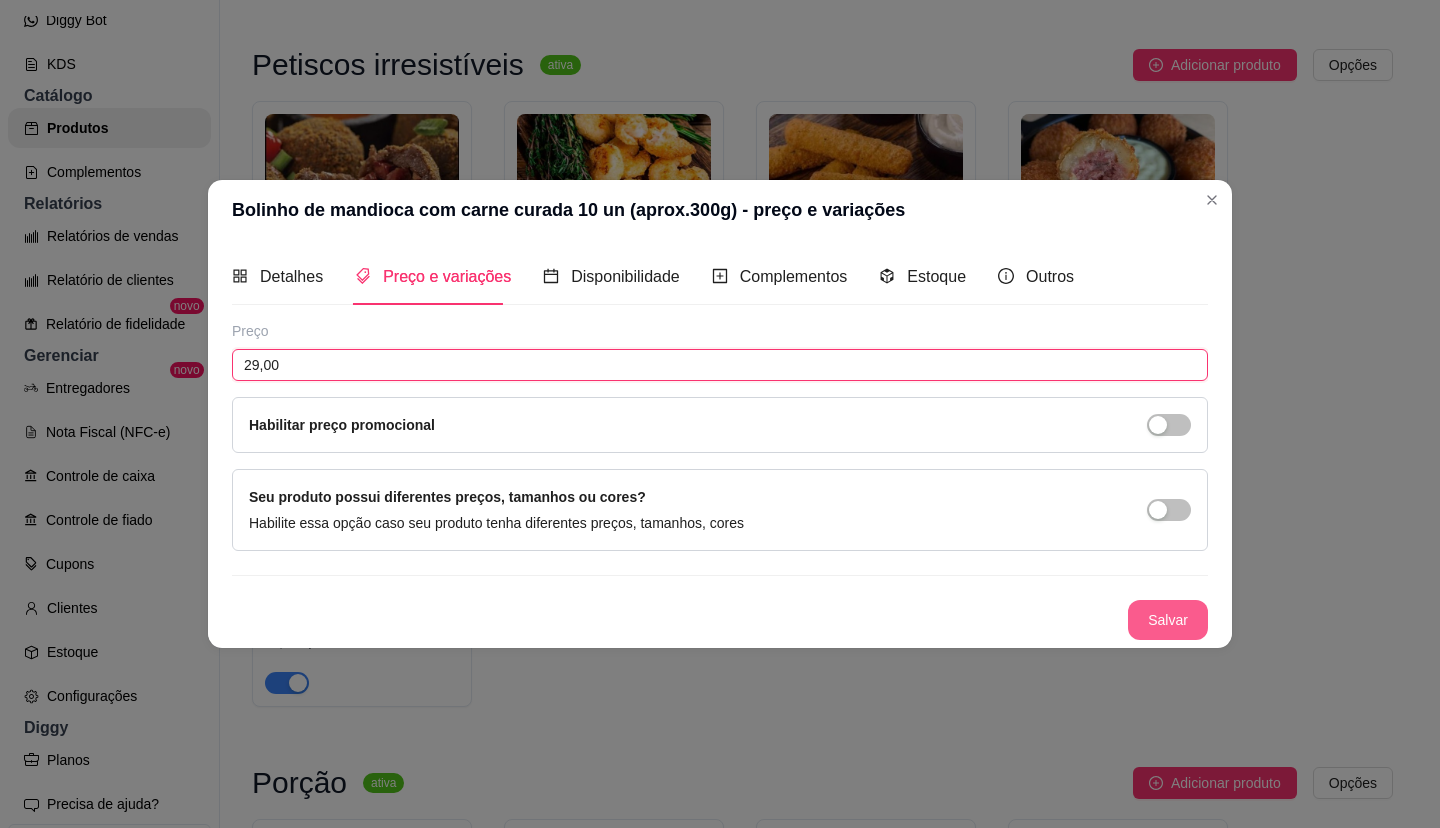 type on "29,00" 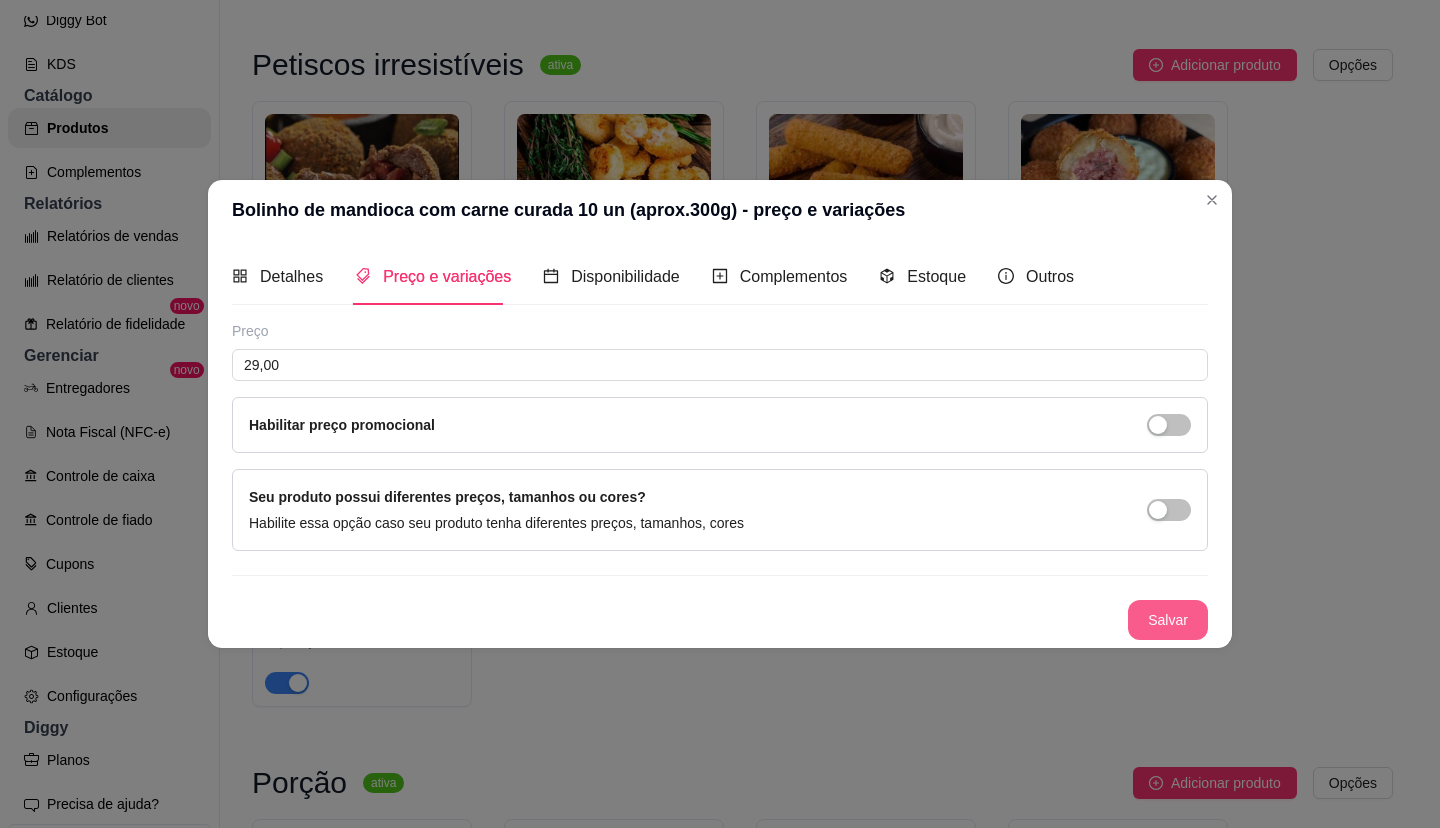 click on "Salvar" at bounding box center (1168, 620) 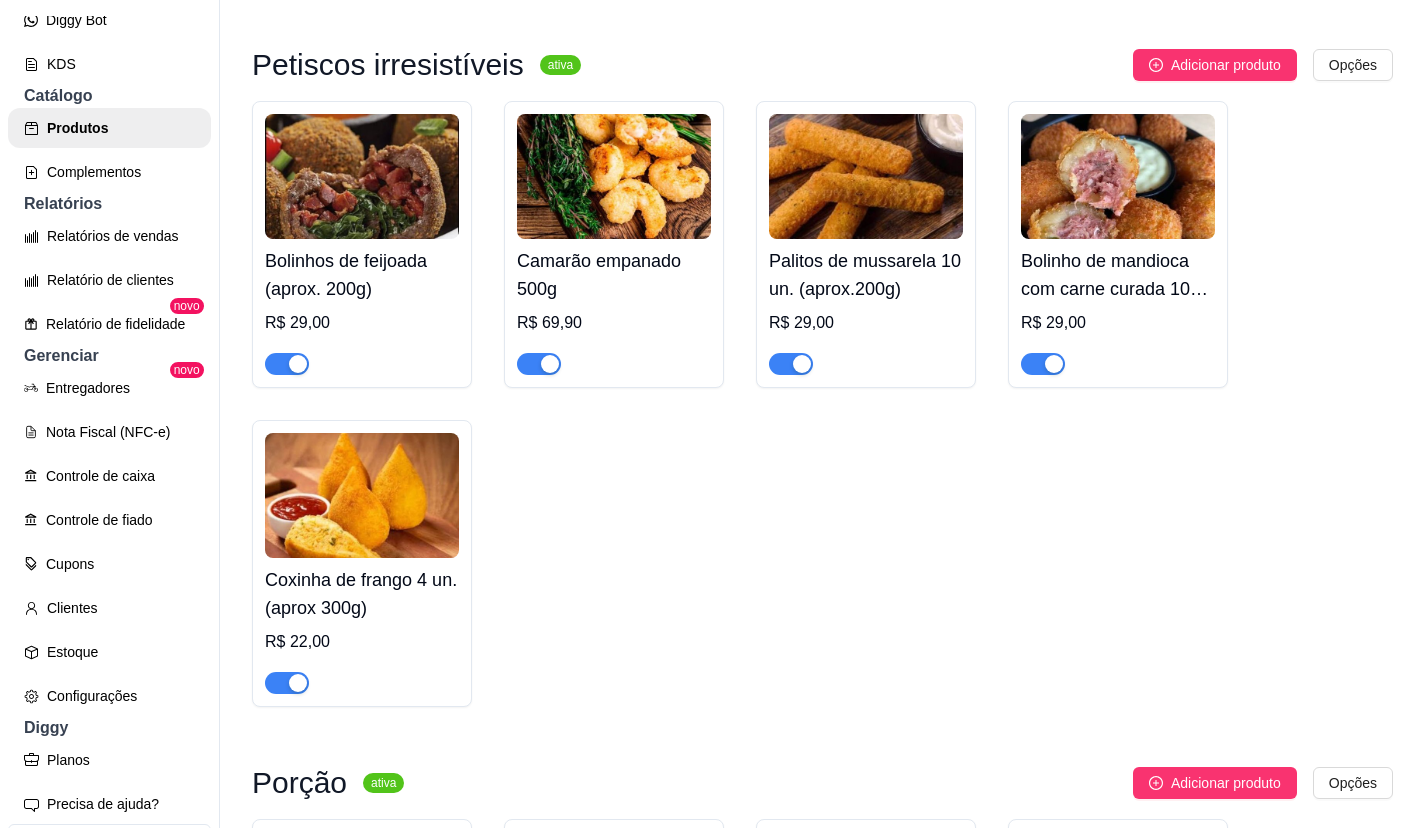 scroll, scrollTop: 2800, scrollLeft: 0, axis: vertical 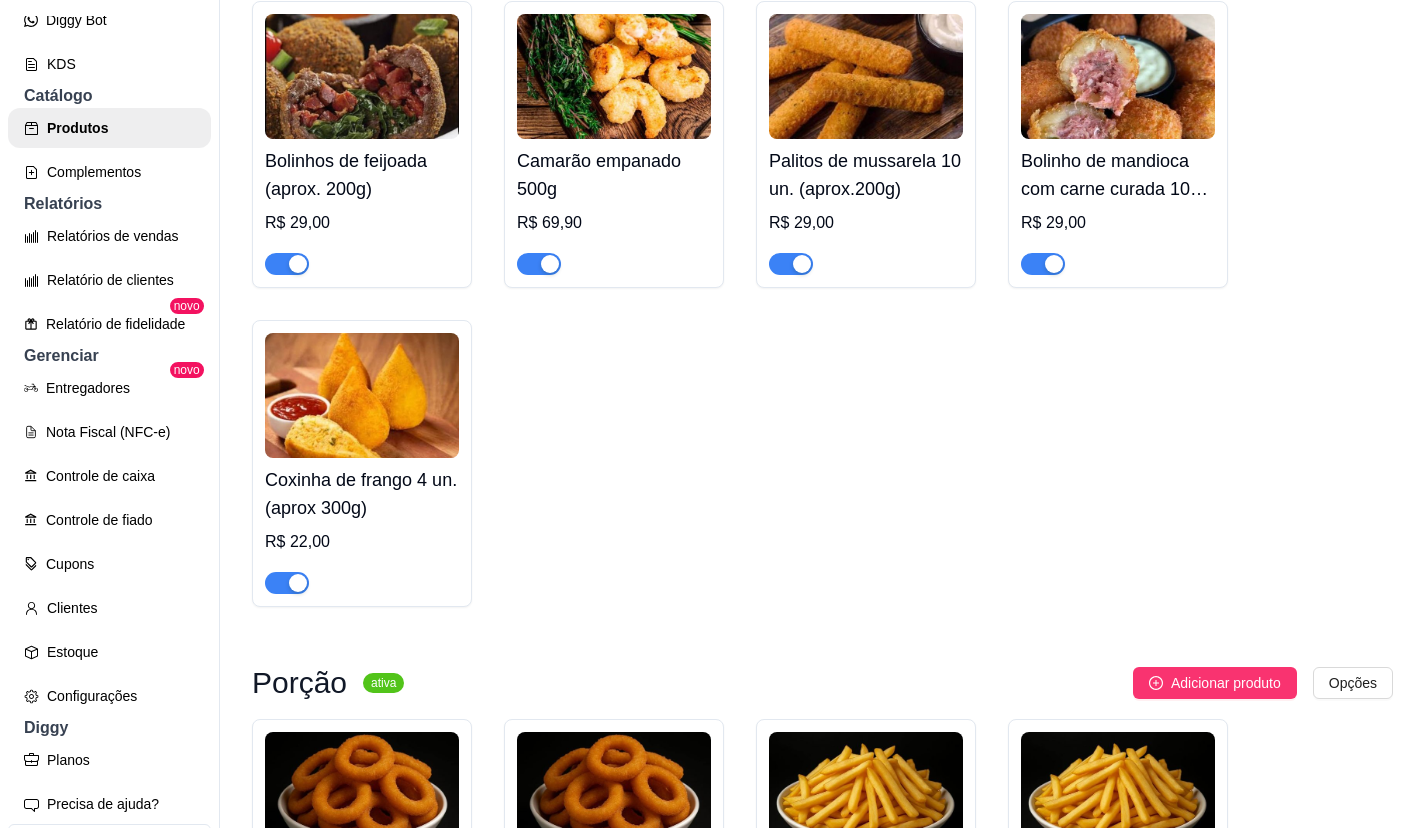 click on "R$ 22,00" at bounding box center (362, 542) 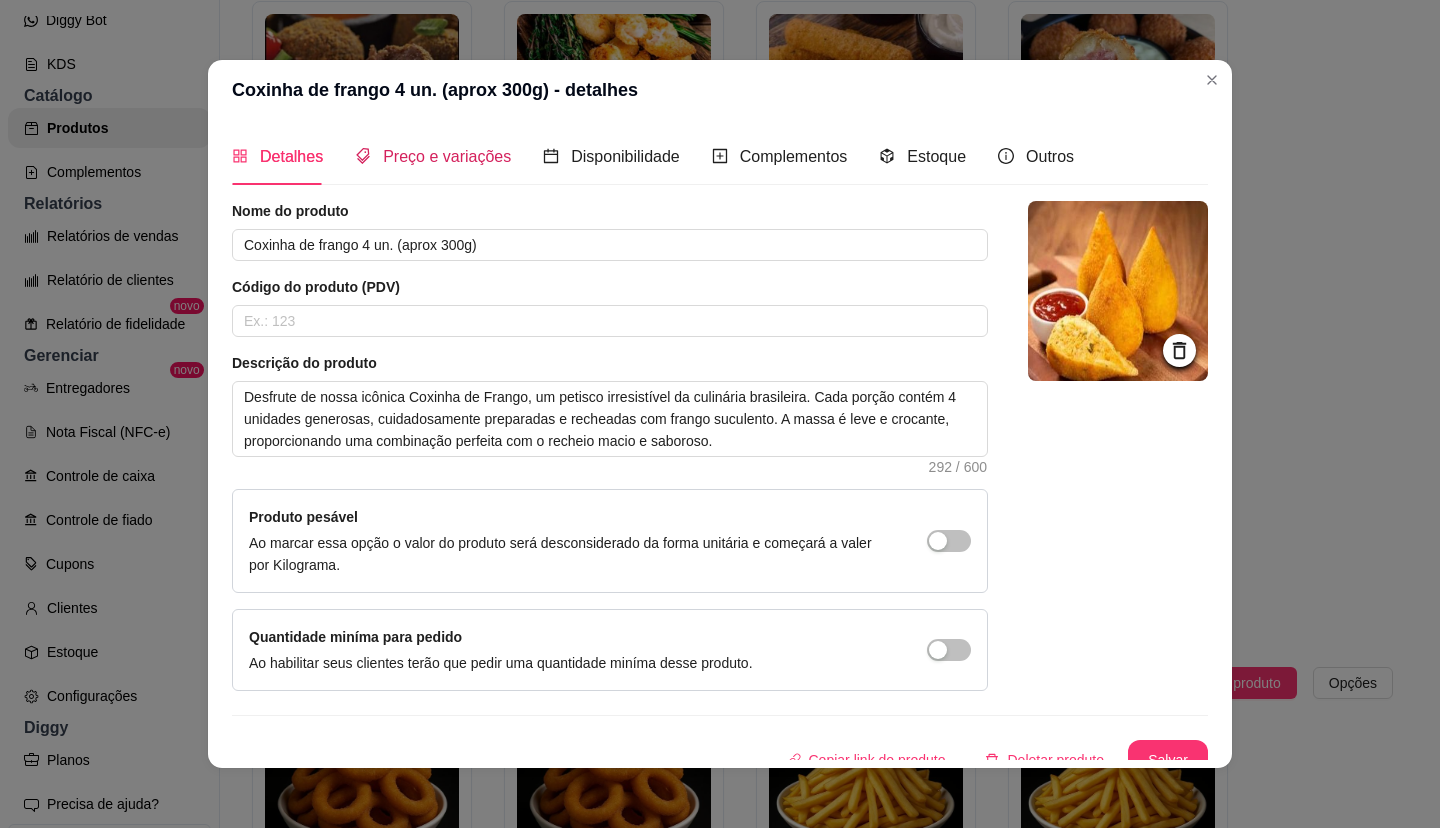 click on "Preço e variações" at bounding box center (447, 156) 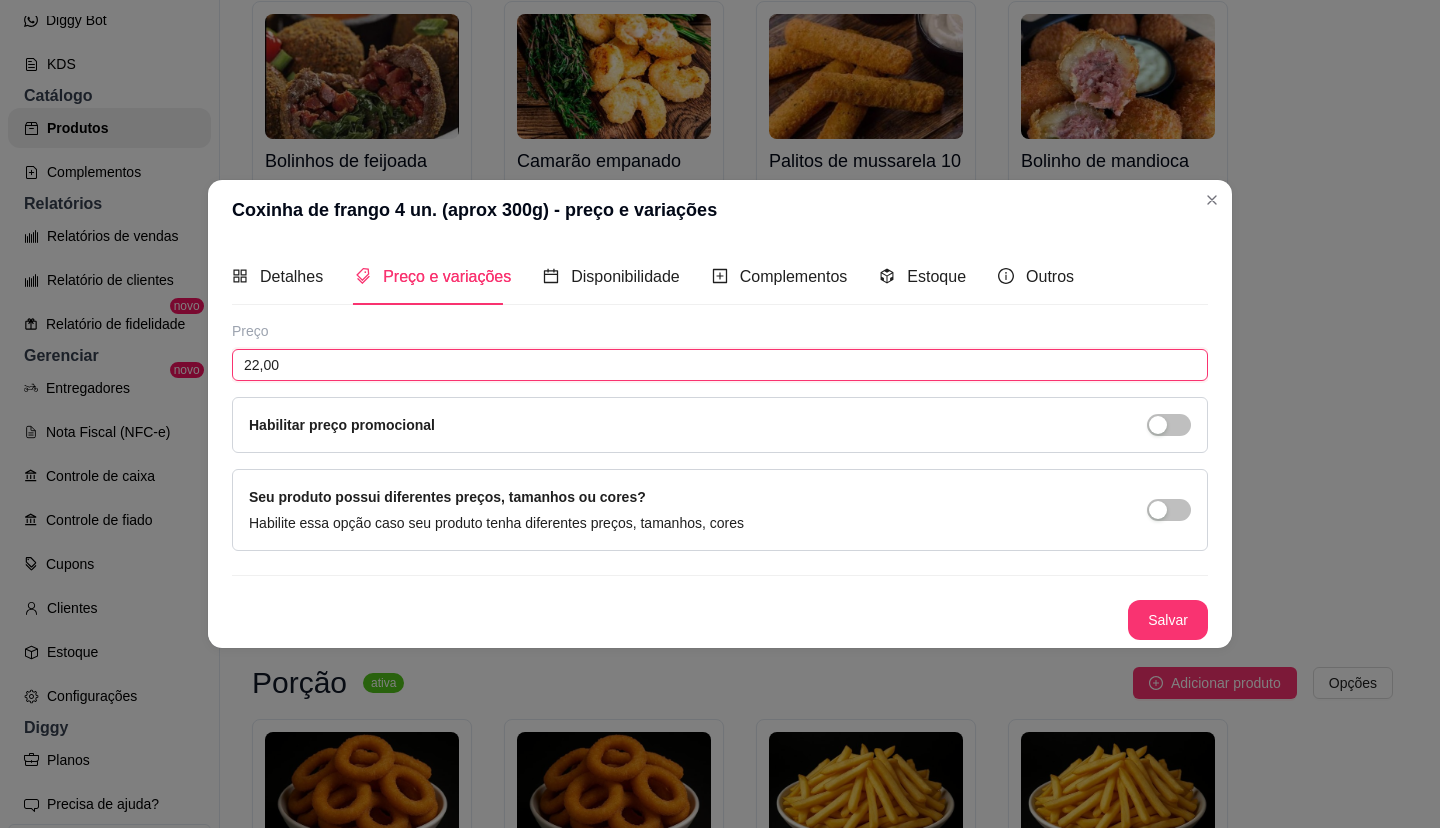 click on "22,00" at bounding box center (720, 365) 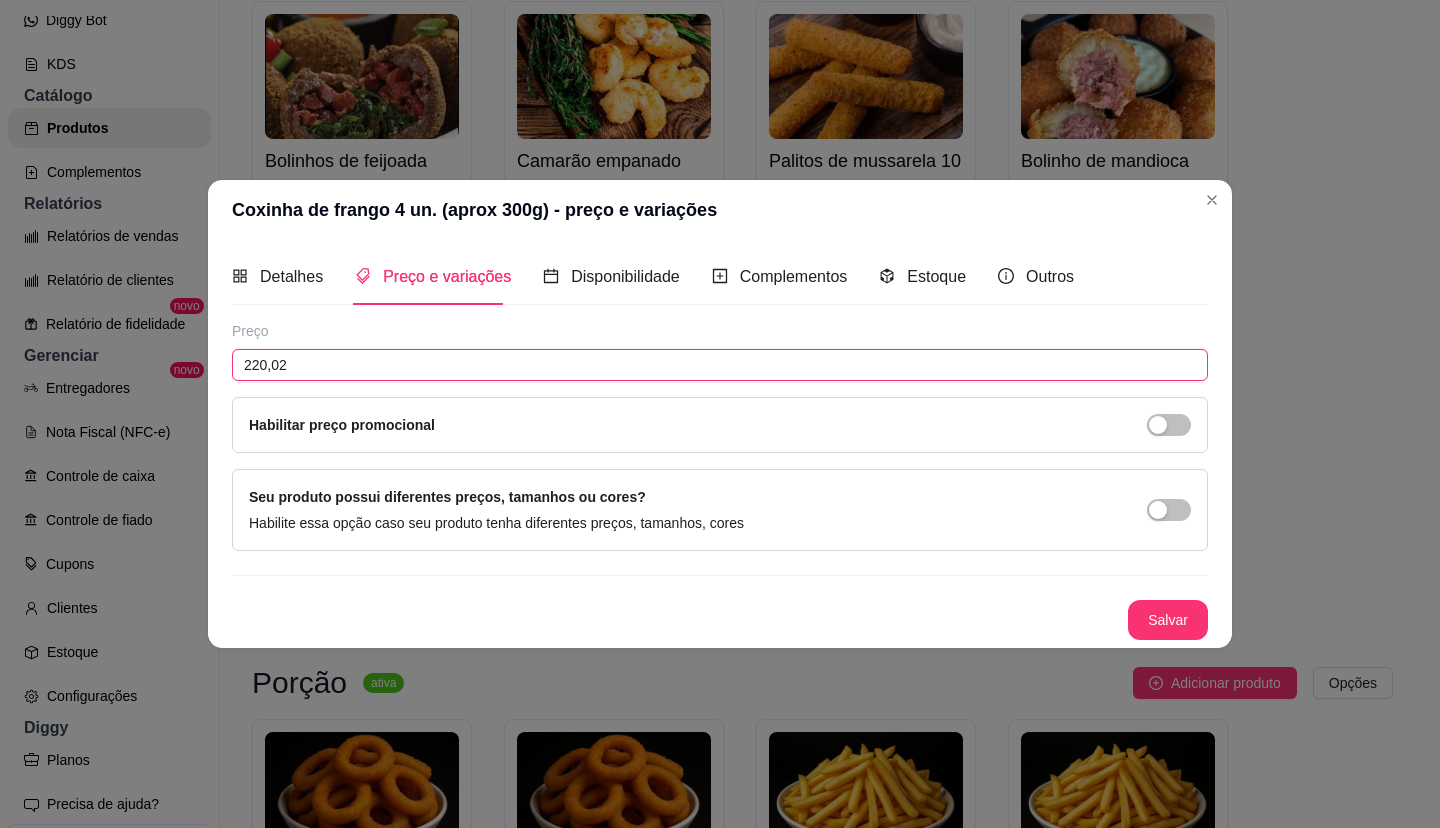 type on "2.200,23" 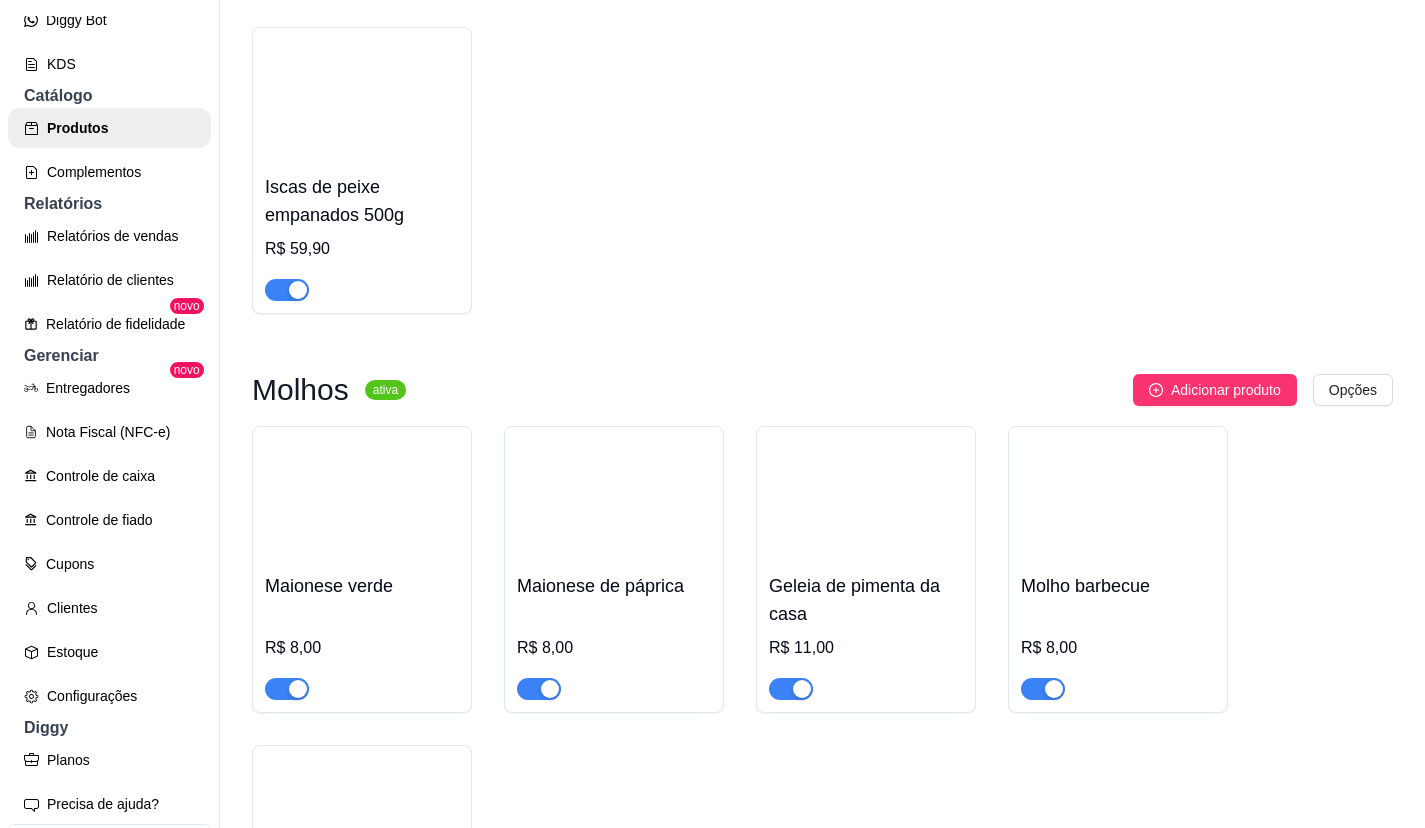 scroll, scrollTop: 3800, scrollLeft: 0, axis: vertical 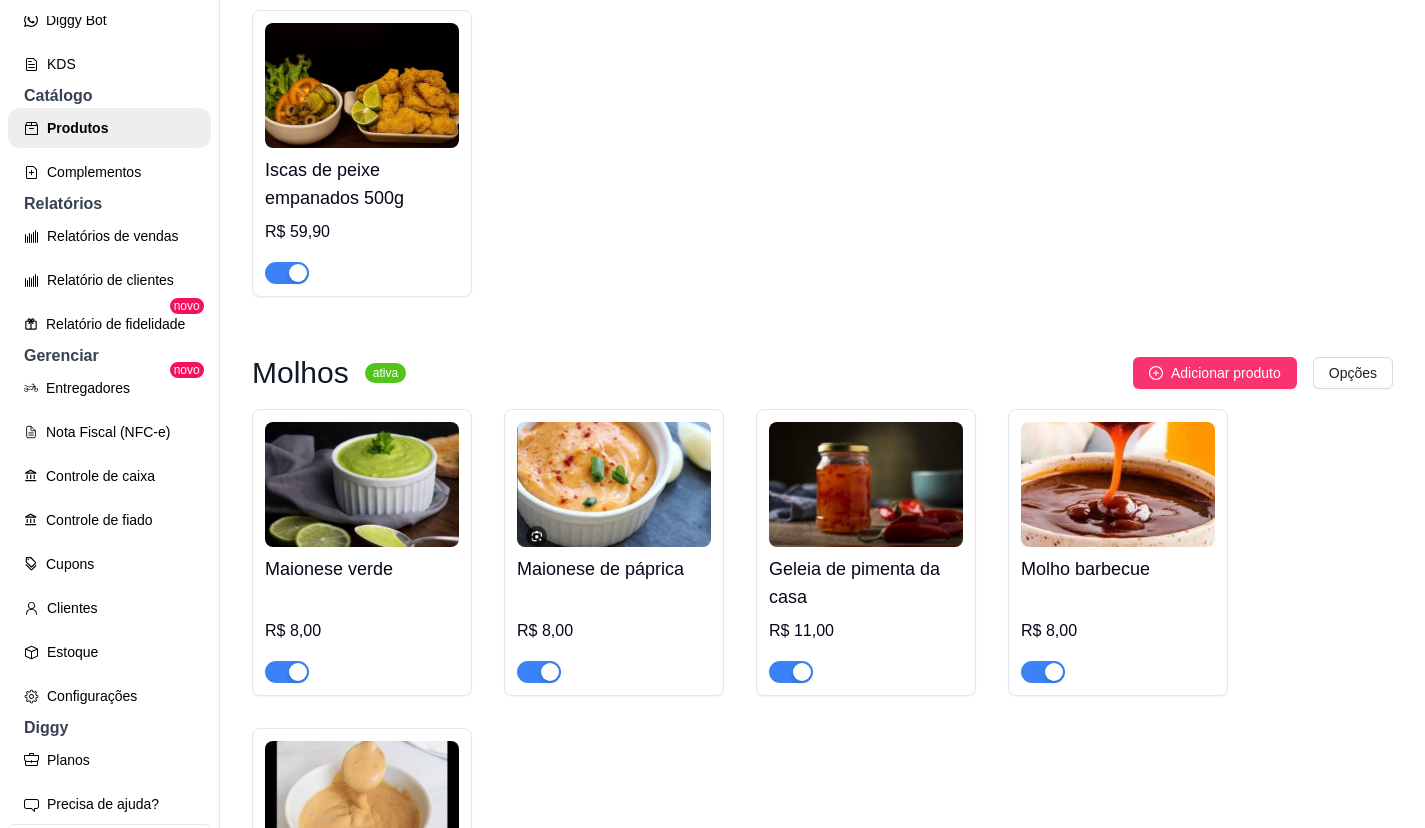 click at bounding box center (362, 264) 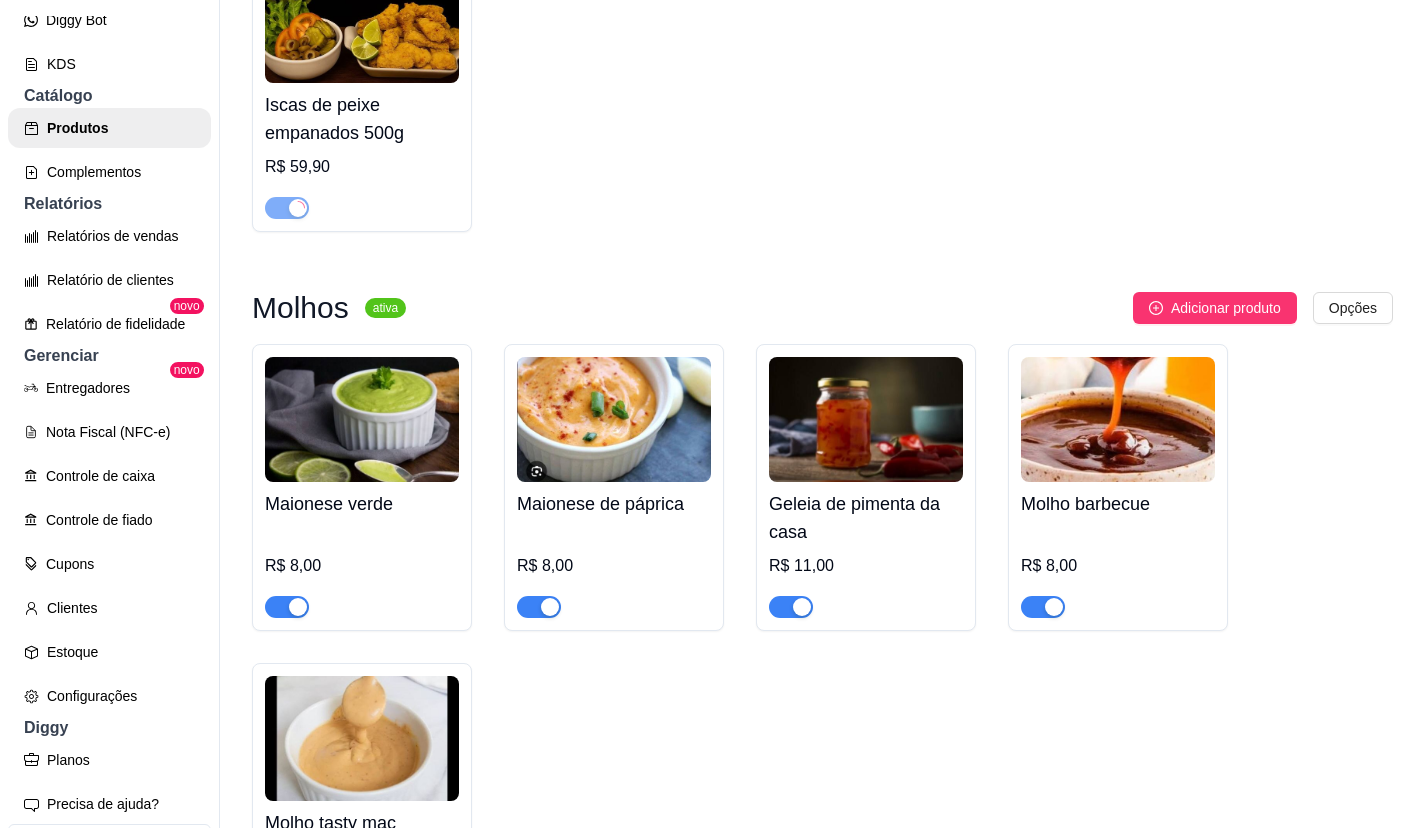 scroll, scrollTop: 3900, scrollLeft: 0, axis: vertical 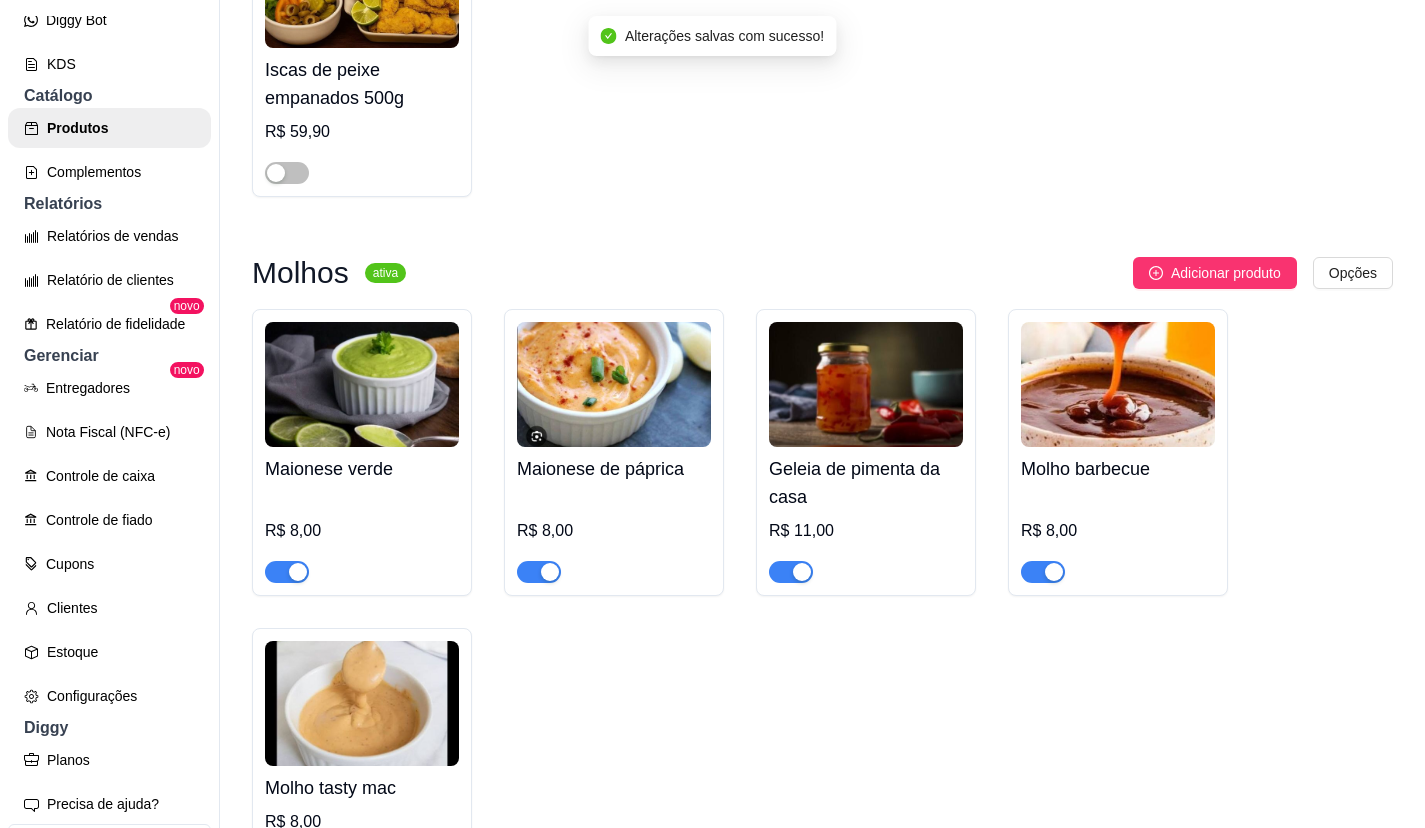 click on "R$ 8,00" at bounding box center [362, 531] 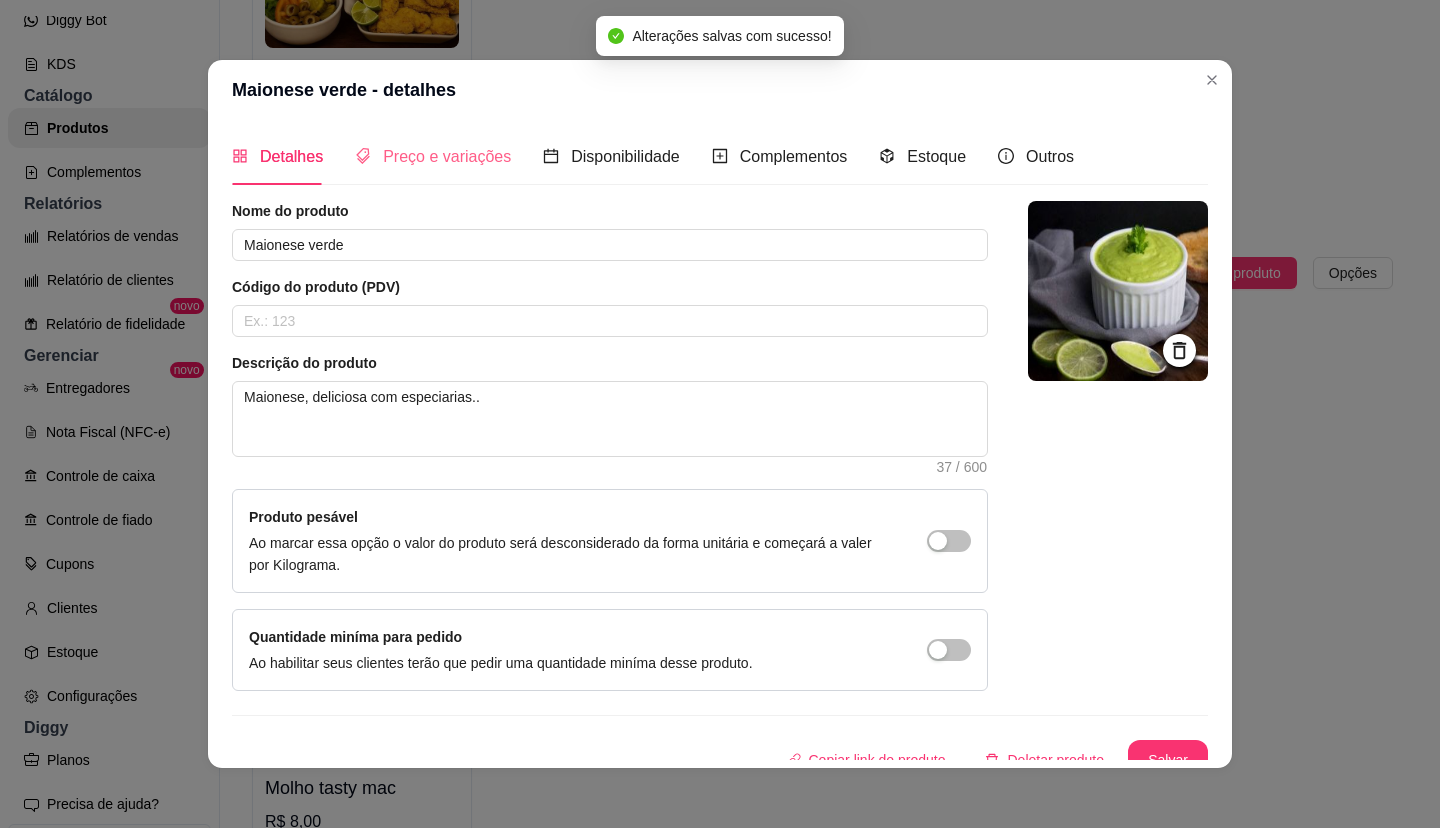 click on "Preço e variações" at bounding box center [433, 156] 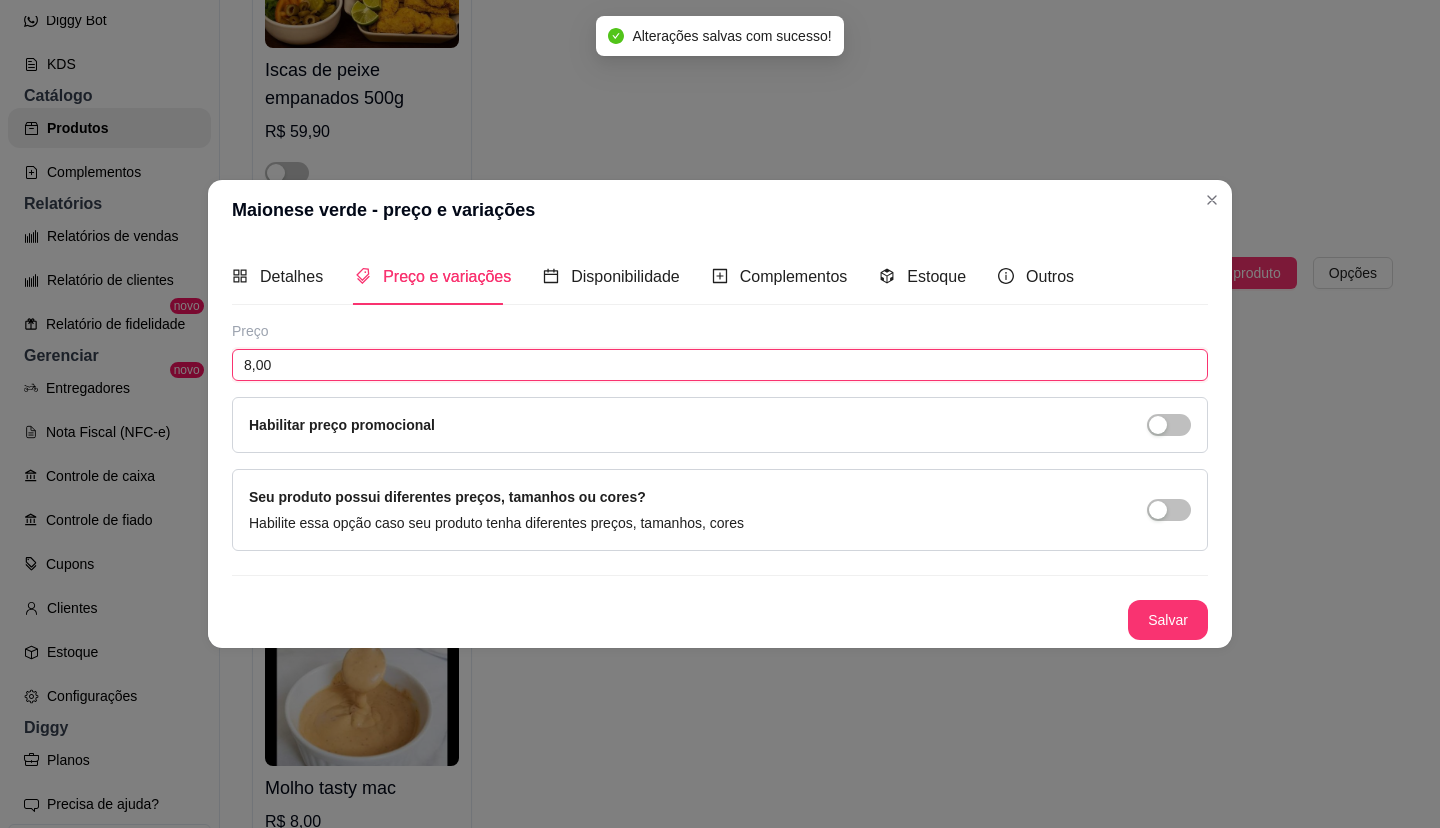 drag, startPoint x: 288, startPoint y: 376, endPoint x: 122, endPoint y: 369, distance: 166.14752 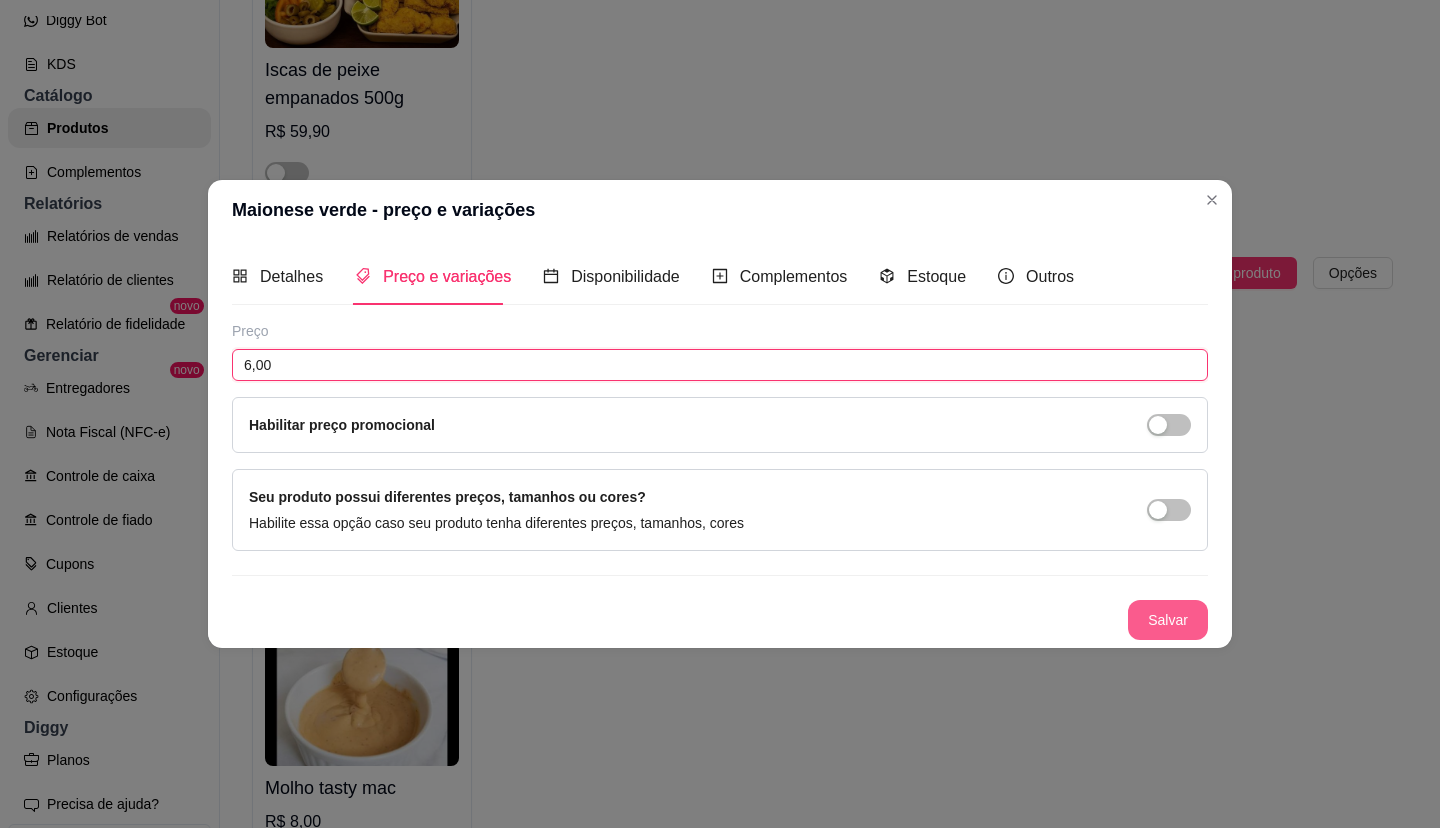type on "6,00" 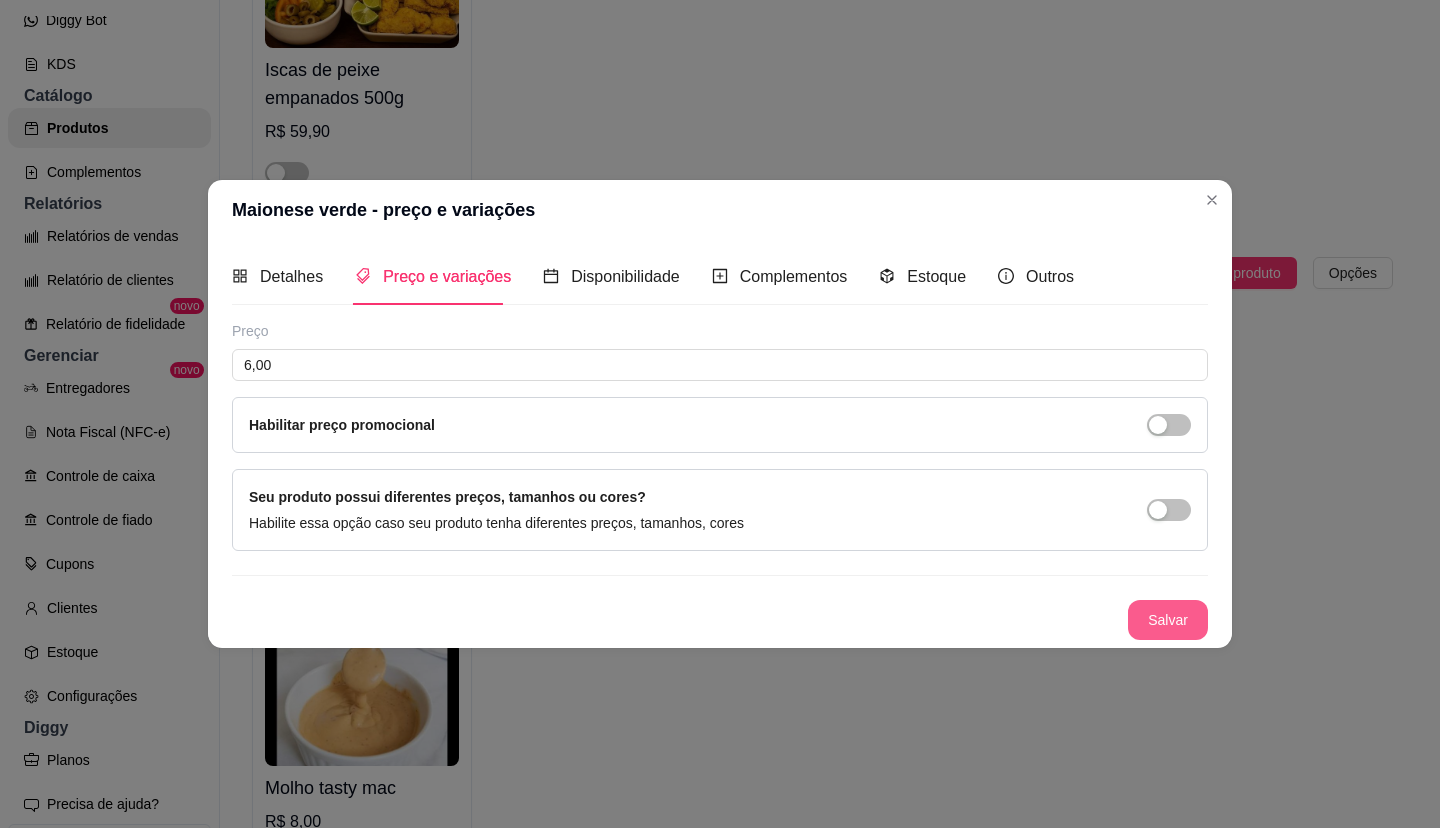 click on "Salvar" at bounding box center [1168, 620] 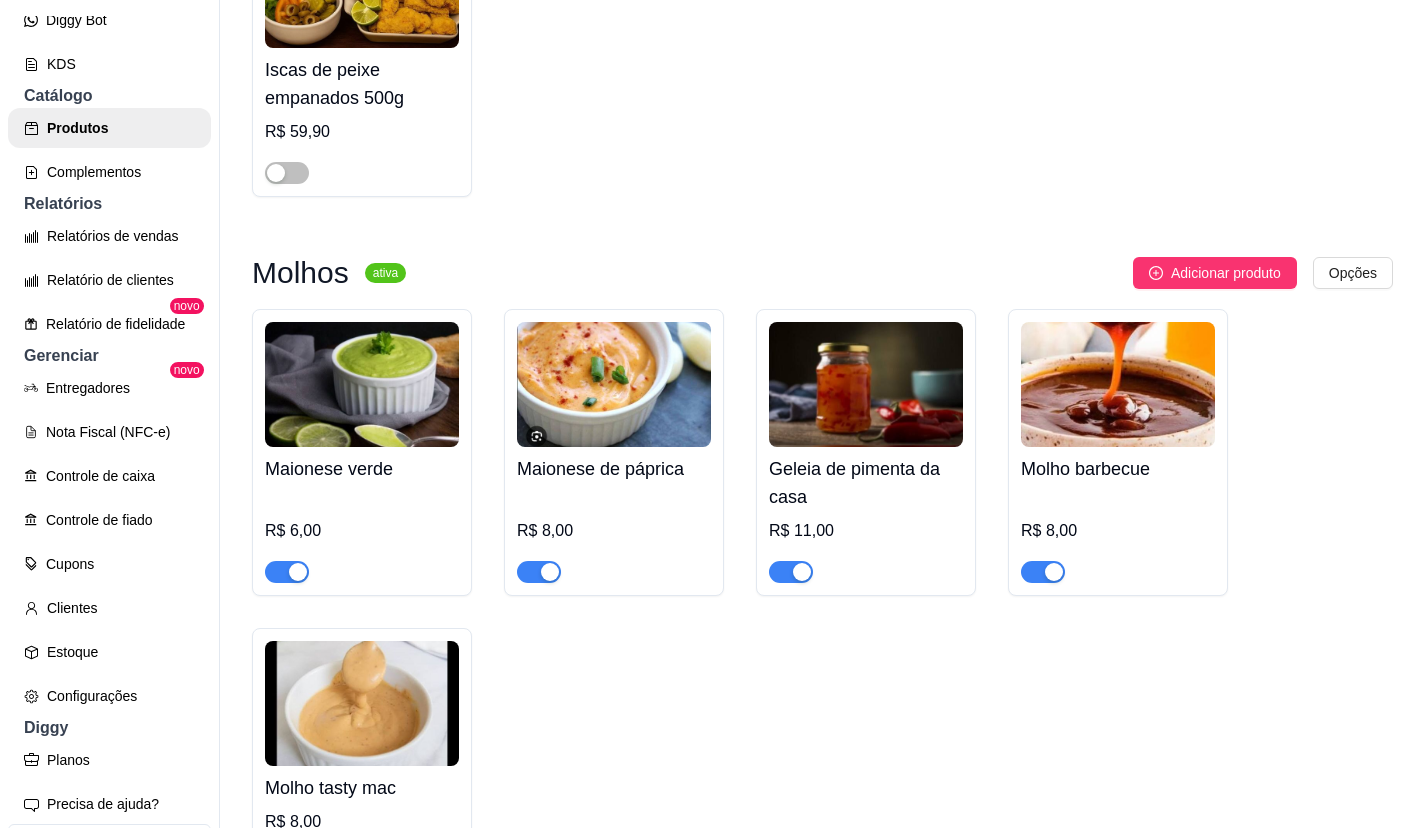 click on "R$ 8,00" at bounding box center [614, 531] 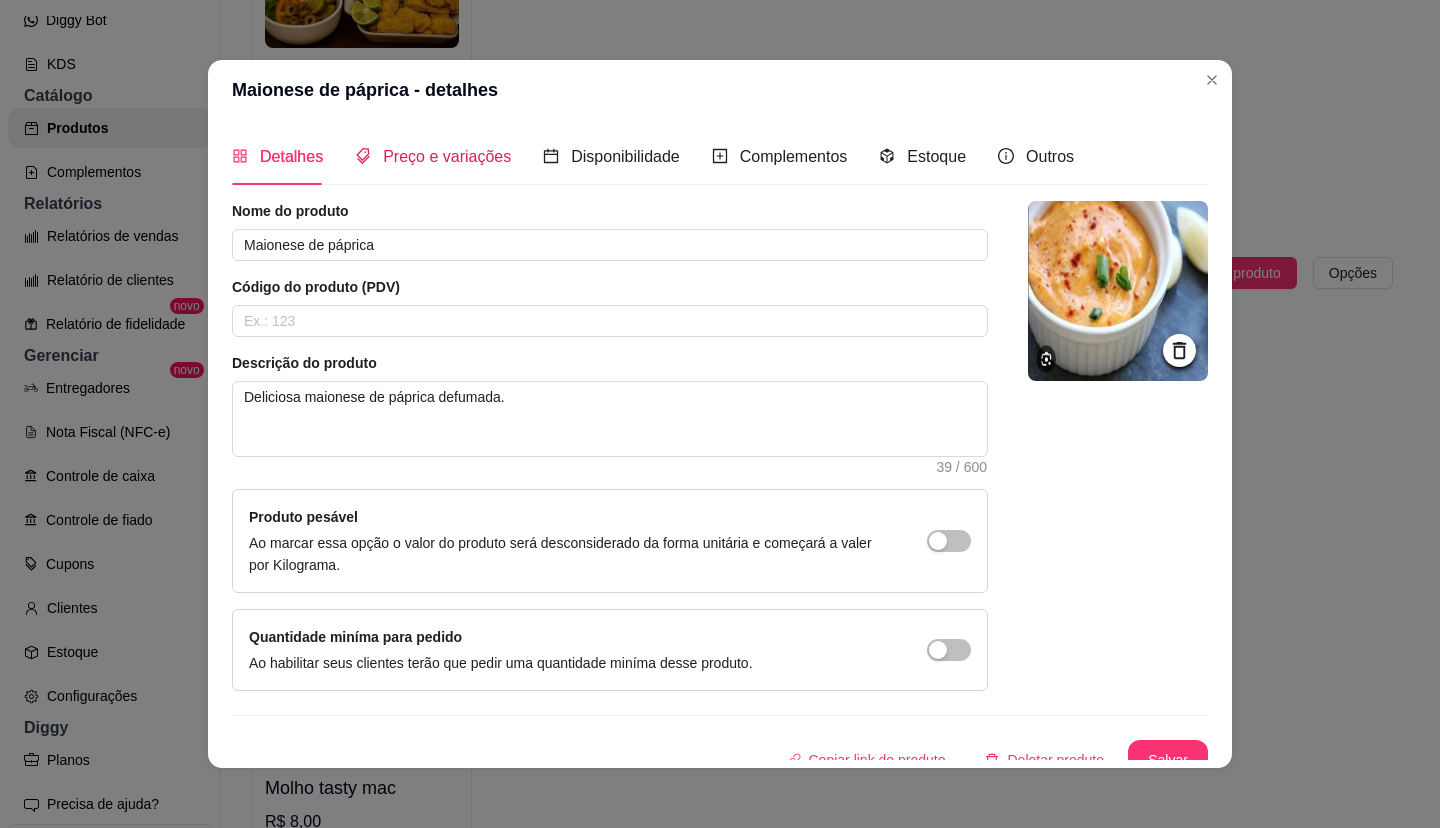click on "Preço e variações" at bounding box center [447, 156] 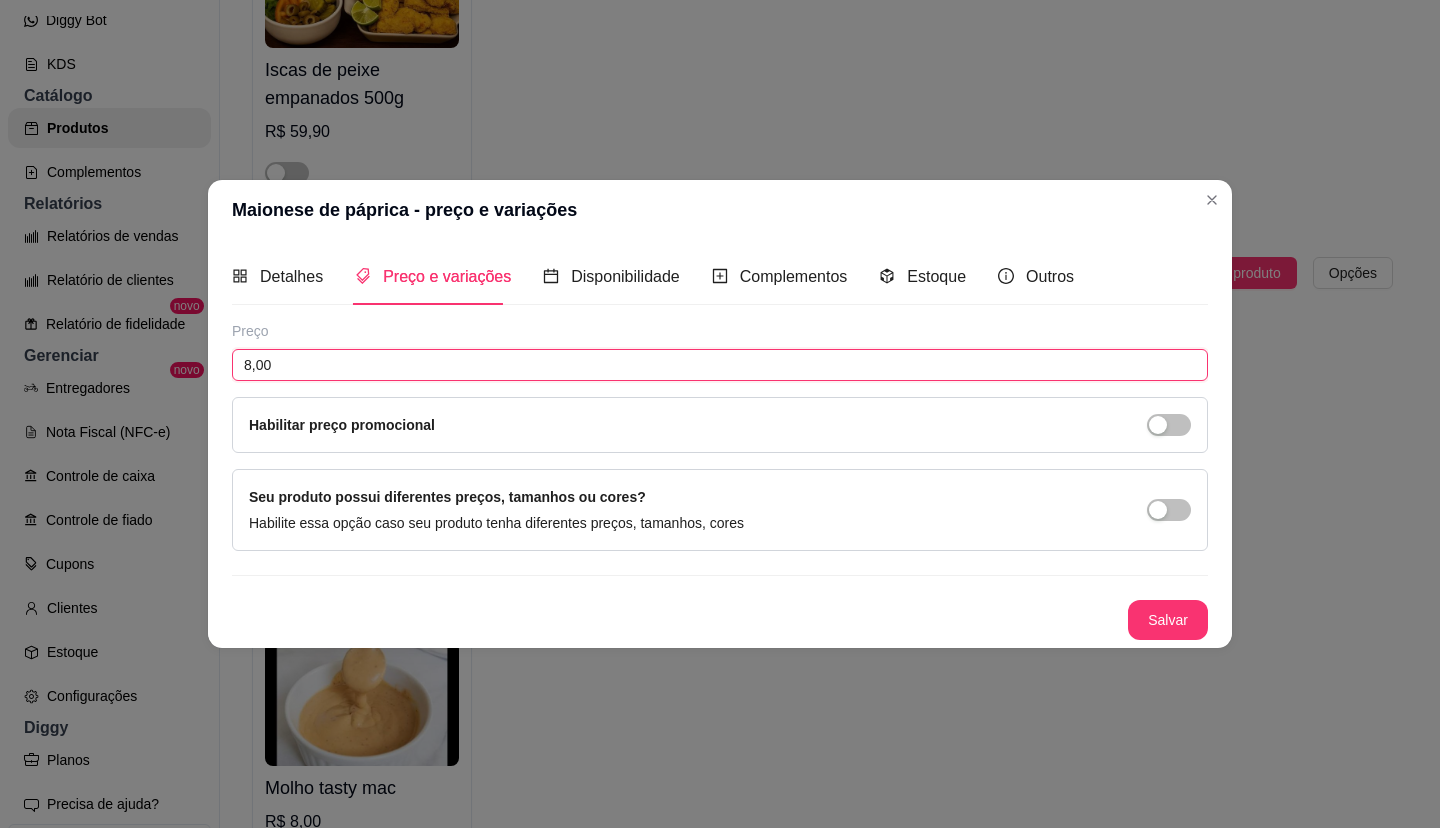 drag, startPoint x: 291, startPoint y: 361, endPoint x: 206, endPoint y: 363, distance: 85.02353 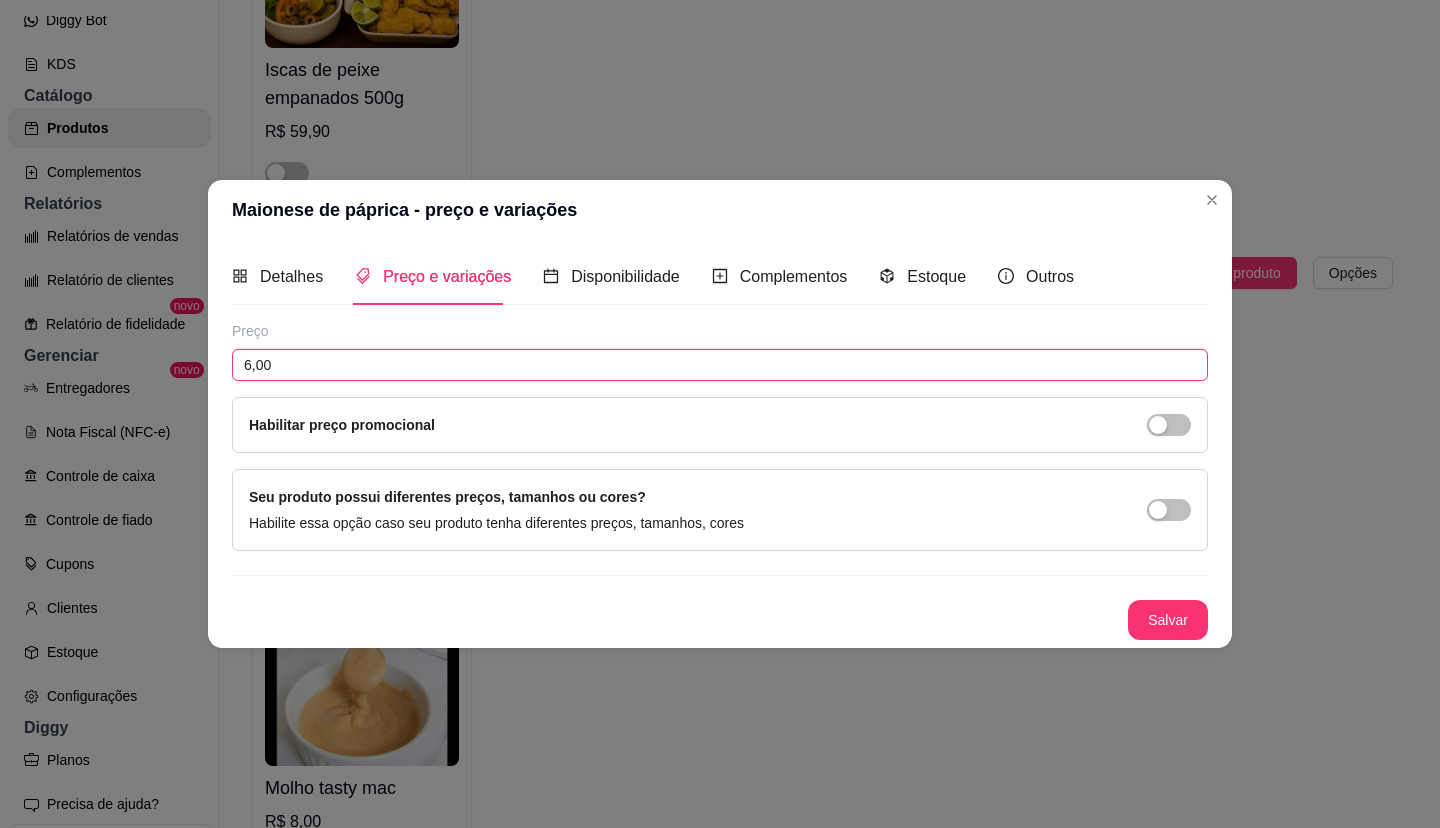 type on "6,00" 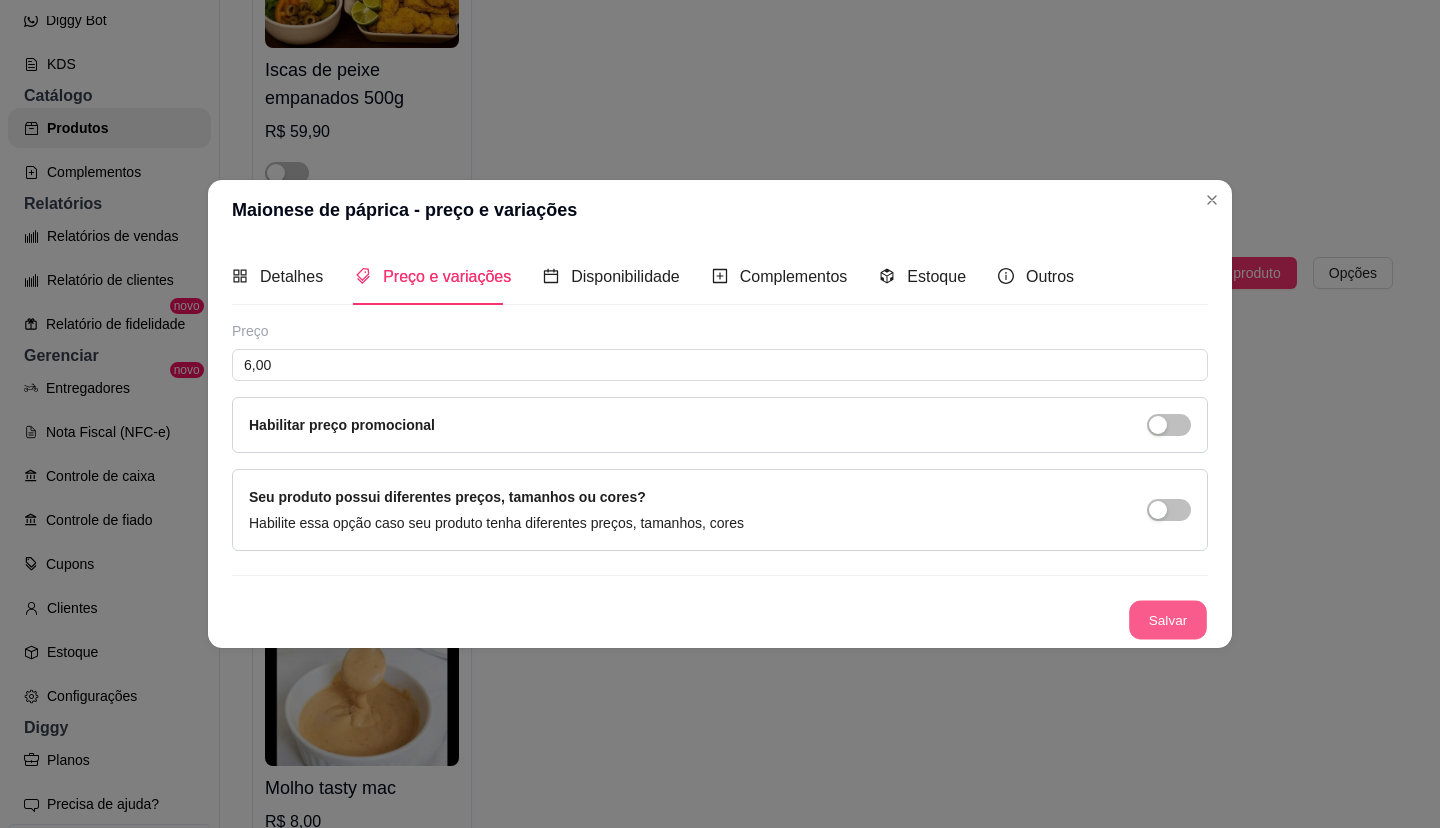 click on "Salvar" at bounding box center [1168, 620] 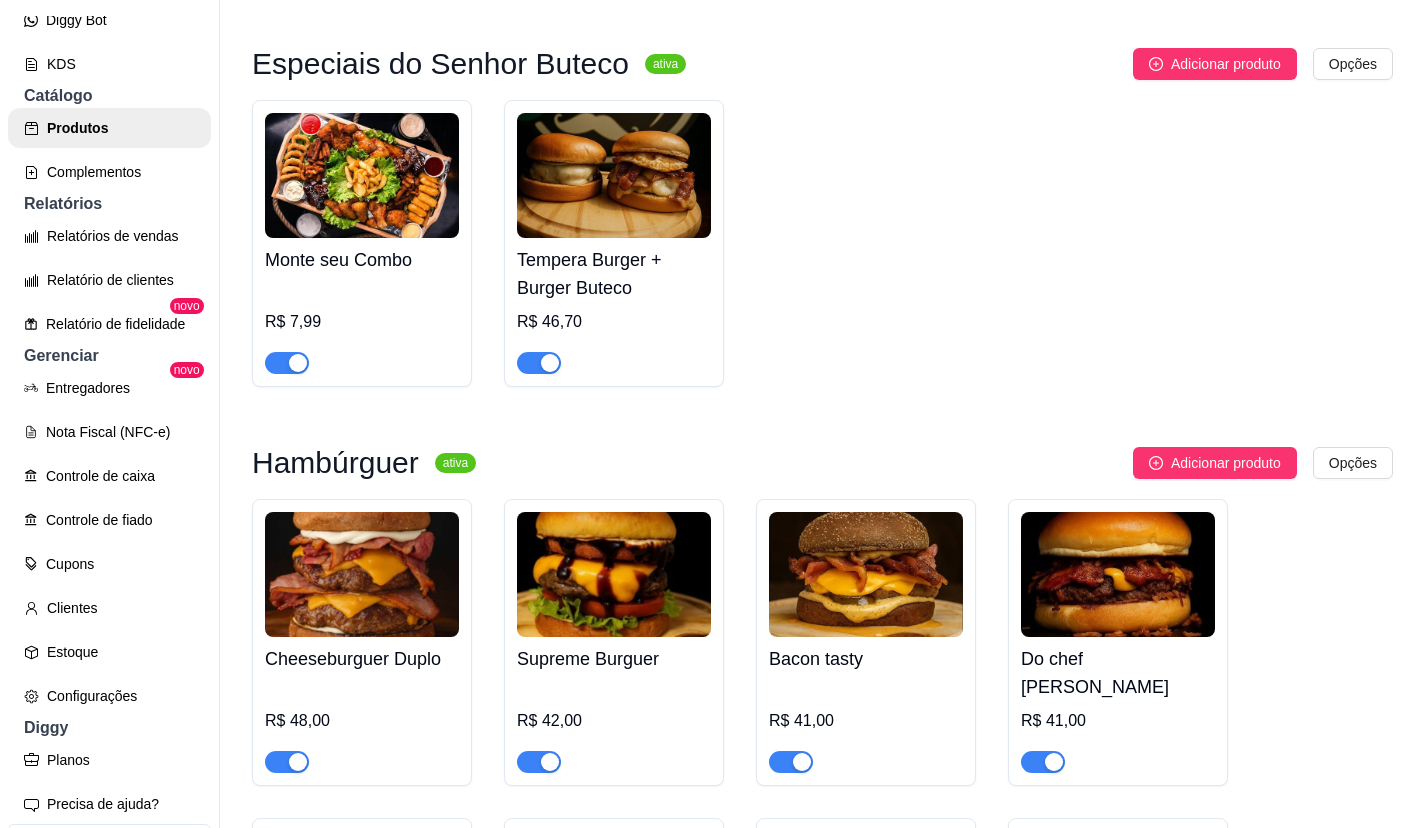 scroll, scrollTop: 200, scrollLeft: 0, axis: vertical 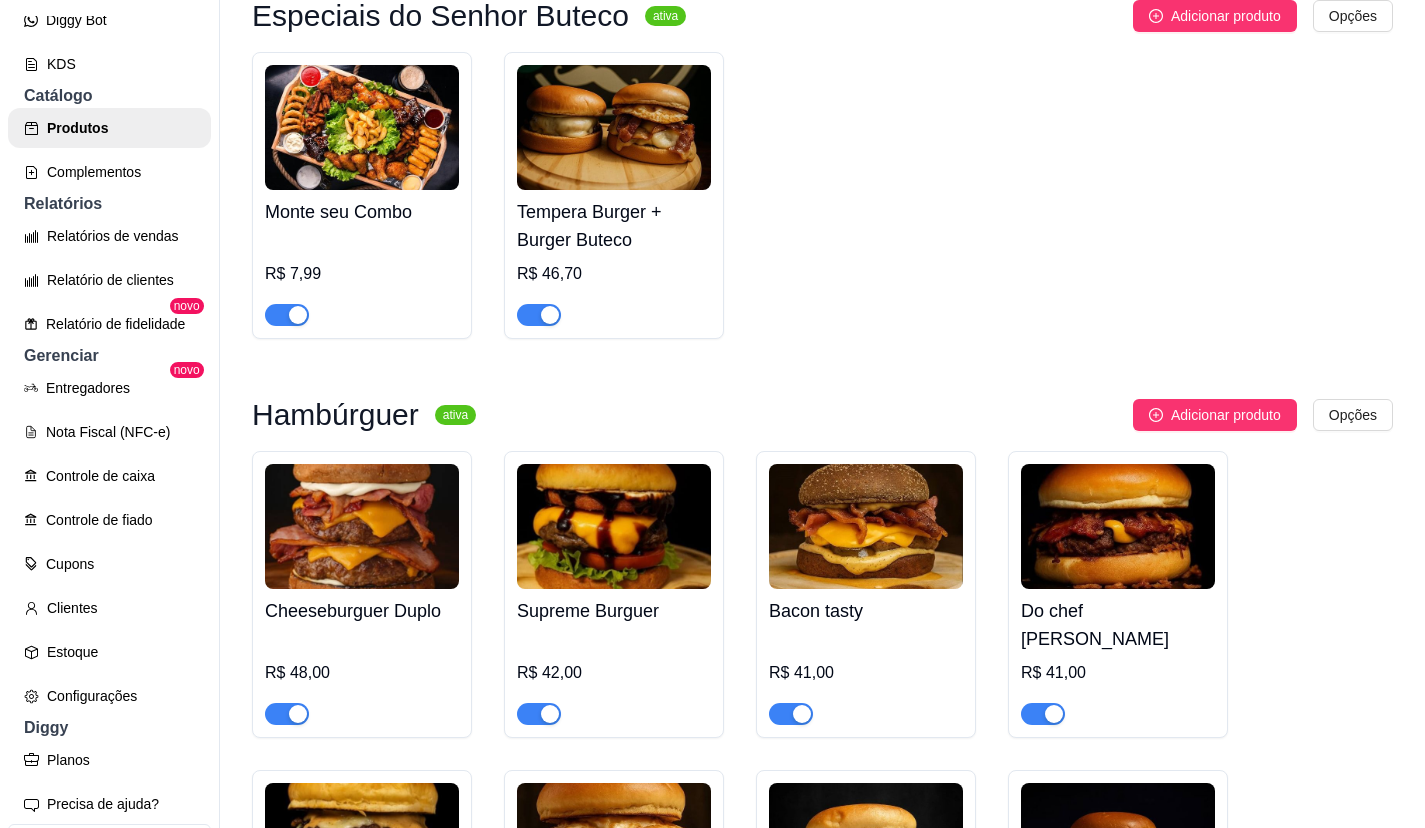 click at bounding box center [362, 306] 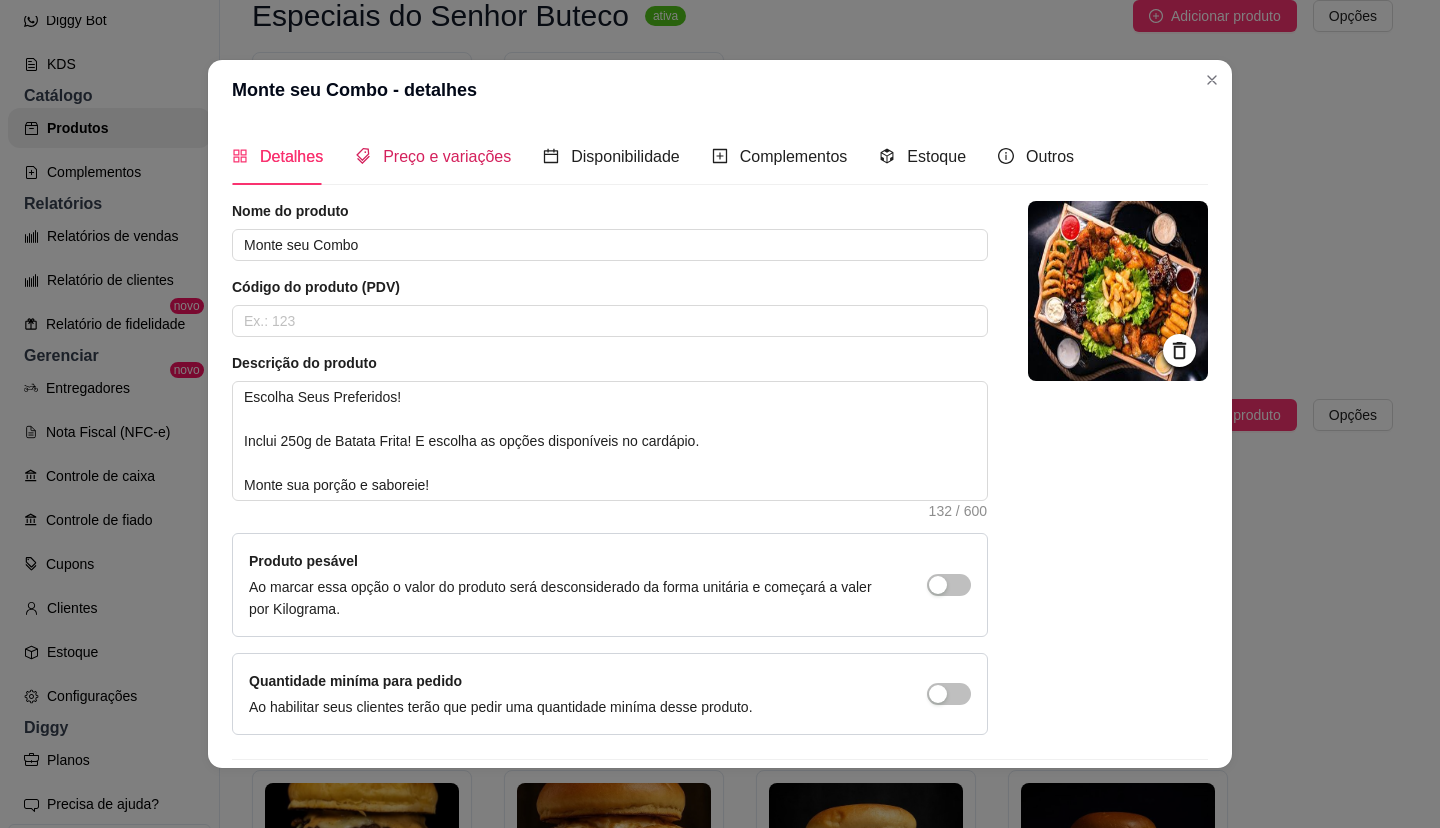 click on "Preço e variações" at bounding box center [447, 156] 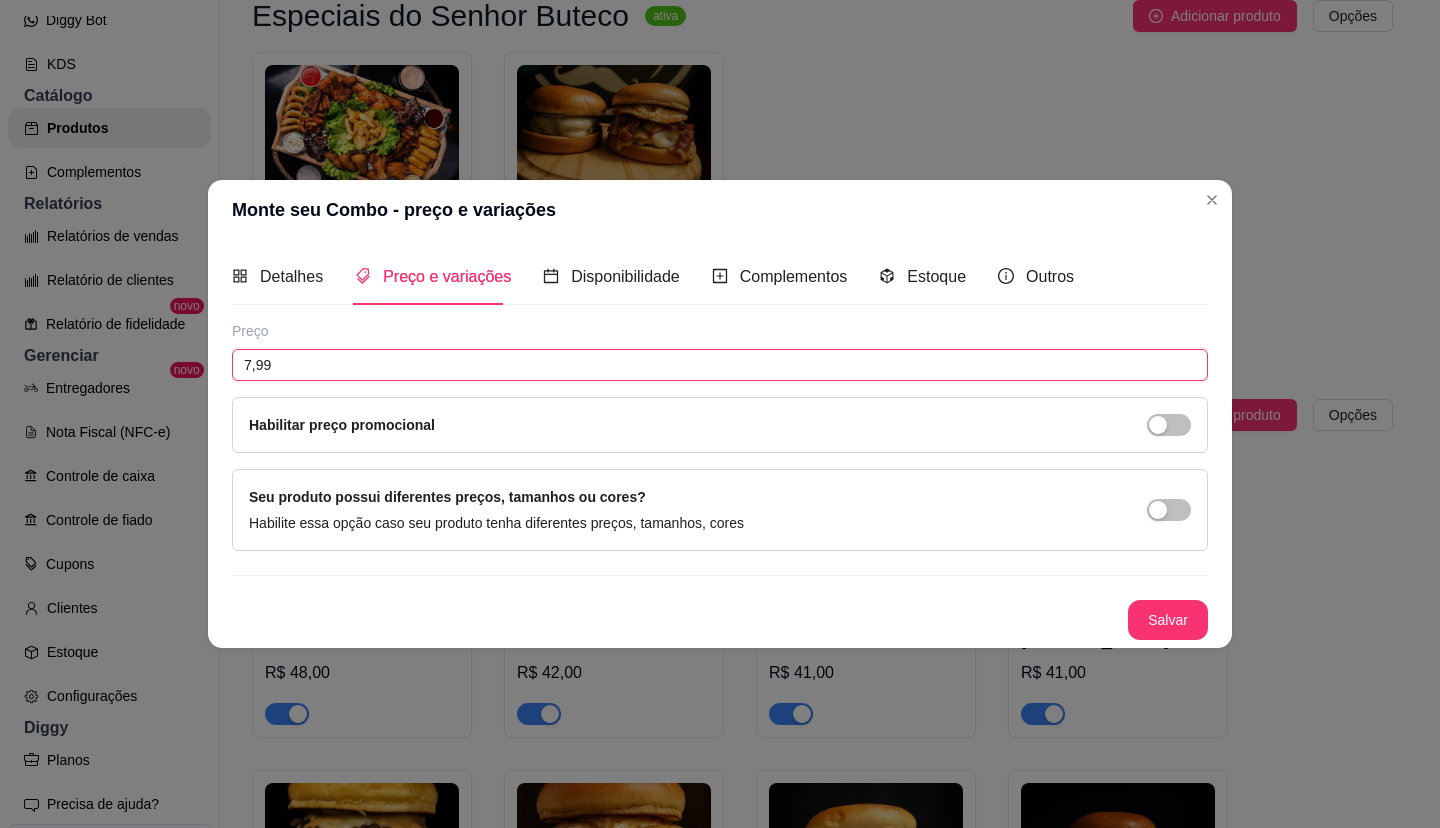 drag, startPoint x: 298, startPoint y: 375, endPoint x: 163, endPoint y: 375, distance: 135 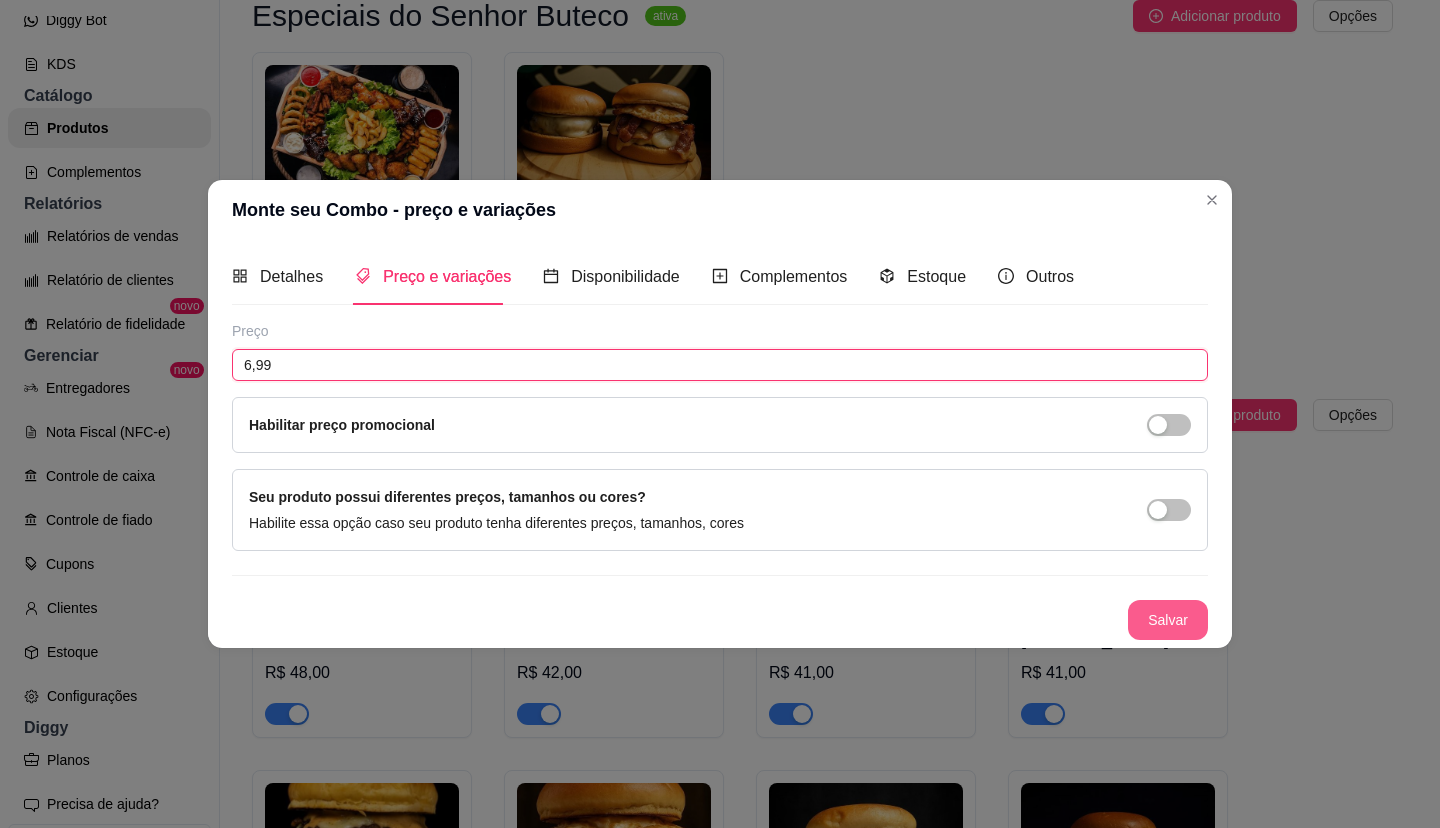type on "6,99" 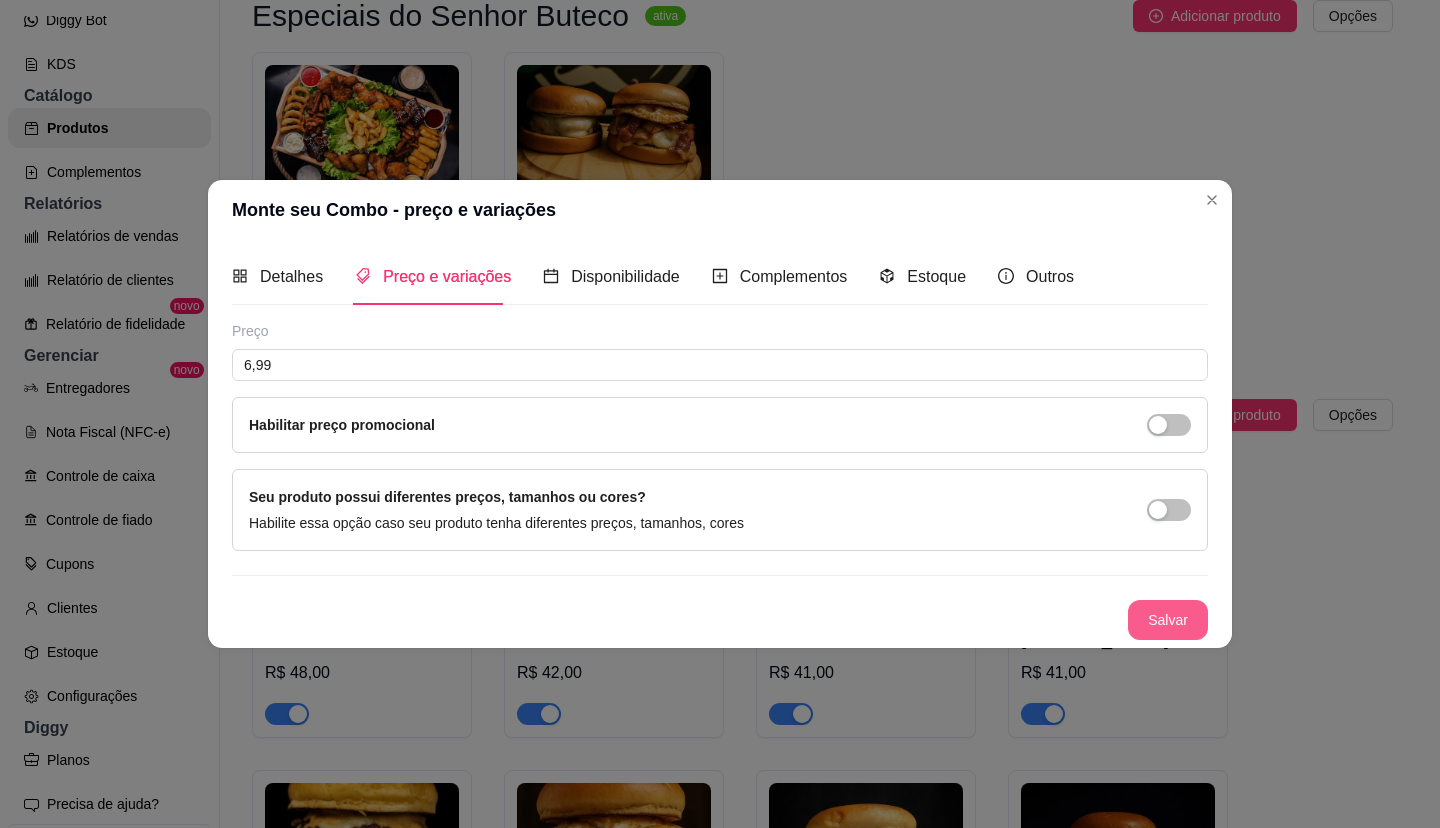 click on "Salvar" at bounding box center (1168, 620) 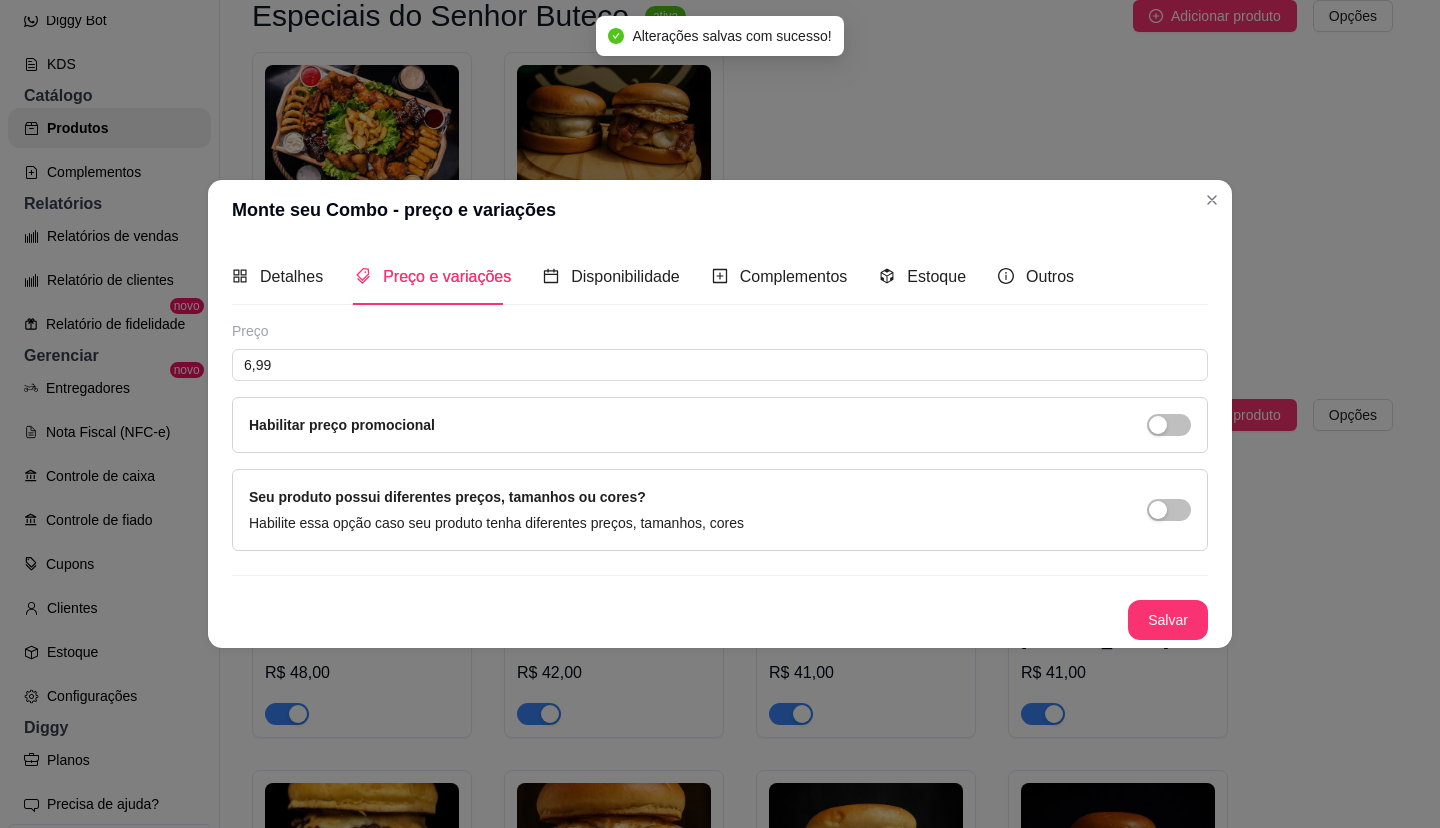 click on "Monte seu Combo - preço e variações" at bounding box center (720, 210) 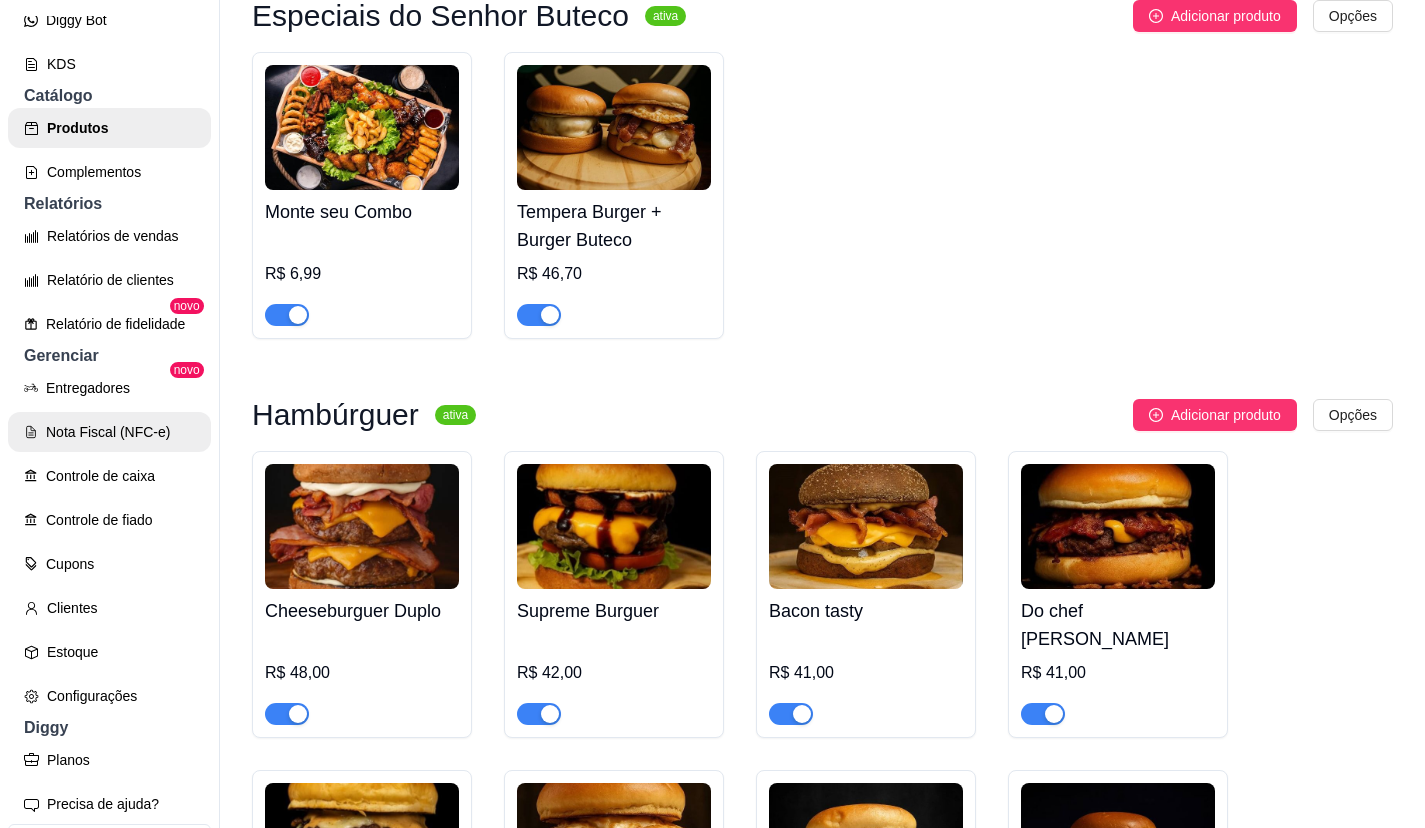 click on "Nota Fiscal (NFC-e)" at bounding box center [109, 432] 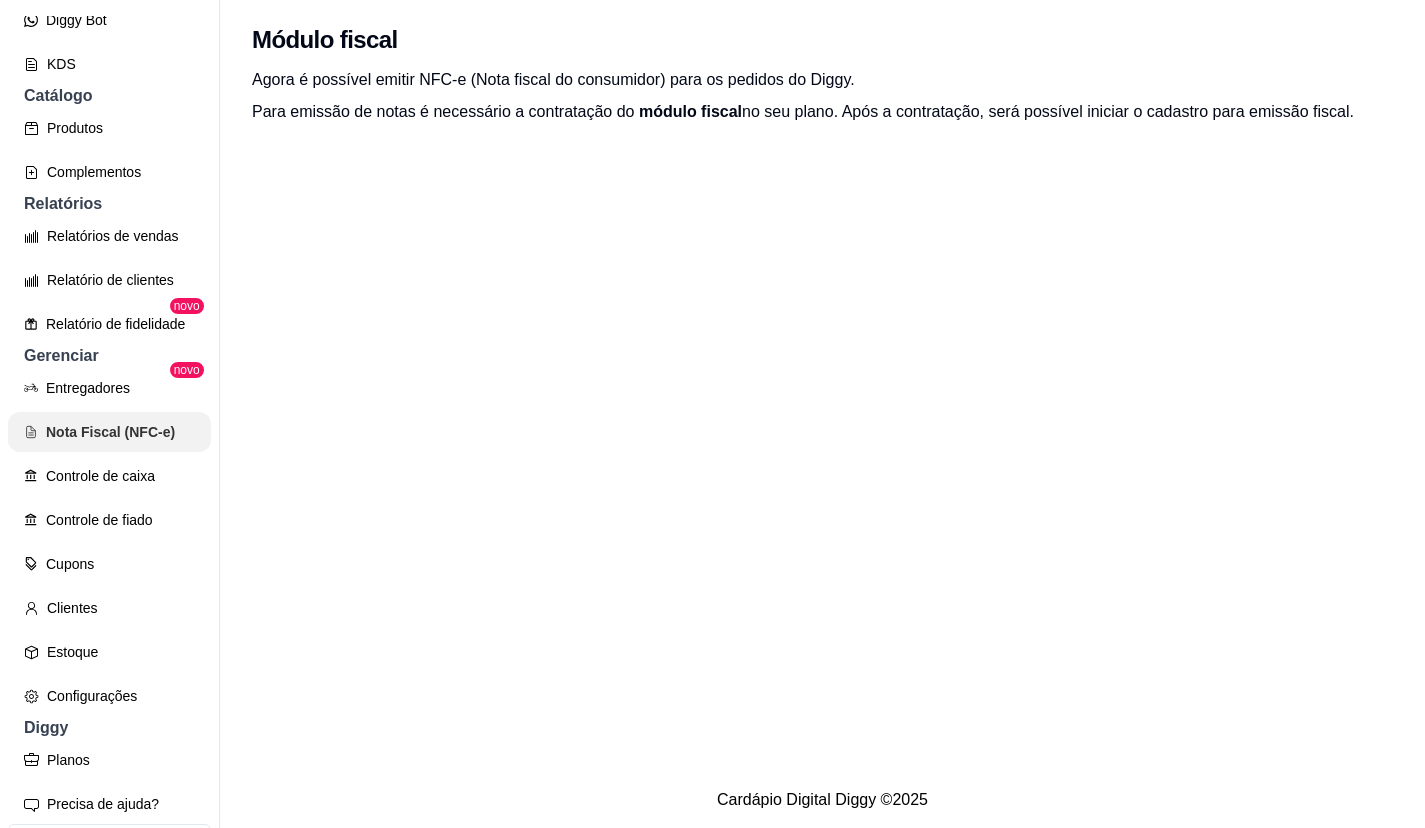 scroll, scrollTop: 0, scrollLeft: 0, axis: both 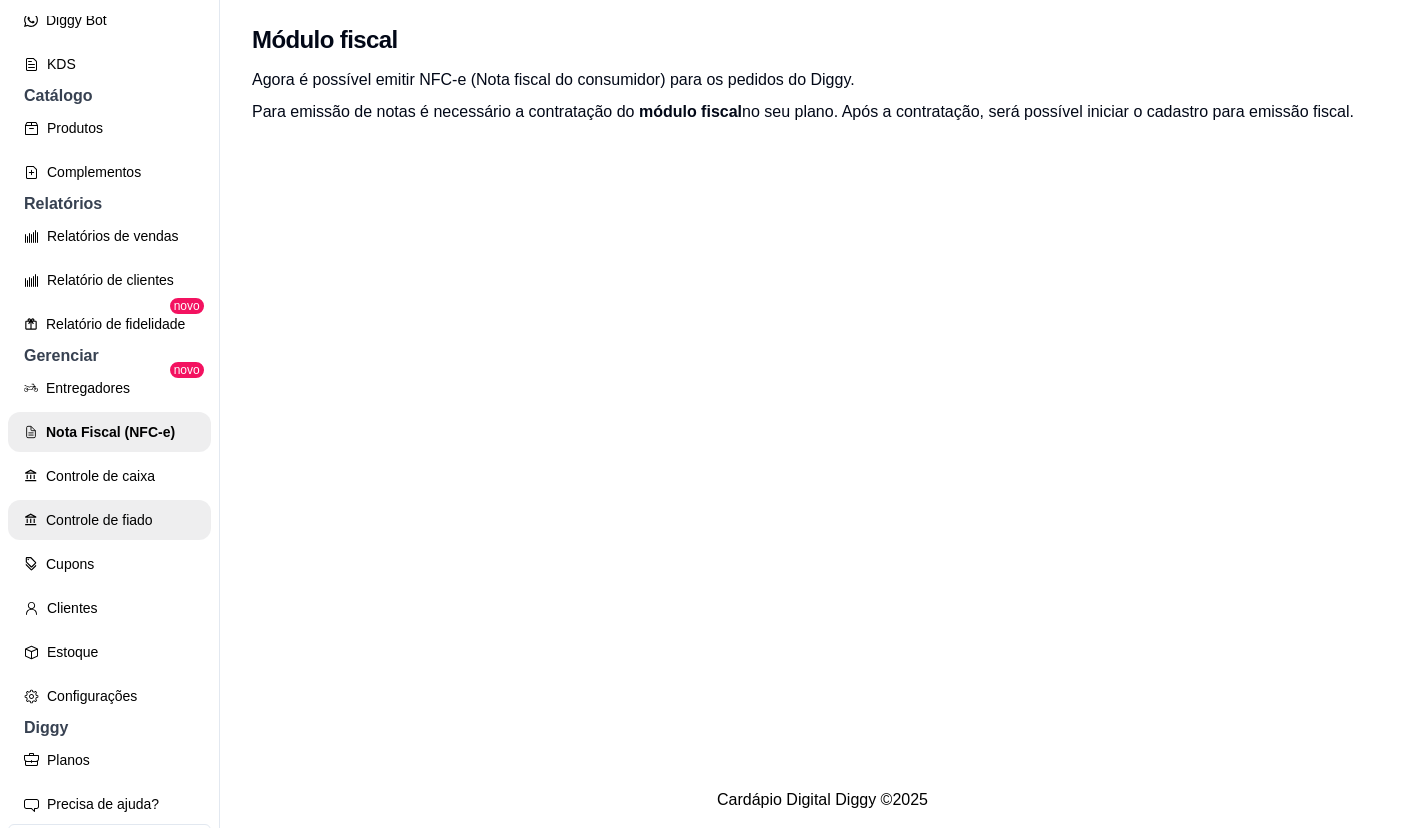 click on "Controle de fiado" at bounding box center [109, 520] 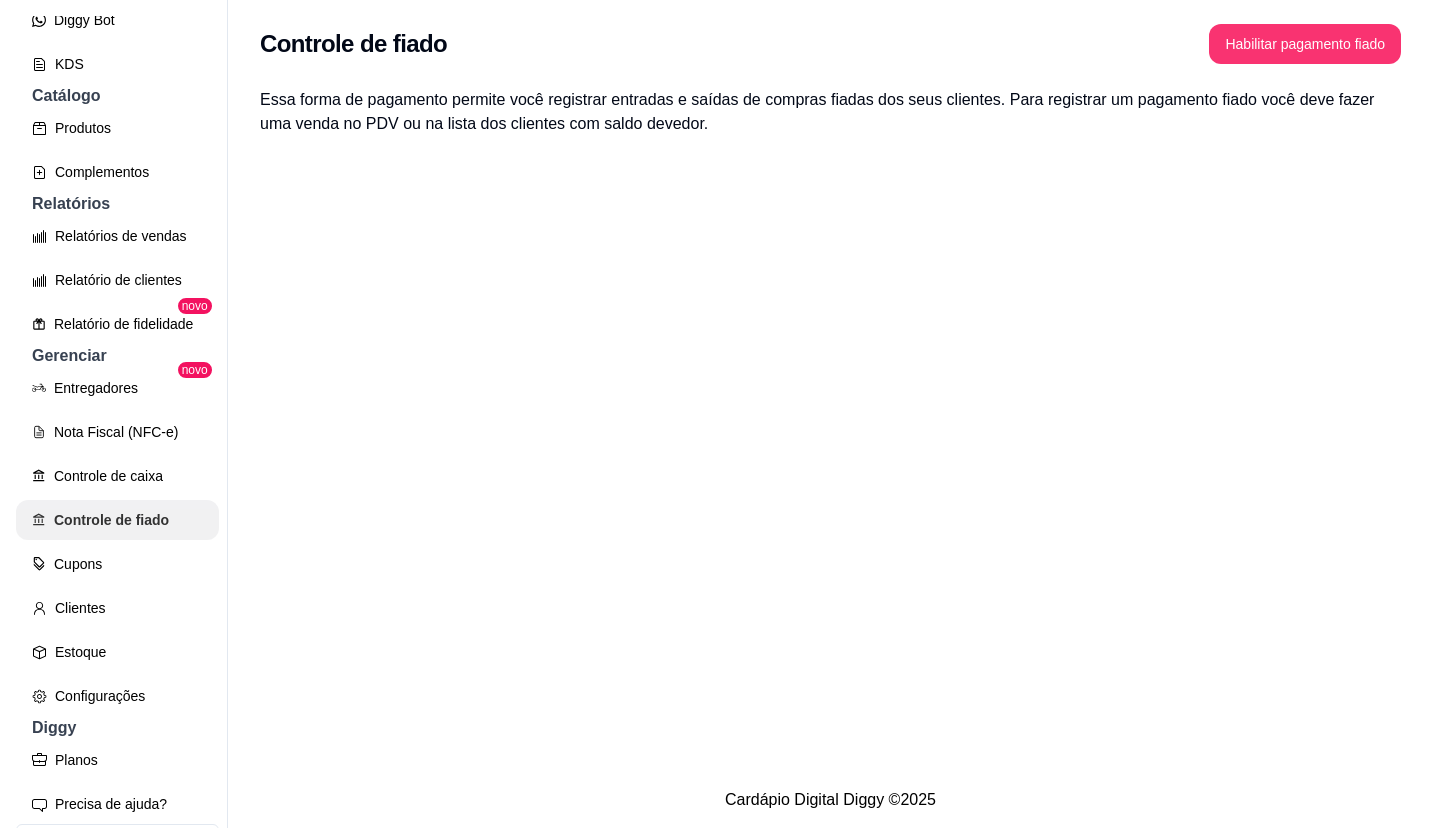 scroll, scrollTop: 542, scrollLeft: 0, axis: vertical 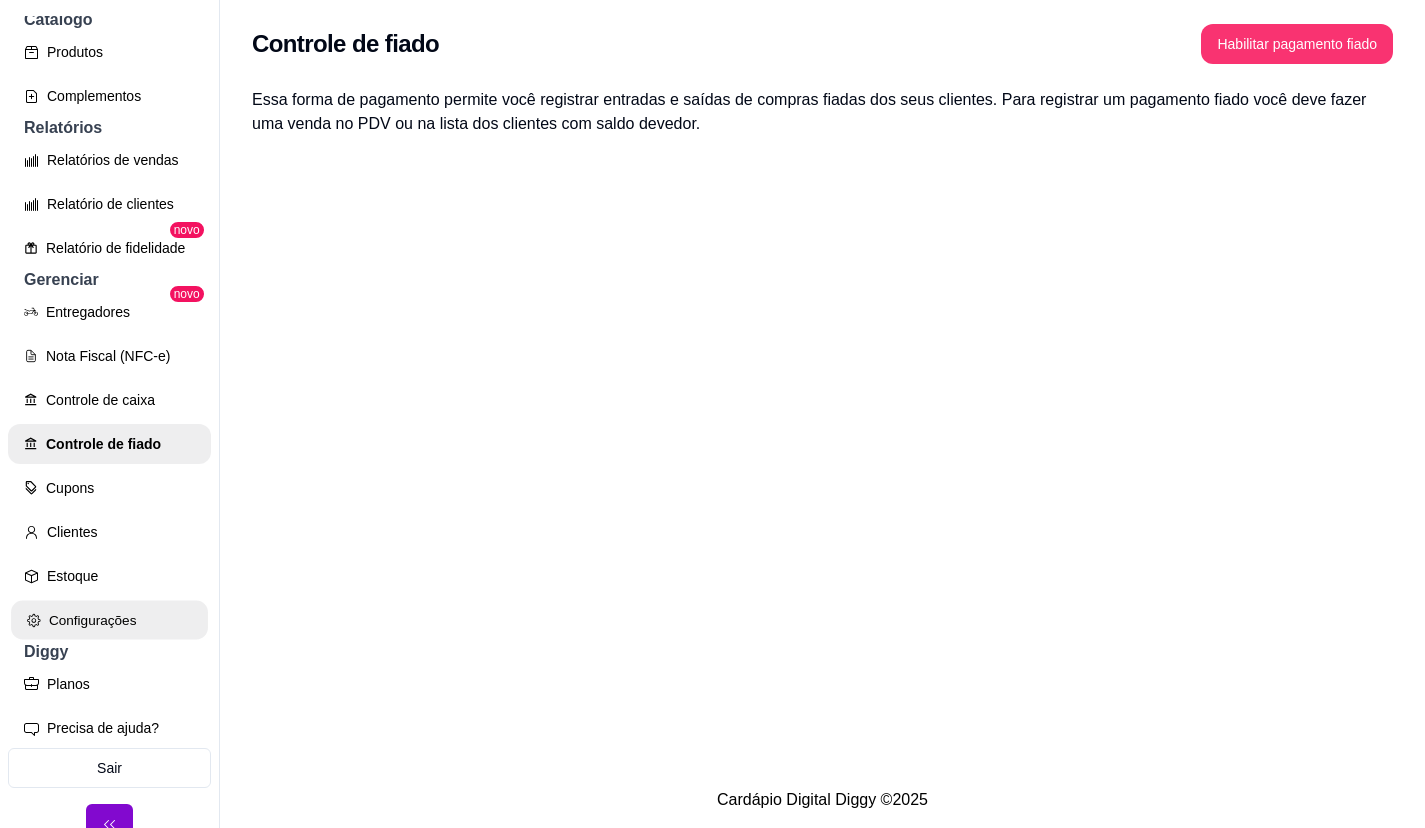 click on "Configurações" at bounding box center (109, 620) 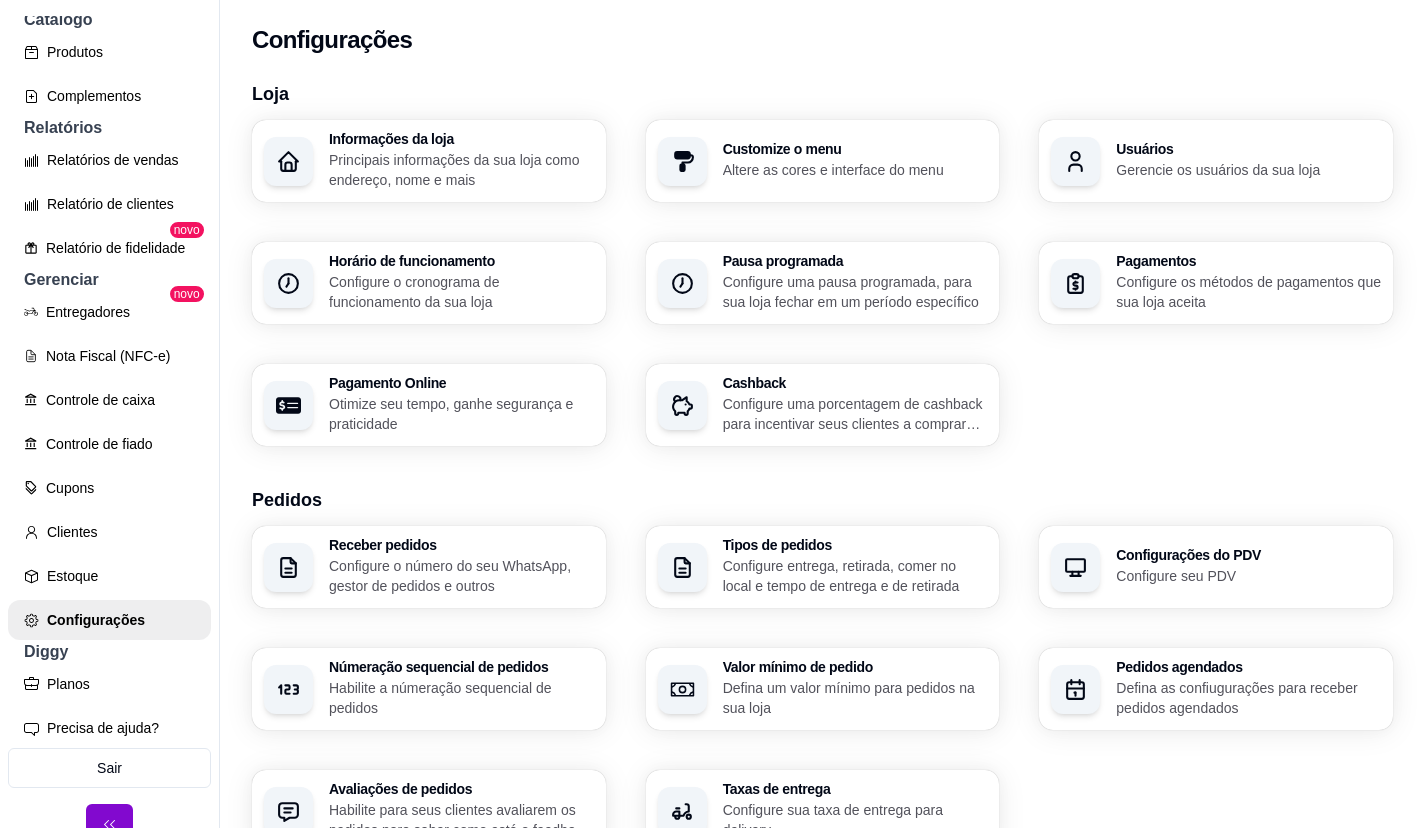 click on "Horário de funcionamento Configure o cronograma de funcionamento da sua loja" at bounding box center (429, 283) 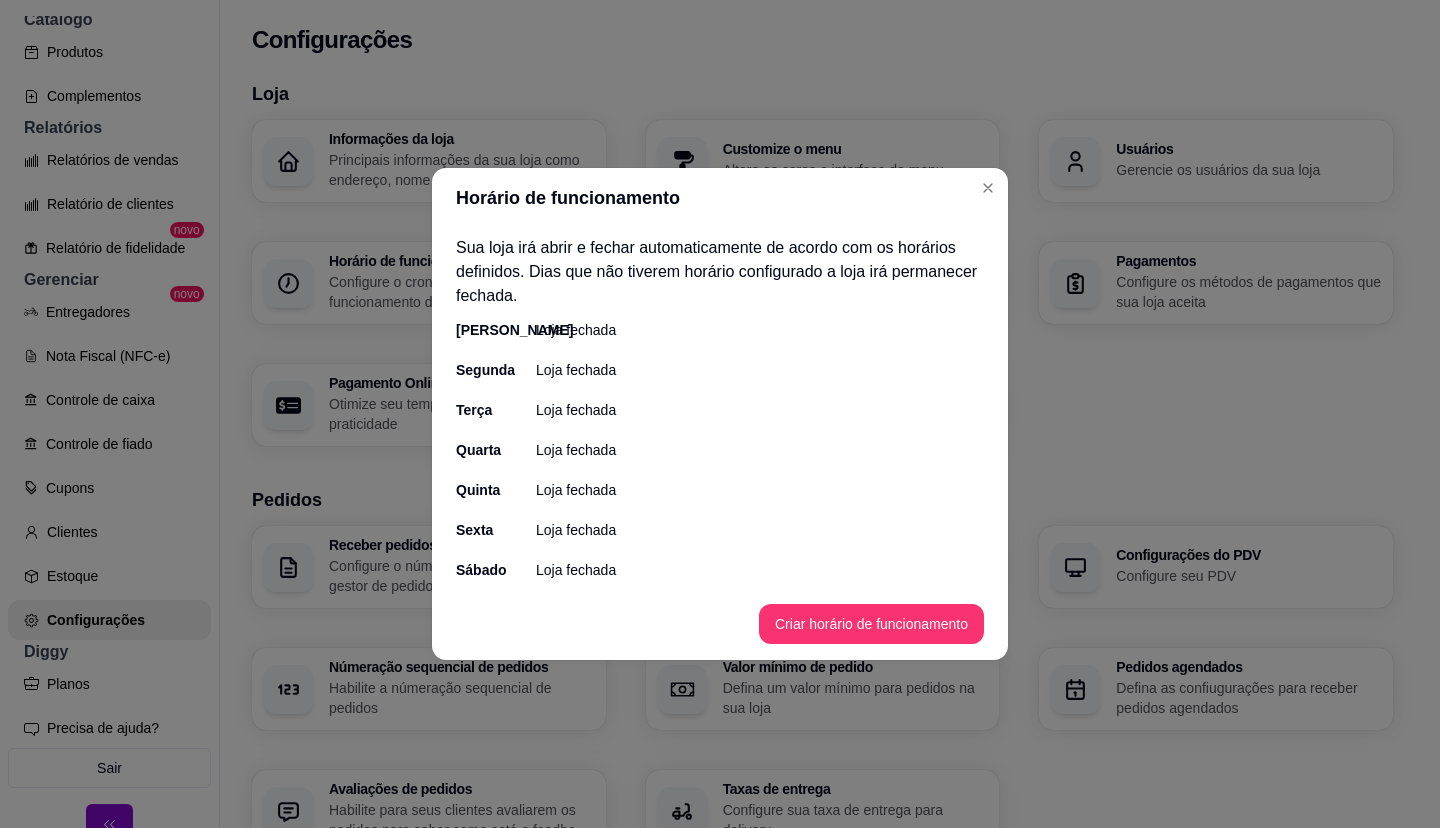 click on "Loja fechada" at bounding box center (576, 330) 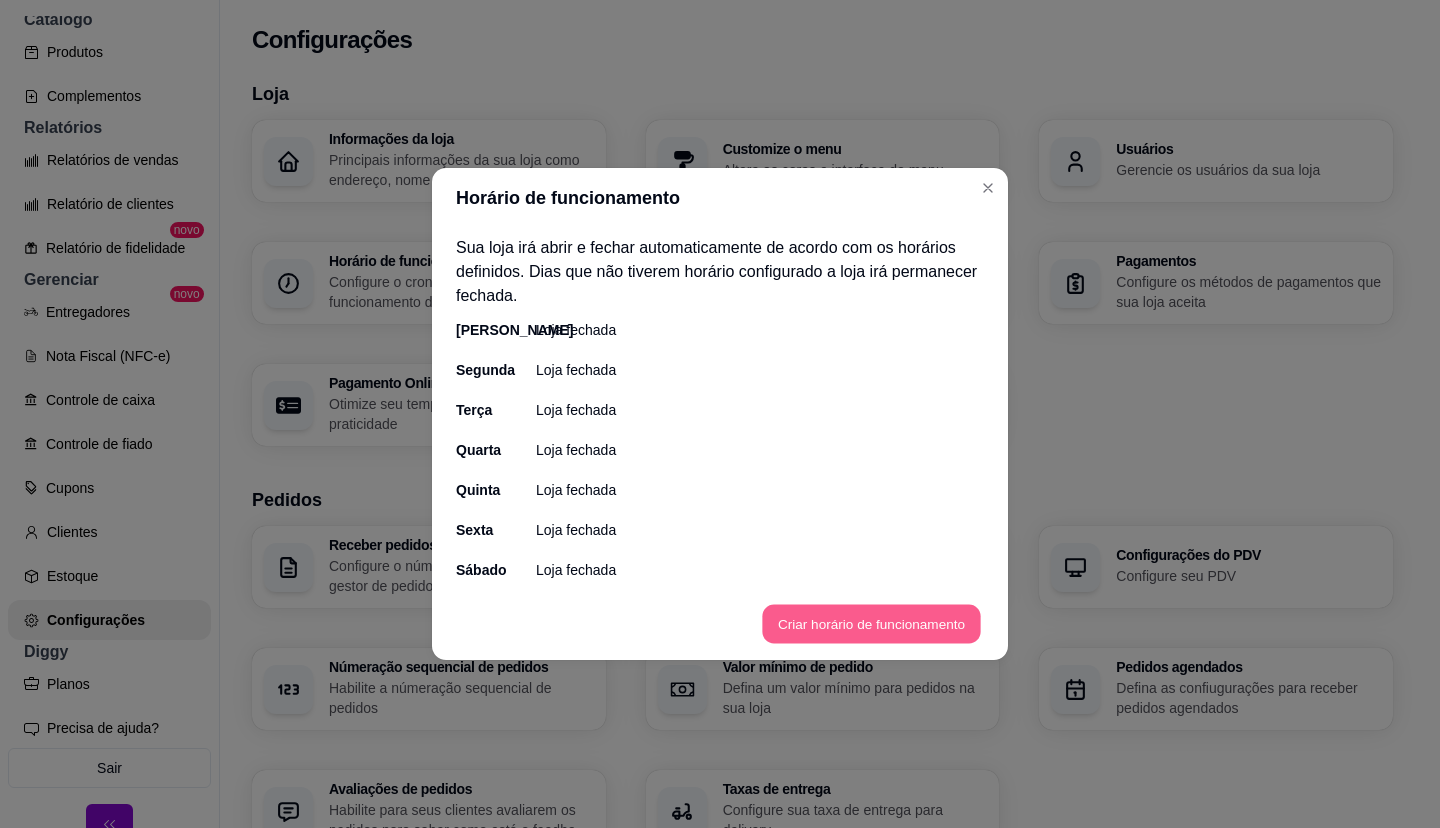 click on "Criar horário de funcionamento" at bounding box center [871, 624] 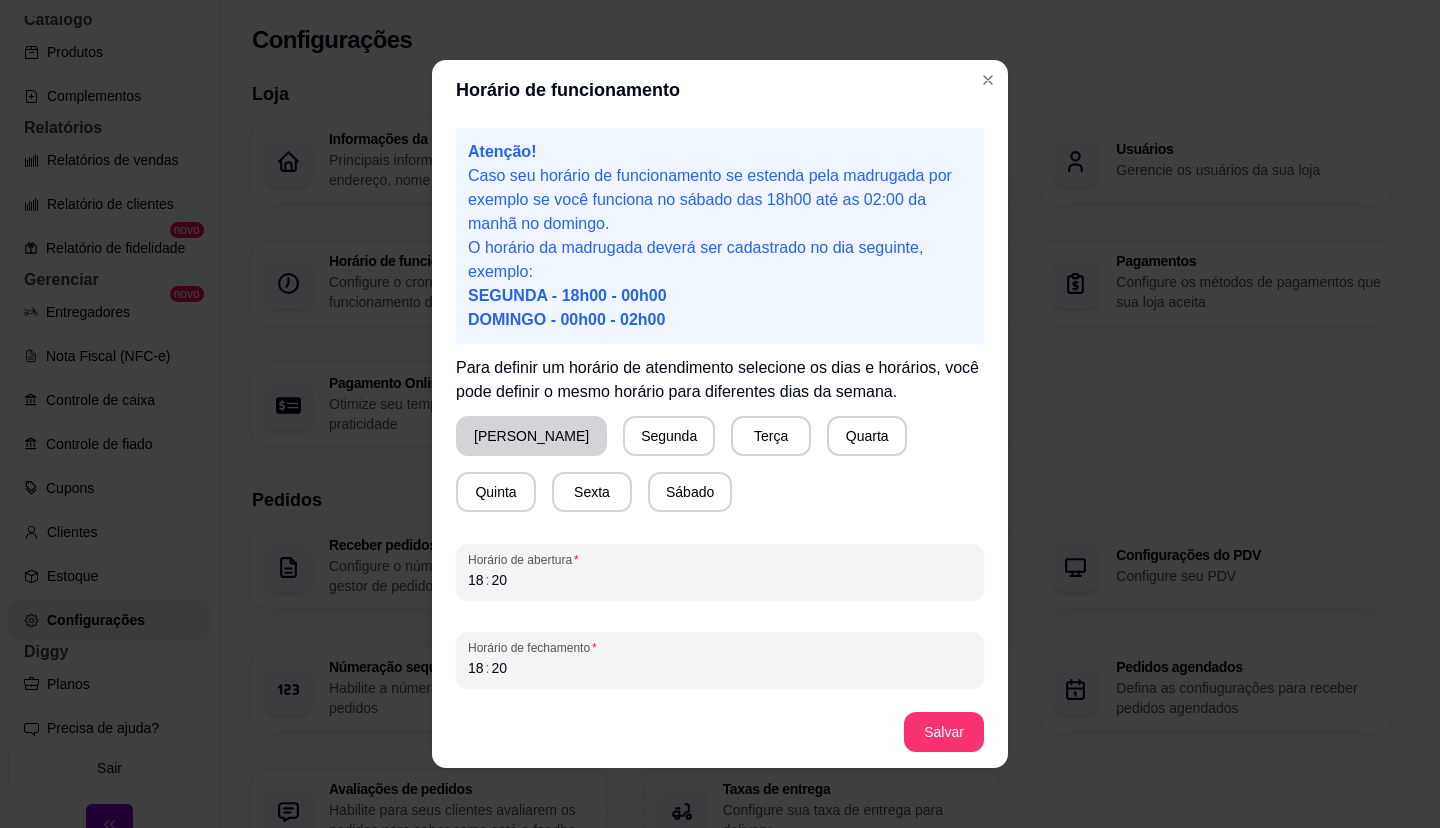 click on "Domingo" at bounding box center [531, 436] 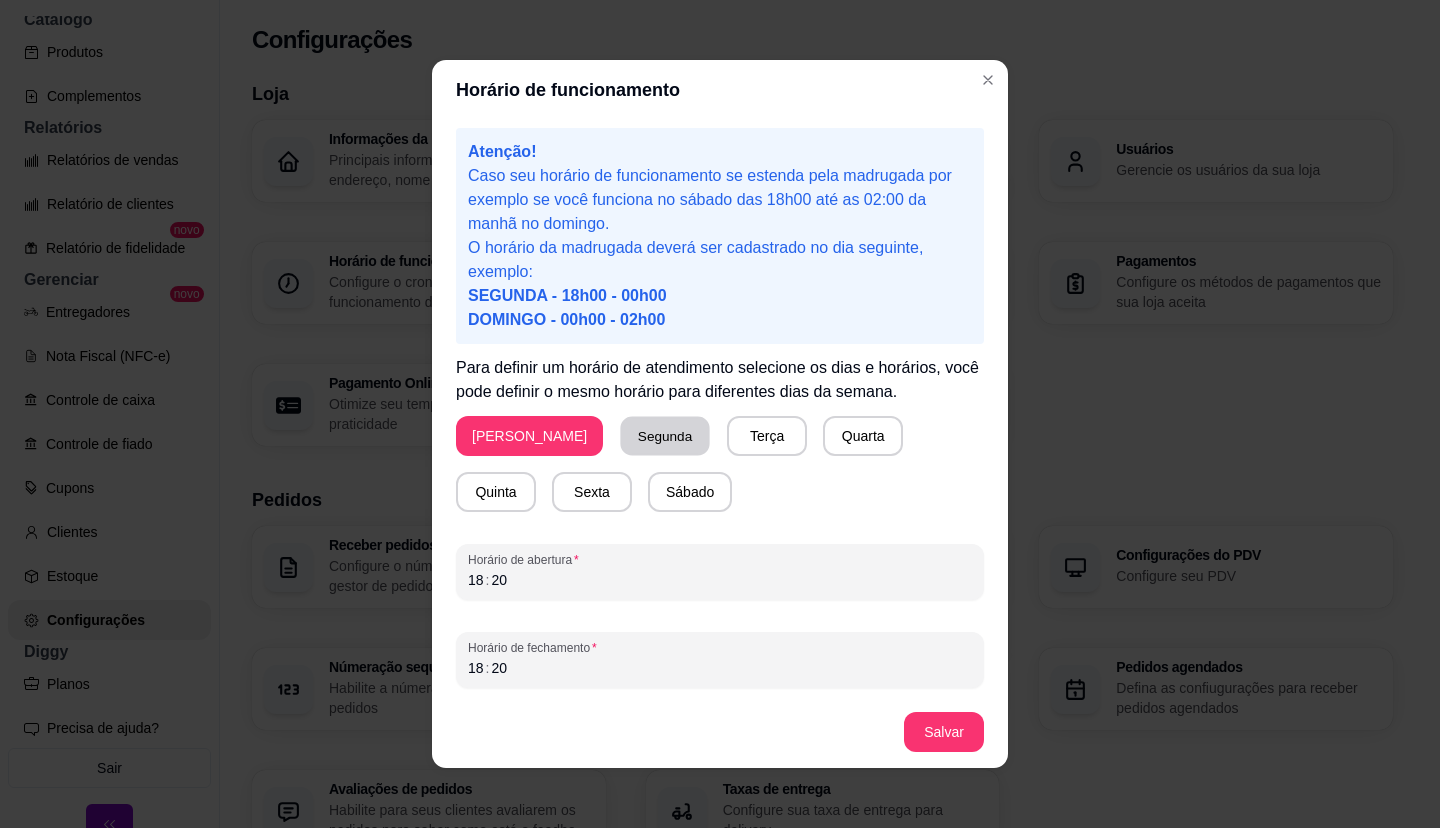 click on "Segunda" at bounding box center (665, 436) 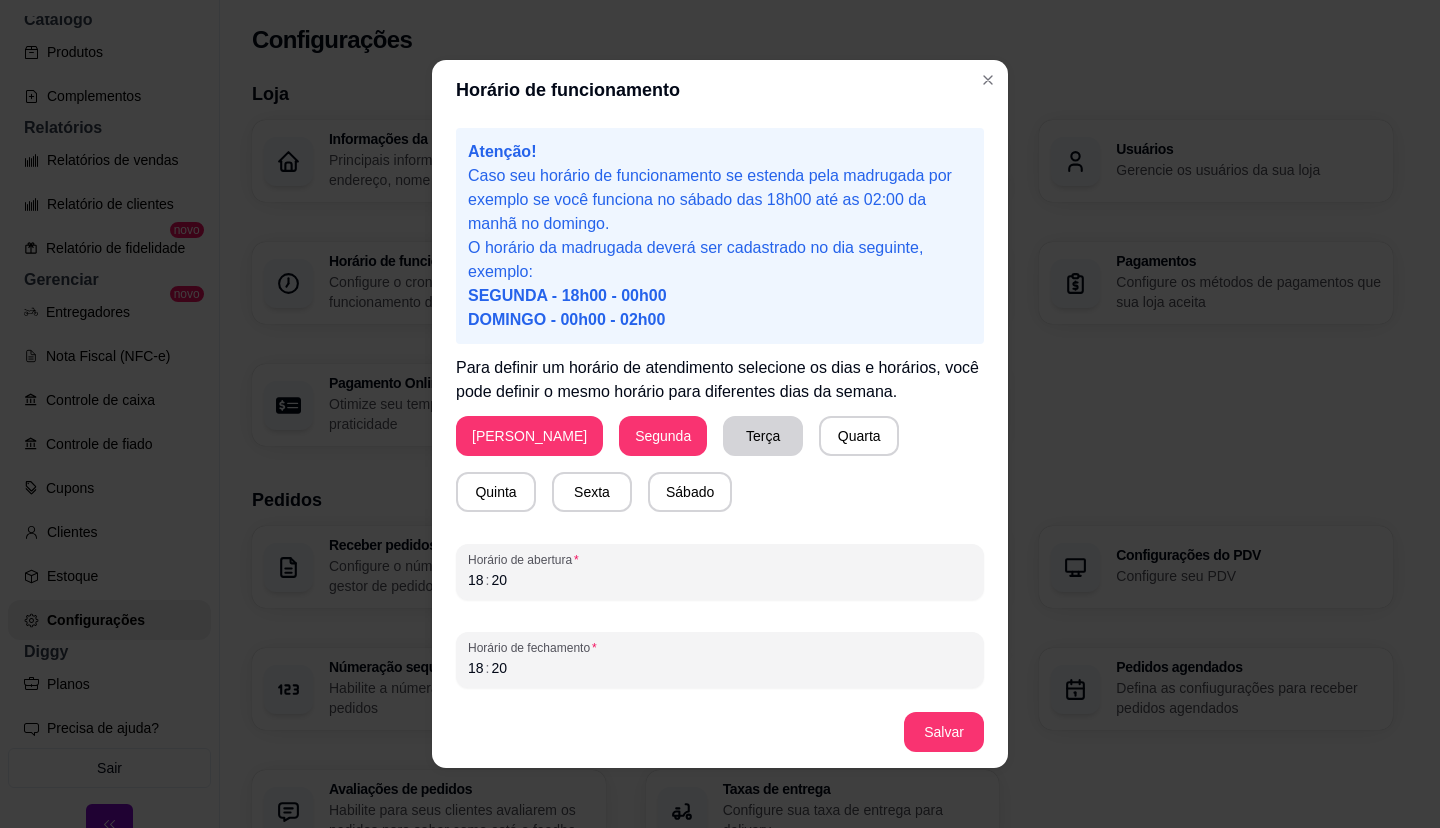 click on "Terça" at bounding box center (763, 436) 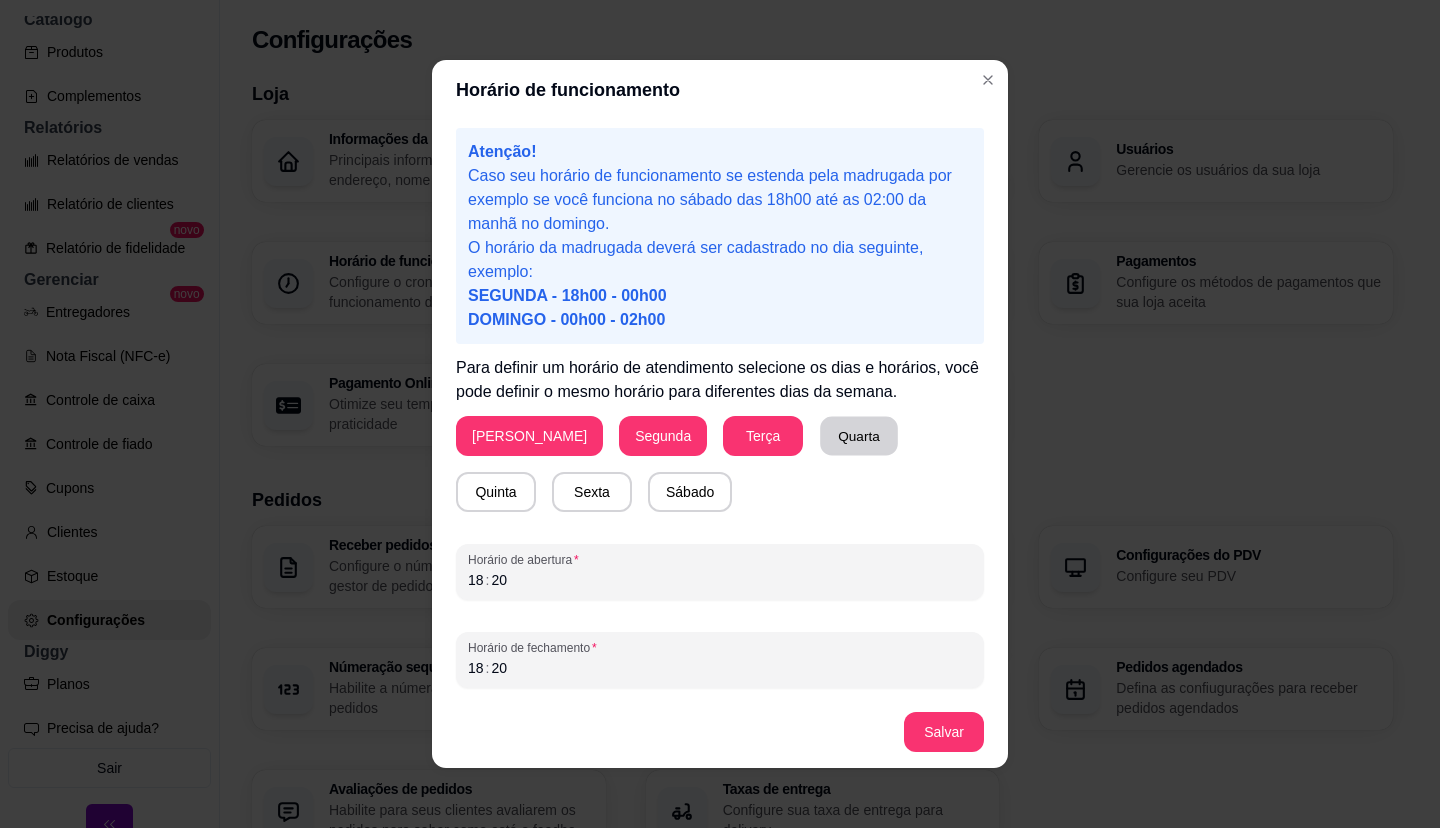 click on "Quarta" at bounding box center (859, 436) 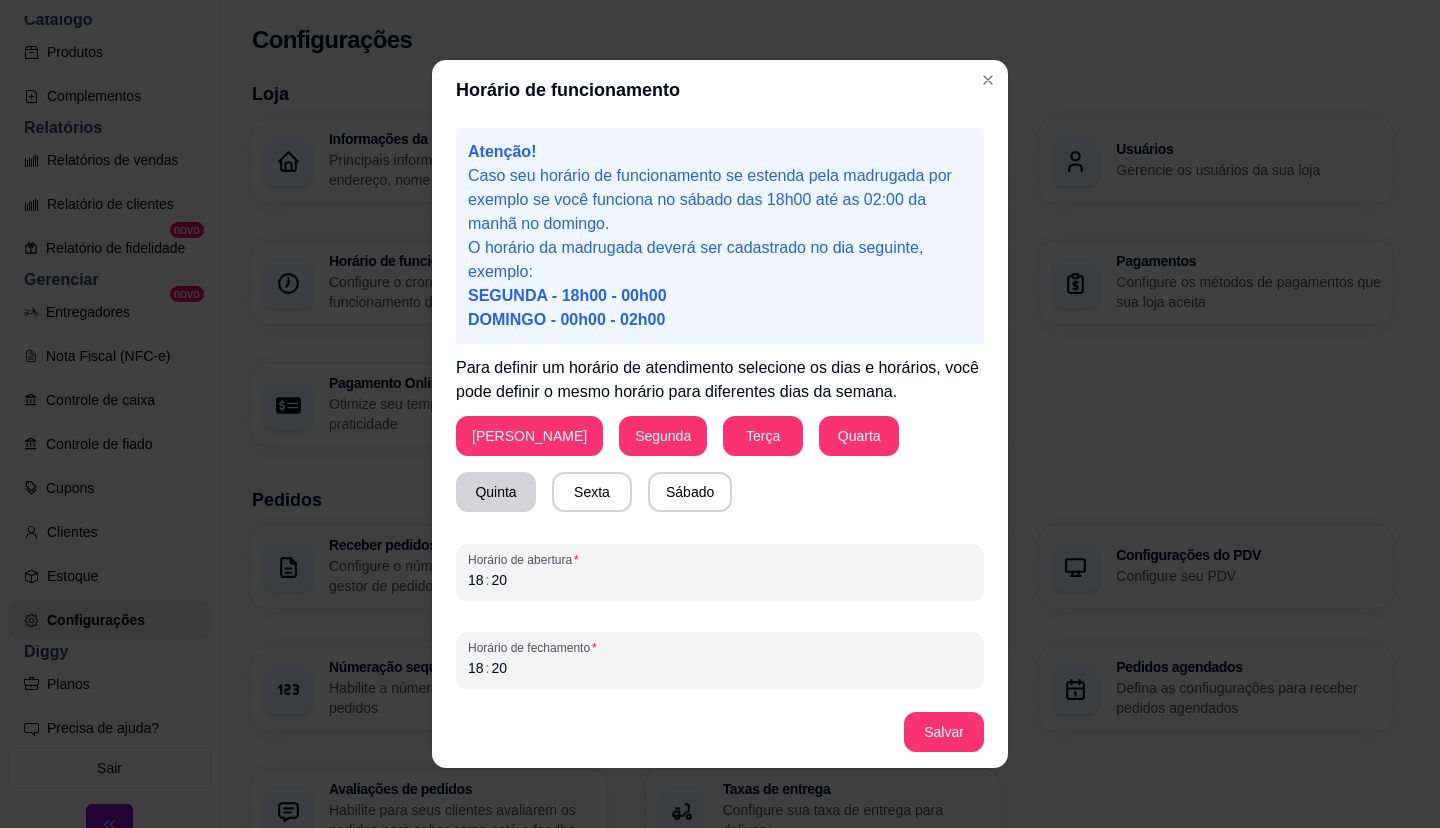 click on "Quinta" at bounding box center (496, 492) 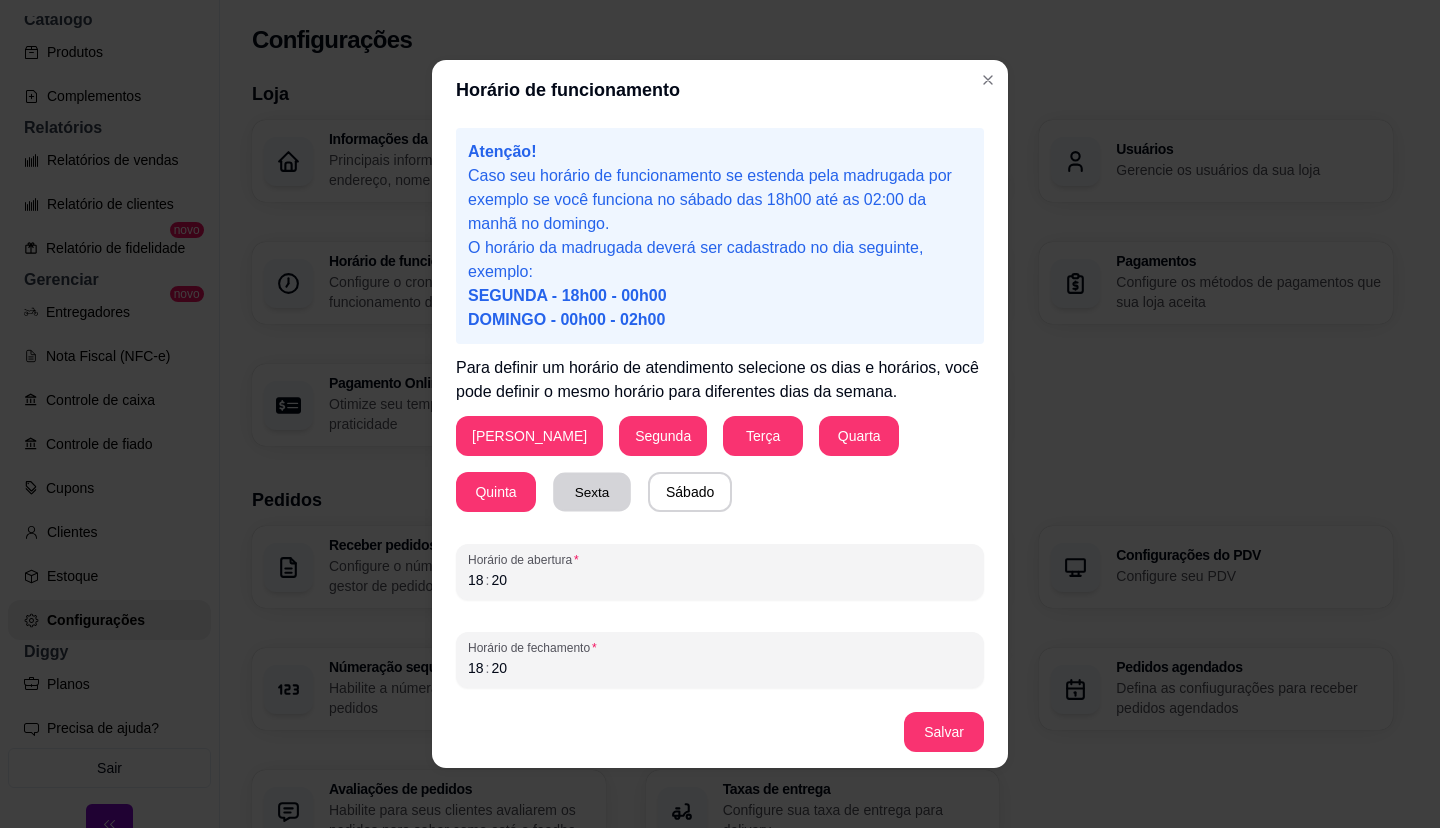 click on "Sexta" at bounding box center [592, 492] 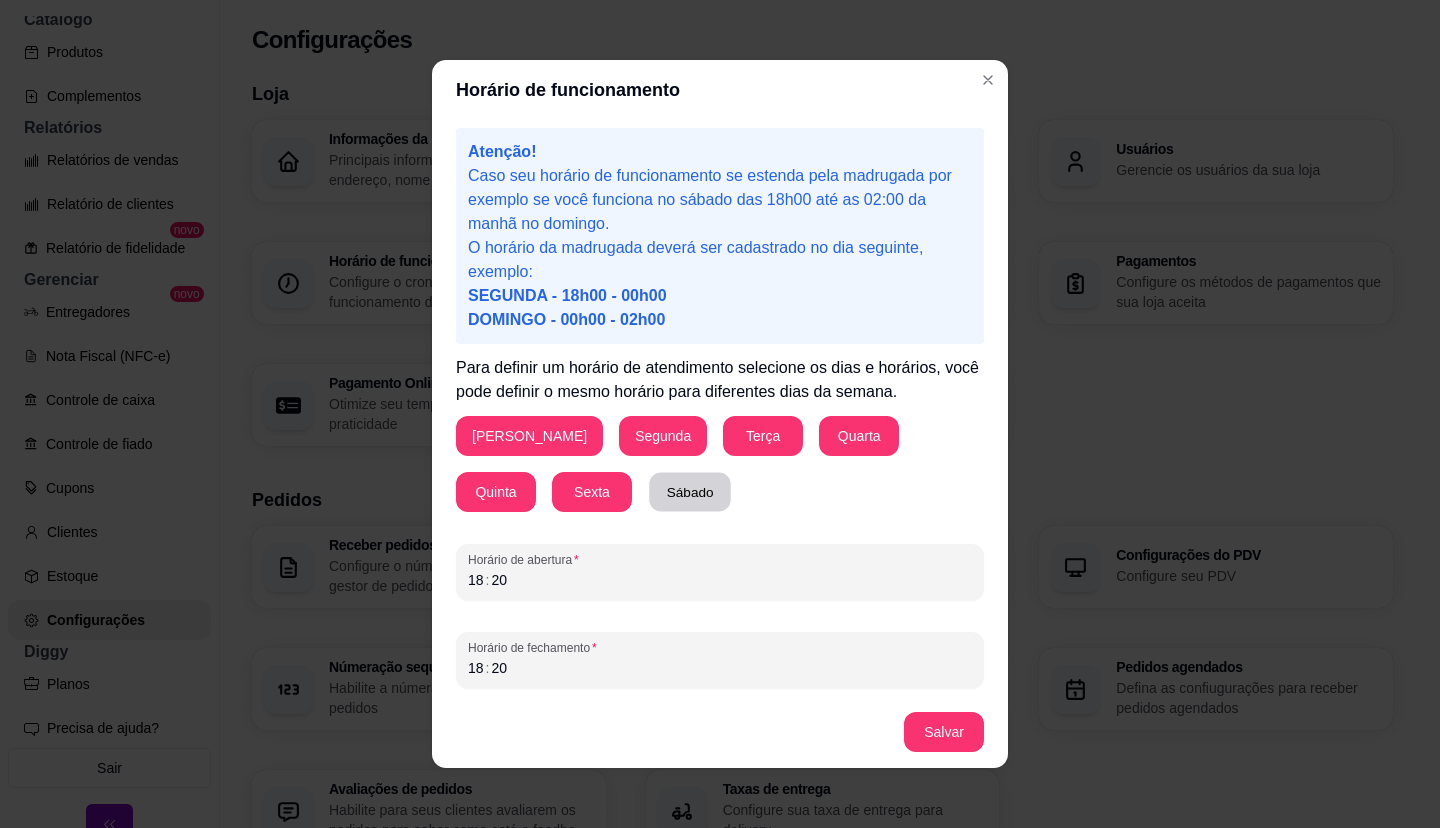 click on "Sábado" at bounding box center [690, 492] 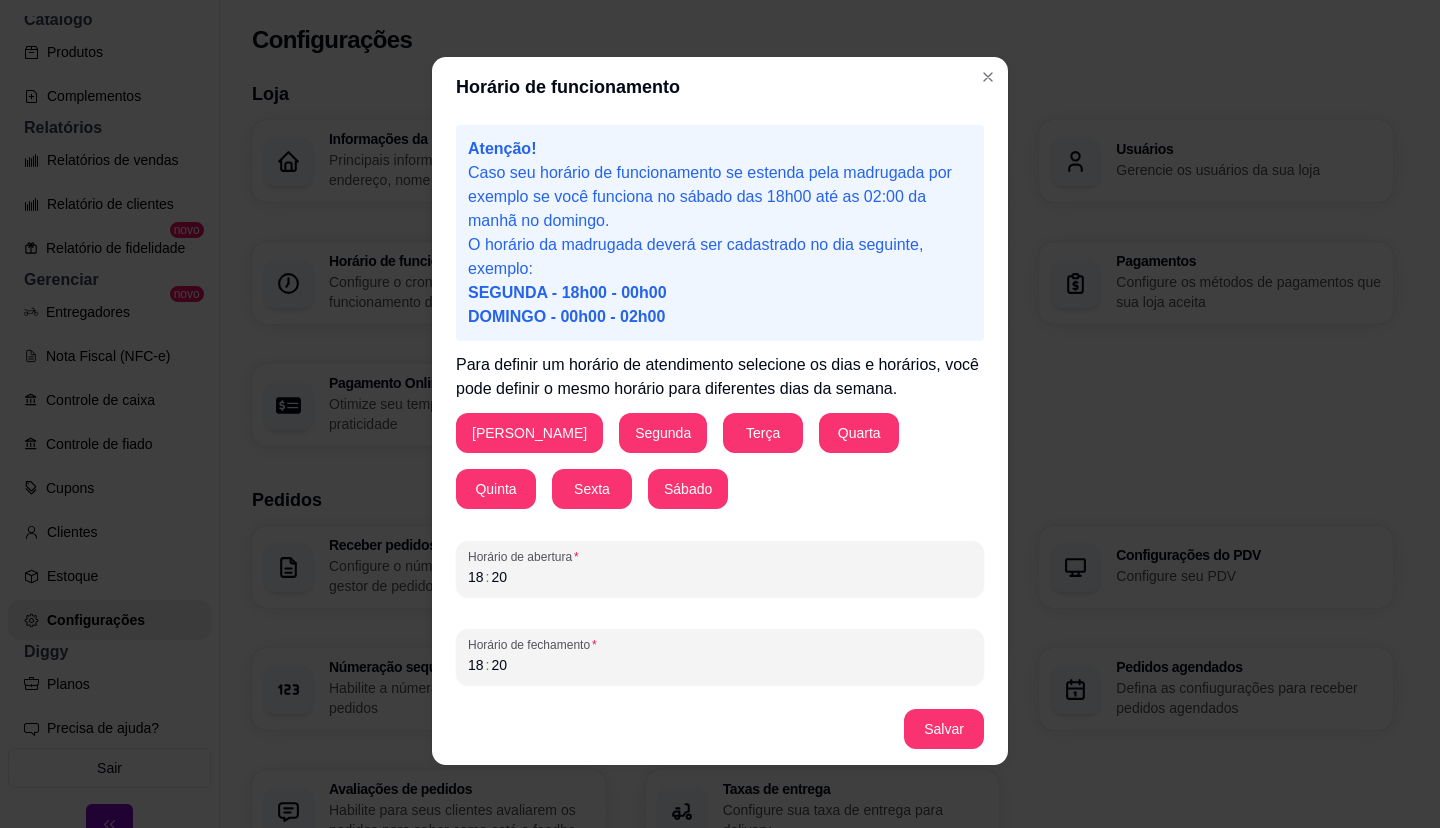 scroll, scrollTop: 4, scrollLeft: 0, axis: vertical 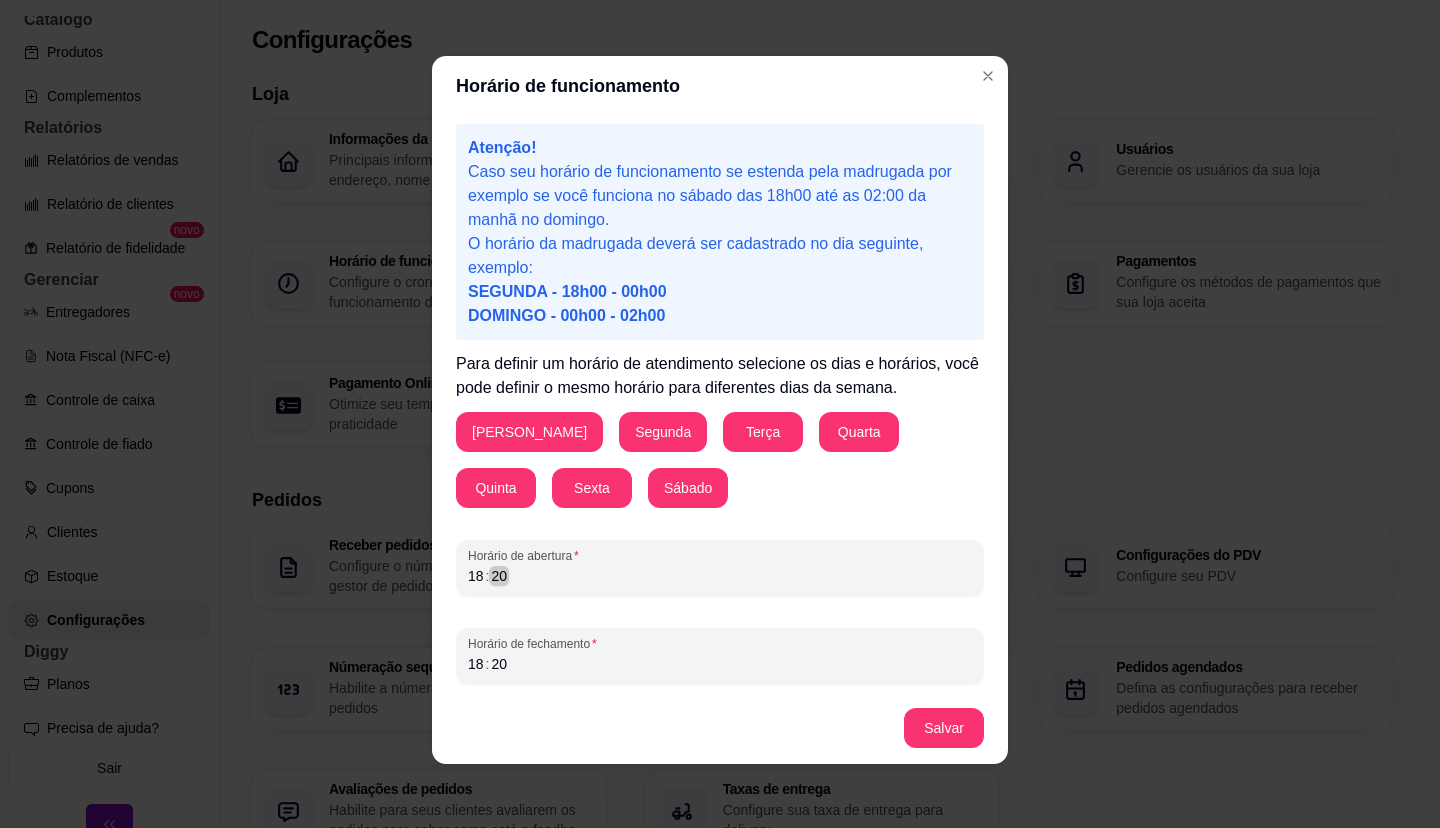 click on "20" at bounding box center [499, 576] 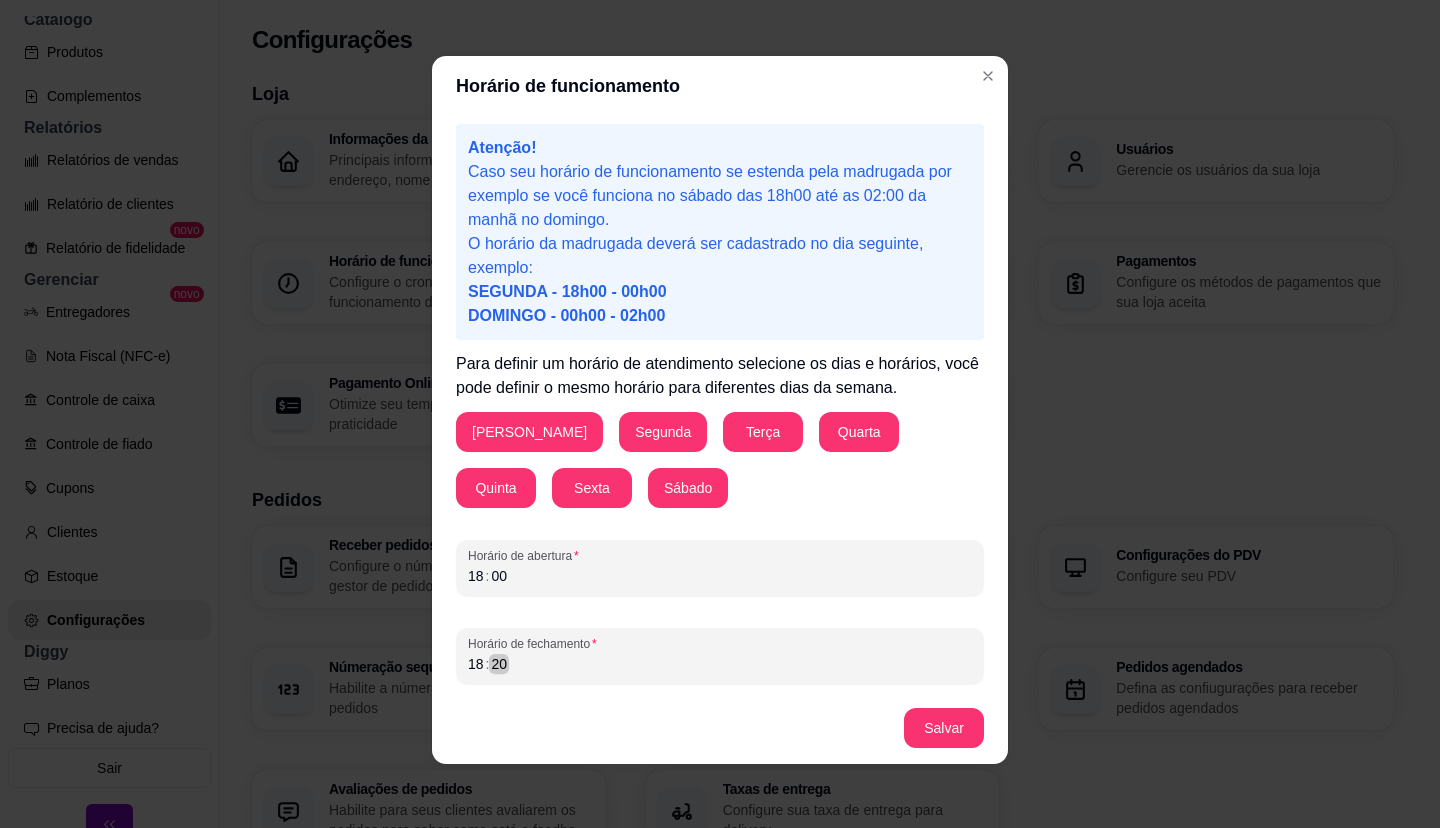 click on "Horário de fechamento 18 : 20" at bounding box center (720, 656) 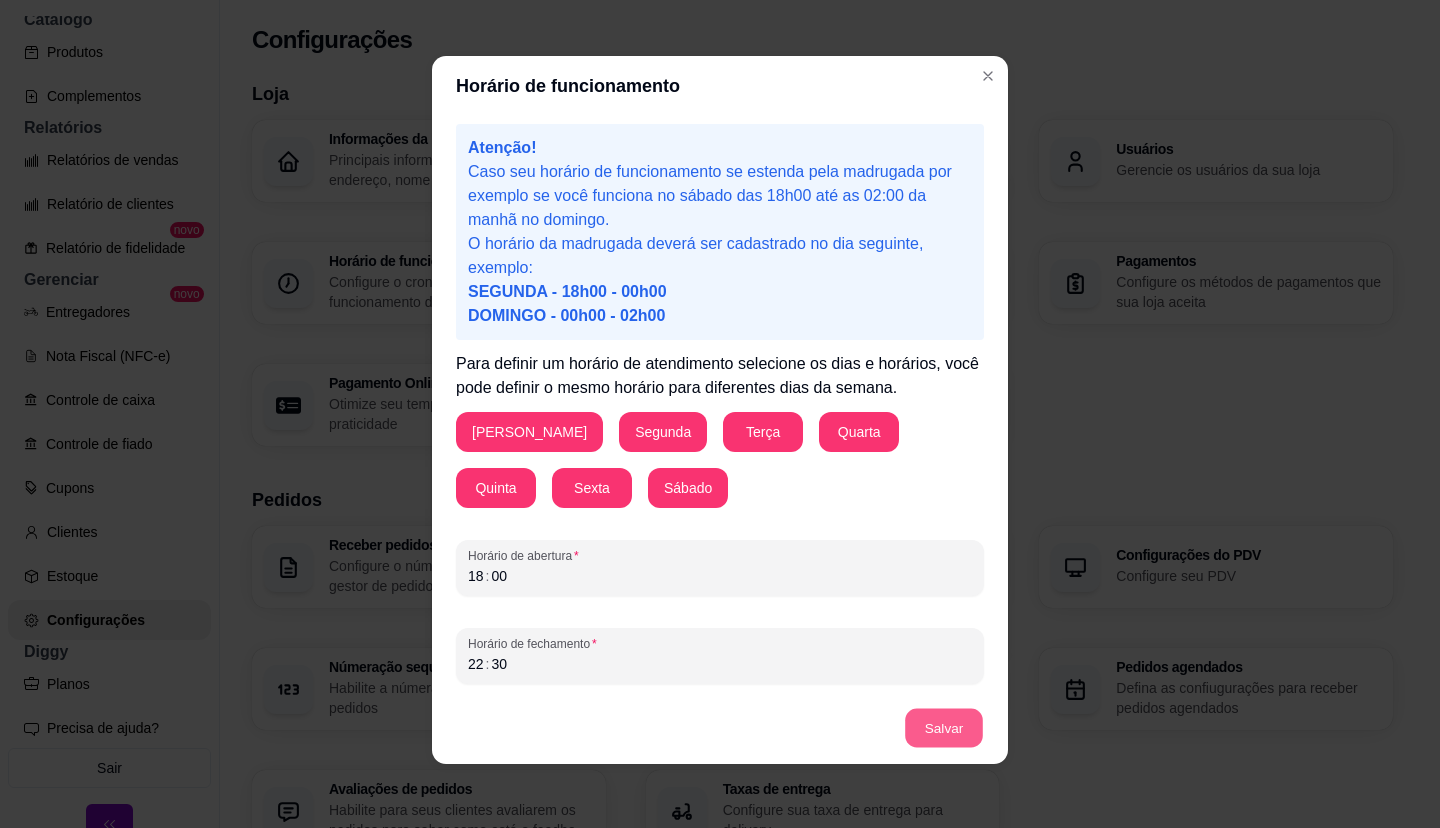 click on "Salvar" at bounding box center [944, 728] 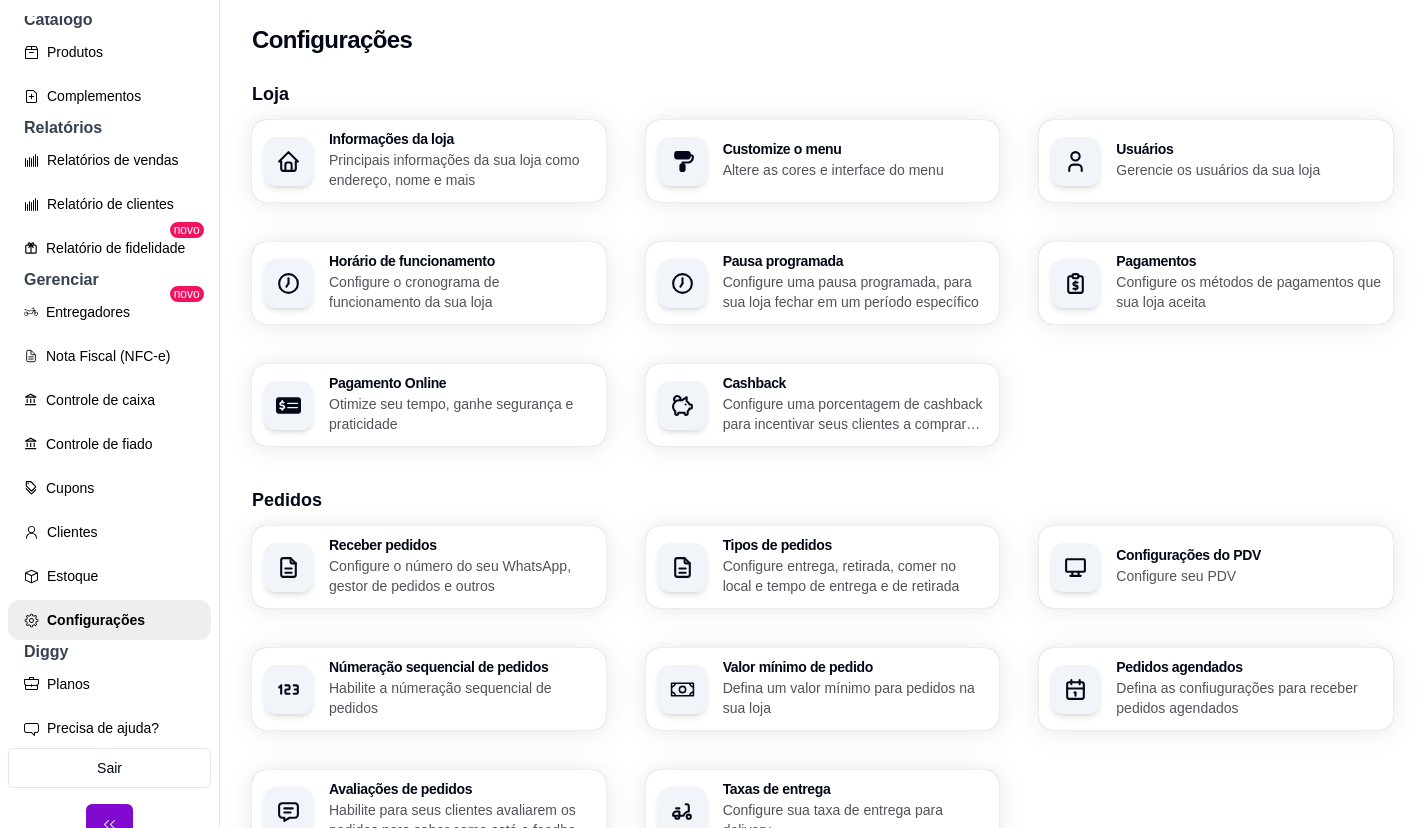 click on "Principais informações da sua loja como endereço, nome e mais" at bounding box center (461, 170) 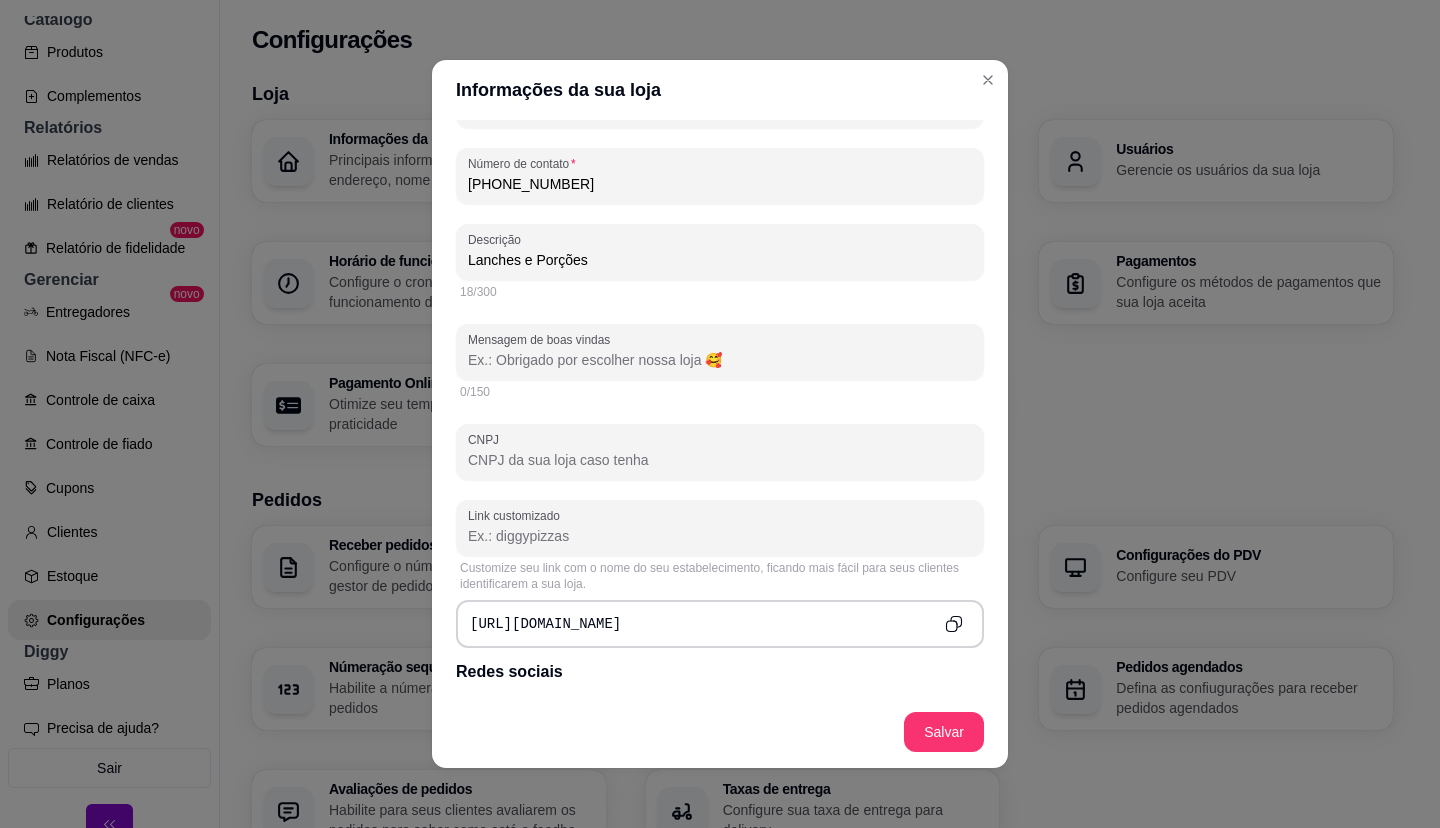 scroll, scrollTop: 400, scrollLeft: 0, axis: vertical 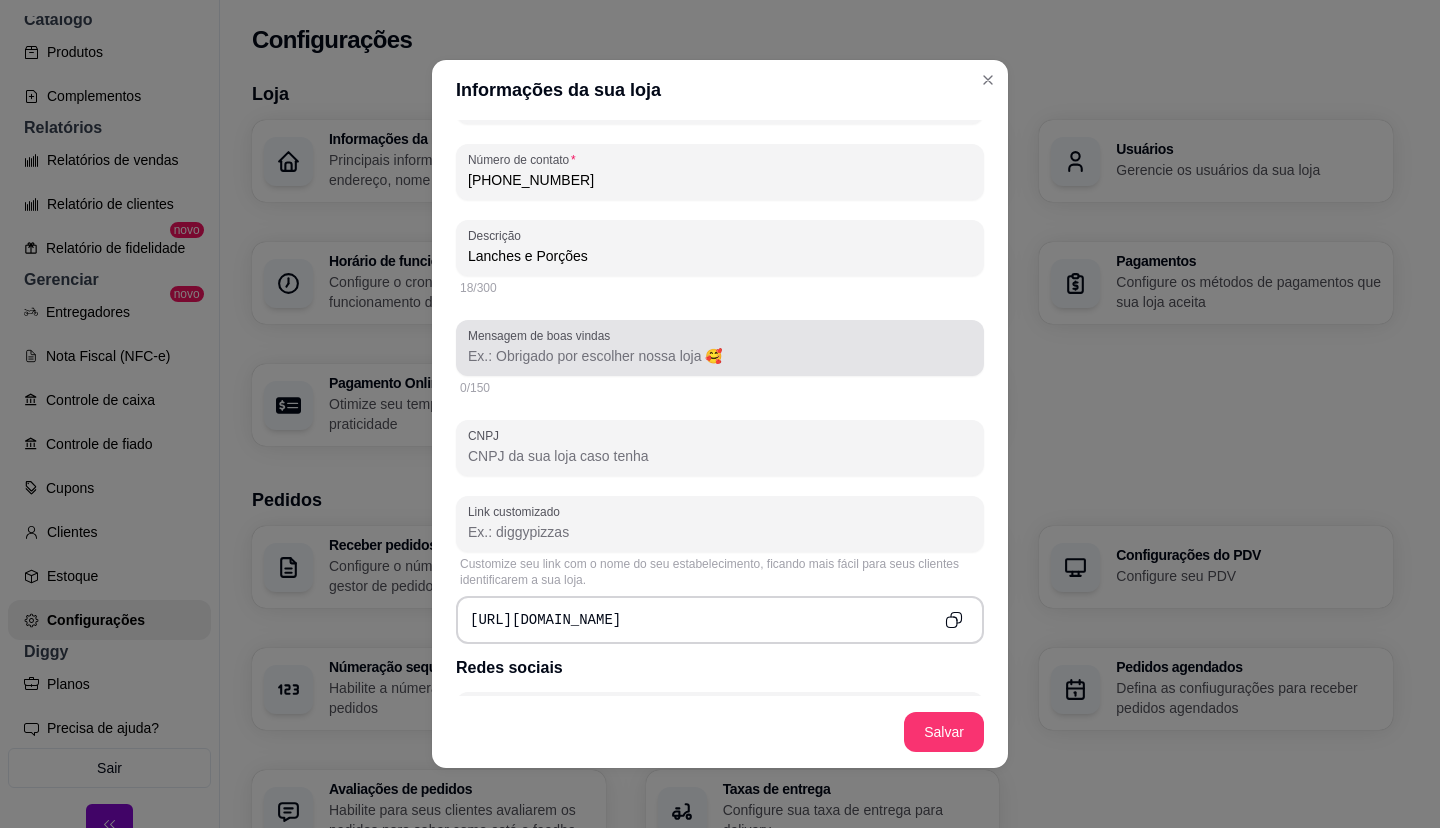 click on "Mensagem de boas vindas" at bounding box center [720, 356] 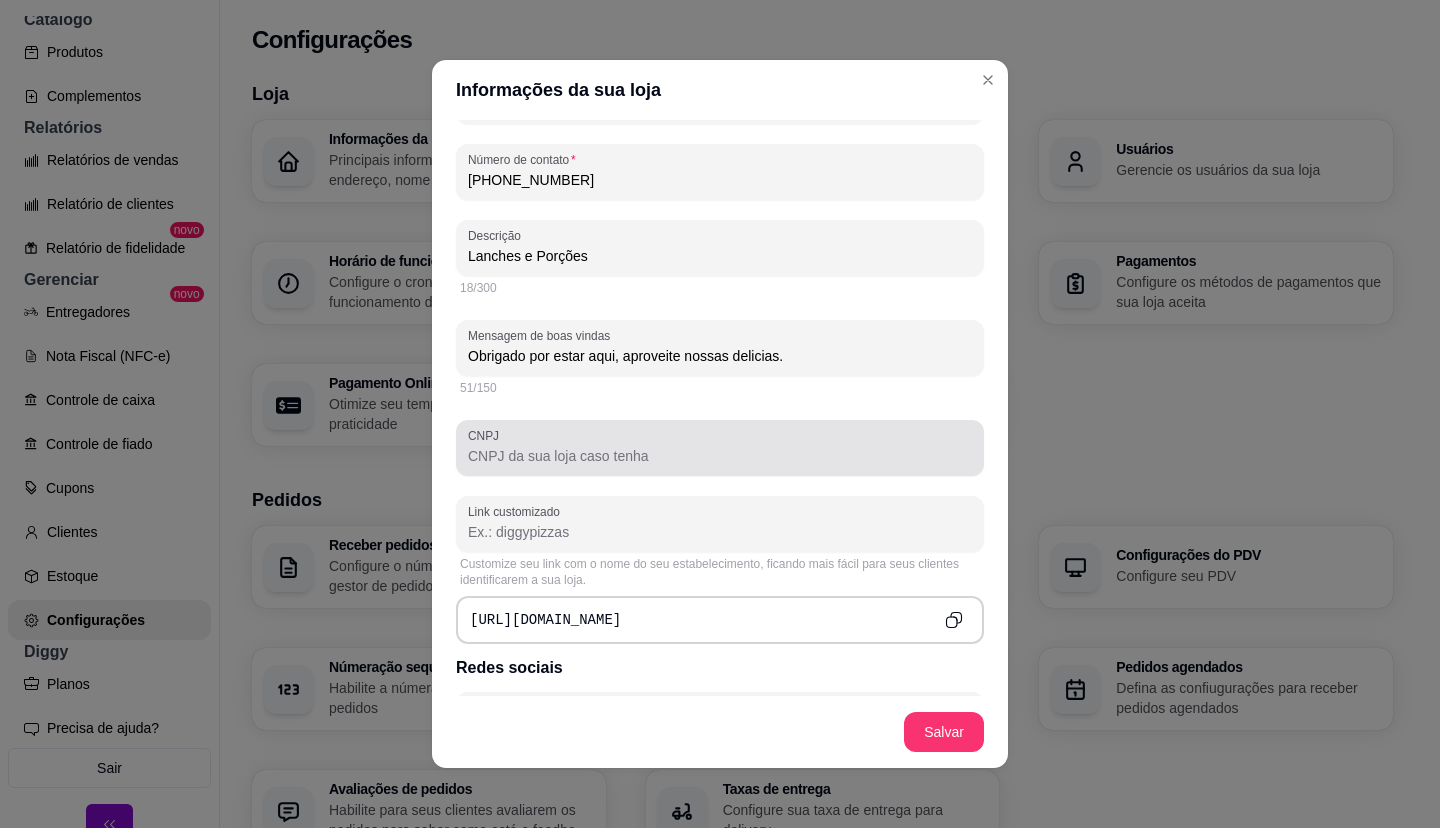 type on "Obrigado por estar aqui, aproveite nossas delicias." 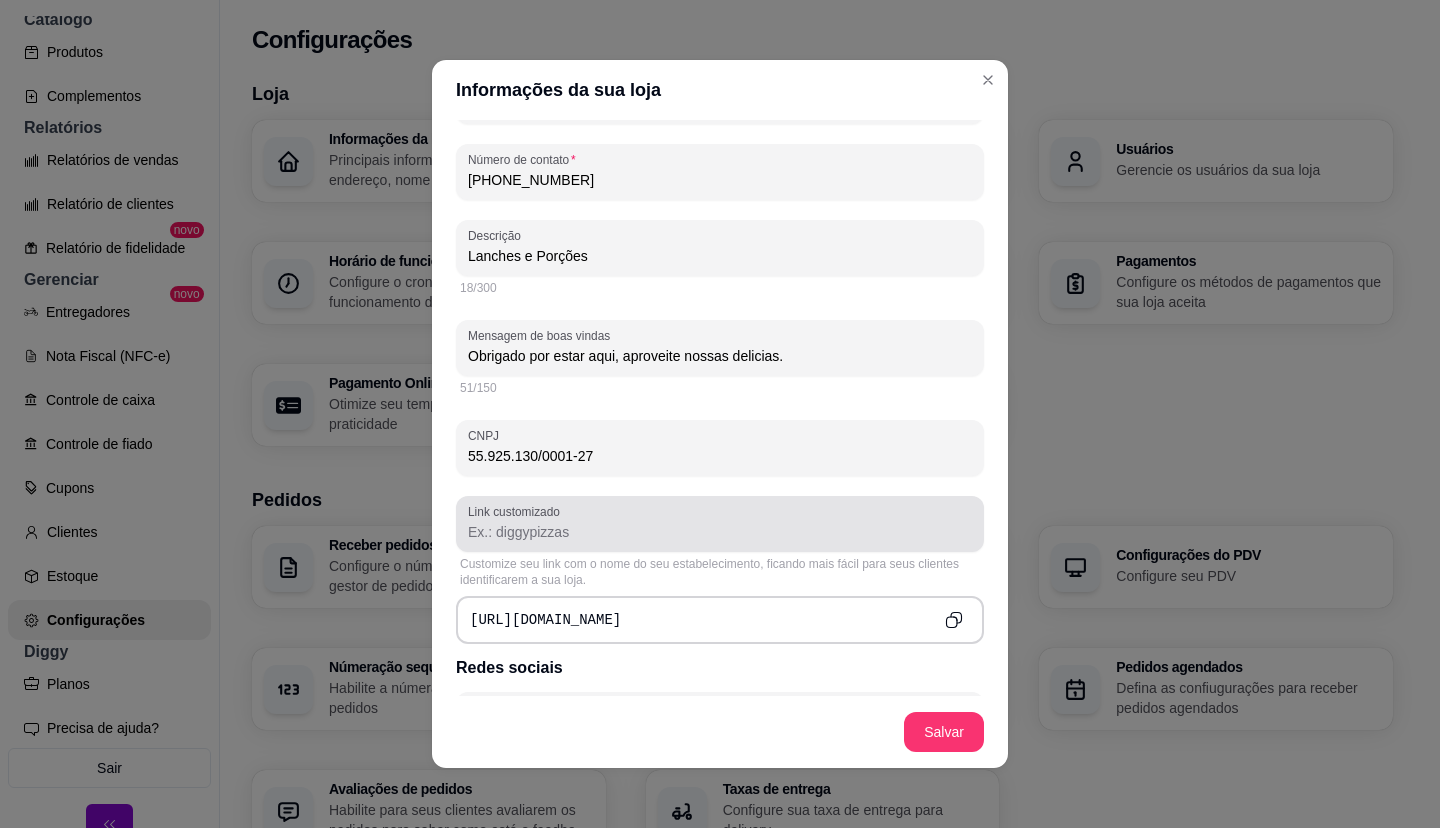 type on "55.925.130/0001-27" 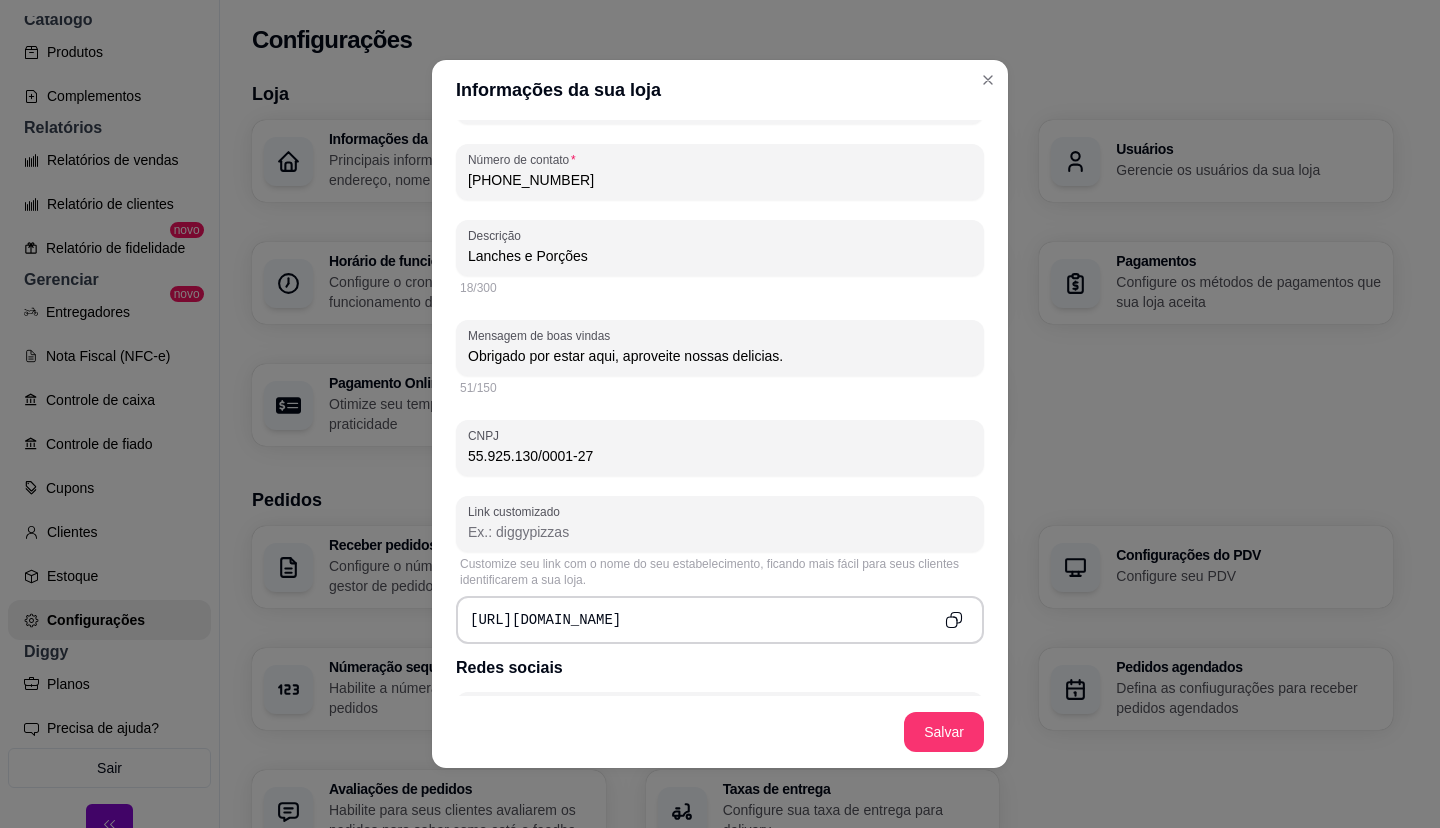 click on "https://diggy.menu/" at bounding box center (720, 620) 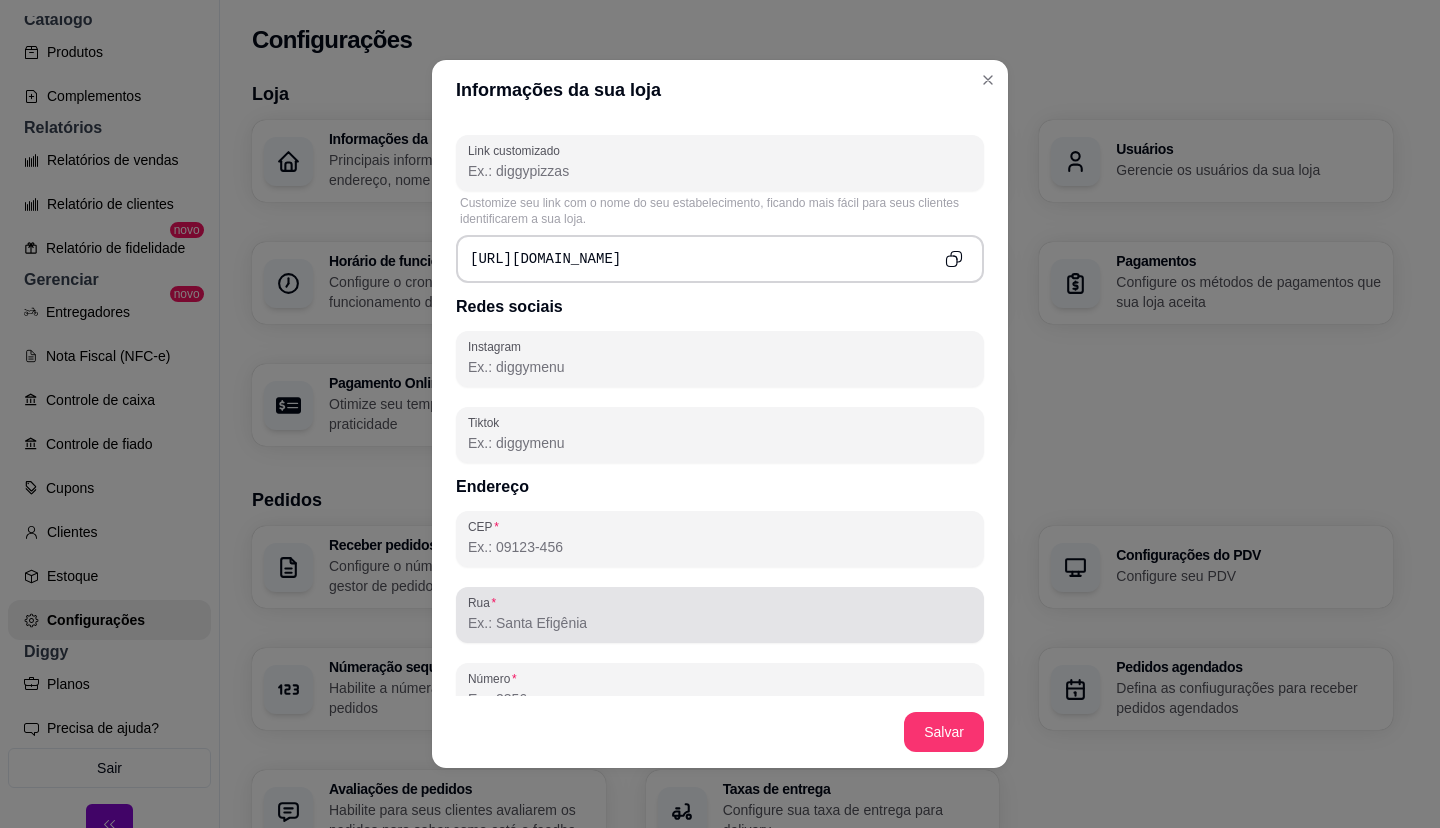 scroll, scrollTop: 700, scrollLeft: 0, axis: vertical 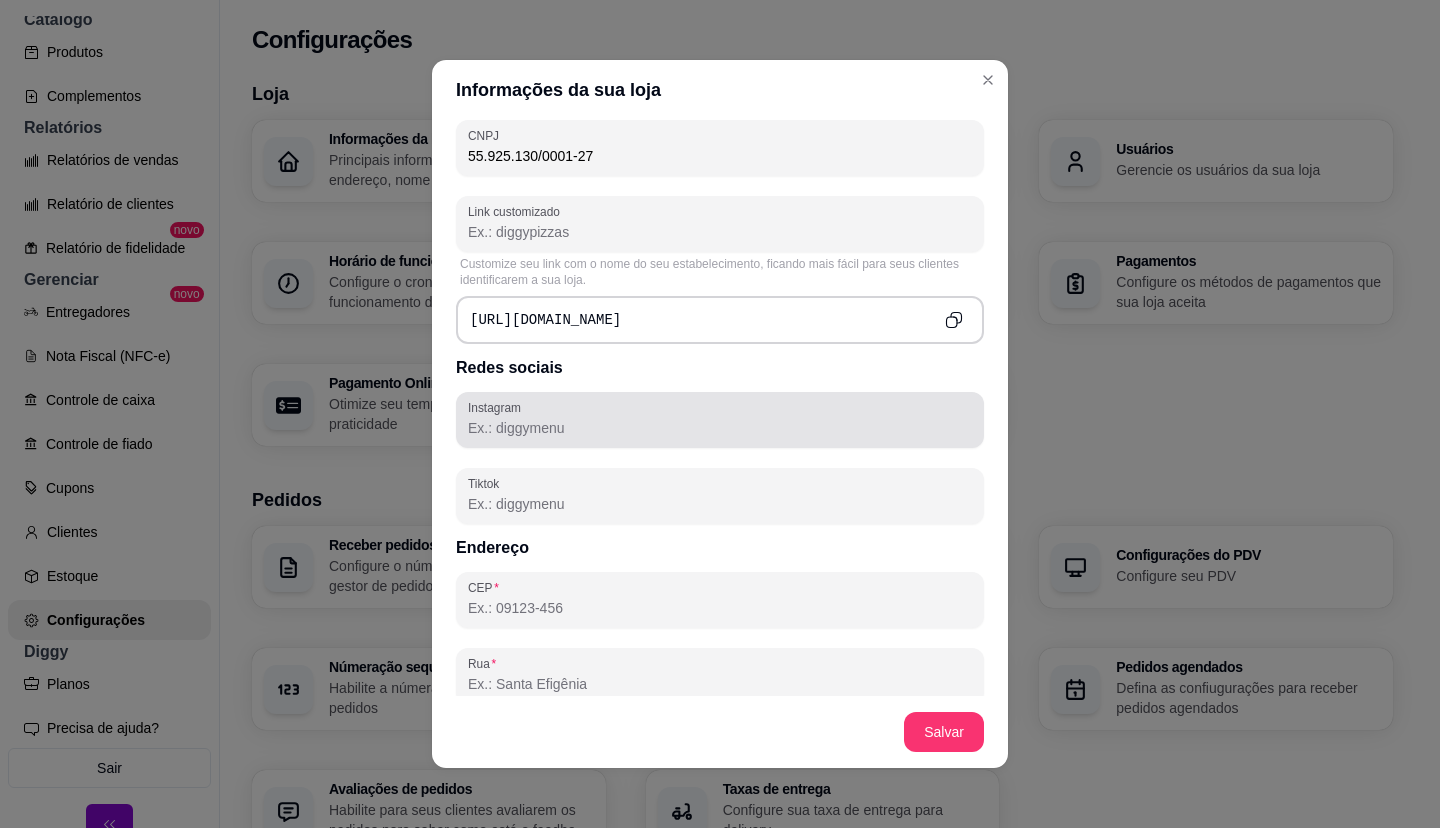 click on "Instagram" at bounding box center [720, 428] 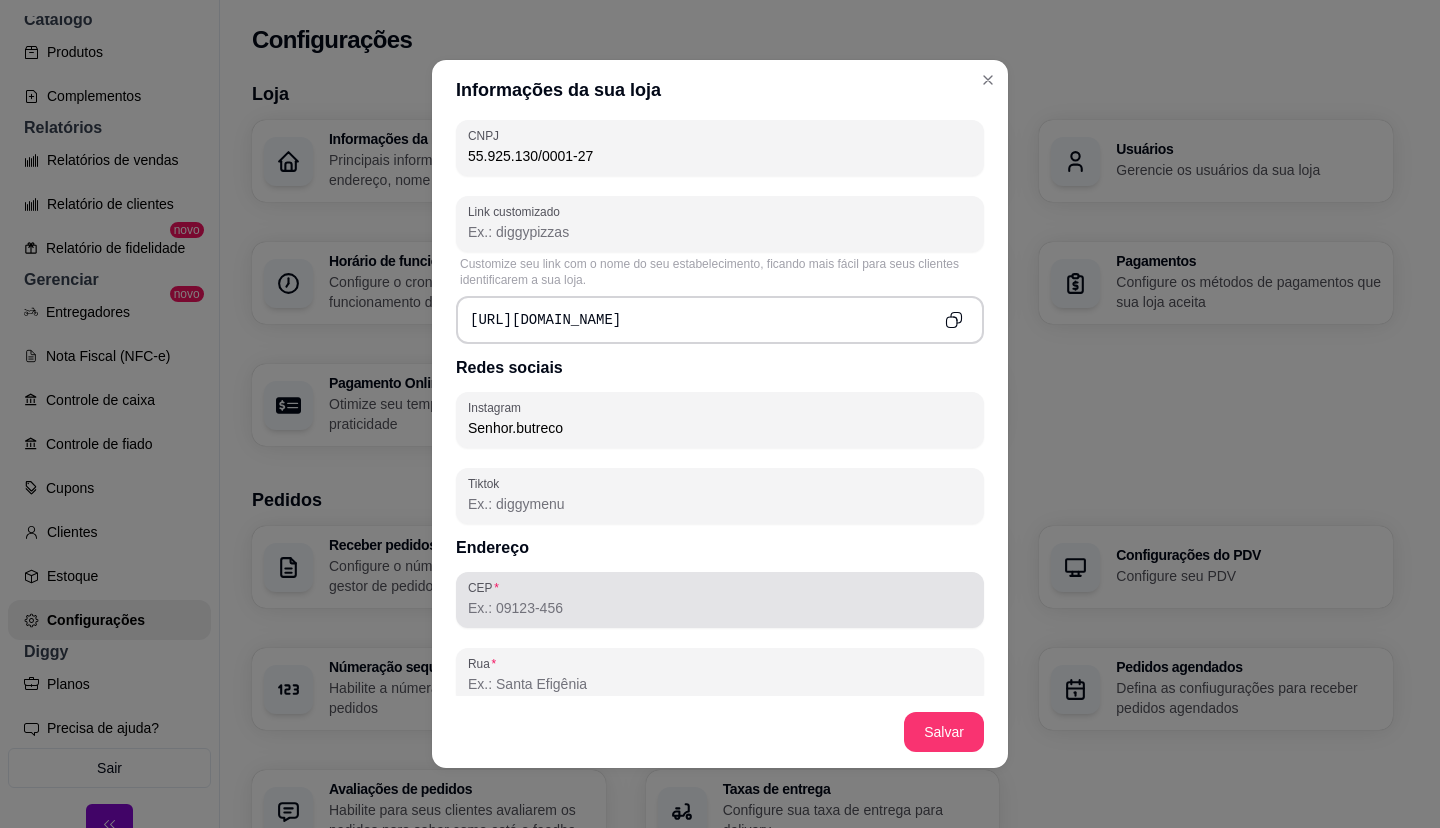 type on "Senhor.butreco" 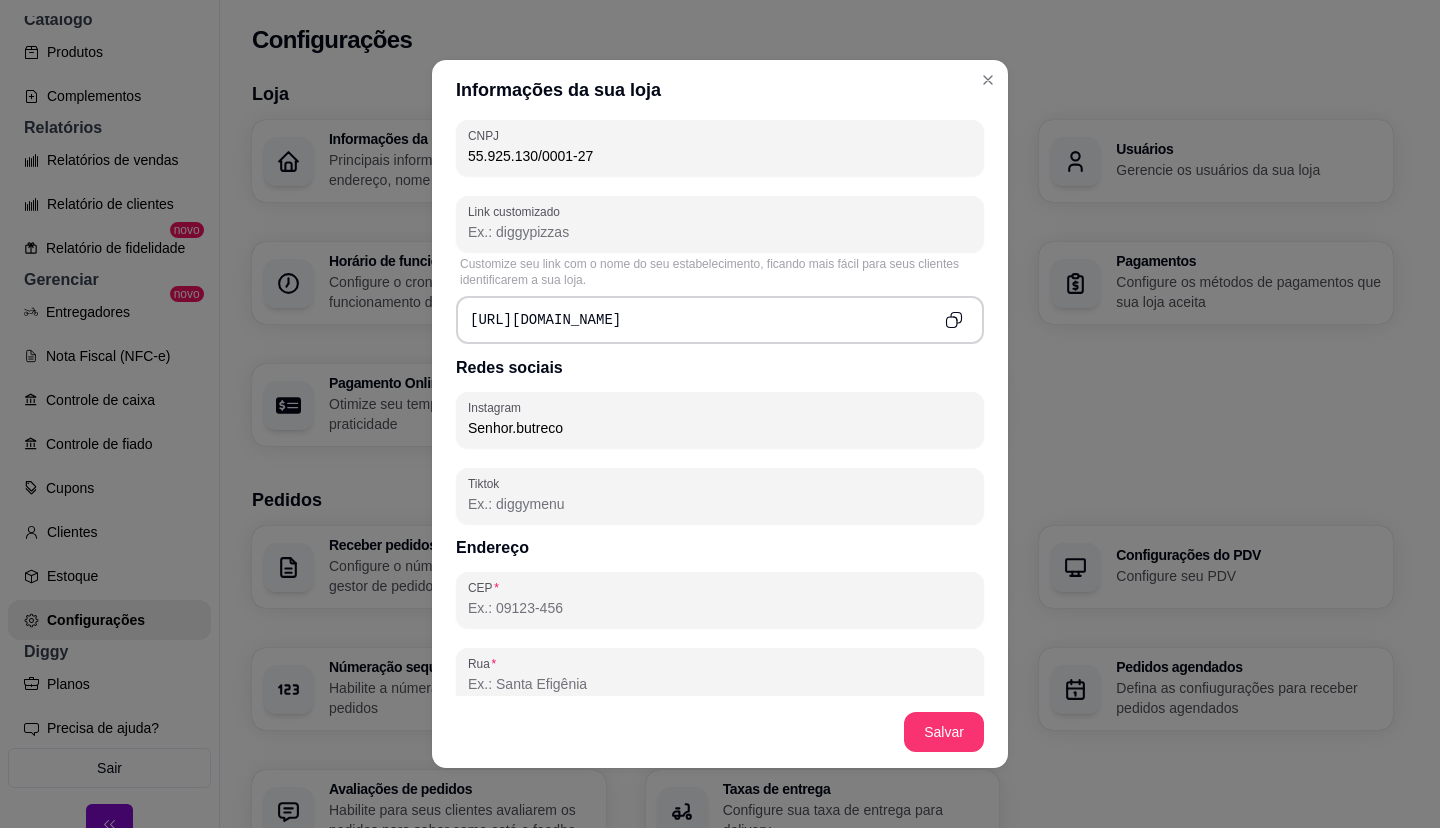 click on "CEP" at bounding box center [720, 608] 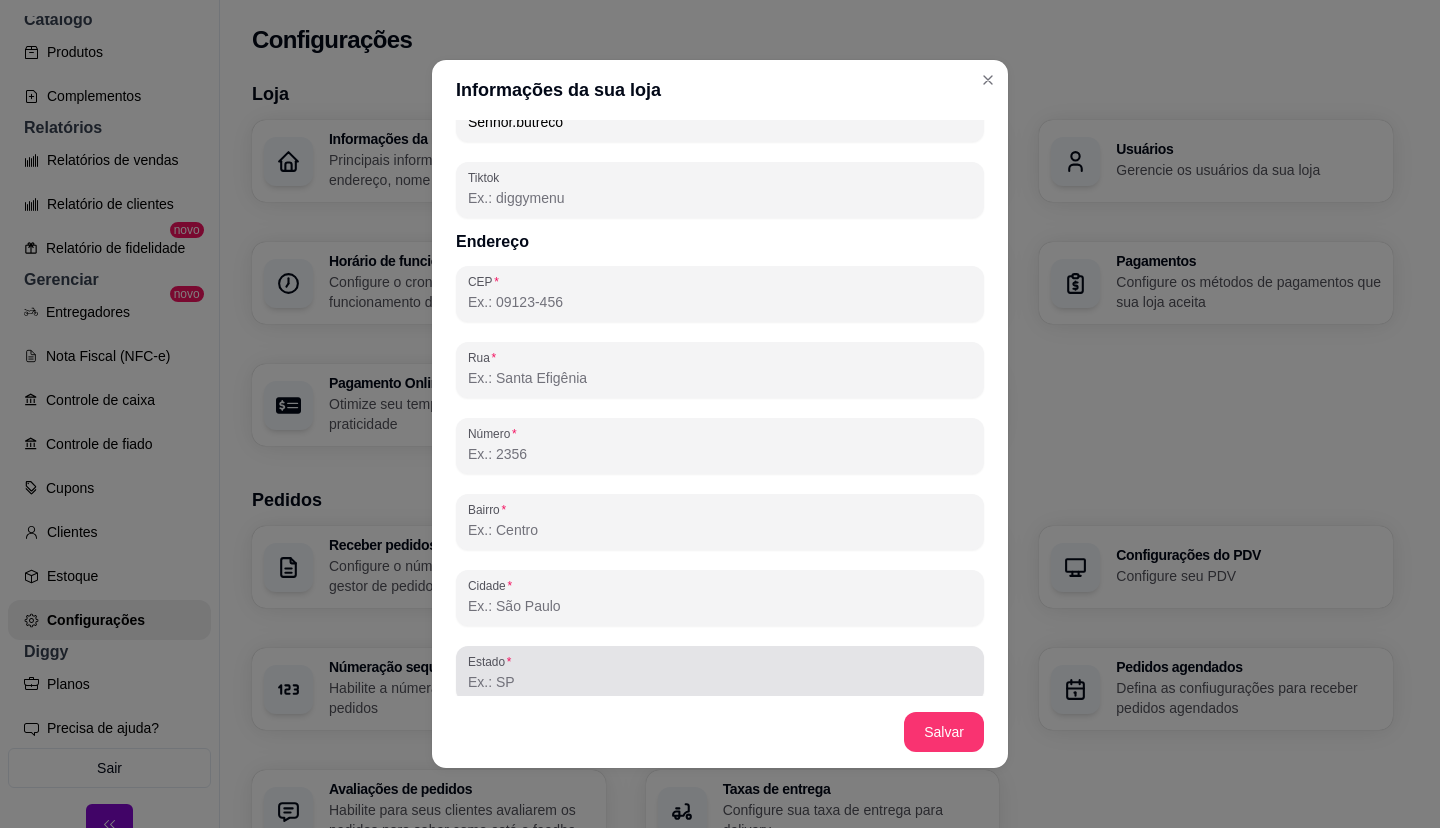scroll, scrollTop: 1096, scrollLeft: 0, axis: vertical 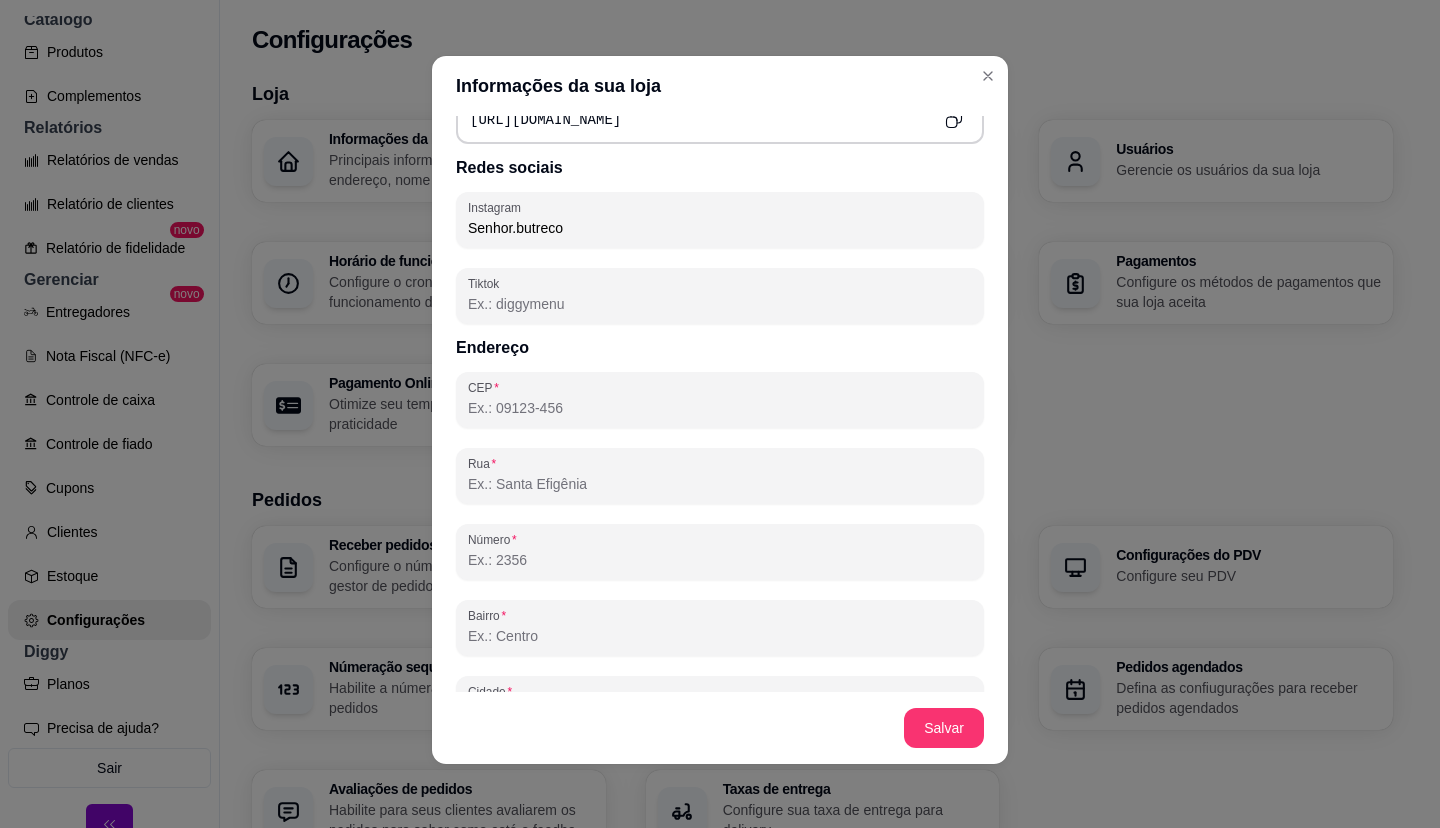 click on "CEP" at bounding box center (720, 408) 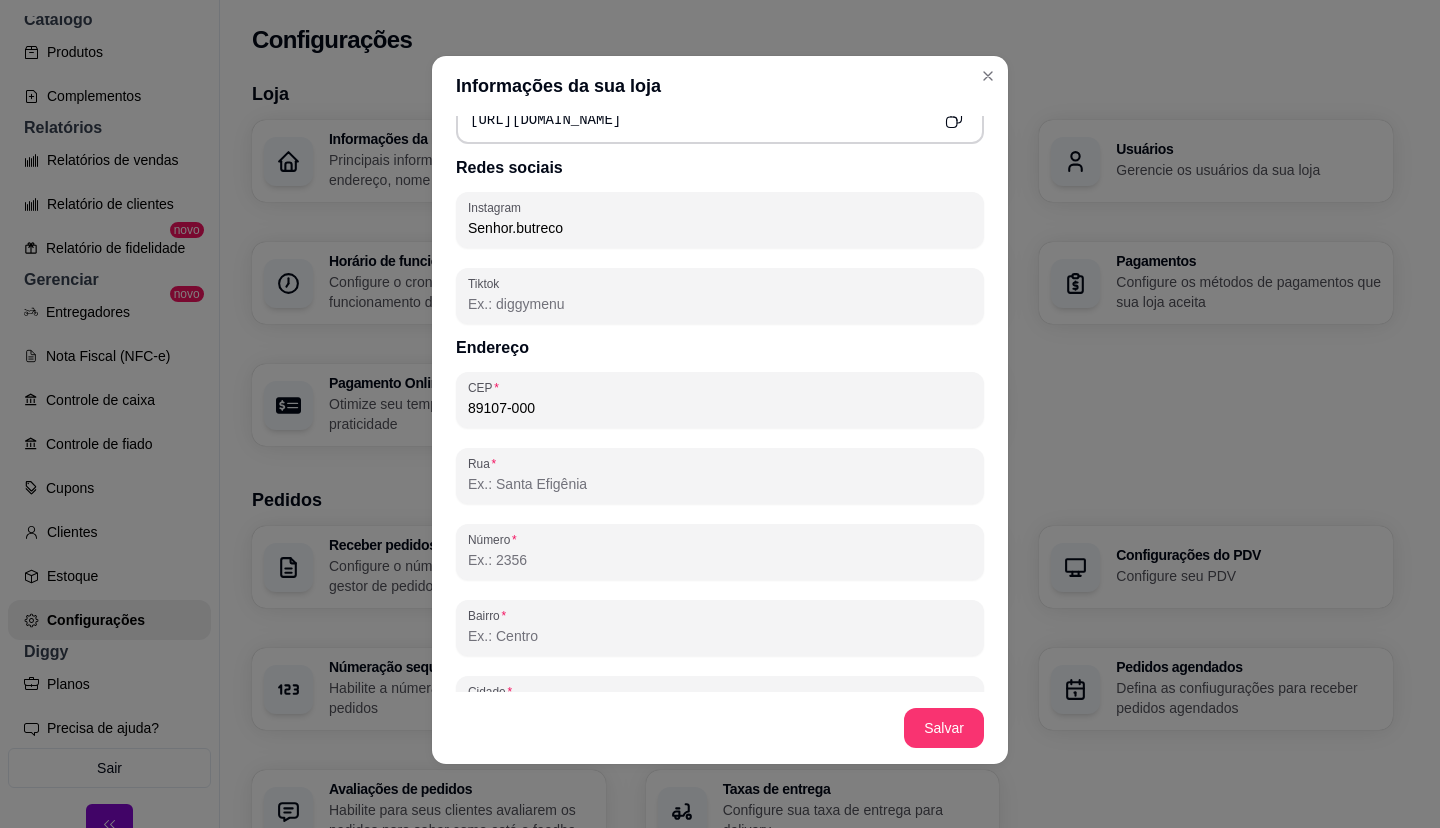 type on "89107-000" 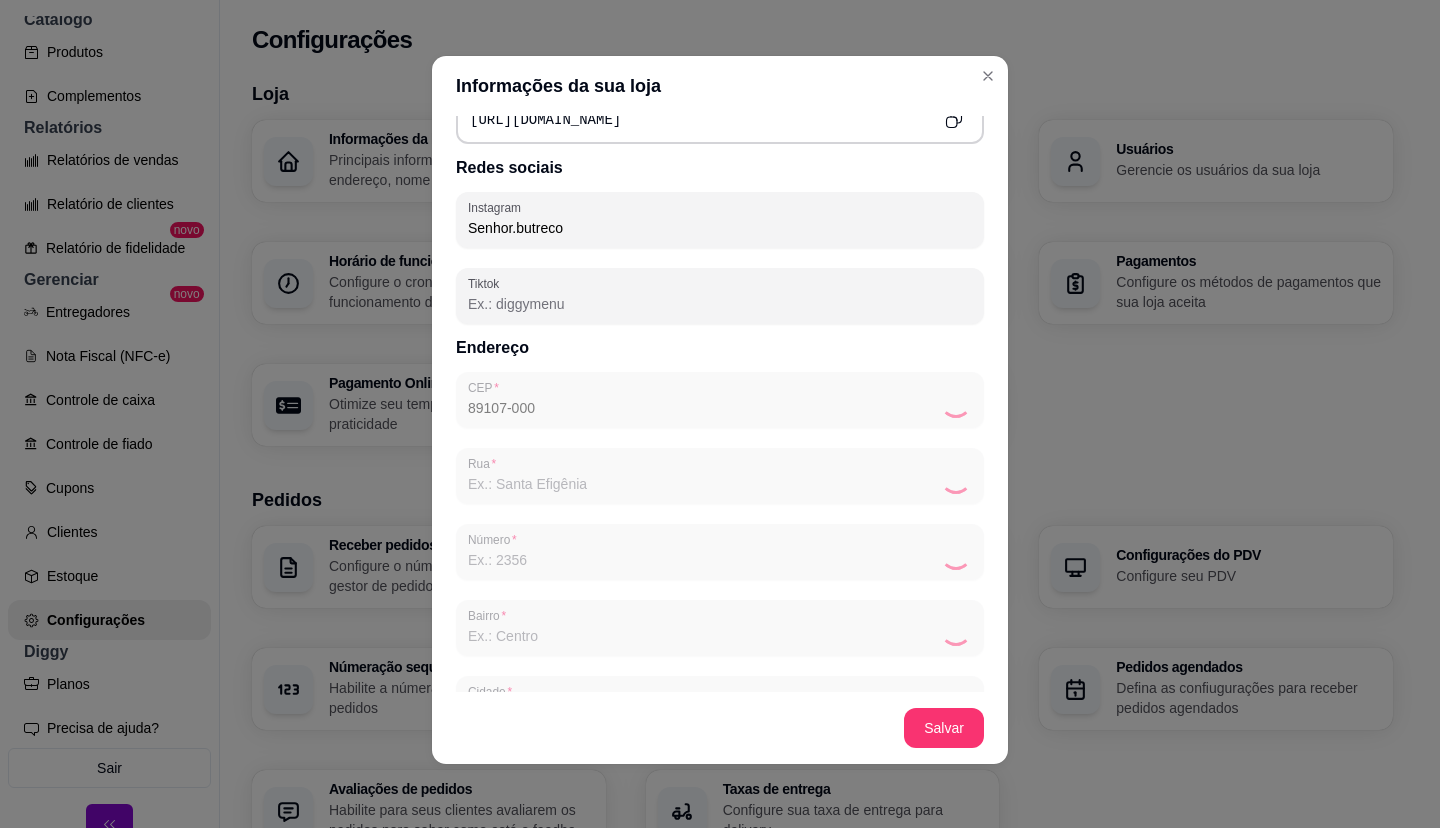 type on "Pomerode" 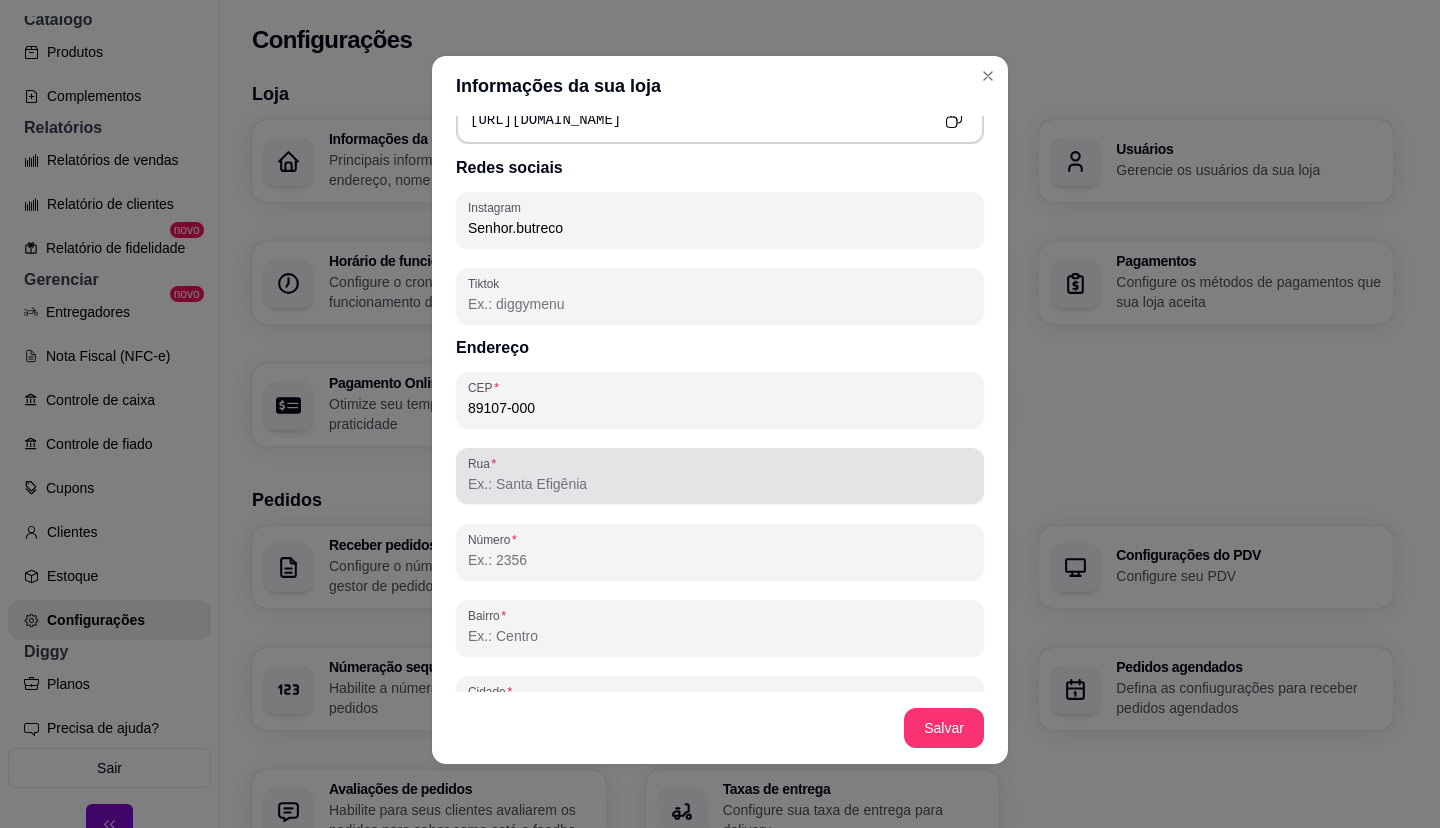 click on "Rua" at bounding box center (720, 484) 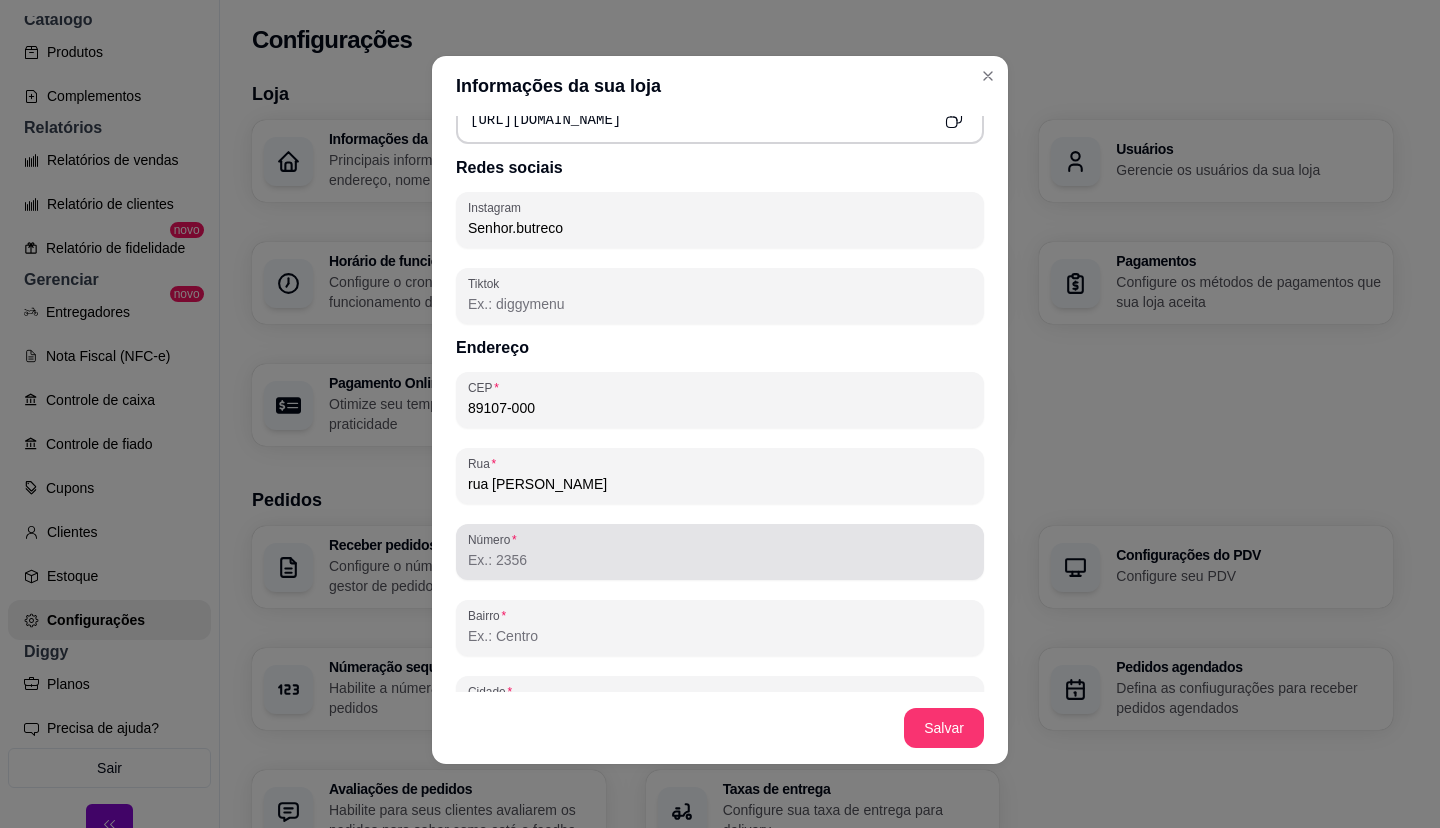 type on "rua [PERSON_NAME]" 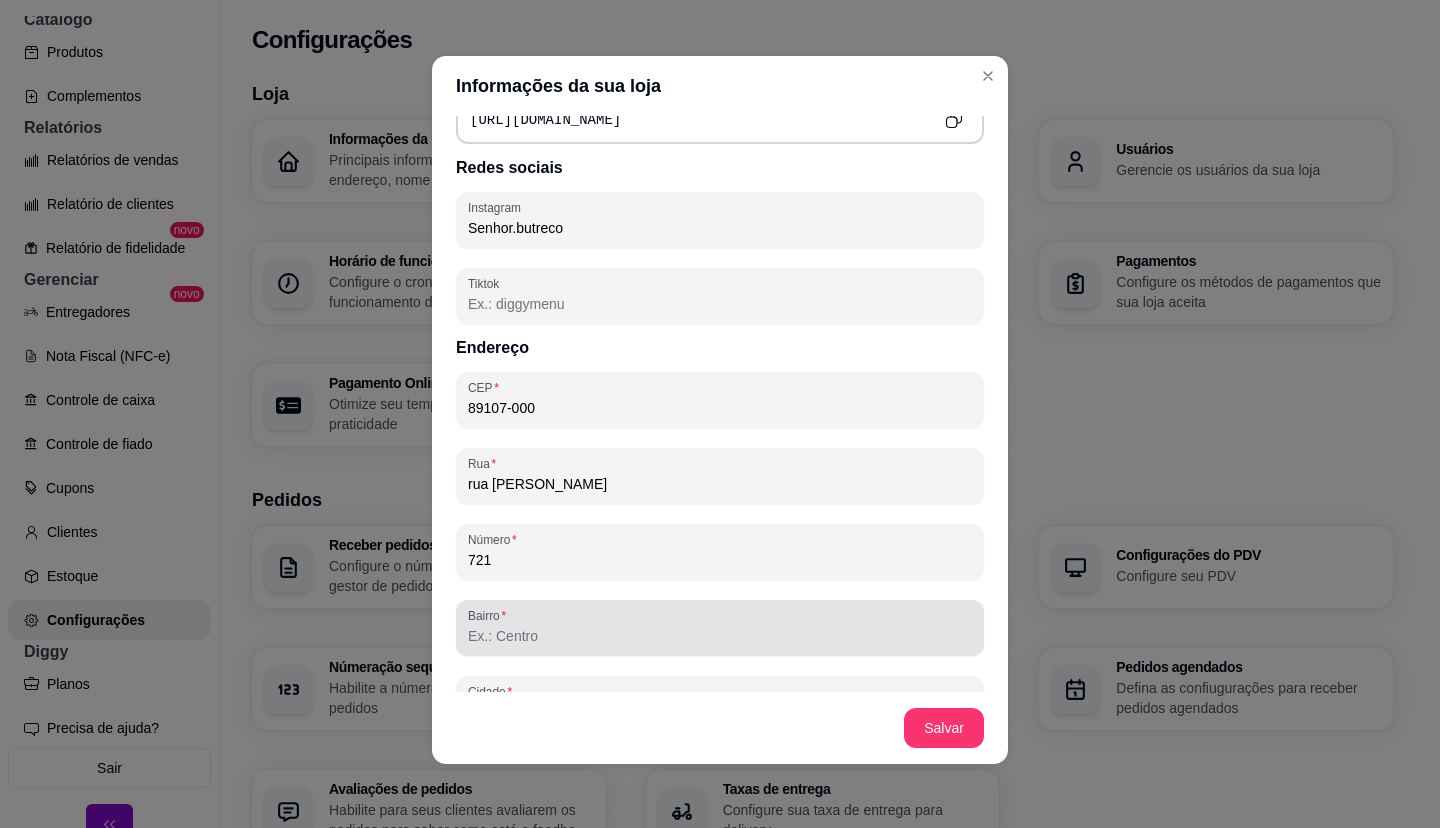 type on "721" 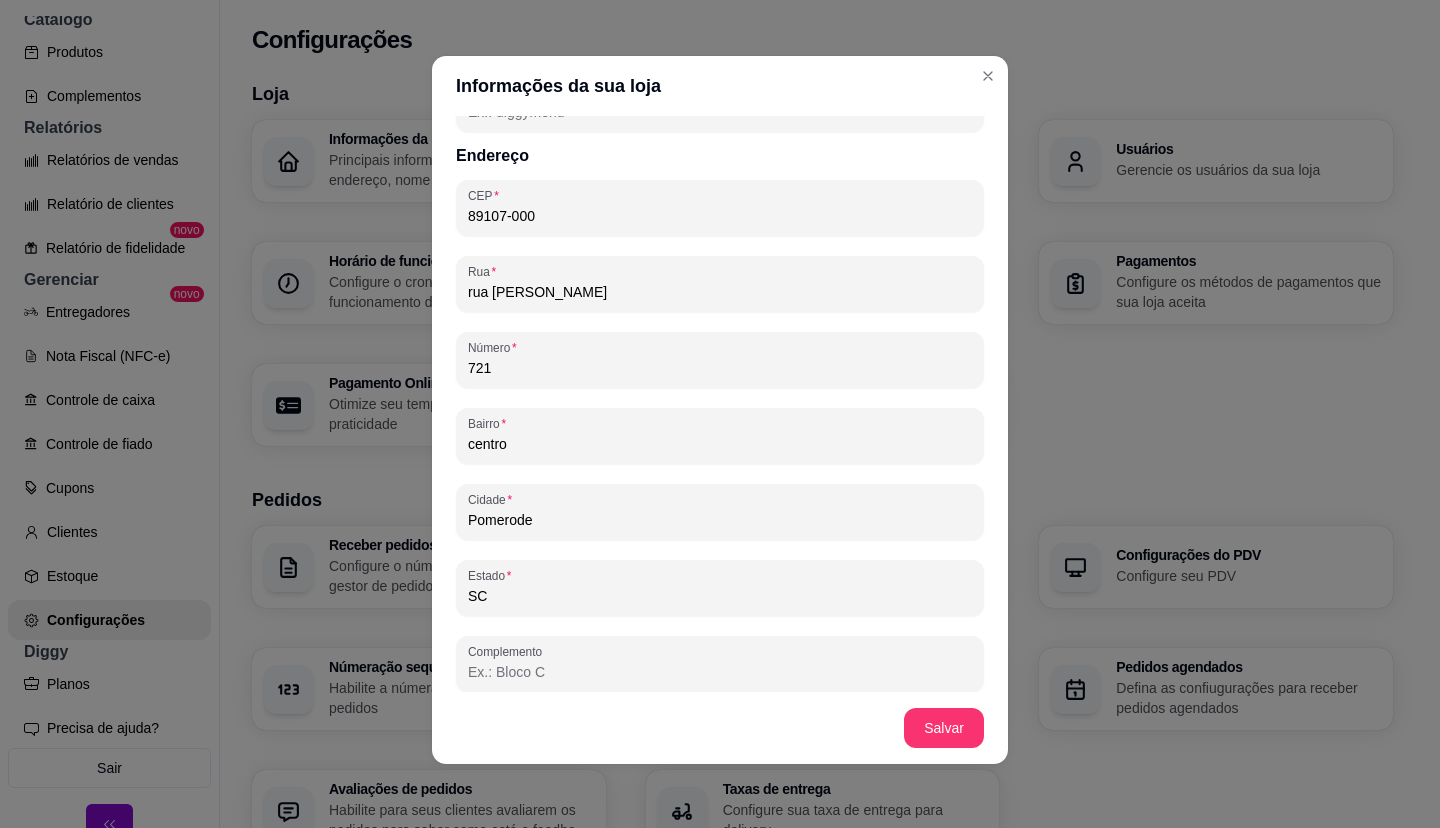 scroll, scrollTop: 1096, scrollLeft: 0, axis: vertical 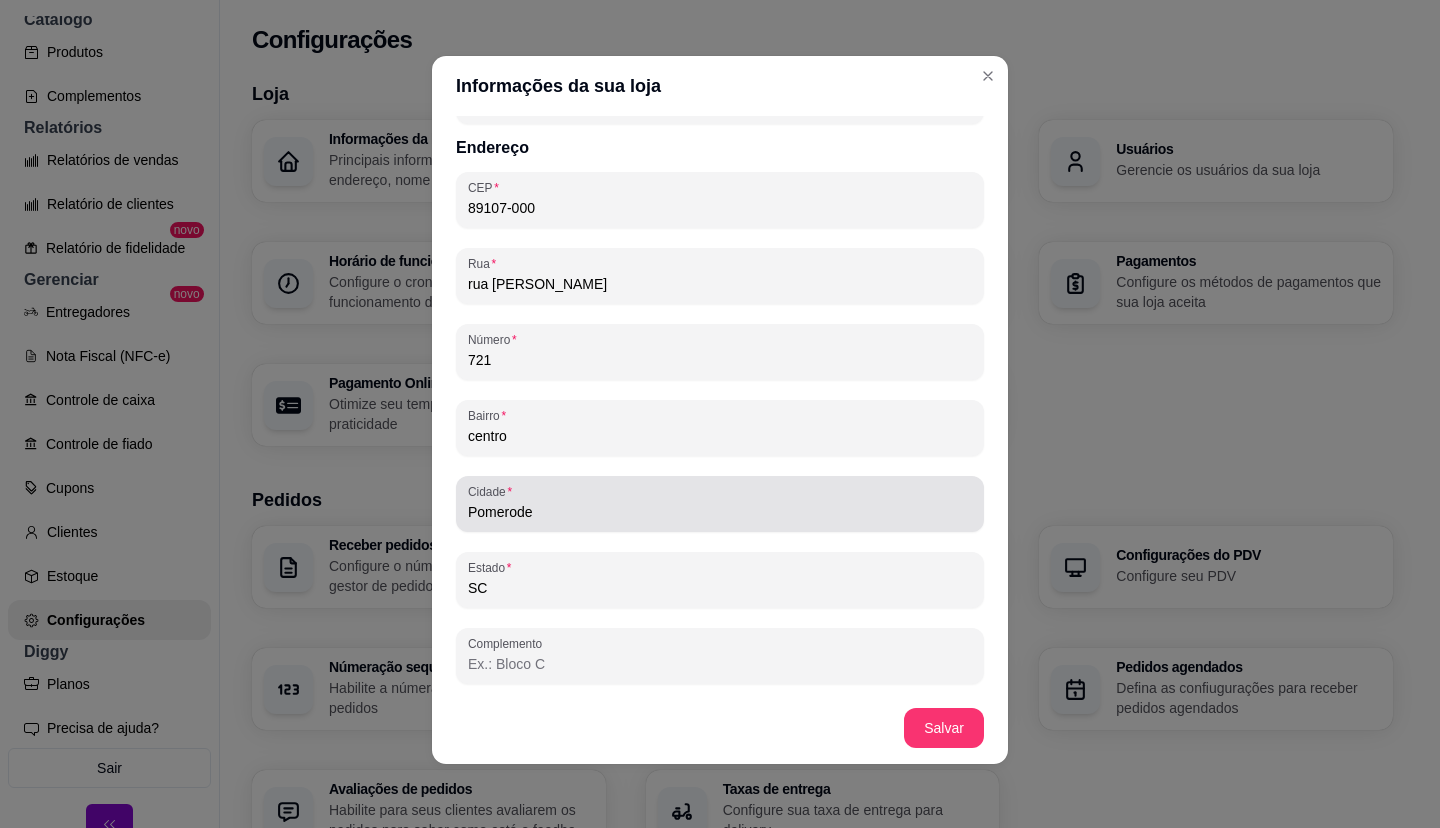 type on "centro" 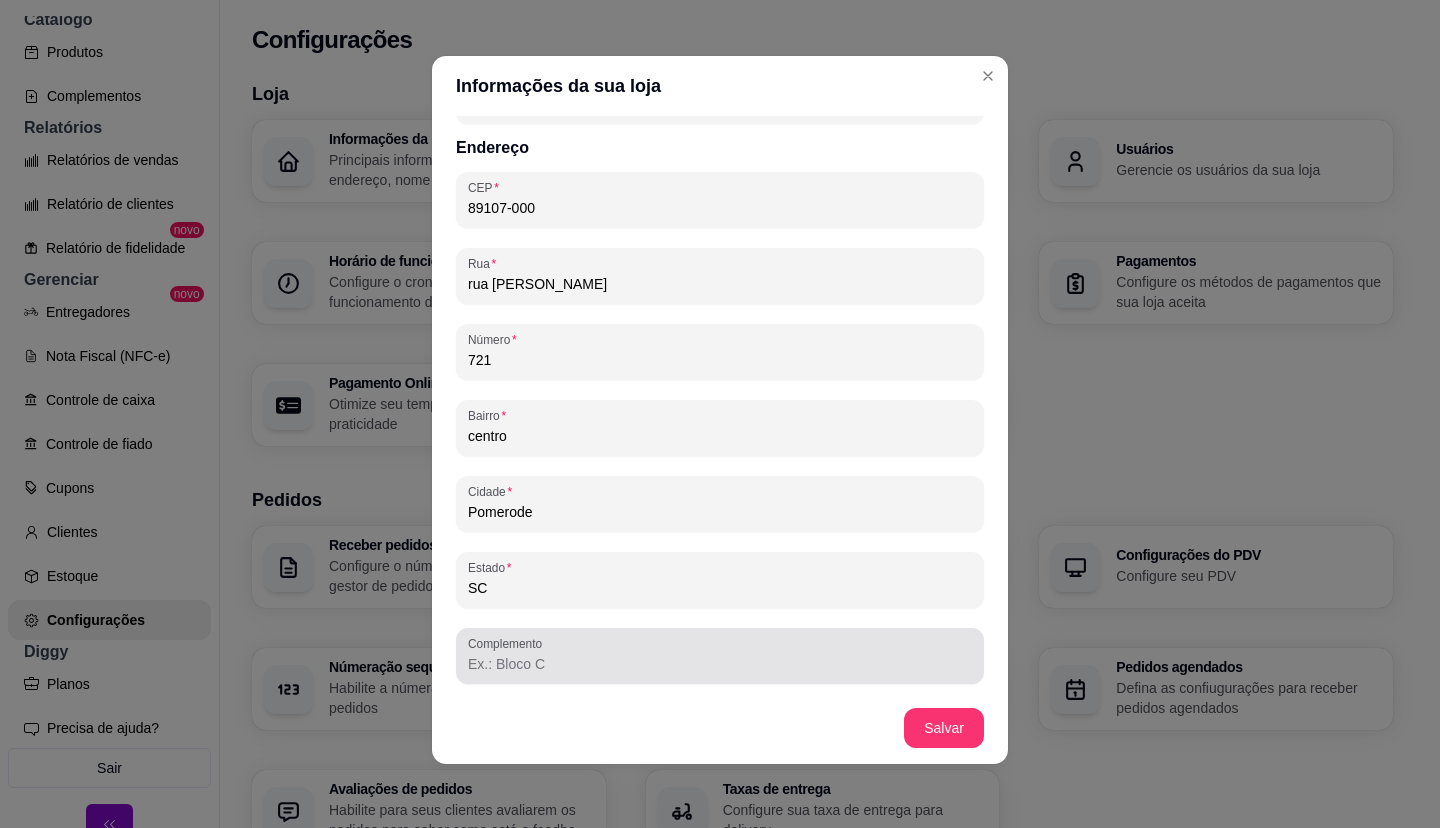 click on "Complemento" at bounding box center [720, 664] 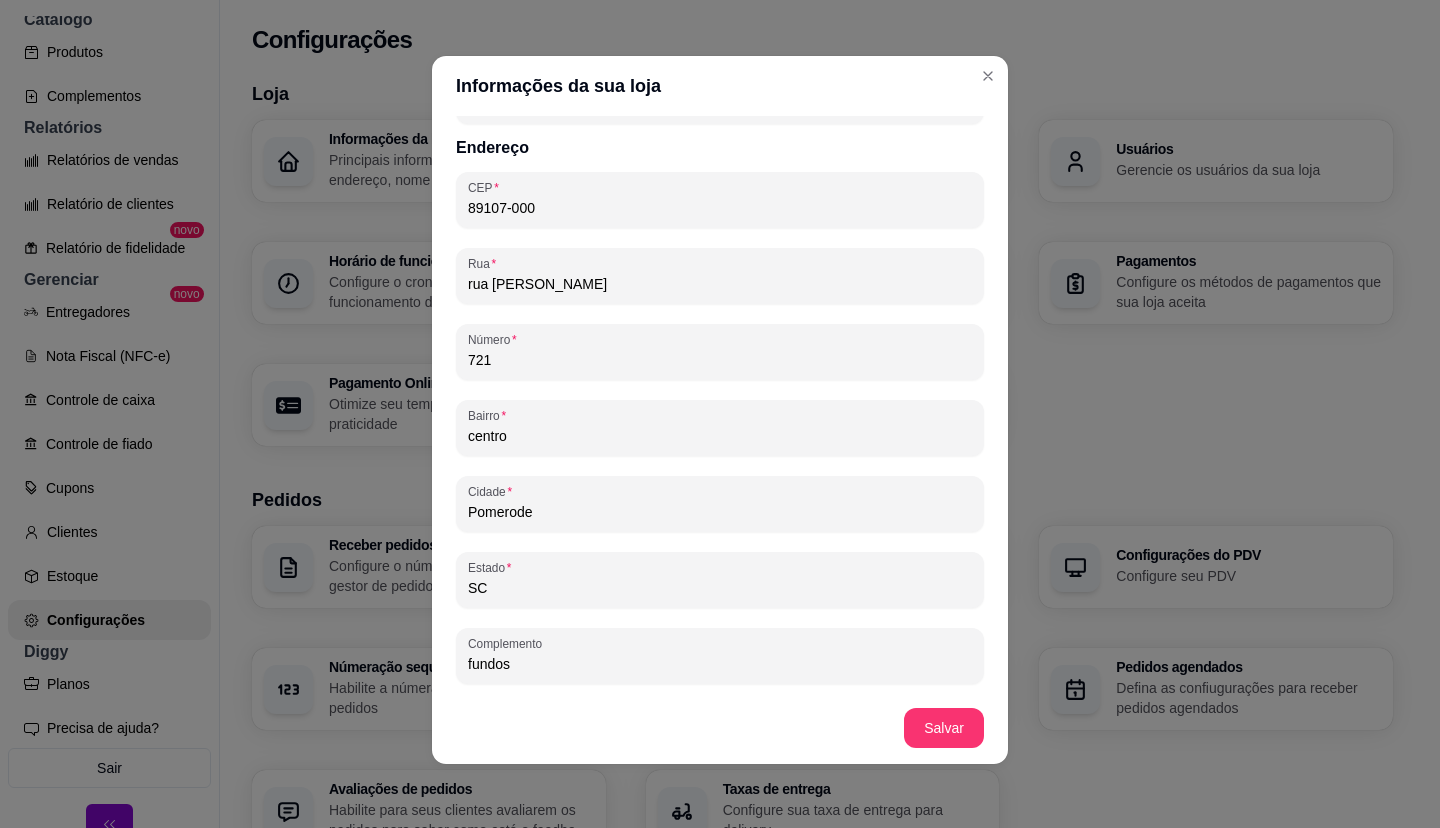 type on "fundos" 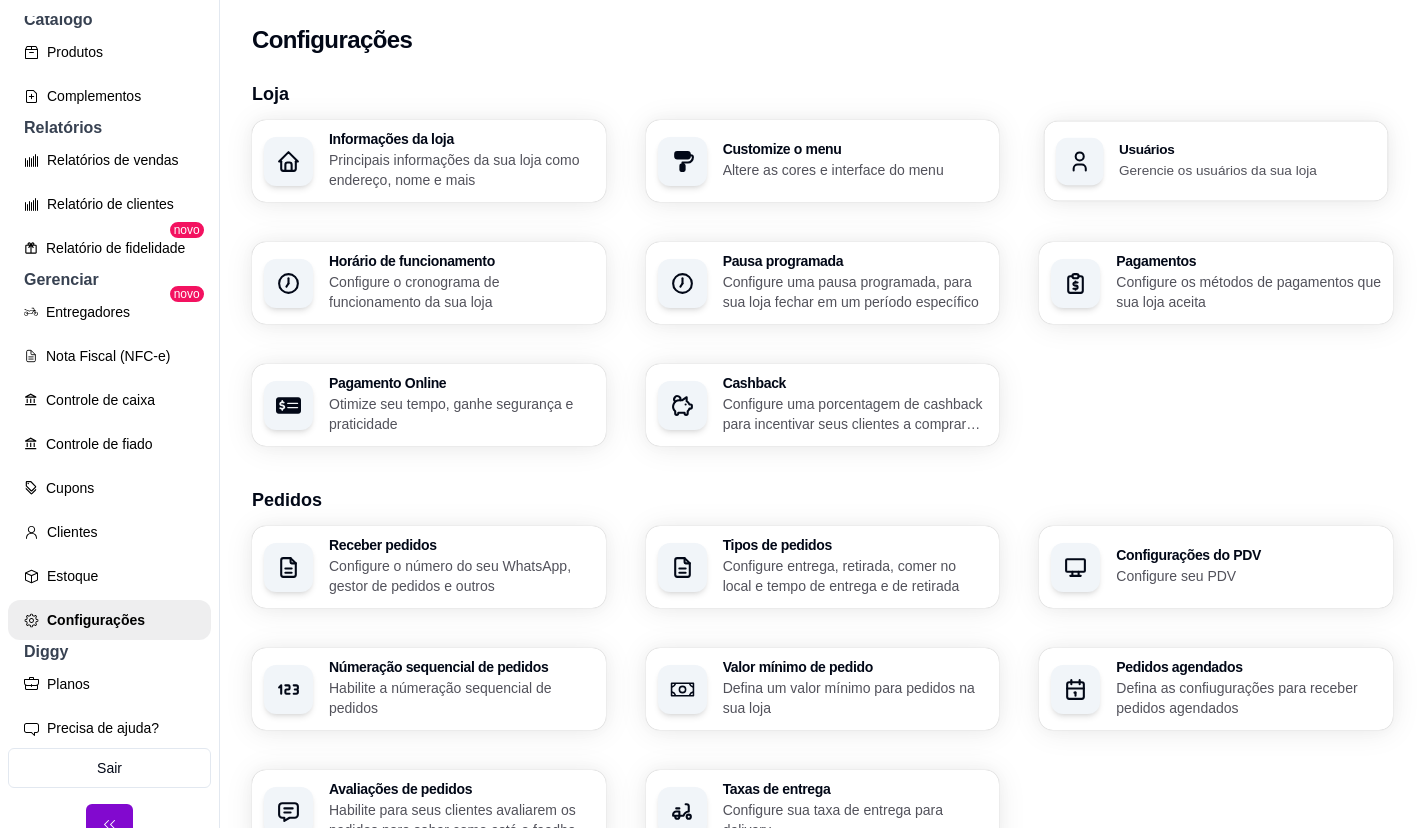 click on "Gerencie os usuários da sua loja" at bounding box center [1247, 169] 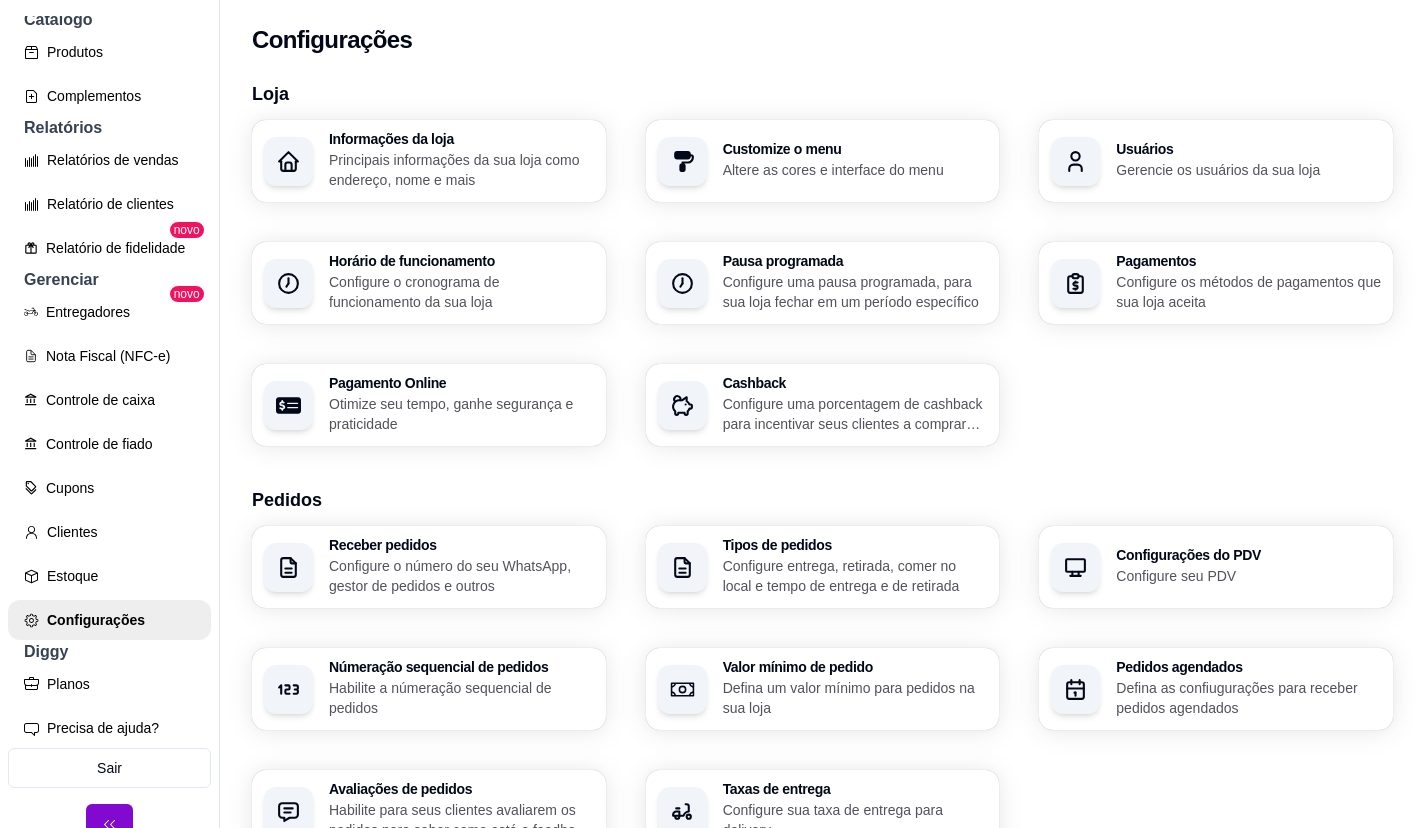 click on "Configure os métodos de pagamentos que sua loja aceita" at bounding box center [1248, 292] 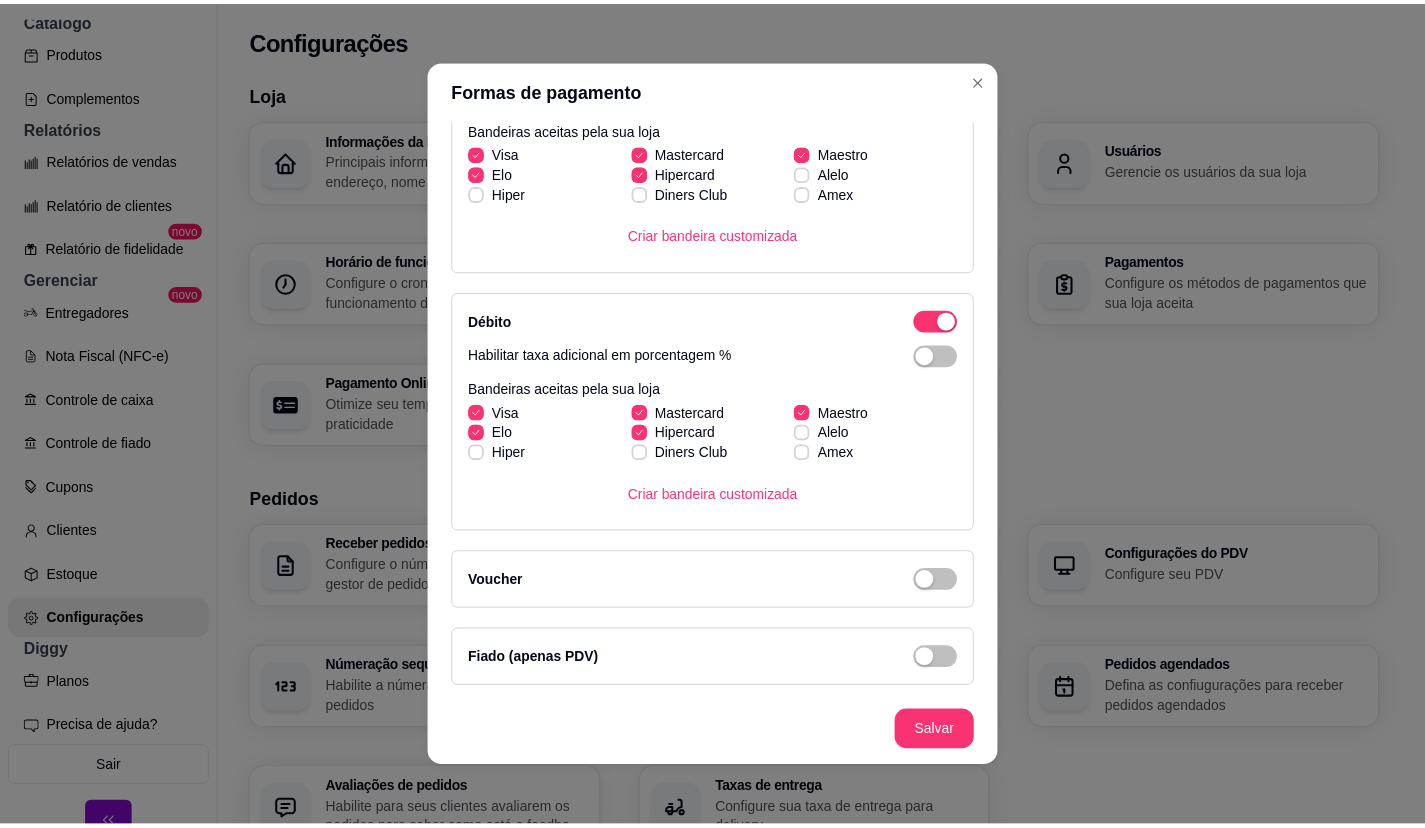 scroll, scrollTop: 0, scrollLeft: 0, axis: both 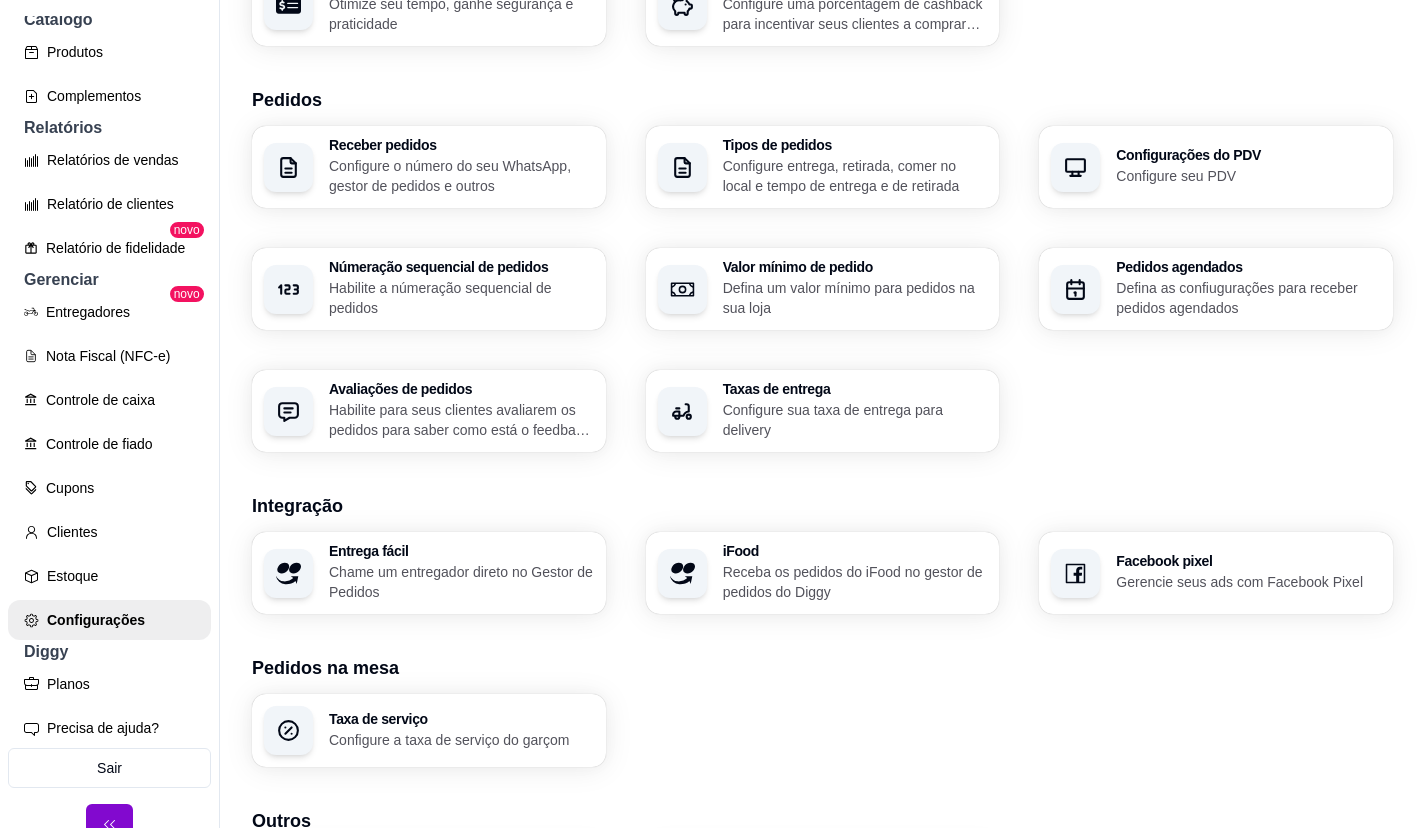 click on "Configure sua taxa de entrega para delivery" at bounding box center [855, 420] 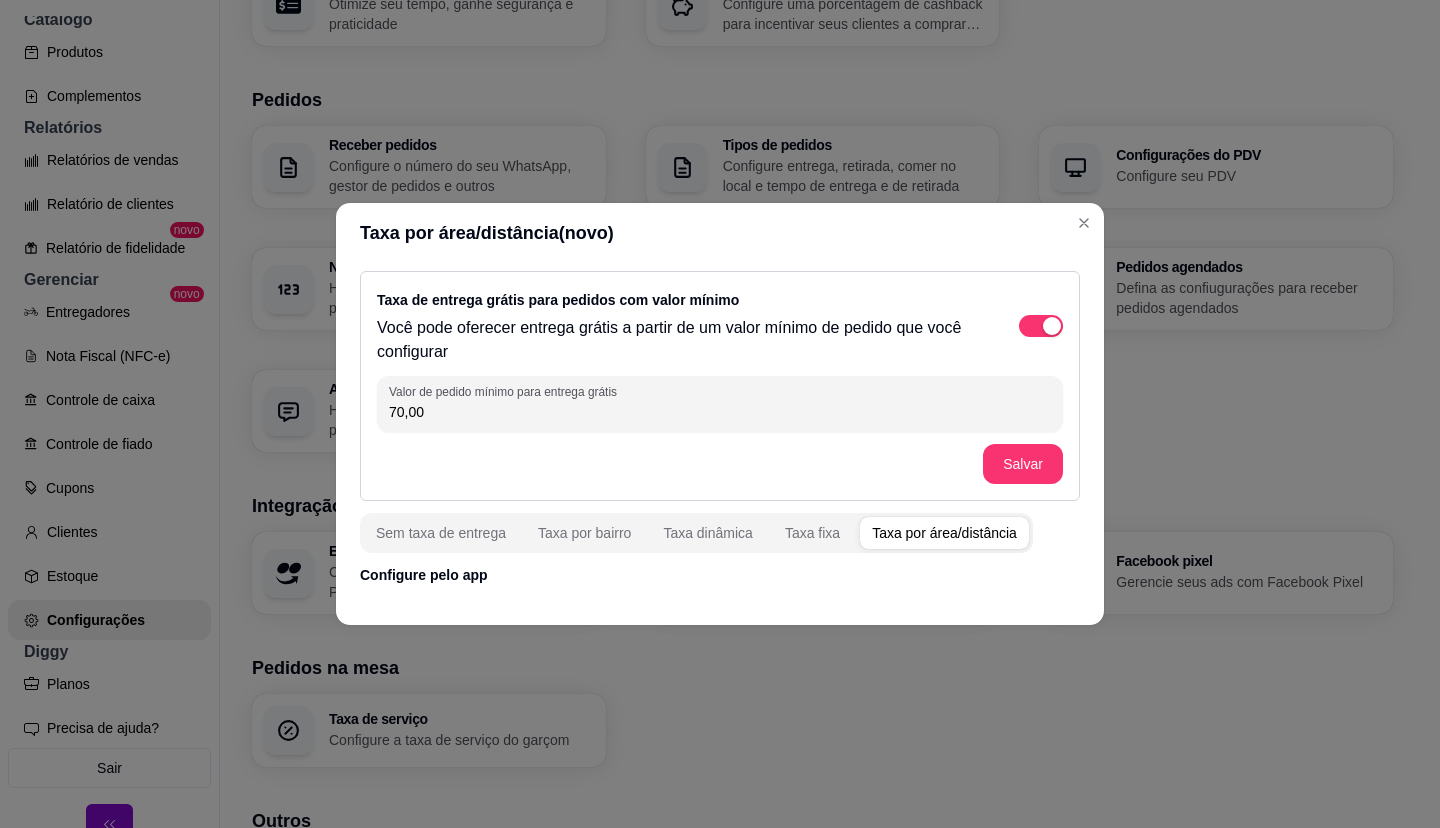 click on "Configure pelo app" at bounding box center (720, 575) 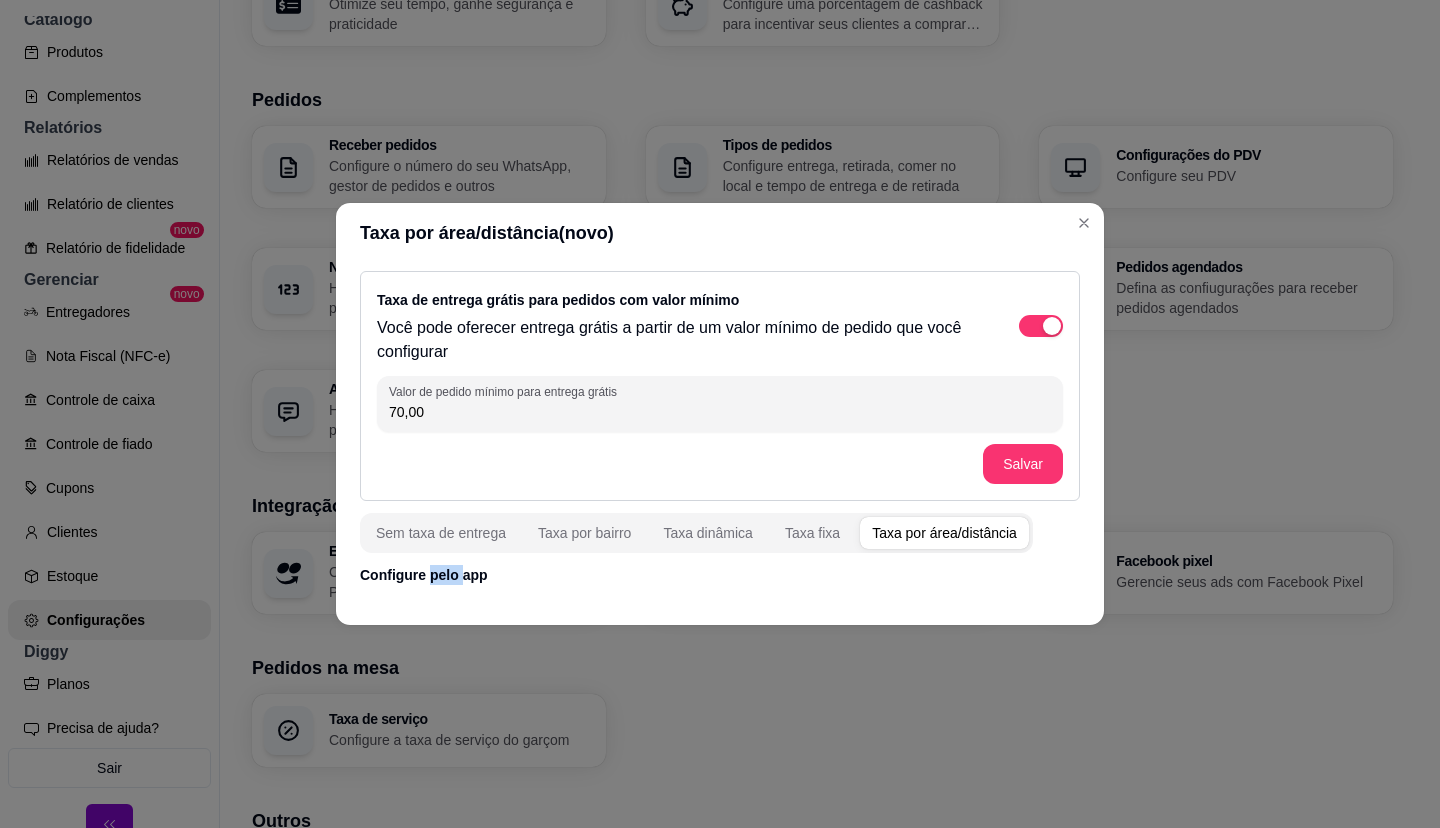 click on "Configure pelo app" at bounding box center [720, 575] 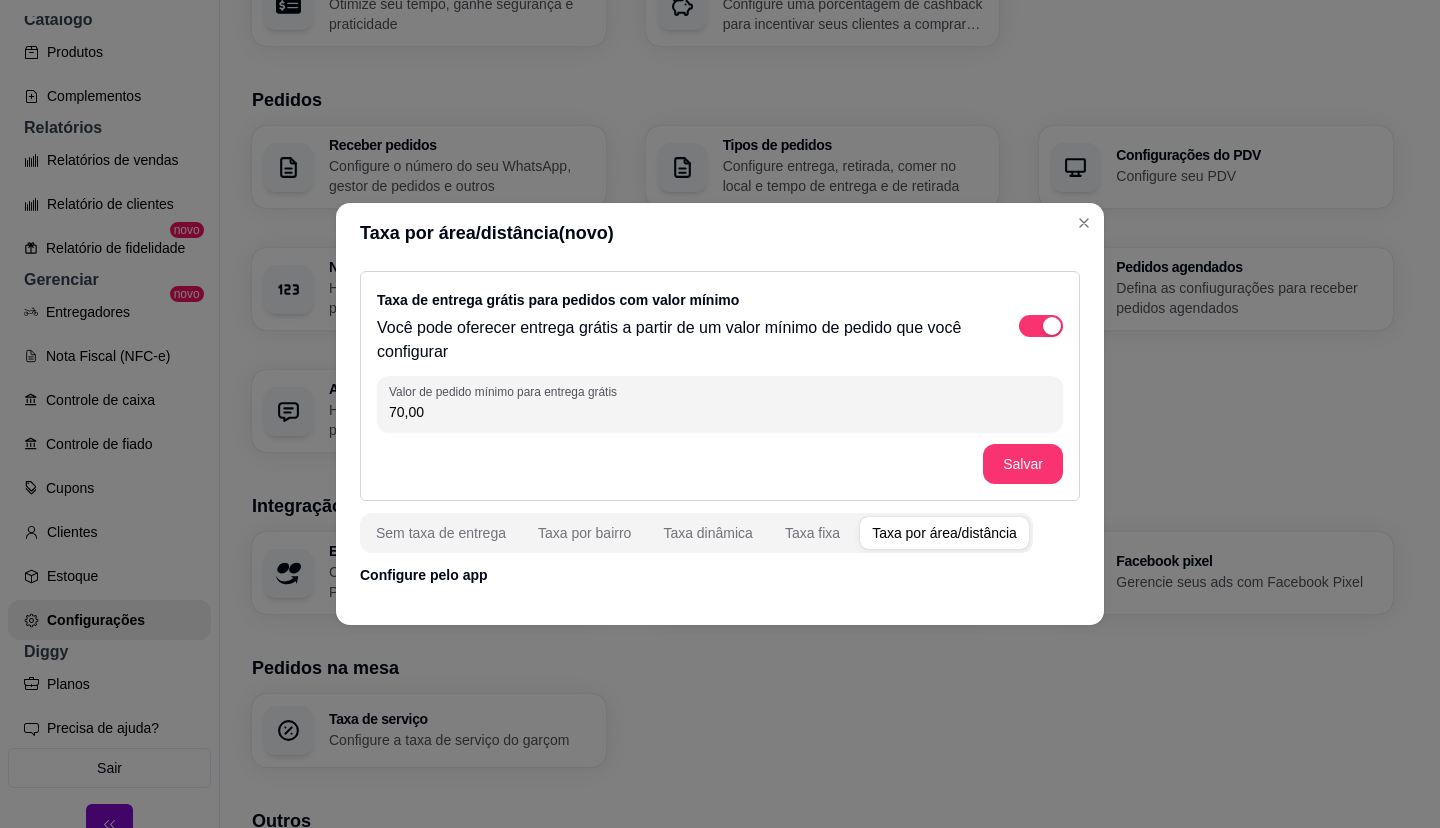 drag, startPoint x: 449, startPoint y: 574, endPoint x: 482, endPoint y: 580, distance: 33.54102 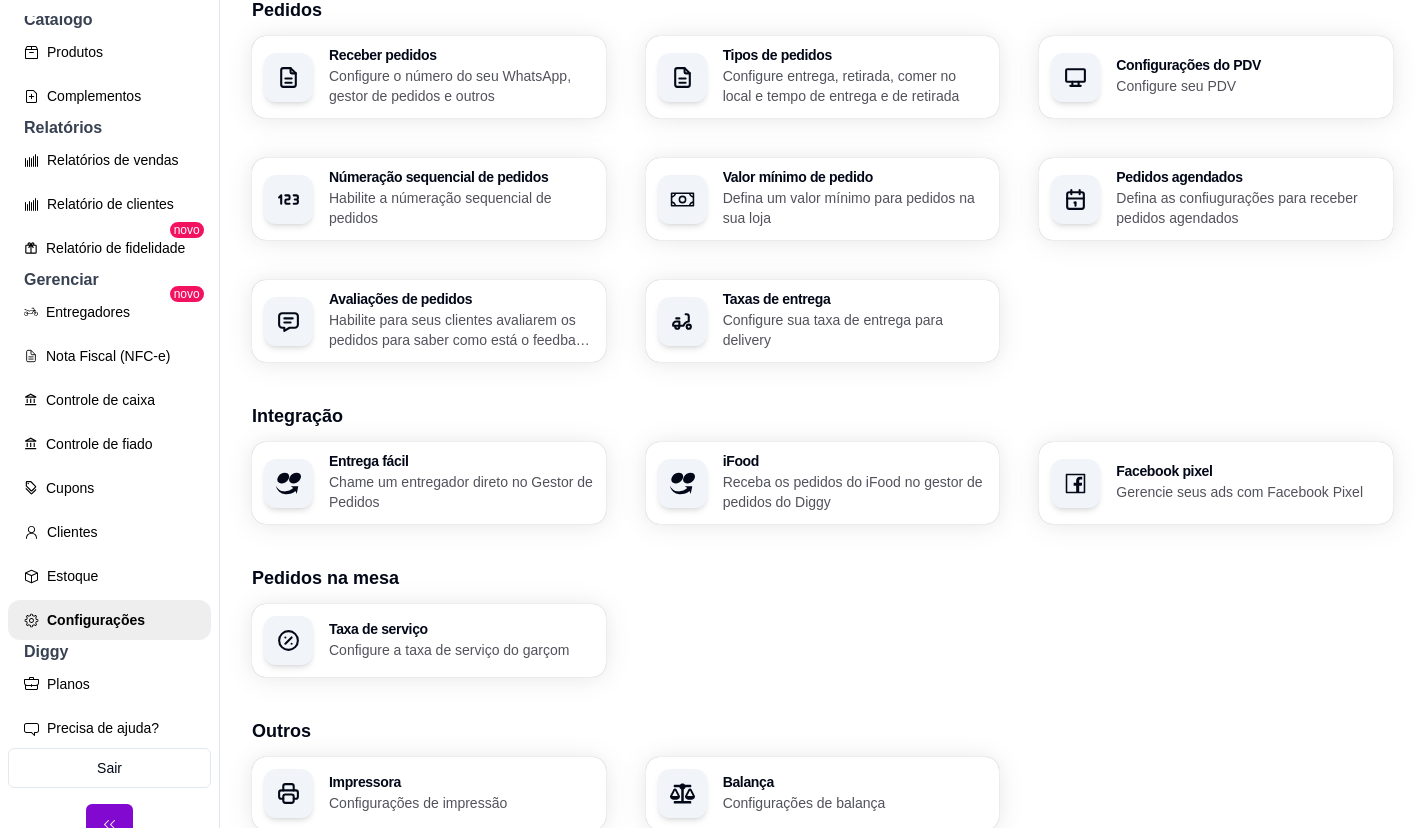 scroll, scrollTop: 587, scrollLeft: 0, axis: vertical 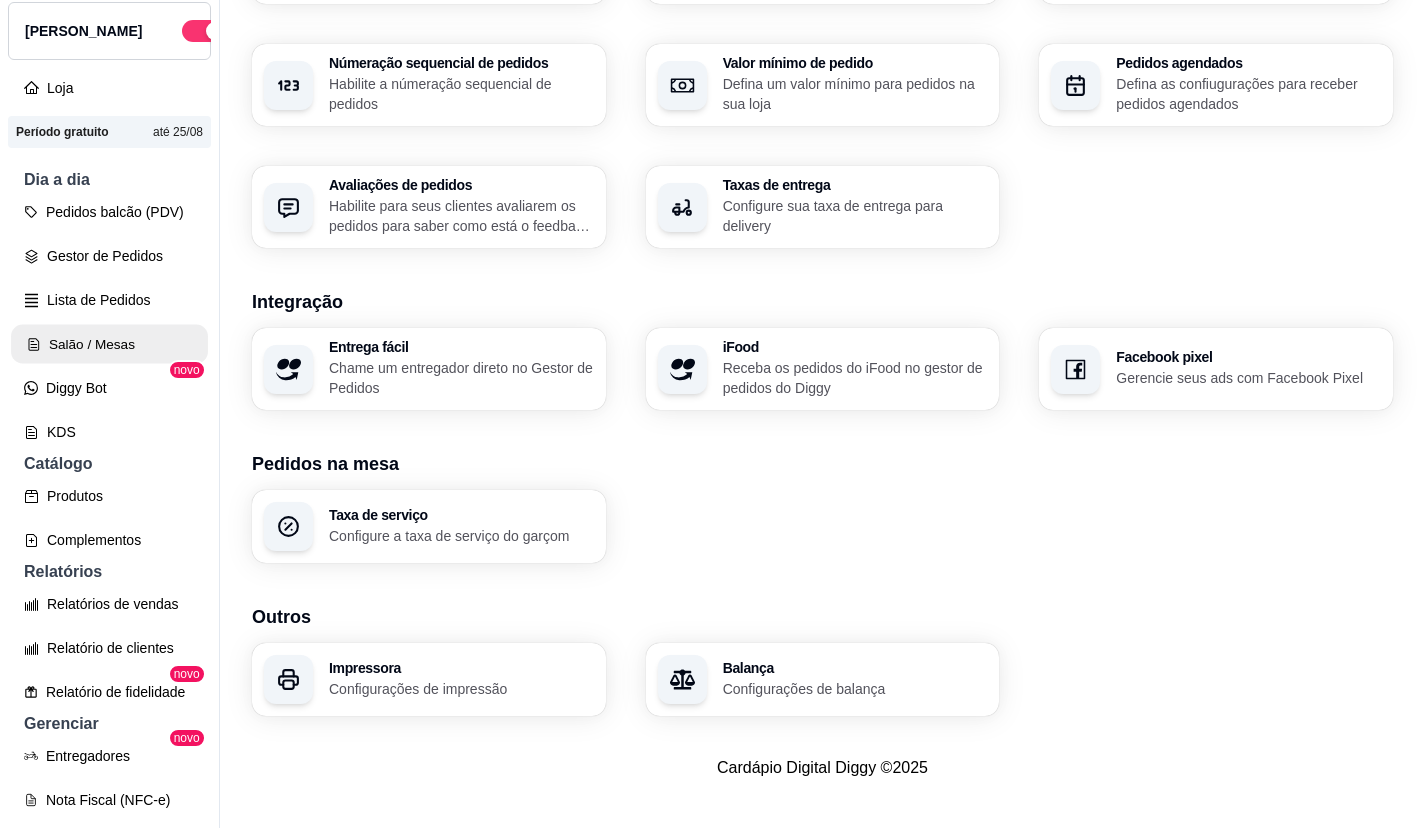 click on "Salão / Mesas" at bounding box center (109, 344) 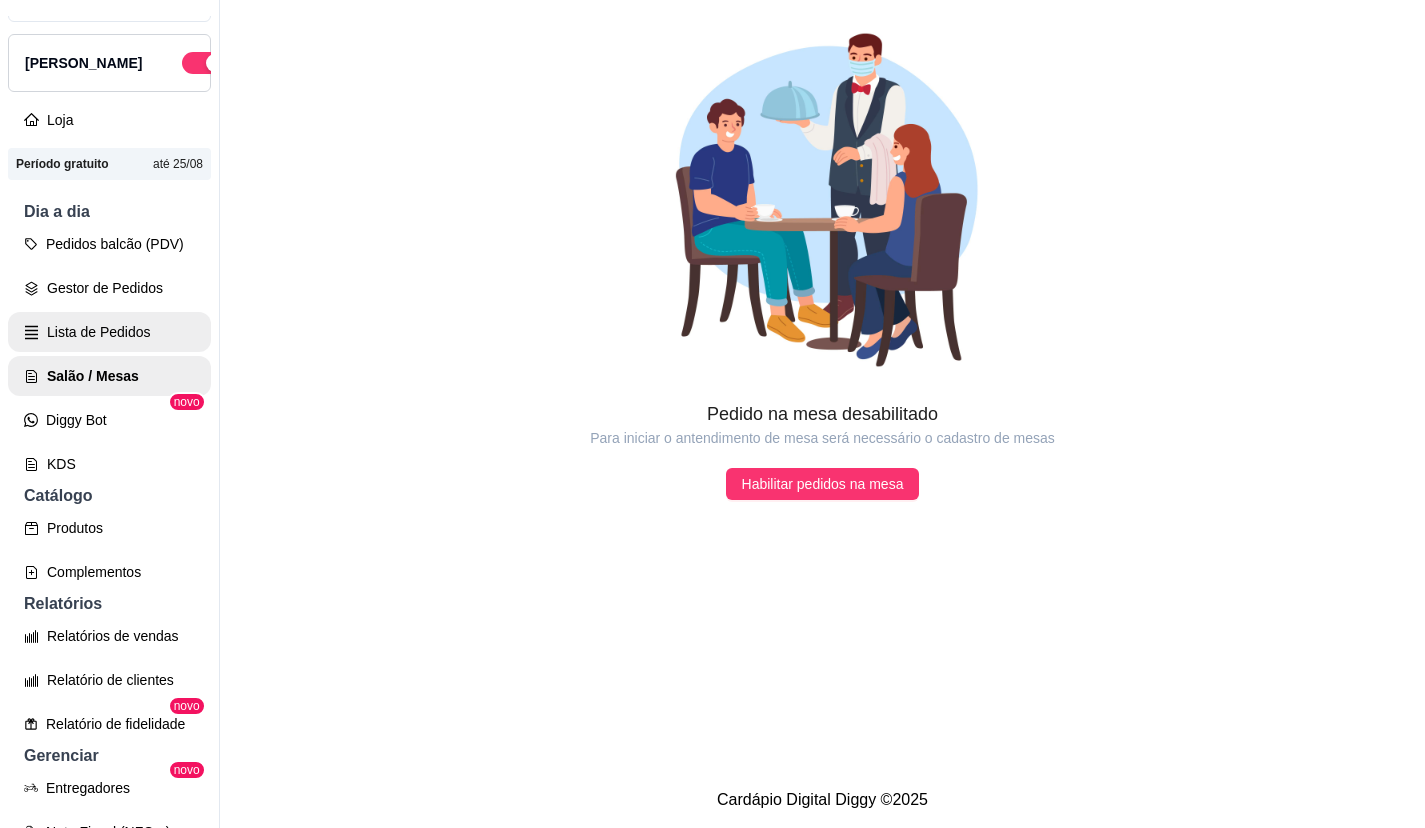 click on "Lista de Pedidos" at bounding box center [109, 332] 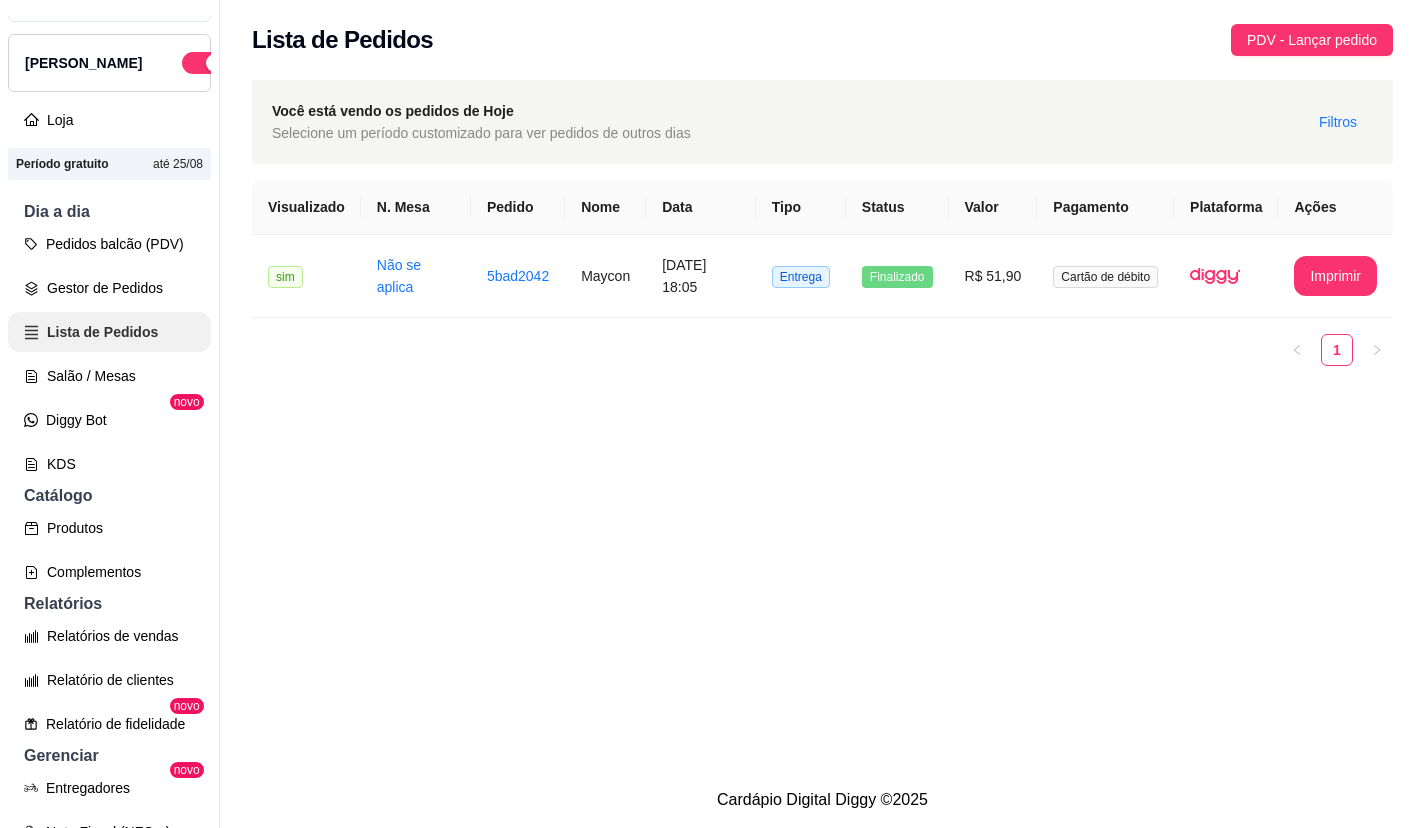 scroll, scrollTop: 0, scrollLeft: 0, axis: both 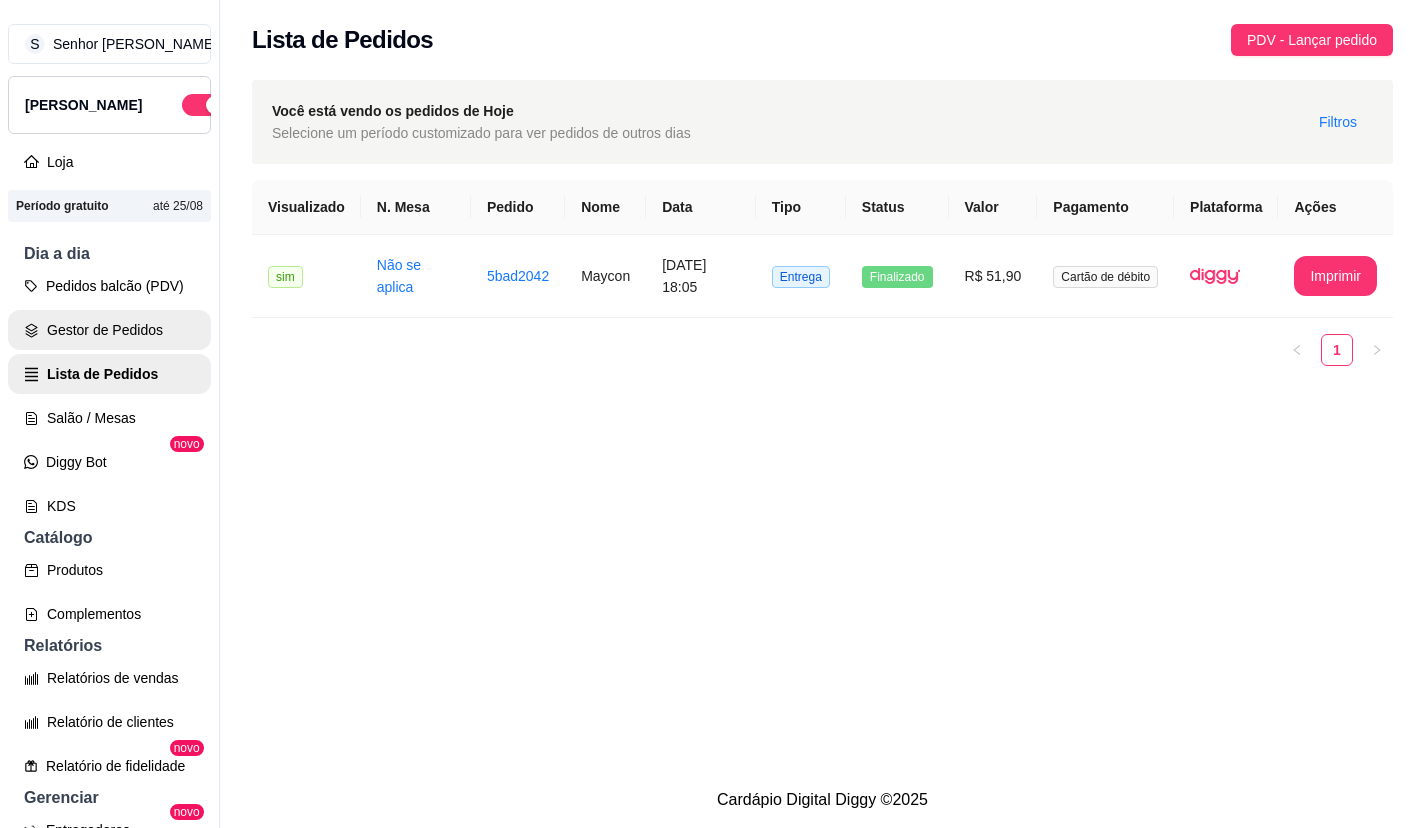 click on "Gestor de Pedidos" at bounding box center [109, 330] 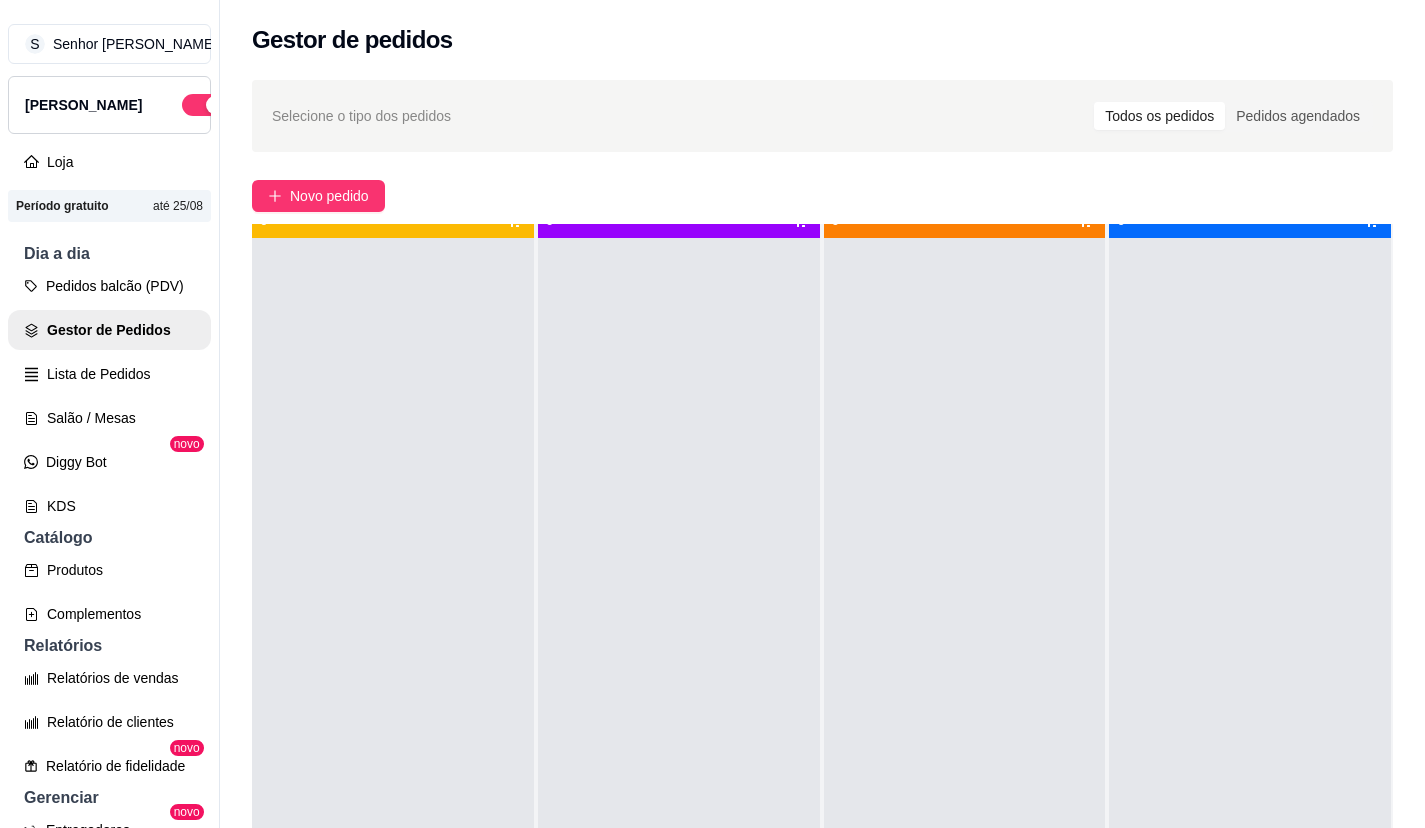 scroll, scrollTop: 0, scrollLeft: 0, axis: both 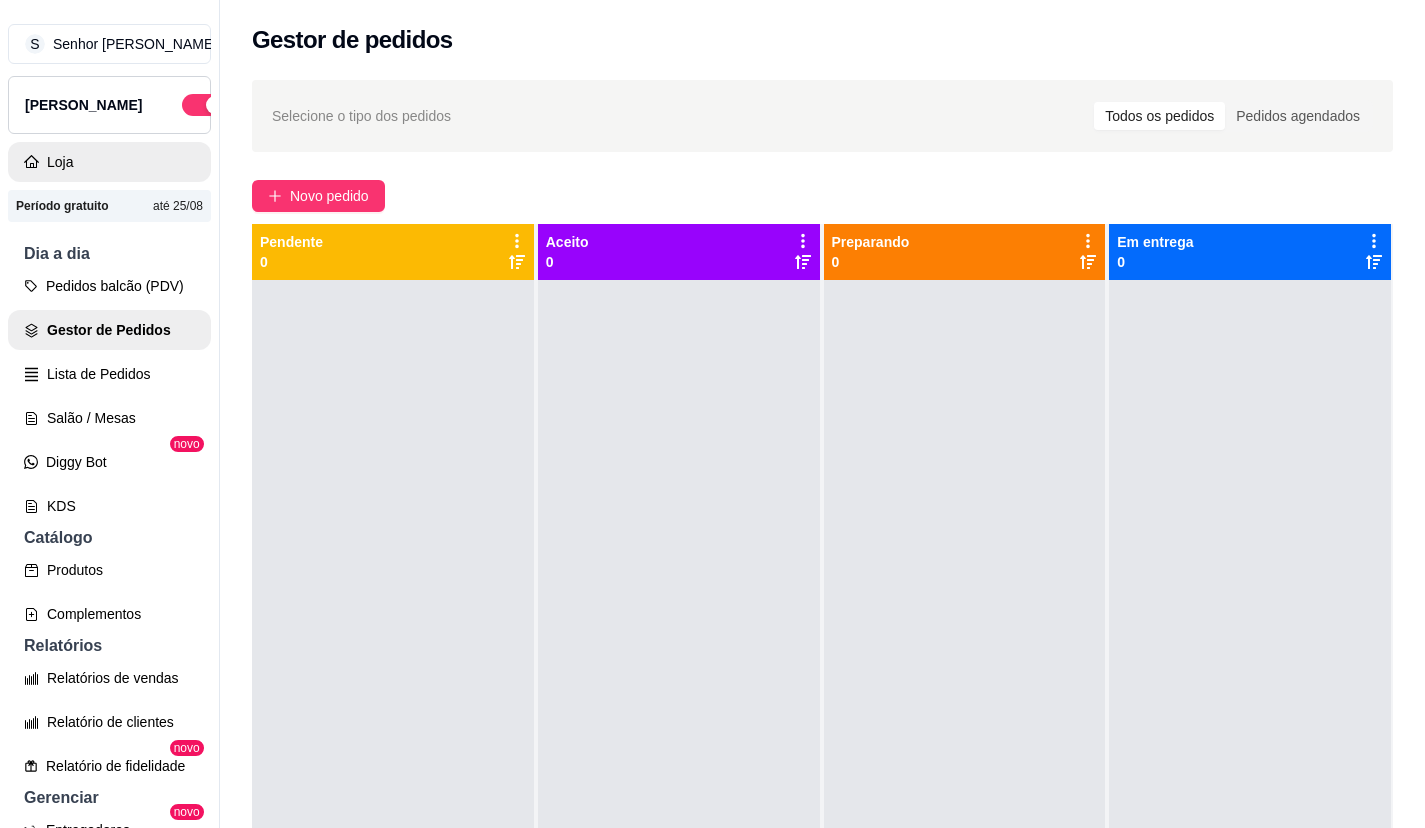 click on "Loja" at bounding box center [109, 162] 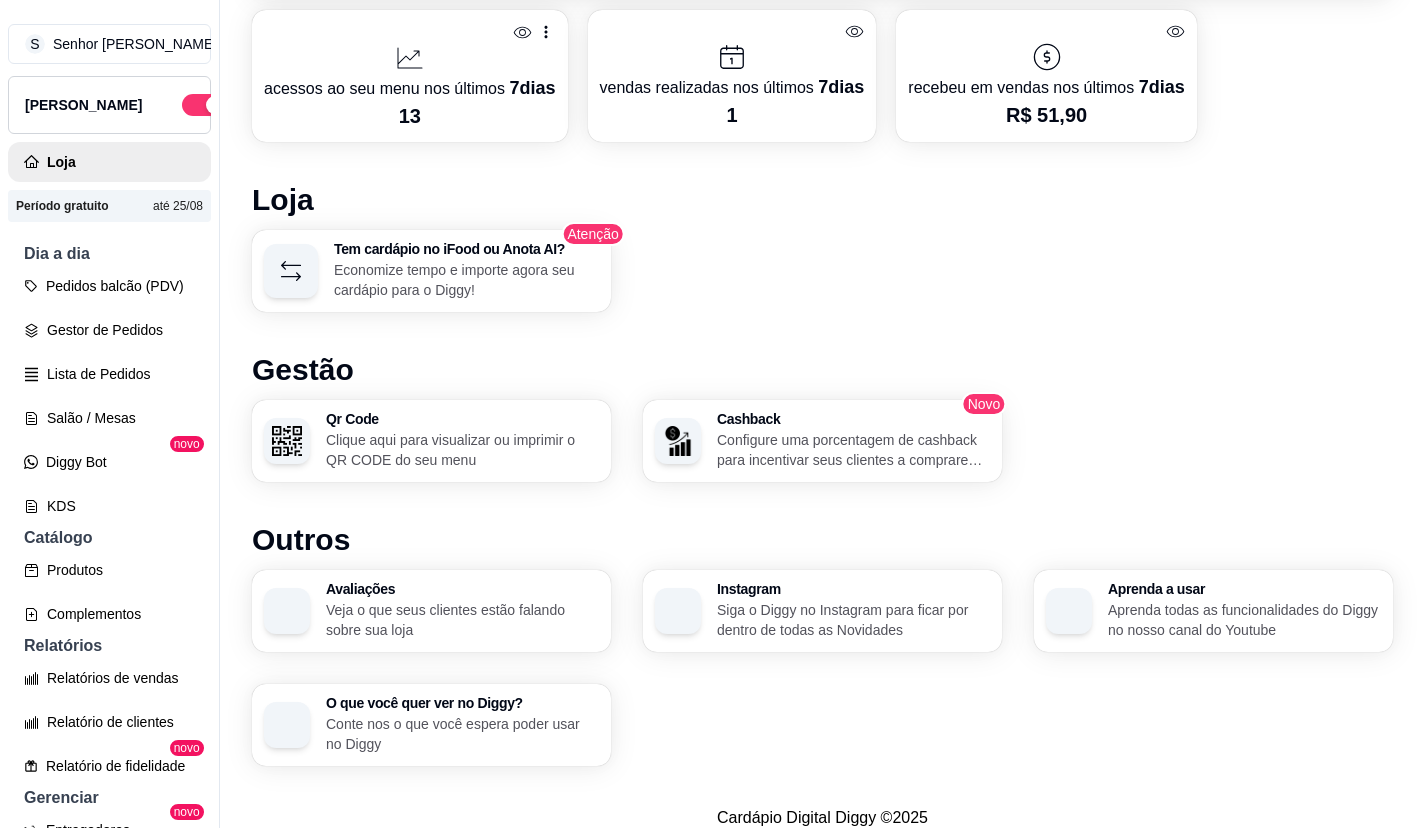 scroll, scrollTop: 1091, scrollLeft: 0, axis: vertical 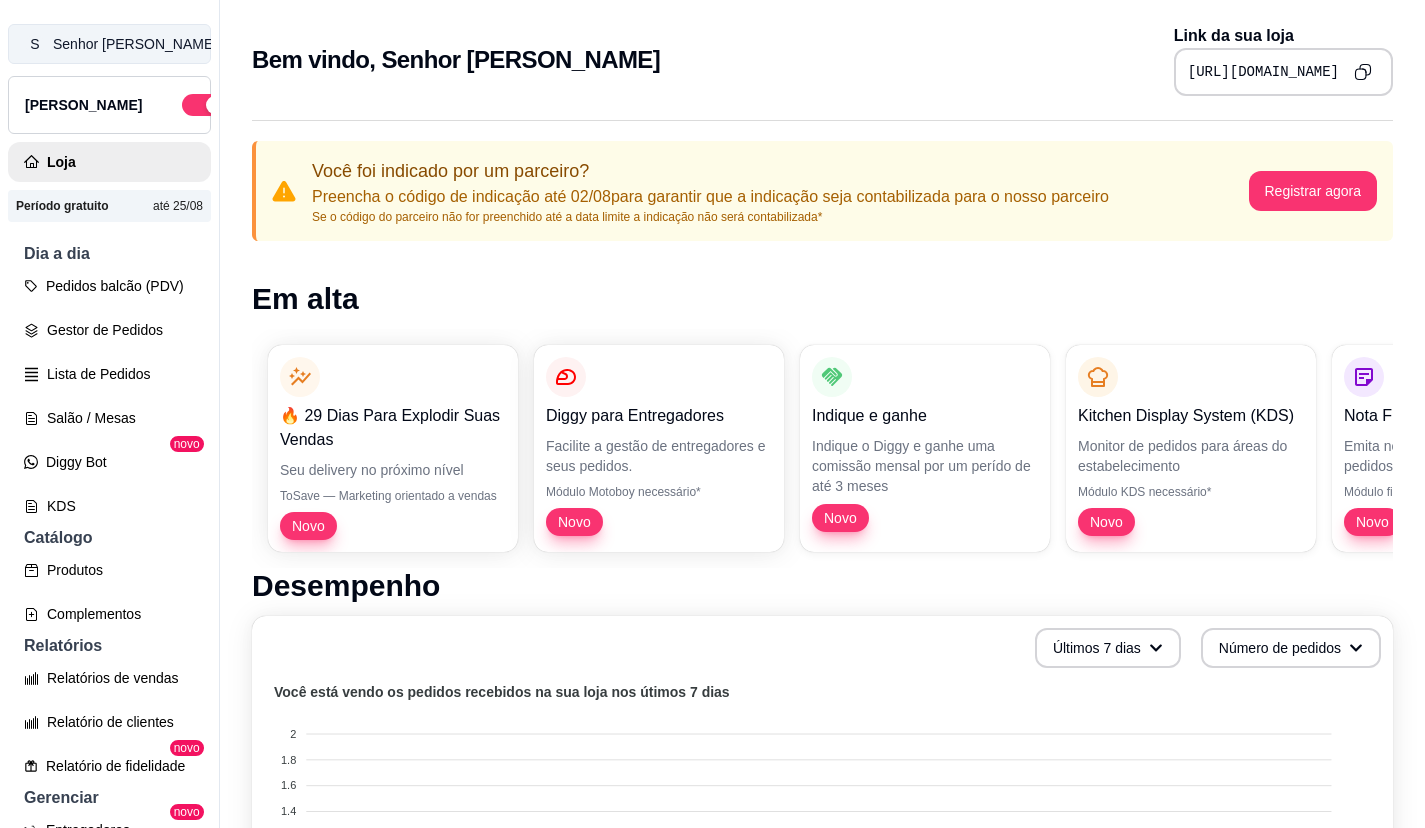 click on "S Senhor Buteco ..." at bounding box center [109, 44] 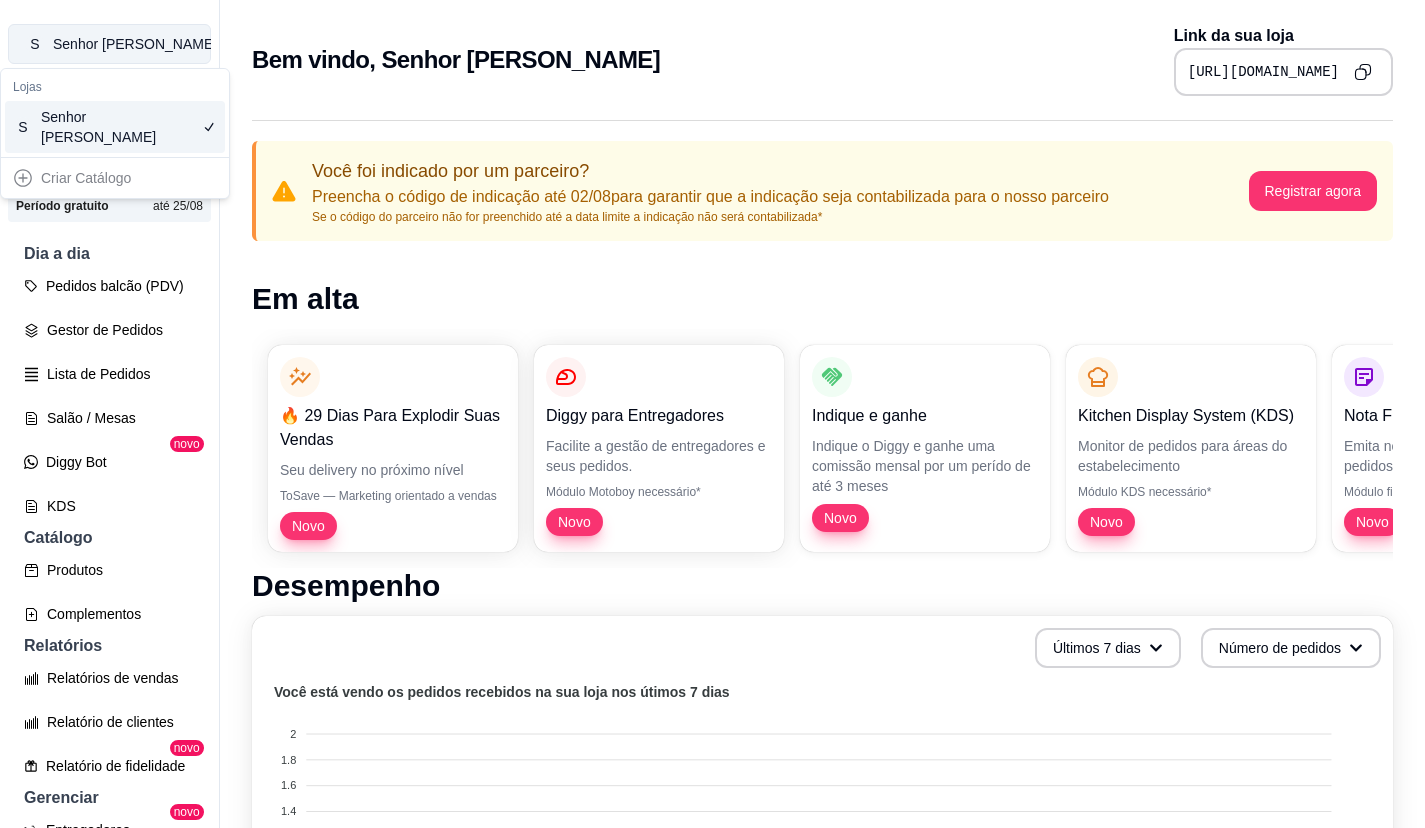 click on "Senhor Buteco ..." at bounding box center (141, 44) 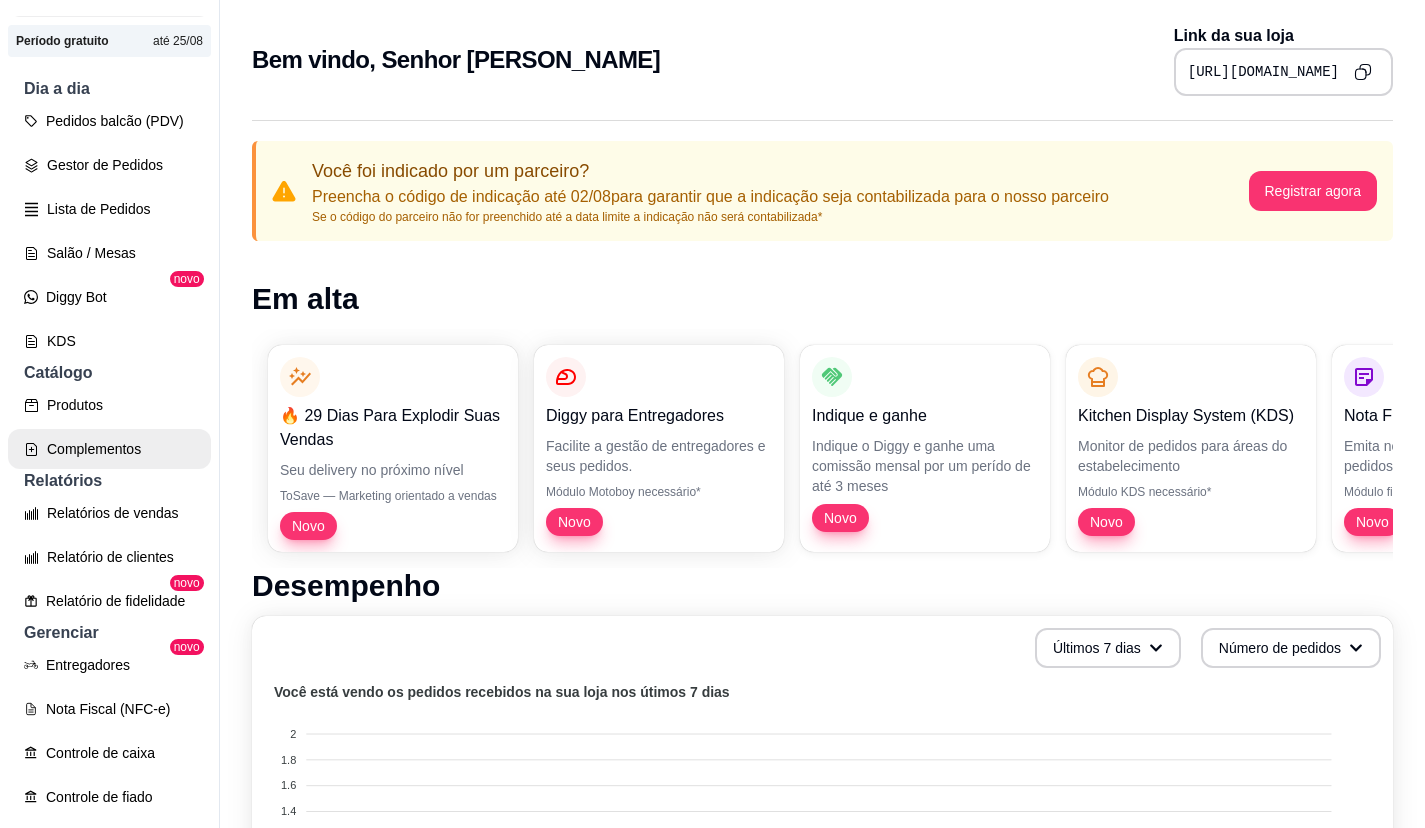 scroll, scrollTop: 200, scrollLeft: 0, axis: vertical 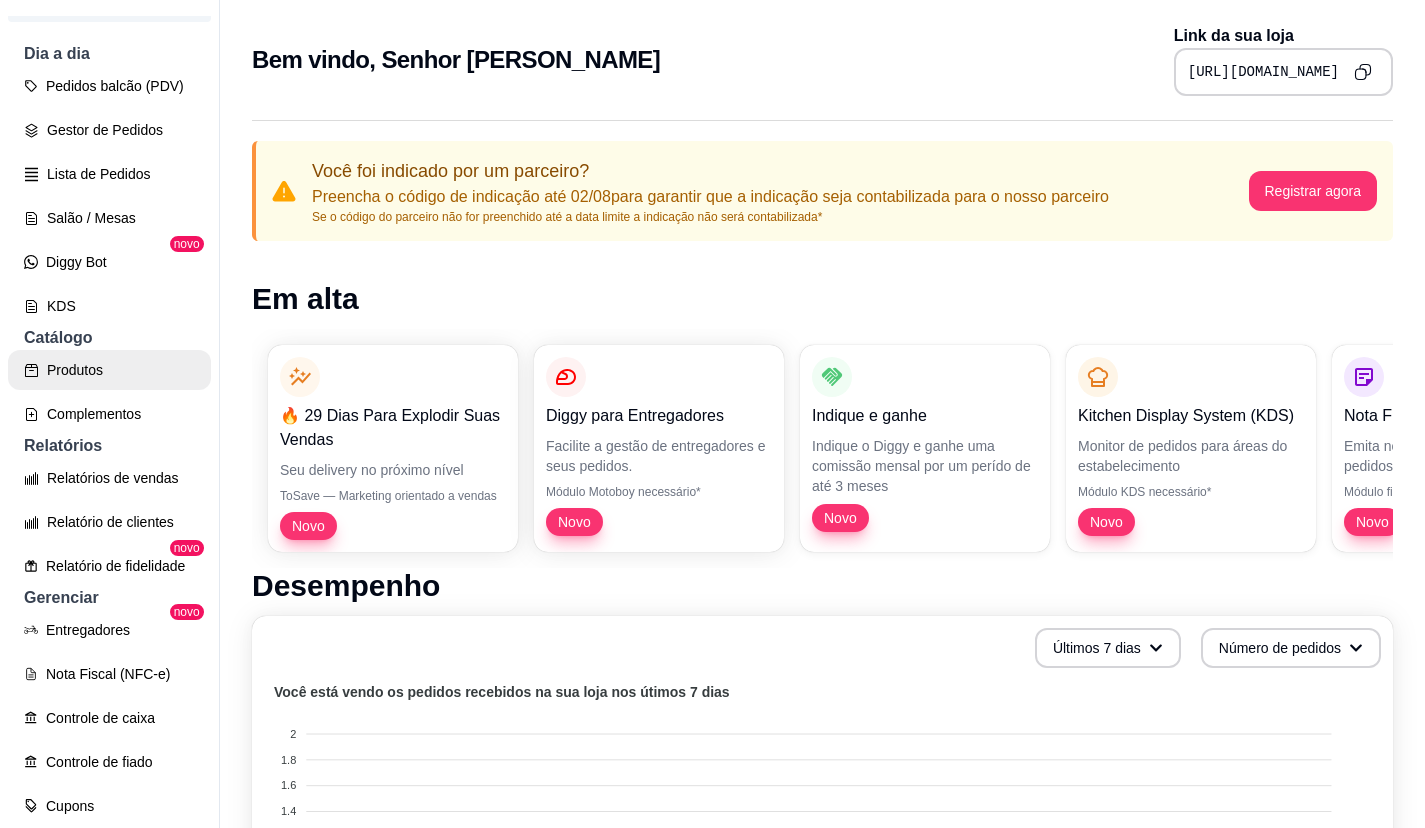 click on "Produtos" at bounding box center [109, 370] 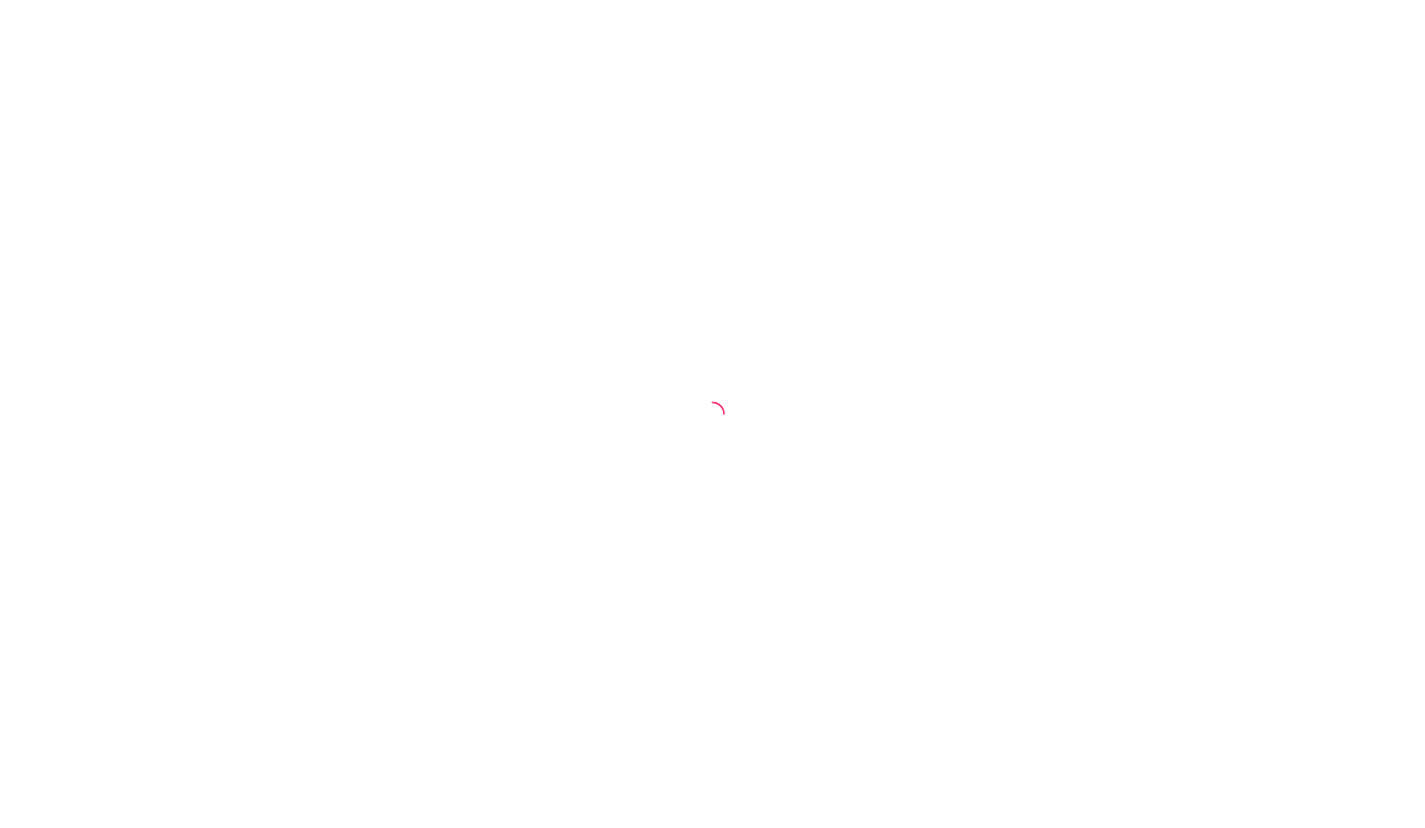 scroll, scrollTop: 0, scrollLeft: 0, axis: both 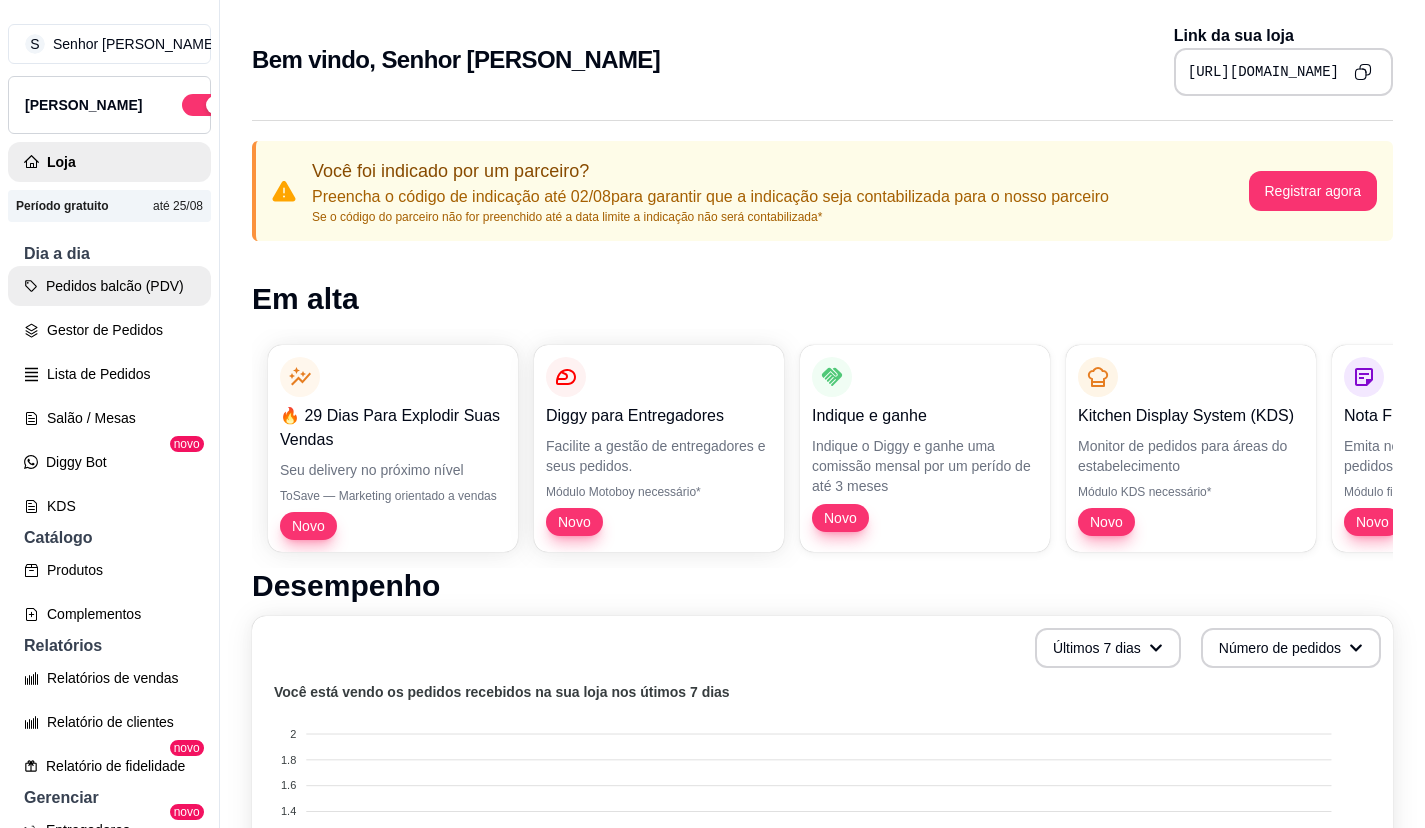 click on "Pedidos balcão (PDV)" at bounding box center [109, 286] 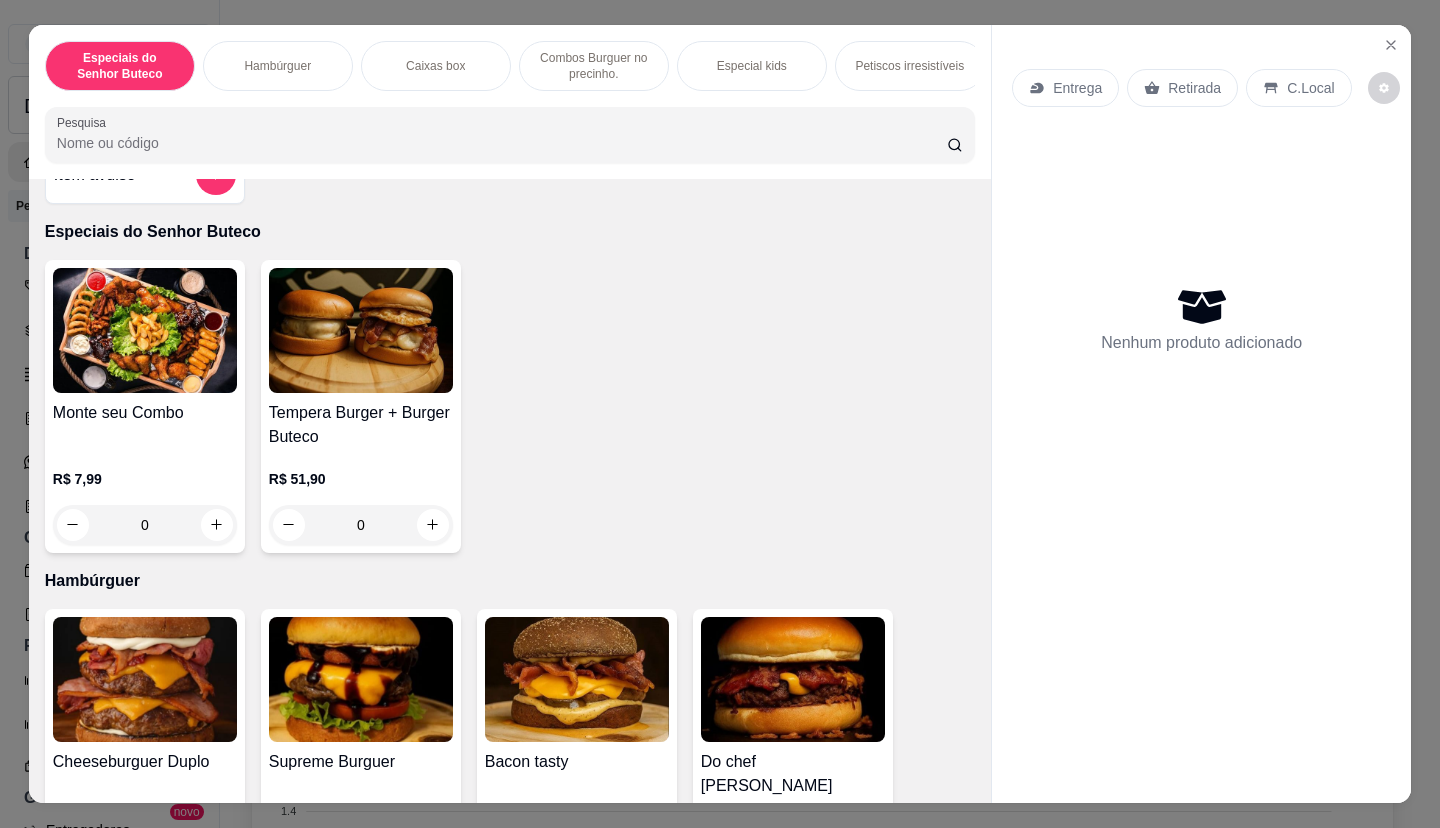 scroll, scrollTop: 0, scrollLeft: 0, axis: both 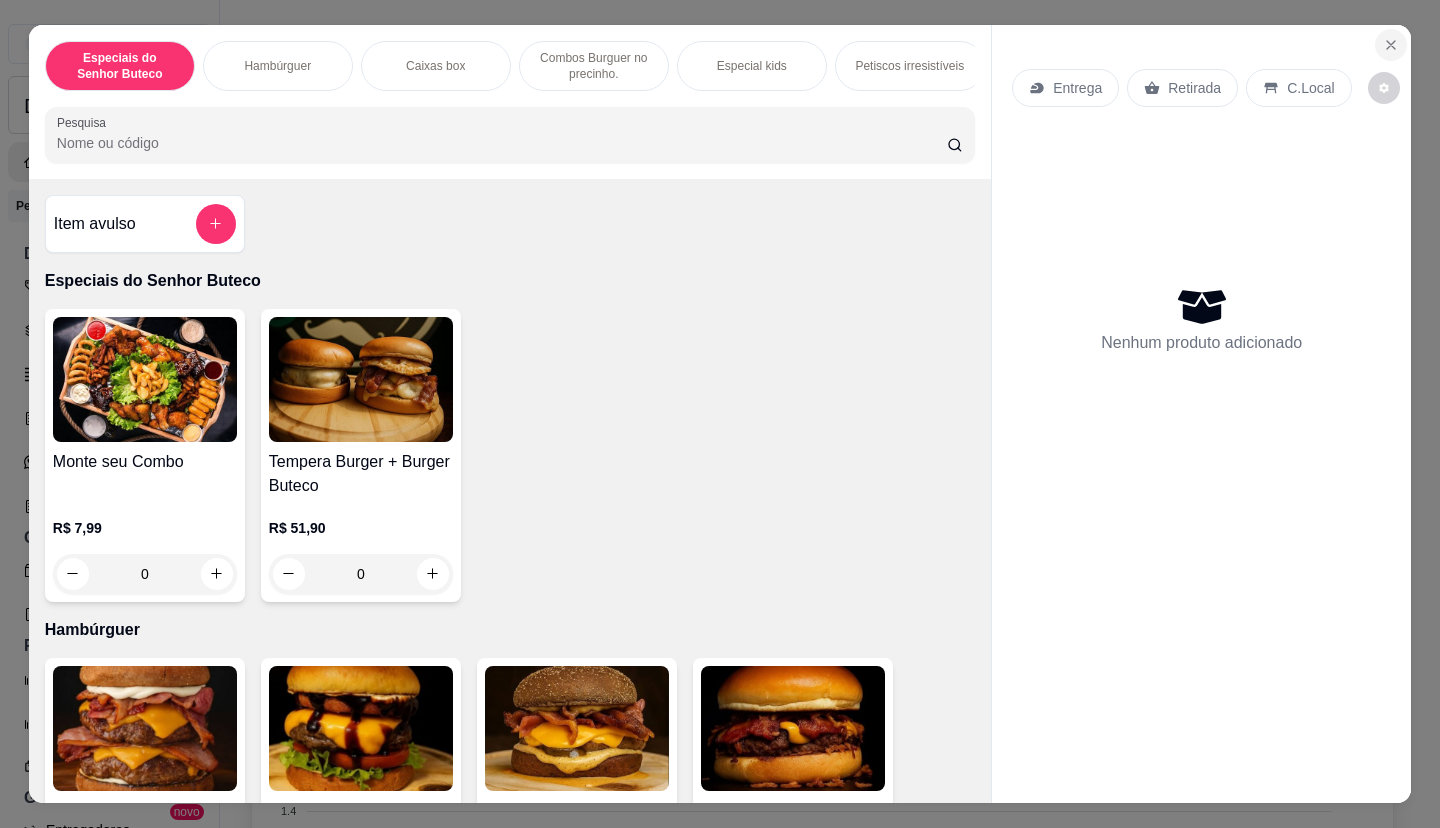 click 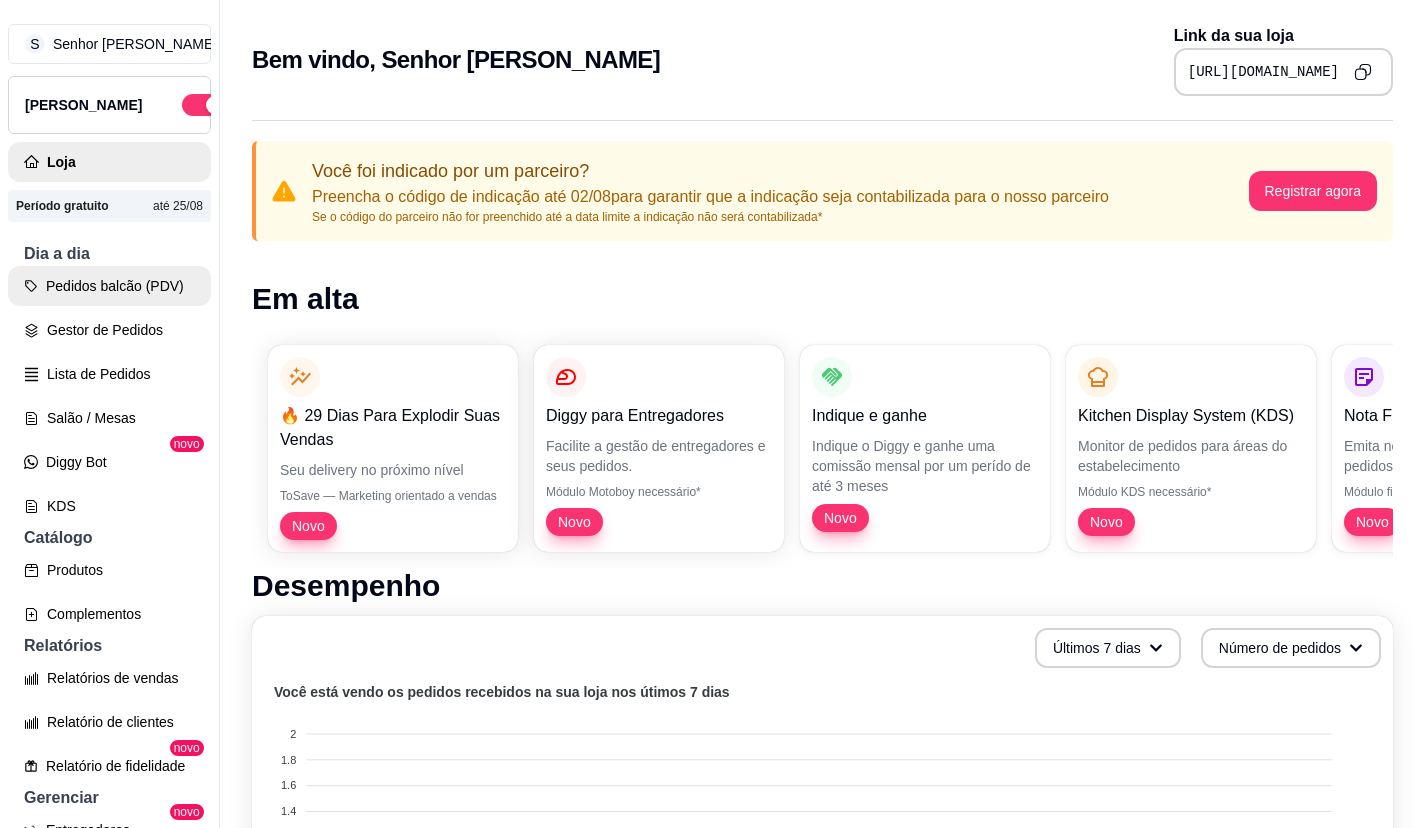 click on "Pedidos balcão (PDV)" at bounding box center [109, 286] 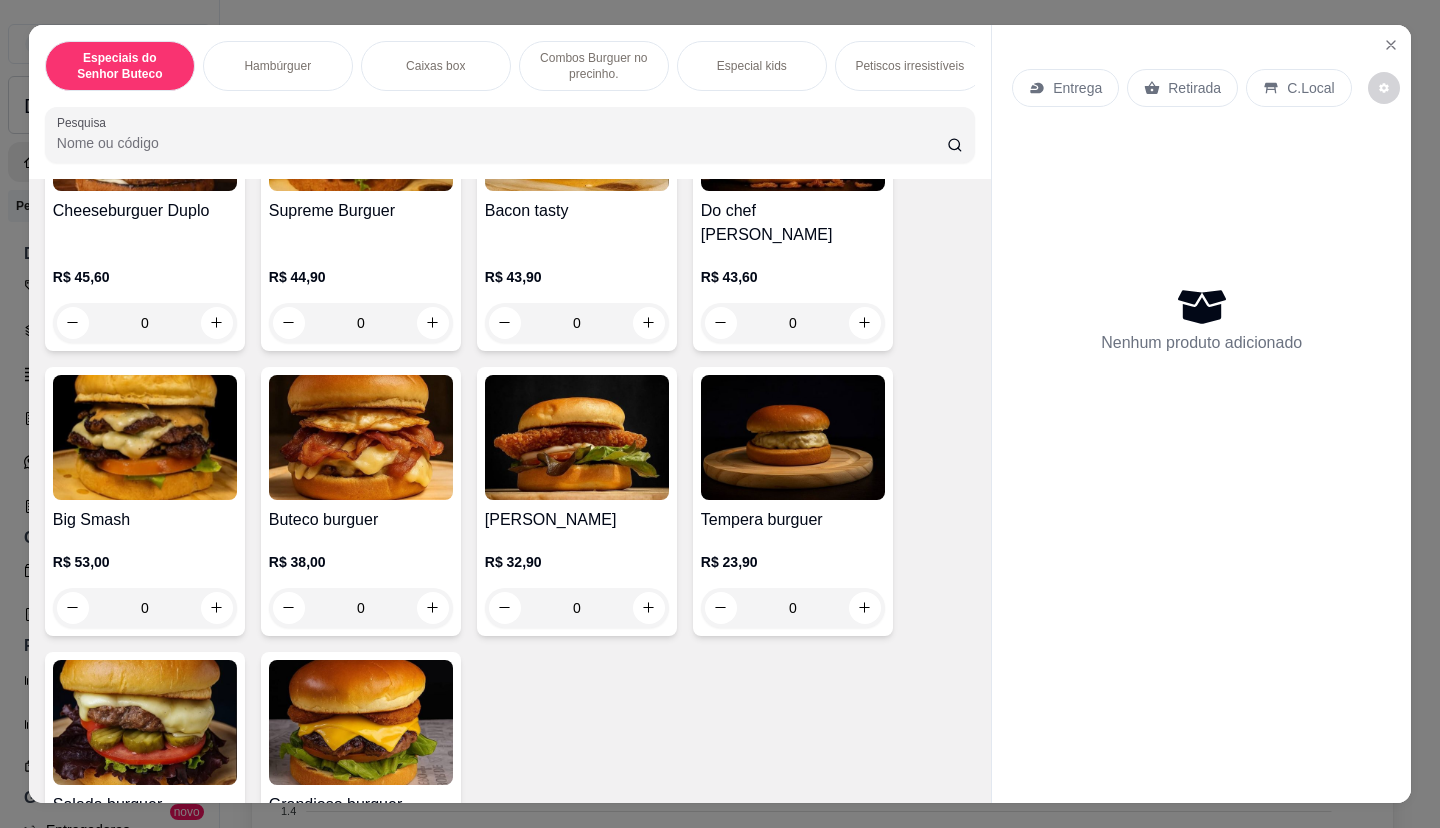 scroll, scrollTop: 500, scrollLeft: 0, axis: vertical 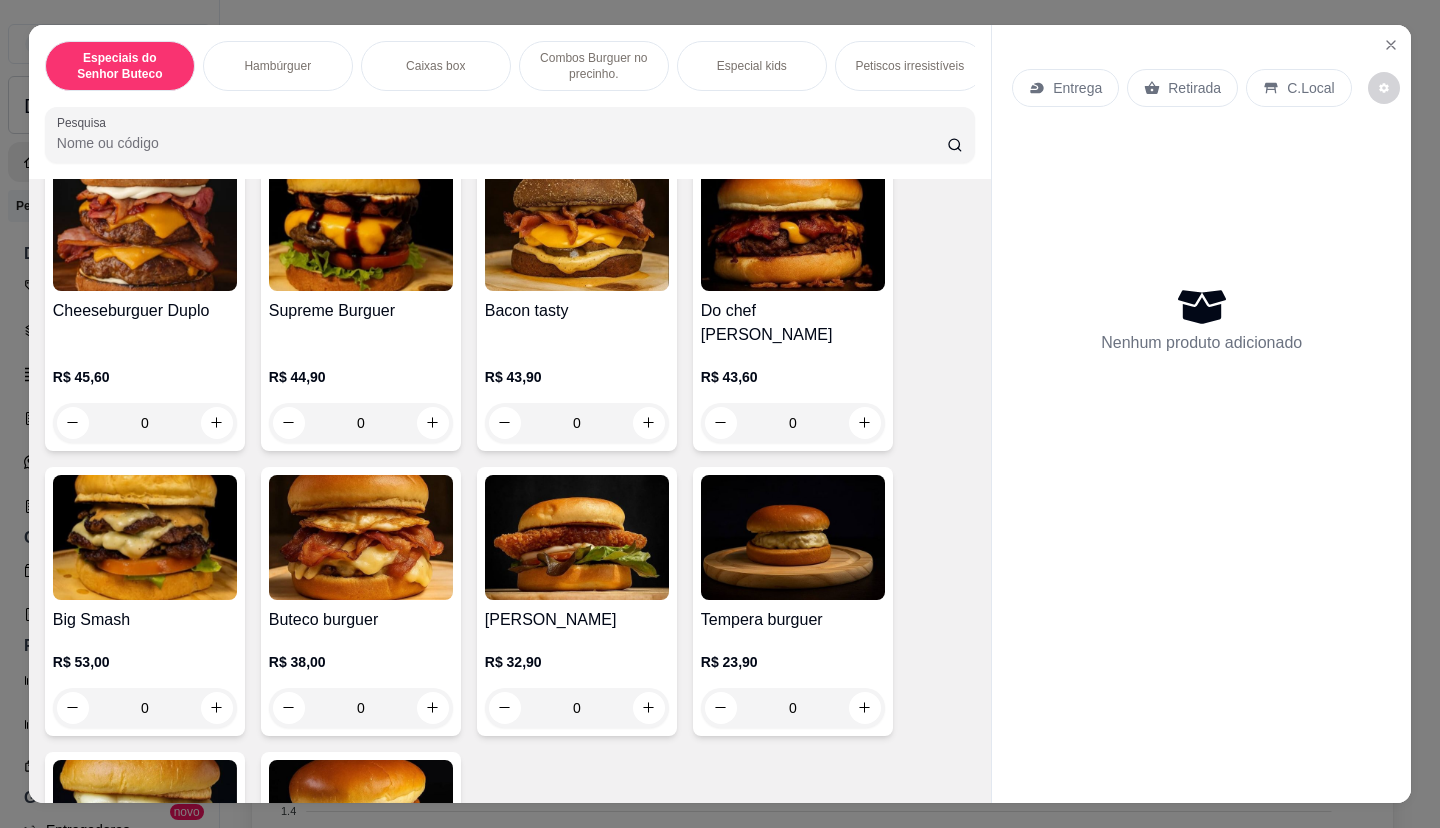 click on "R$ 23,90" at bounding box center (793, 662) 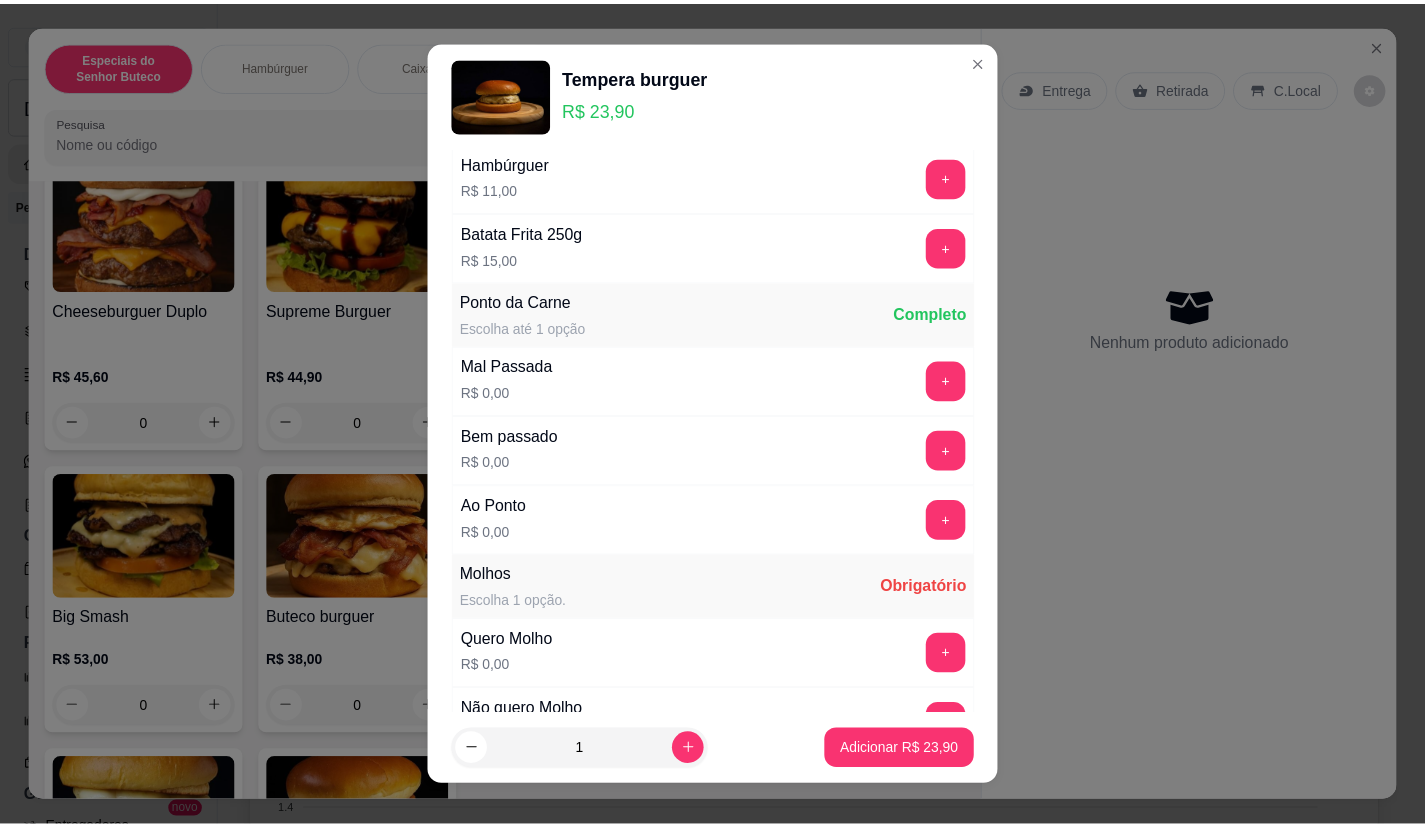 scroll, scrollTop: 695, scrollLeft: 0, axis: vertical 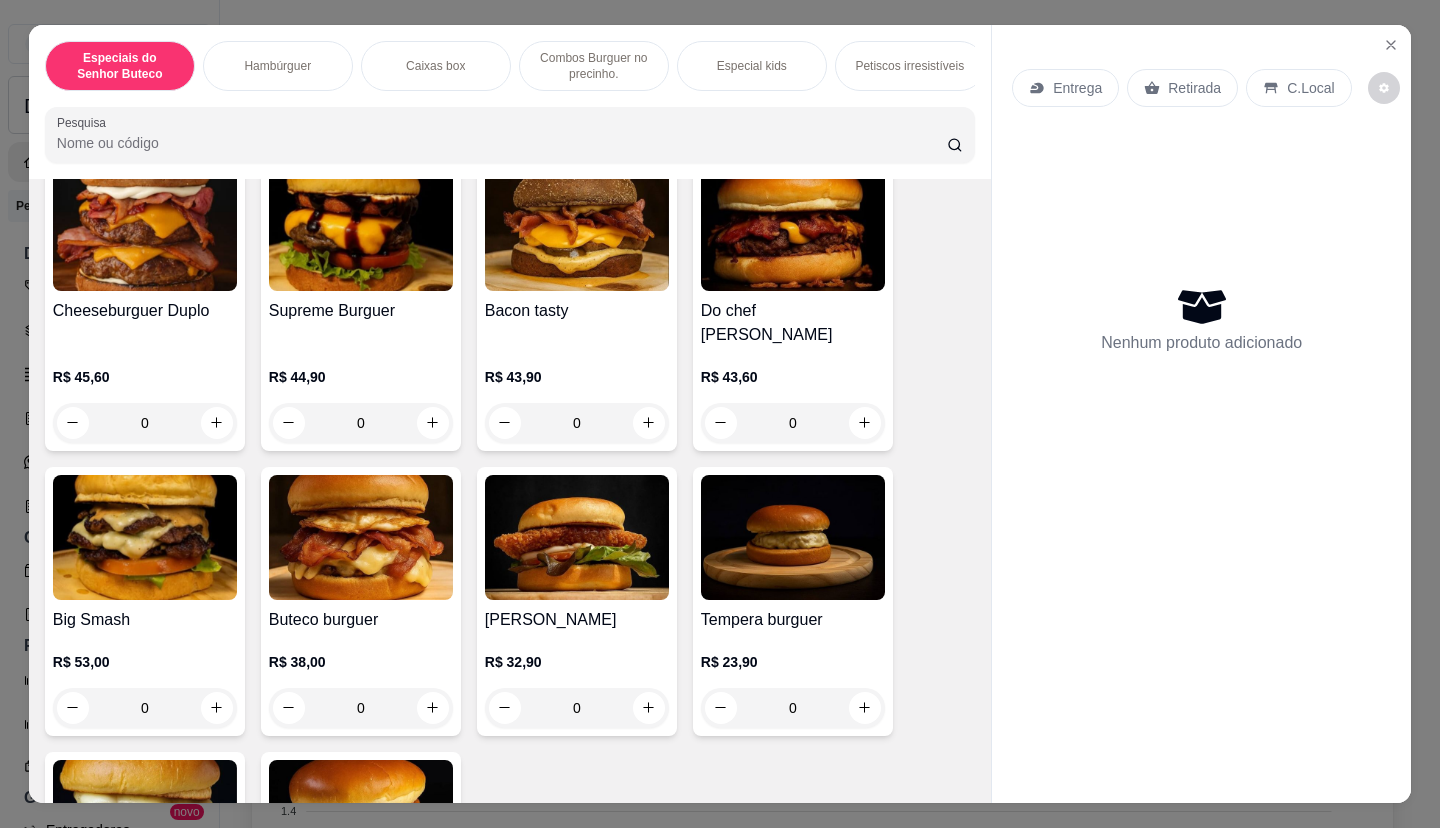 click on "Entrega" at bounding box center (1077, 88) 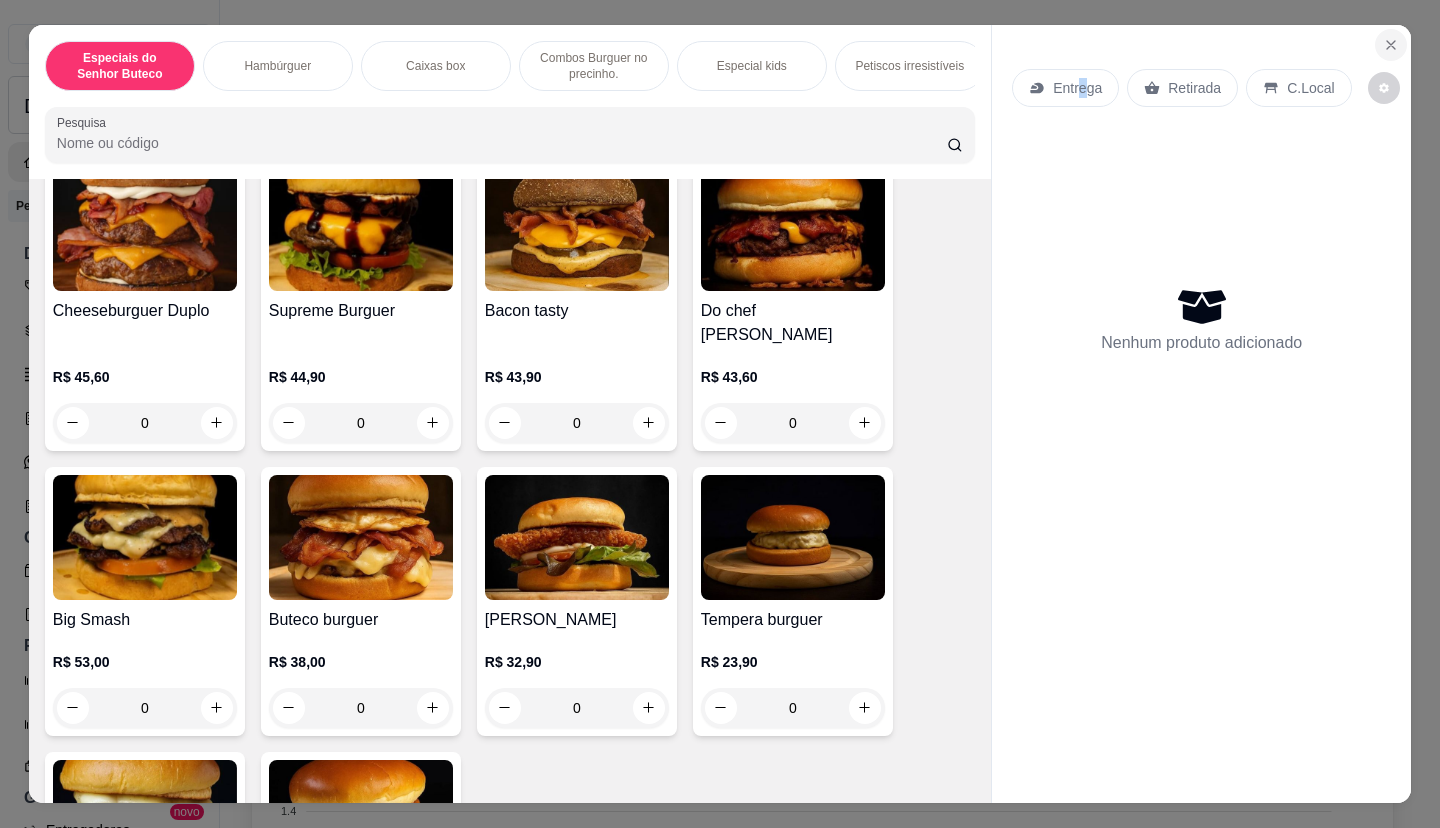 click 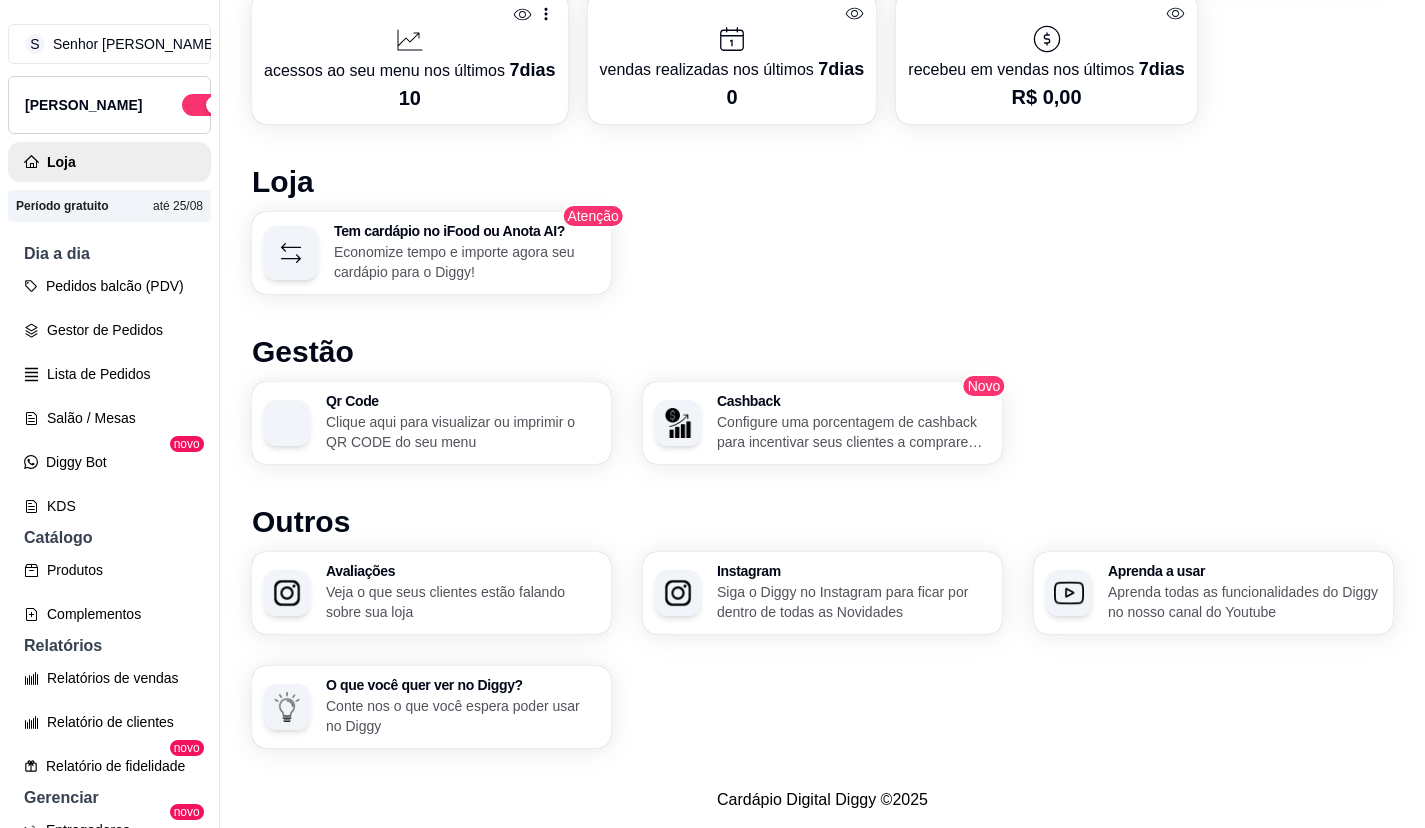 scroll, scrollTop: 1091, scrollLeft: 0, axis: vertical 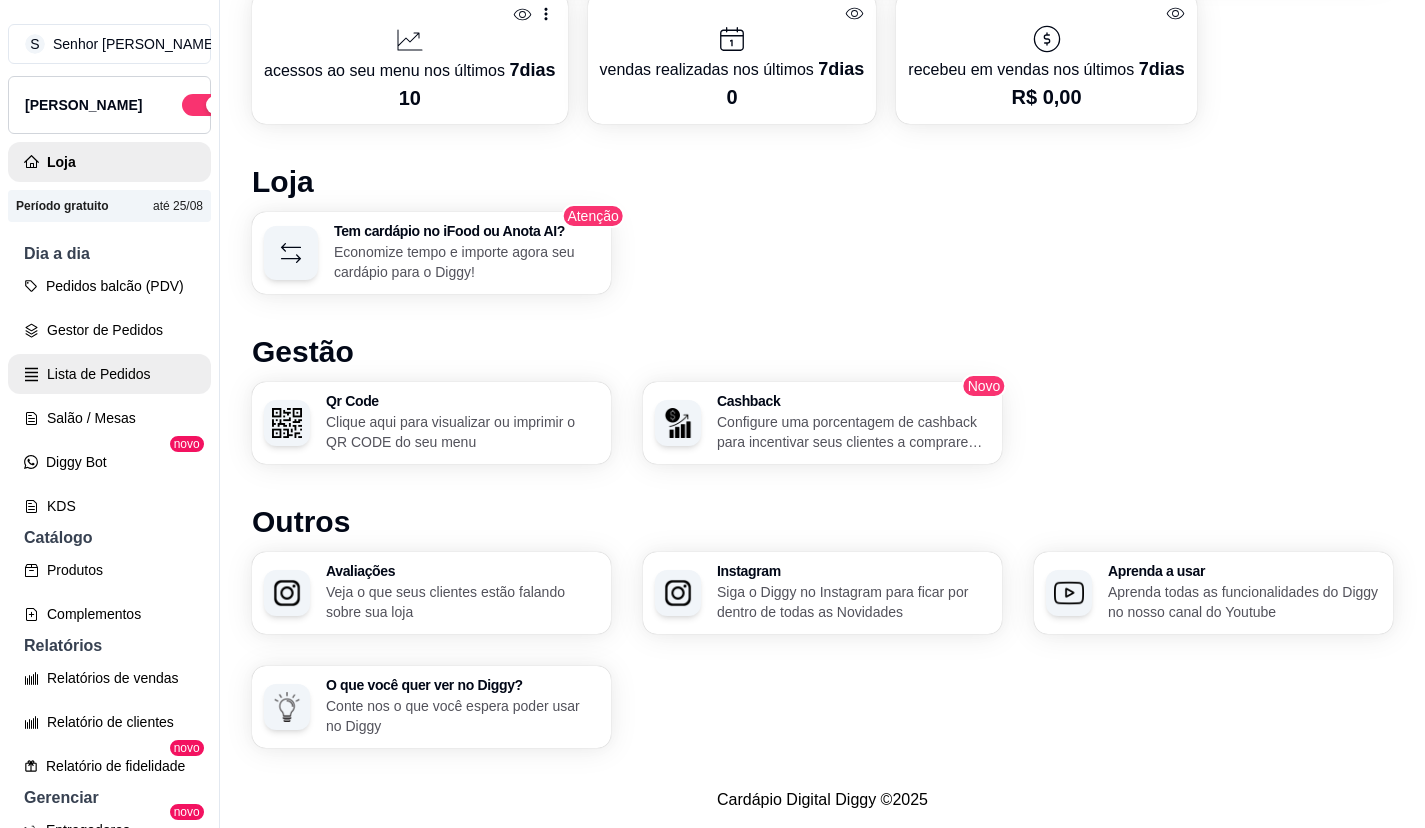click on "Lista de Pedidos" at bounding box center (109, 374) 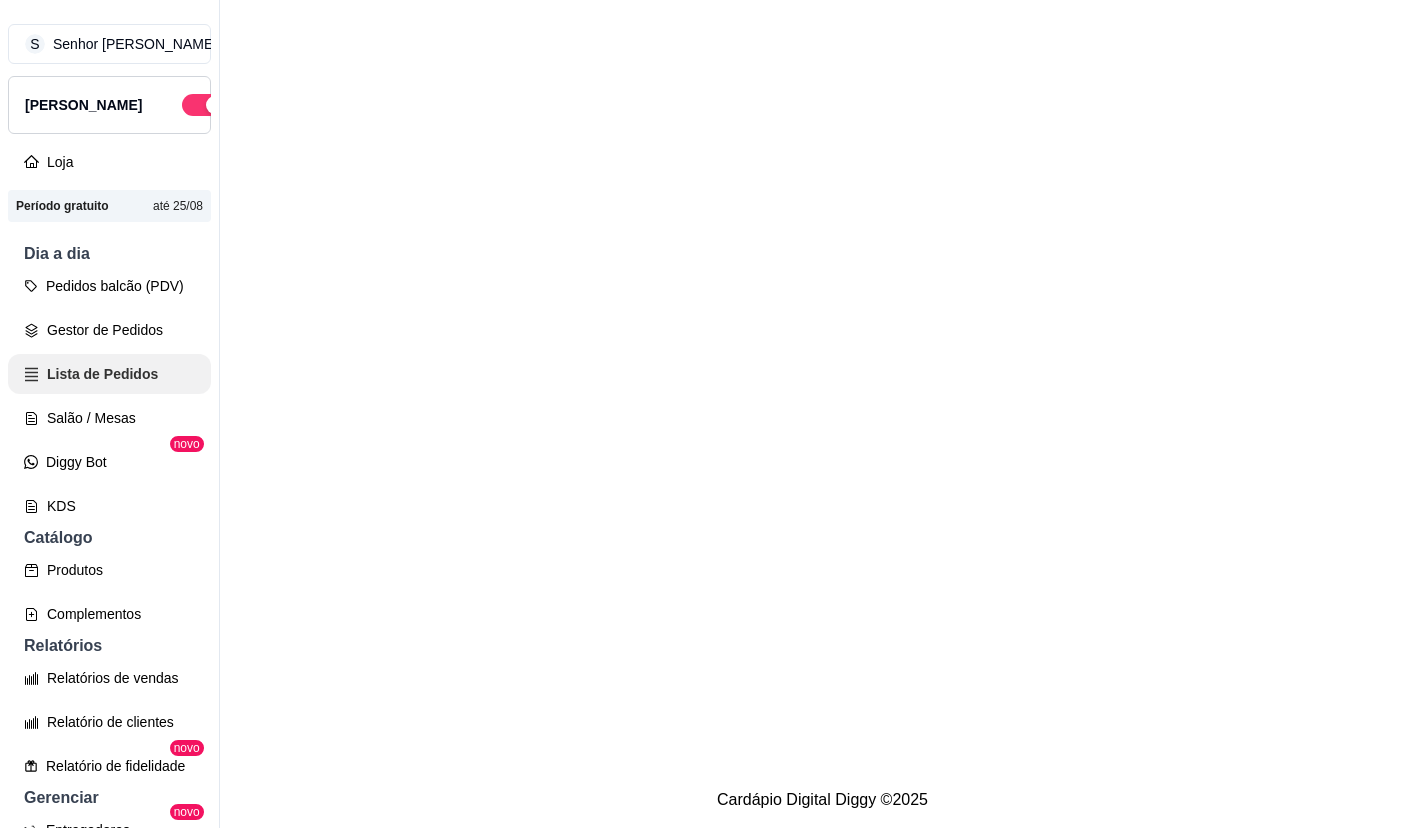 scroll, scrollTop: 0, scrollLeft: 0, axis: both 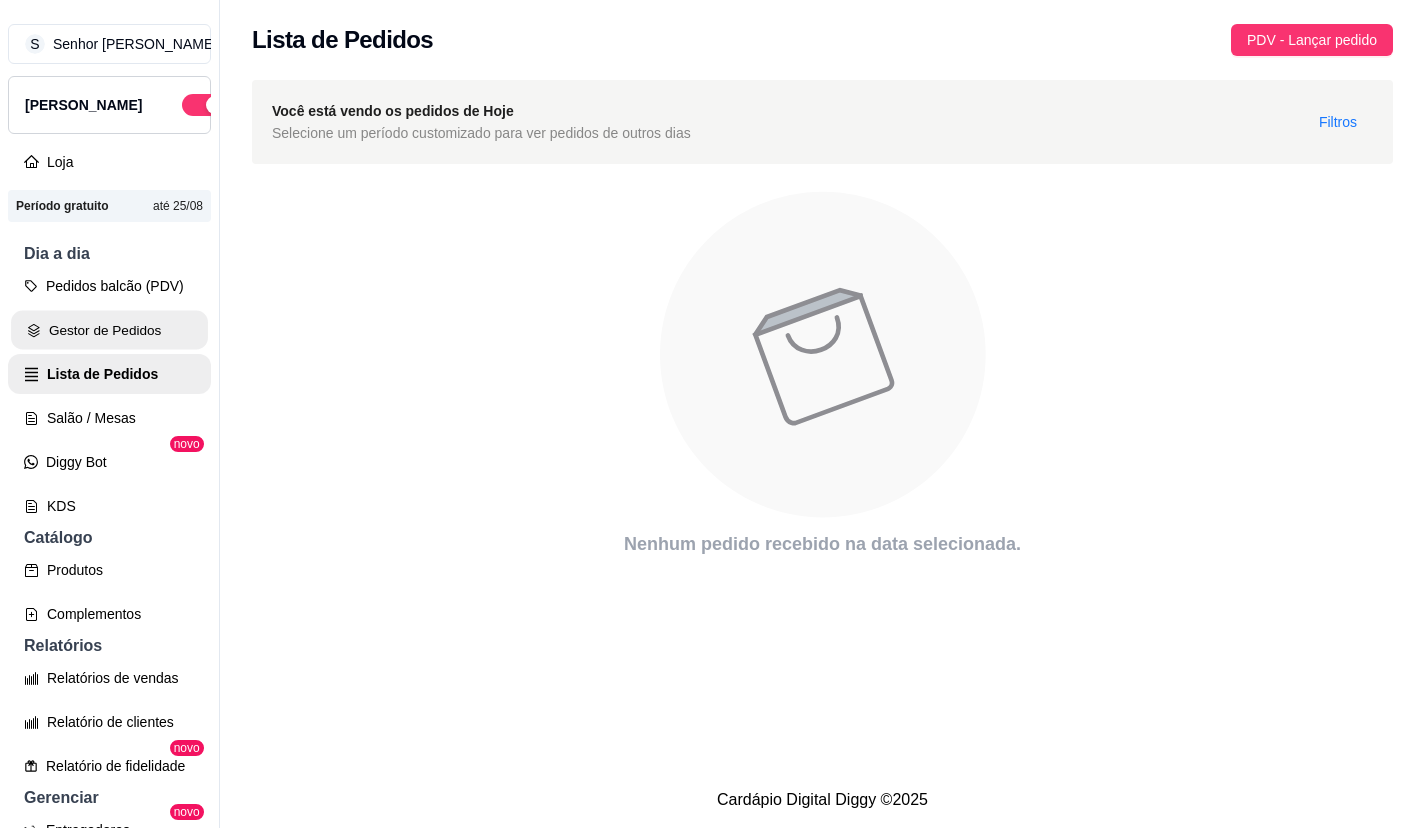 click on "Gestor de Pedidos" at bounding box center (109, 330) 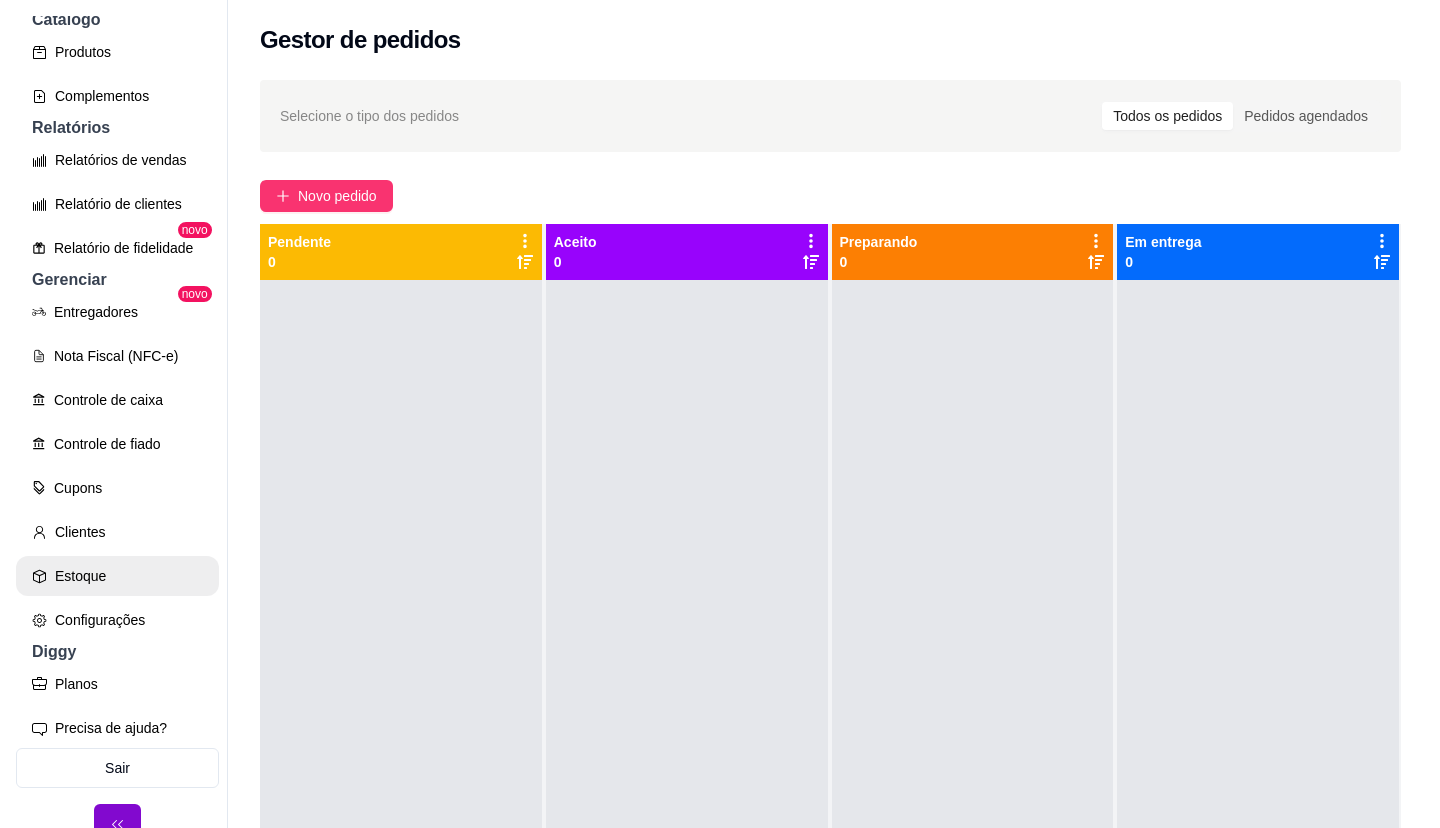 scroll, scrollTop: 542, scrollLeft: 0, axis: vertical 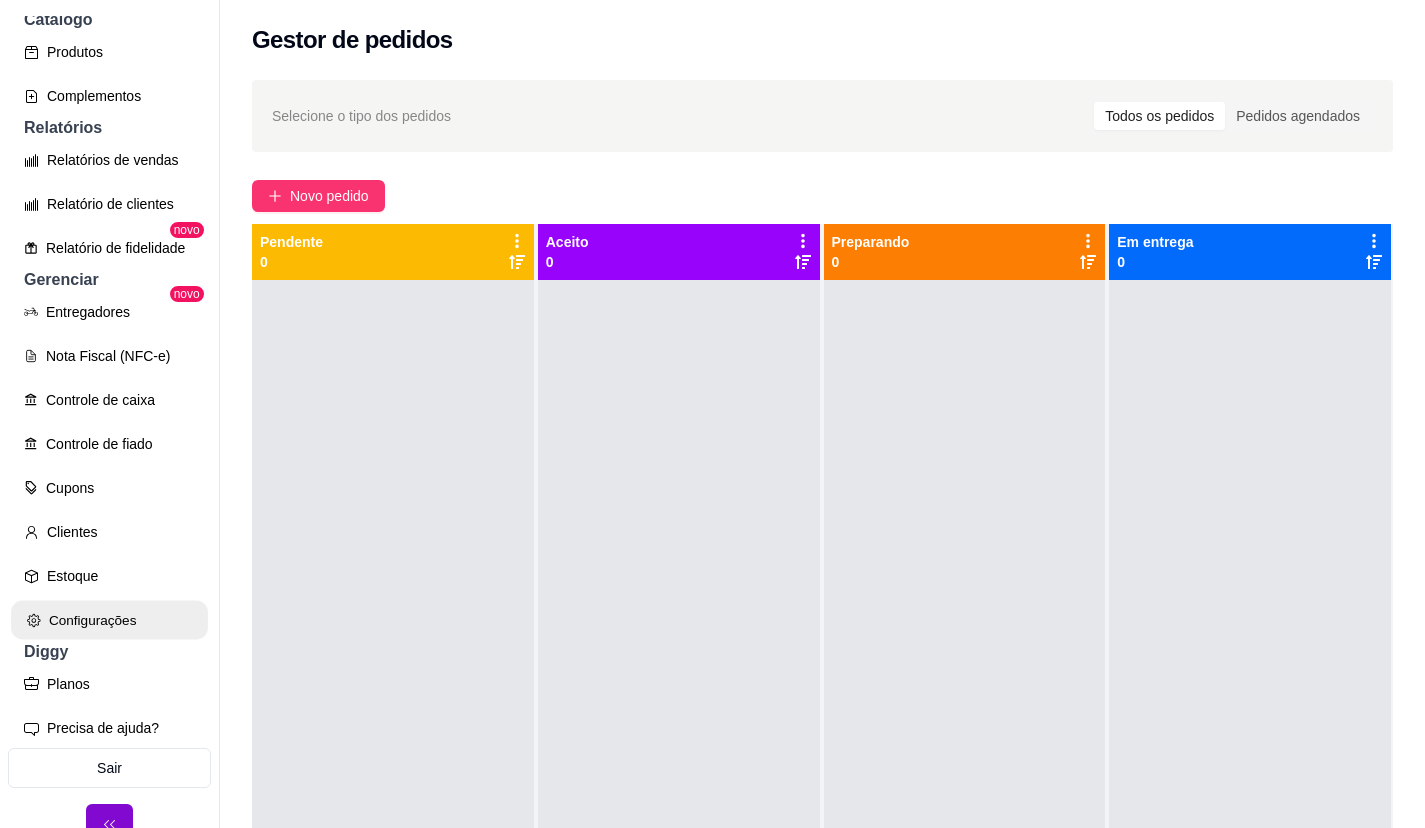 click on "Configurações" at bounding box center [109, 620] 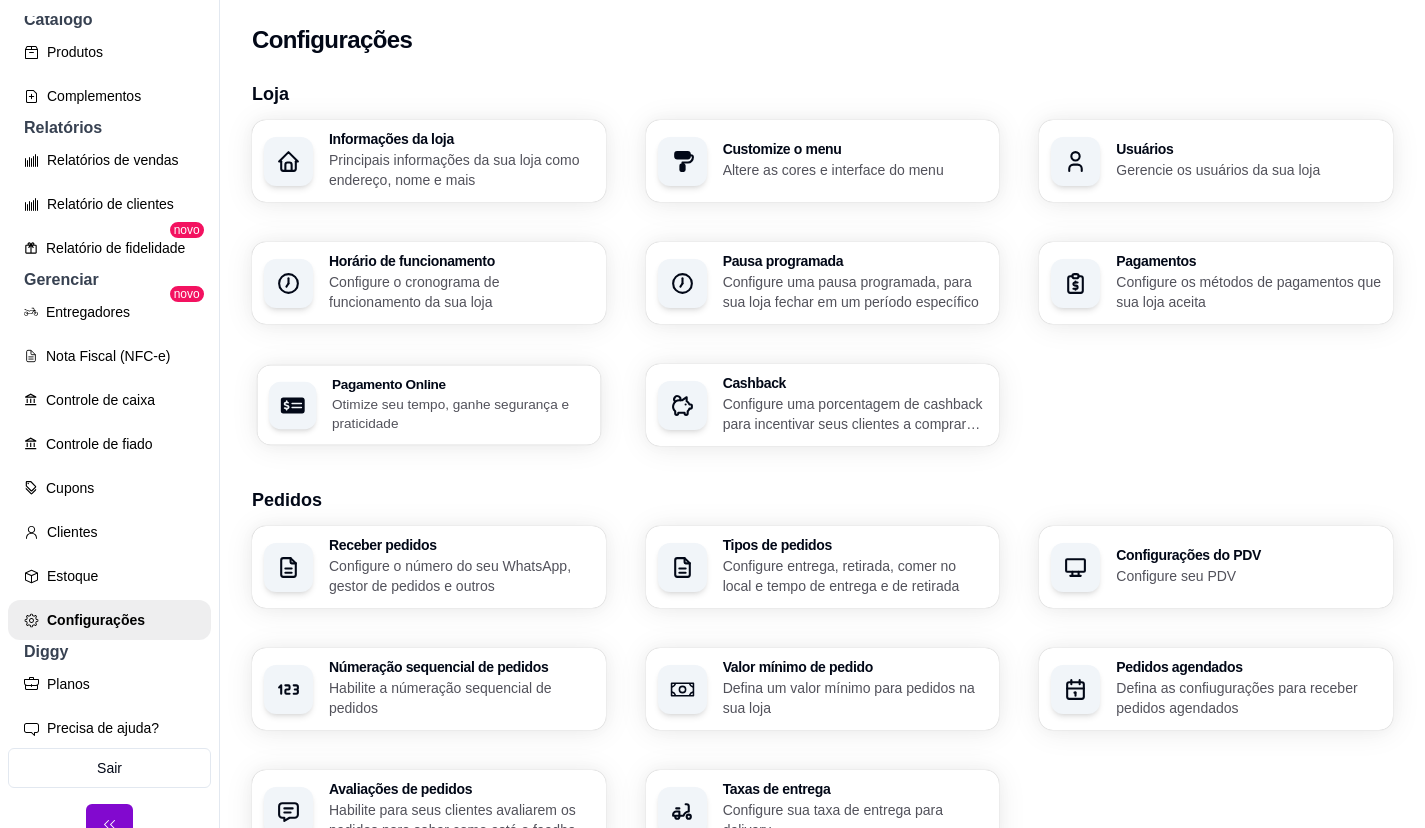 click on "Otimize seu tempo, ganhe segurança e praticidade" at bounding box center (460, 413) 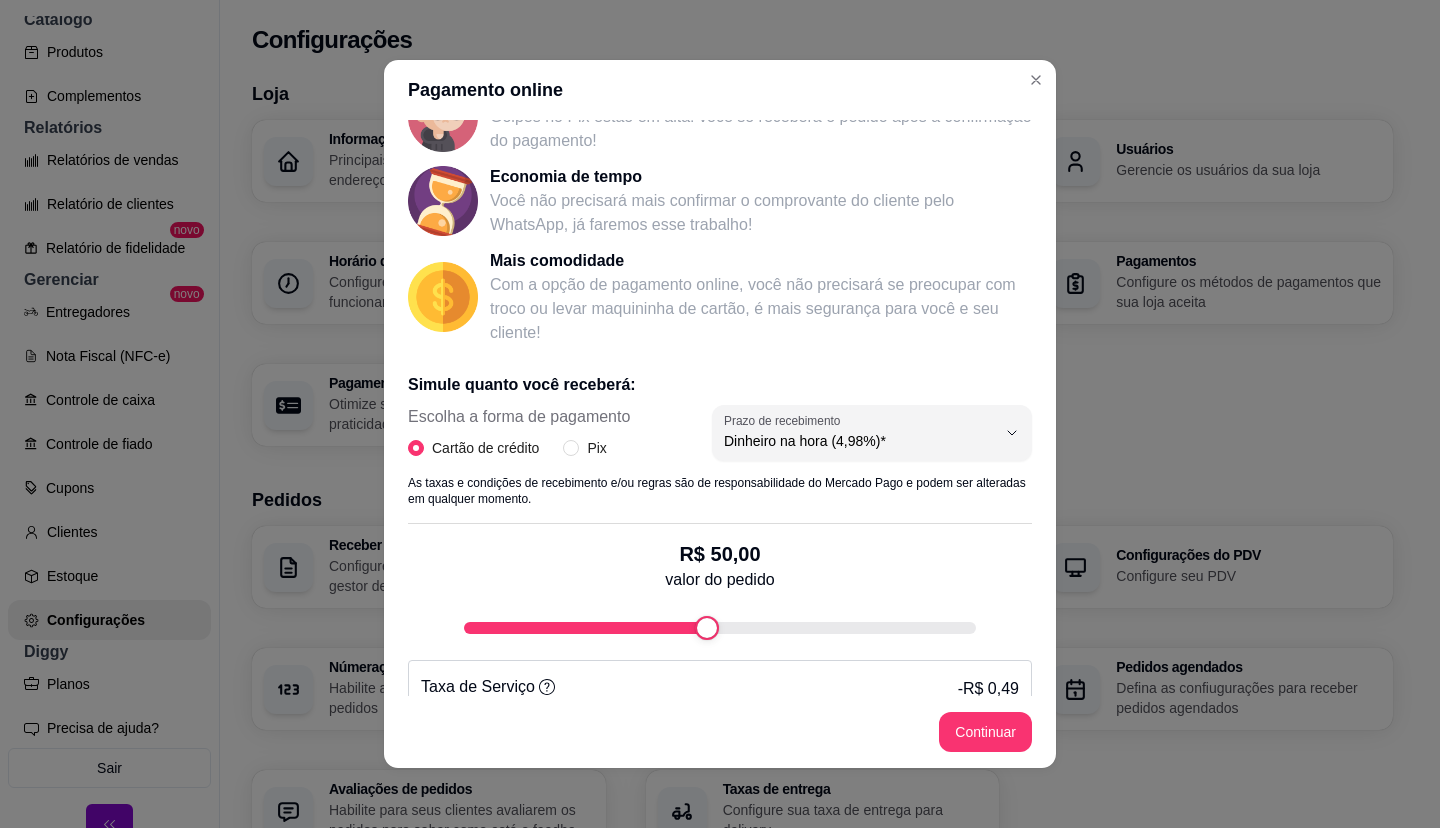 scroll, scrollTop: 229, scrollLeft: 0, axis: vertical 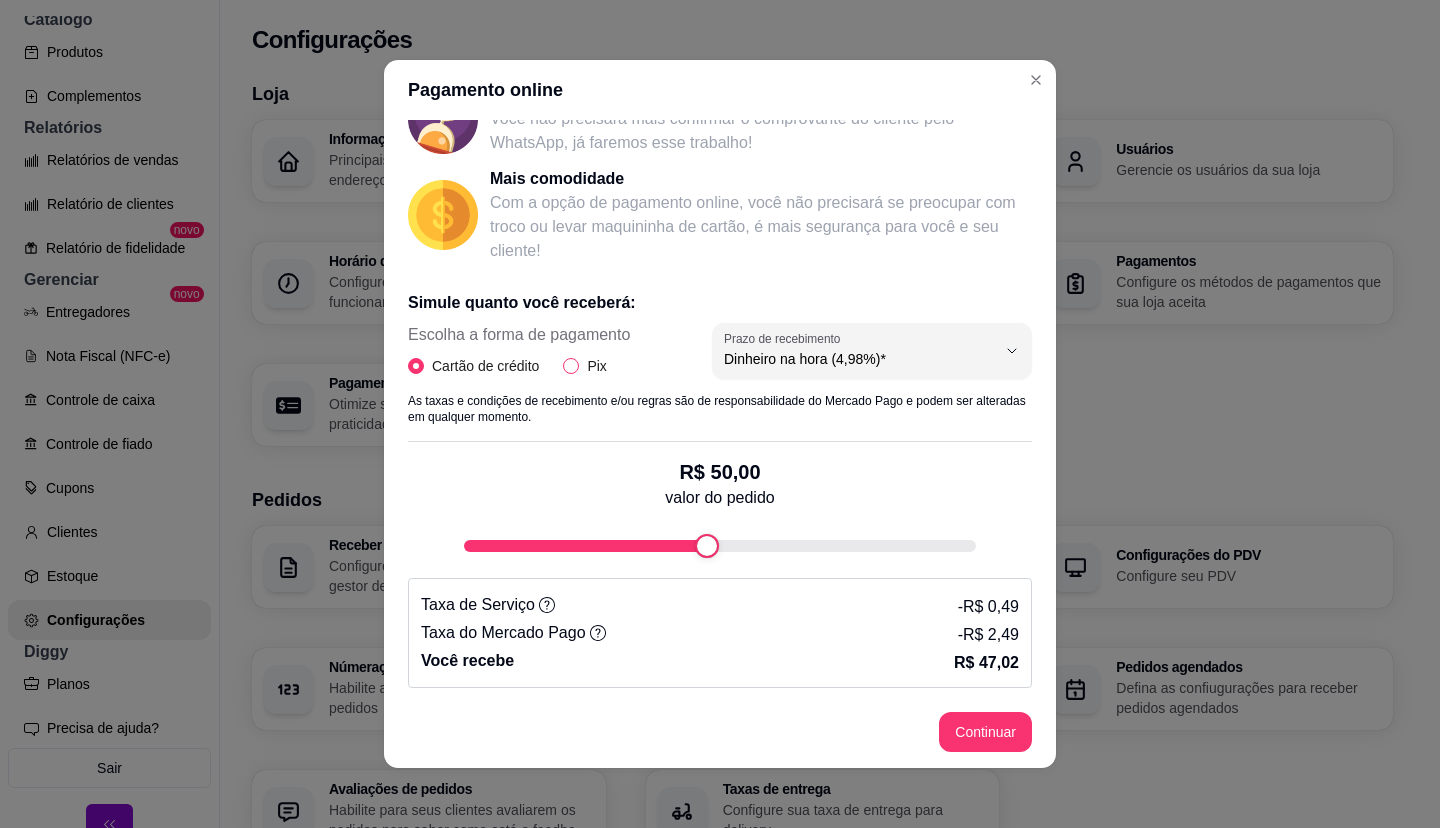 click on "Pix" at bounding box center (571, 366) 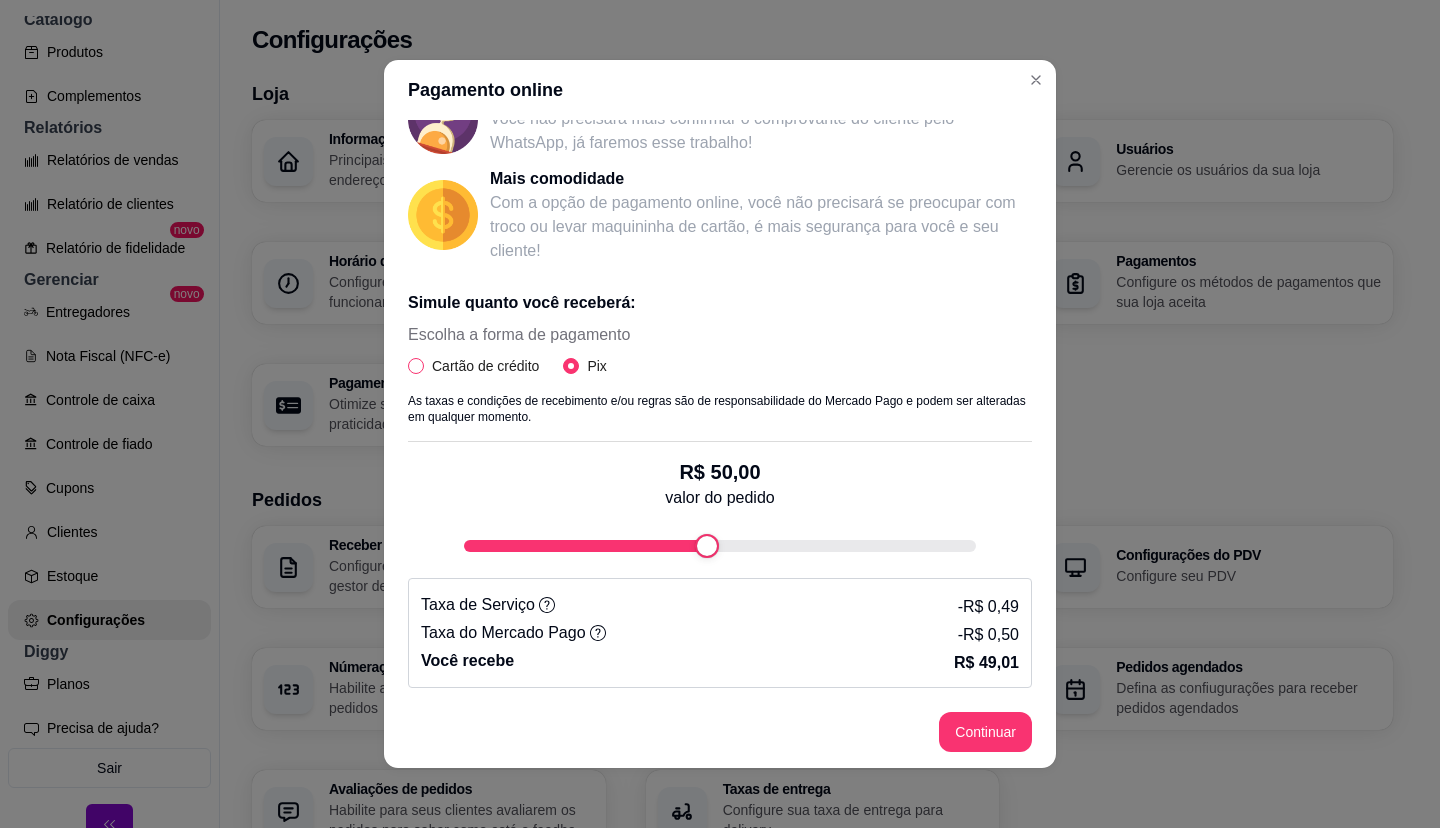 click on "Cartão de crédito" at bounding box center (416, 366) 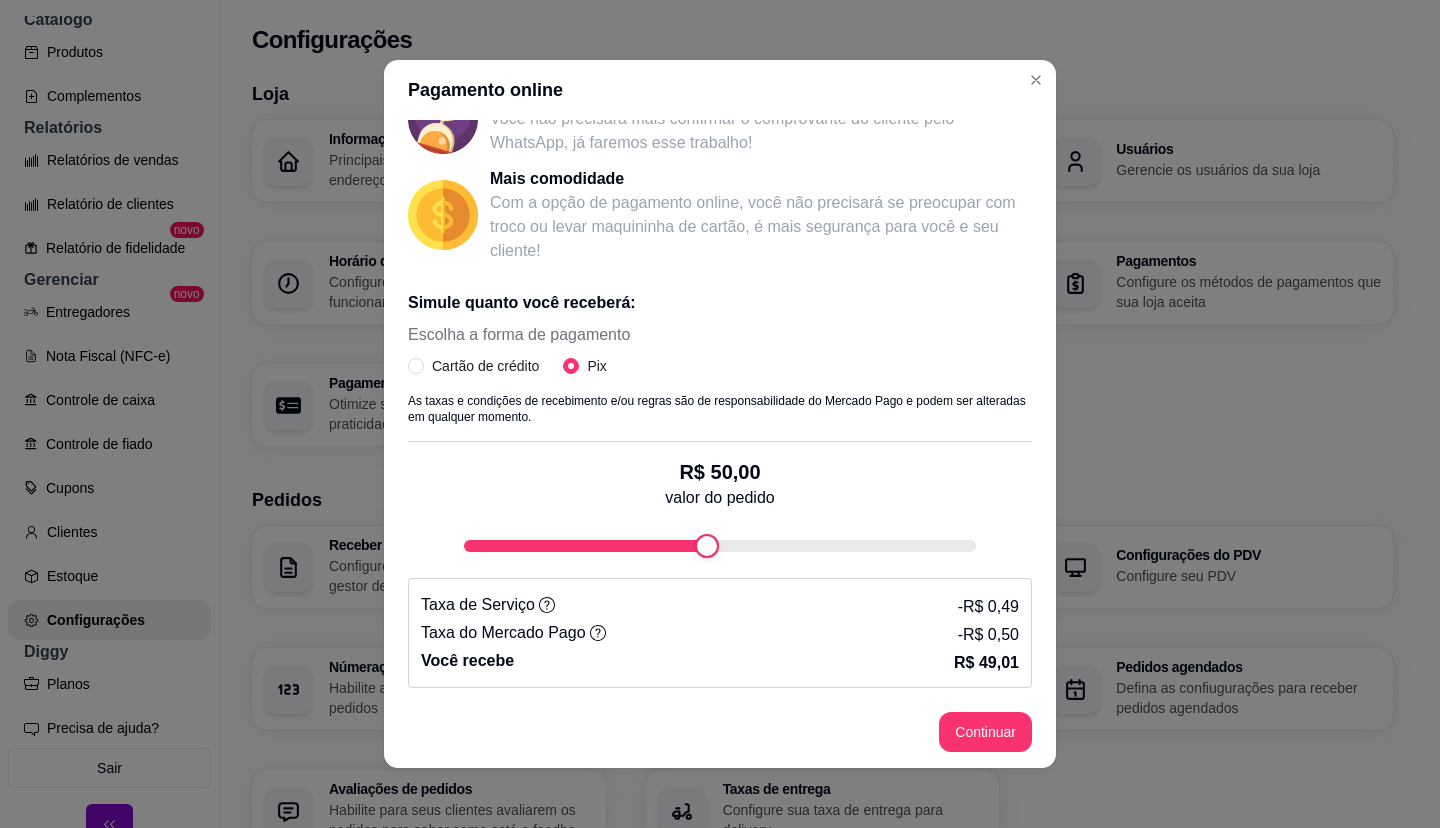 select on "4.98" 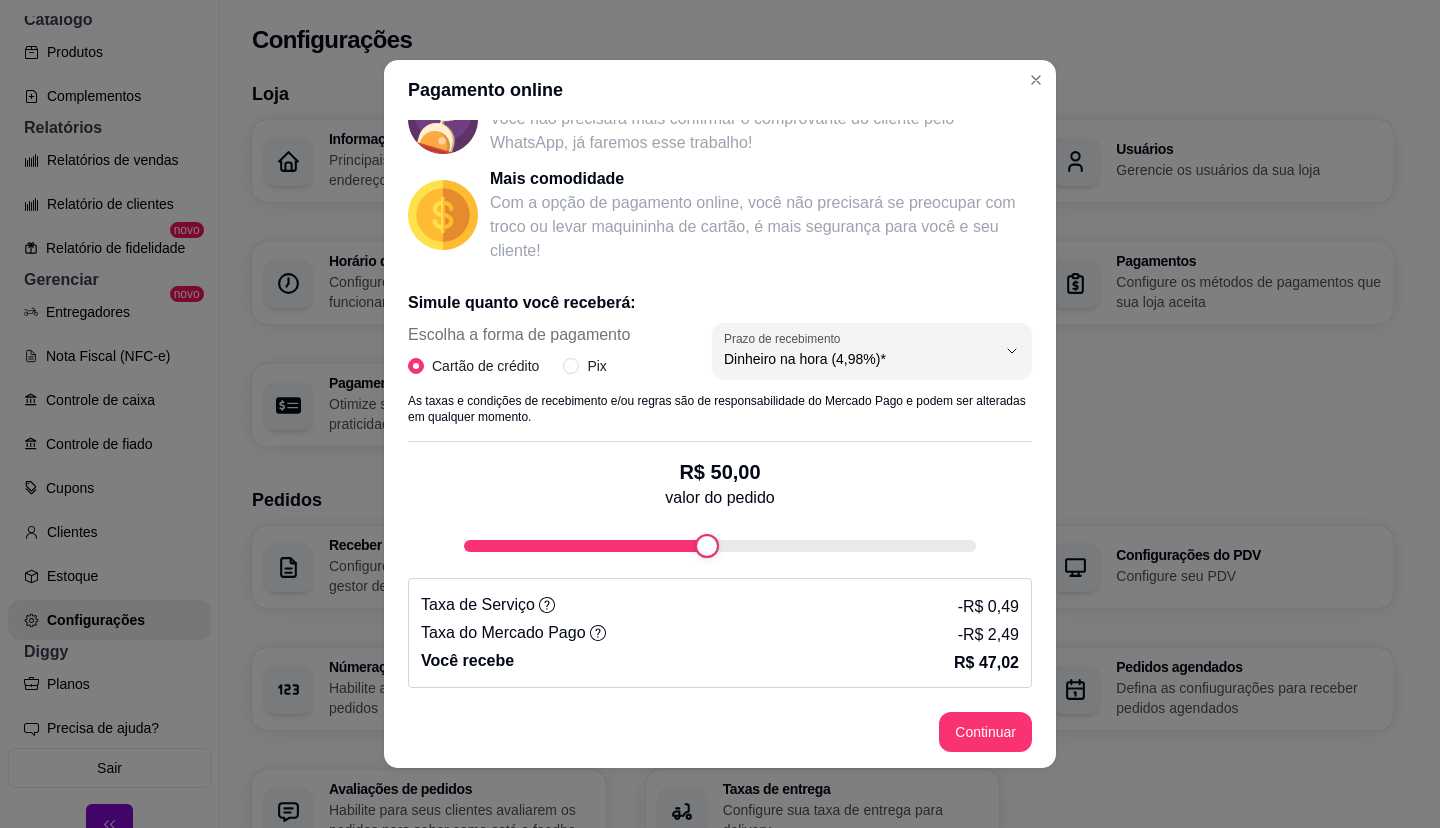 scroll, scrollTop: 4, scrollLeft: 0, axis: vertical 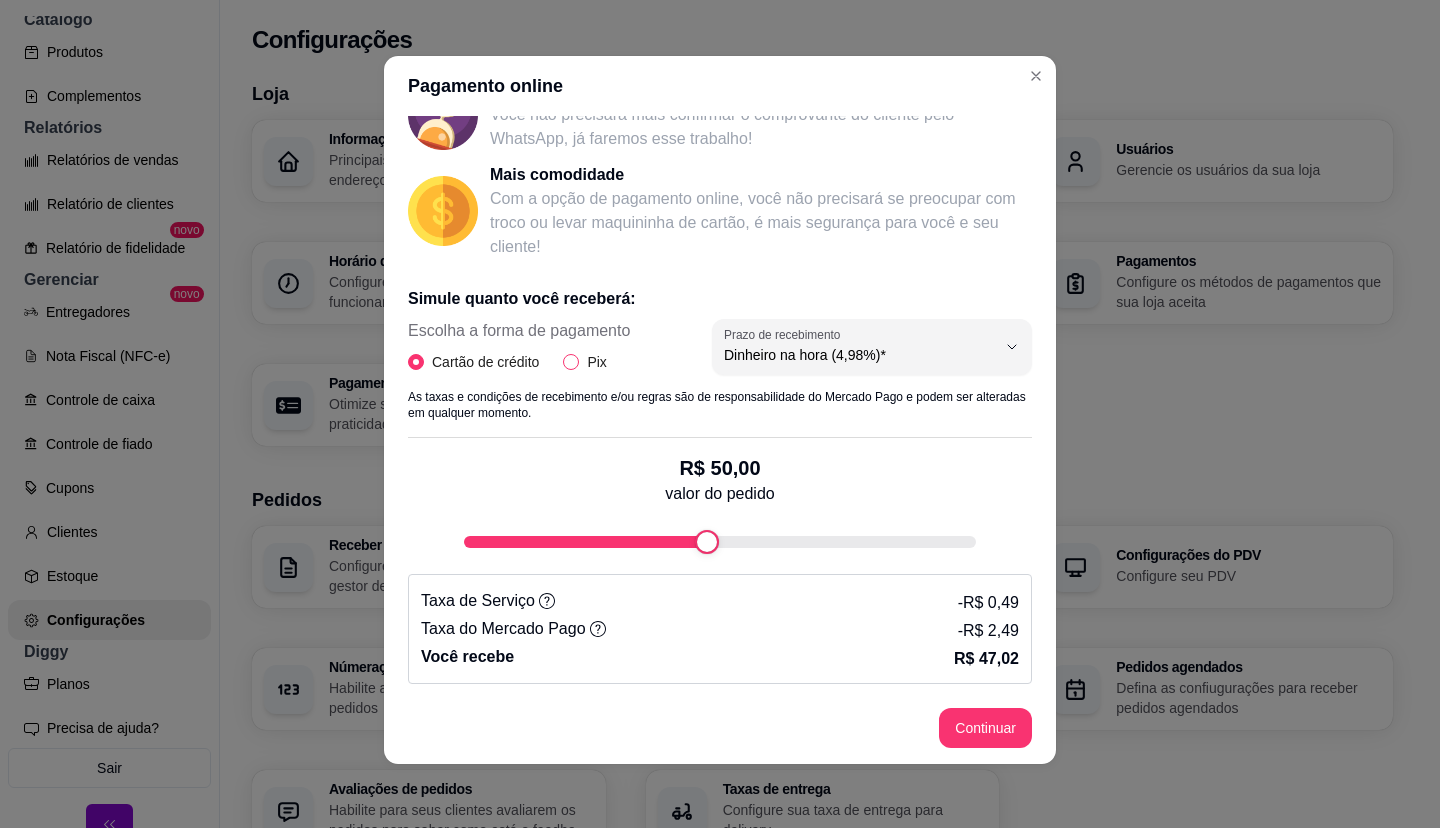 click on "Pix" at bounding box center (571, 362) 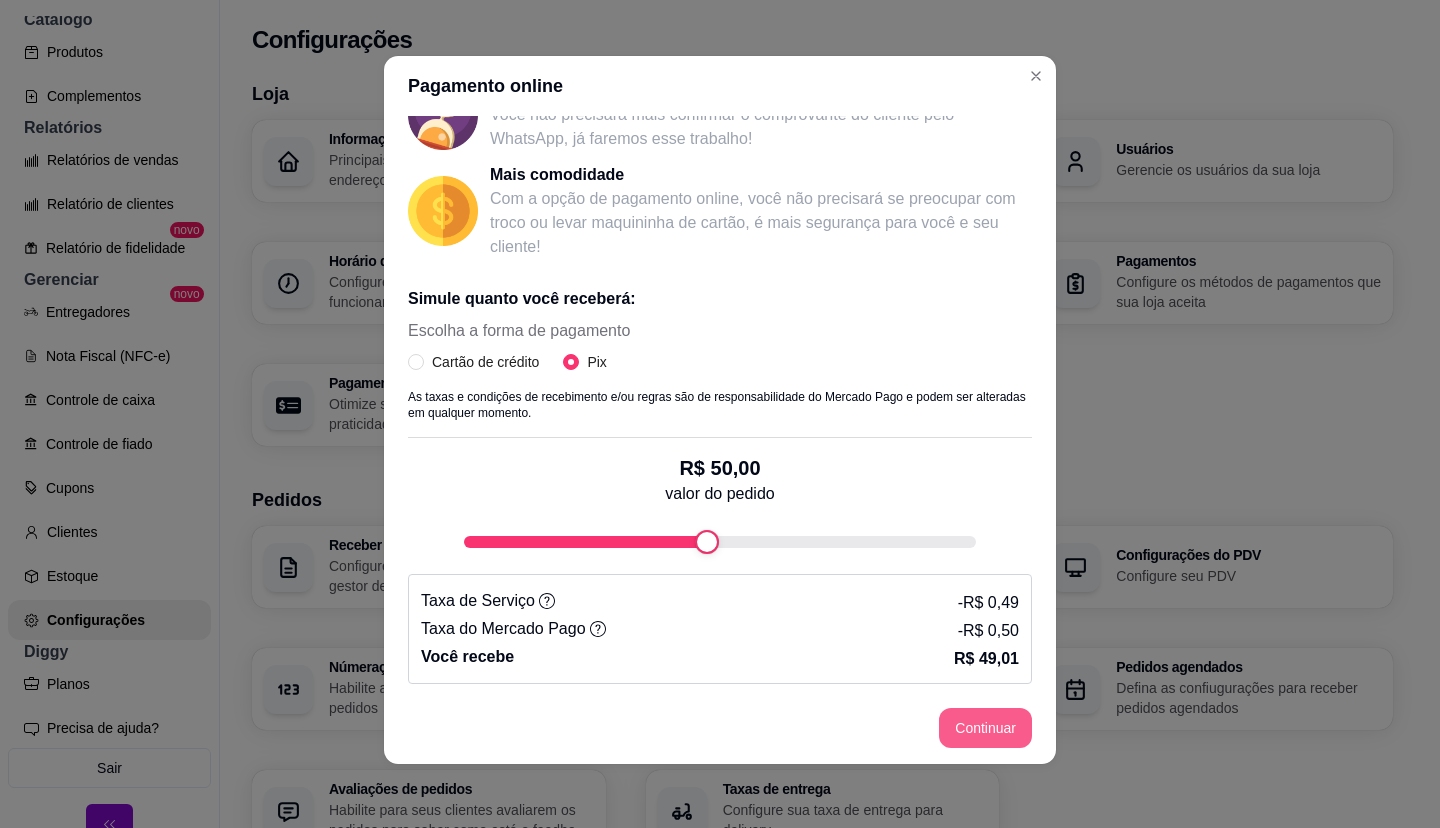 click on "Continuar" at bounding box center [985, 728] 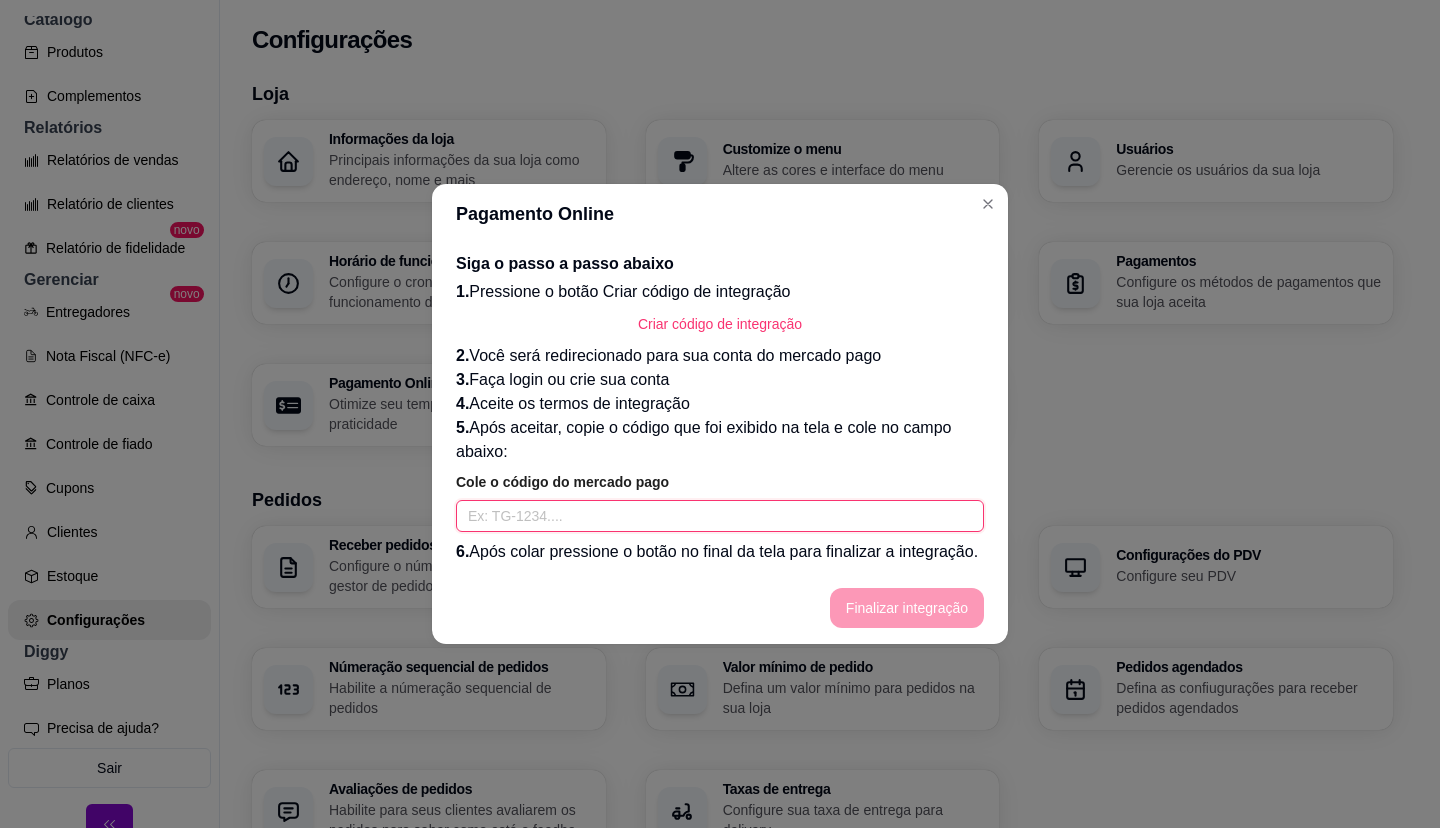 click at bounding box center [720, 516] 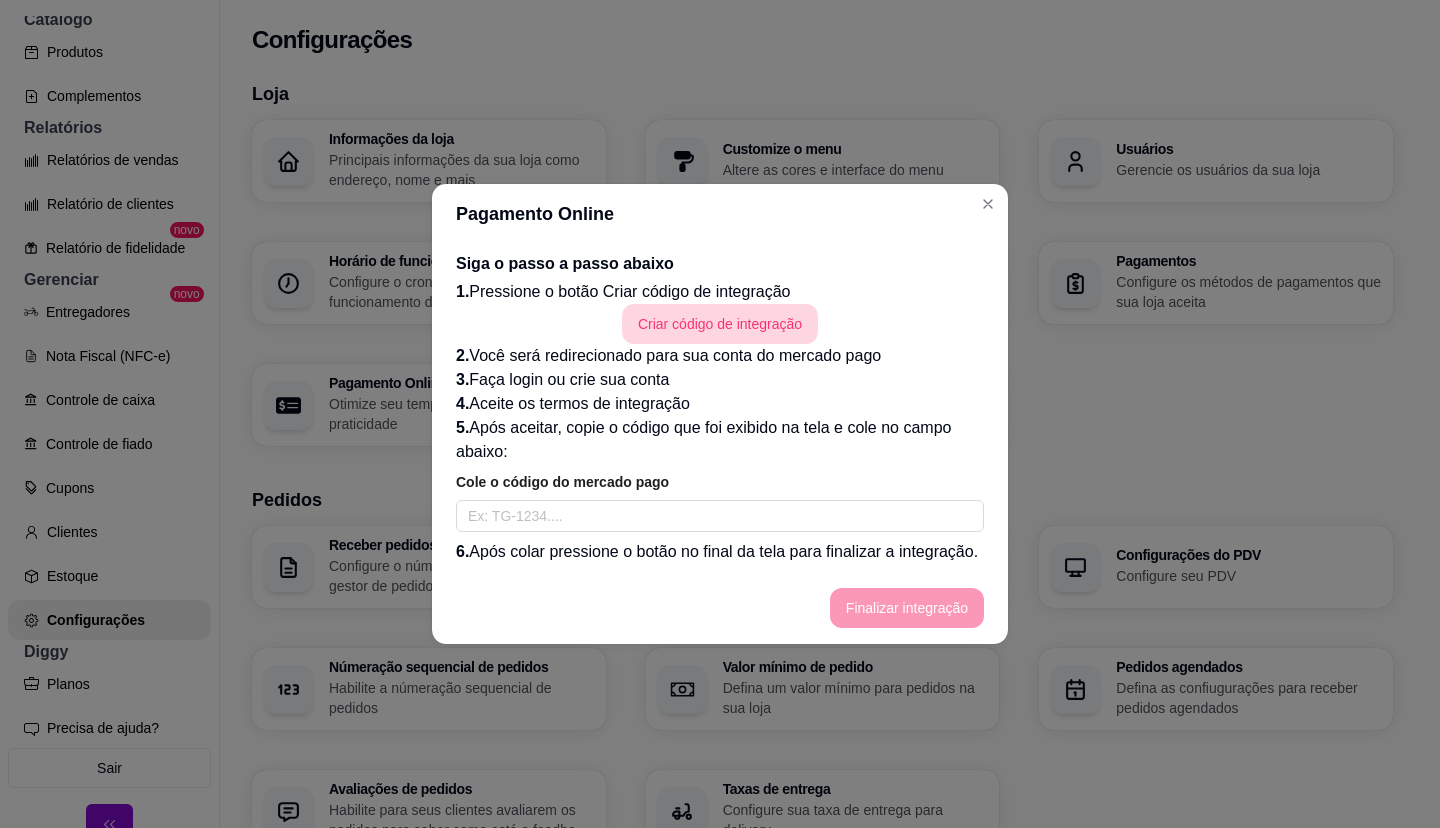 click on "Criar código de integração" at bounding box center (720, 324) 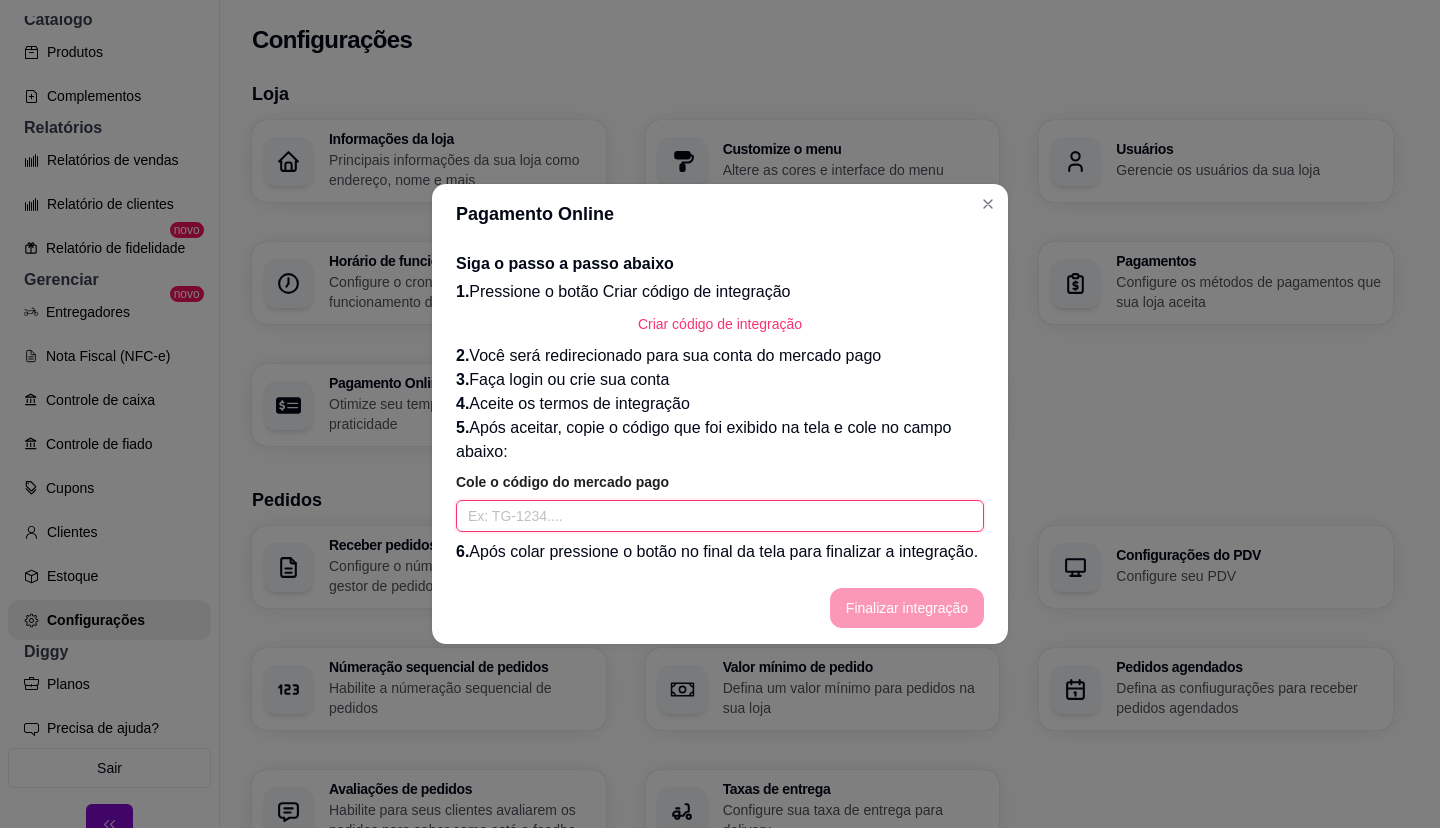 click at bounding box center (720, 516) 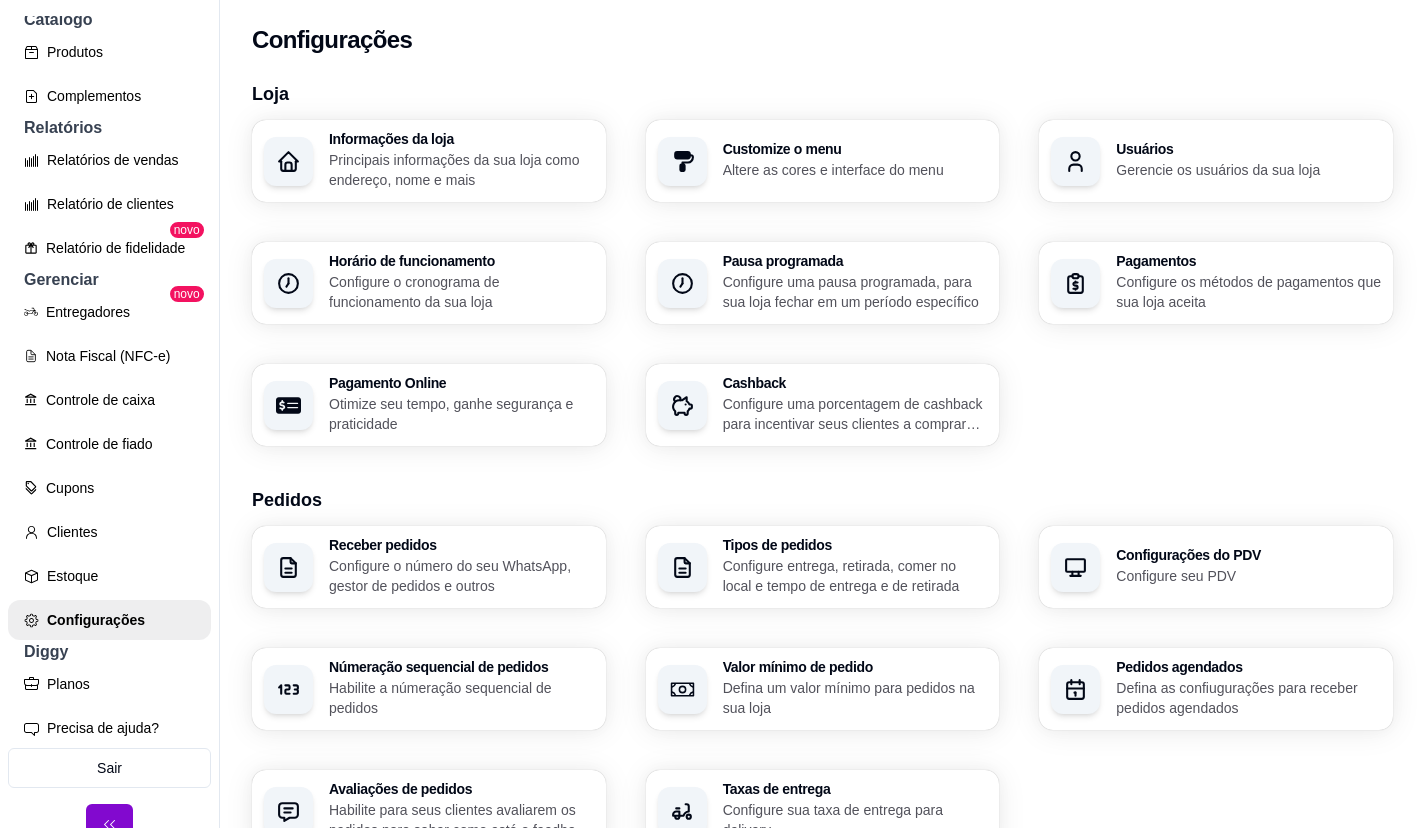 click on "Altere as cores e interface do menu" at bounding box center (855, 170) 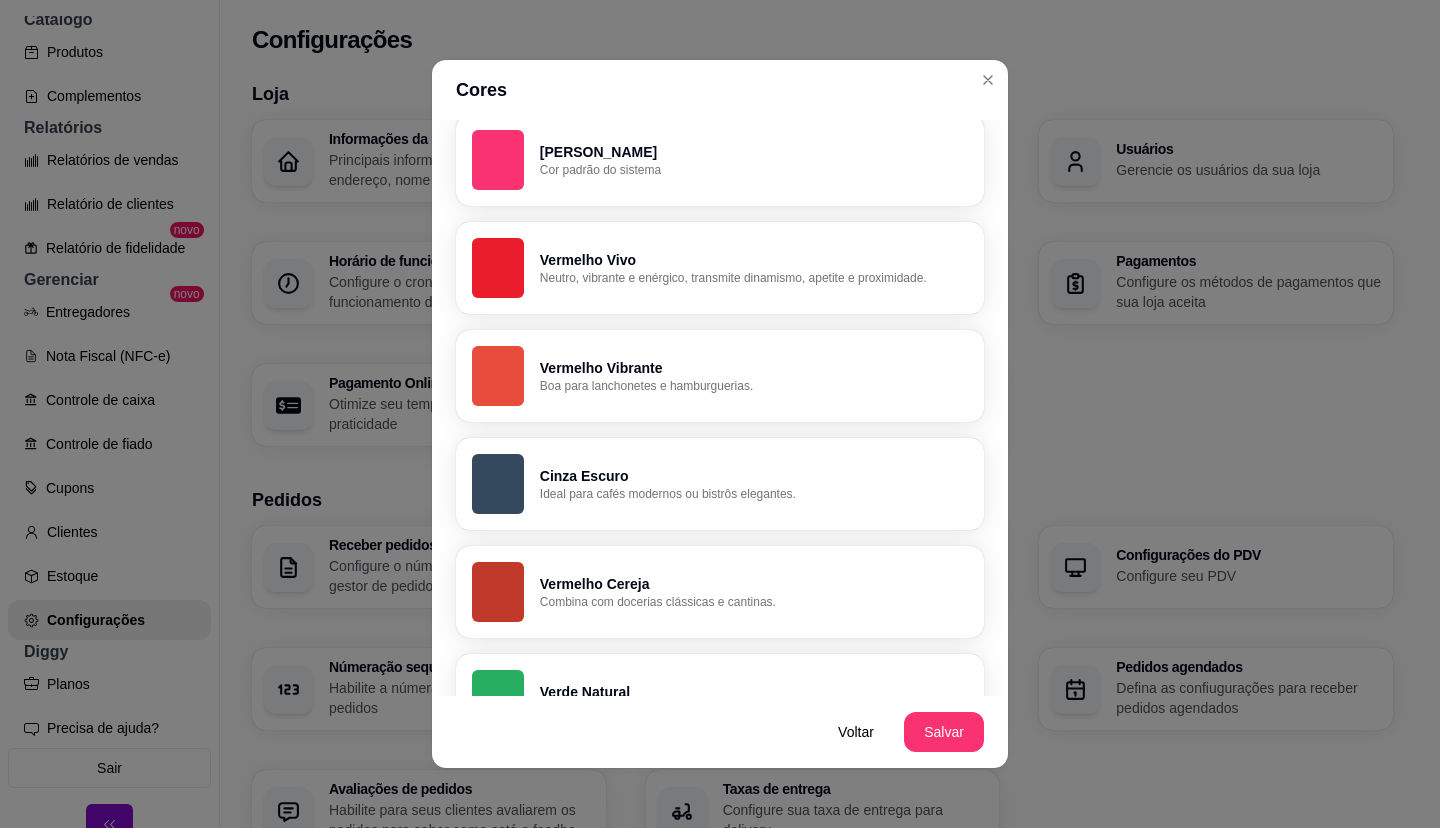 scroll, scrollTop: 500, scrollLeft: 0, axis: vertical 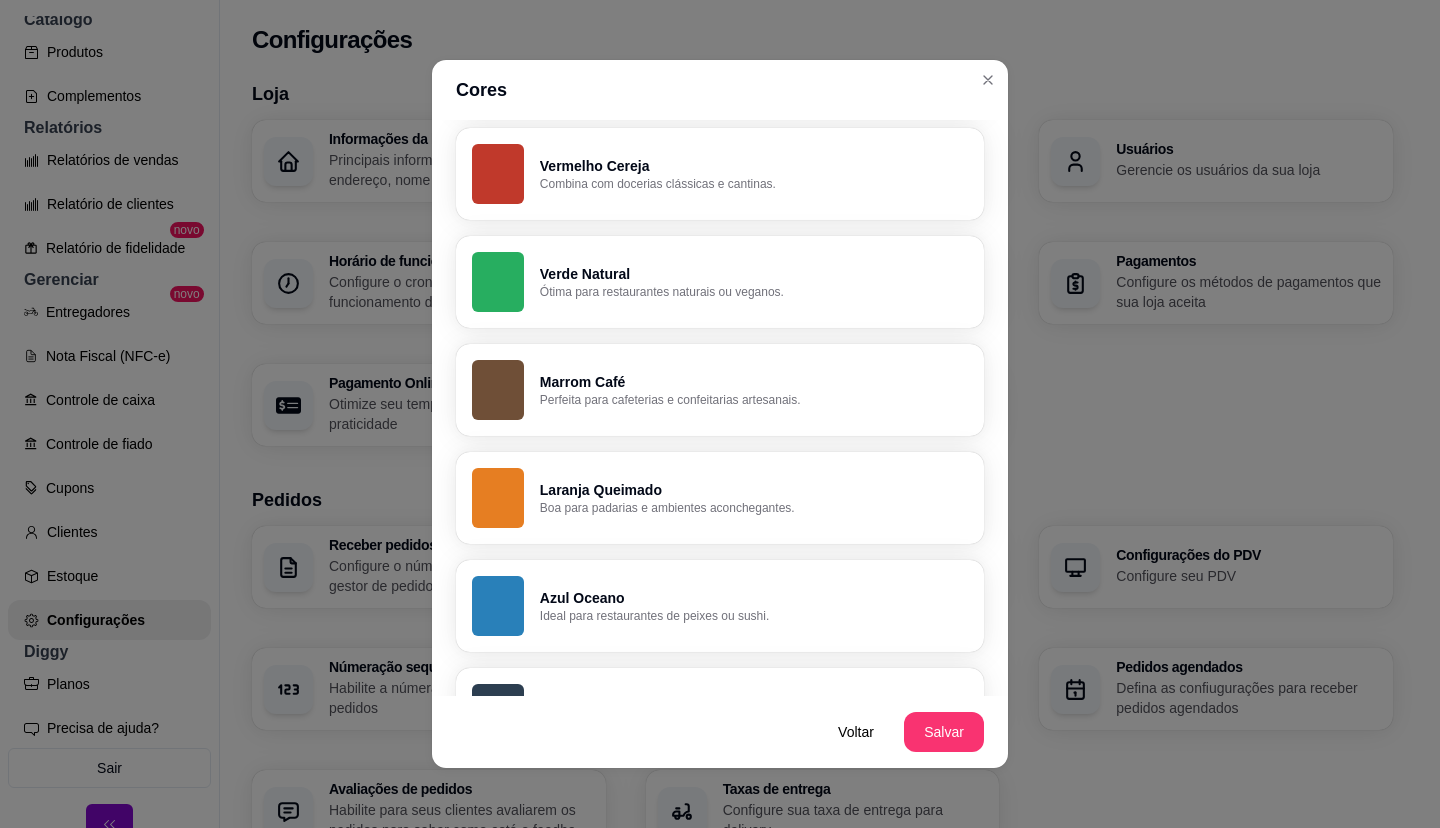 click on "Verde Natural Ótima para restaurantes naturais ou veganos." at bounding box center (720, 282) 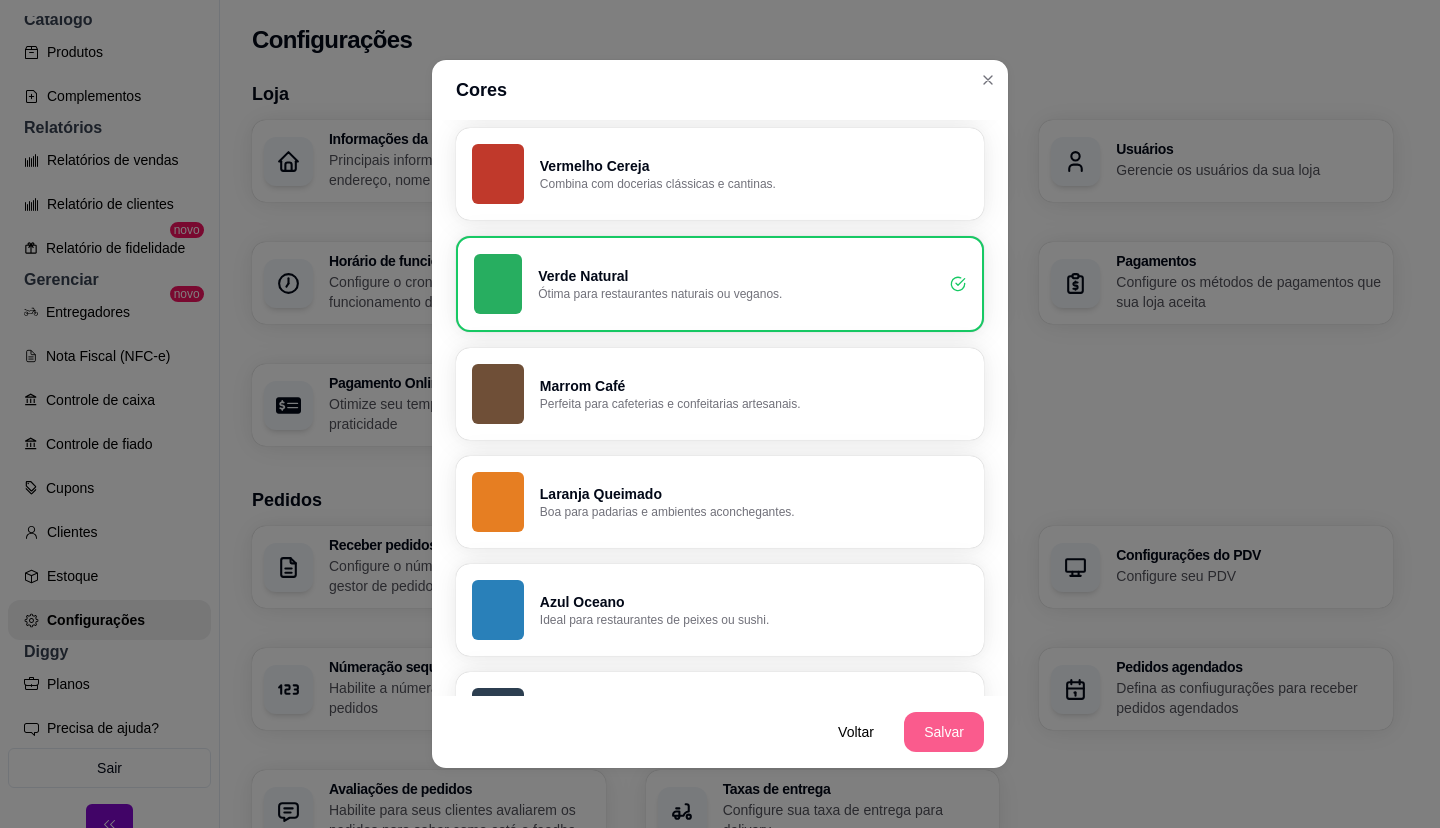 click on "Salvar" at bounding box center (944, 732) 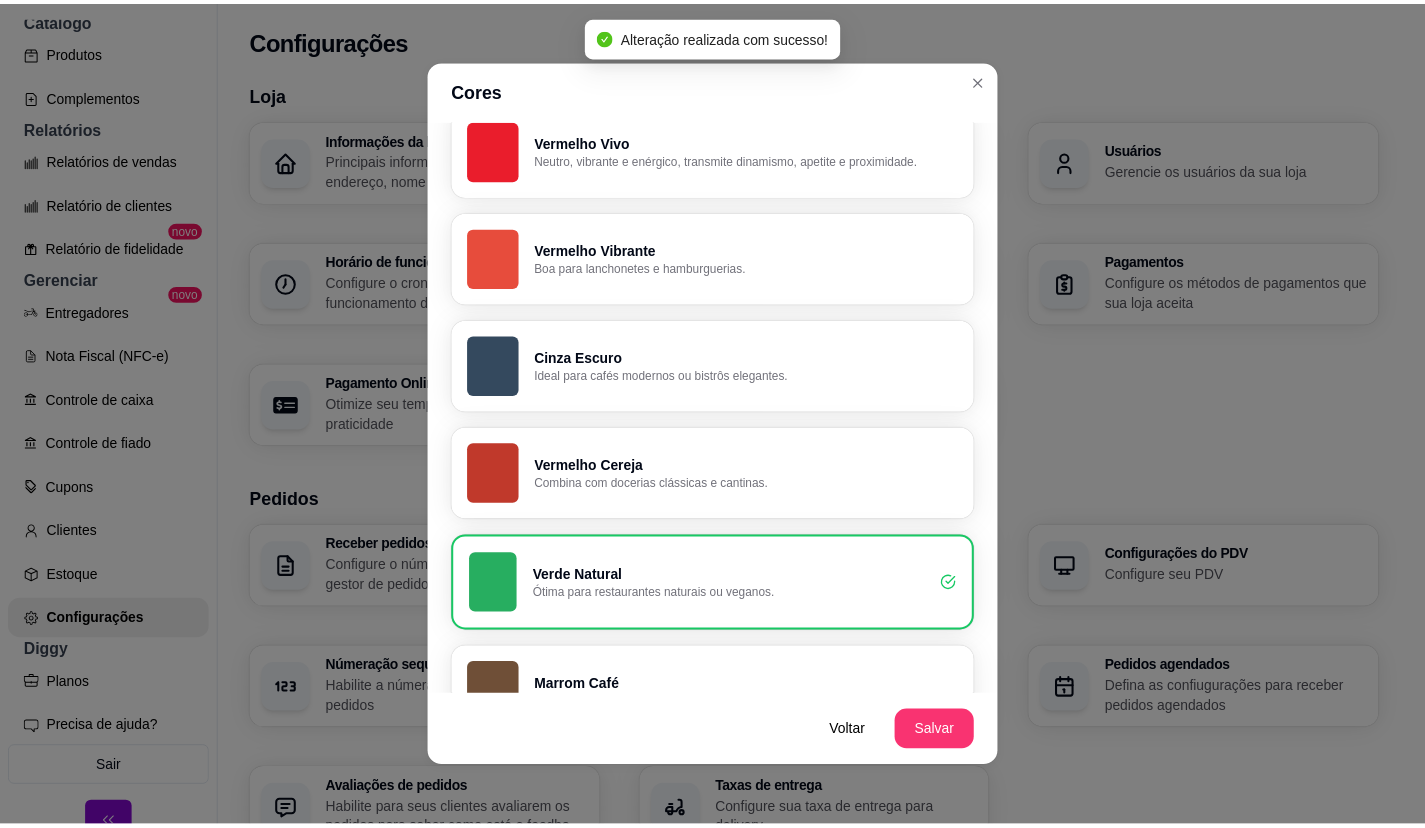 scroll, scrollTop: 100, scrollLeft: 0, axis: vertical 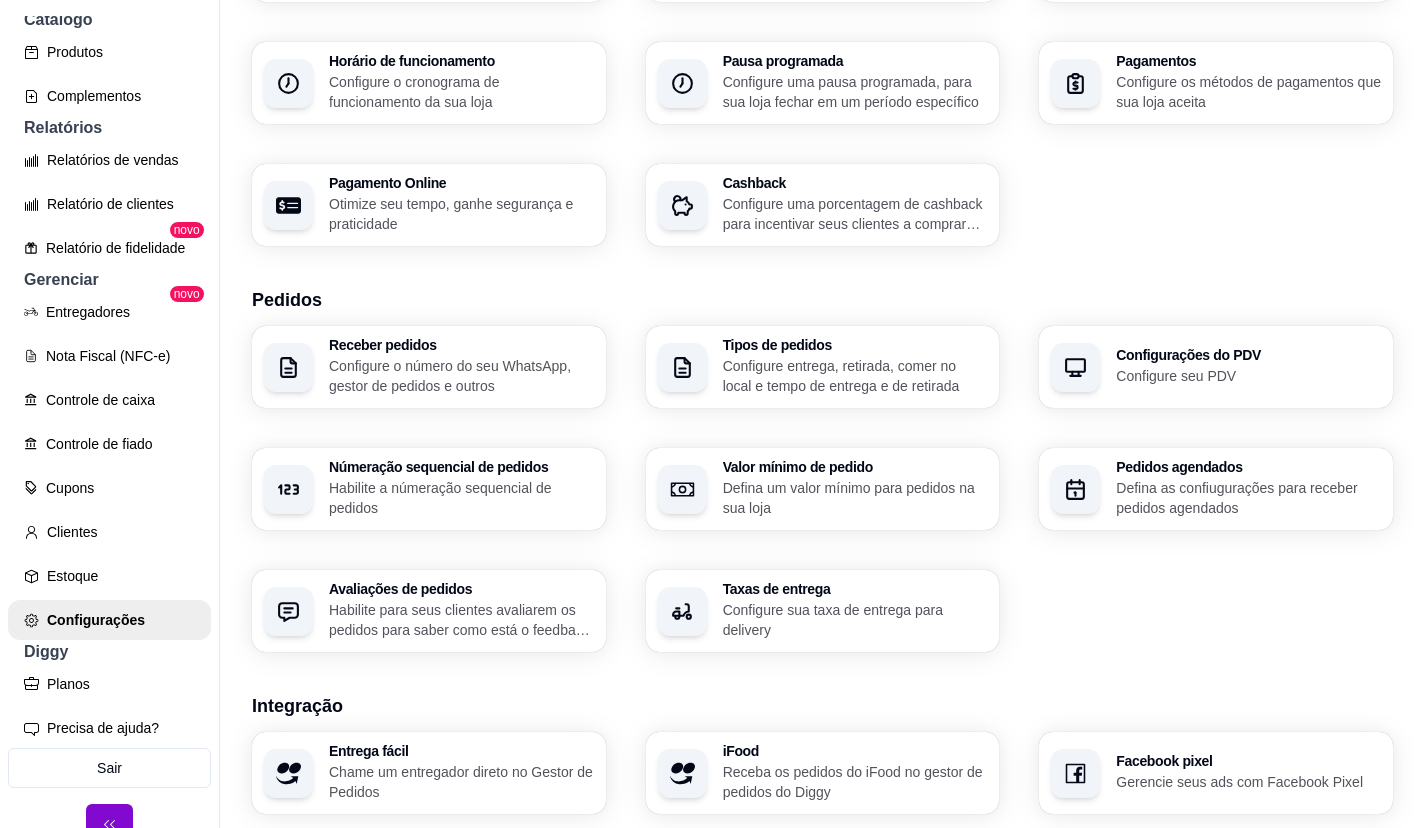 click on "Taxas de entrega" at bounding box center (855, 589) 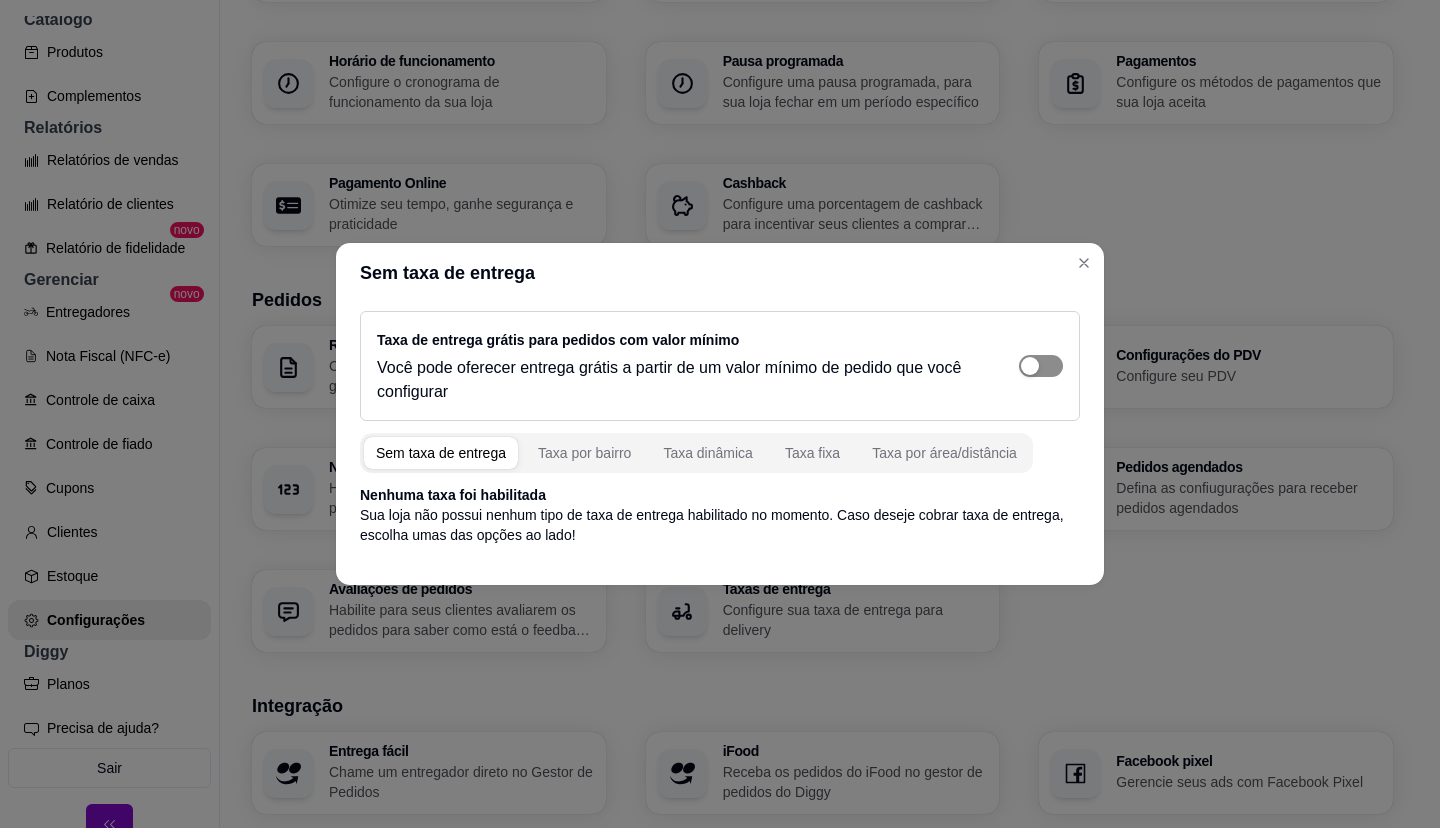 click at bounding box center (1041, 366) 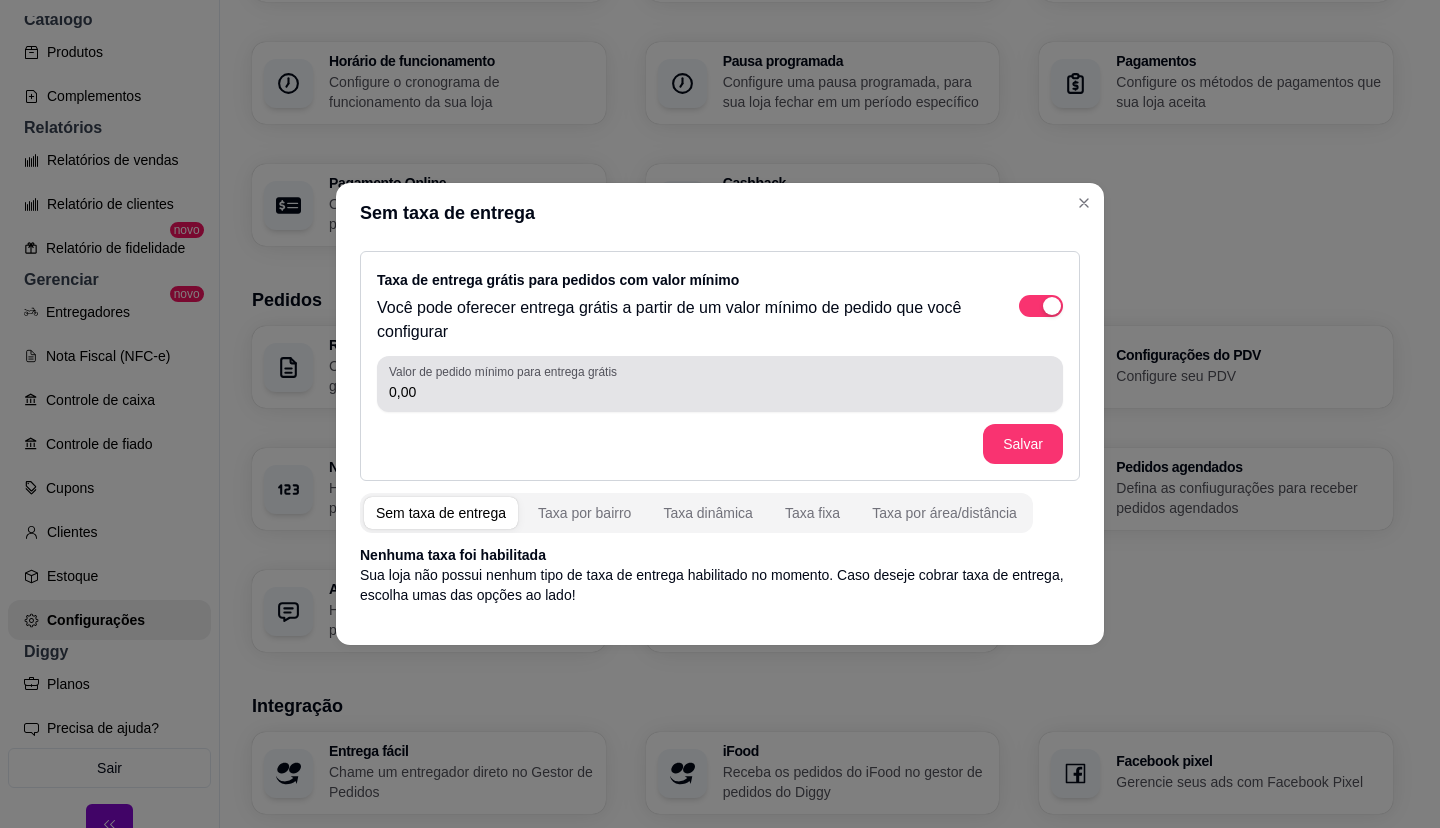 click on "0,00" at bounding box center (720, 392) 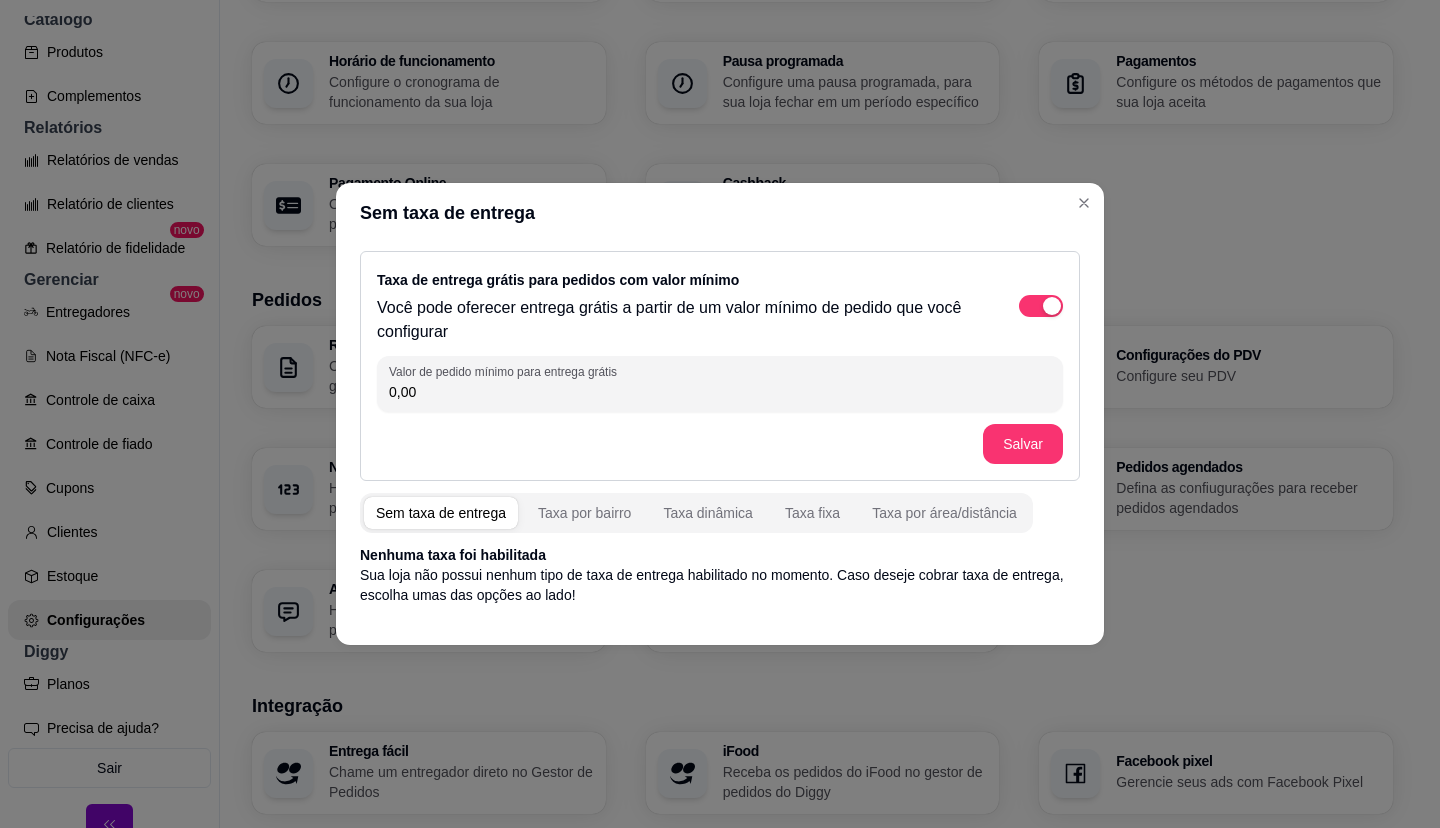type on "0,00" 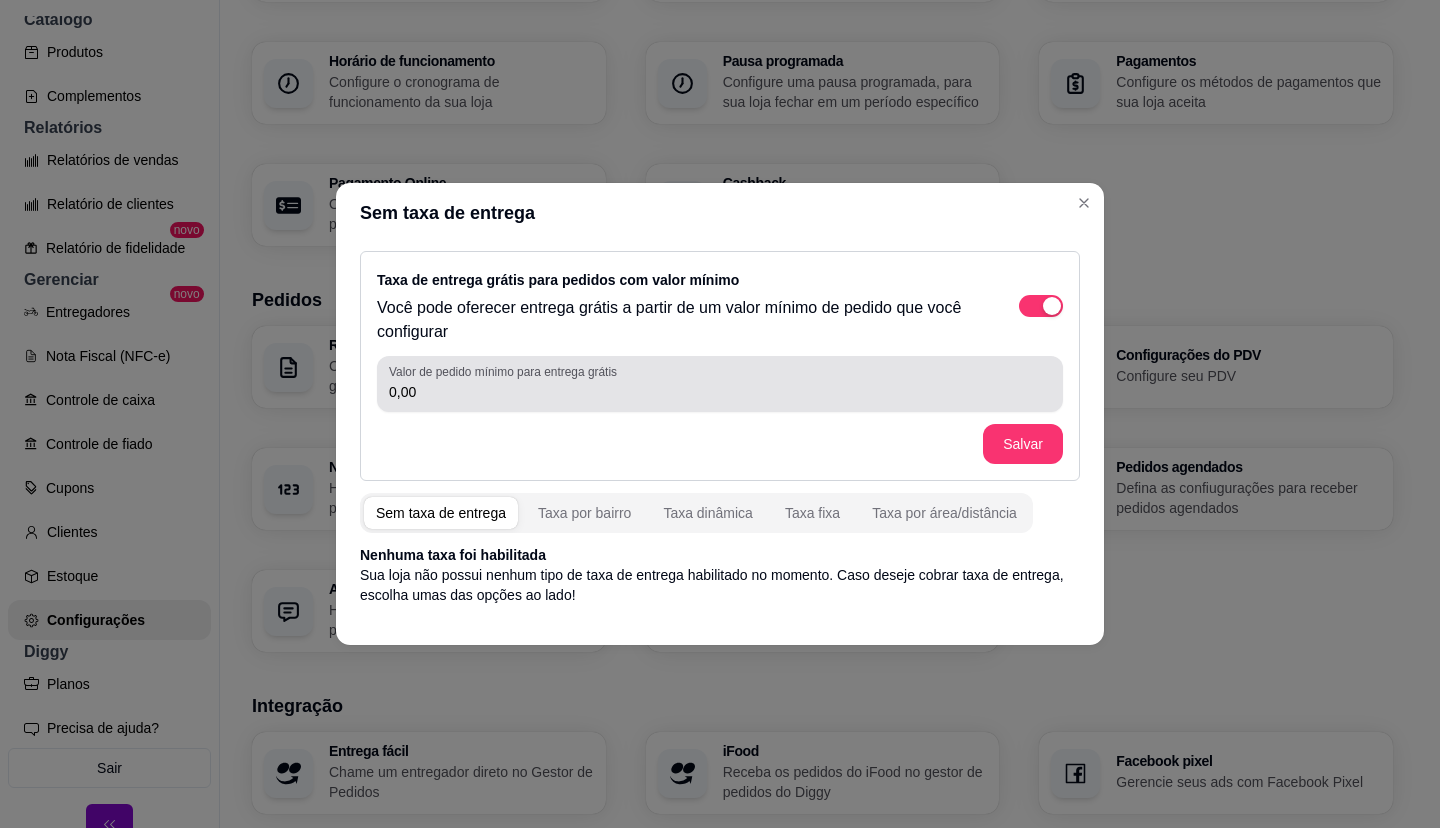 click on "Valor de pedido mínimo para entrega grátis 0,00" at bounding box center [720, 384] 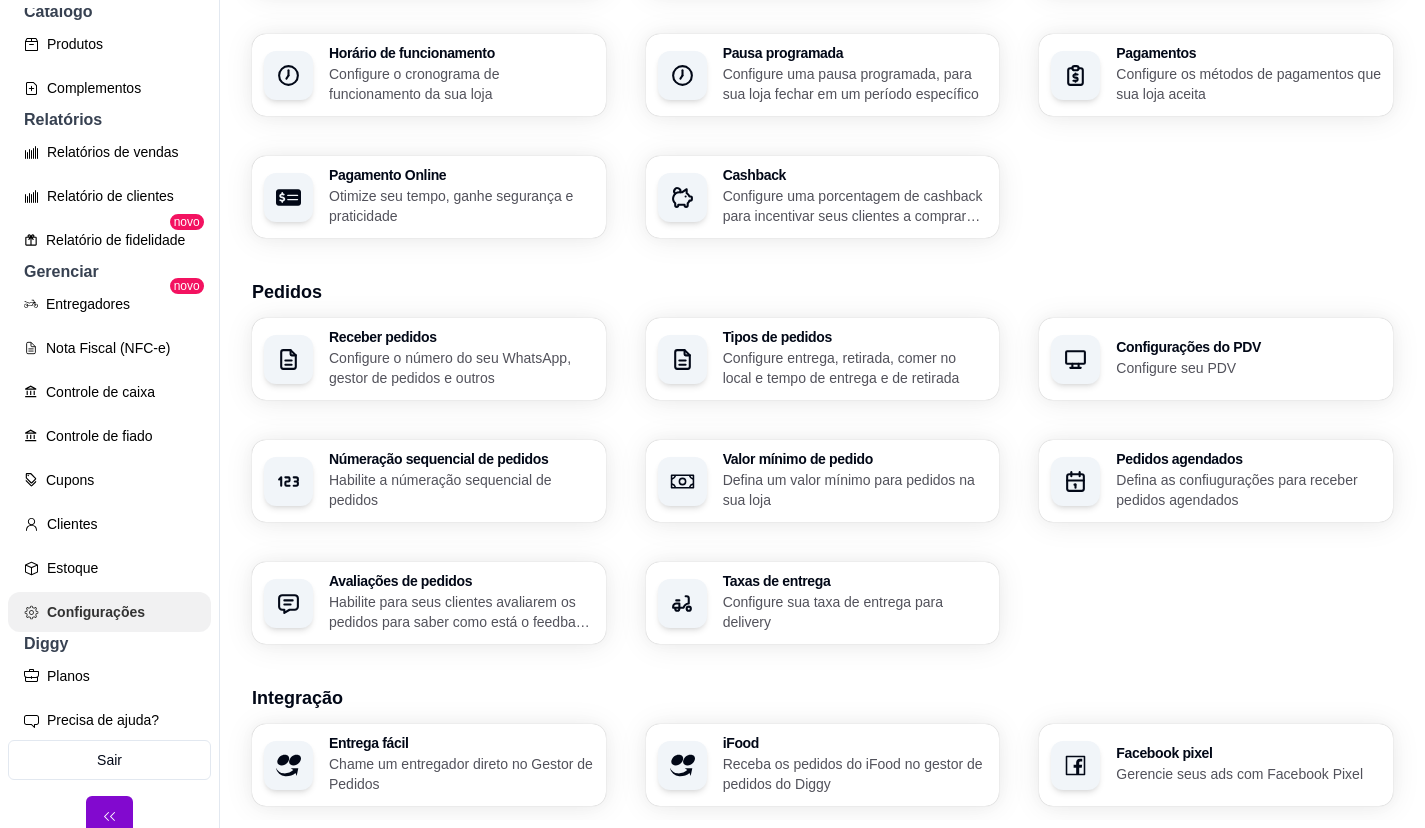 scroll, scrollTop: 32, scrollLeft: 0, axis: vertical 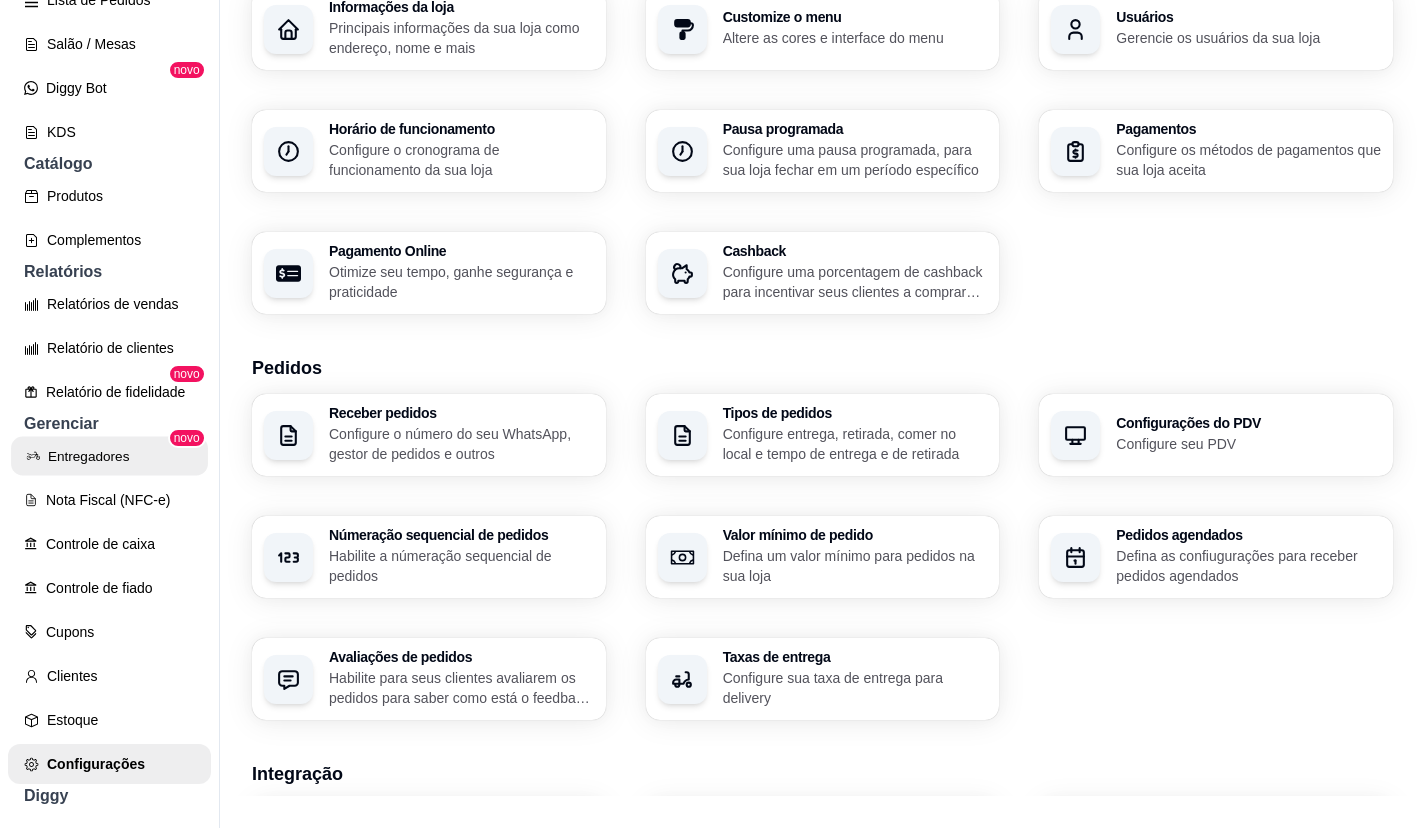 click on "Entregadores" at bounding box center [109, 456] 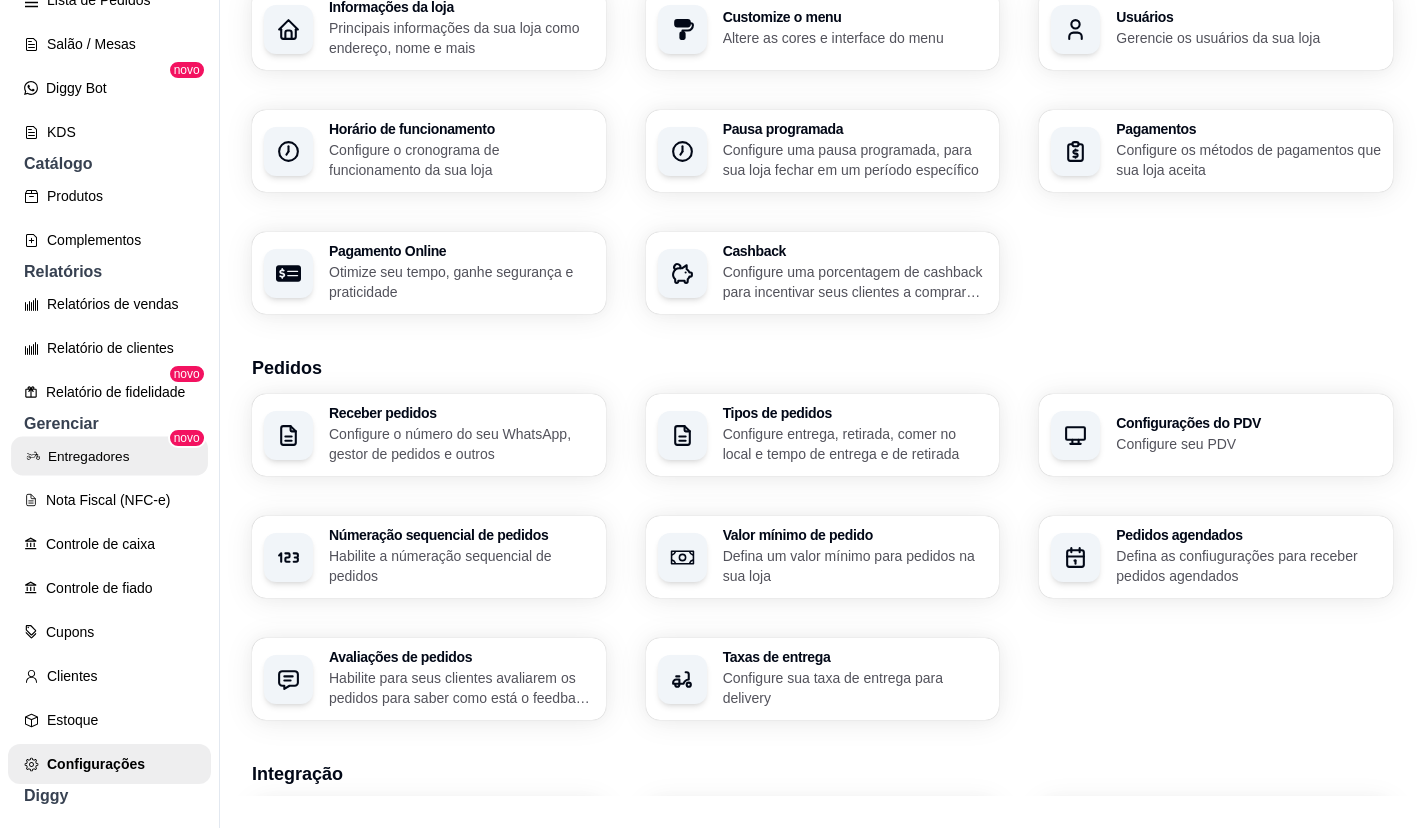 scroll, scrollTop: 0, scrollLeft: 0, axis: both 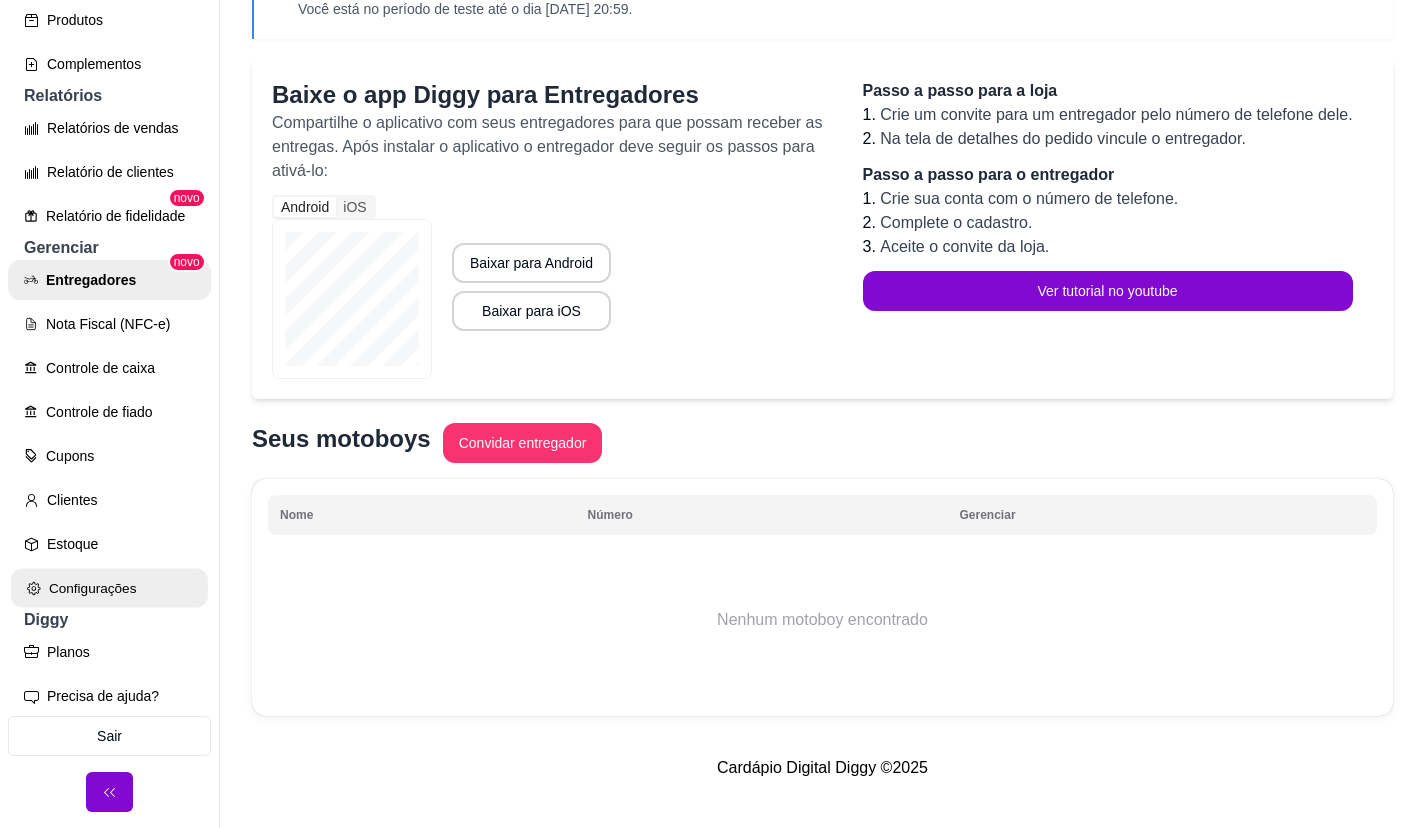 click on "Configurações" at bounding box center [109, 588] 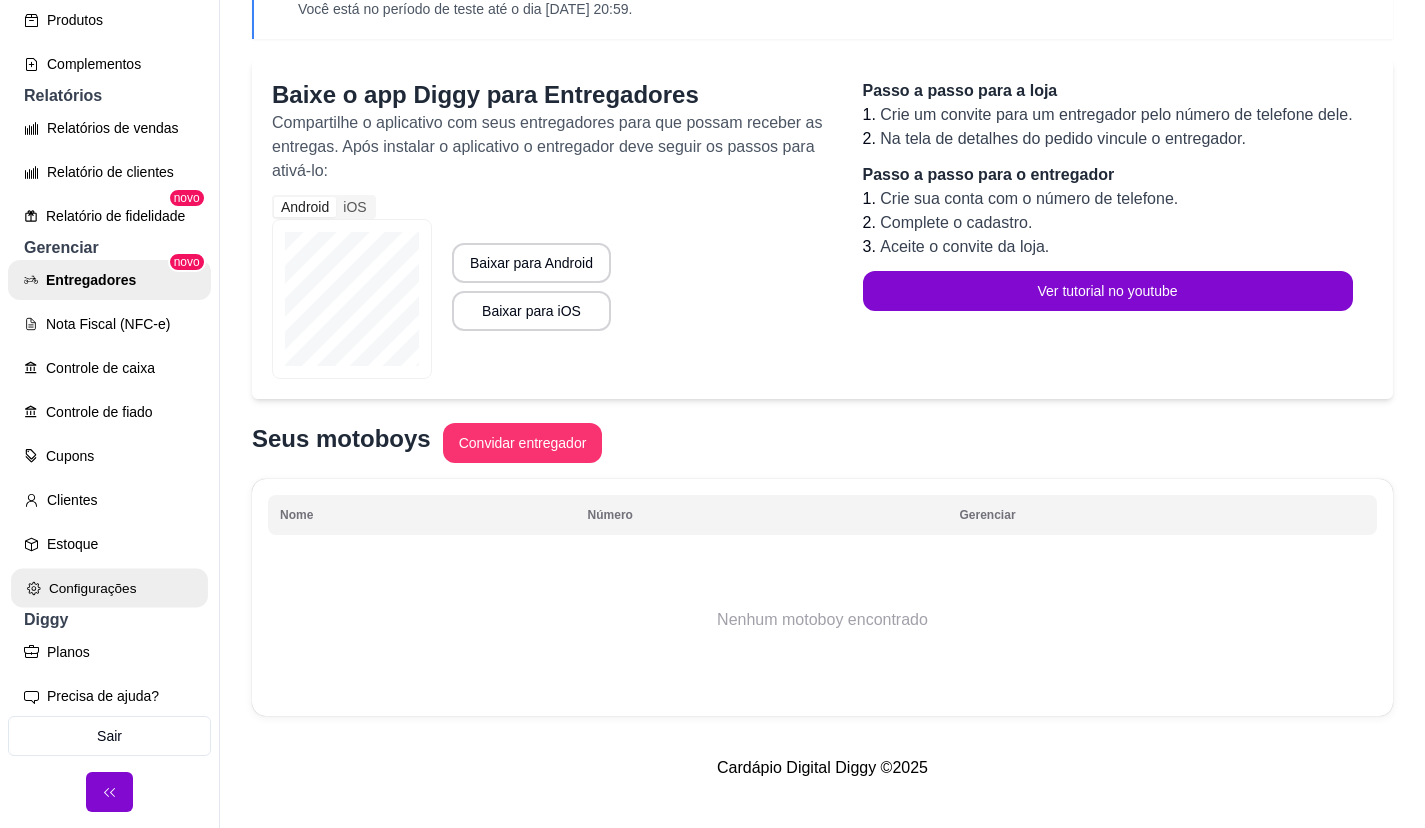 scroll, scrollTop: 0, scrollLeft: 0, axis: both 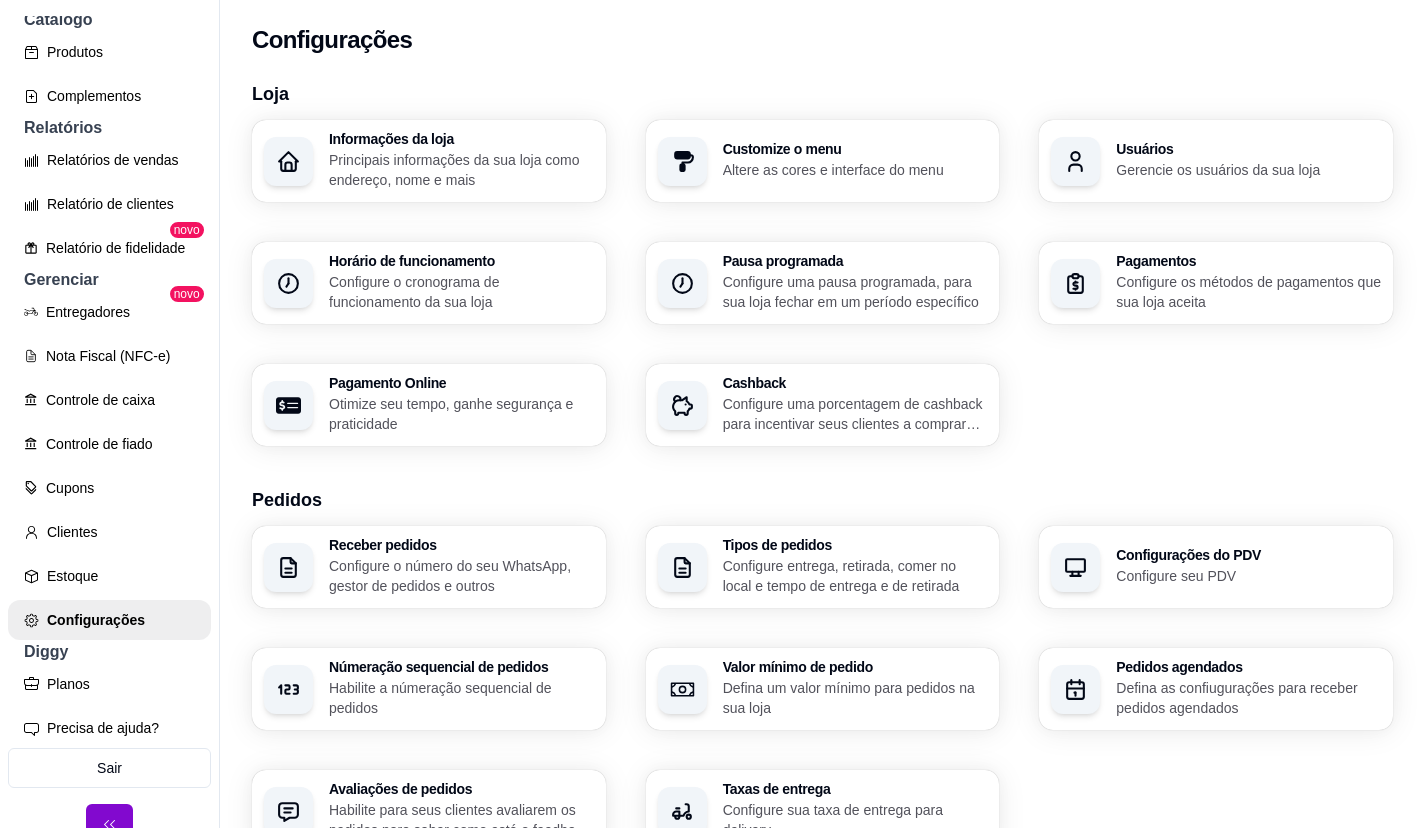click on "Cashback" at bounding box center [855, 383] 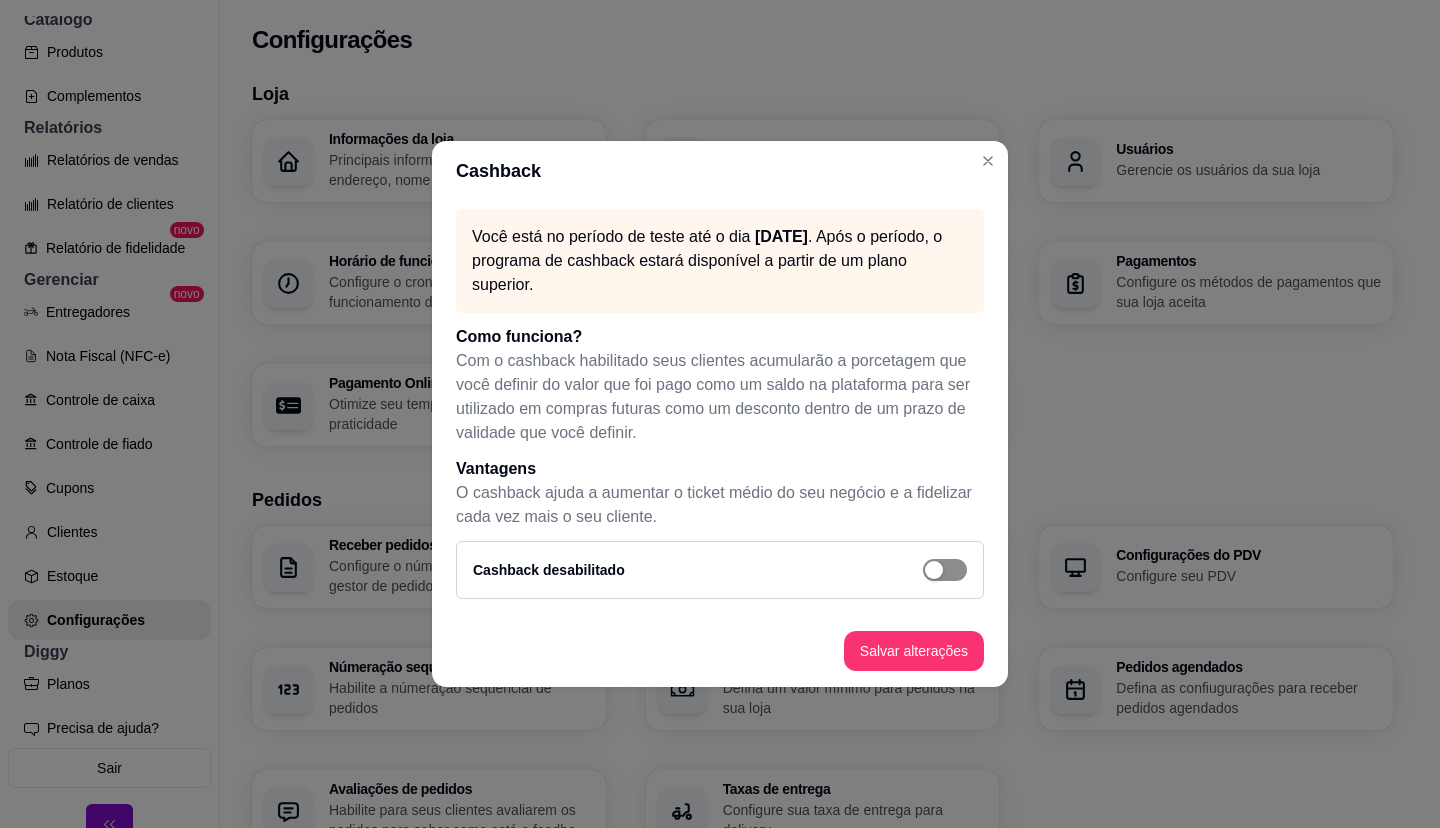 click at bounding box center [945, 570] 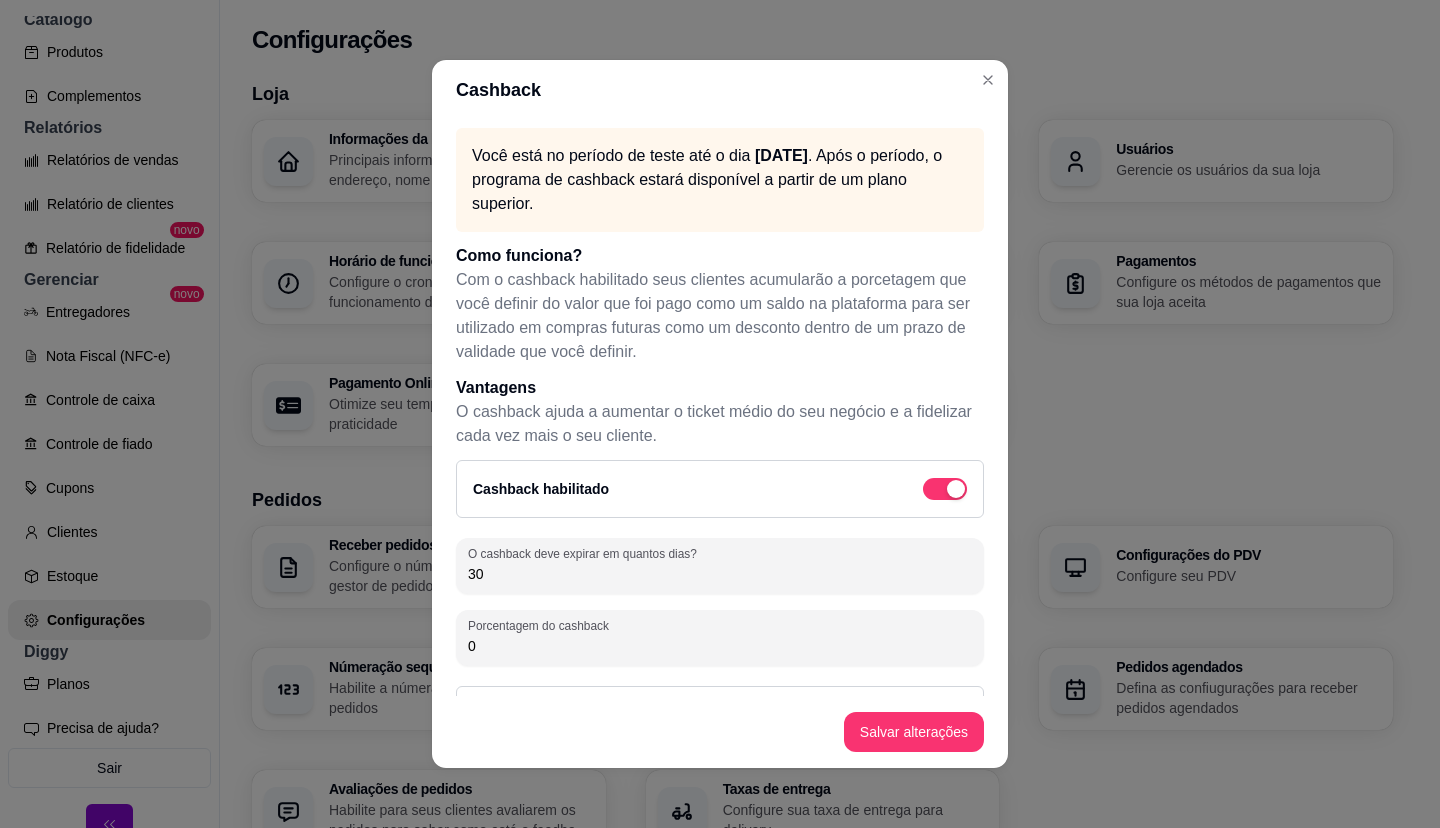 click on "30" at bounding box center (720, 574) 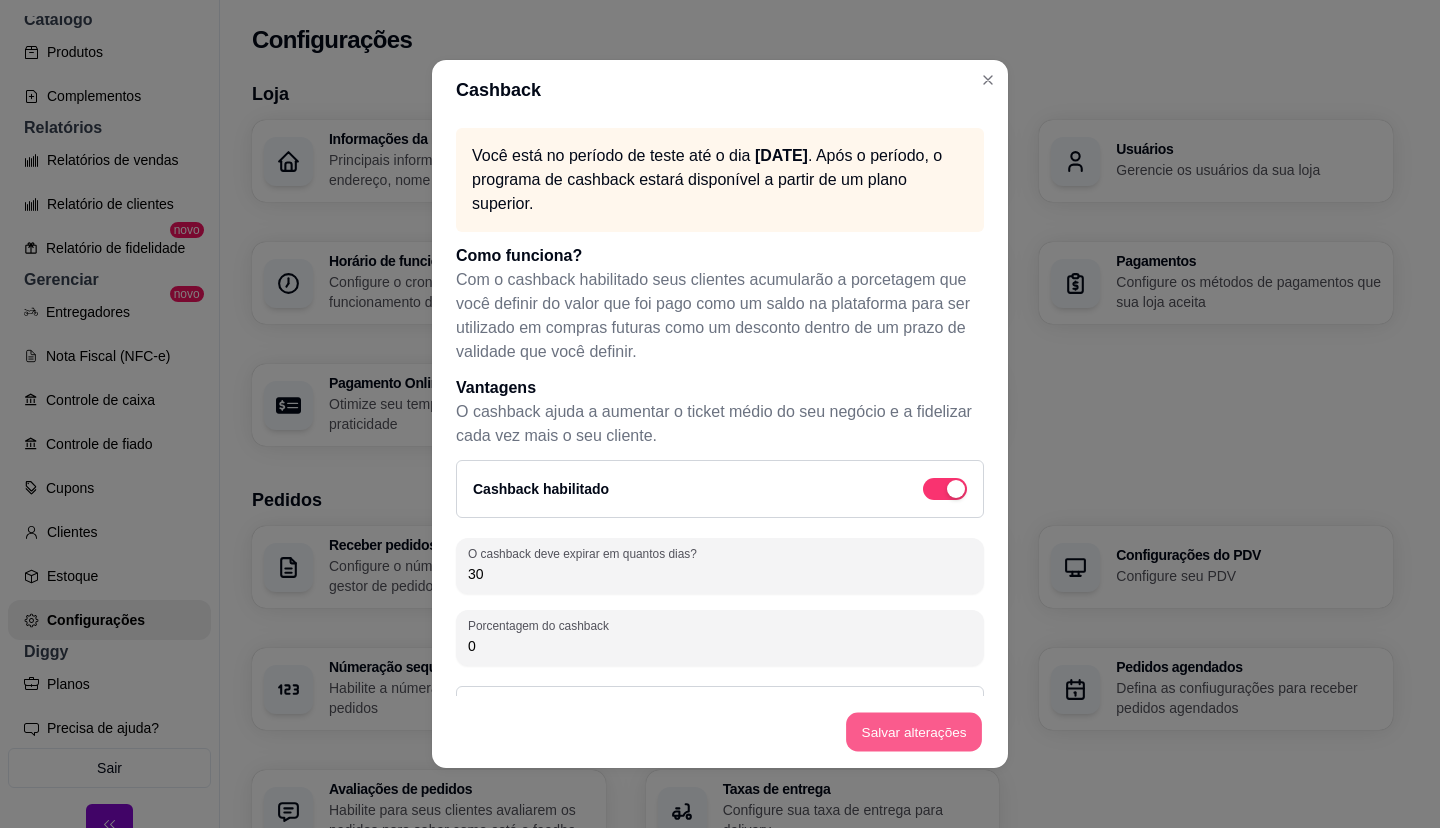 click on "Salvar alterações" at bounding box center (914, 732) 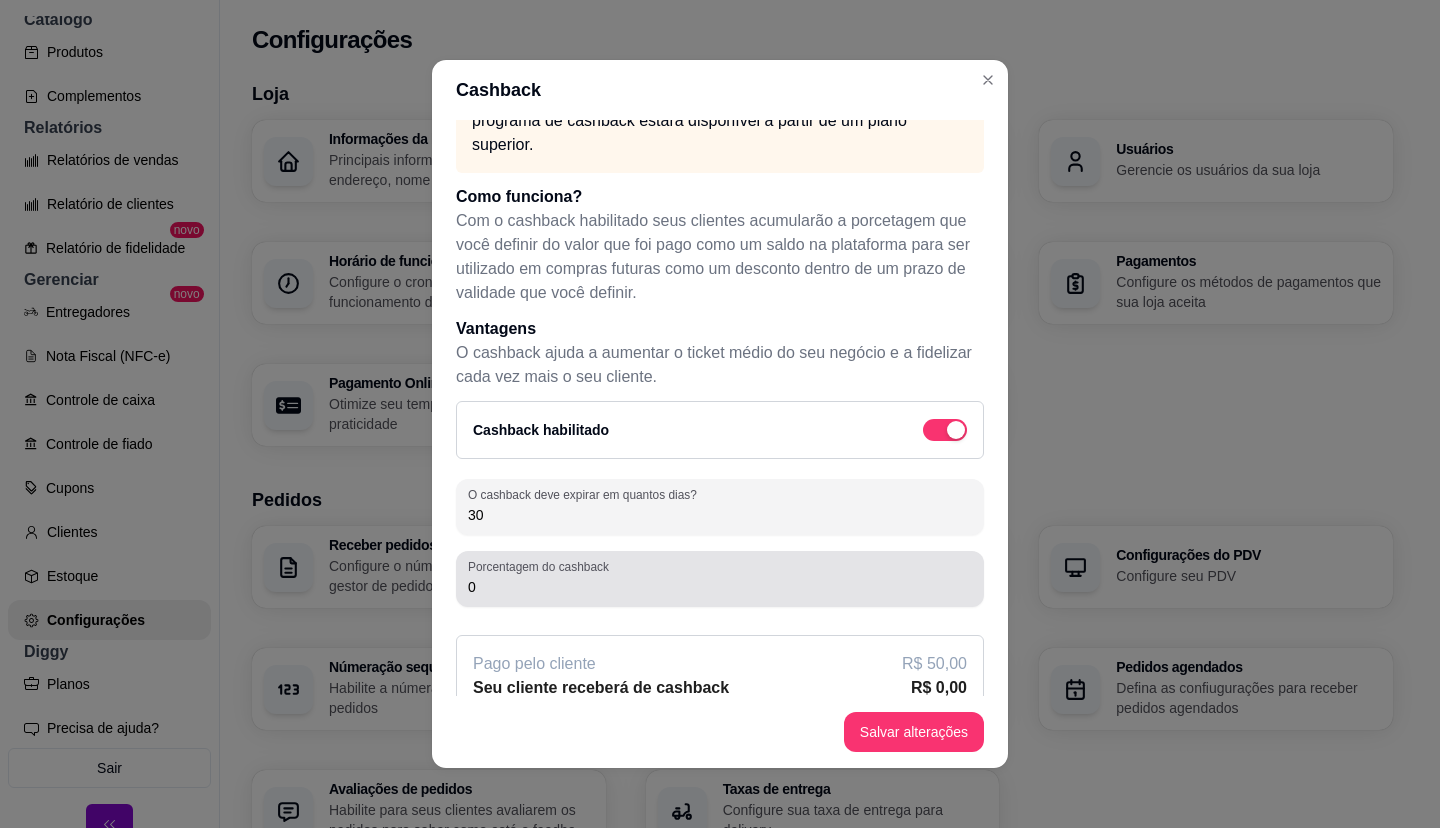 scroll, scrollTop: 88, scrollLeft: 0, axis: vertical 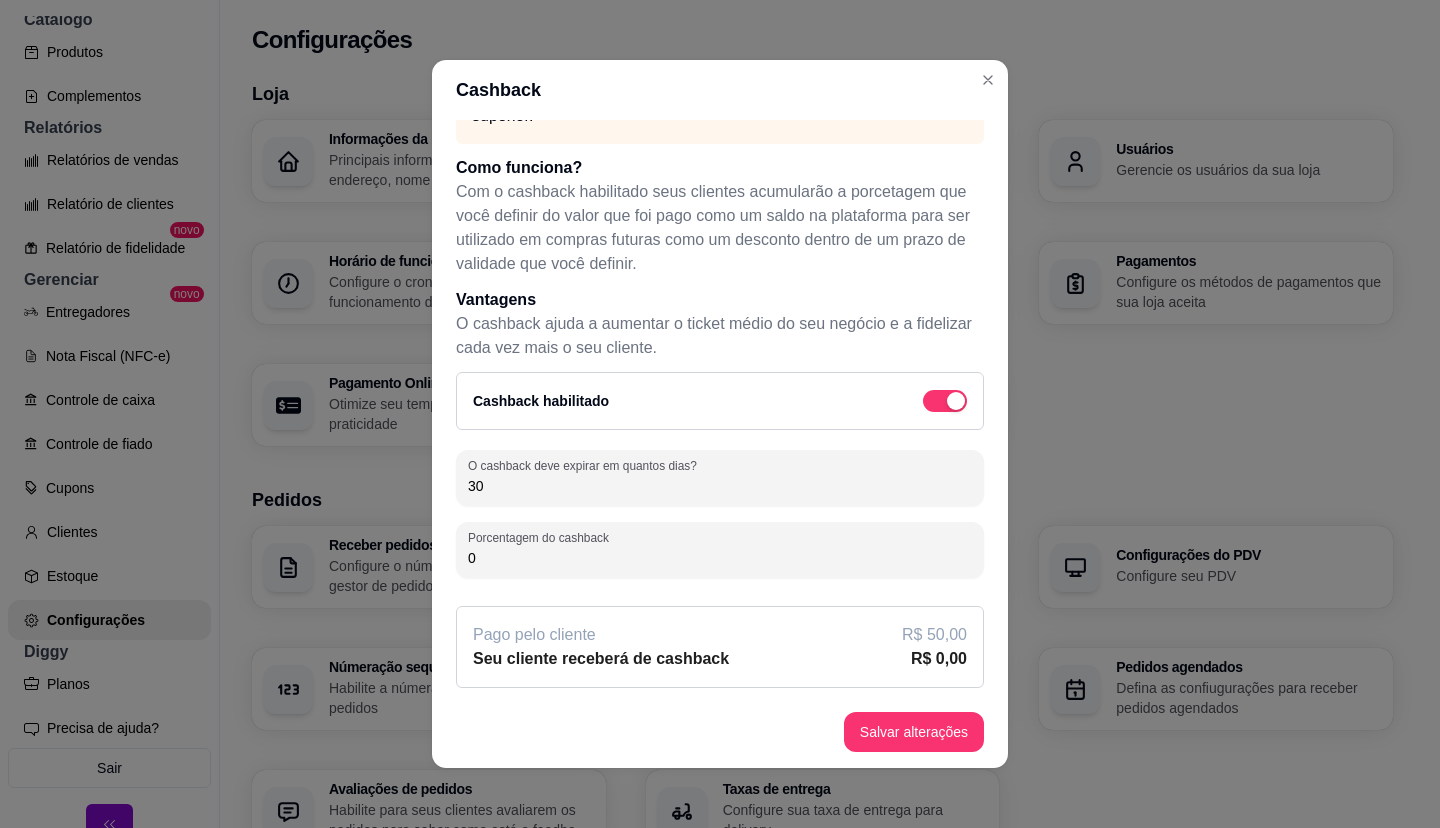 click on "0" at bounding box center (720, 558) 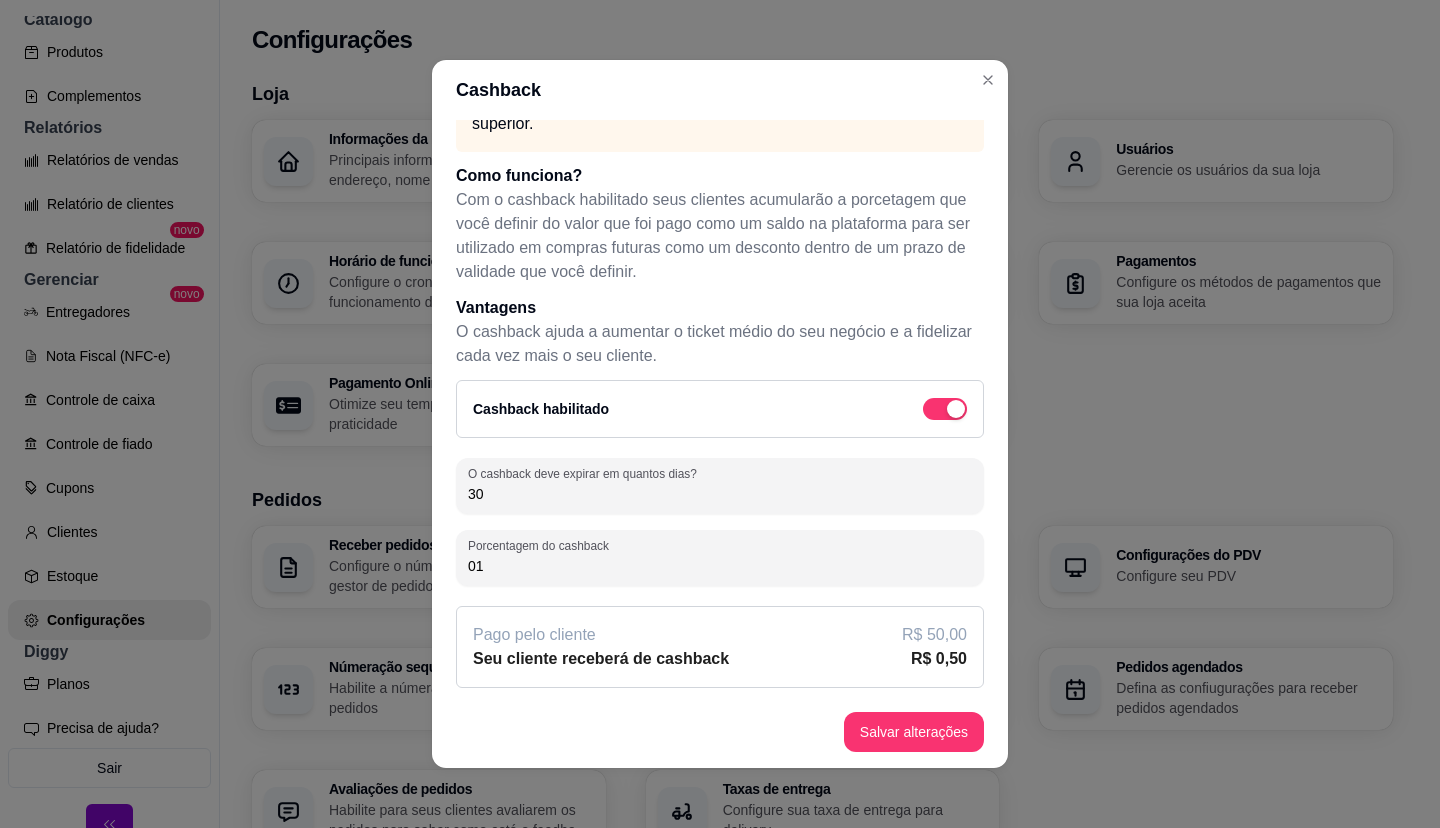 scroll, scrollTop: 80, scrollLeft: 0, axis: vertical 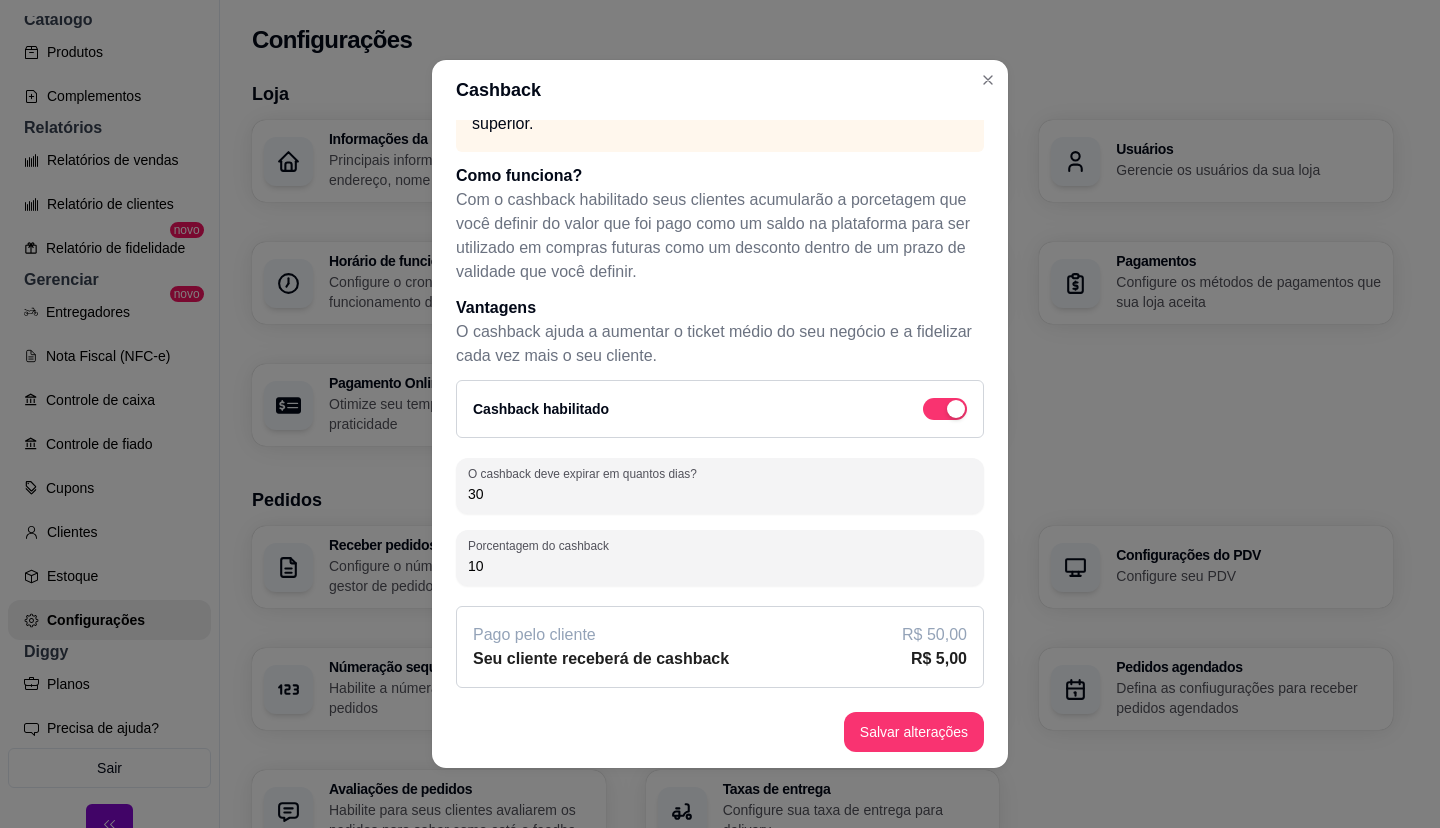 type on "1" 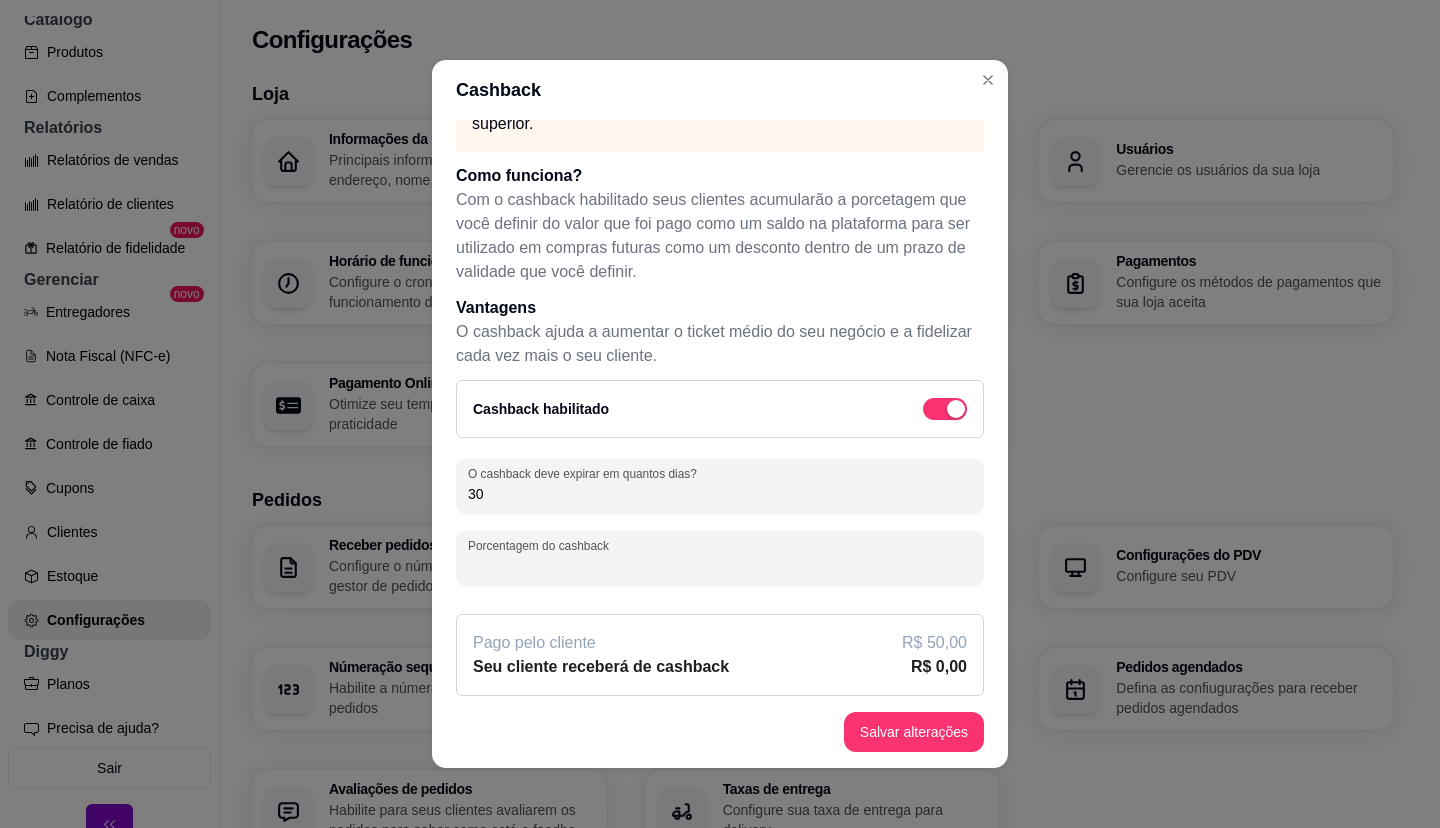 scroll, scrollTop: 88, scrollLeft: 0, axis: vertical 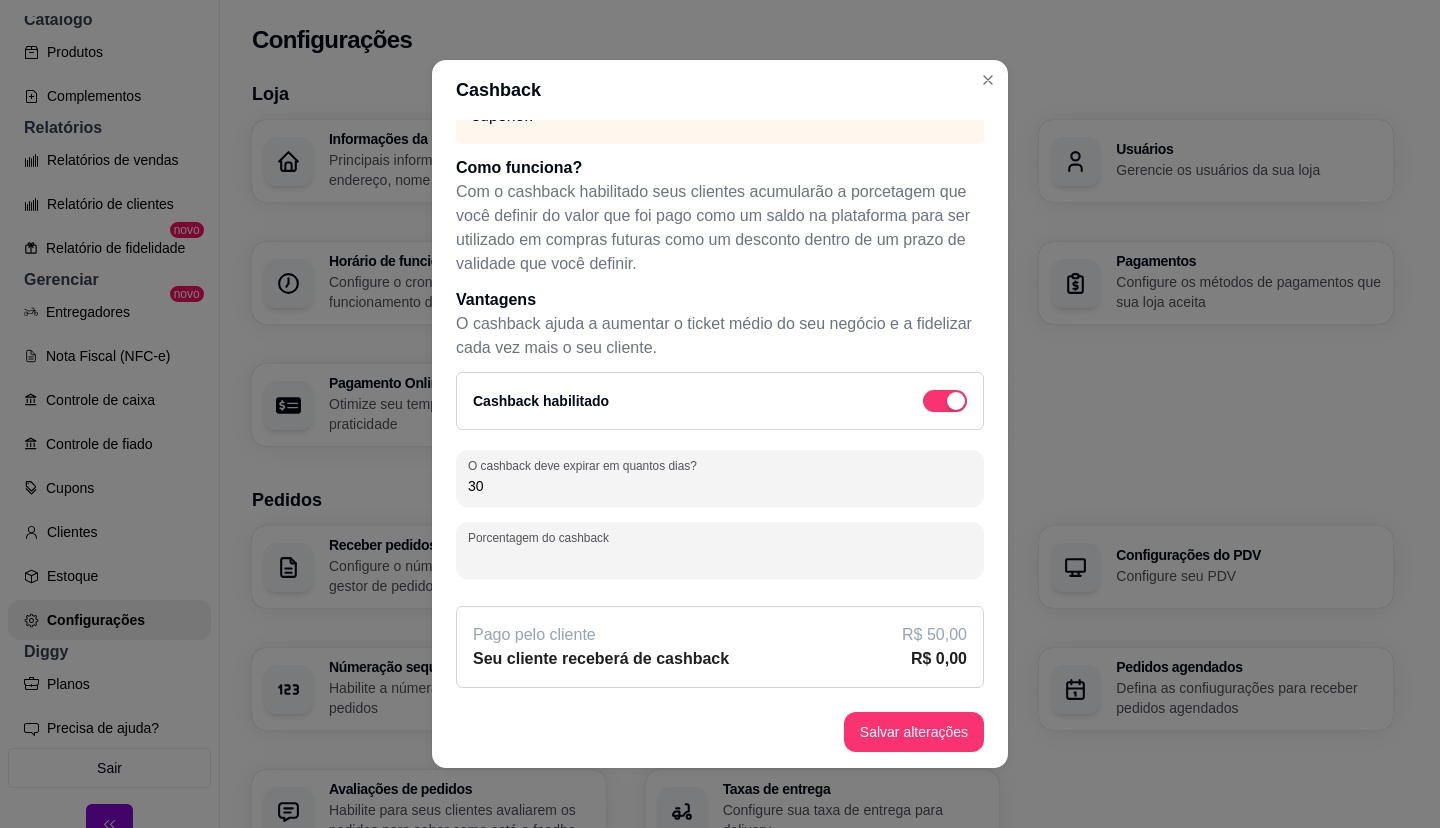 type on "2" 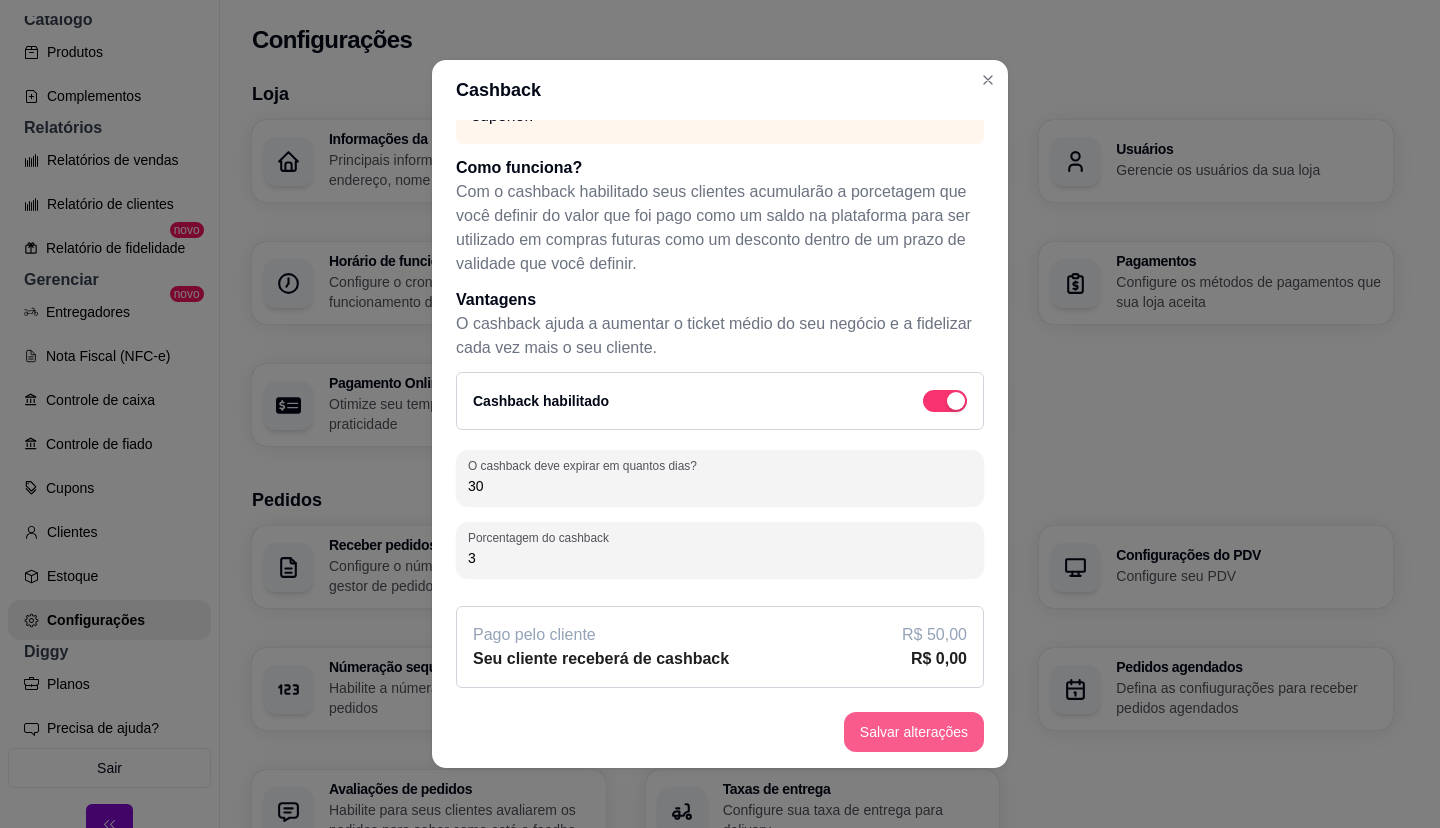 scroll, scrollTop: 80, scrollLeft: 0, axis: vertical 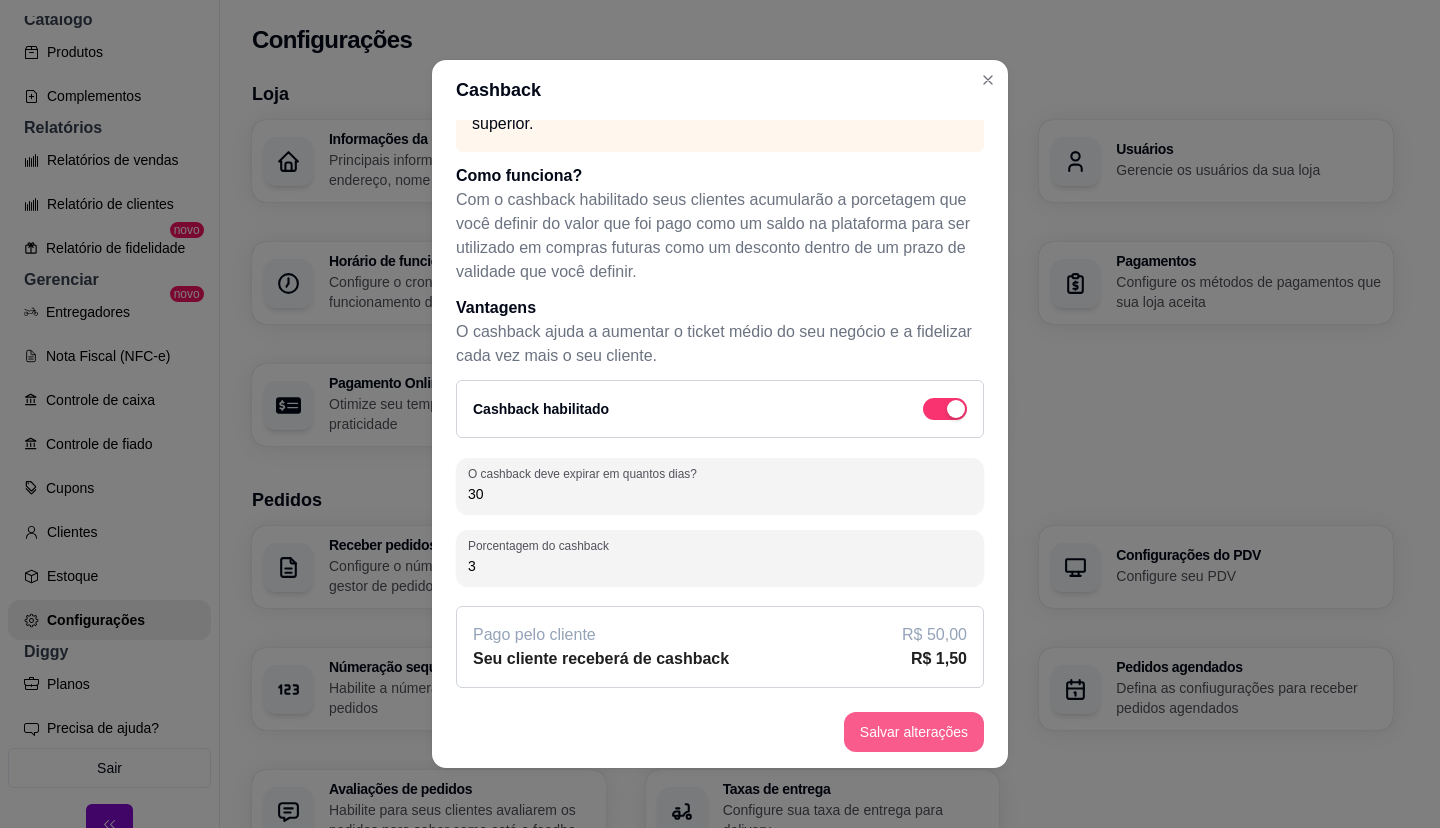 type on "3" 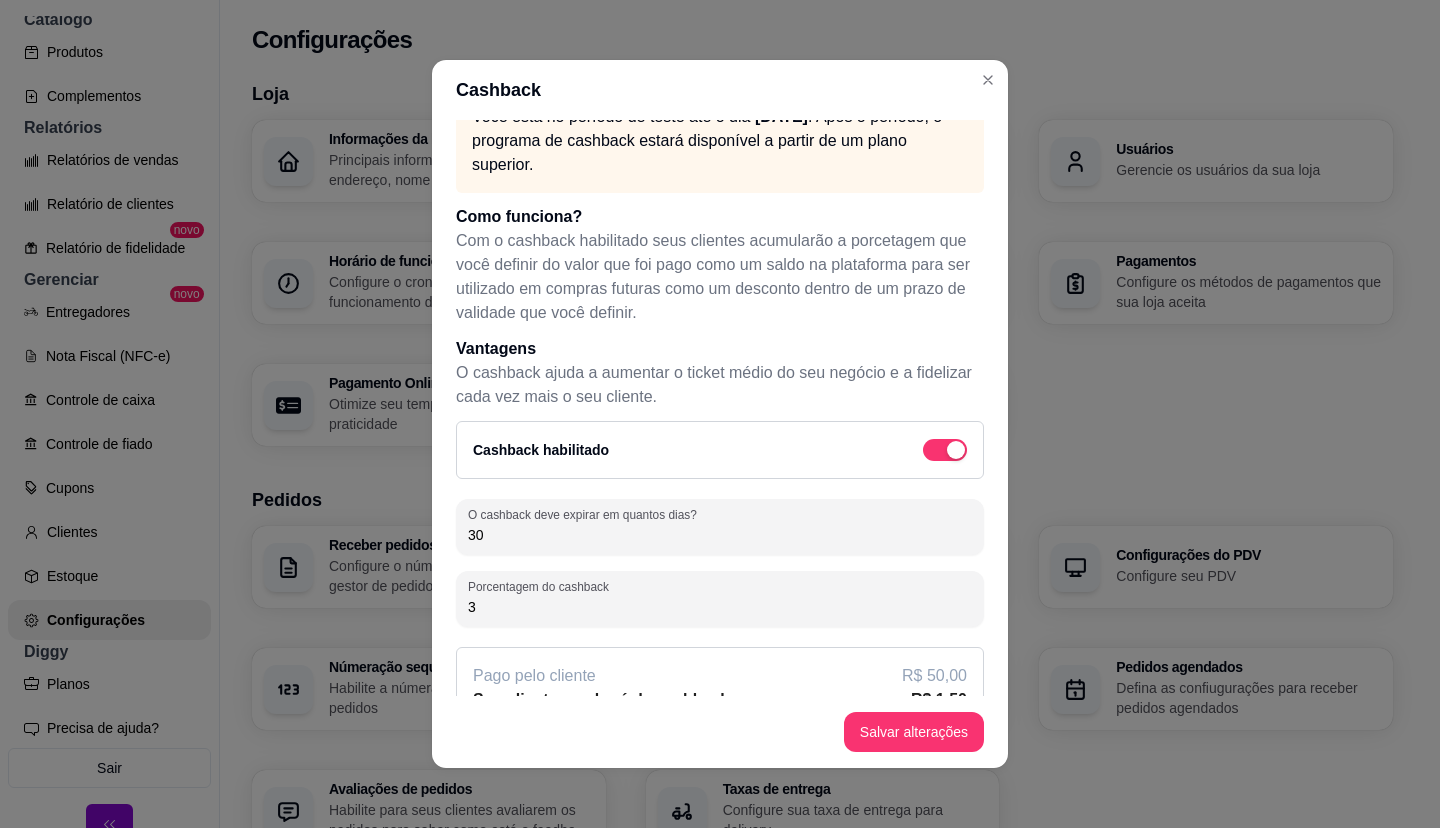scroll, scrollTop: 0, scrollLeft: 0, axis: both 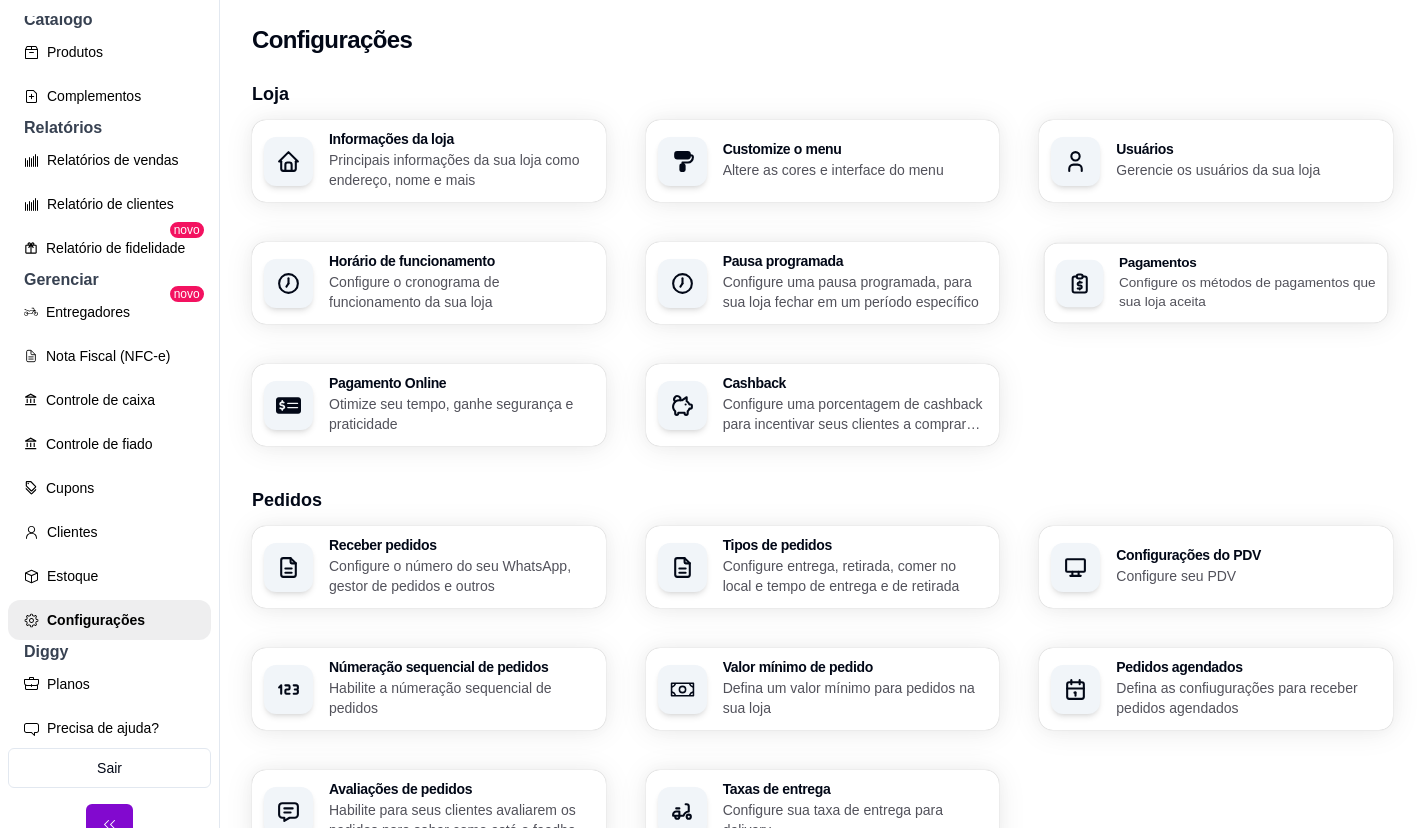 click on "Pagamentos" at bounding box center [1247, 262] 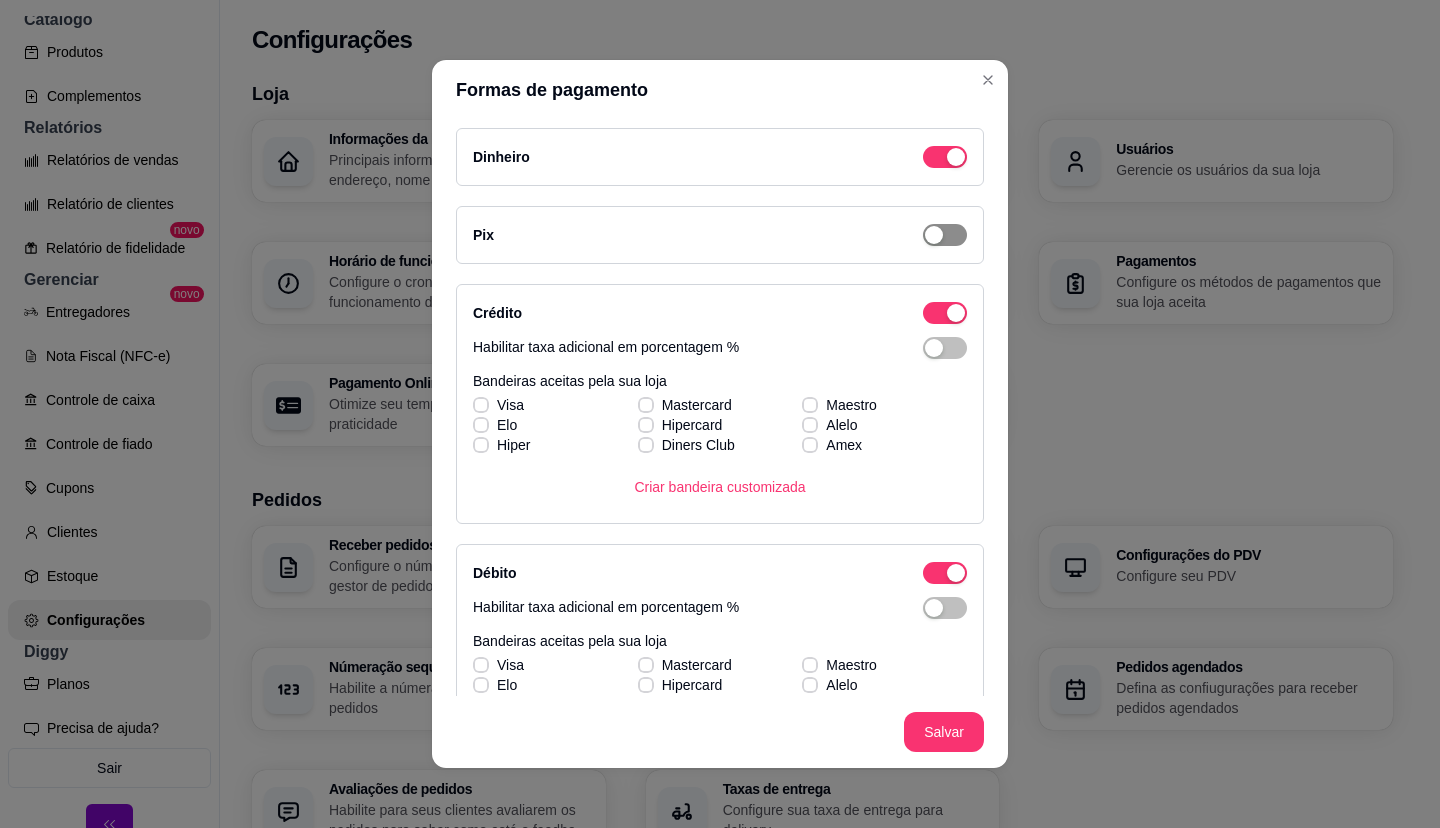 click at bounding box center (945, 157) 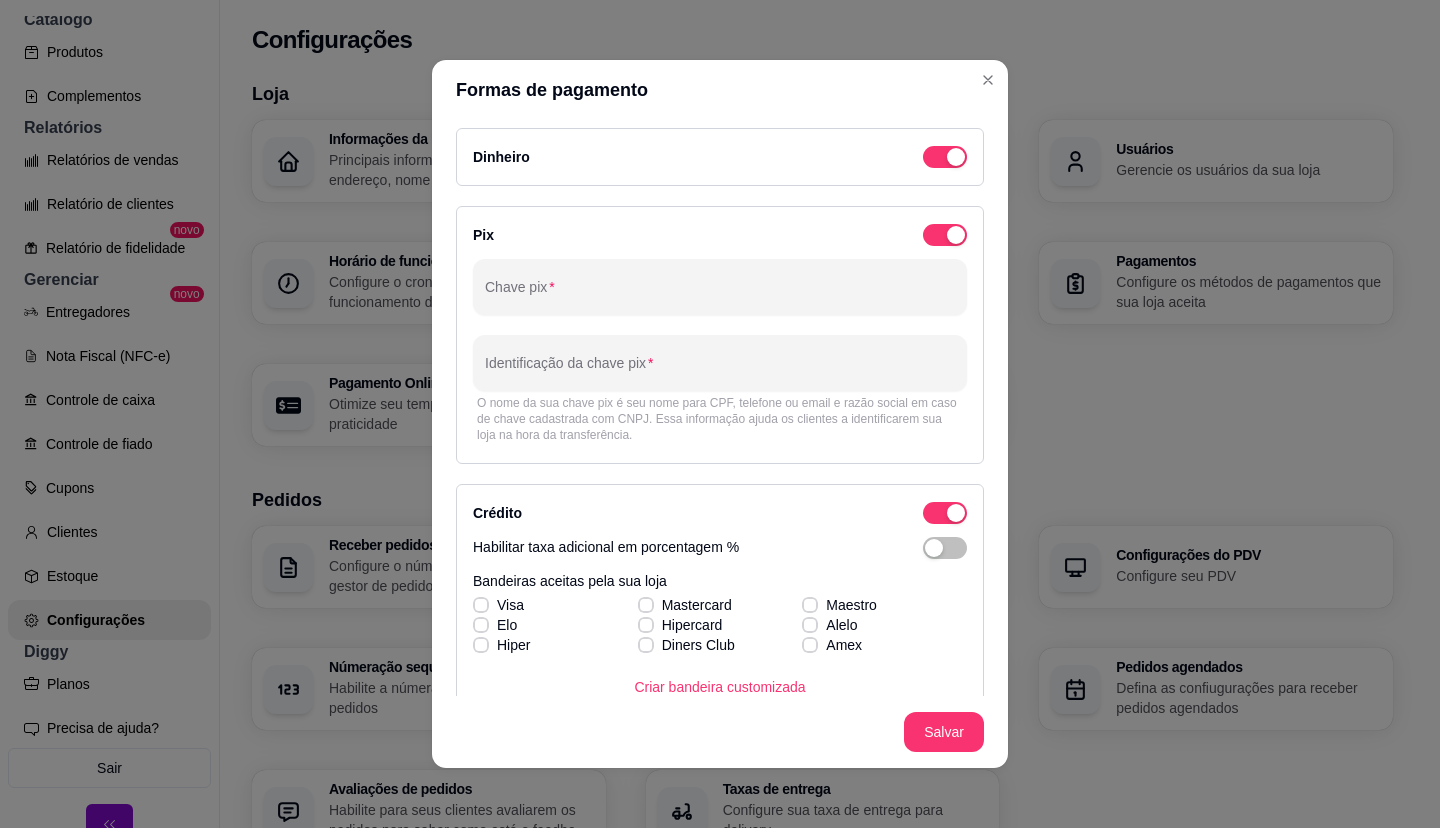 click on "Chave pix Identificação da chave pix O nome da sua chave pix é seu nome para CPF, telefone ou email e razão social em caso de chave cadastrada com CNPJ. Essa informação ajuda os clientes a identificarem sua loja na hora da transferência." at bounding box center (720, 353) 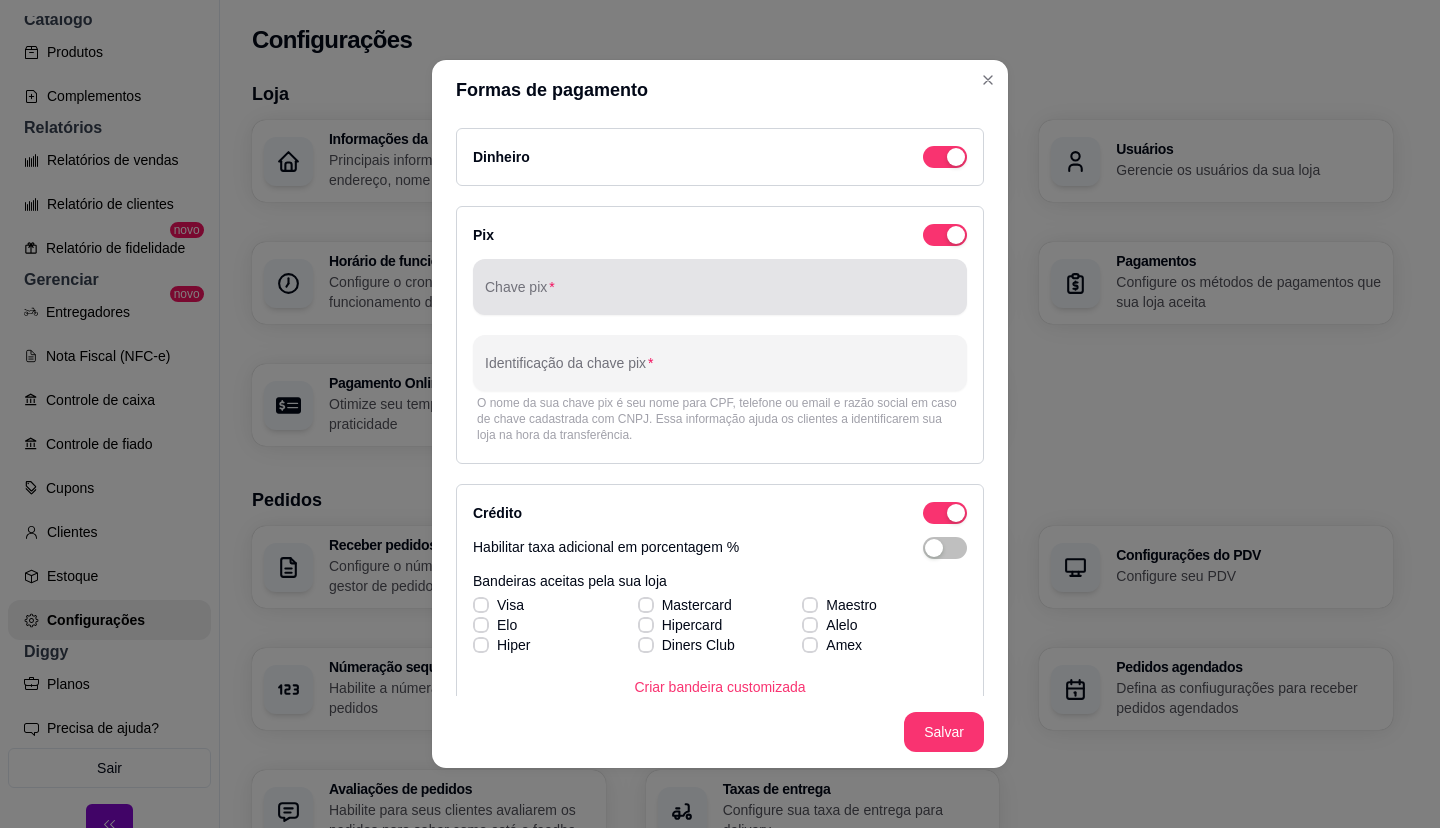 click at bounding box center (720, 287) 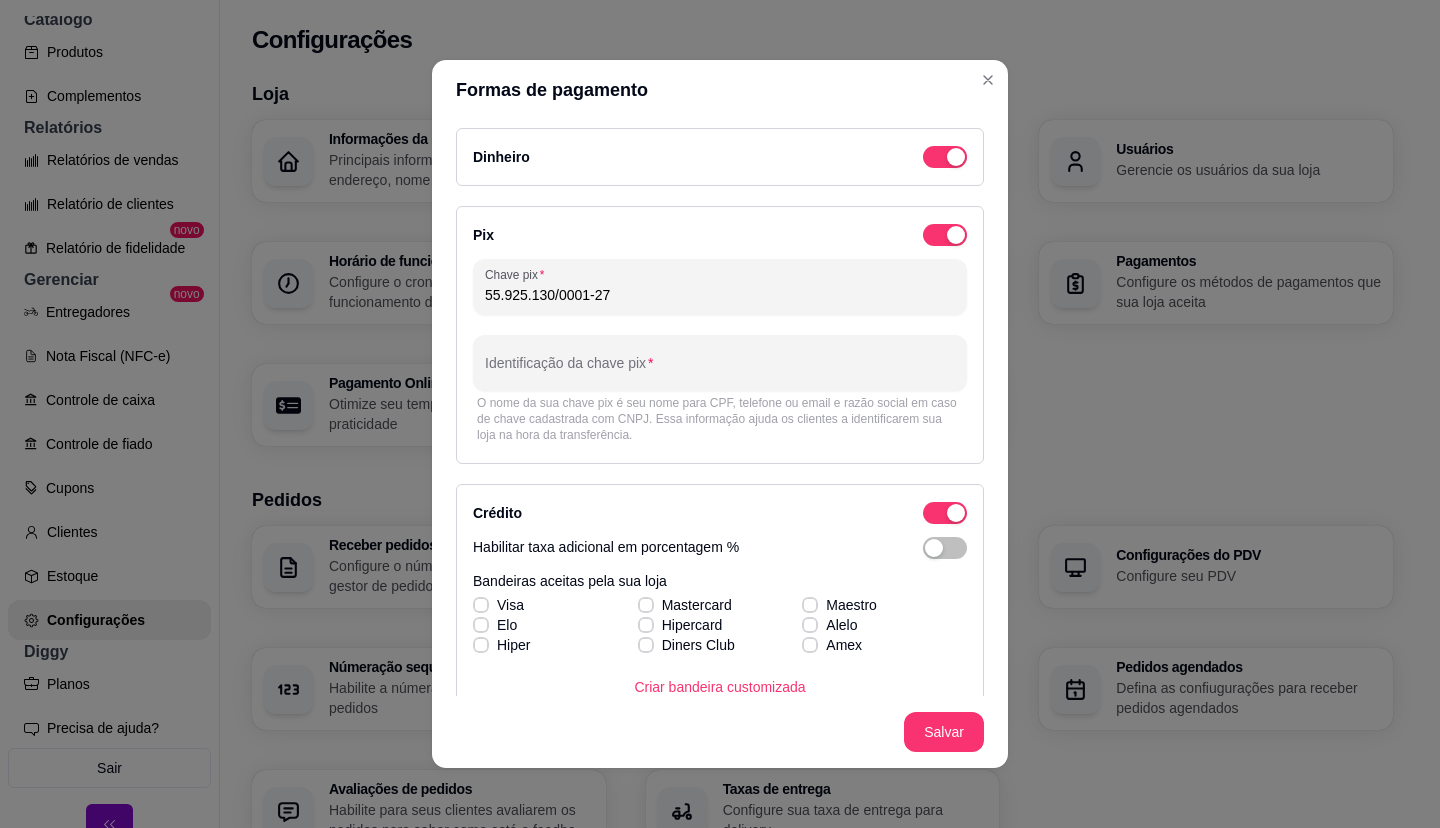 type on "55.925.130/0001-27" 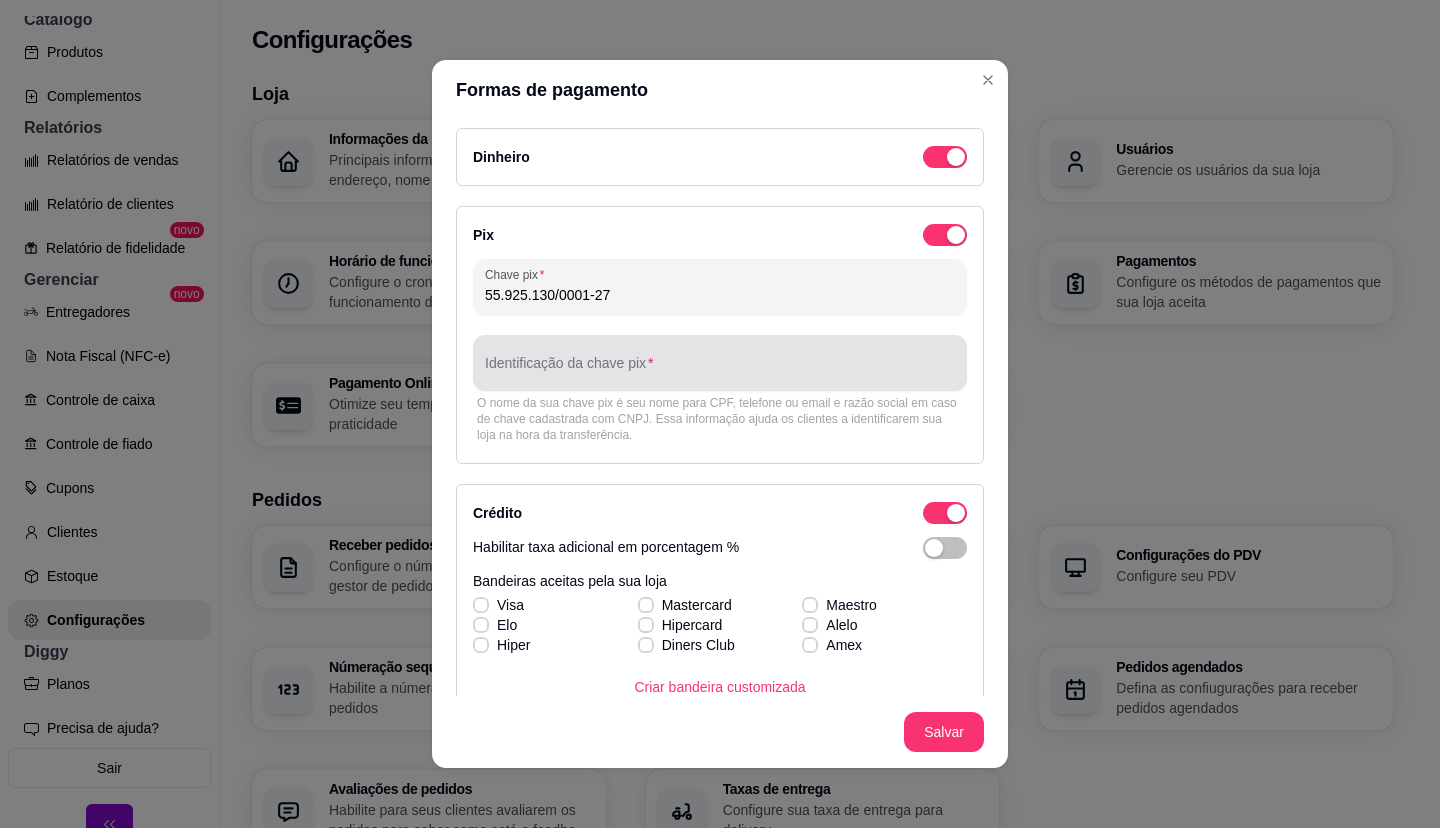 click at bounding box center [720, 363] 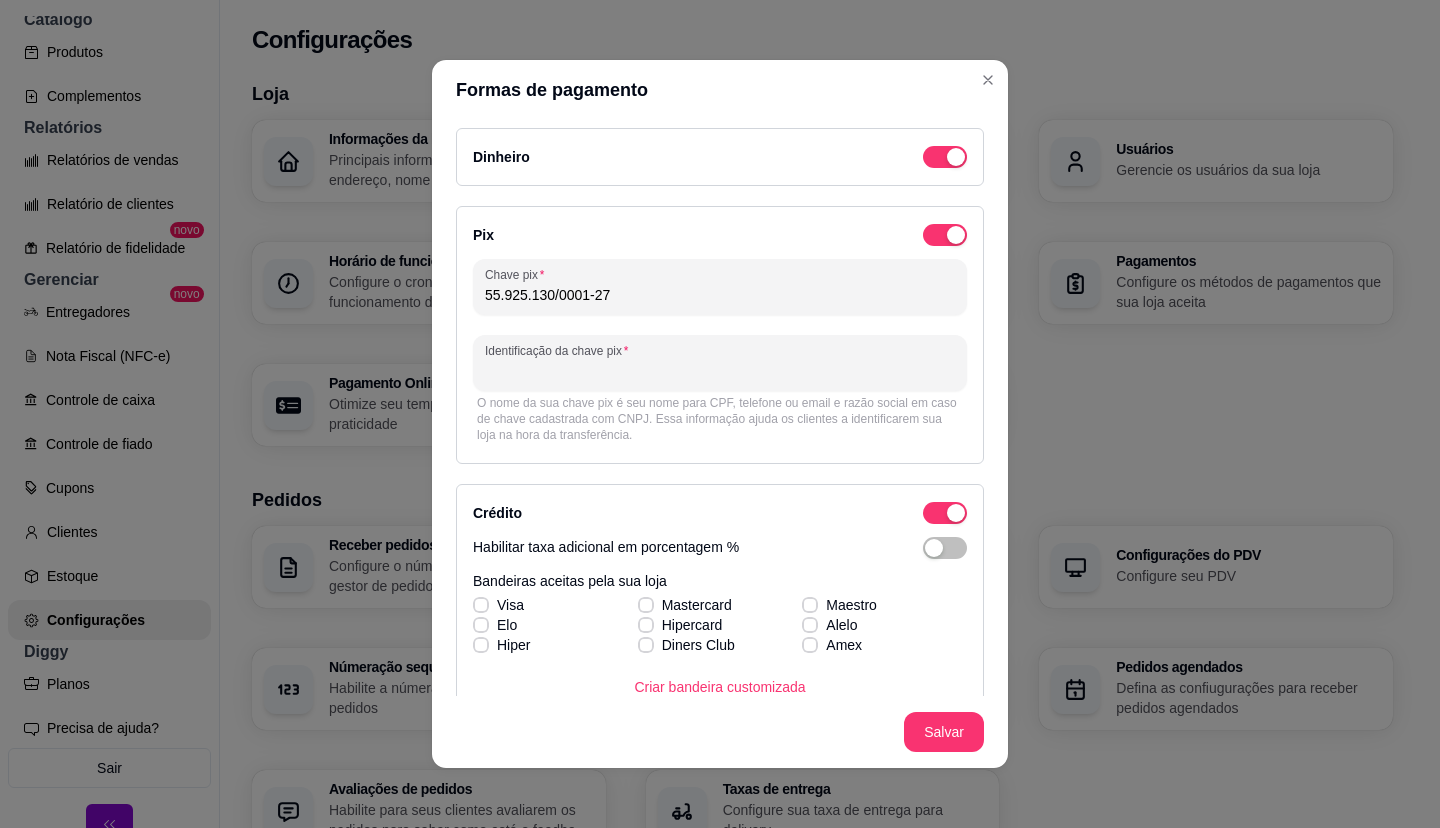 click at bounding box center (720, 363) 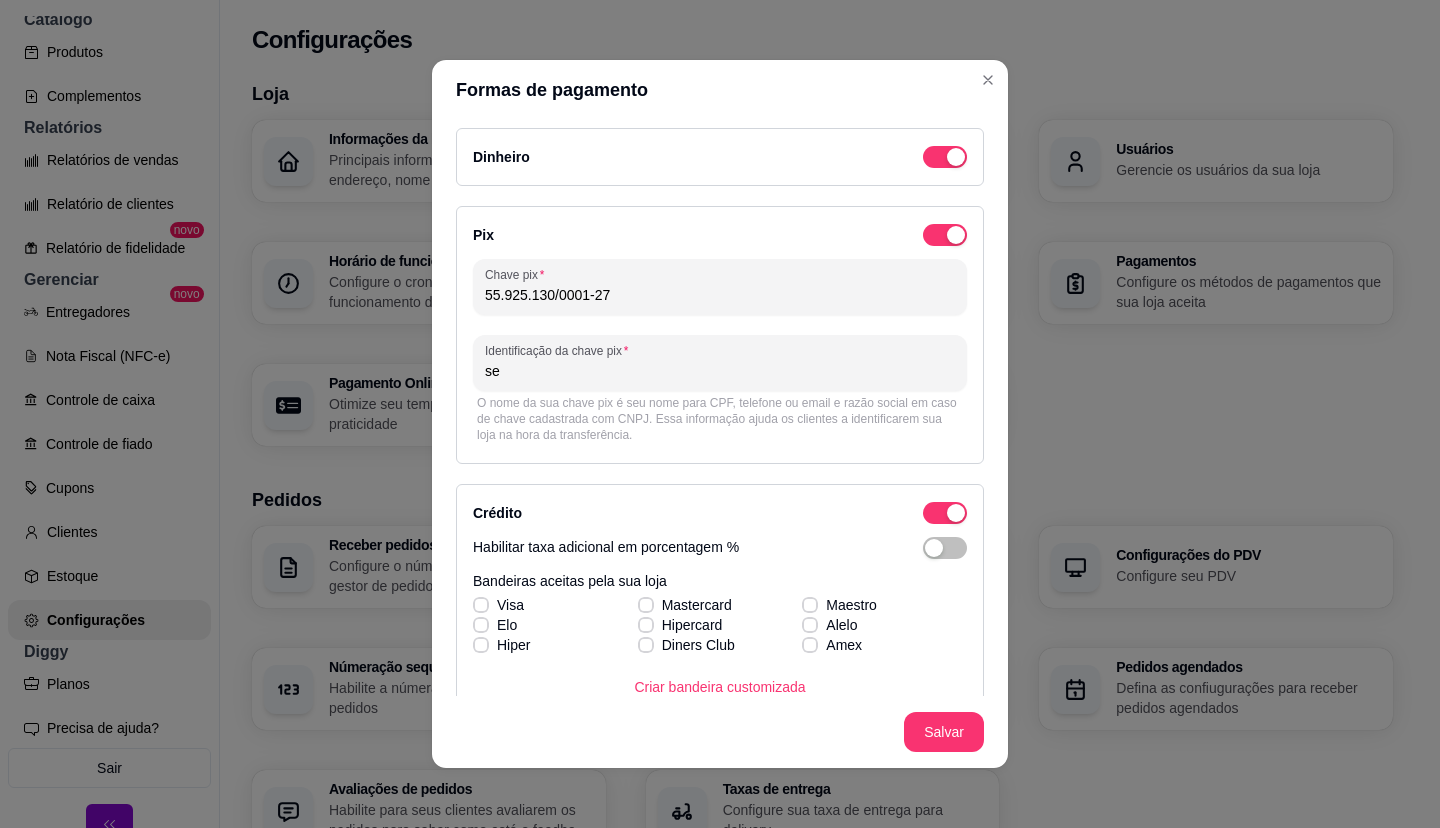 type on "s" 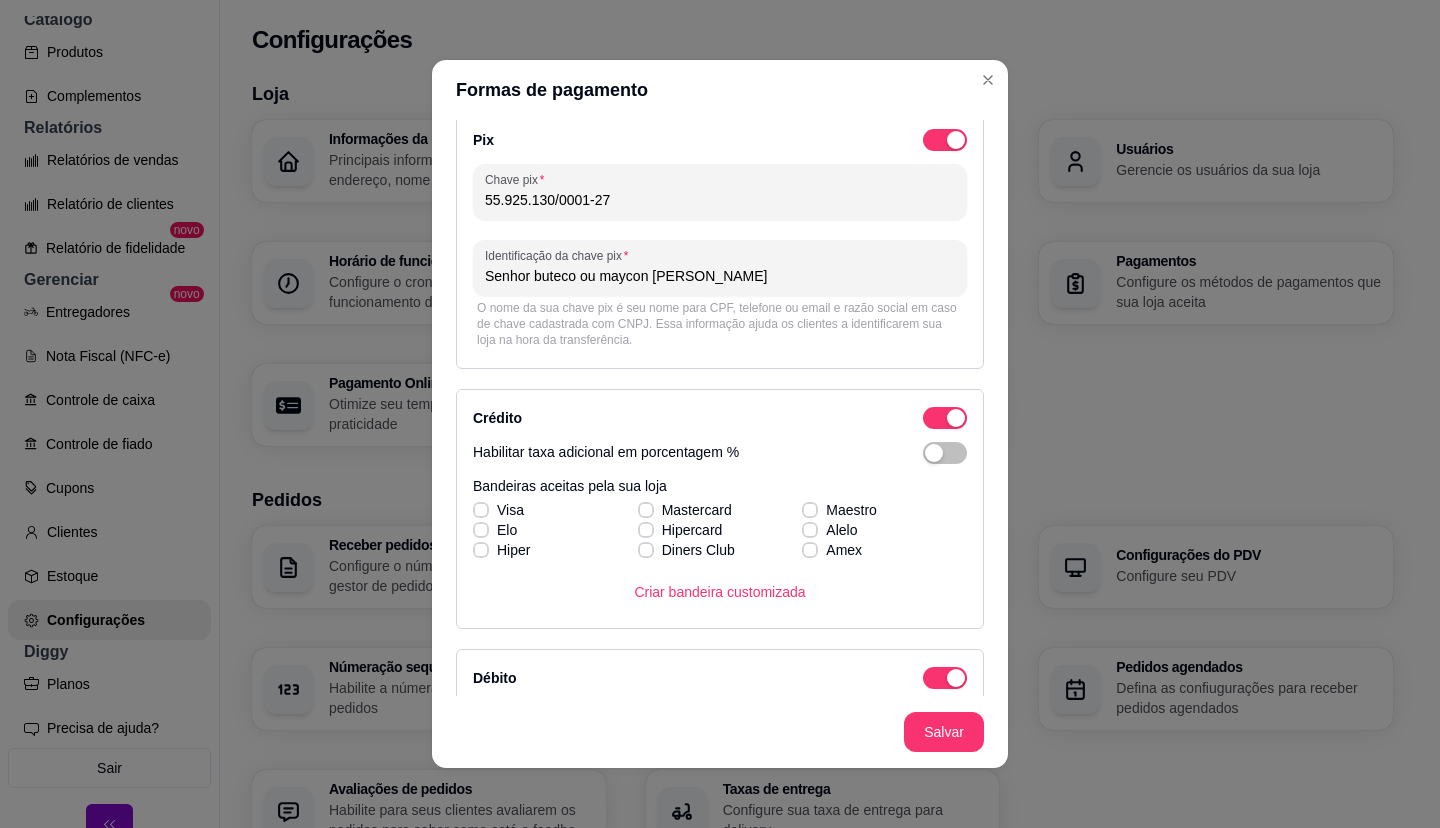 scroll, scrollTop: 100, scrollLeft: 0, axis: vertical 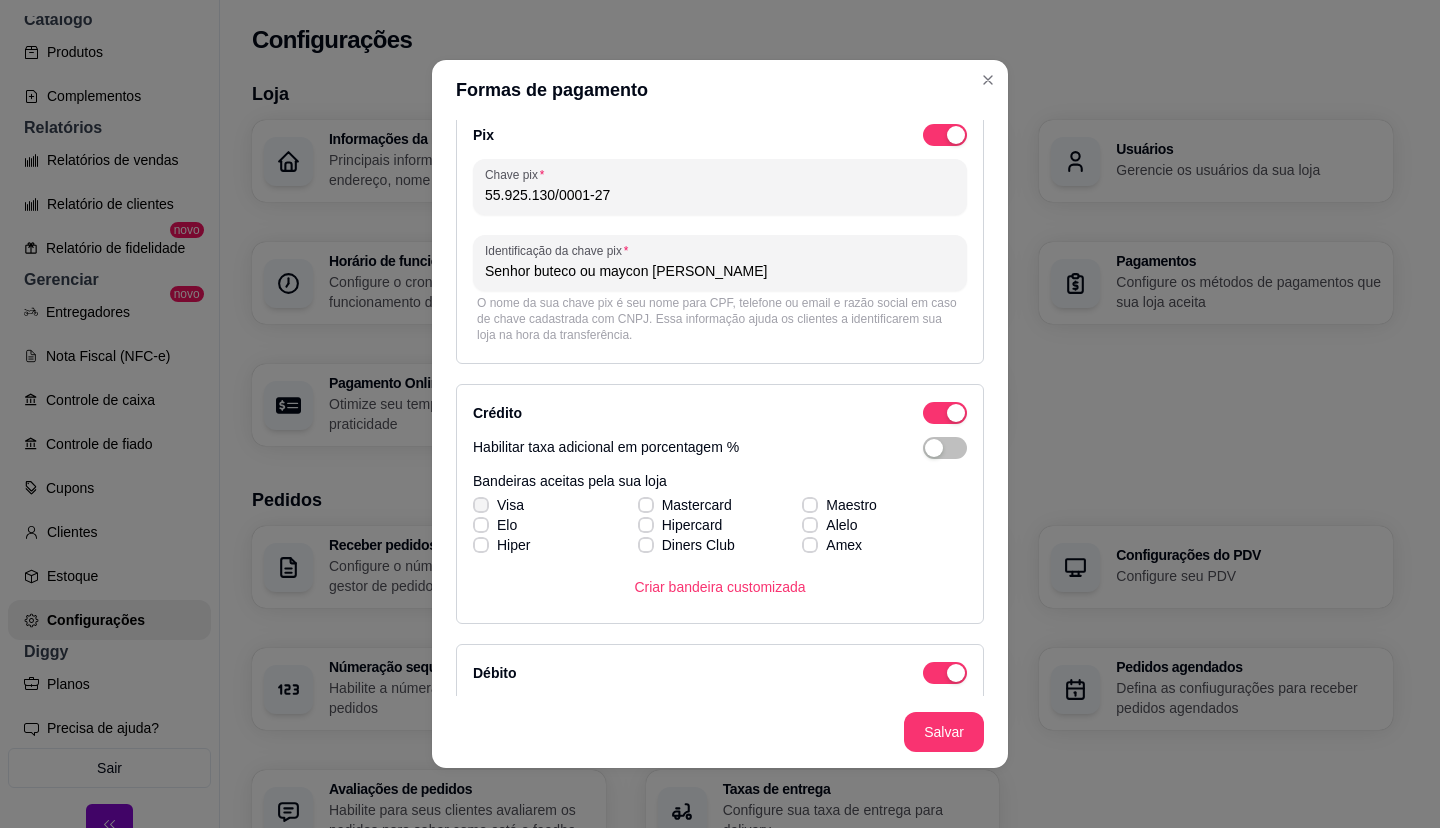 type on "Senhor buteco ou maycon antonio" 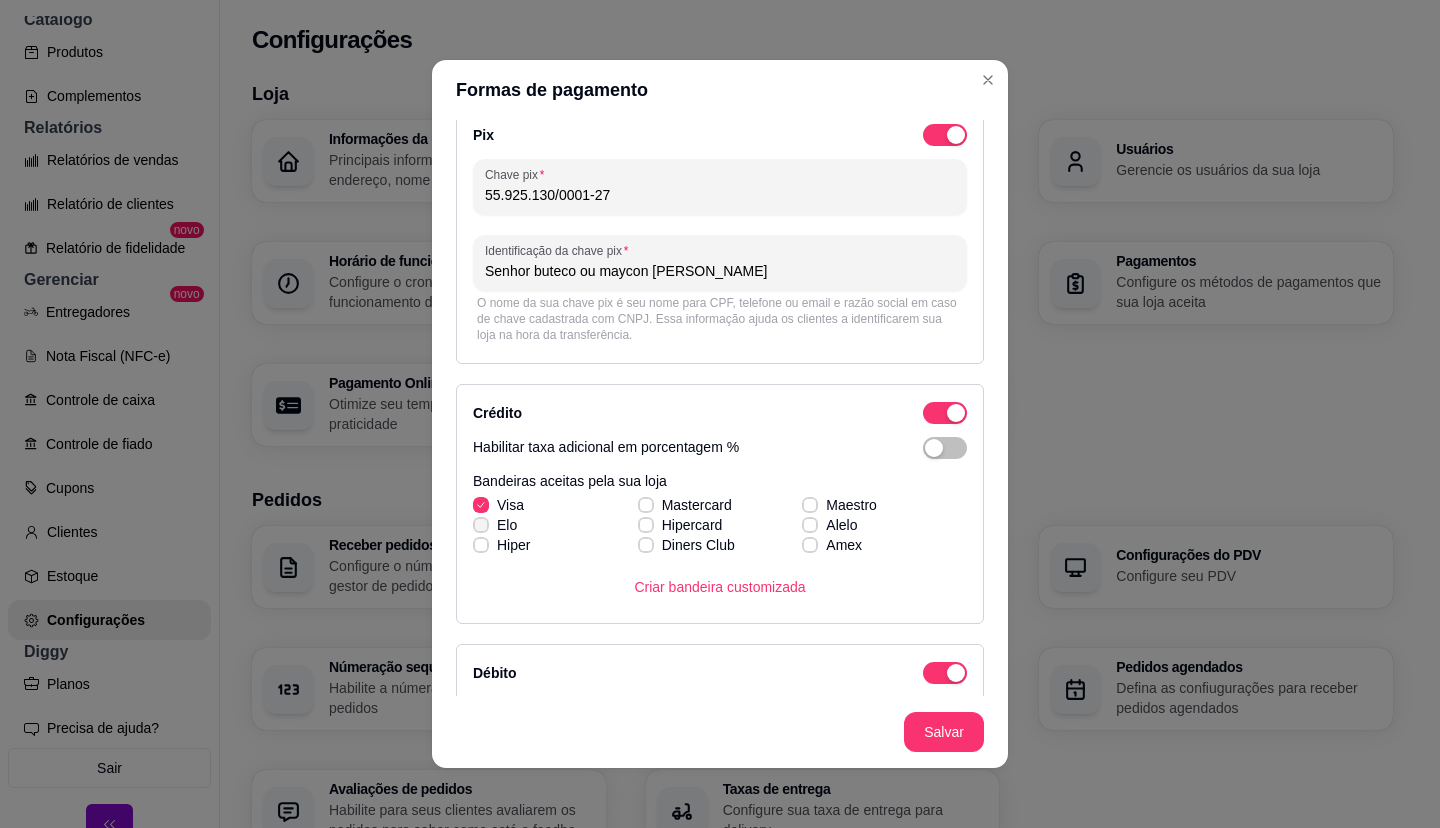click 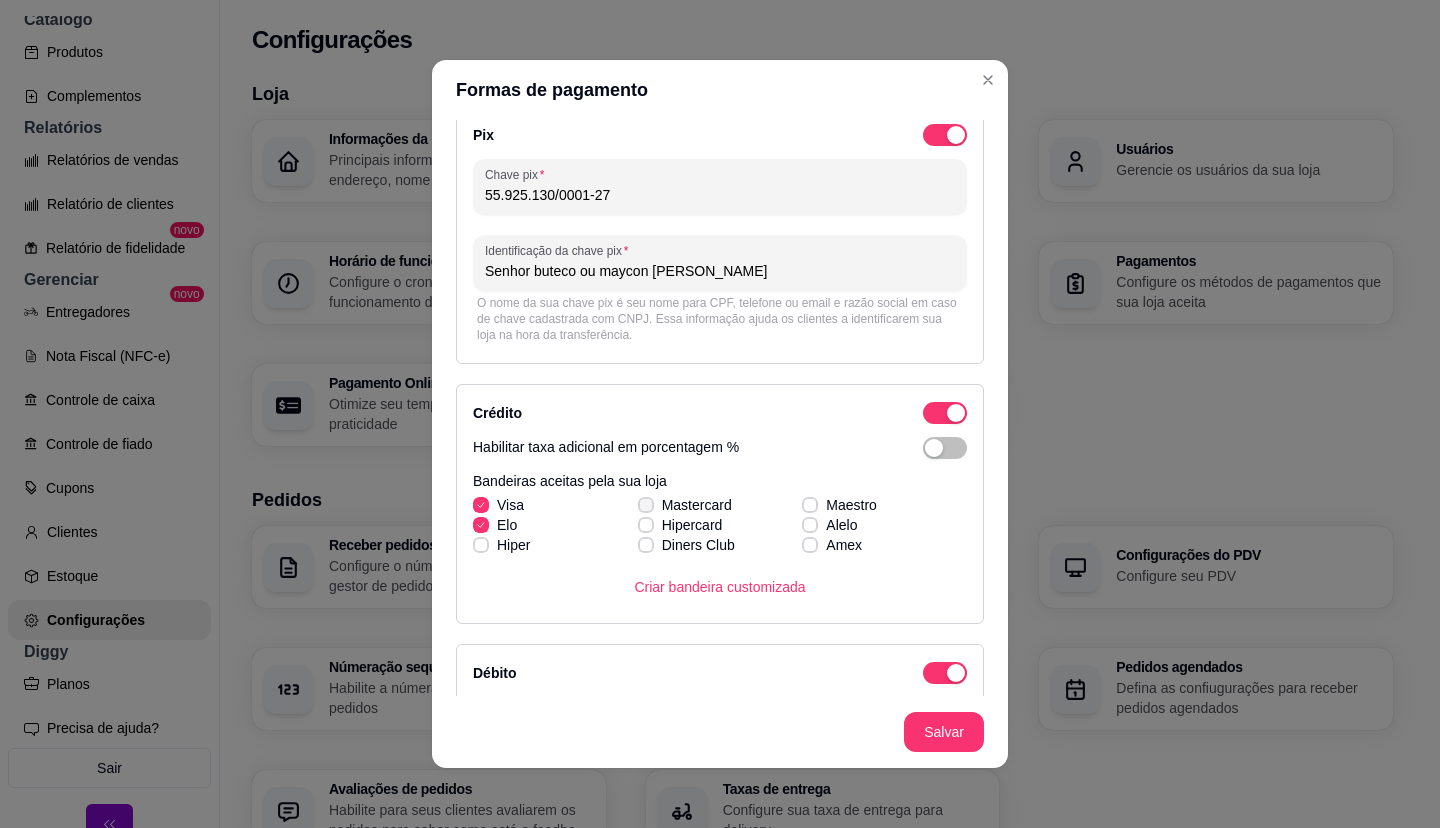 click 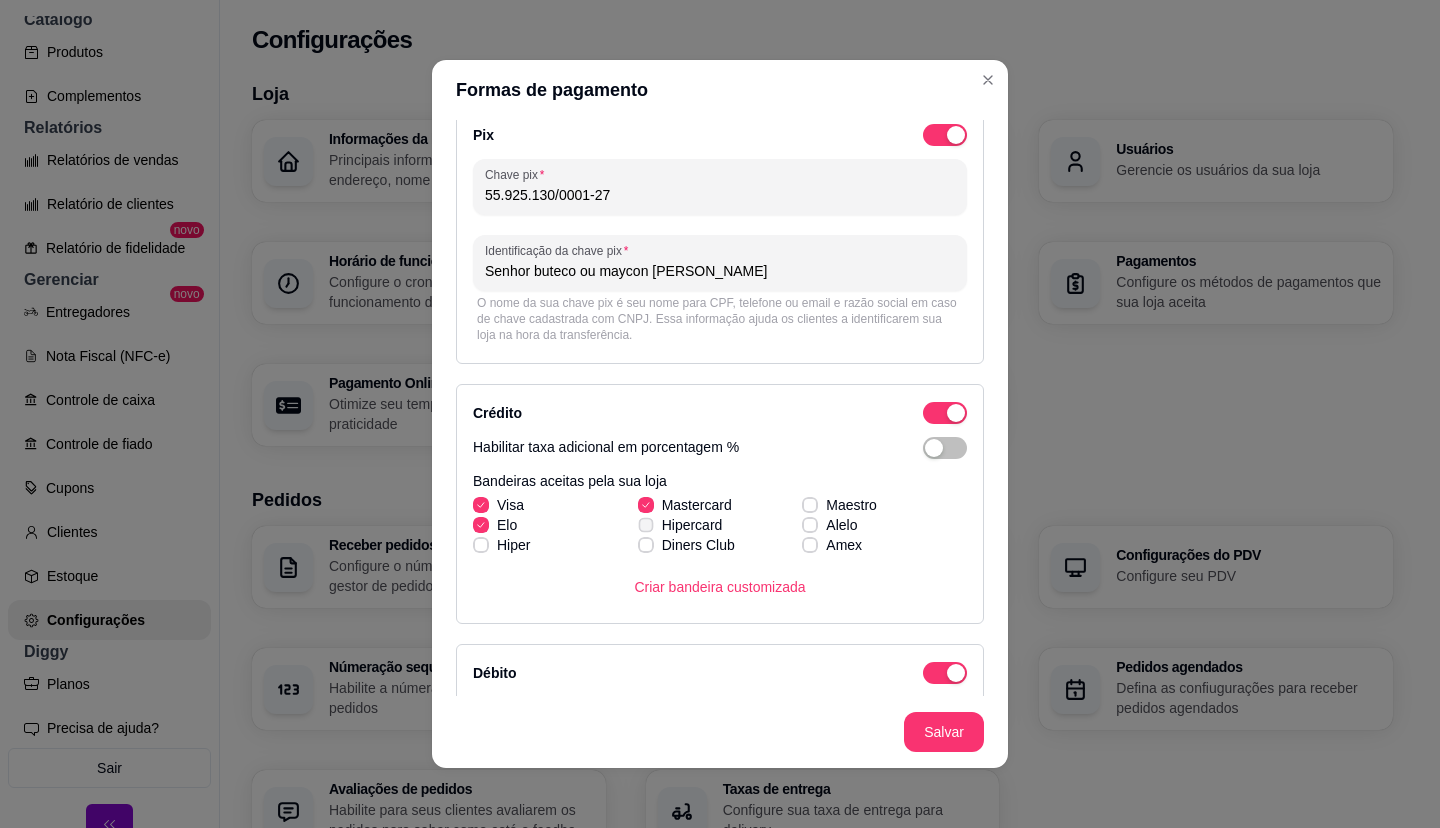 click 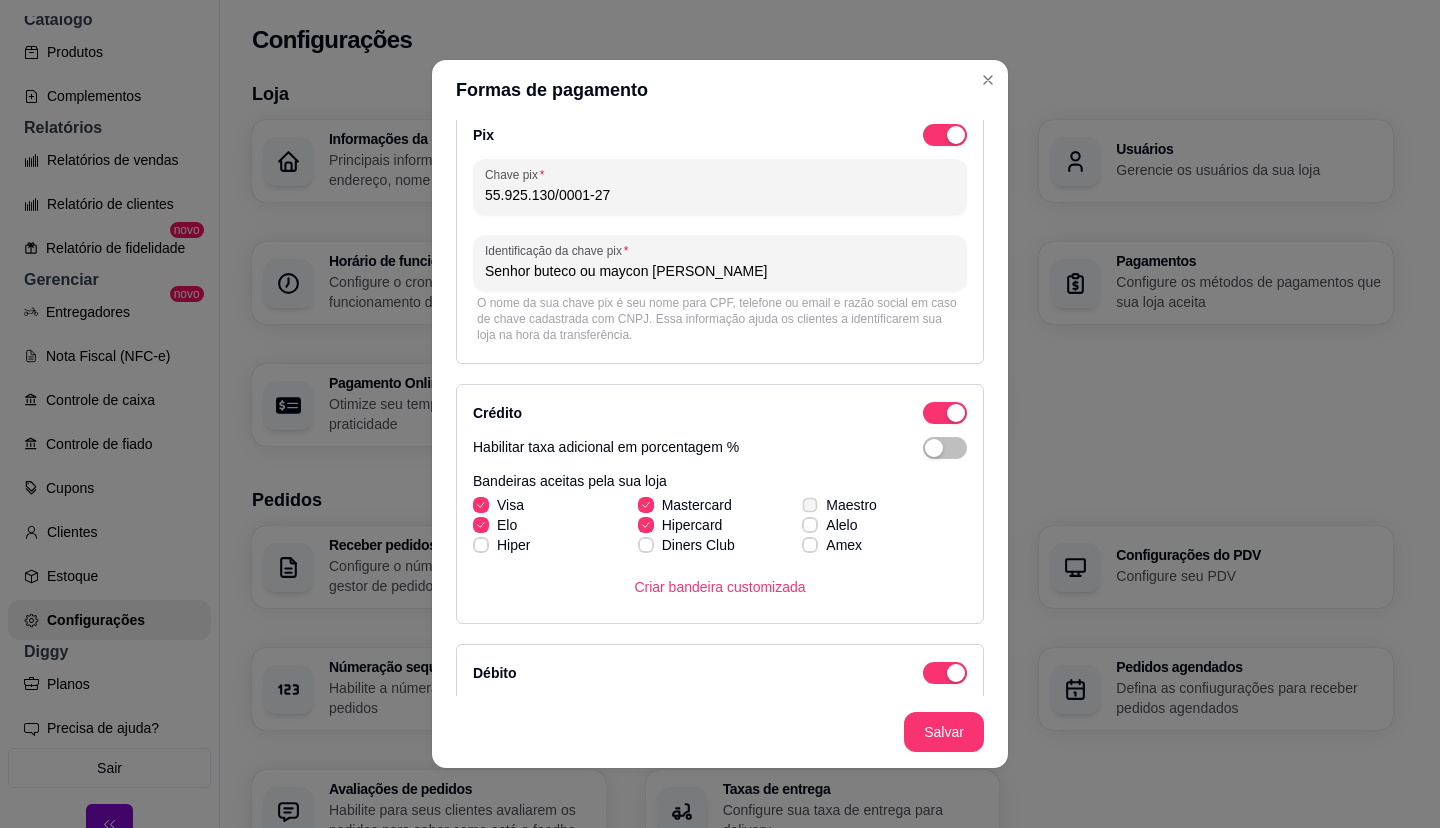 click at bounding box center (810, 504) 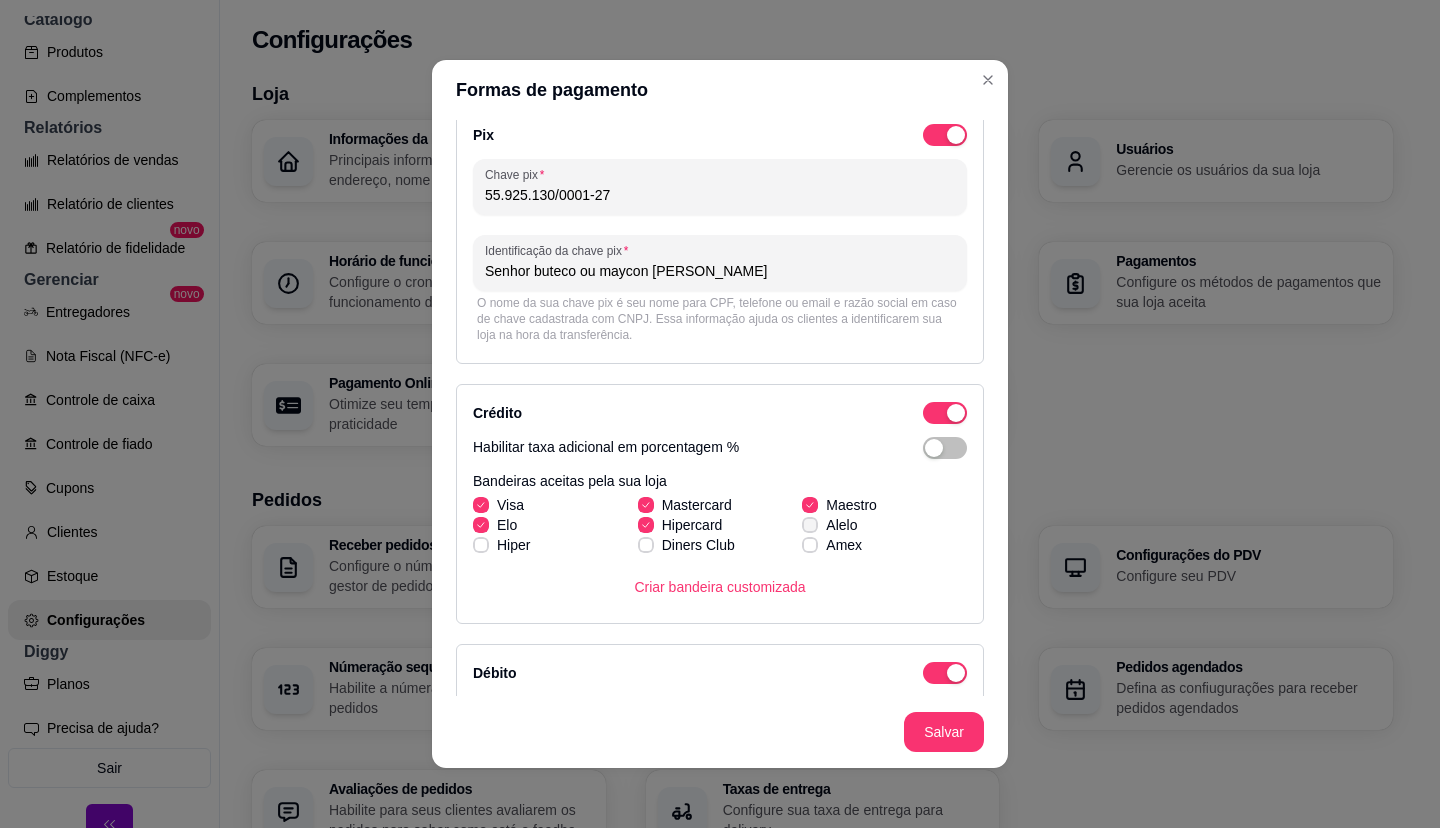click 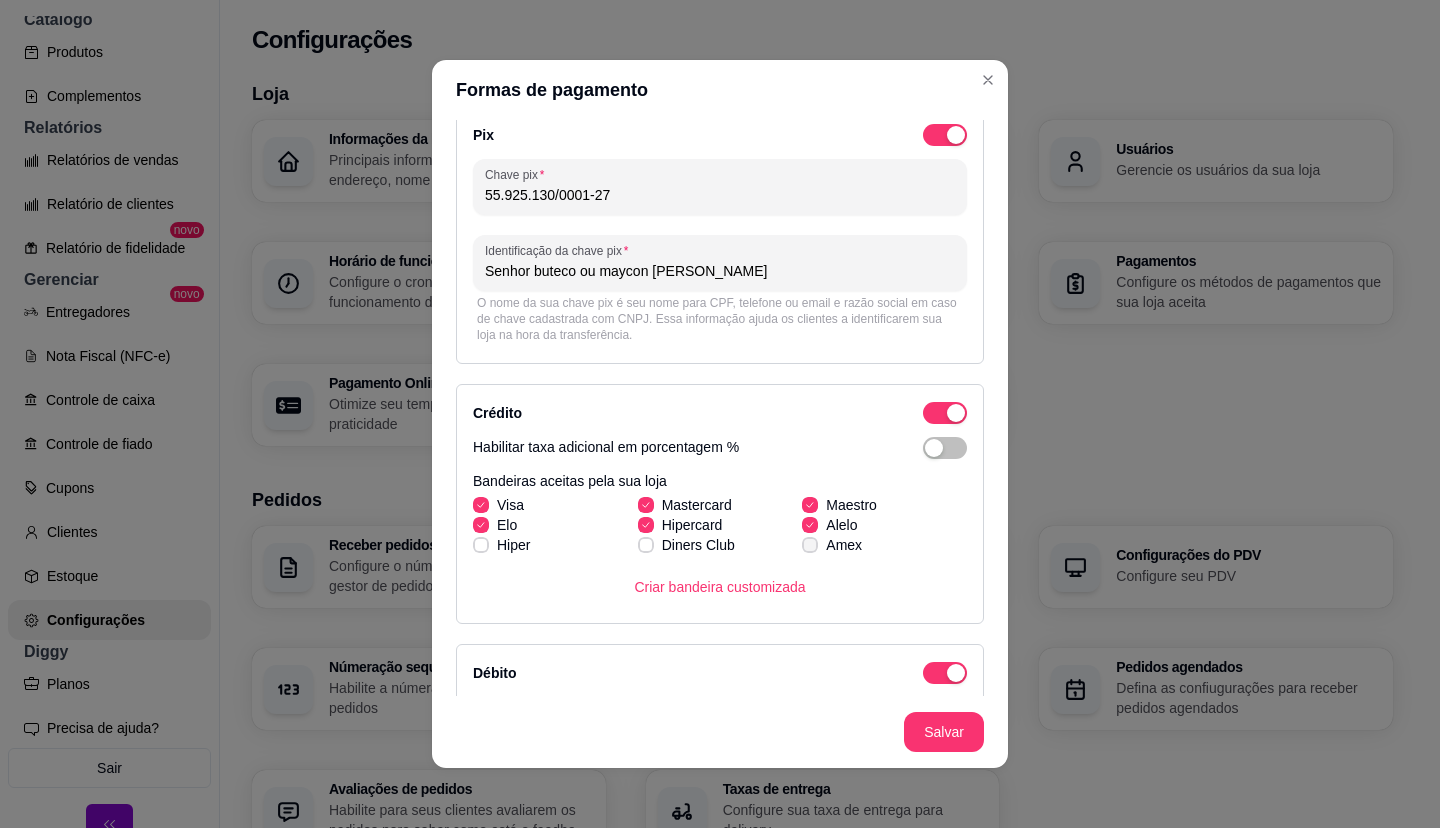 click on "Amex" at bounding box center [832, 545] 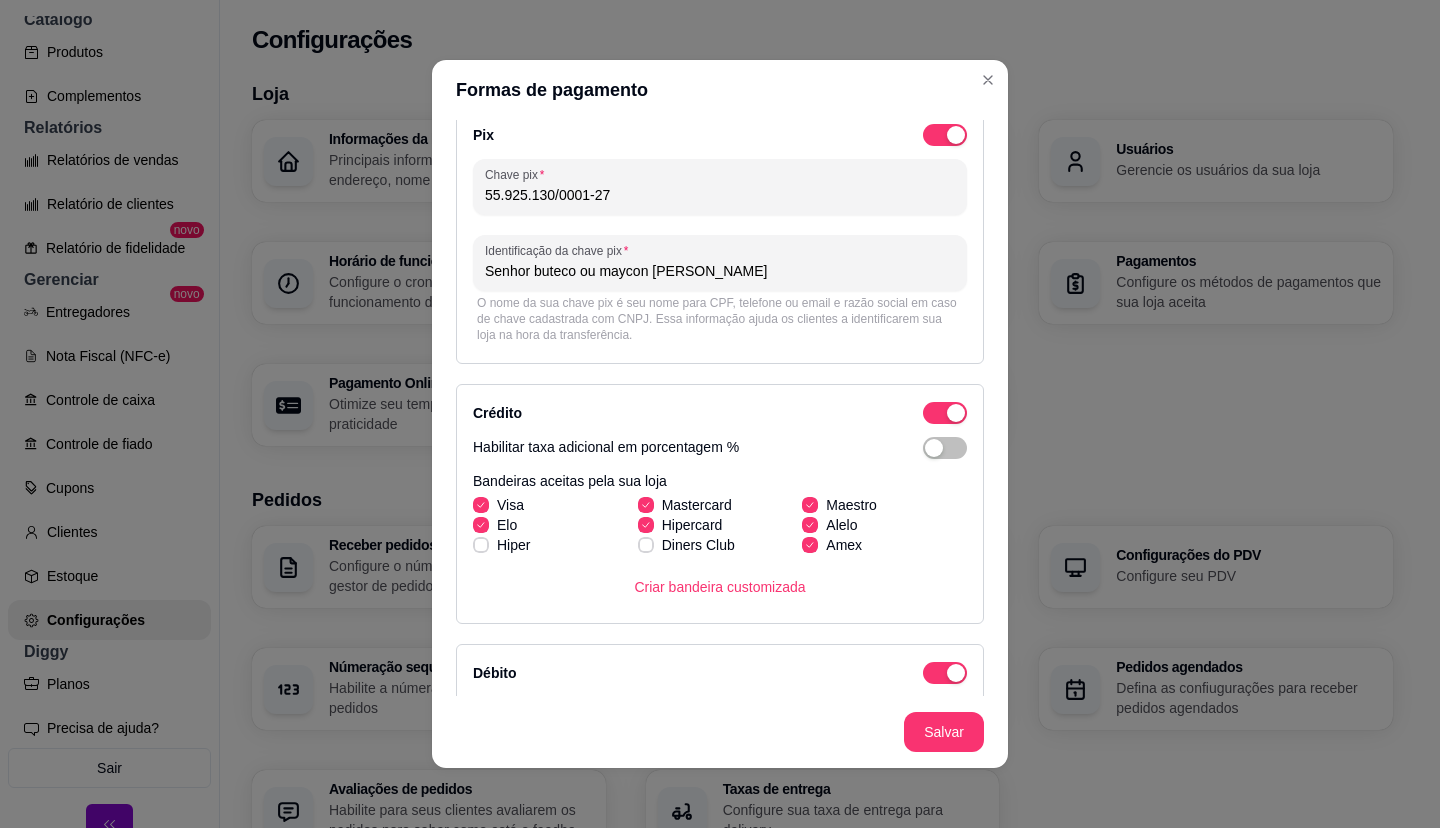 click on "Amex" at bounding box center (832, 545) 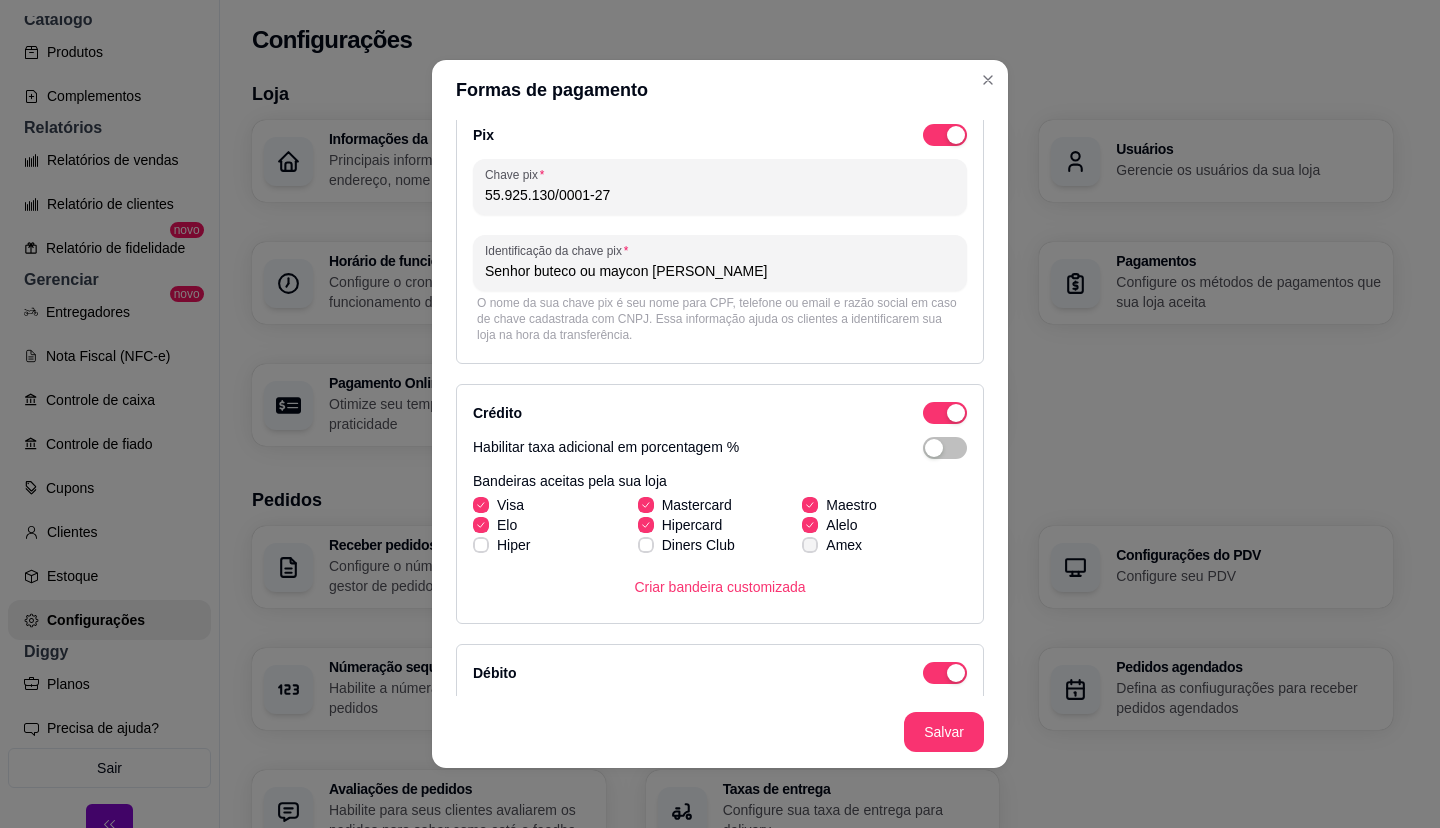 click 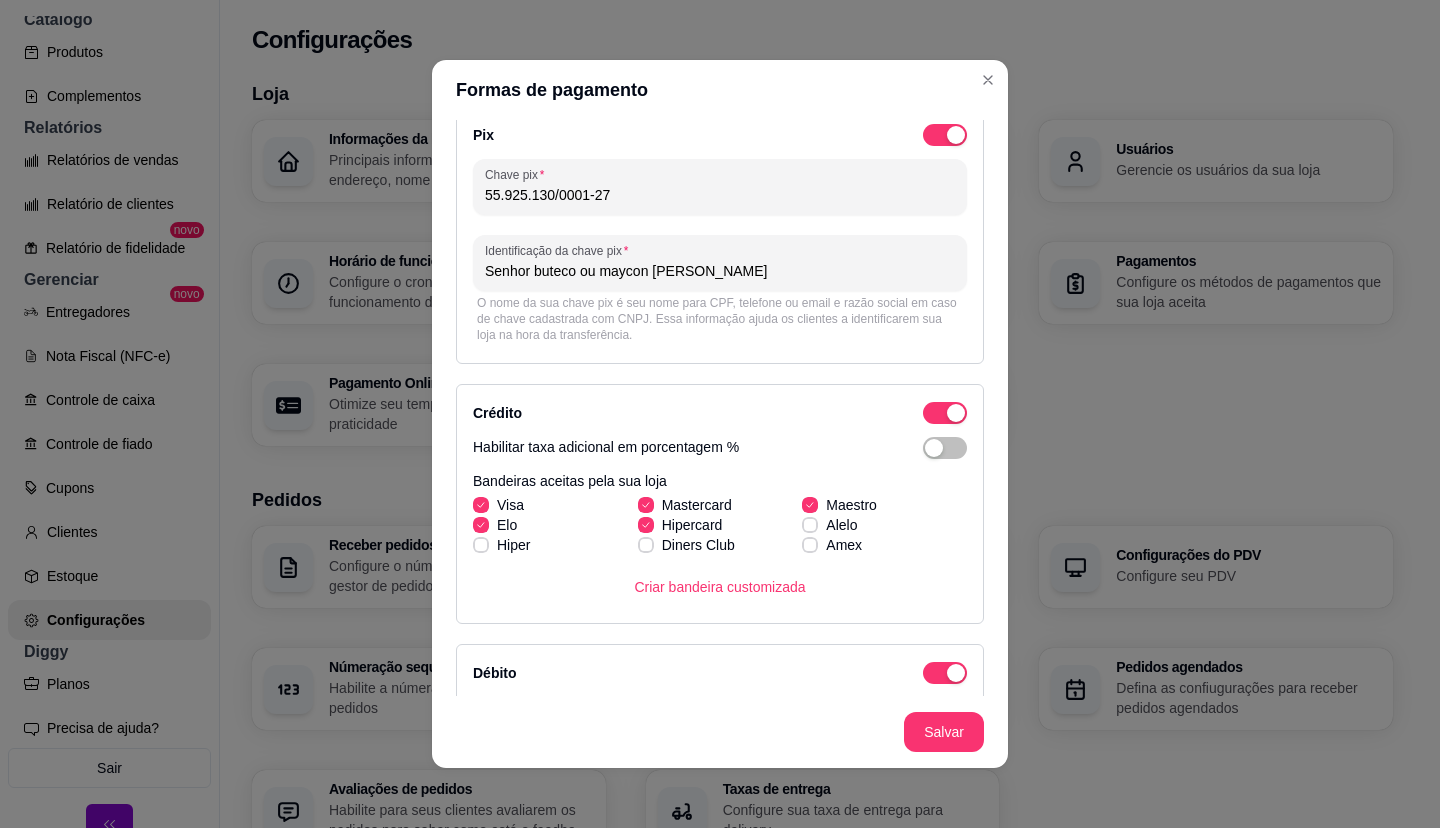 scroll, scrollTop: 4, scrollLeft: 0, axis: vertical 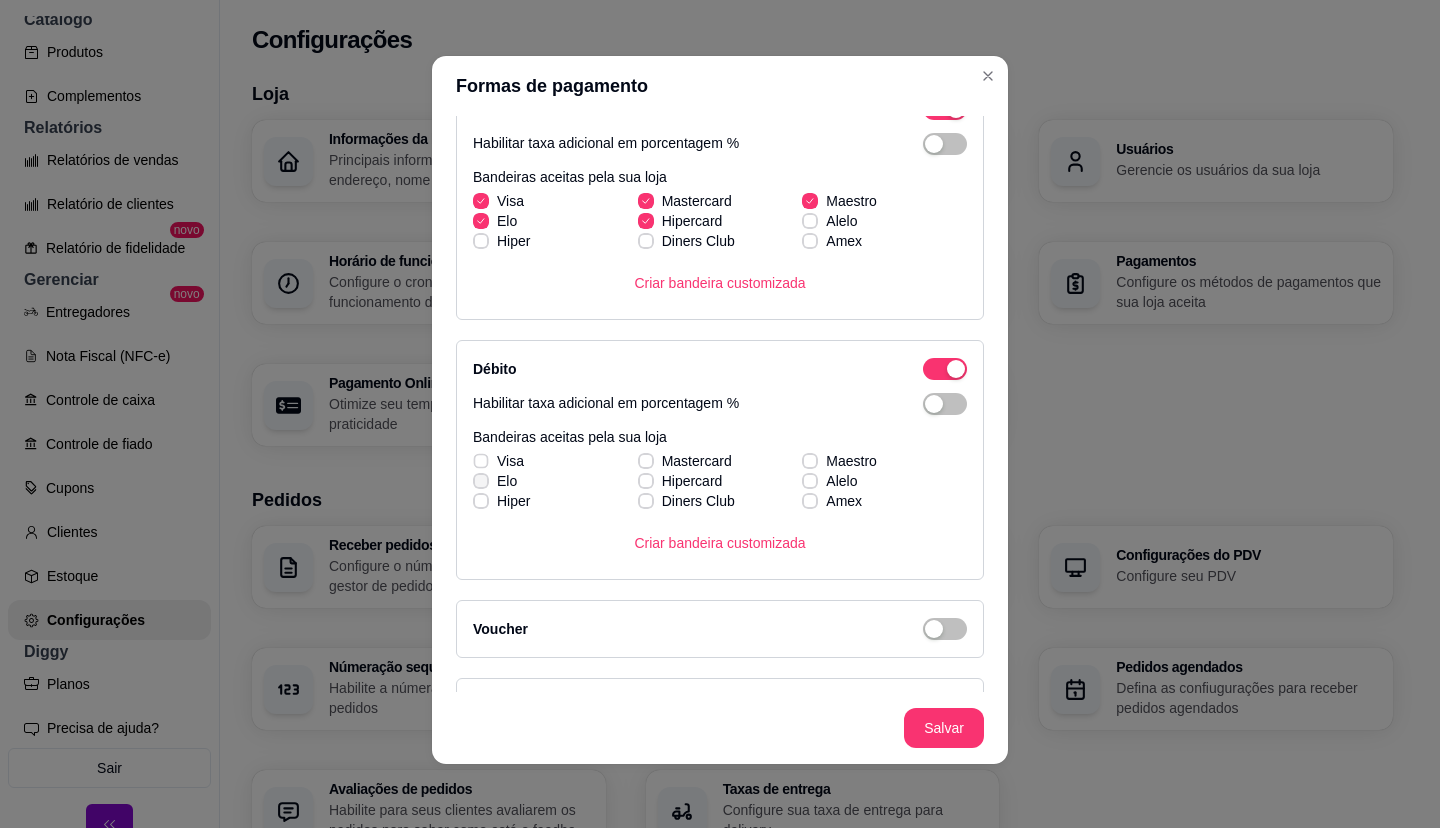 click on "Visa Mastercard Maestro Elo Hipercard Alelo Hiper Diners Club Amex" at bounding box center (720, 481) 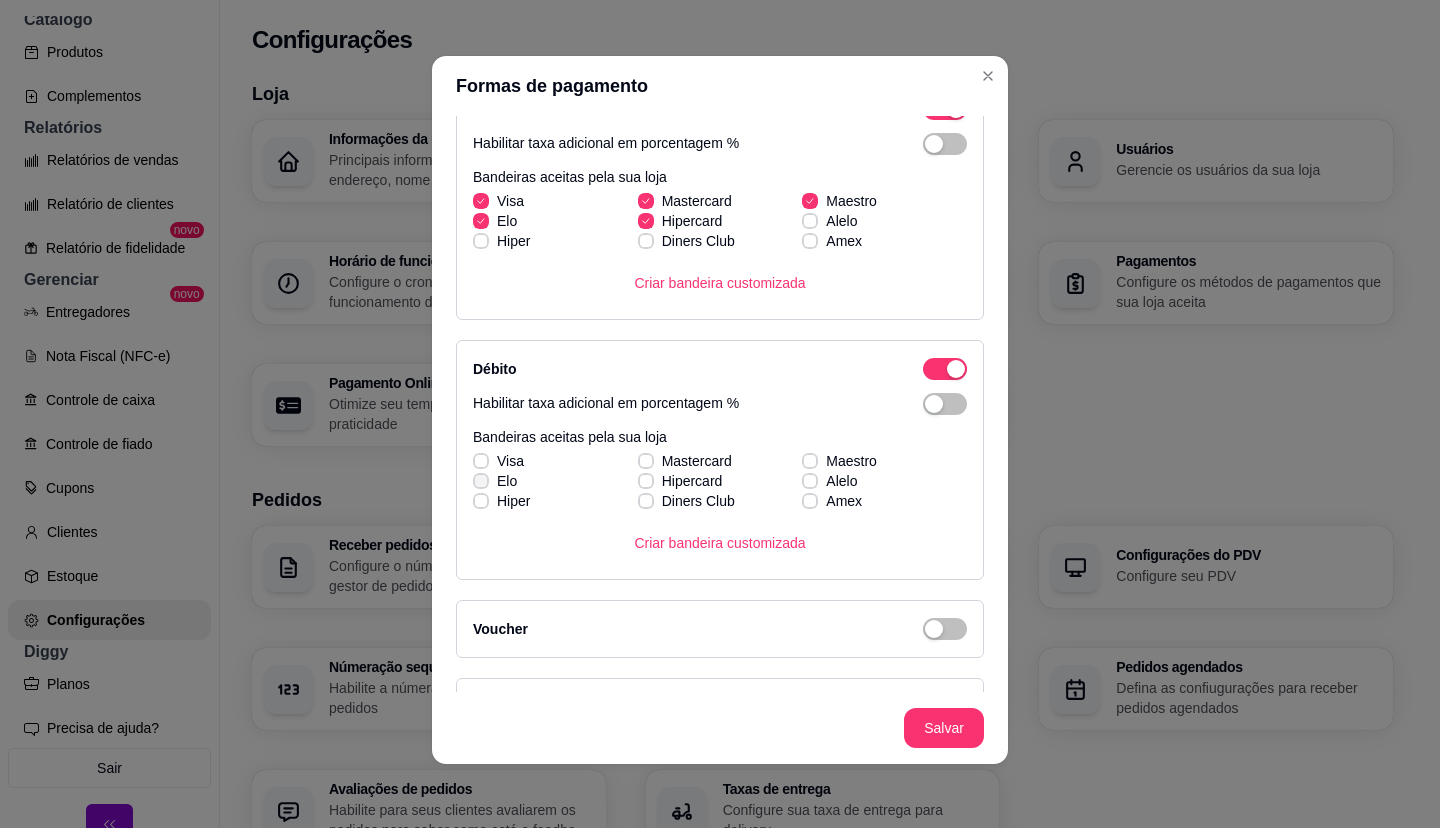 click on "Visa Mastercard Maestro Elo Hipercard Alelo Hiper Diners Club Amex" at bounding box center [720, 481] 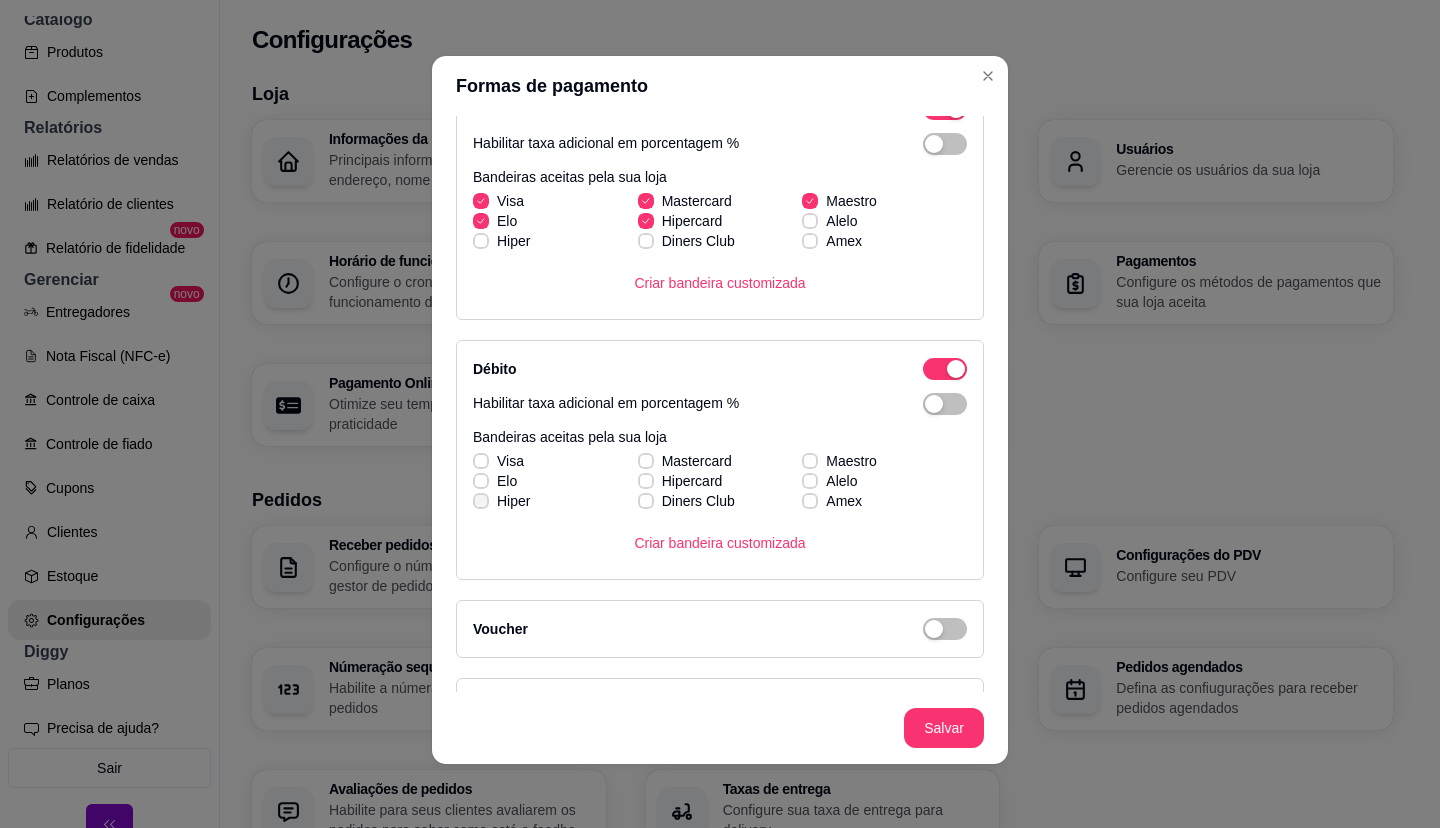 click 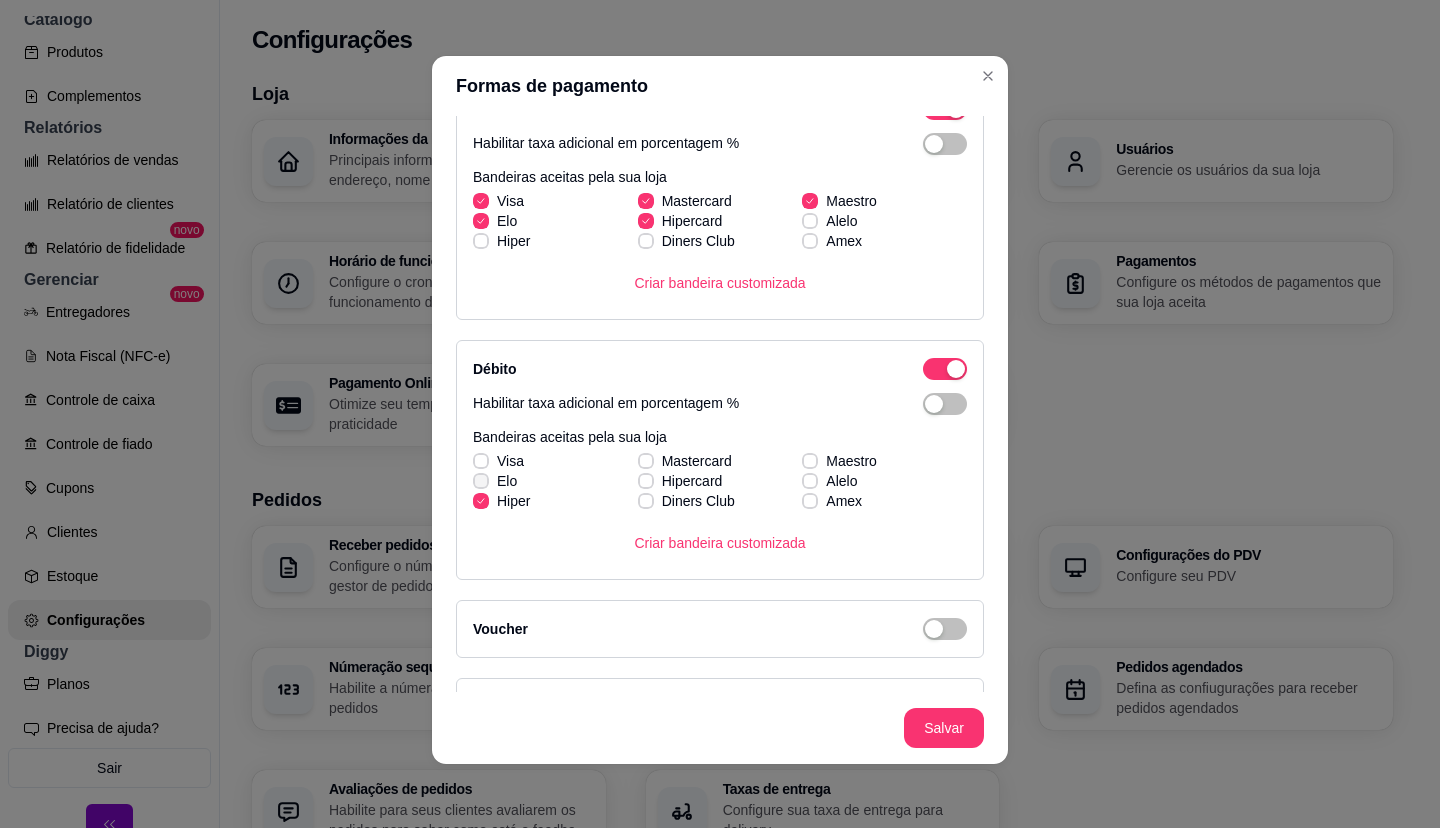 click 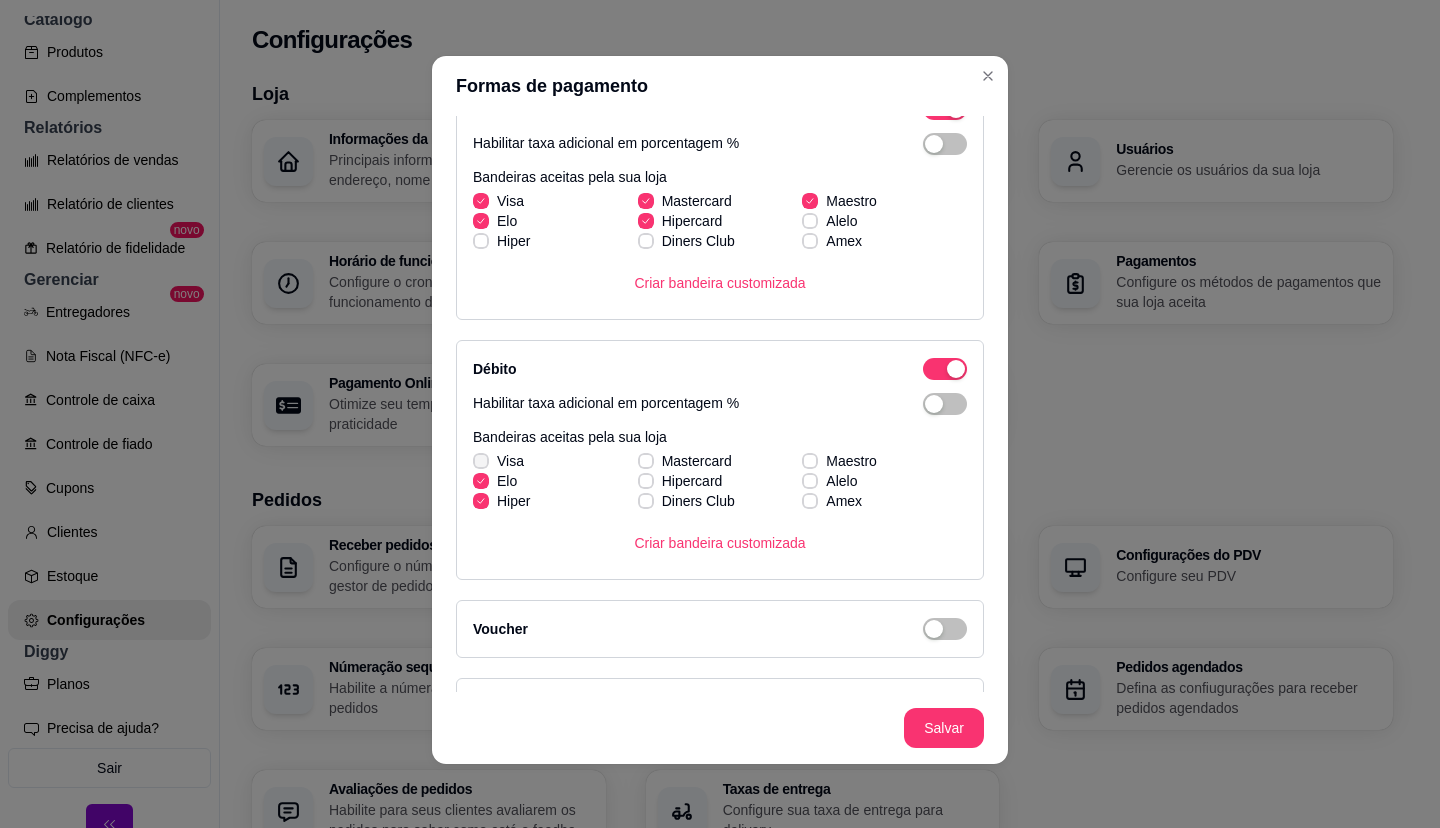click 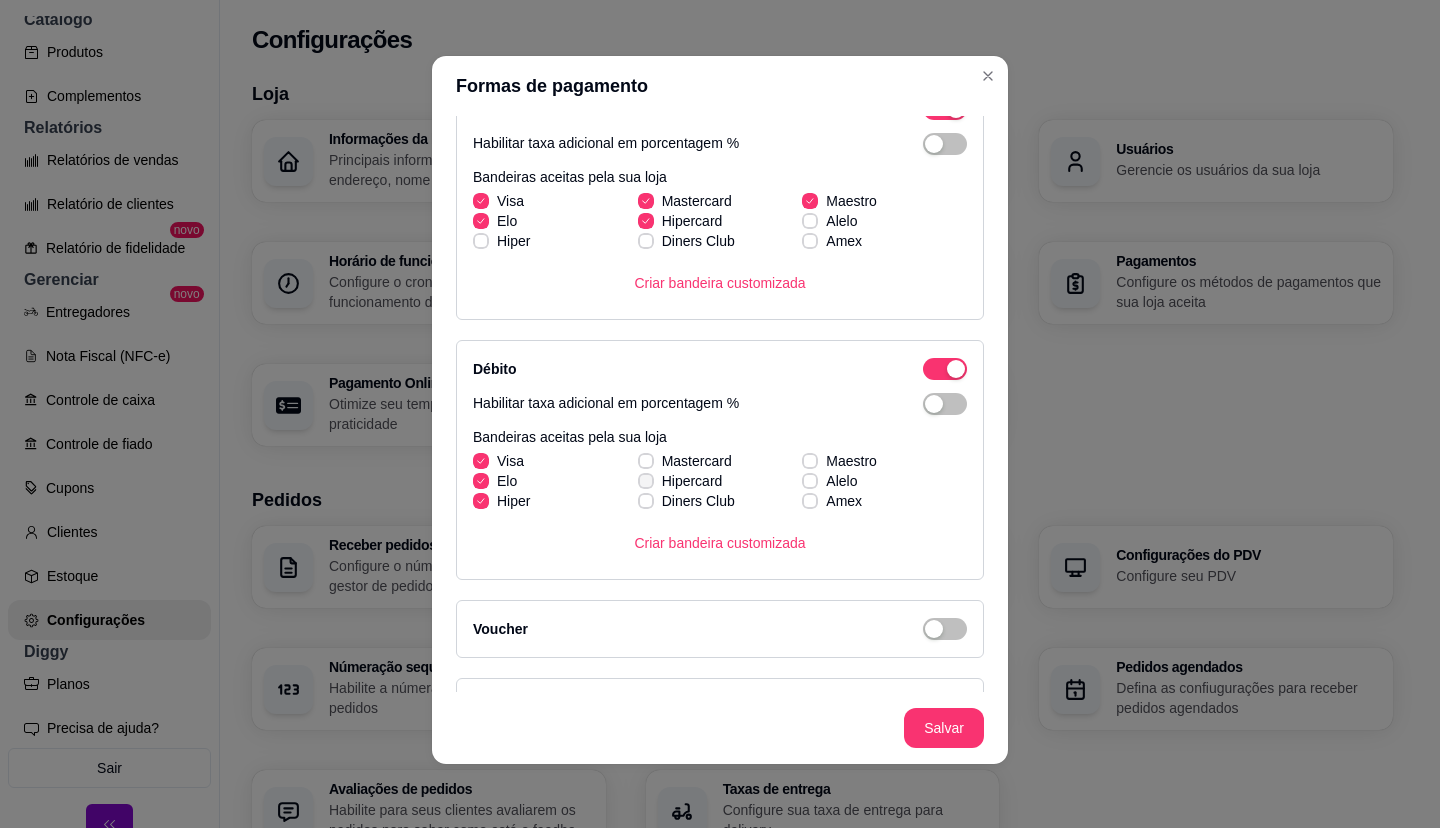 click 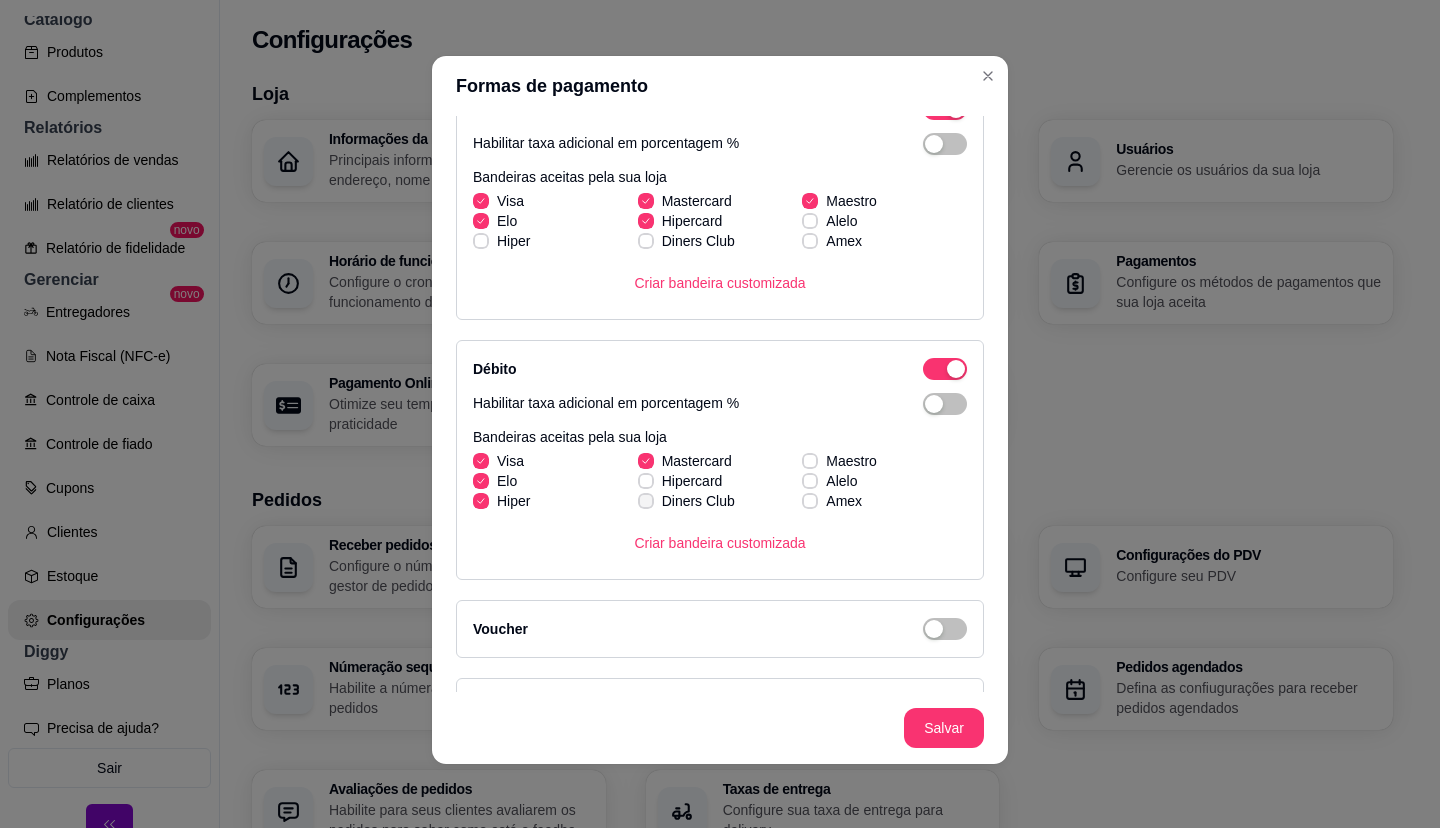 click on "Diners Club" at bounding box center (686, 501) 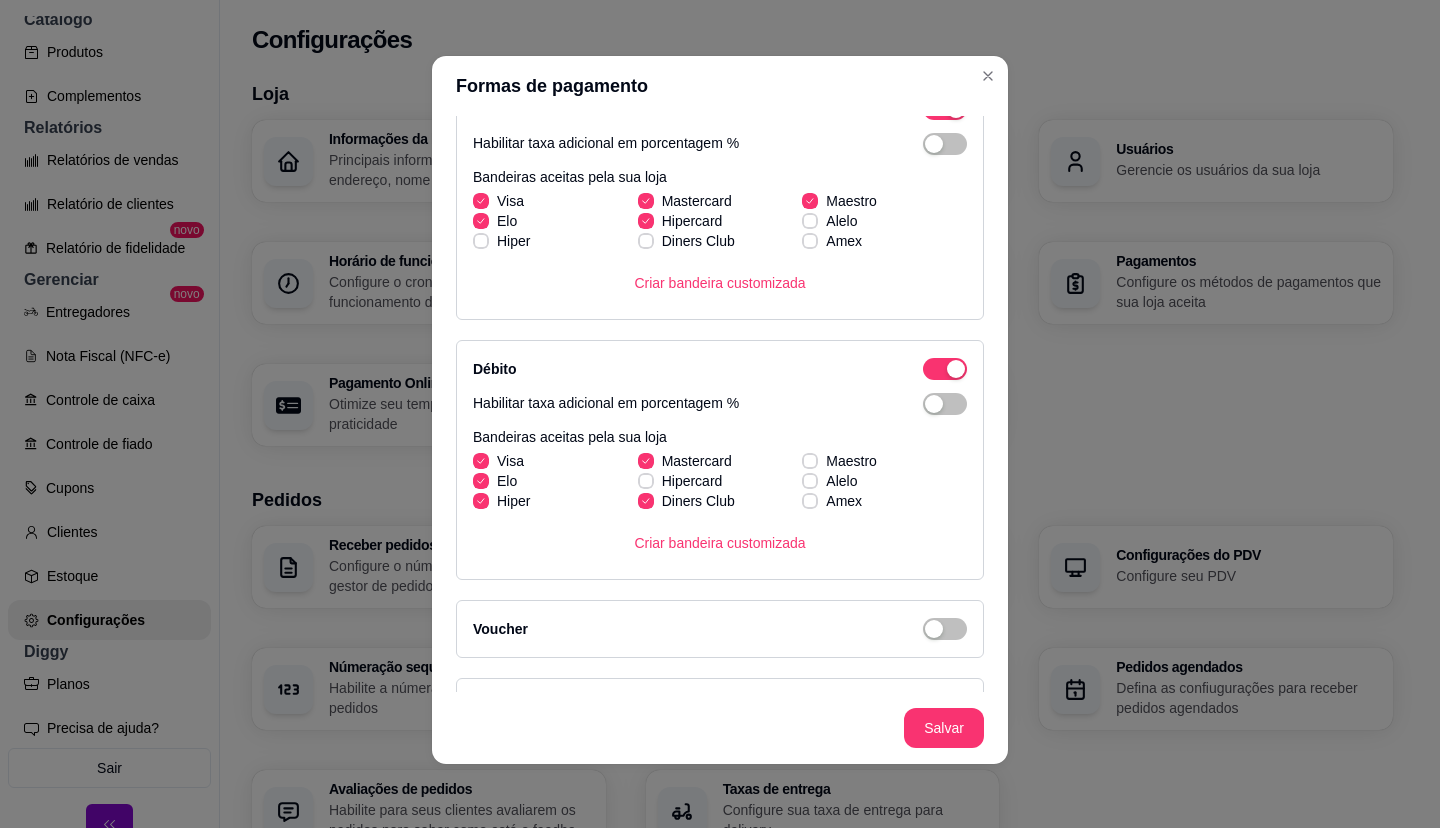 click on "Visa Mastercard Maestro Elo Hipercard Alelo Hiper Diners Club Amex" at bounding box center [720, 481] 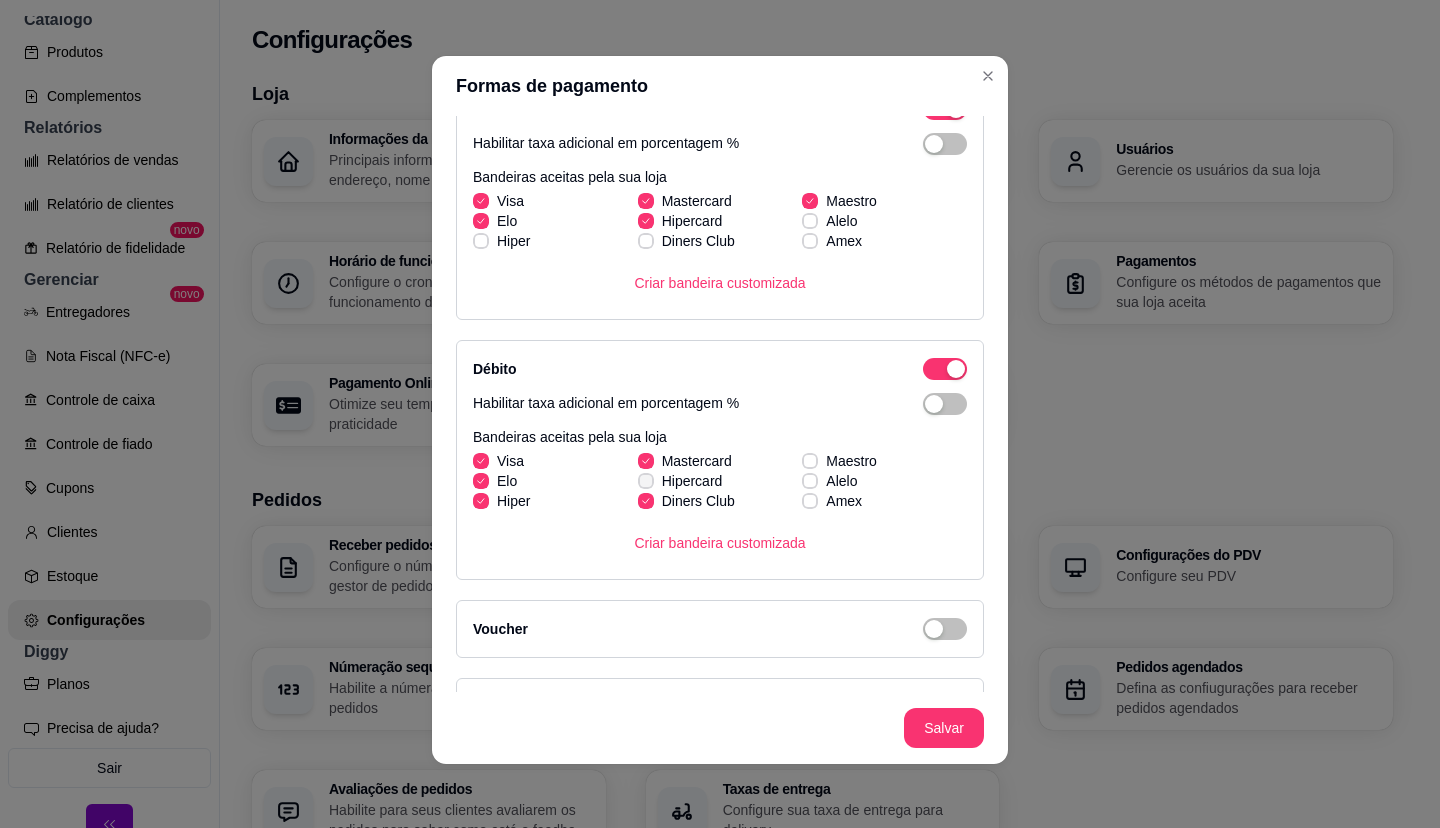 click 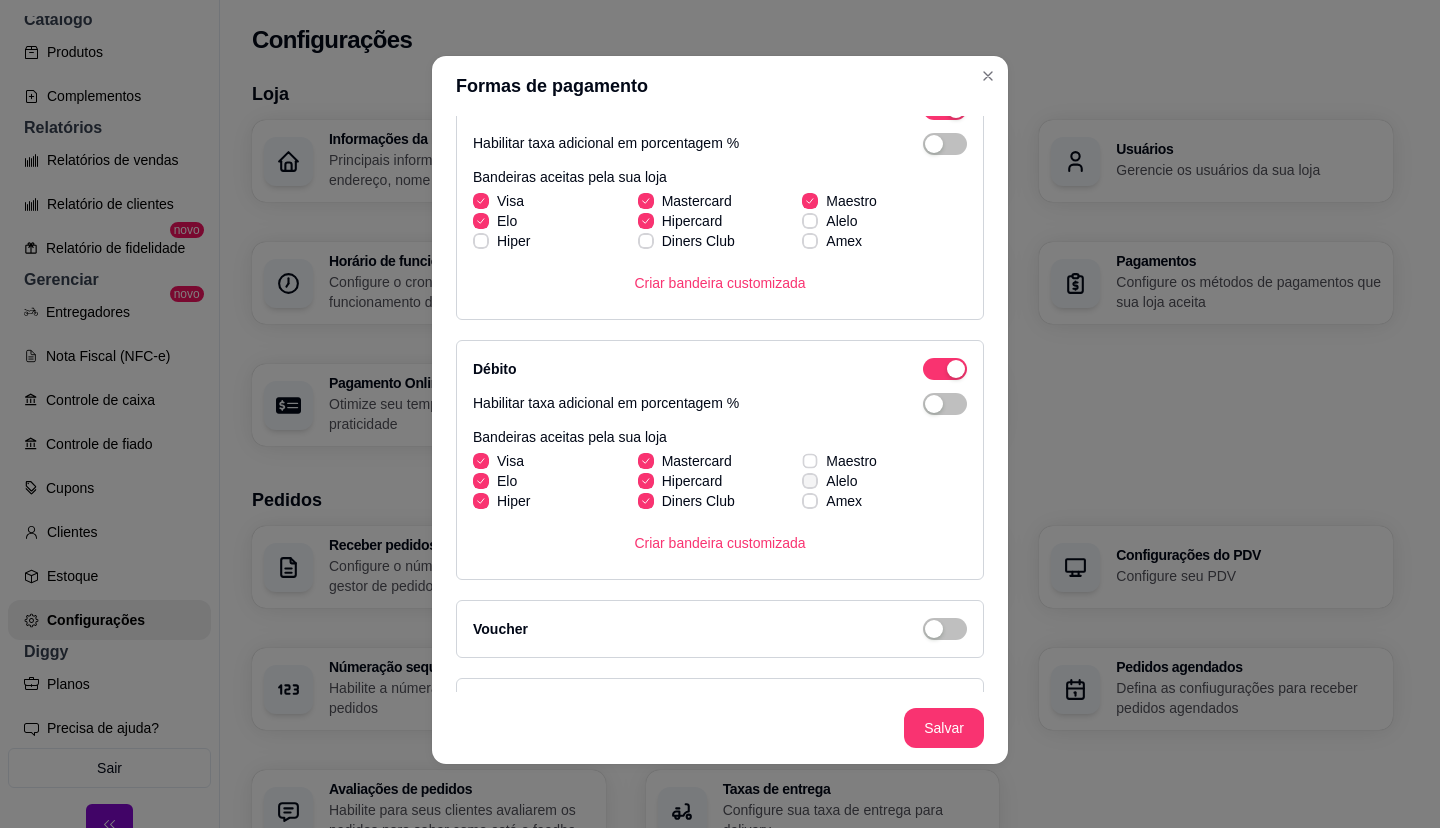 click on "Visa Mastercard Maestro Elo Hipercard Alelo Hiper Diners Club Amex" at bounding box center [720, 481] 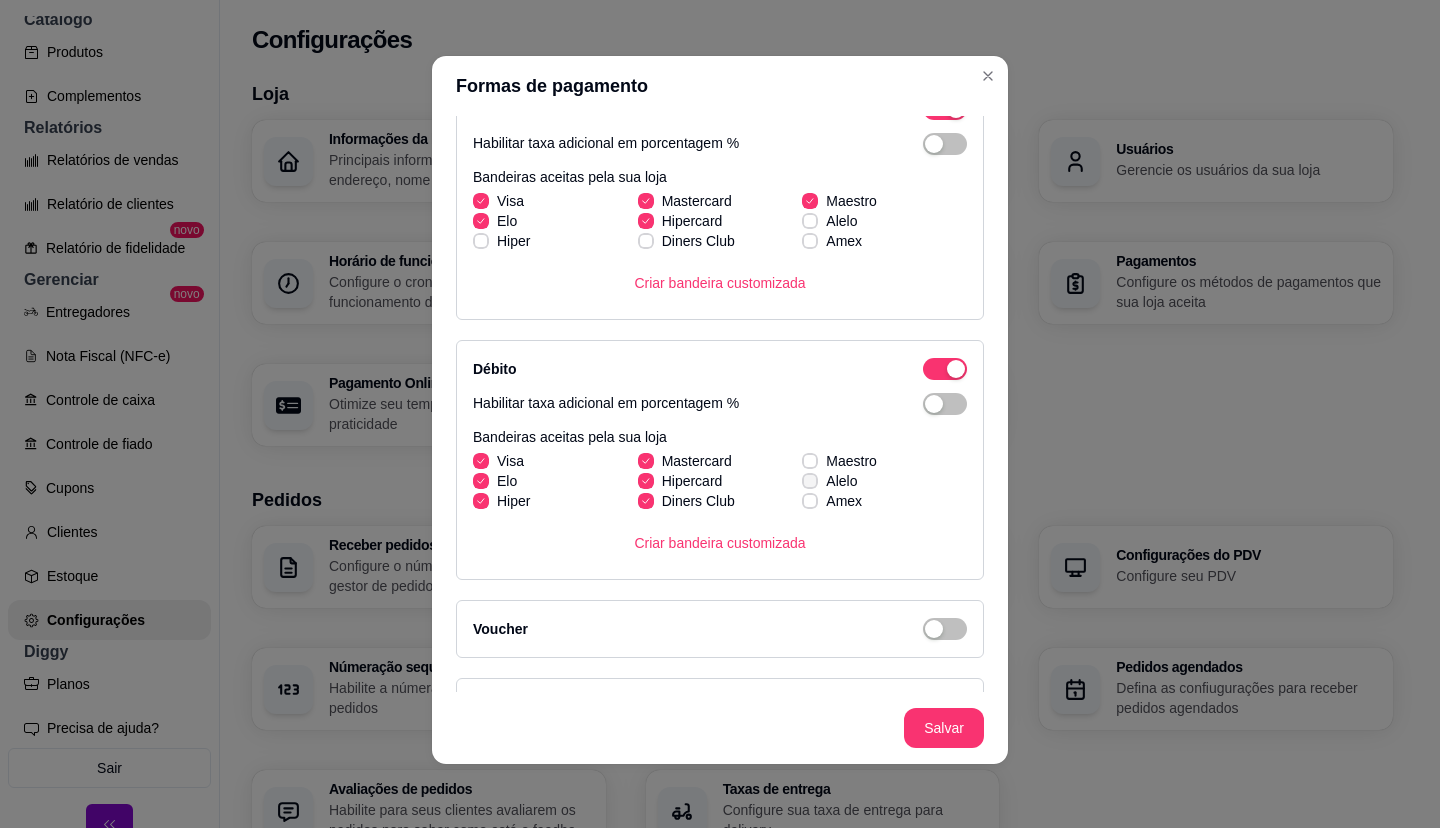 click on "Visa Mastercard Maestro Elo Hipercard Alelo Hiper Diners Club Amex" at bounding box center [720, 481] 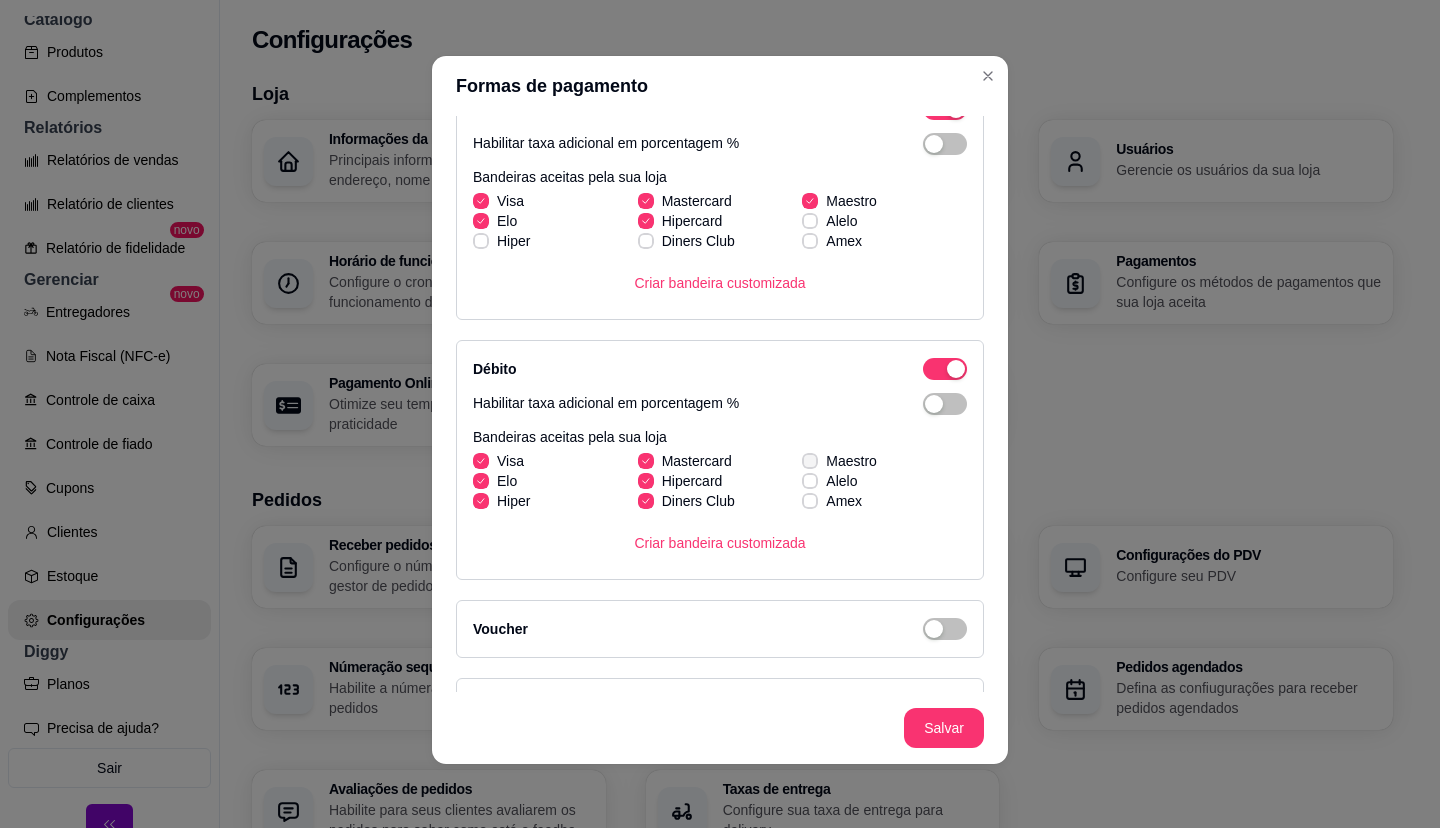 click at bounding box center (810, 461) 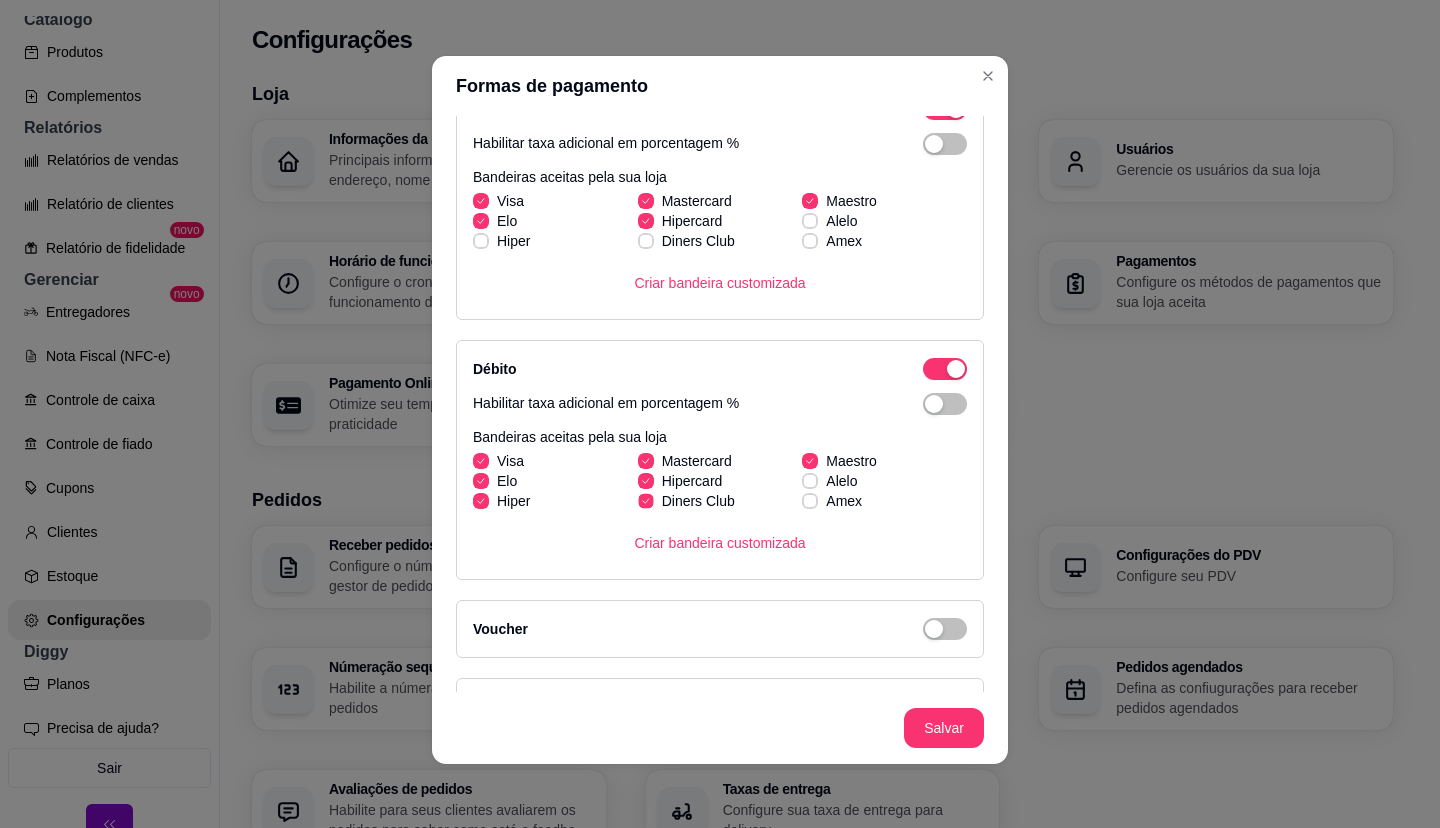 click 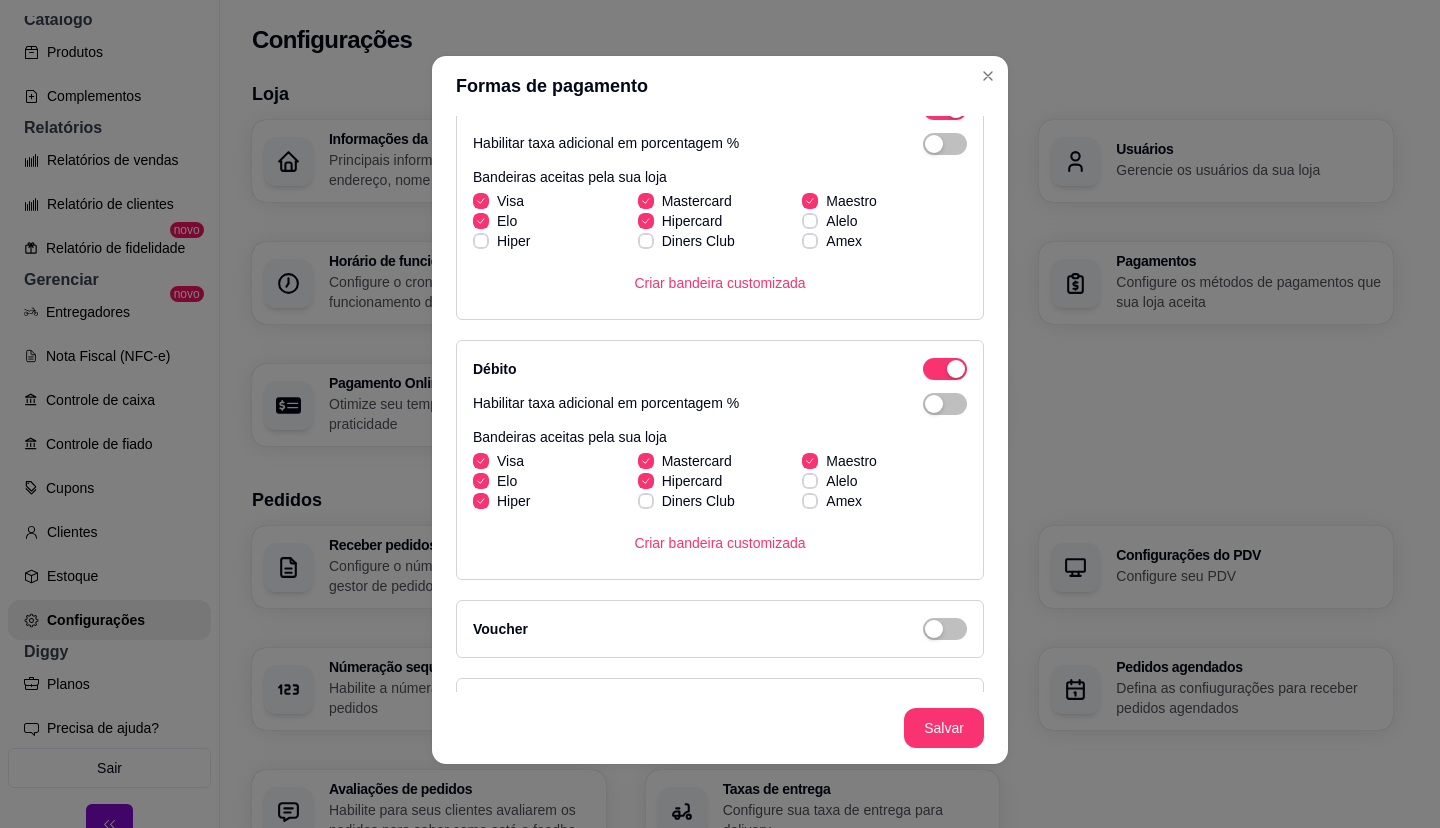 click at bounding box center (481, 501) 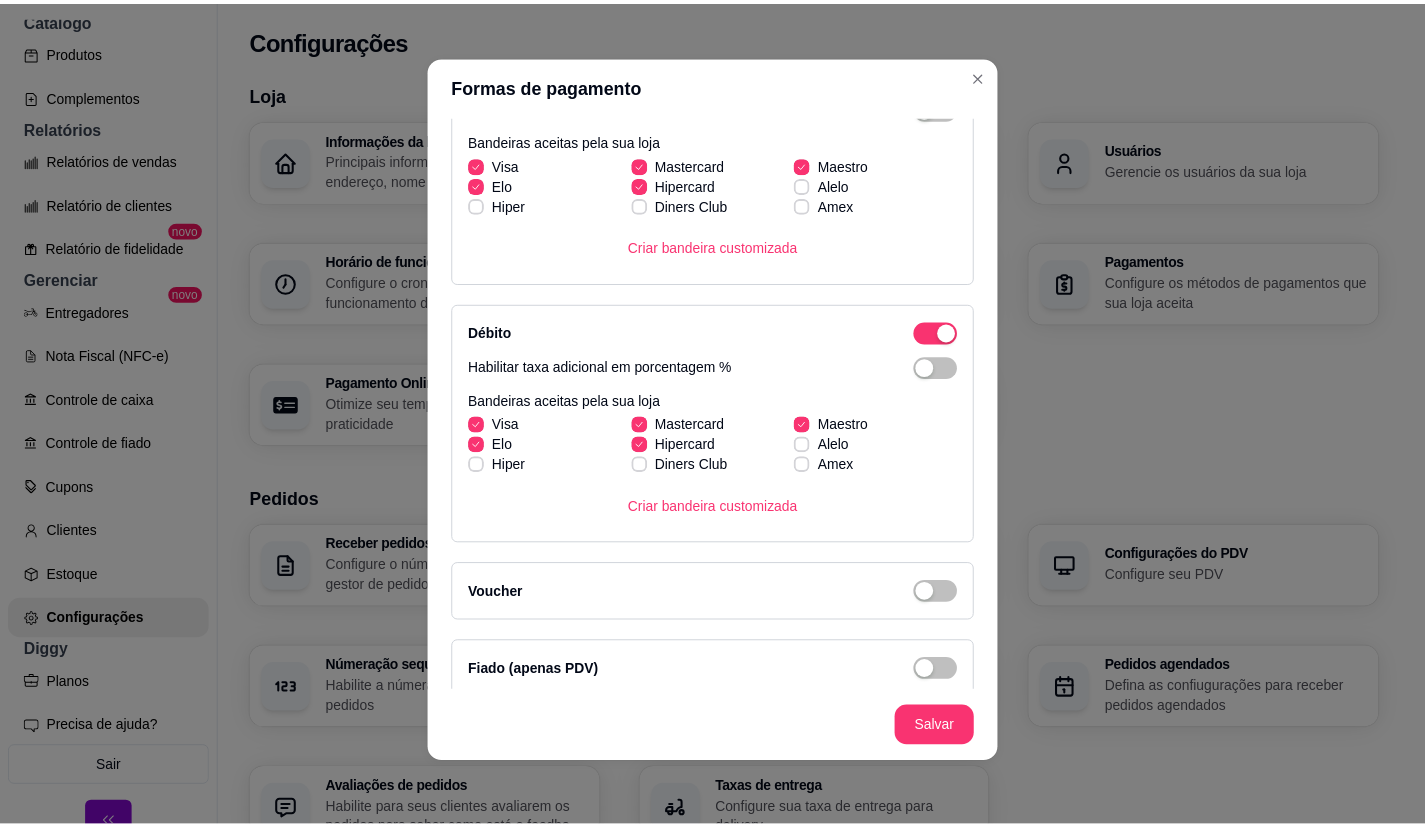 scroll, scrollTop: 452, scrollLeft: 0, axis: vertical 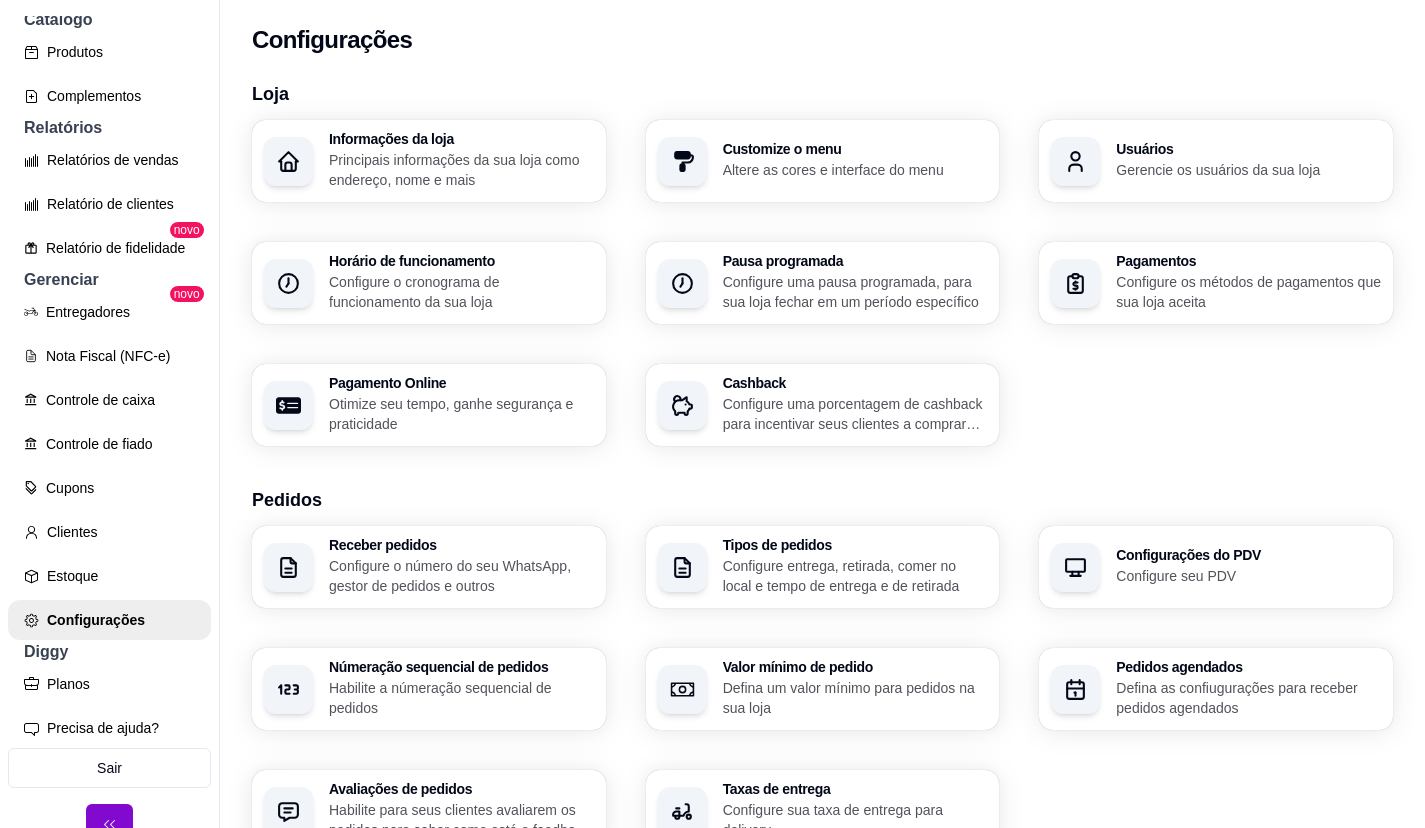 click on "Configure os métodos de pagamentos que sua loja aceita" at bounding box center [1248, 292] 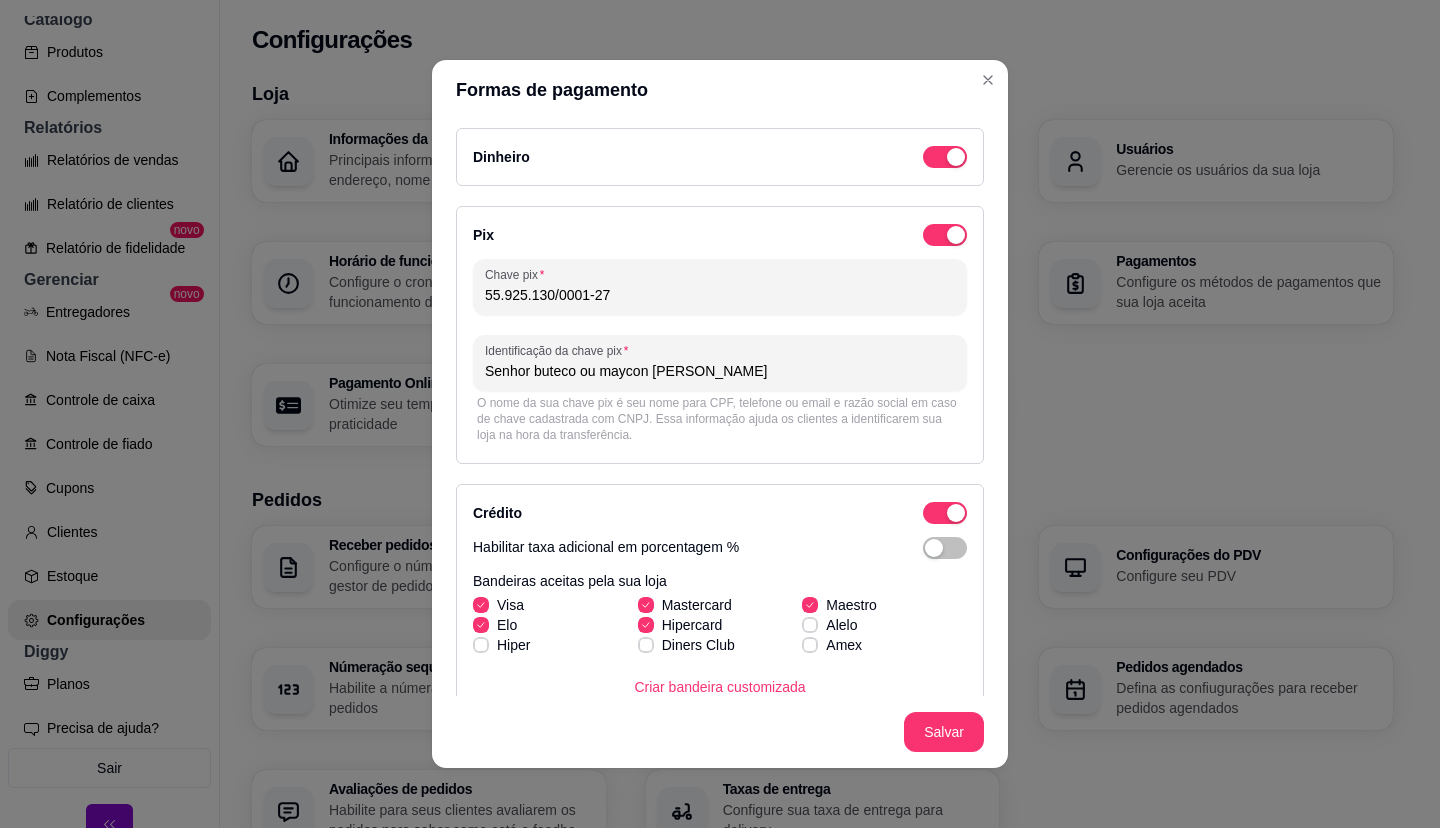 drag, startPoint x: 647, startPoint y: 296, endPoint x: 414, endPoint y: 294, distance: 233.00859 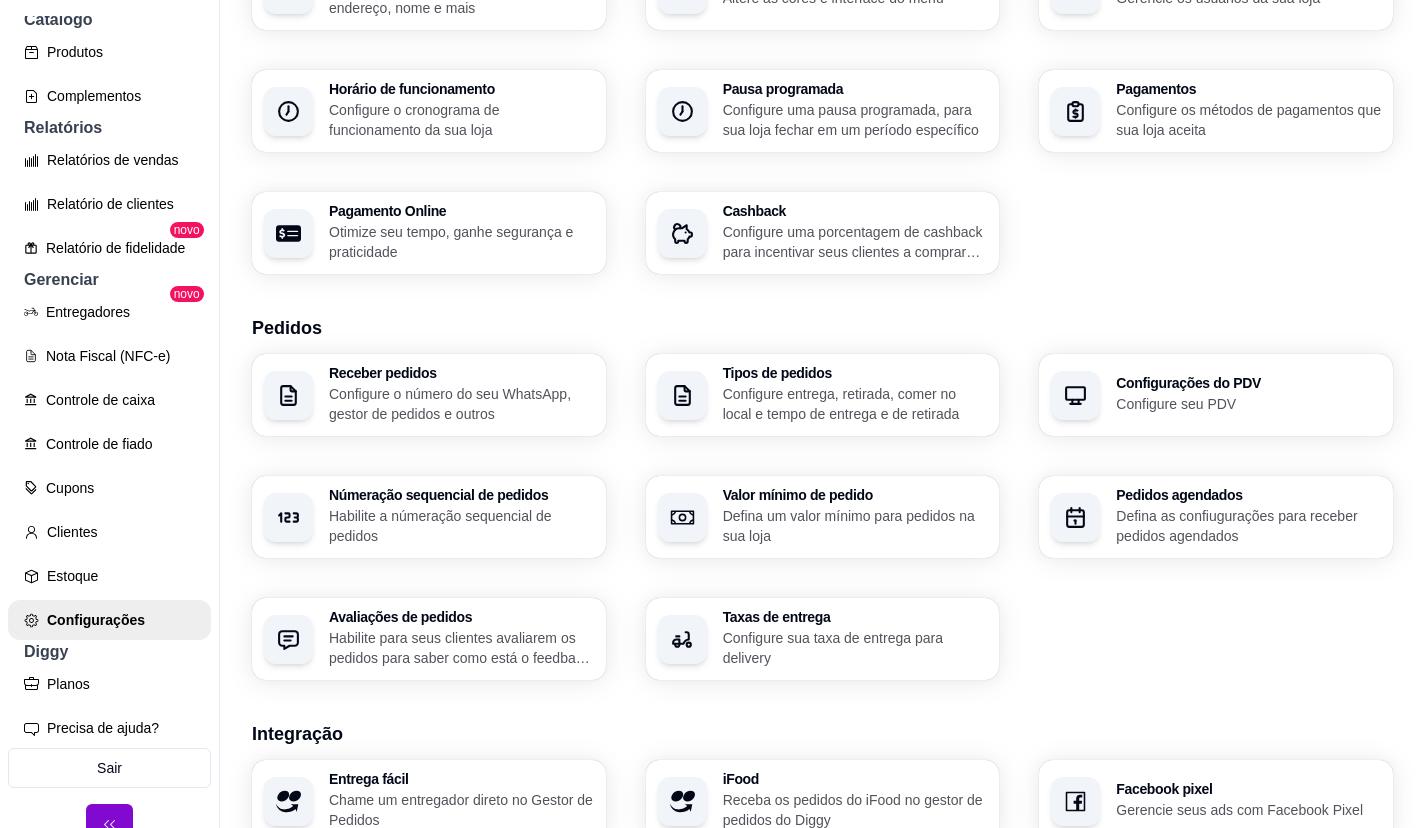scroll, scrollTop: 300, scrollLeft: 0, axis: vertical 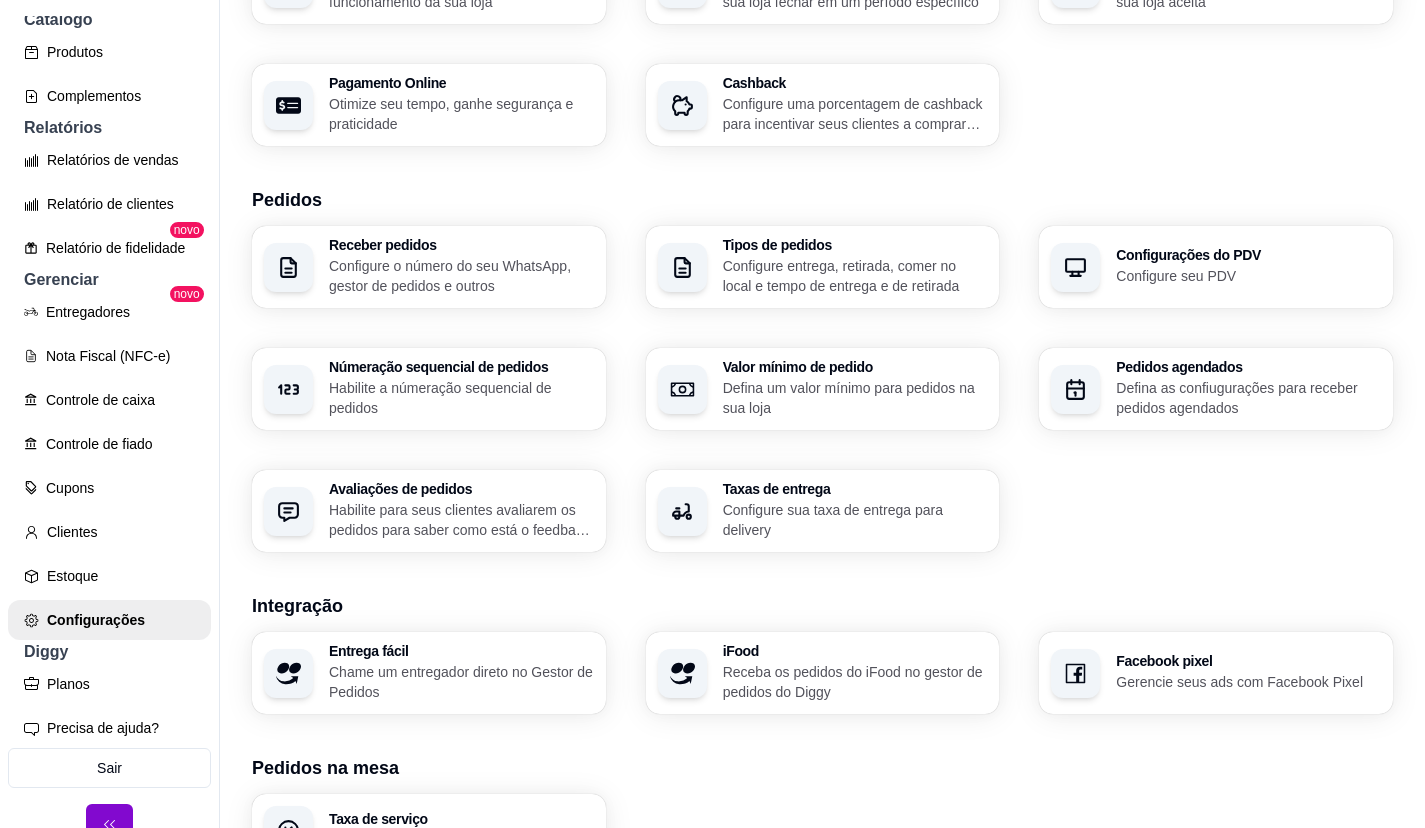 click on "Valor mínimo de pedido" at bounding box center [855, 367] 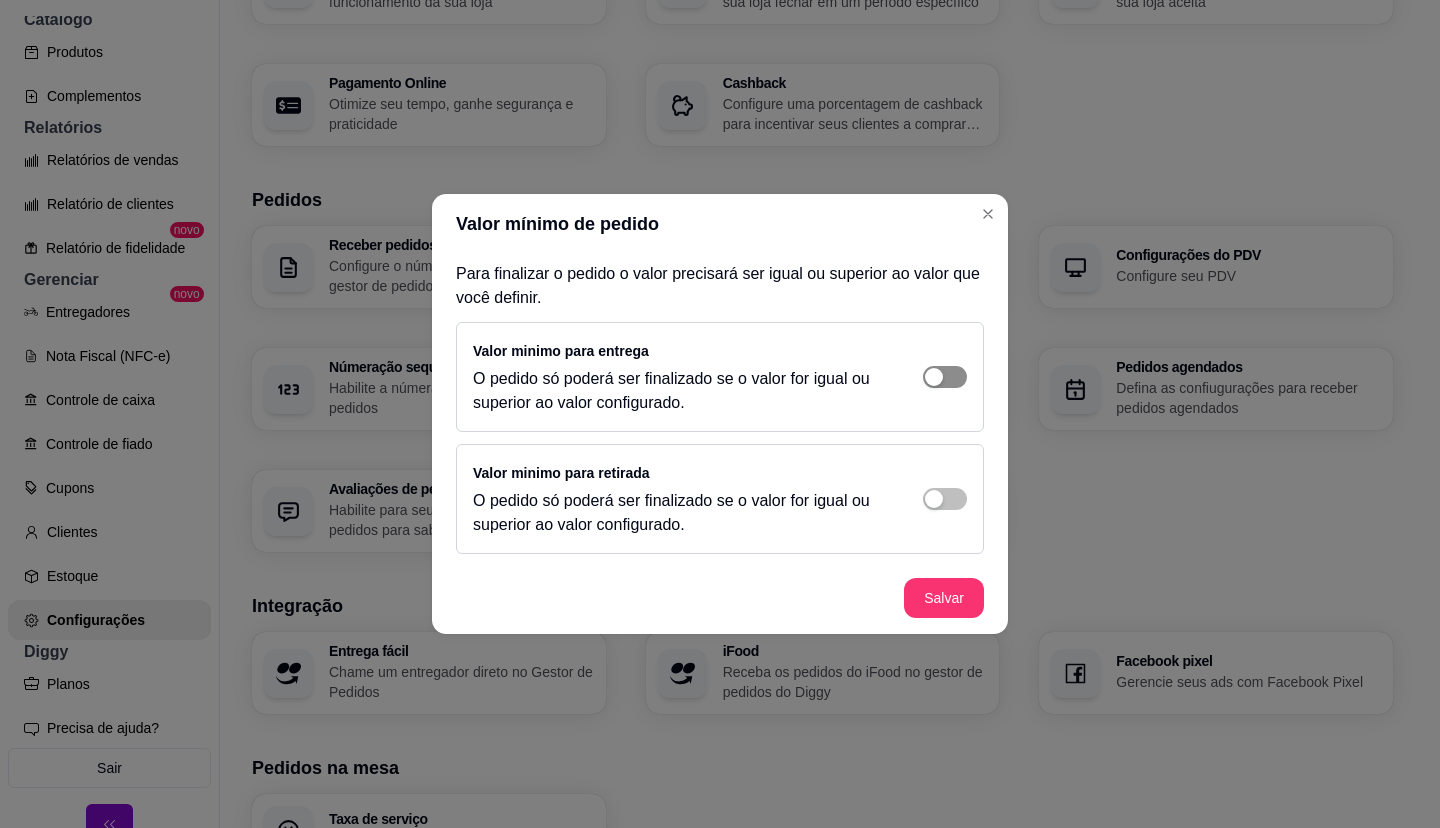 click at bounding box center (945, 377) 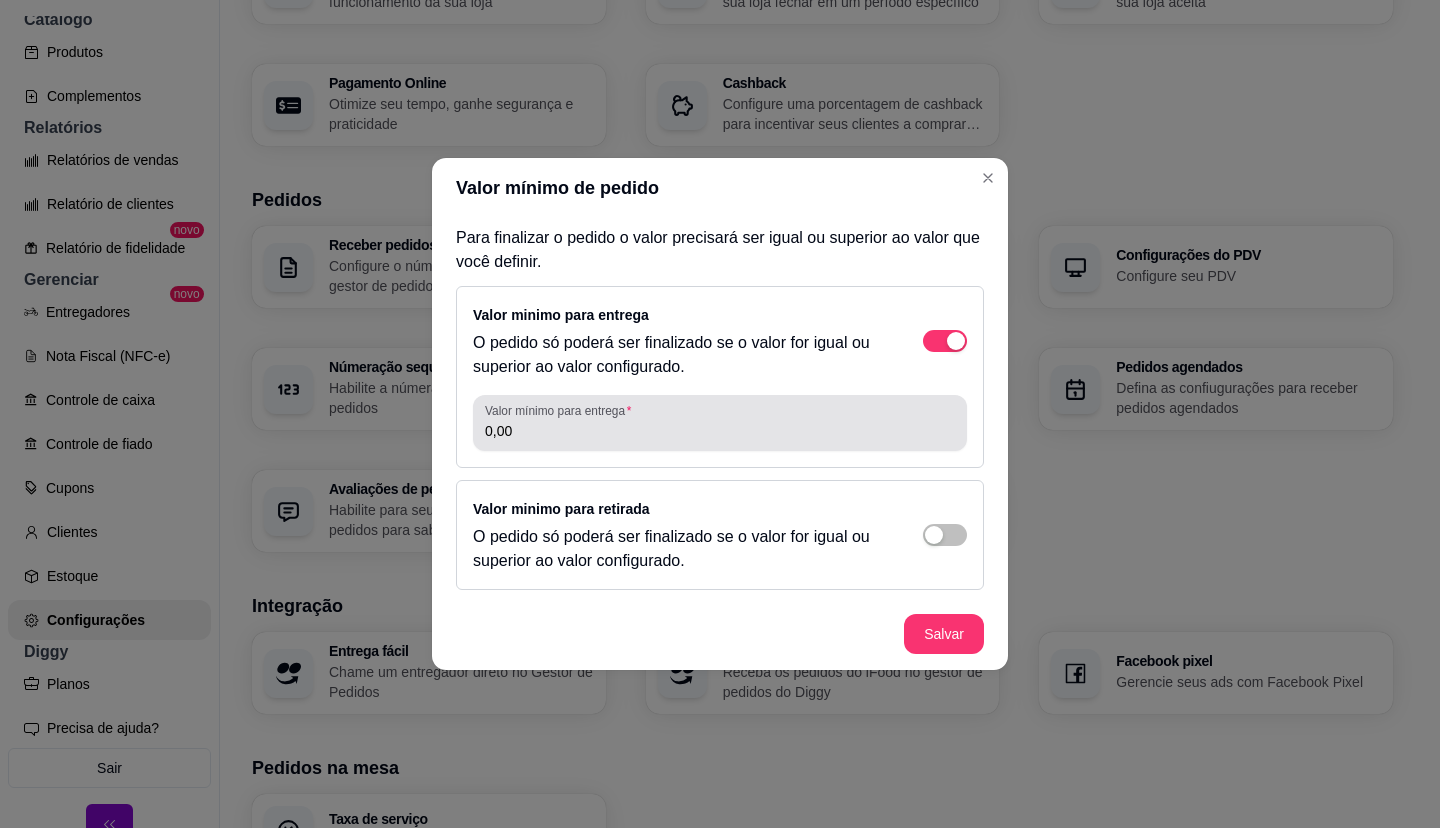 click on "0,00" at bounding box center [720, 431] 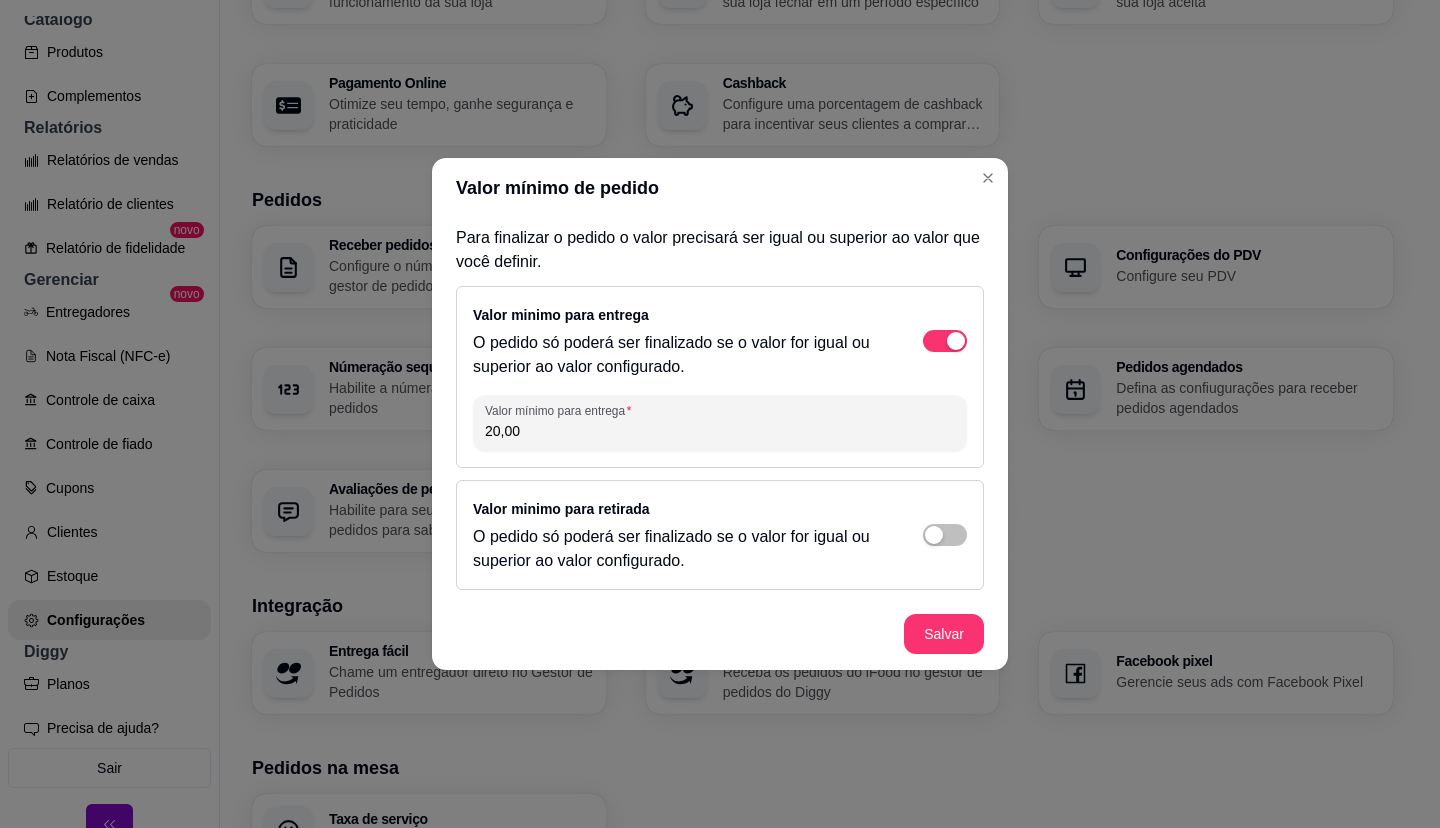 type on "20,00" 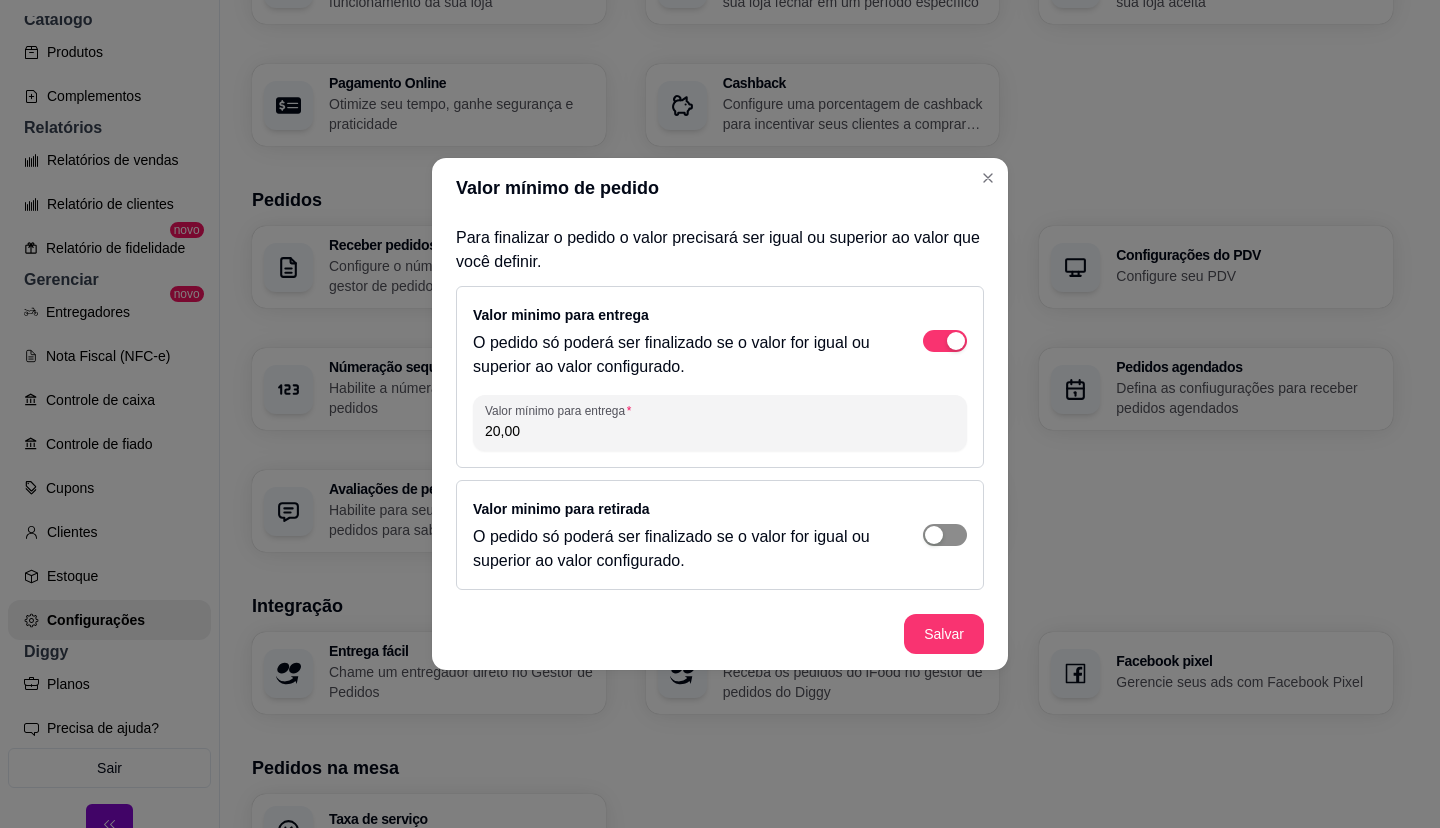 click at bounding box center [945, 341] 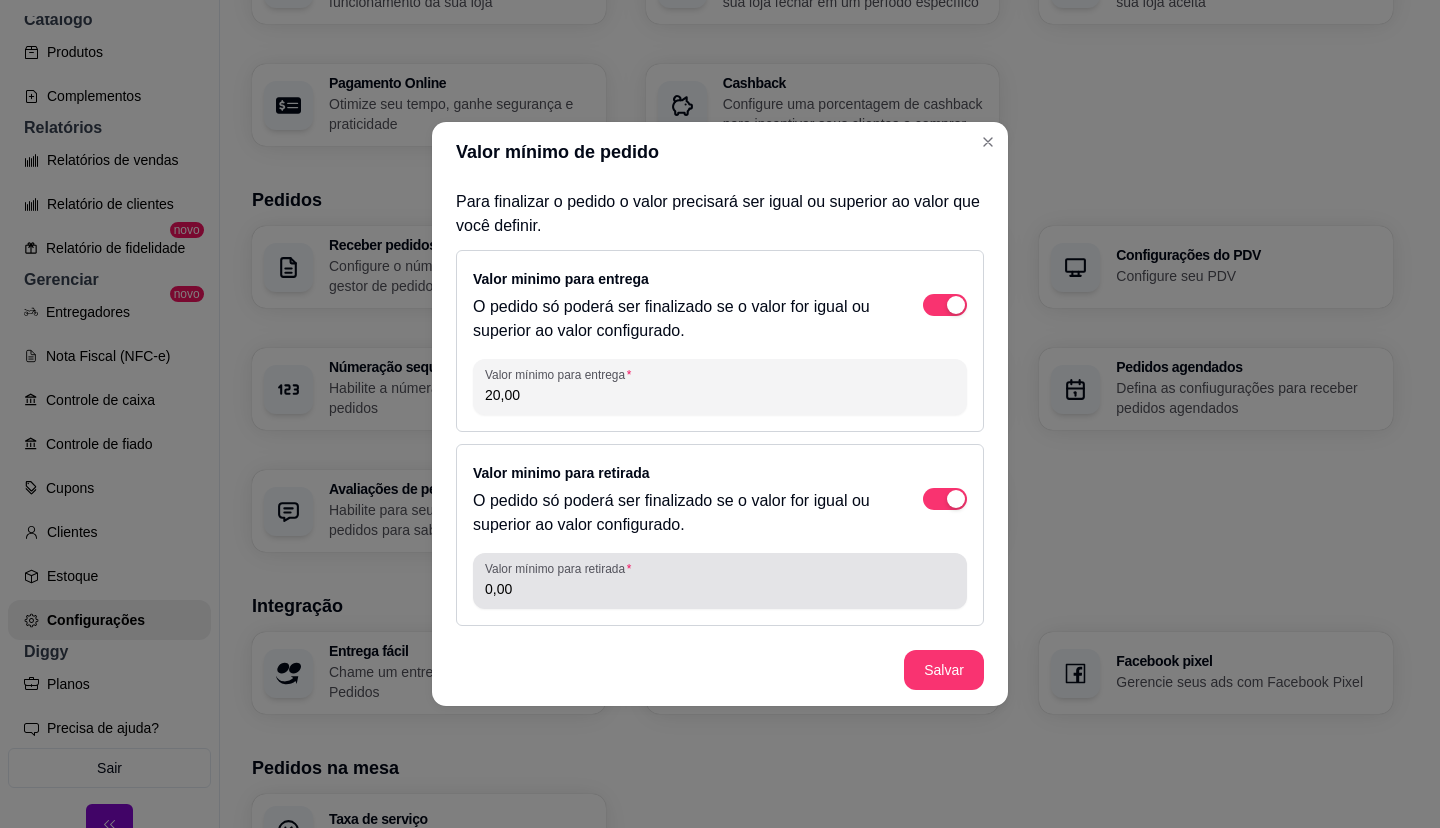click on "Valor mínimo para retirada" at bounding box center [561, 568] 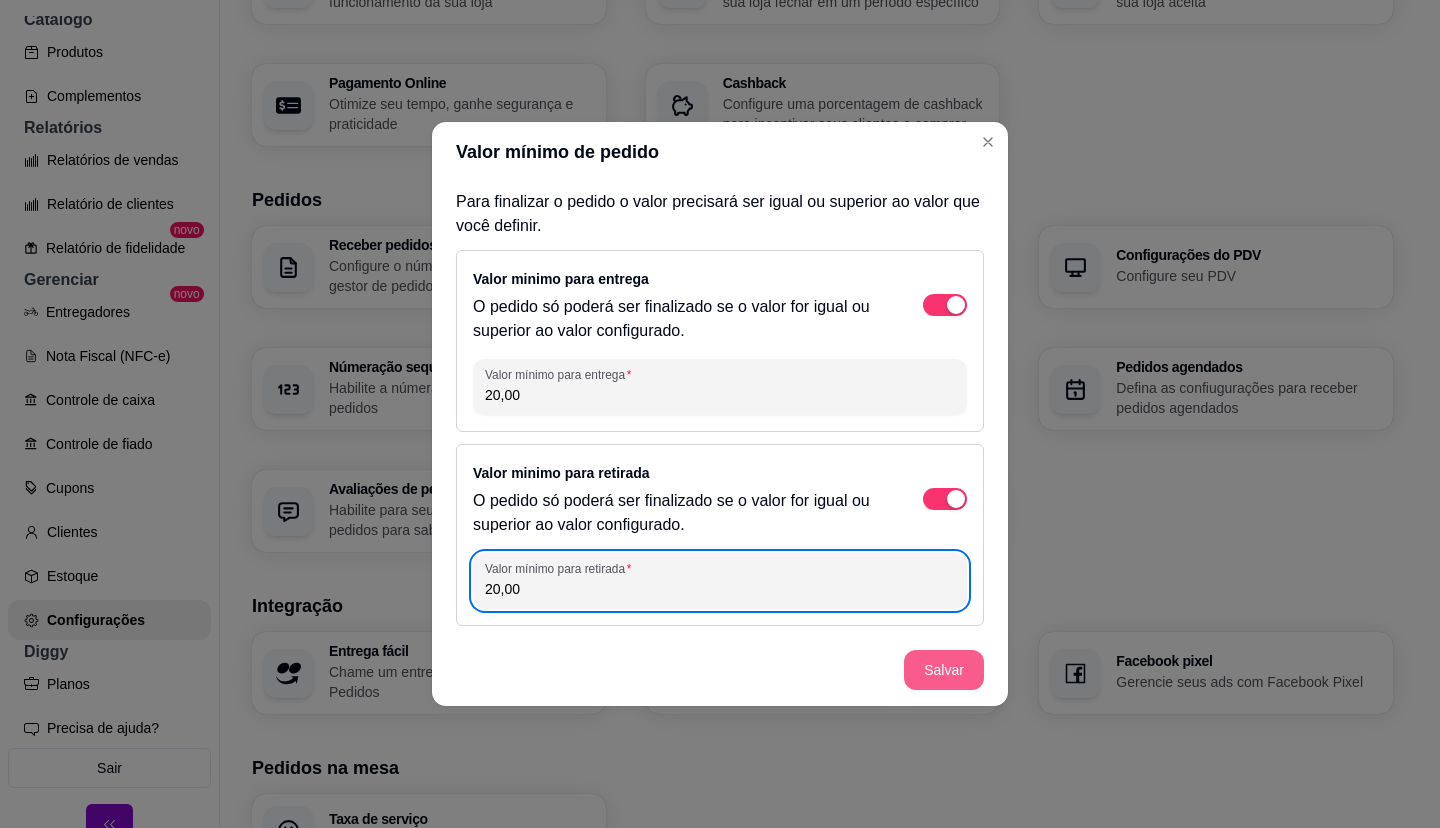 type on "20,00" 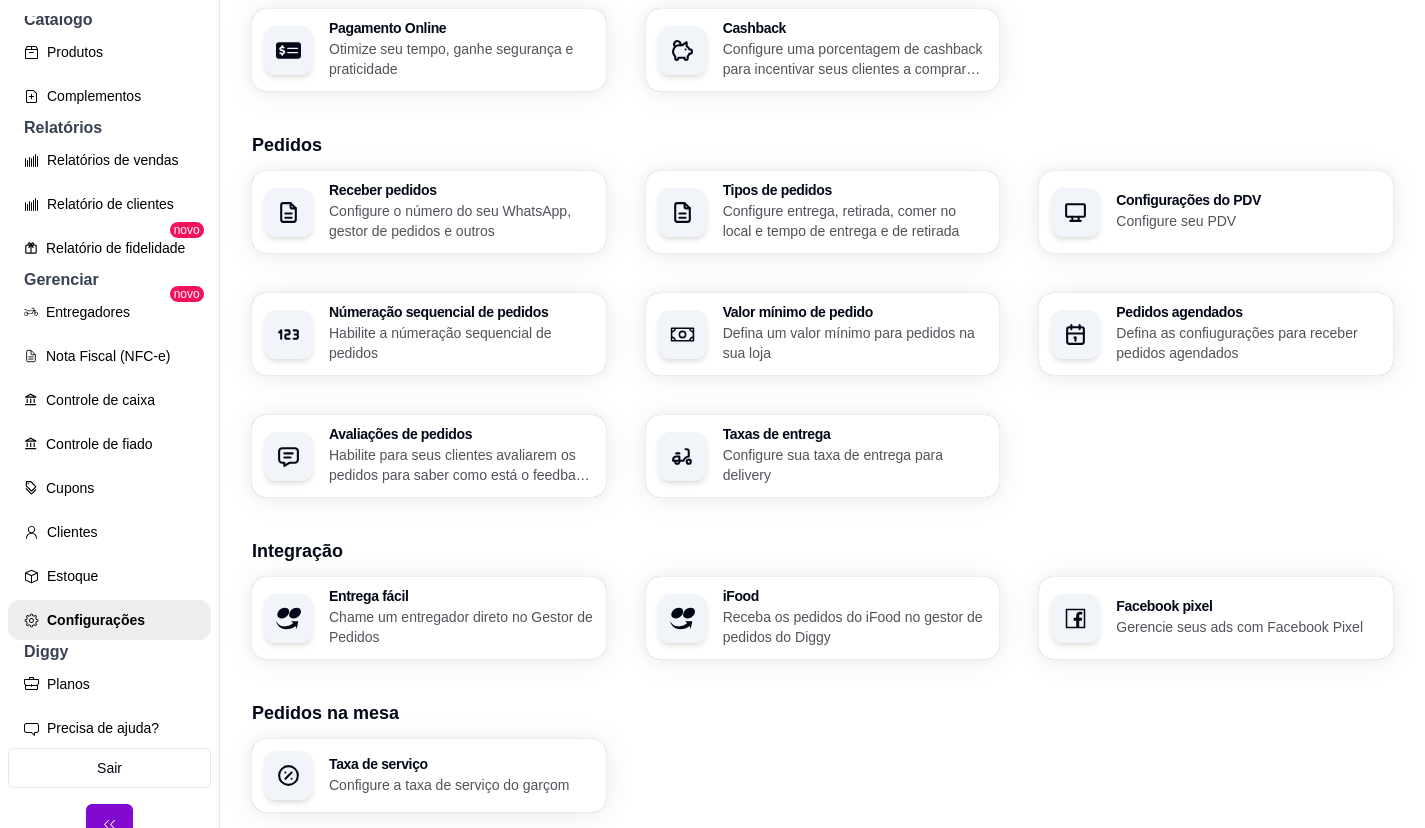 scroll, scrollTop: 400, scrollLeft: 0, axis: vertical 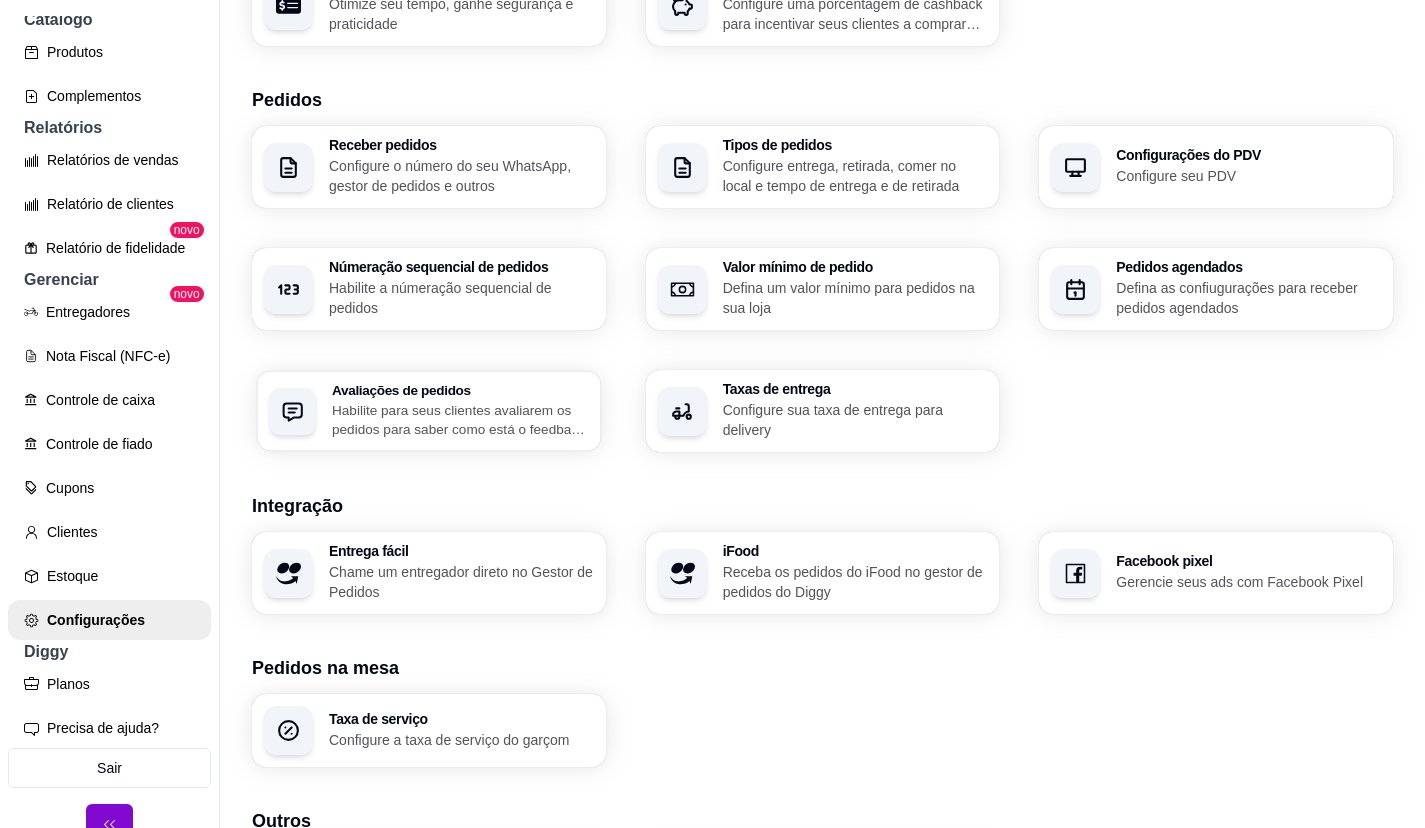 click on "Habilite para seus clientes avaliarem os pedidos para saber como está o feedback da sua loja" at bounding box center (460, 419) 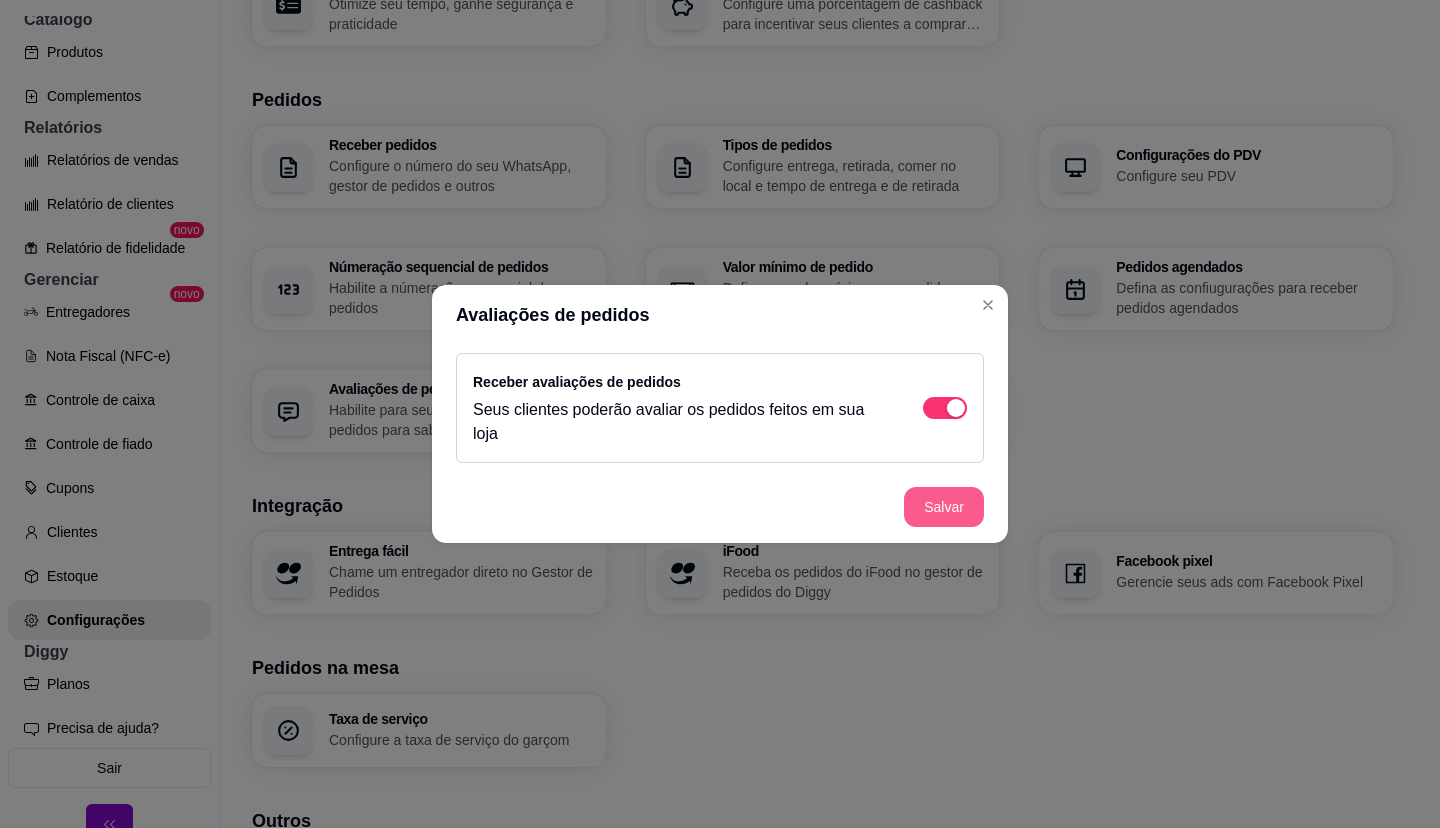 click on "Salvar" at bounding box center (944, 507) 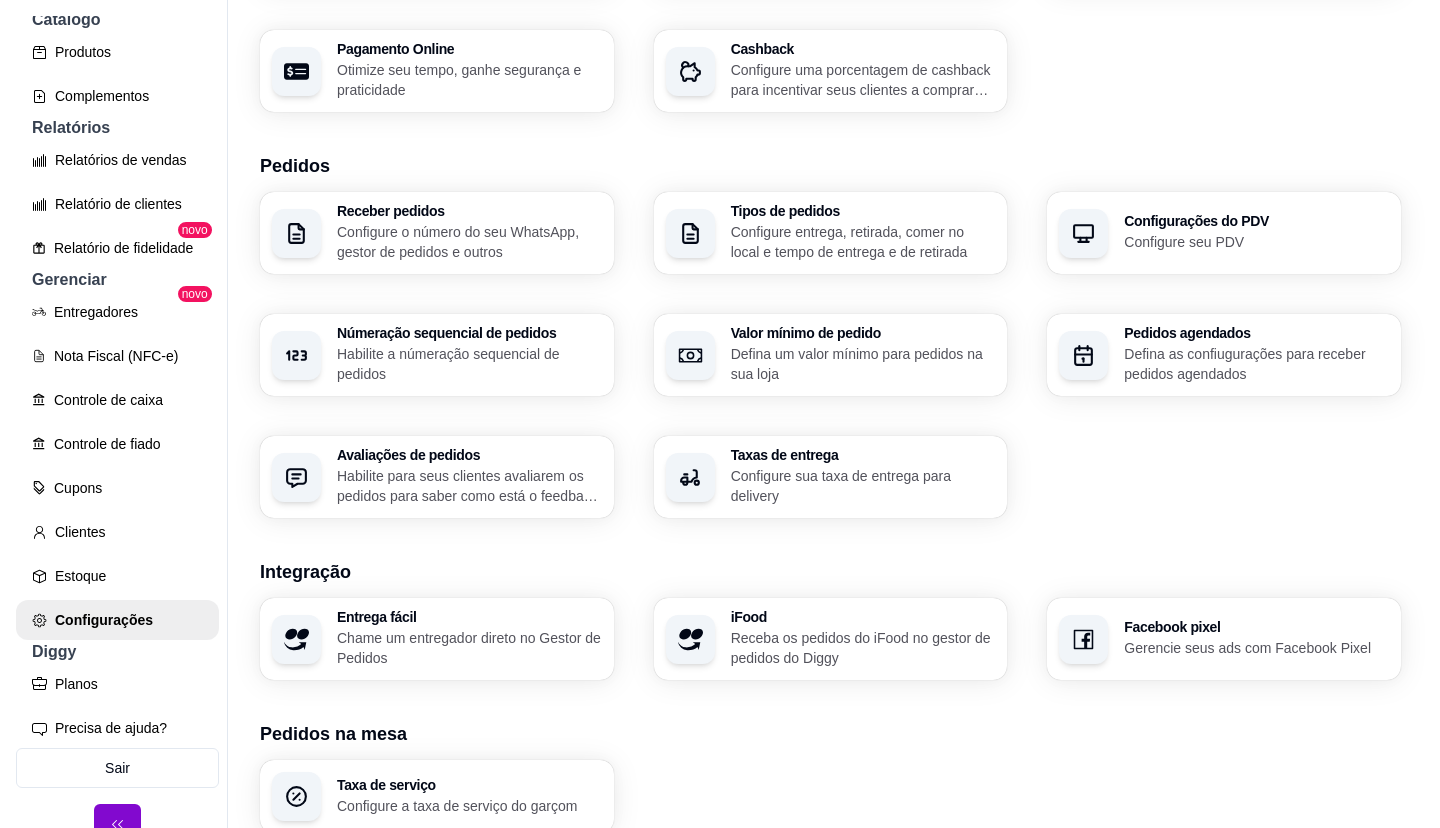 scroll, scrollTop: 300, scrollLeft: 0, axis: vertical 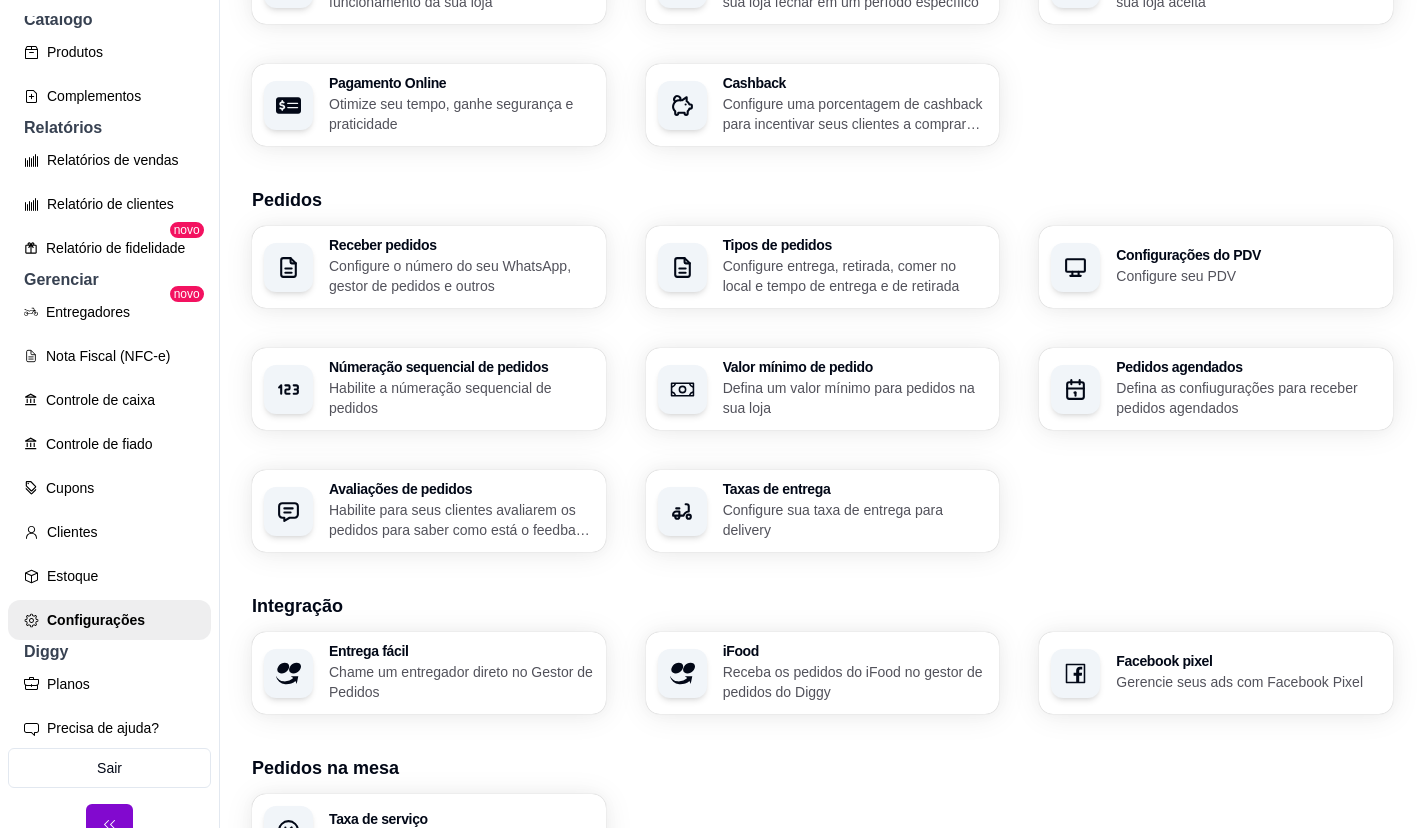 click on "Configure o número do seu WhatsApp, gestor de pedidos e outros" at bounding box center [461, 276] 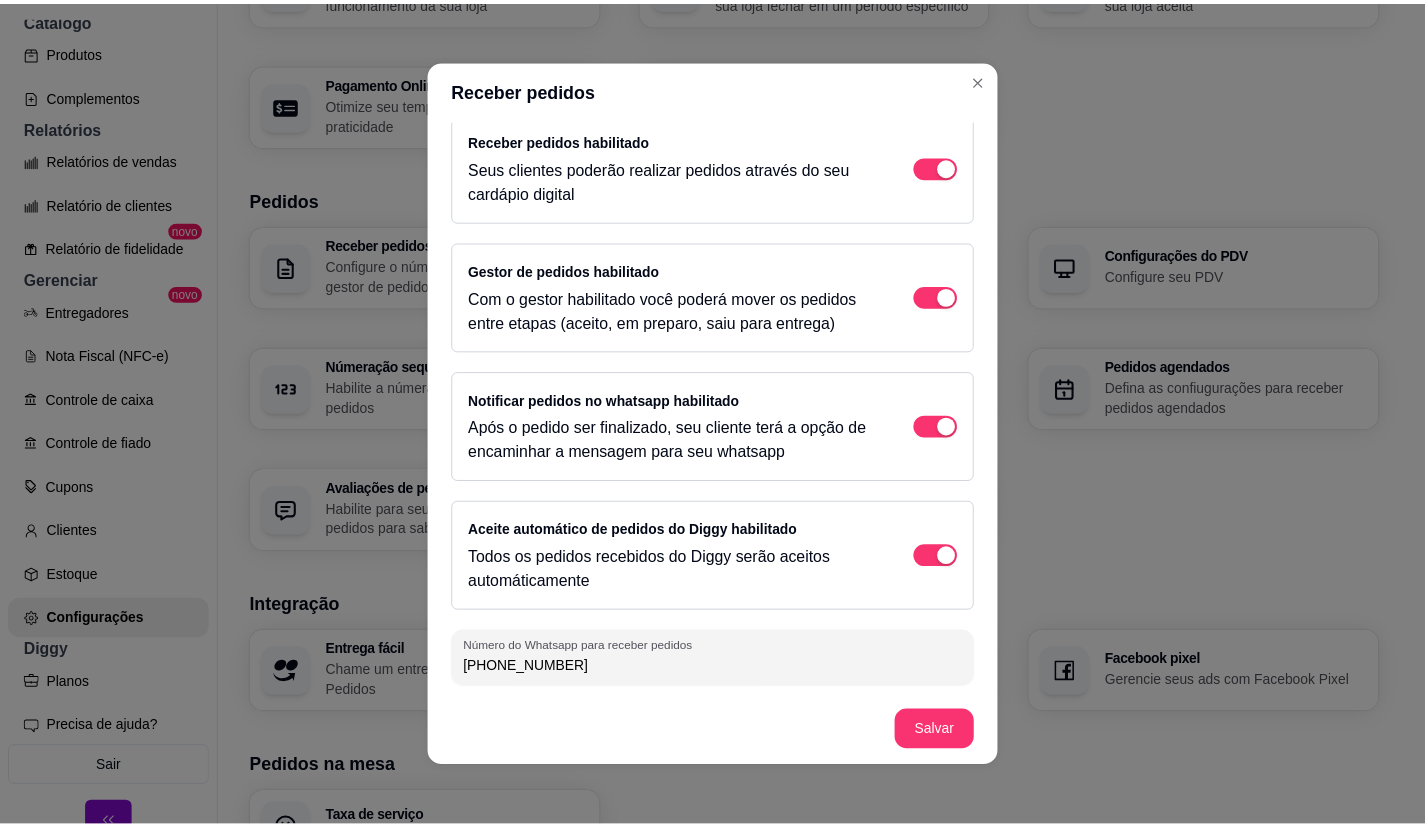 scroll, scrollTop: 0, scrollLeft: 0, axis: both 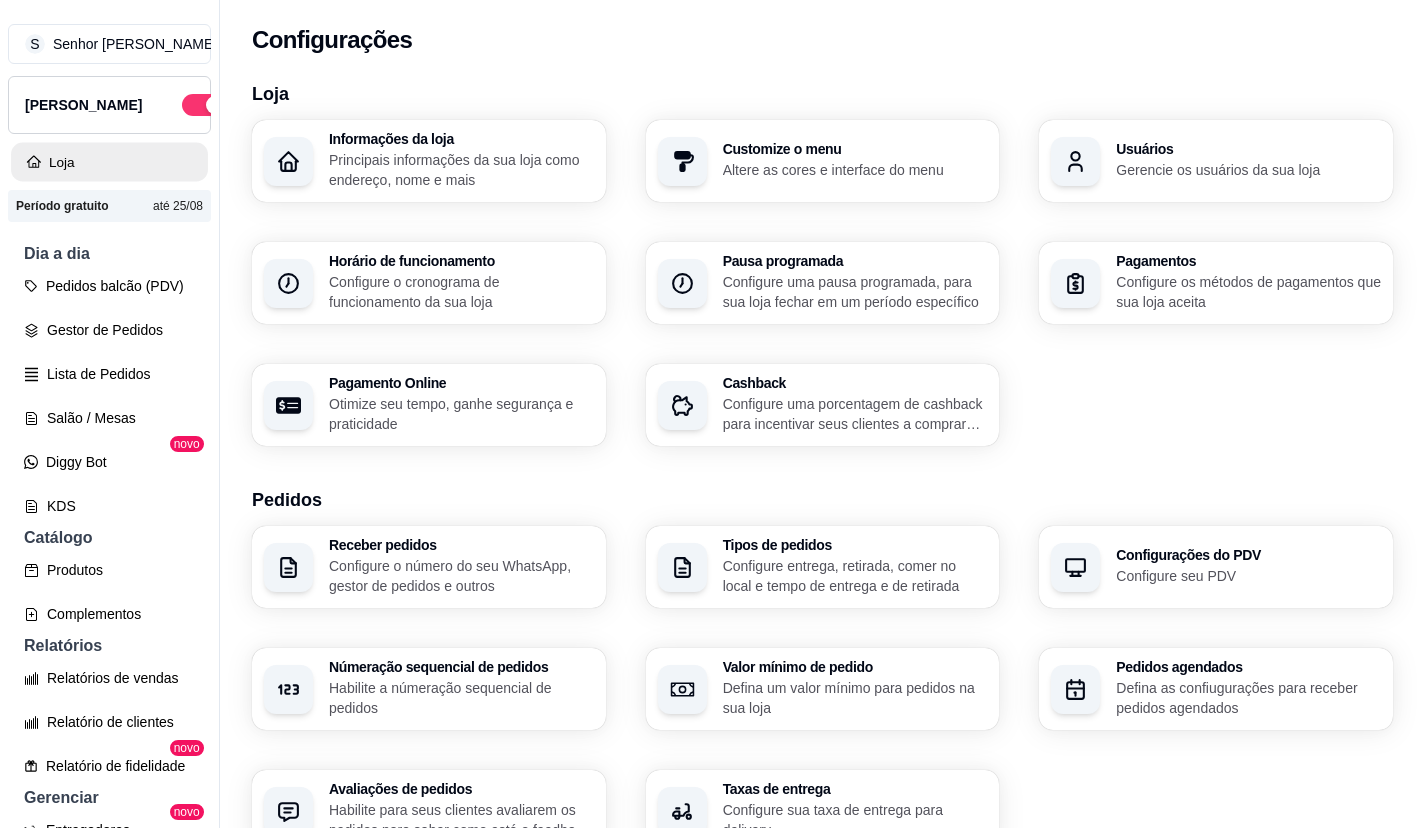 click on "Loja" at bounding box center (109, 162) 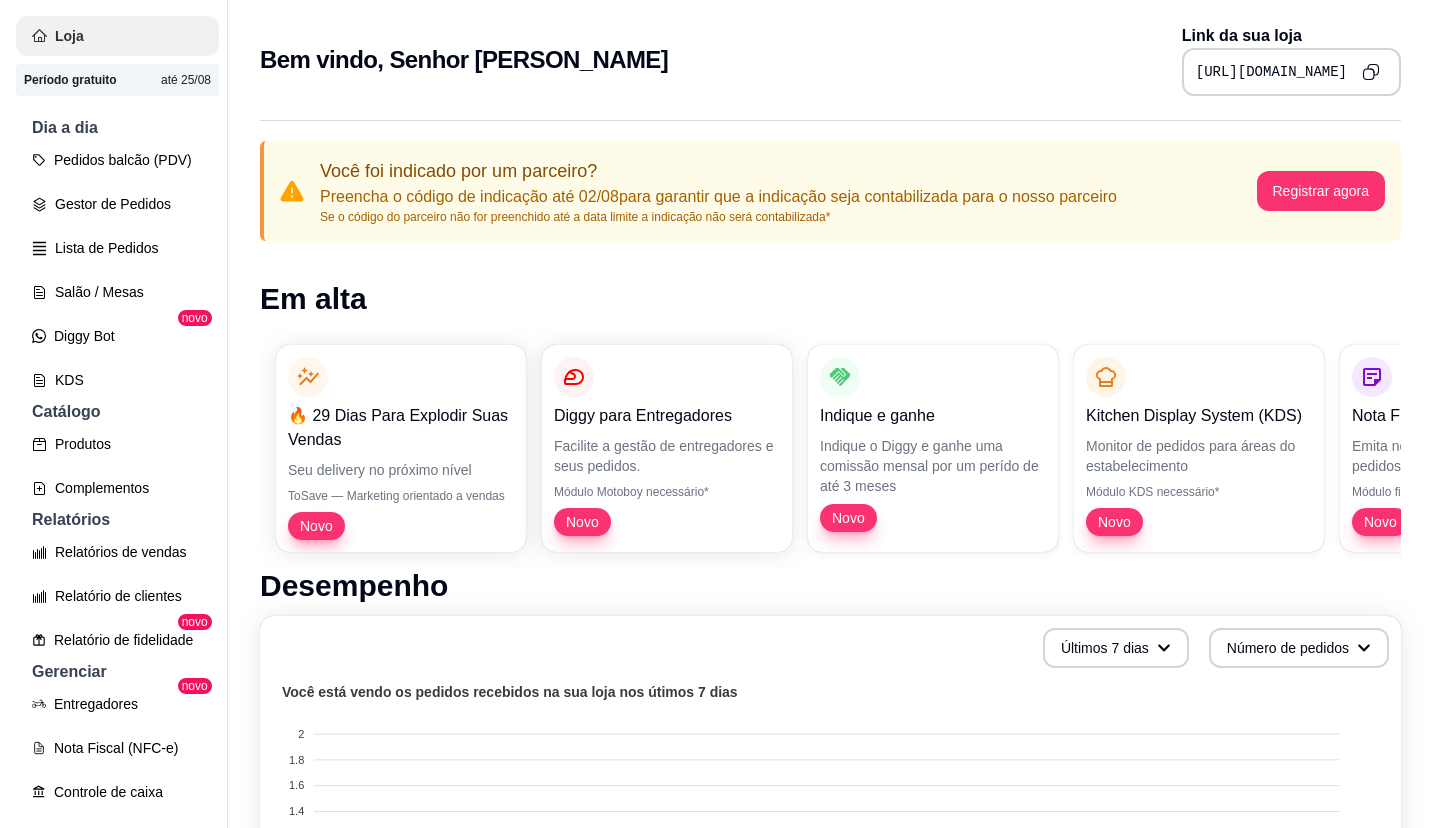 scroll, scrollTop: 0, scrollLeft: 0, axis: both 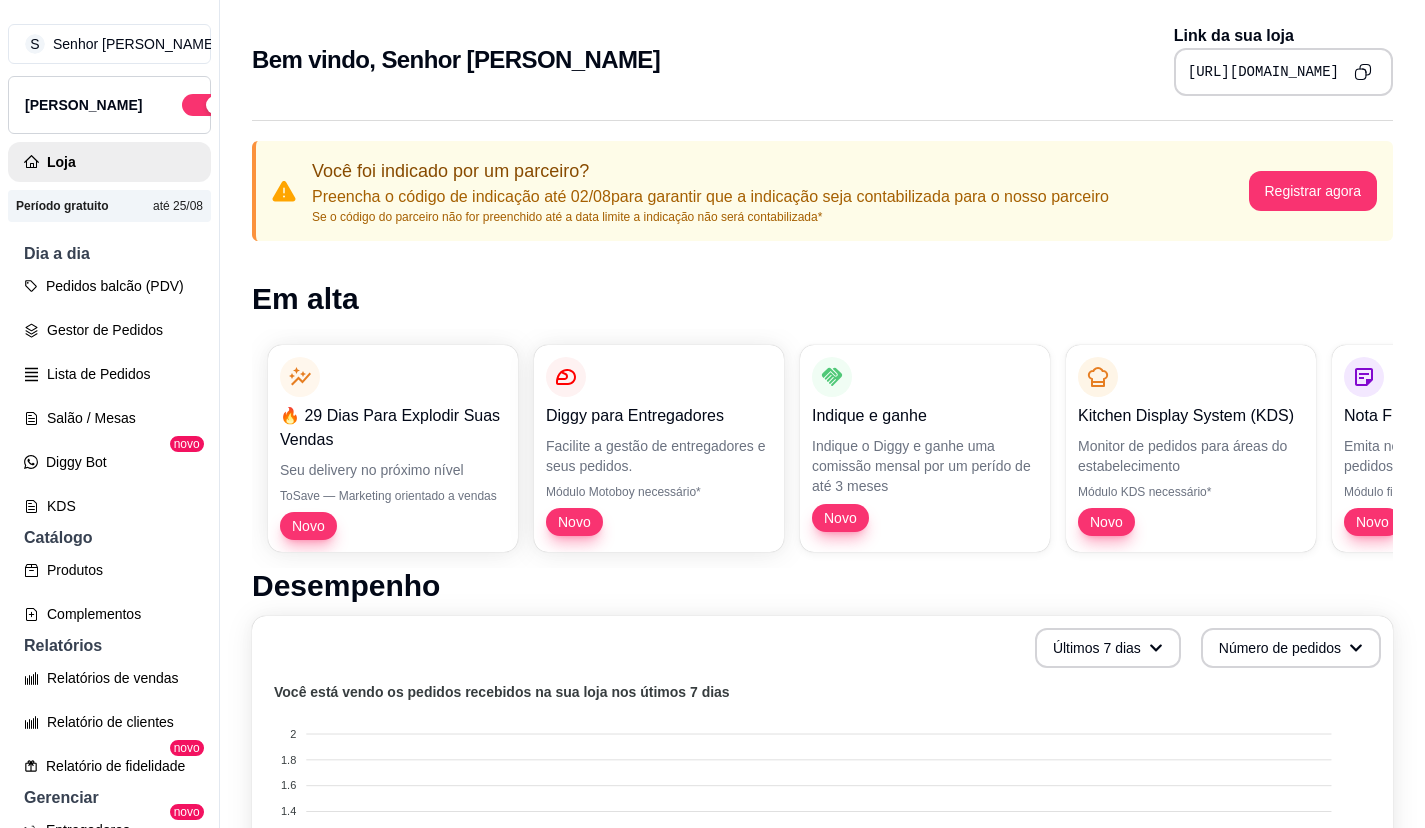 click on "[PERSON_NAME]" at bounding box center [83, 105] 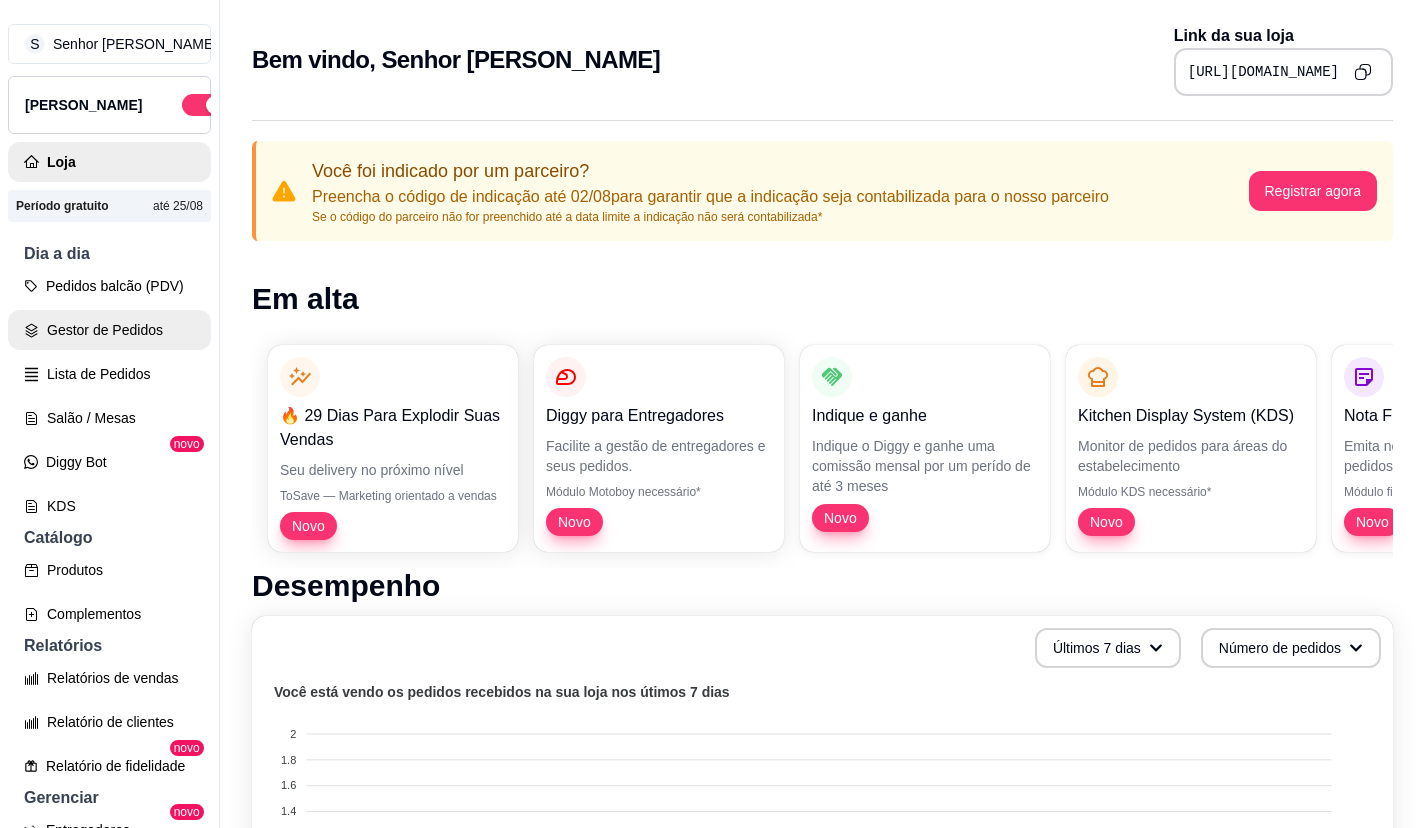 click on "Gestor de Pedidos" at bounding box center [109, 330] 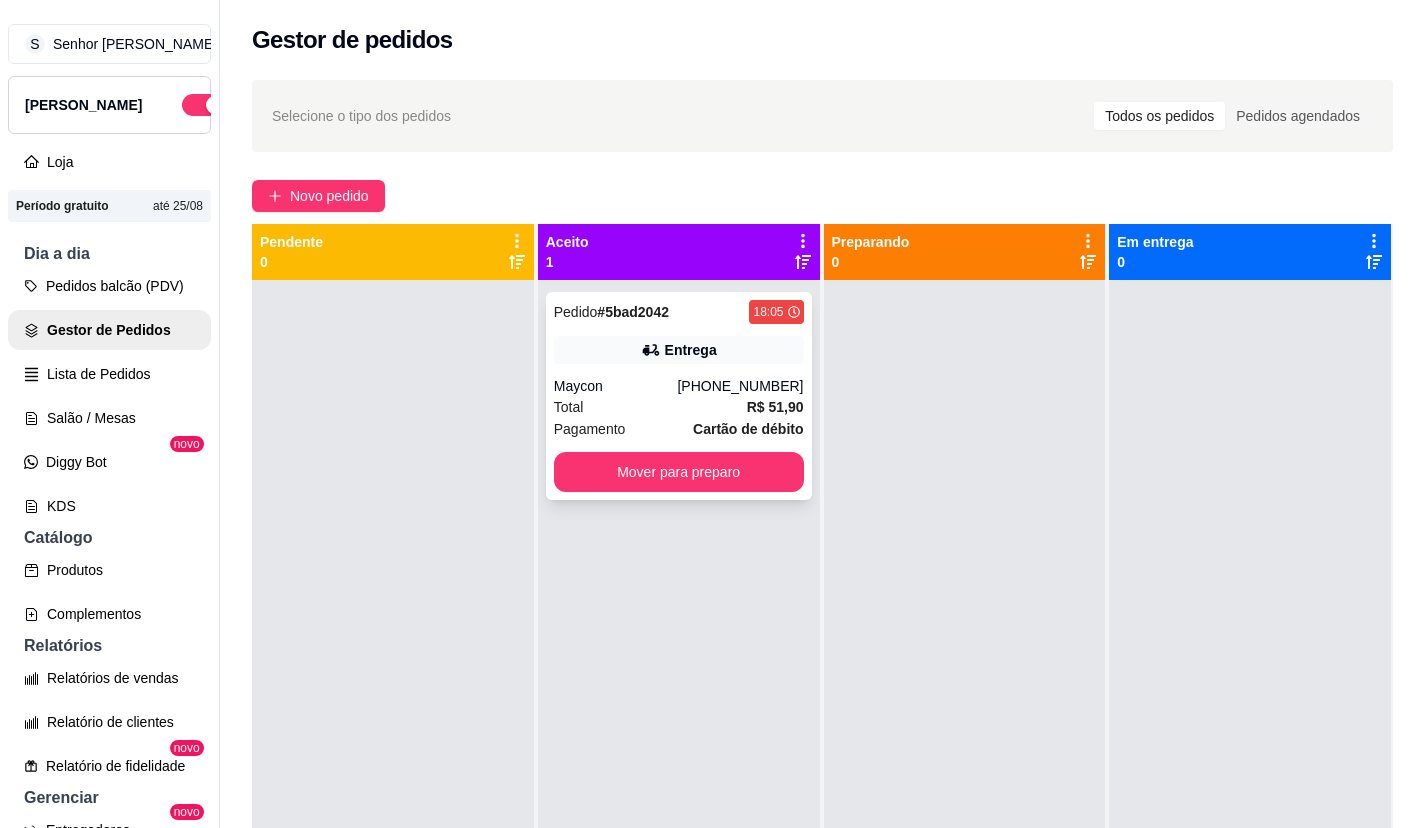 click on "Maycon" at bounding box center [616, 386] 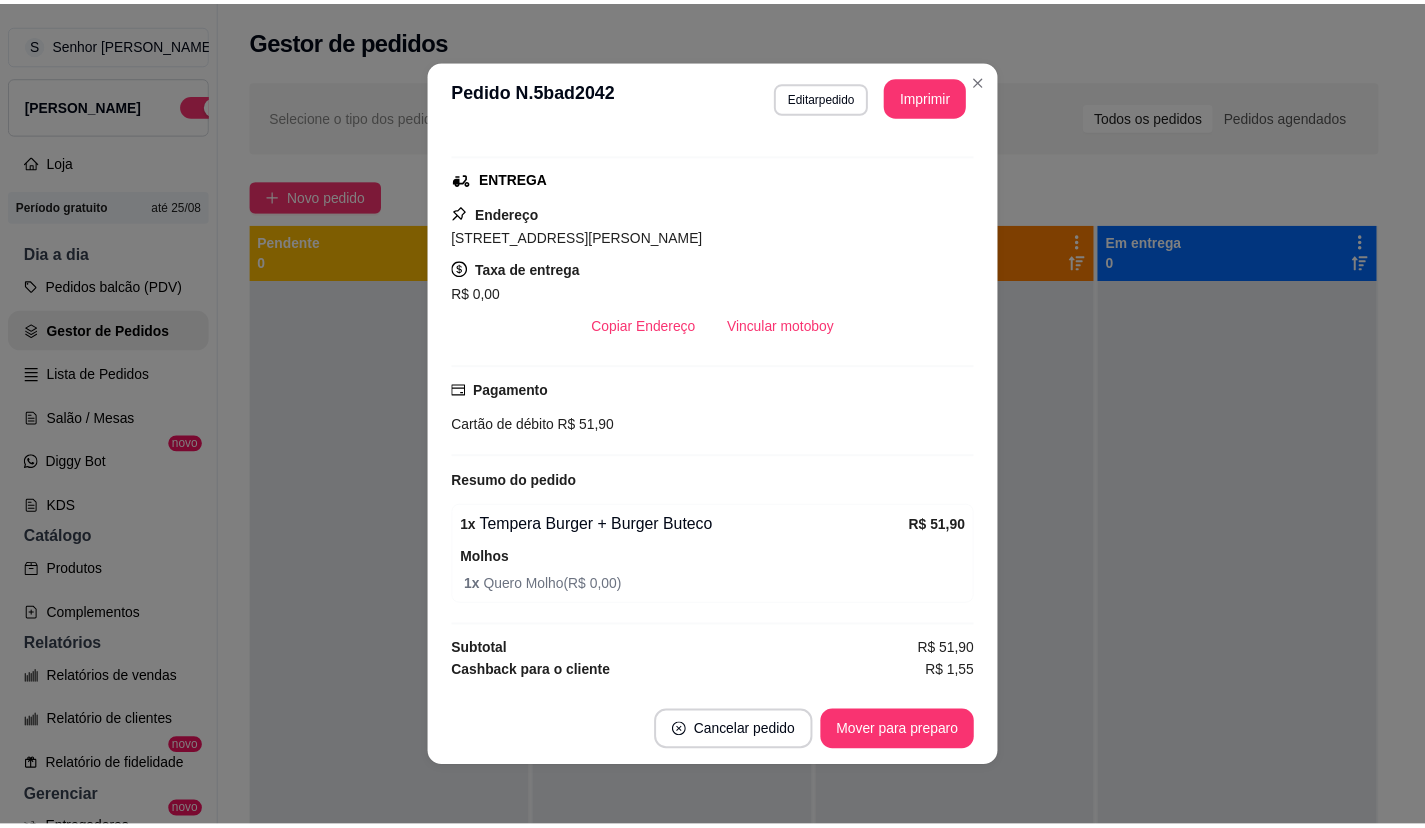 scroll, scrollTop: 300, scrollLeft: 0, axis: vertical 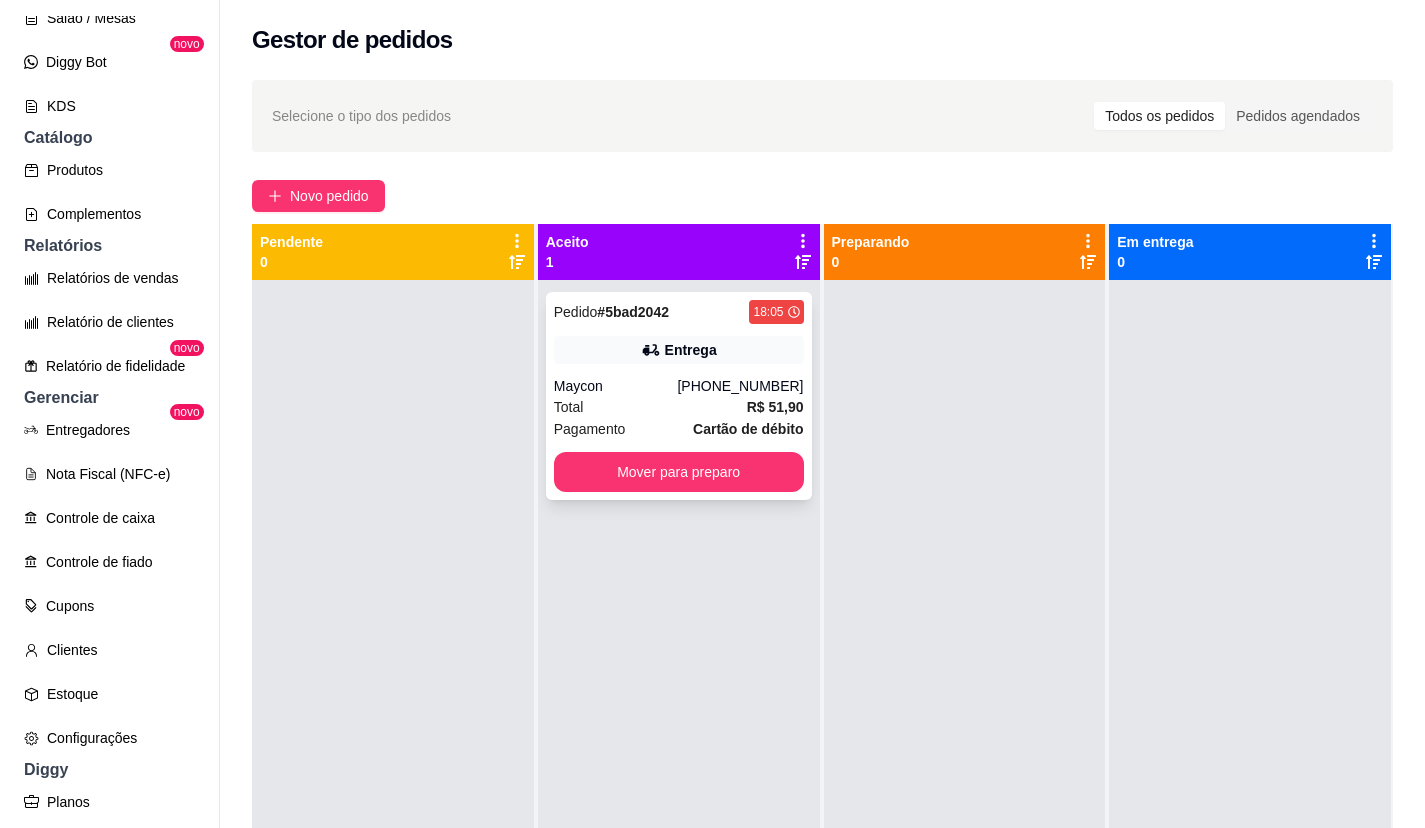 click on "Entrega" at bounding box center (691, 350) 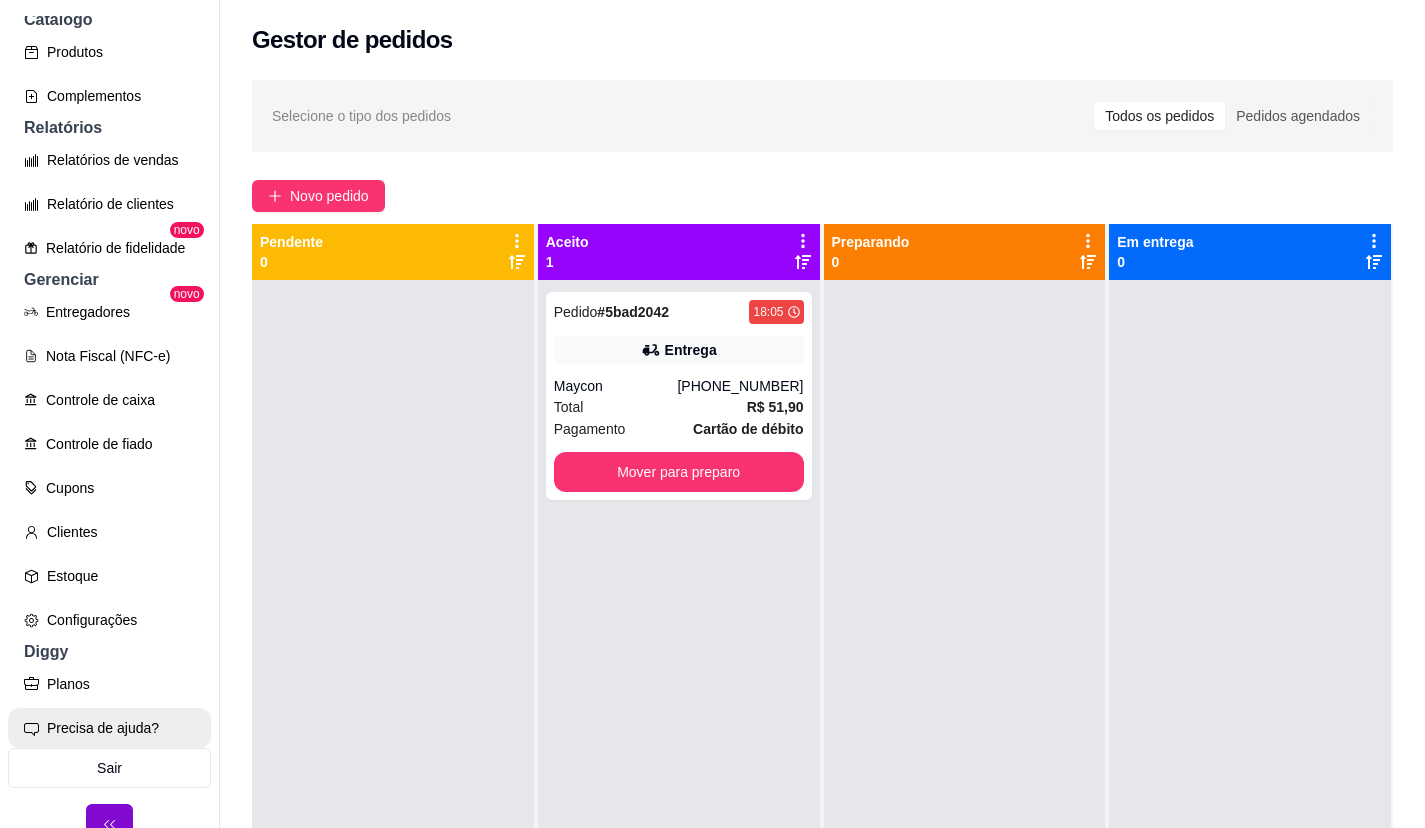 scroll, scrollTop: 542, scrollLeft: 0, axis: vertical 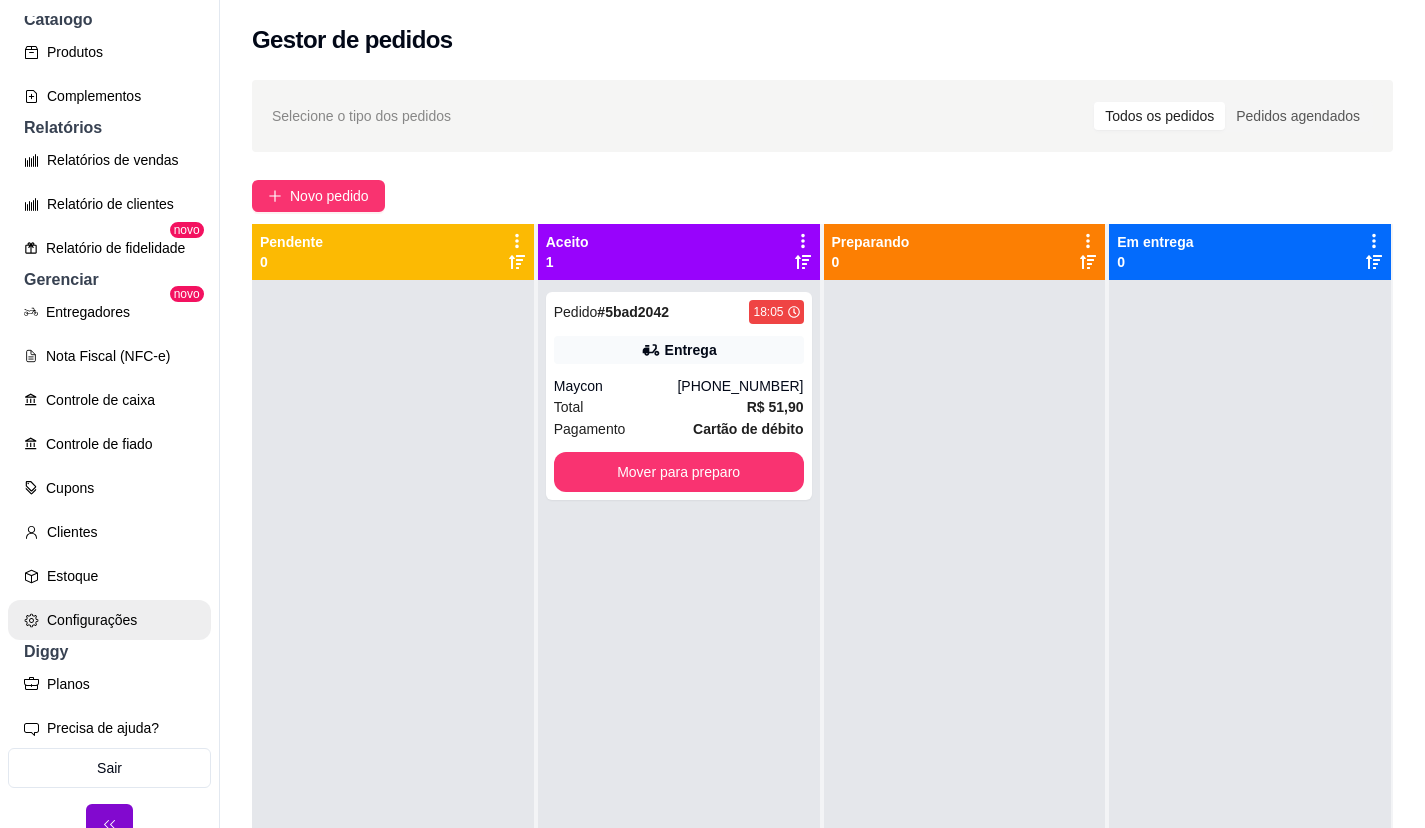 click on "Configurações" at bounding box center (109, 620) 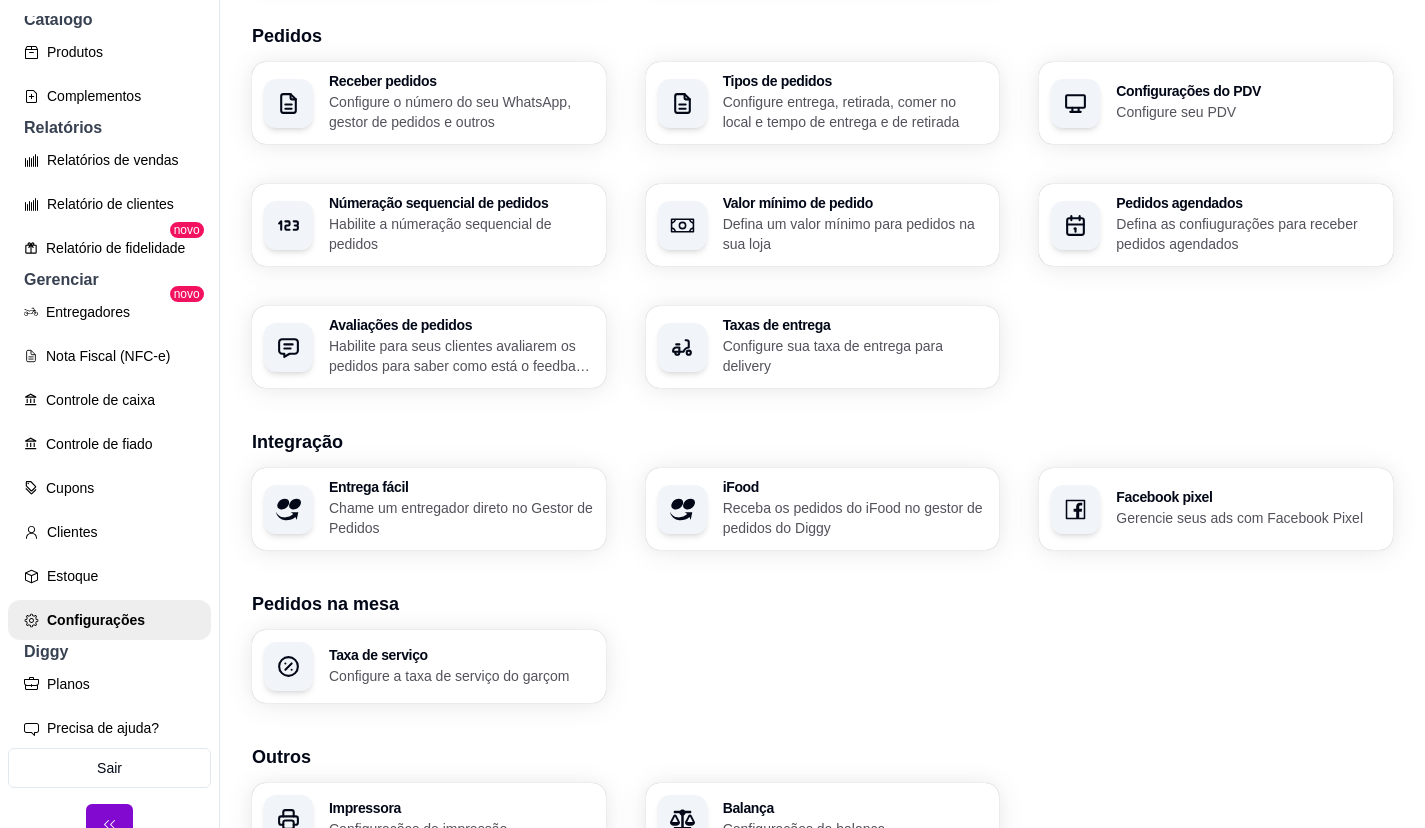 scroll, scrollTop: 500, scrollLeft: 0, axis: vertical 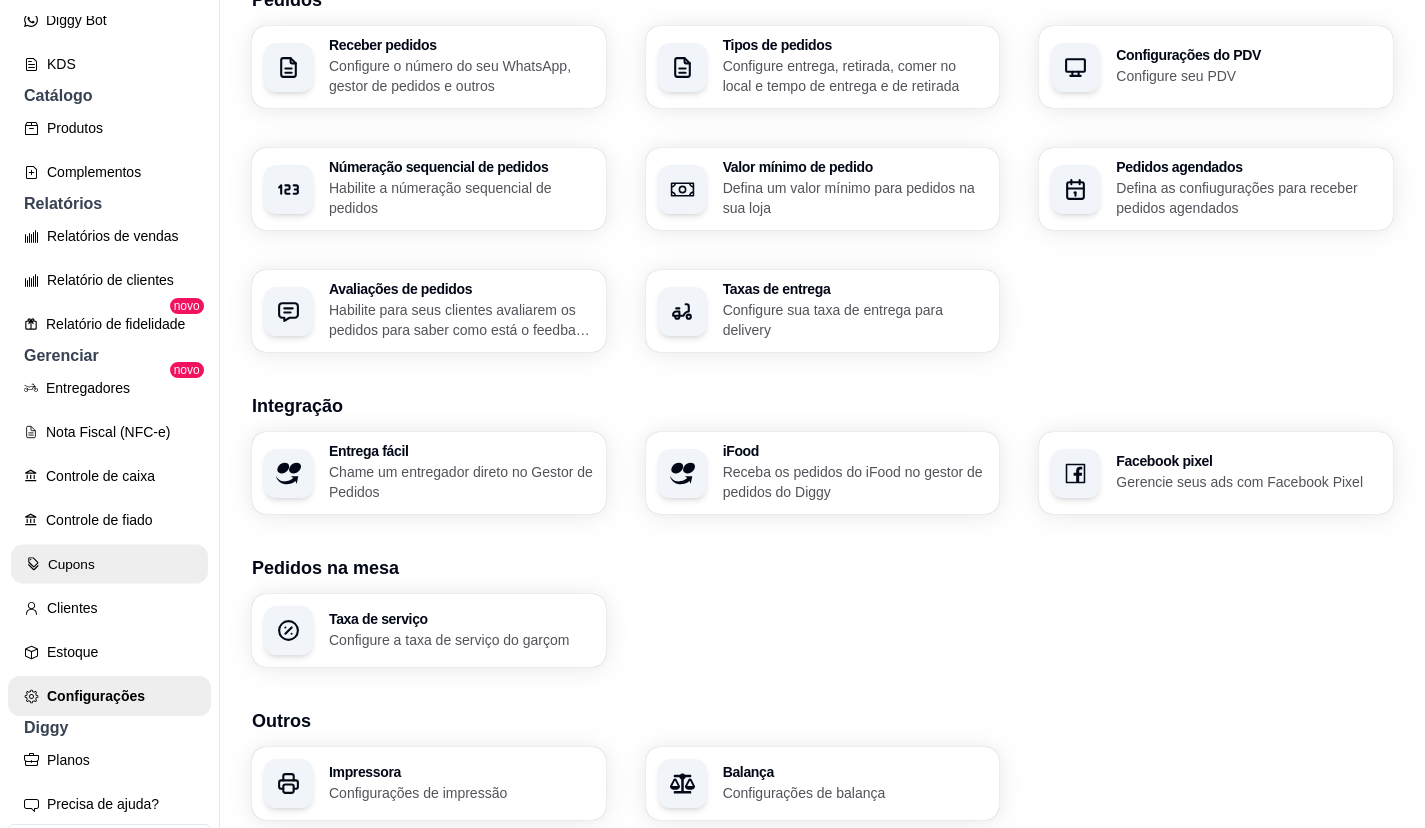 click on "Cupons" at bounding box center (109, 564) 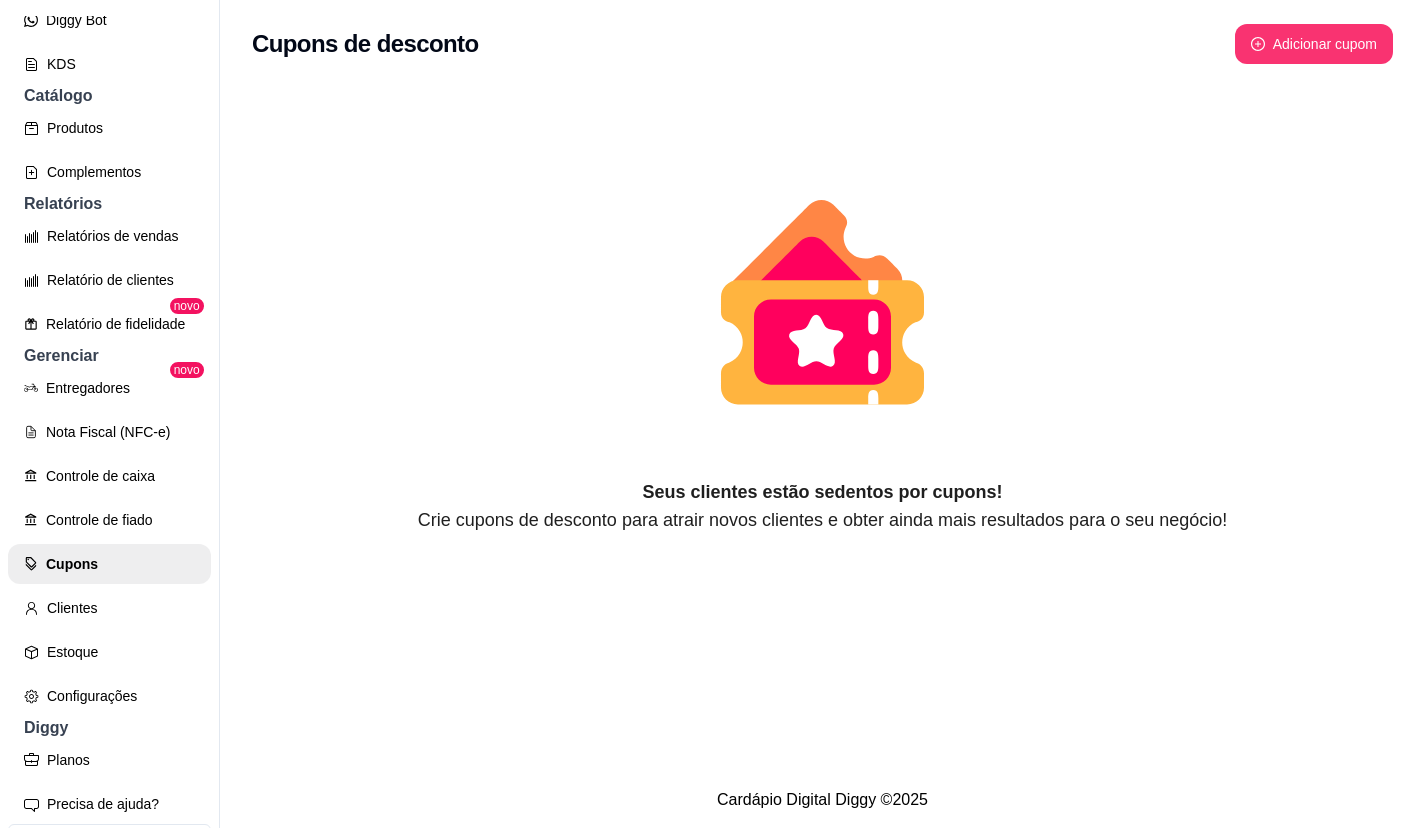 scroll, scrollTop: 32, scrollLeft: 0, axis: vertical 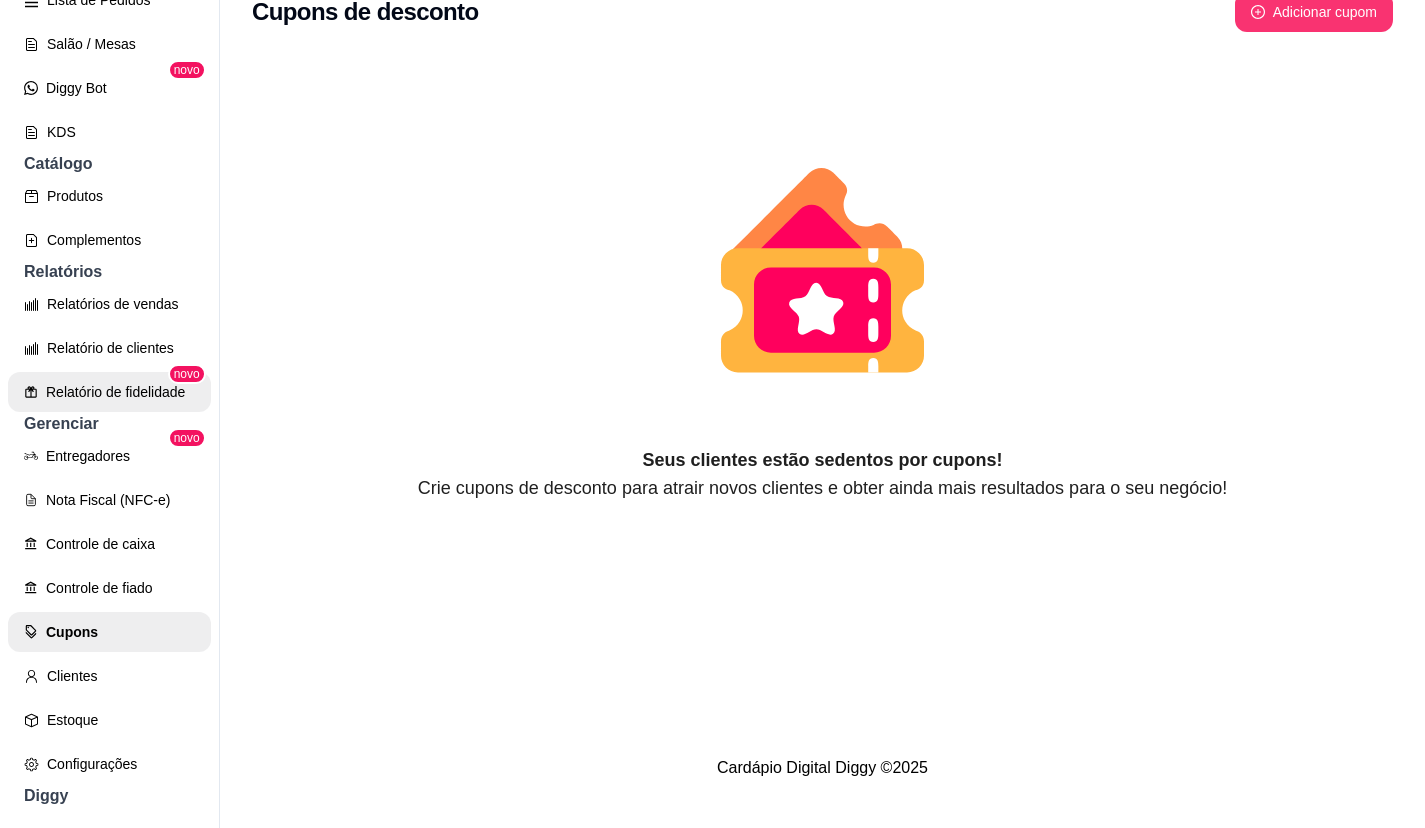 click on "Relatório de fidelidade" at bounding box center (109, 392) 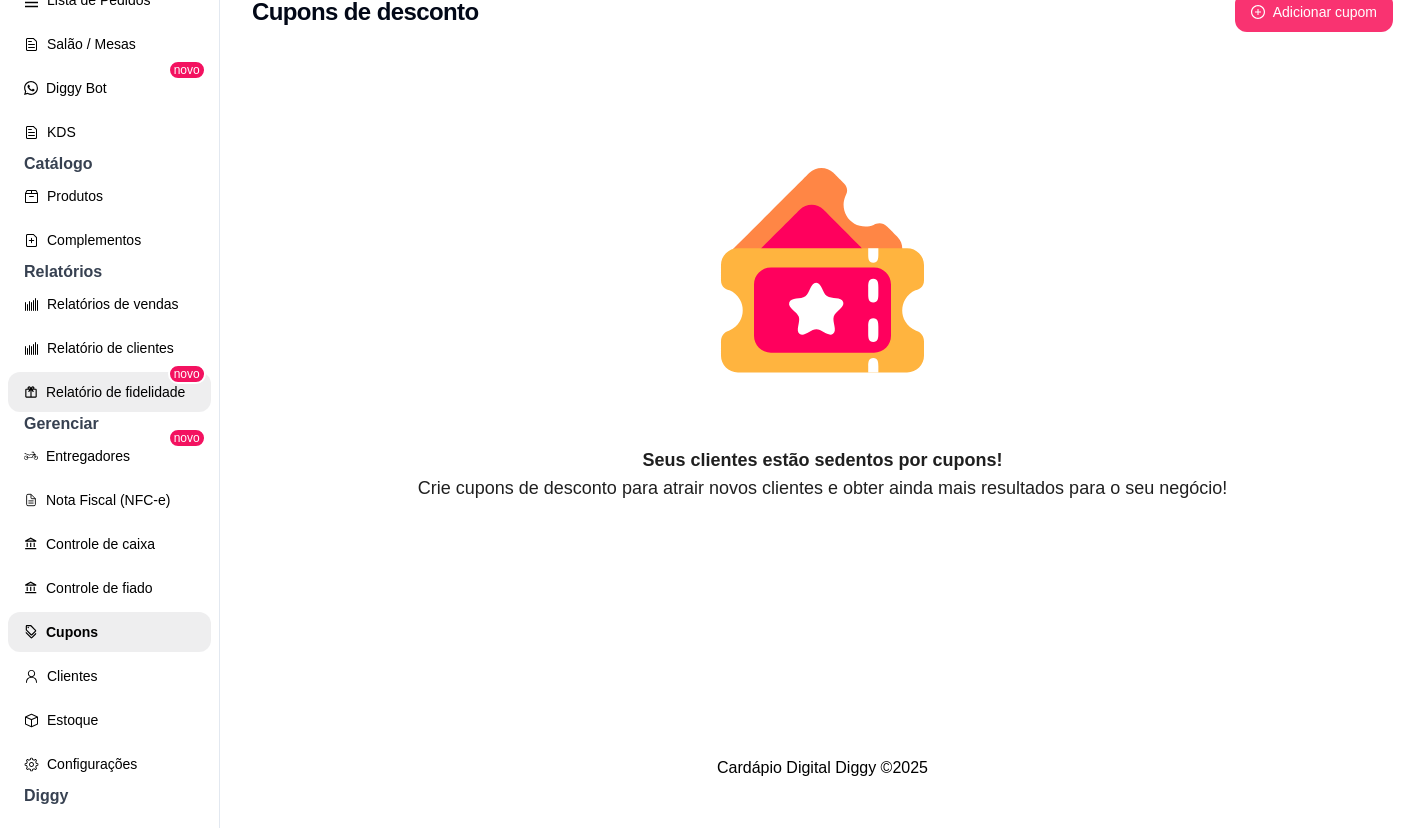 scroll, scrollTop: 0, scrollLeft: 0, axis: both 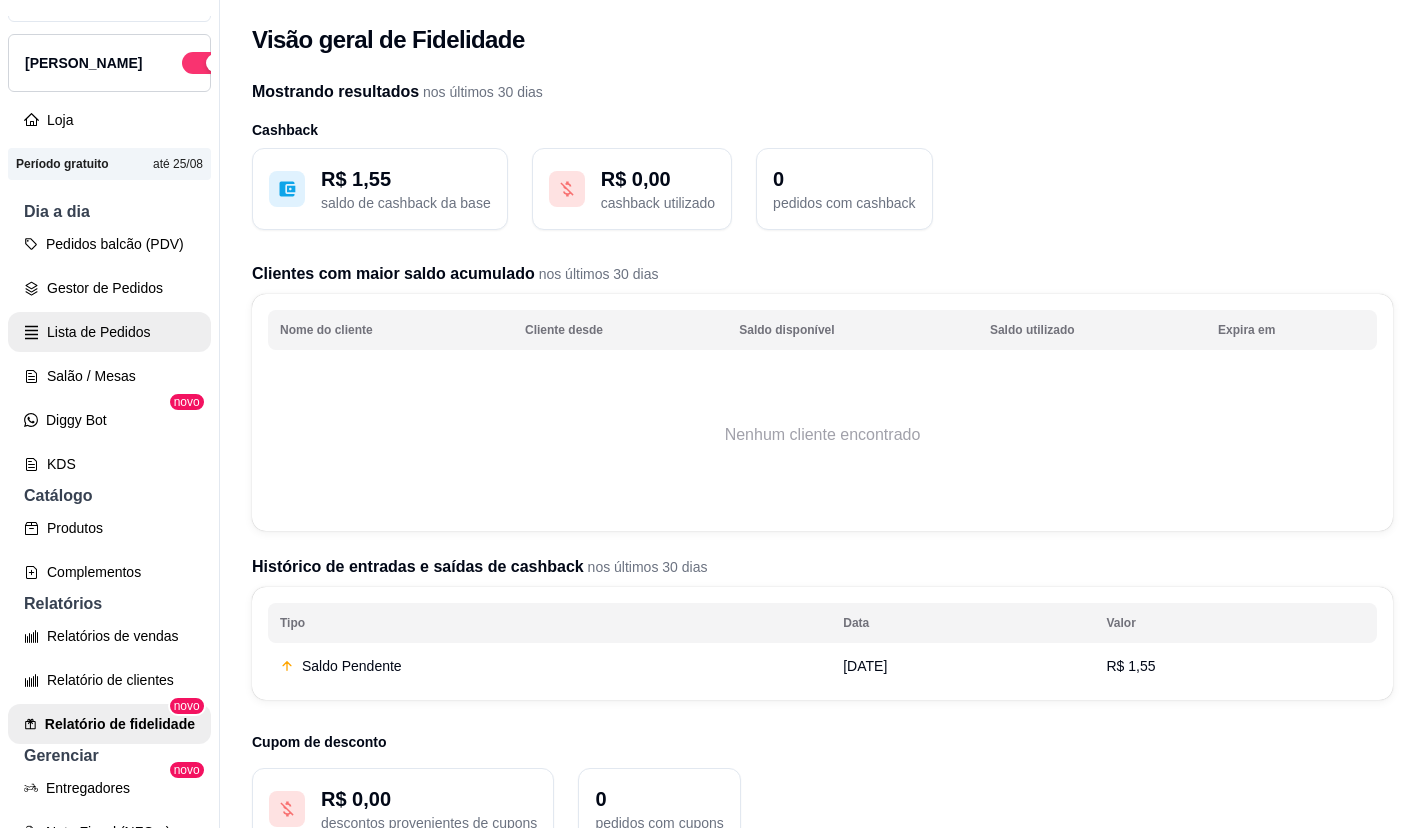 click on "Lista de Pedidos" at bounding box center (109, 332) 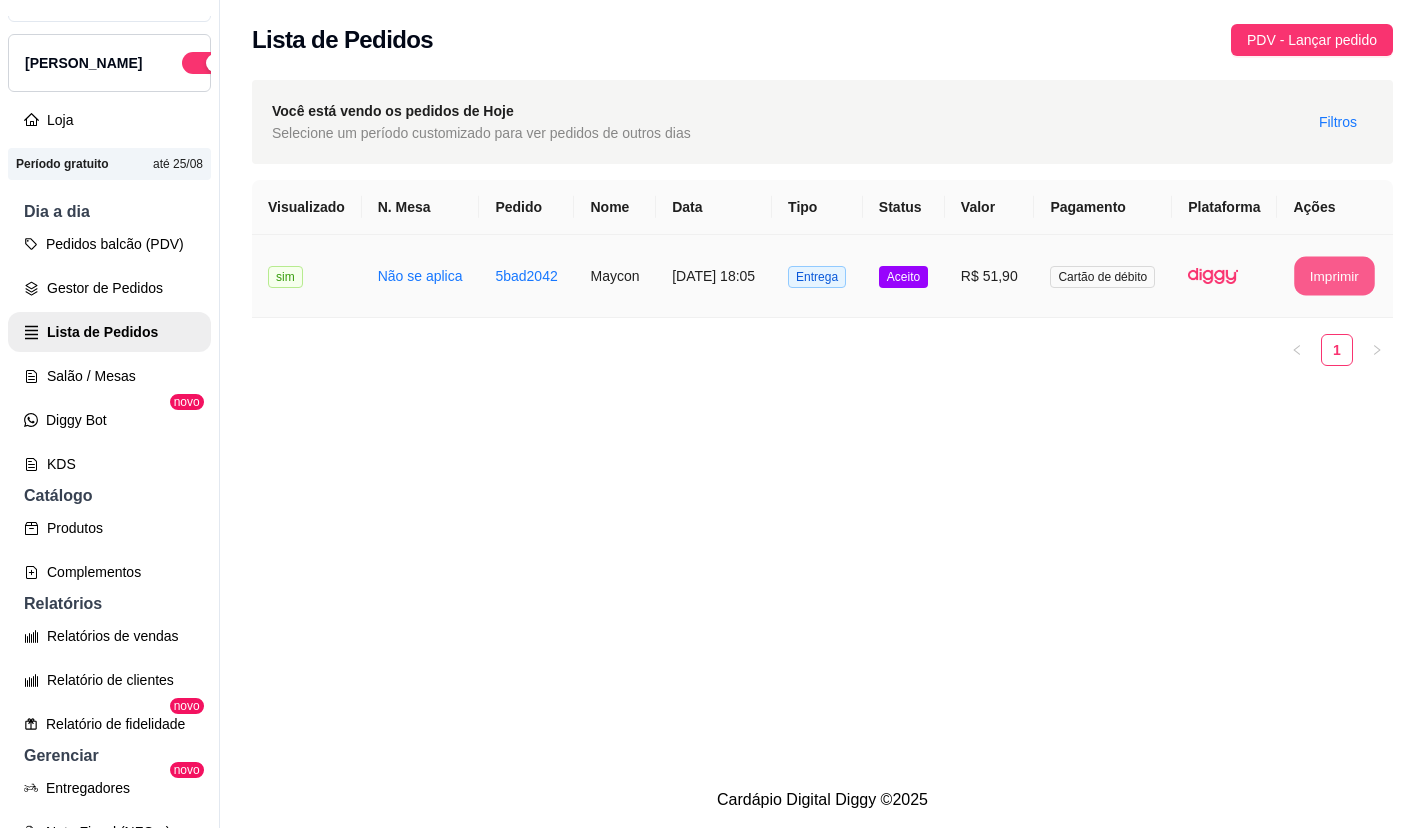 click on "Imprimir" at bounding box center [1335, 276] 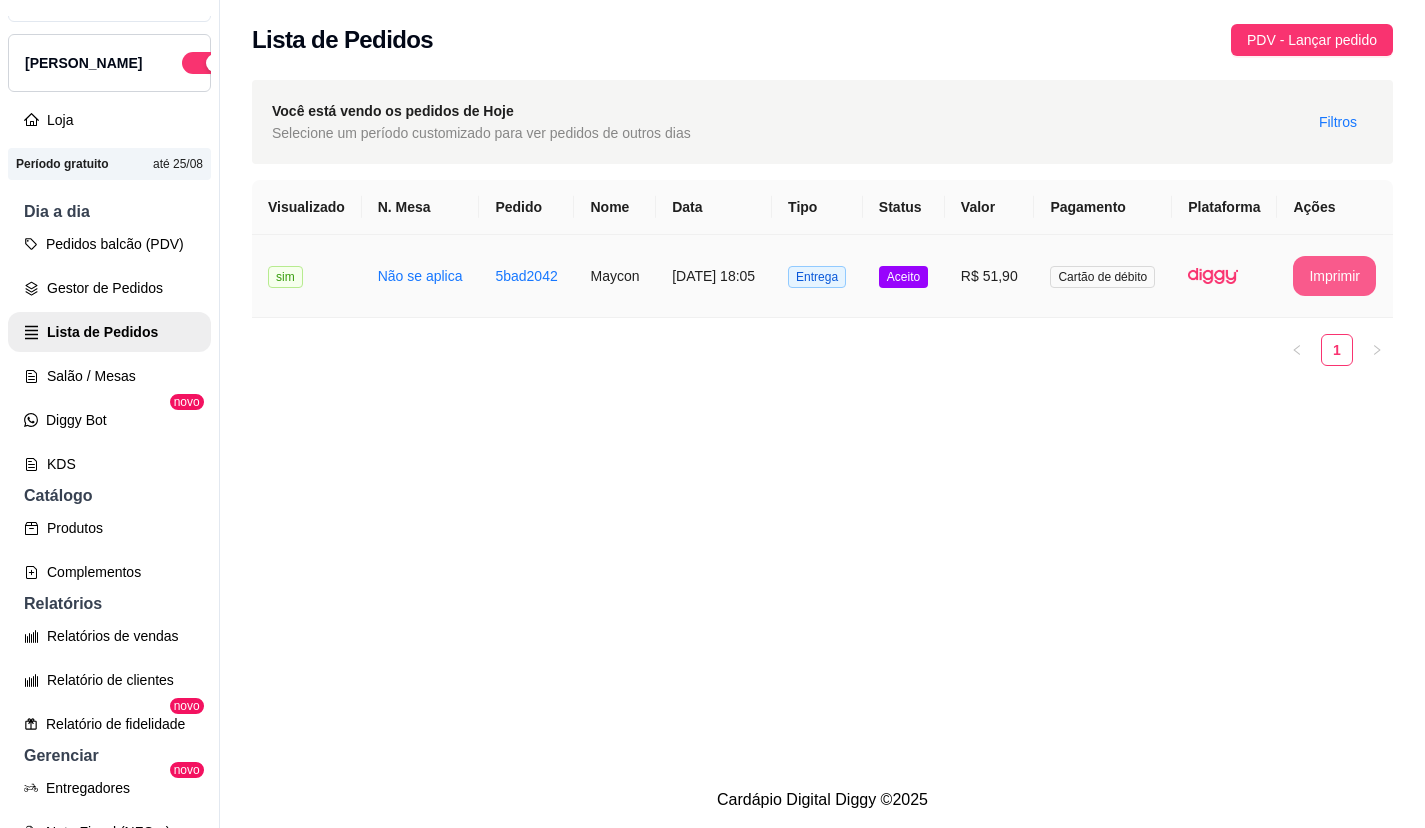 scroll, scrollTop: 0, scrollLeft: 0, axis: both 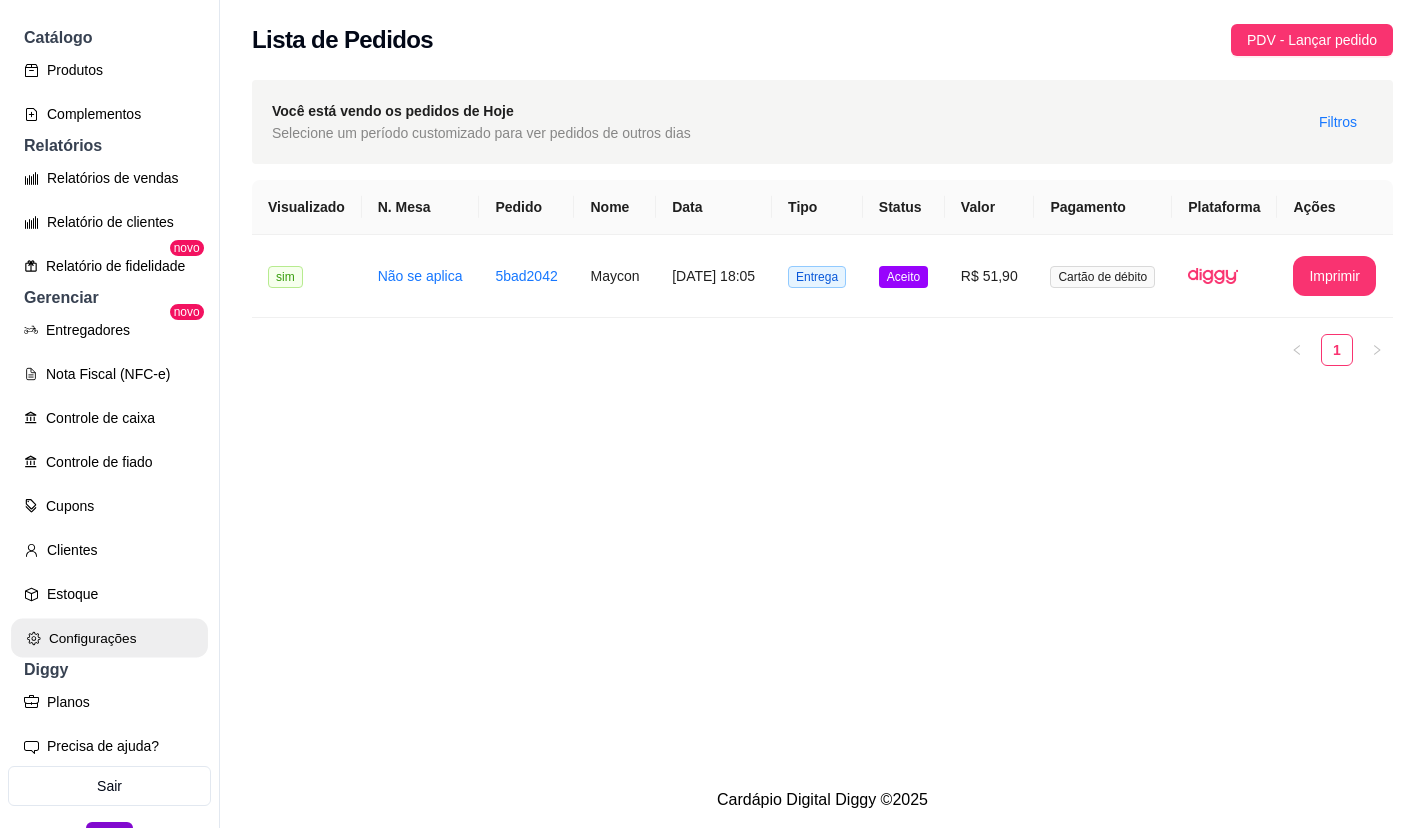 click on "Configurações" at bounding box center (109, 638) 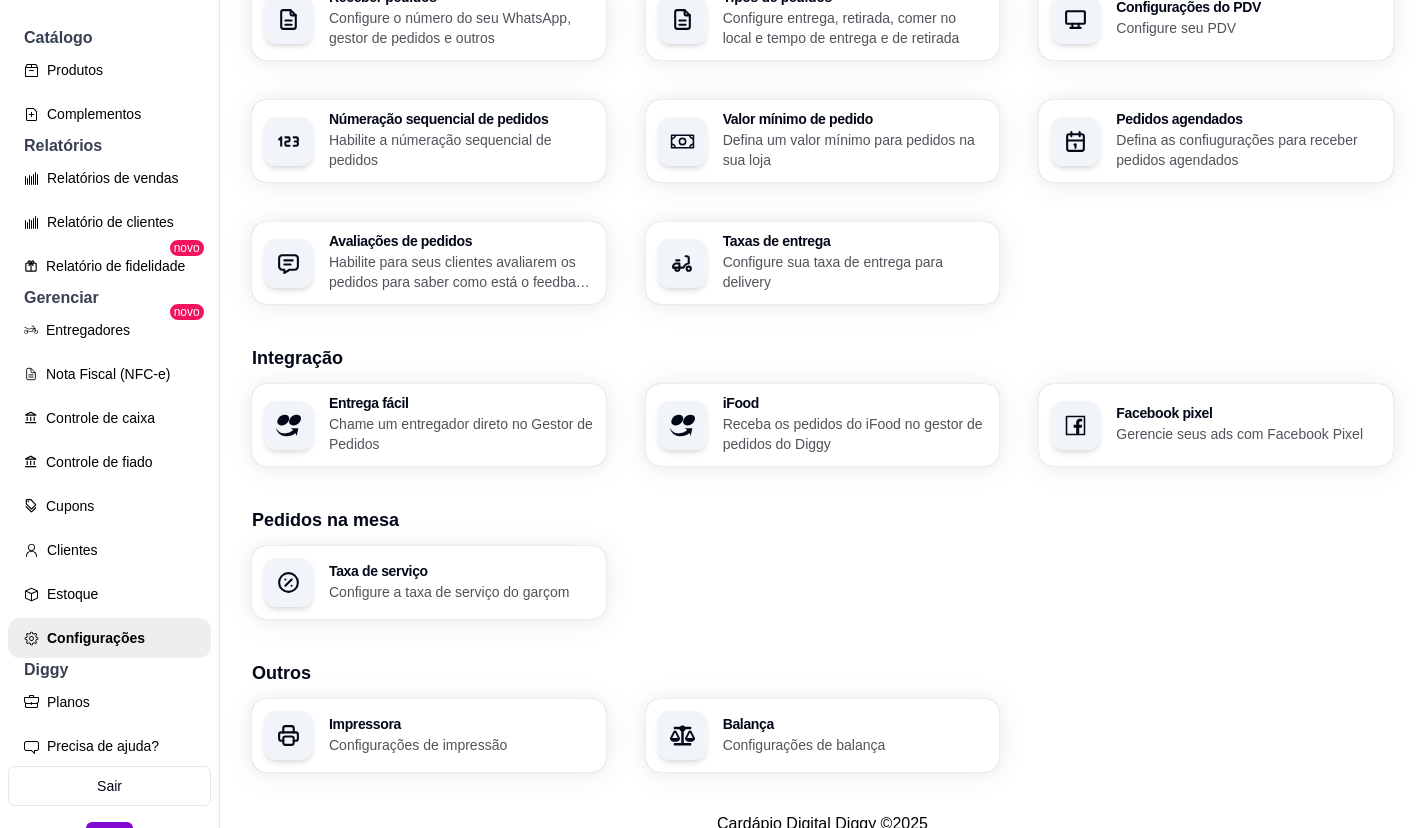 scroll, scrollTop: 587, scrollLeft: 0, axis: vertical 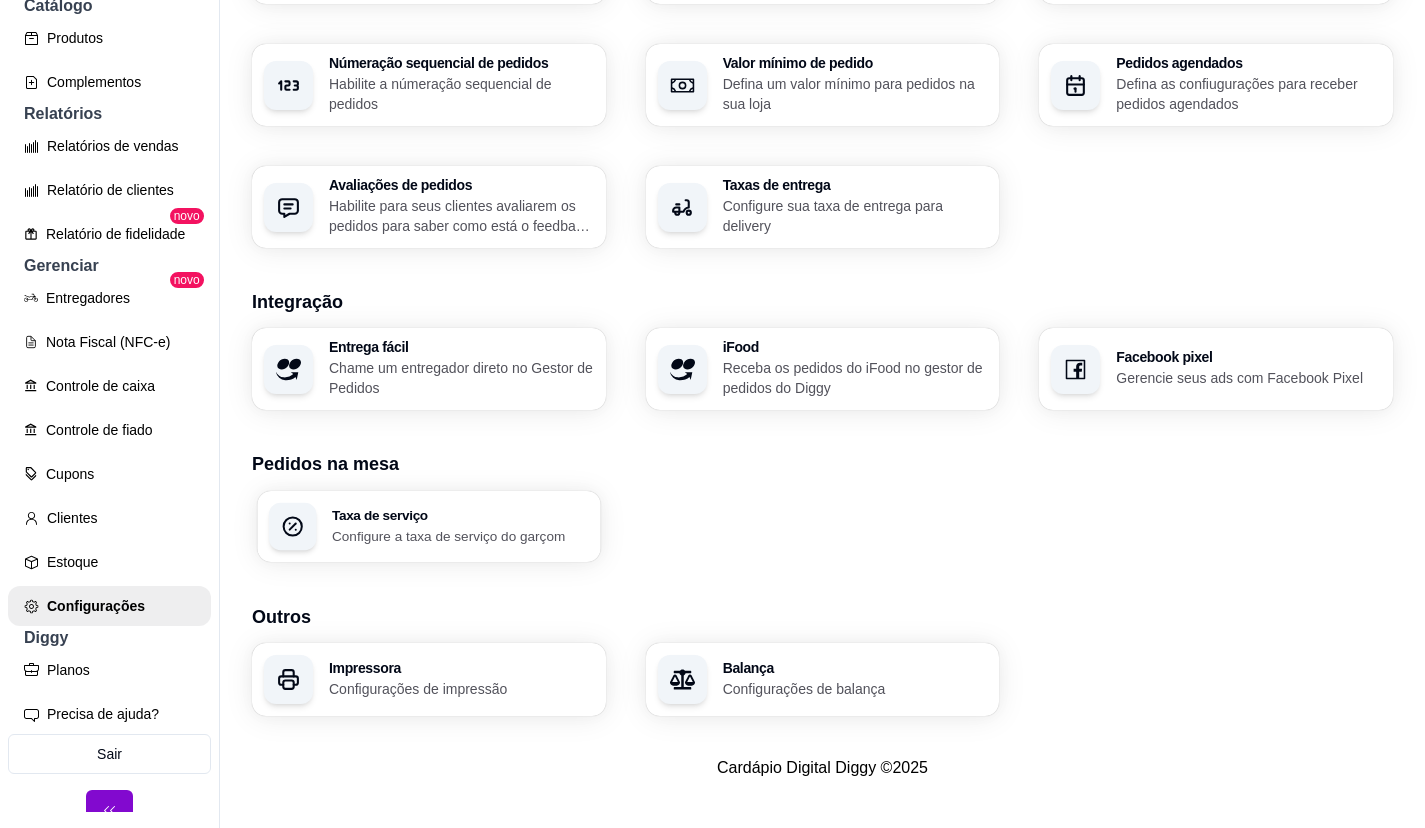 click on "Configure a taxa de serviço do garçom" at bounding box center (460, 535) 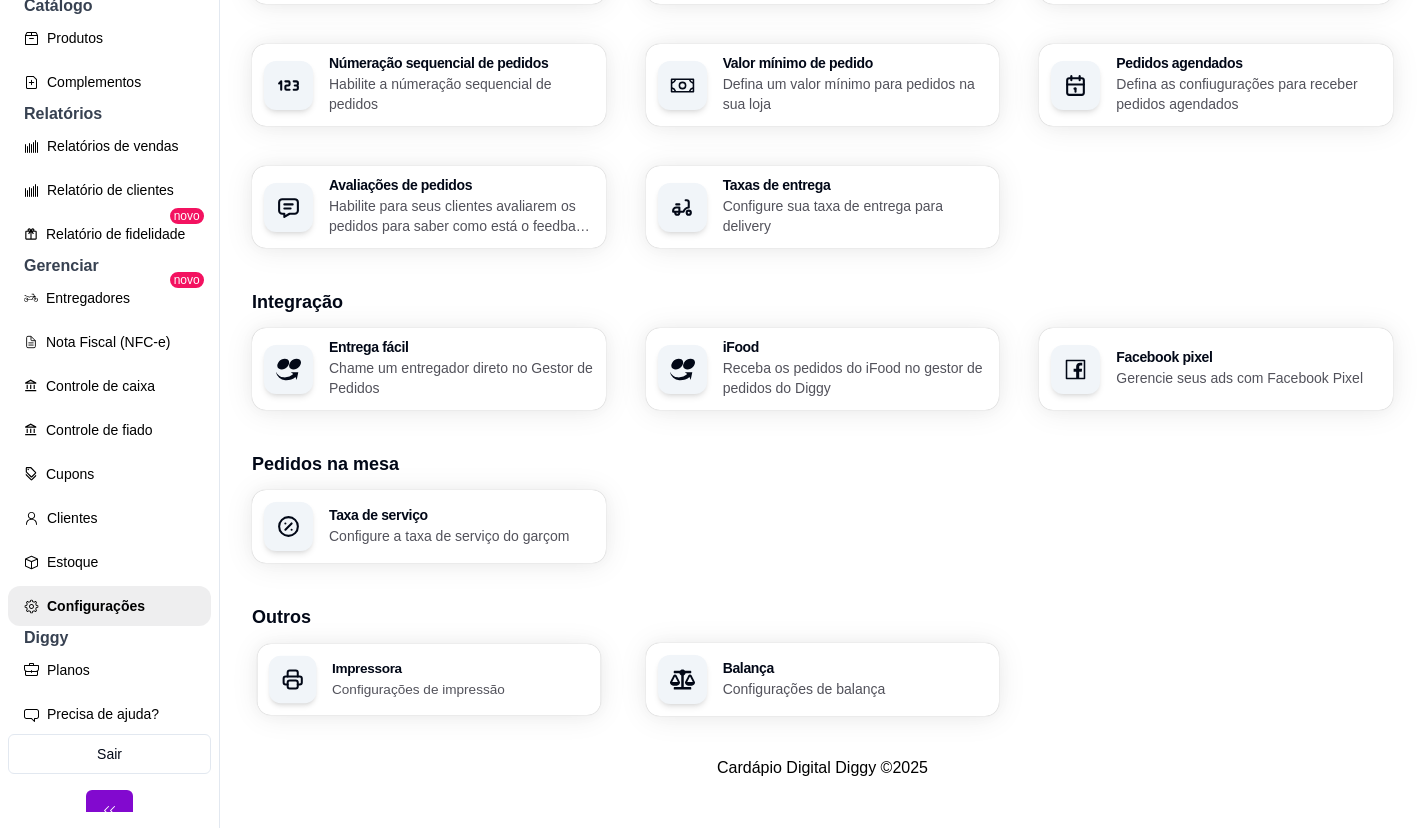 click on "Impressora Configurações de impressão" at bounding box center (460, 679) 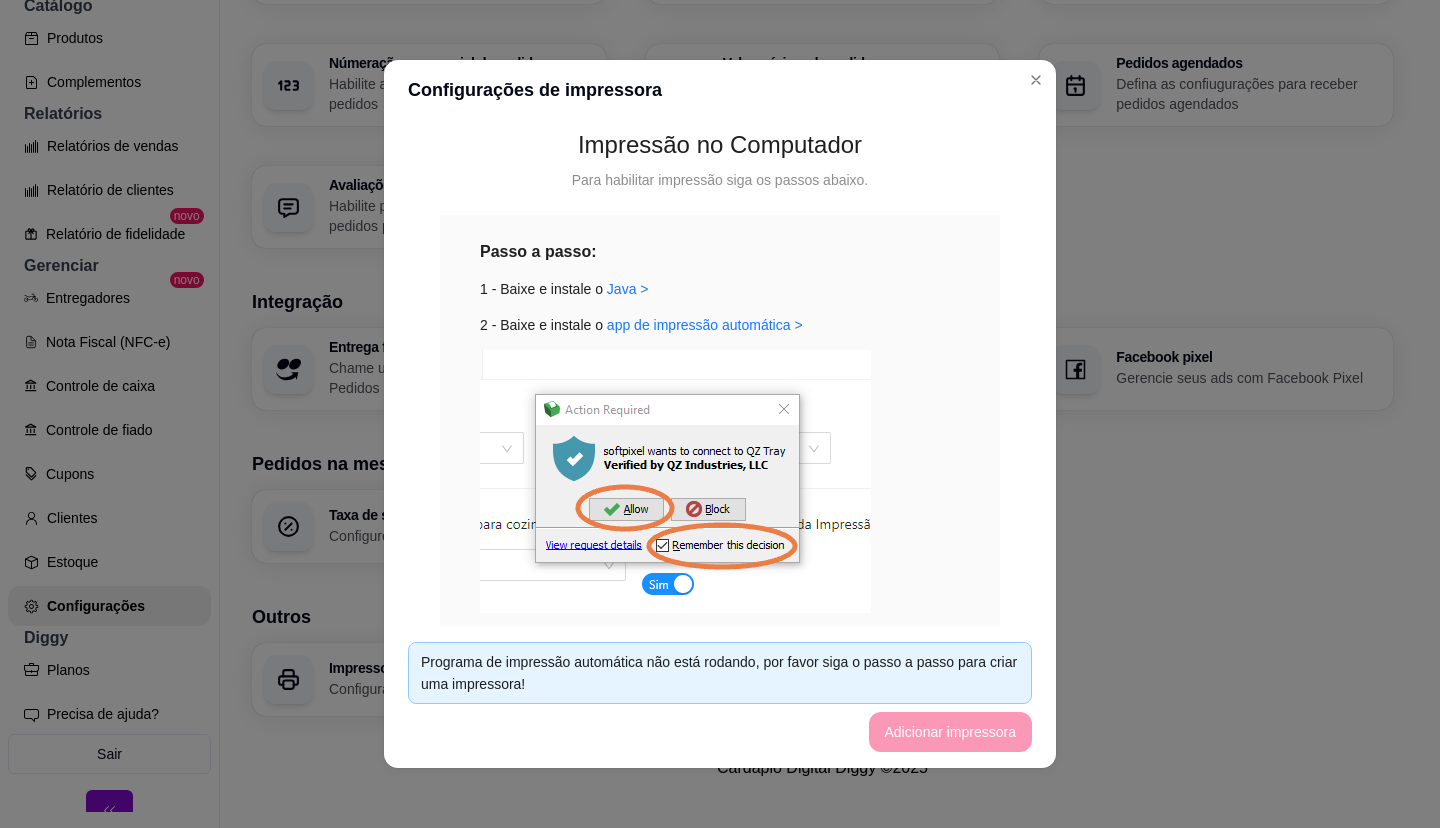 scroll, scrollTop: 304, scrollLeft: 0, axis: vertical 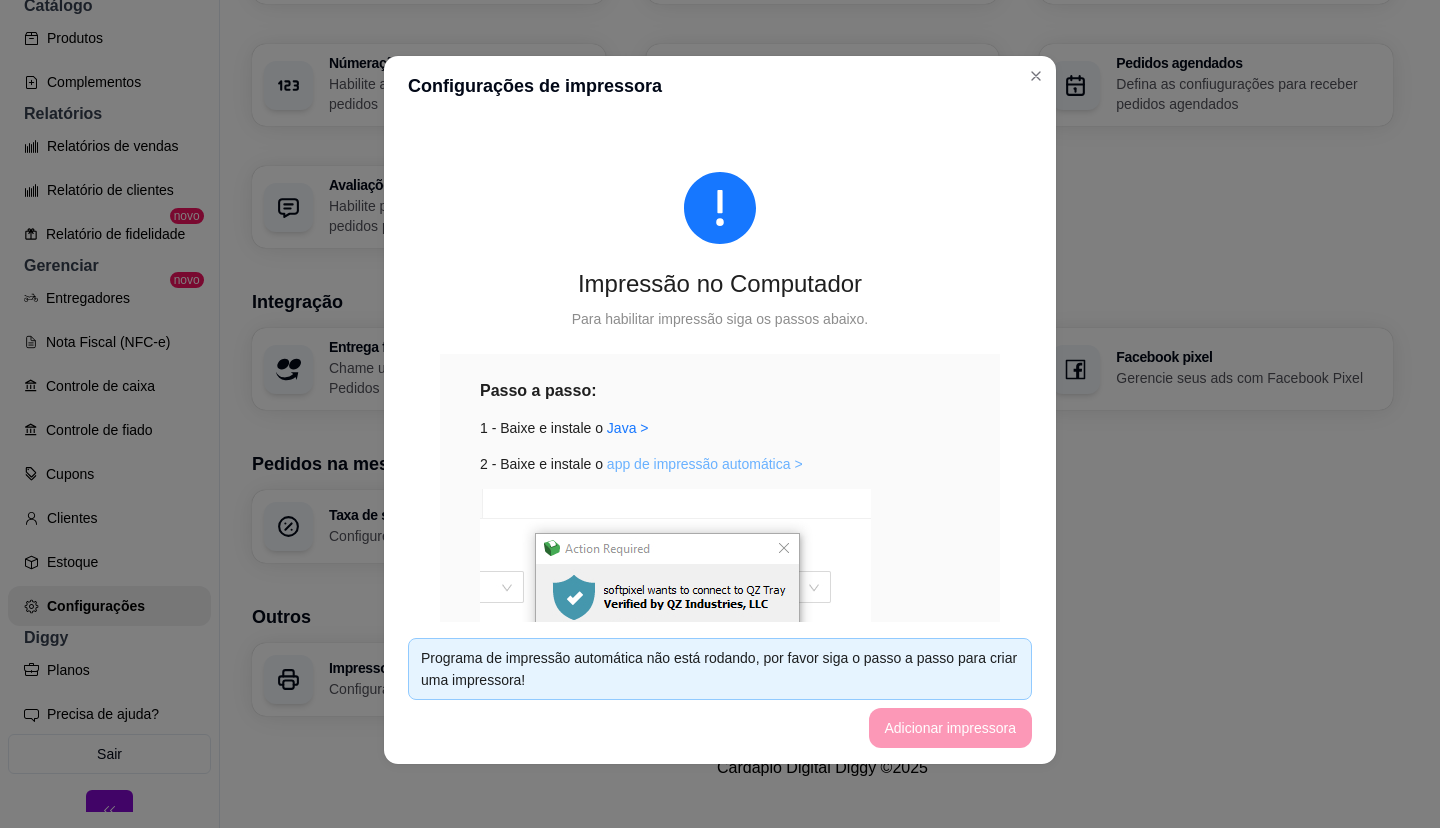 click on "app de impressão automática >" at bounding box center (705, 464) 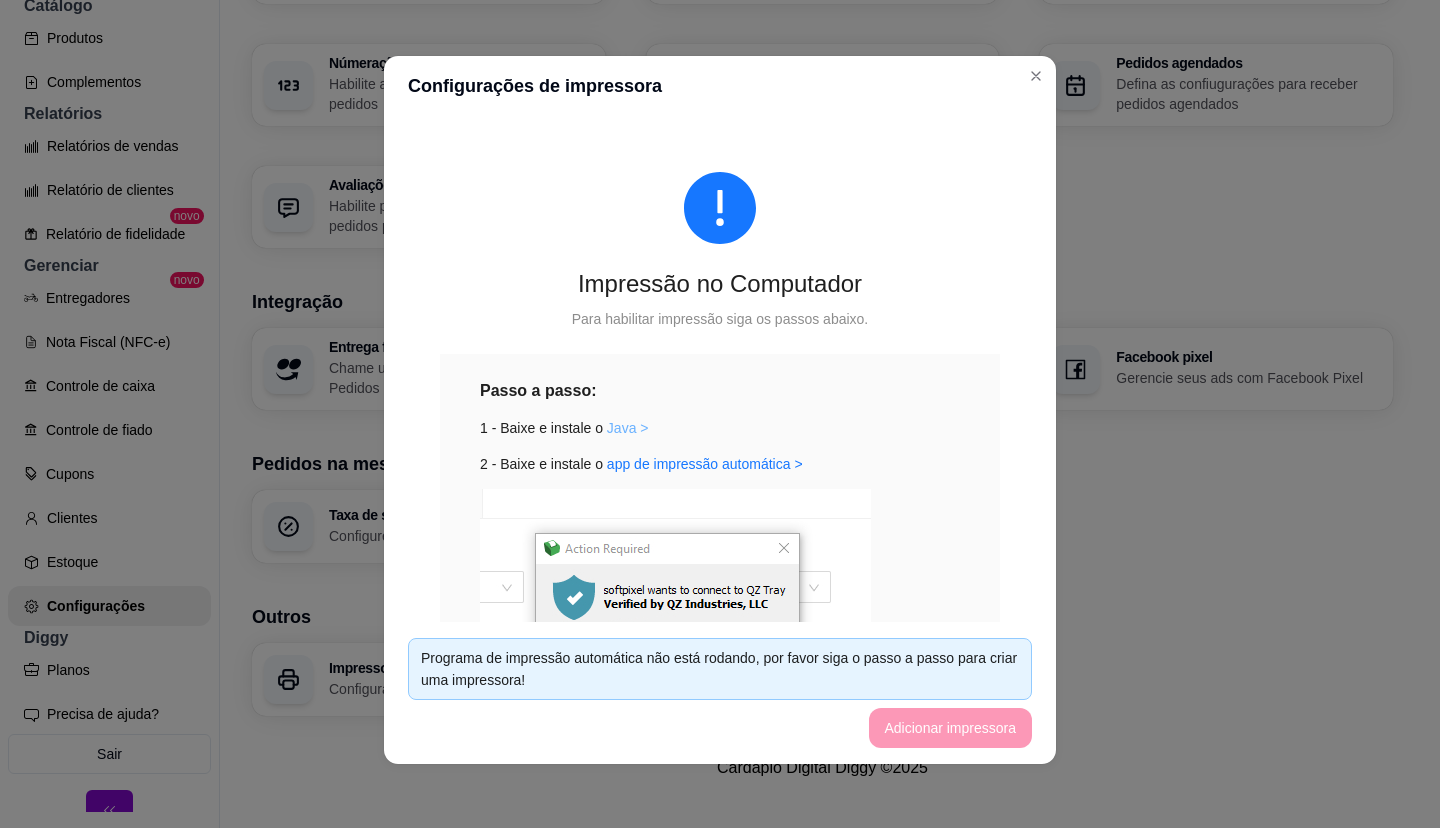 click on "Java >" at bounding box center (628, 428) 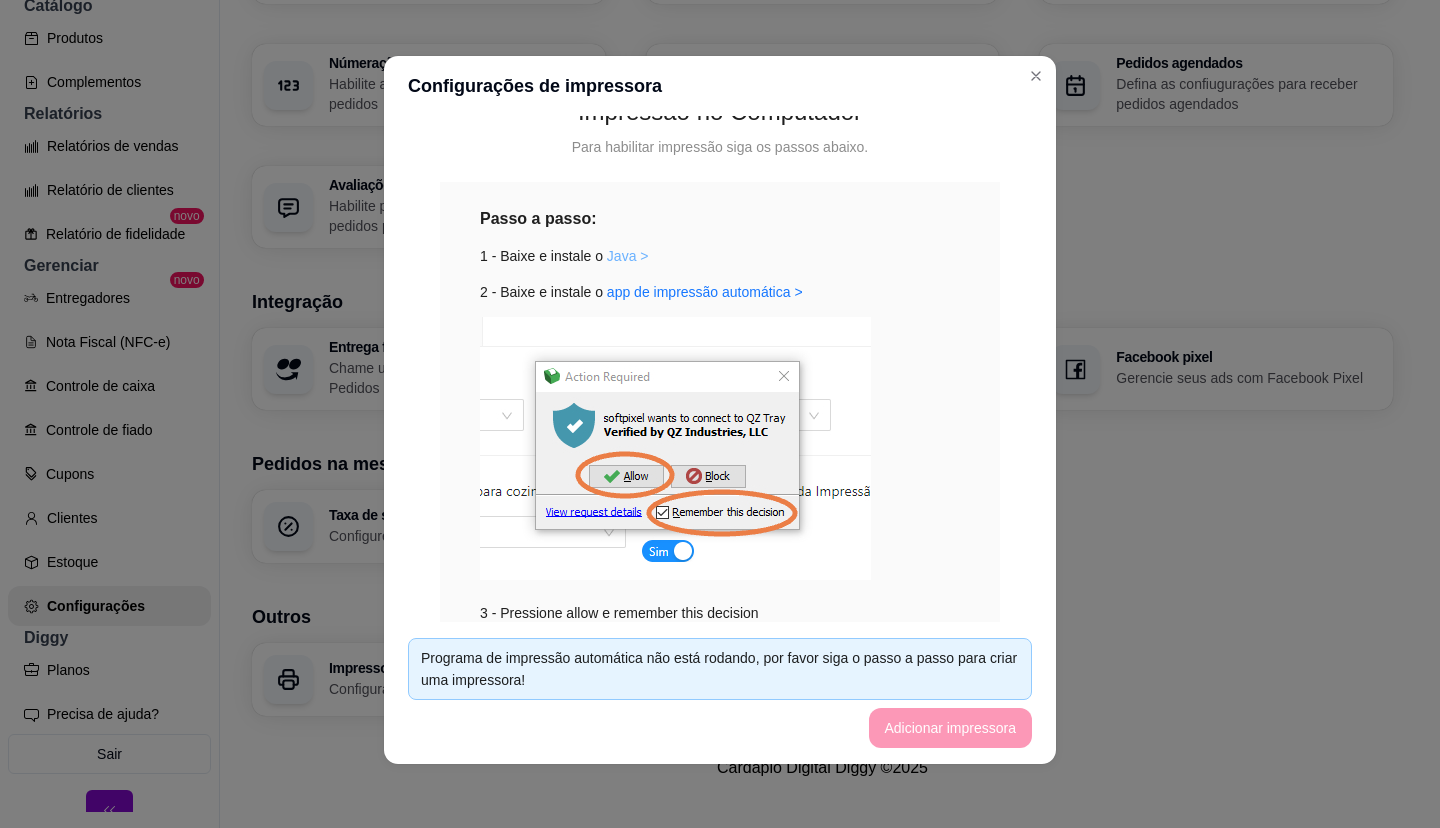 scroll, scrollTop: 0, scrollLeft: 0, axis: both 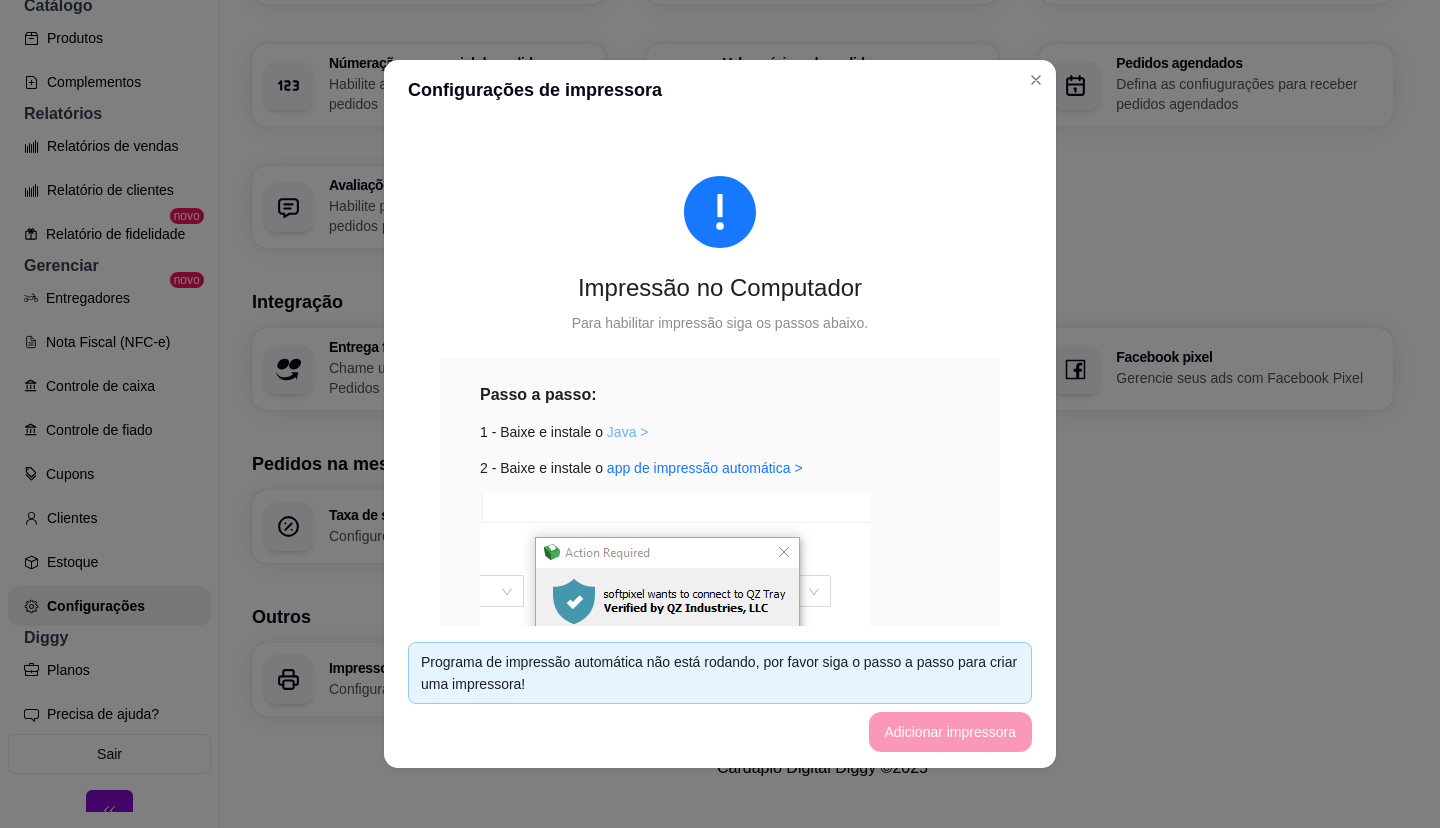 click on "Java >" at bounding box center (628, 432) 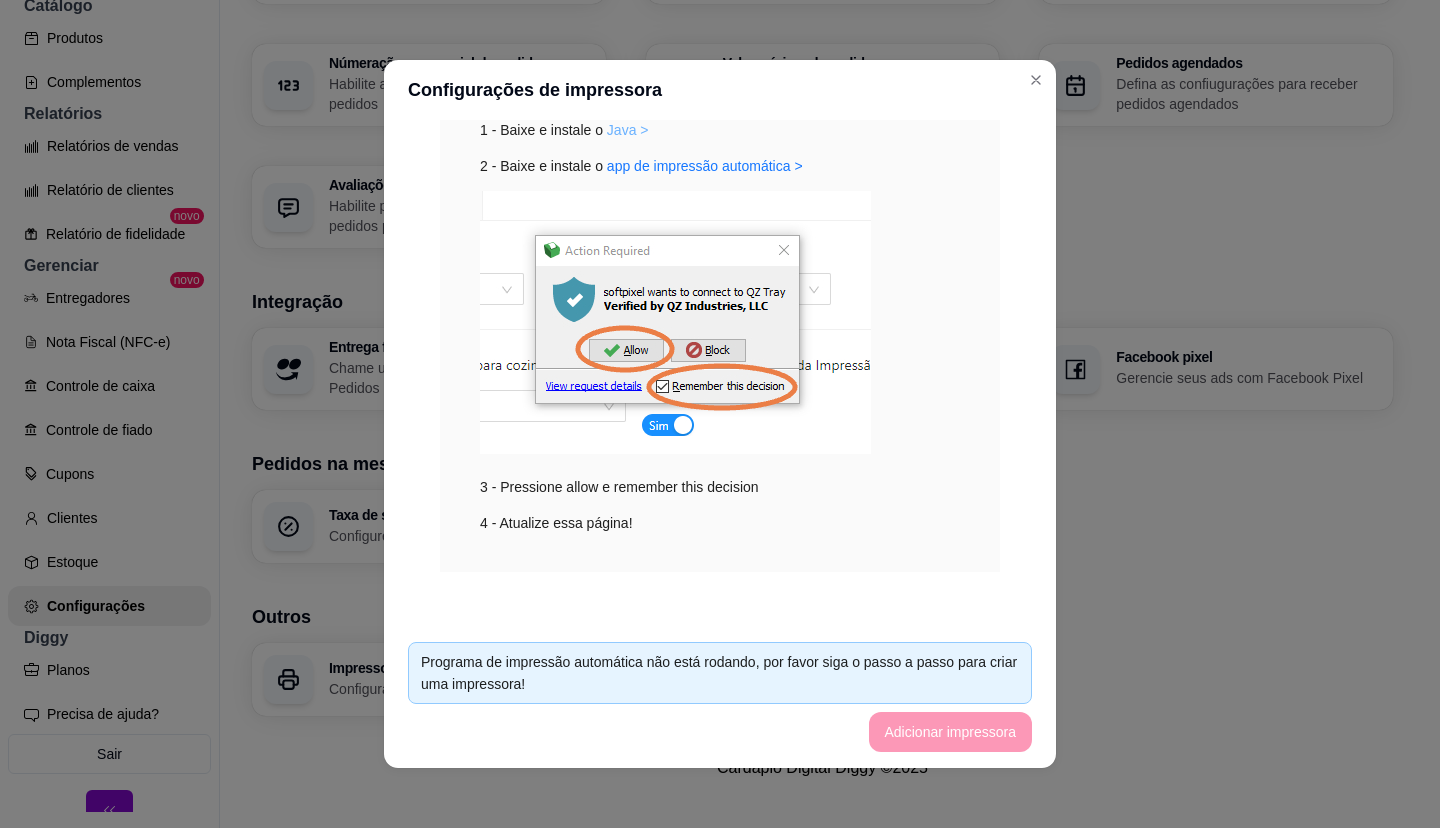 scroll, scrollTop: 304, scrollLeft: 0, axis: vertical 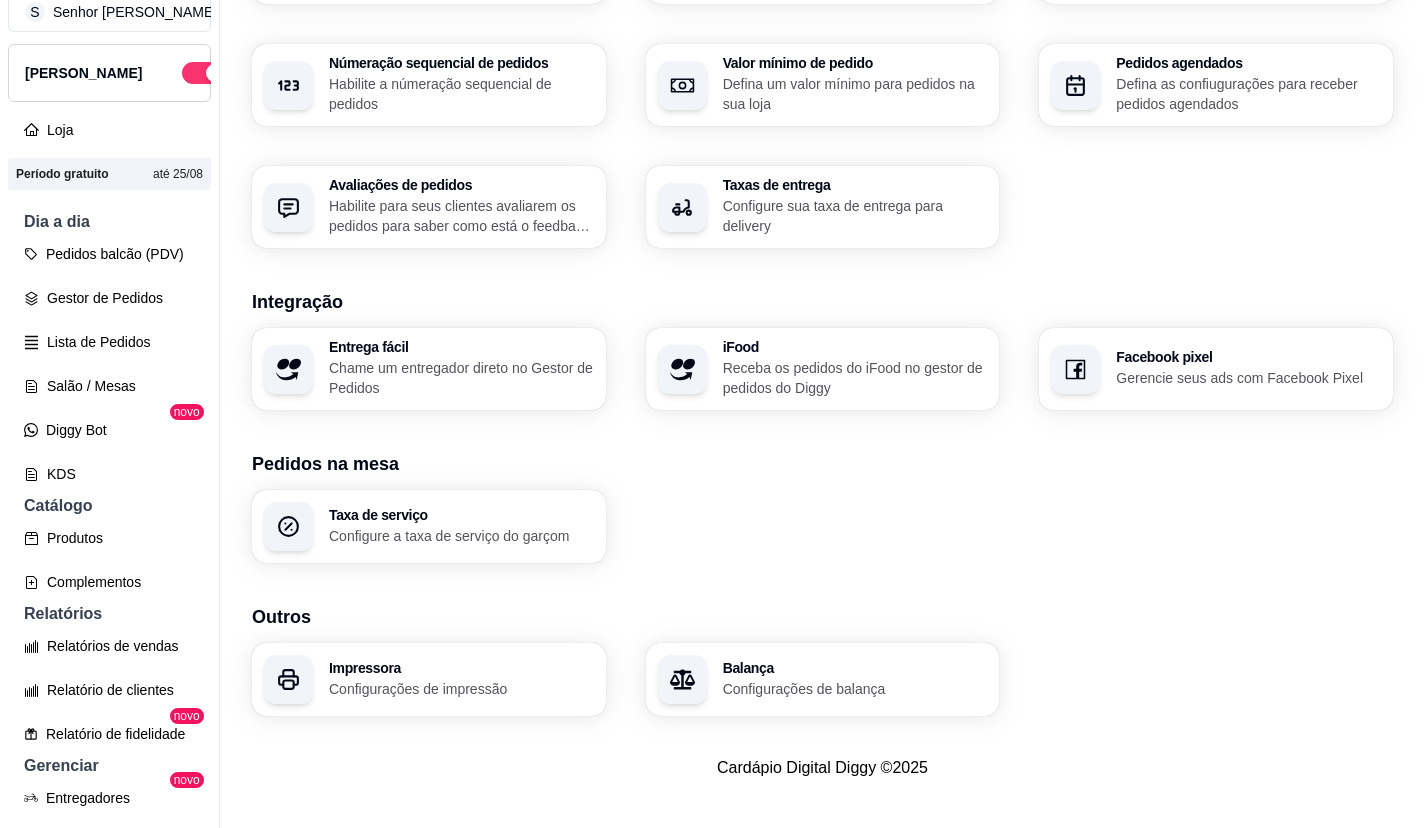 click on "Configurações de impressão" at bounding box center [461, 689] 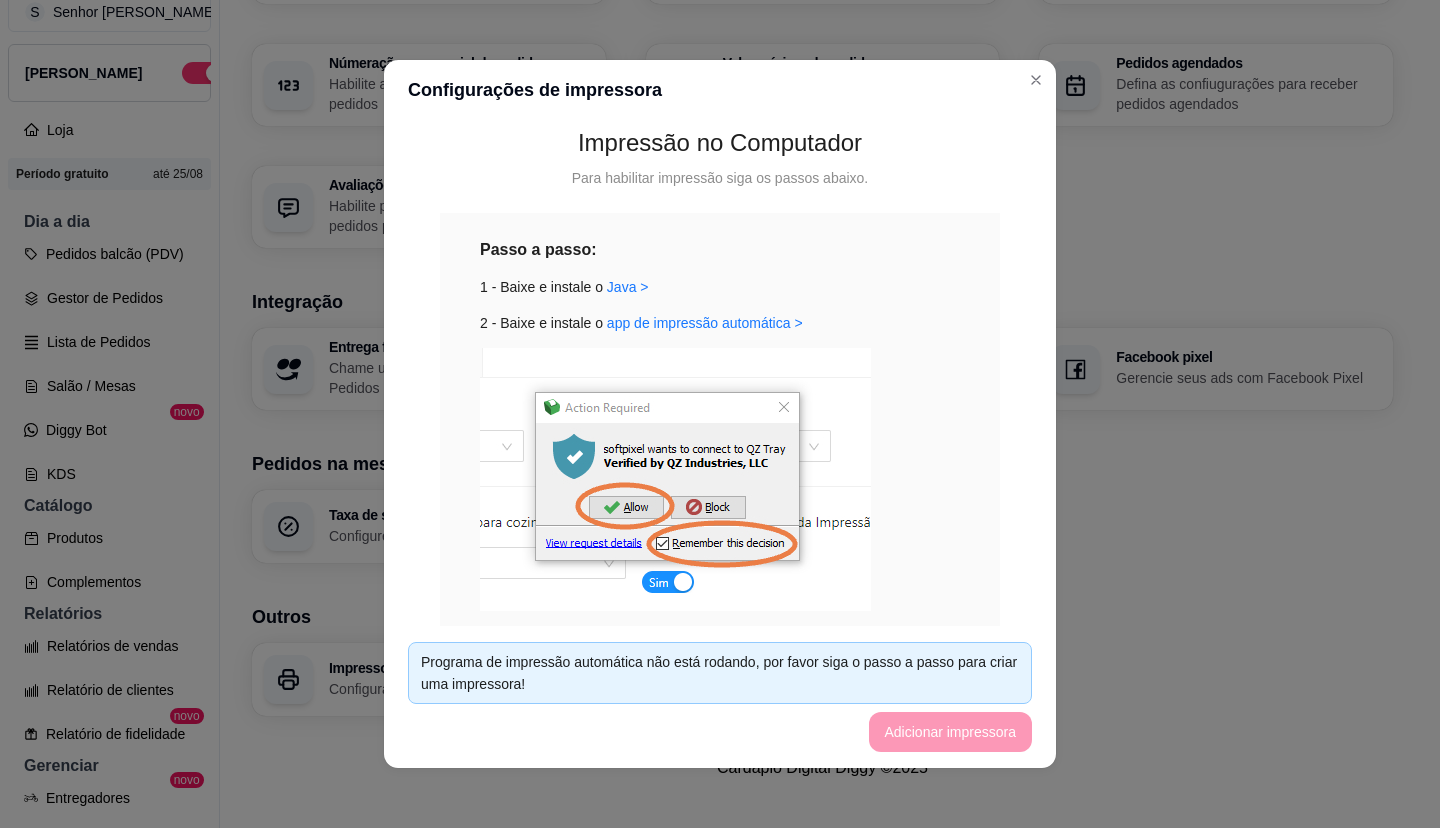 scroll, scrollTop: 304, scrollLeft: 0, axis: vertical 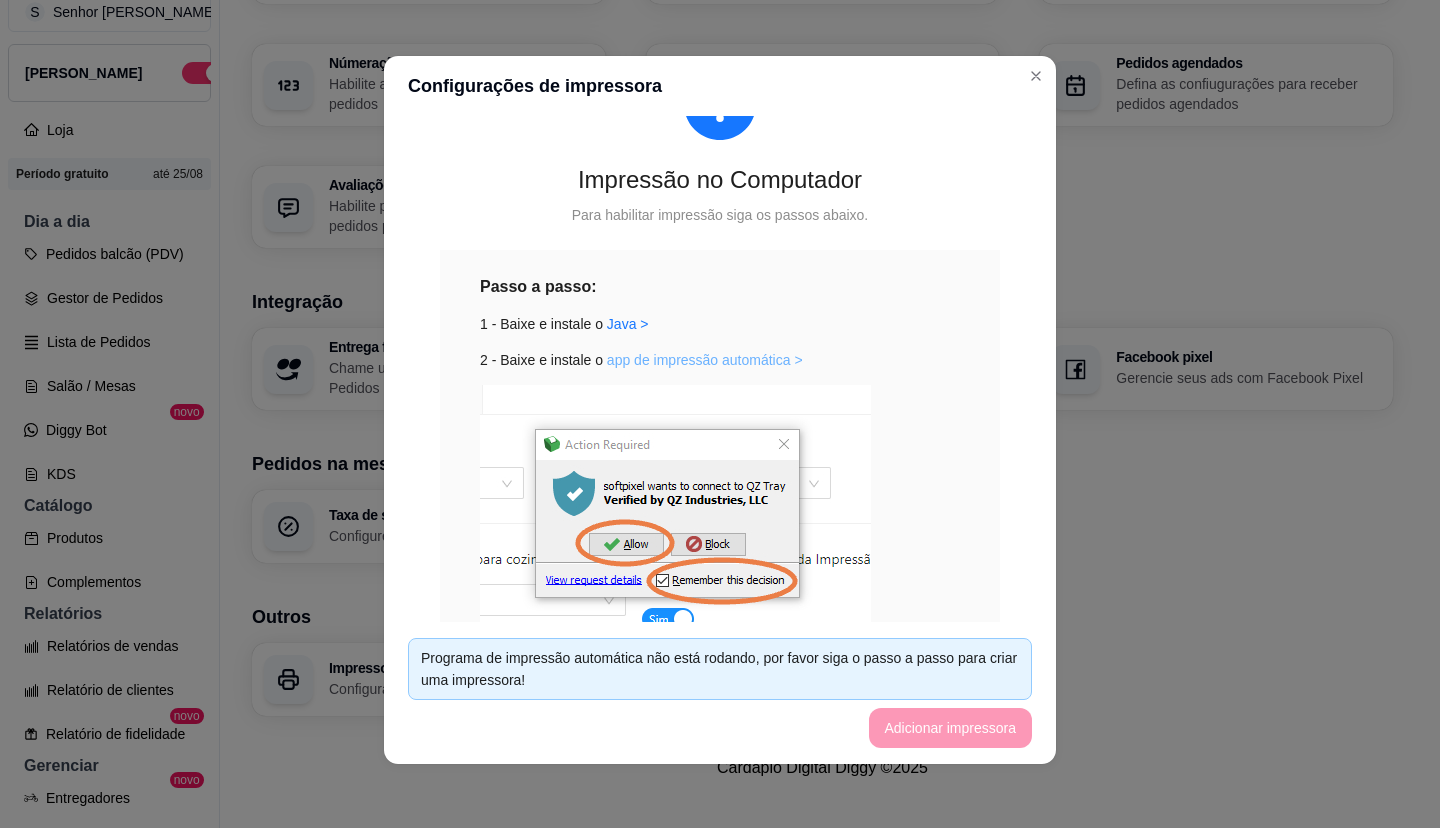 click on "app de impressão automática >" at bounding box center [705, 360] 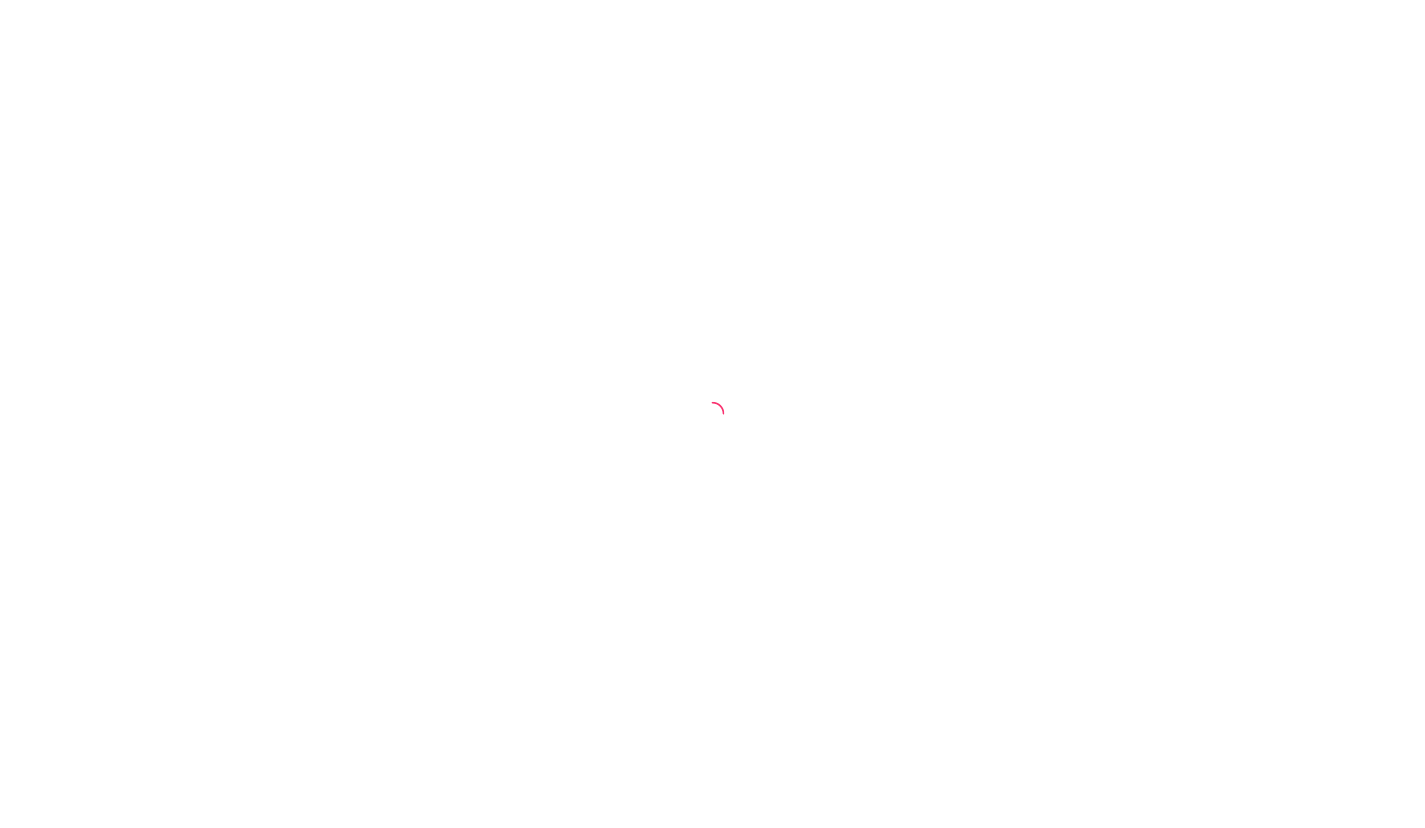 scroll, scrollTop: 0, scrollLeft: 0, axis: both 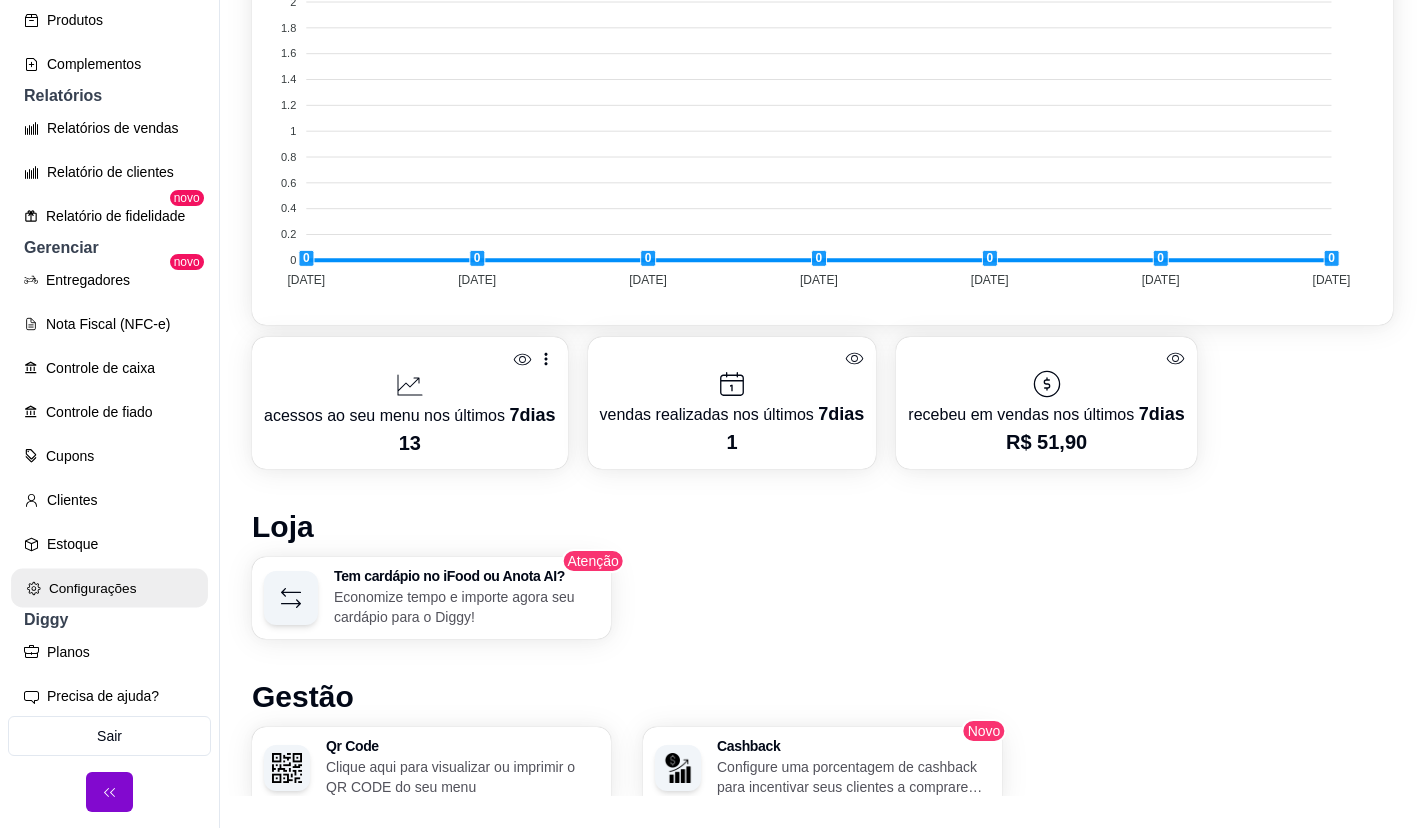 click on "Configurações" at bounding box center [109, 588] 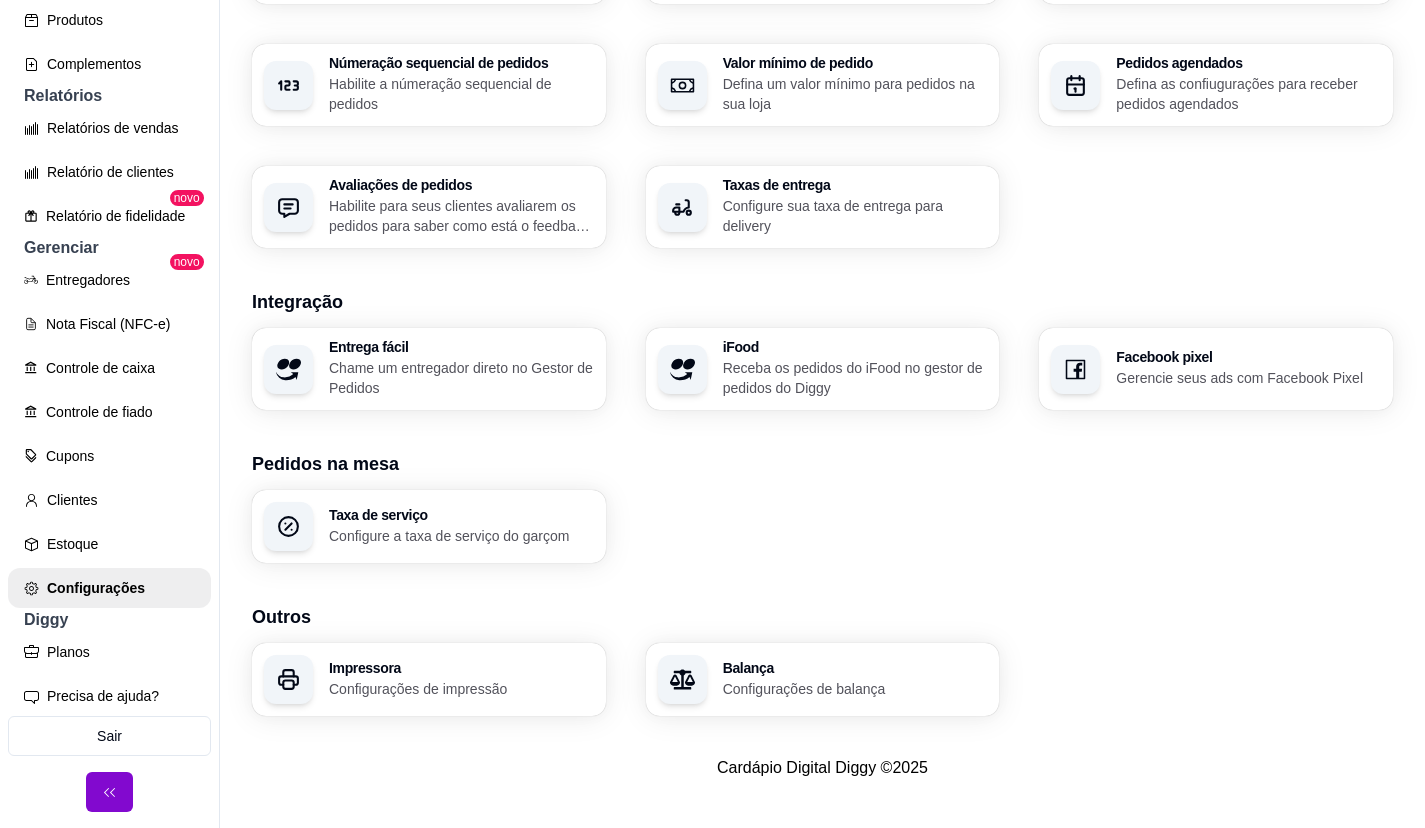 scroll, scrollTop: 0, scrollLeft: 0, axis: both 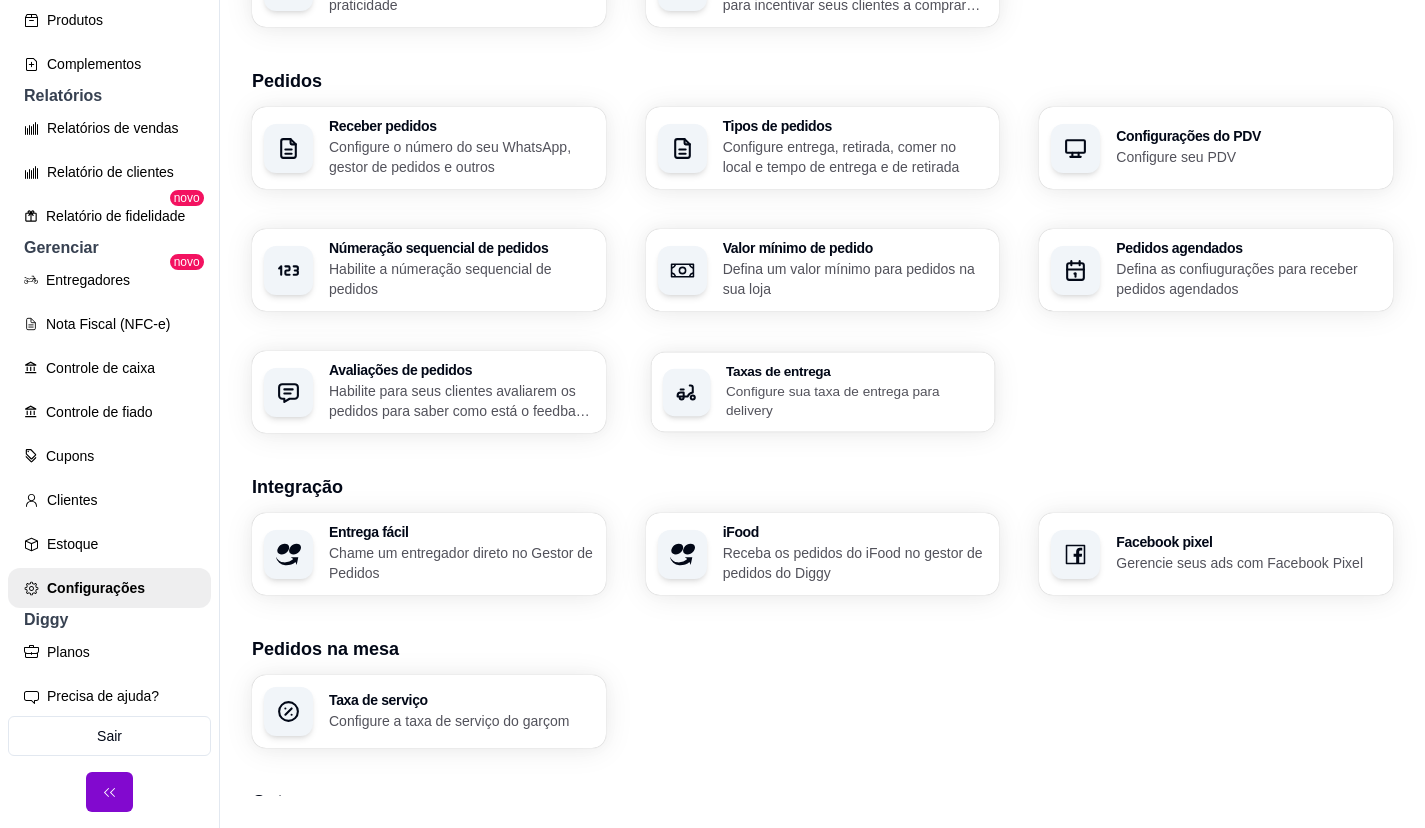 click on "Taxas de entrega Configure sua taxa de entrega para delivery" at bounding box center (854, 392) 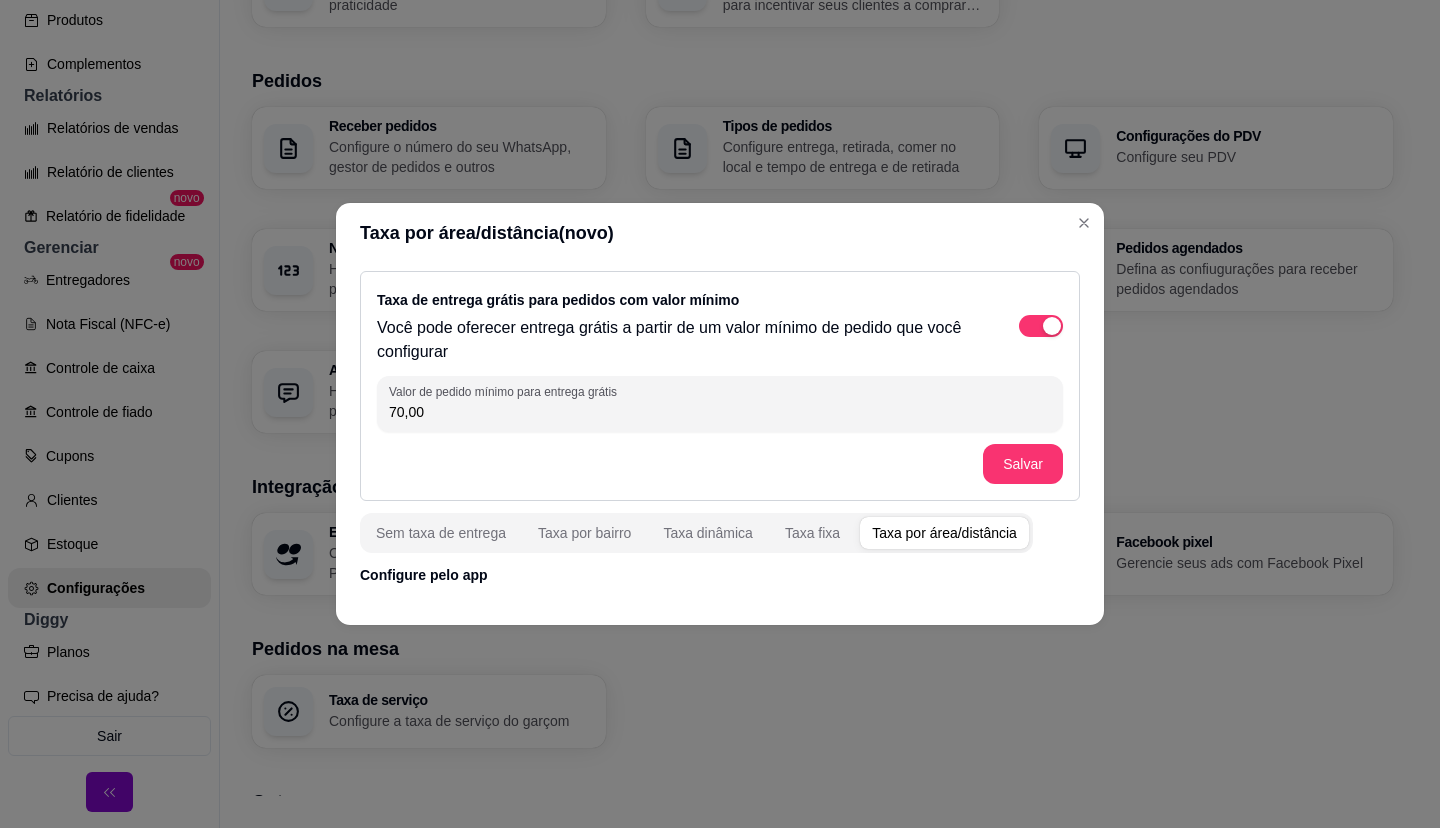 click on "Sem taxa de entrega Taxa por bairro Taxa dinâmica Taxa fixa Taxa por área/distância" at bounding box center [696, 533] 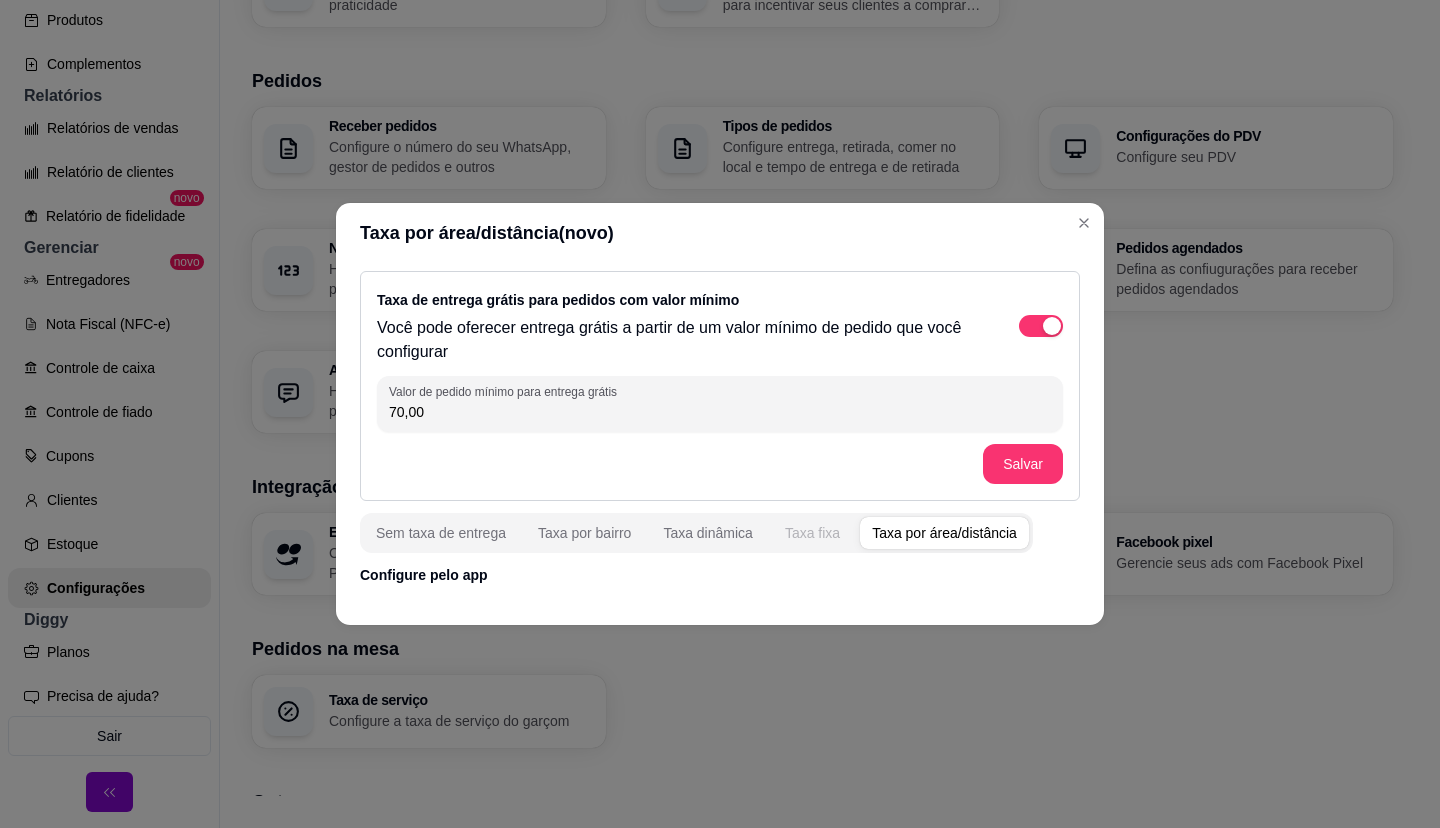 click on "Taxa fixa" at bounding box center (812, 533) 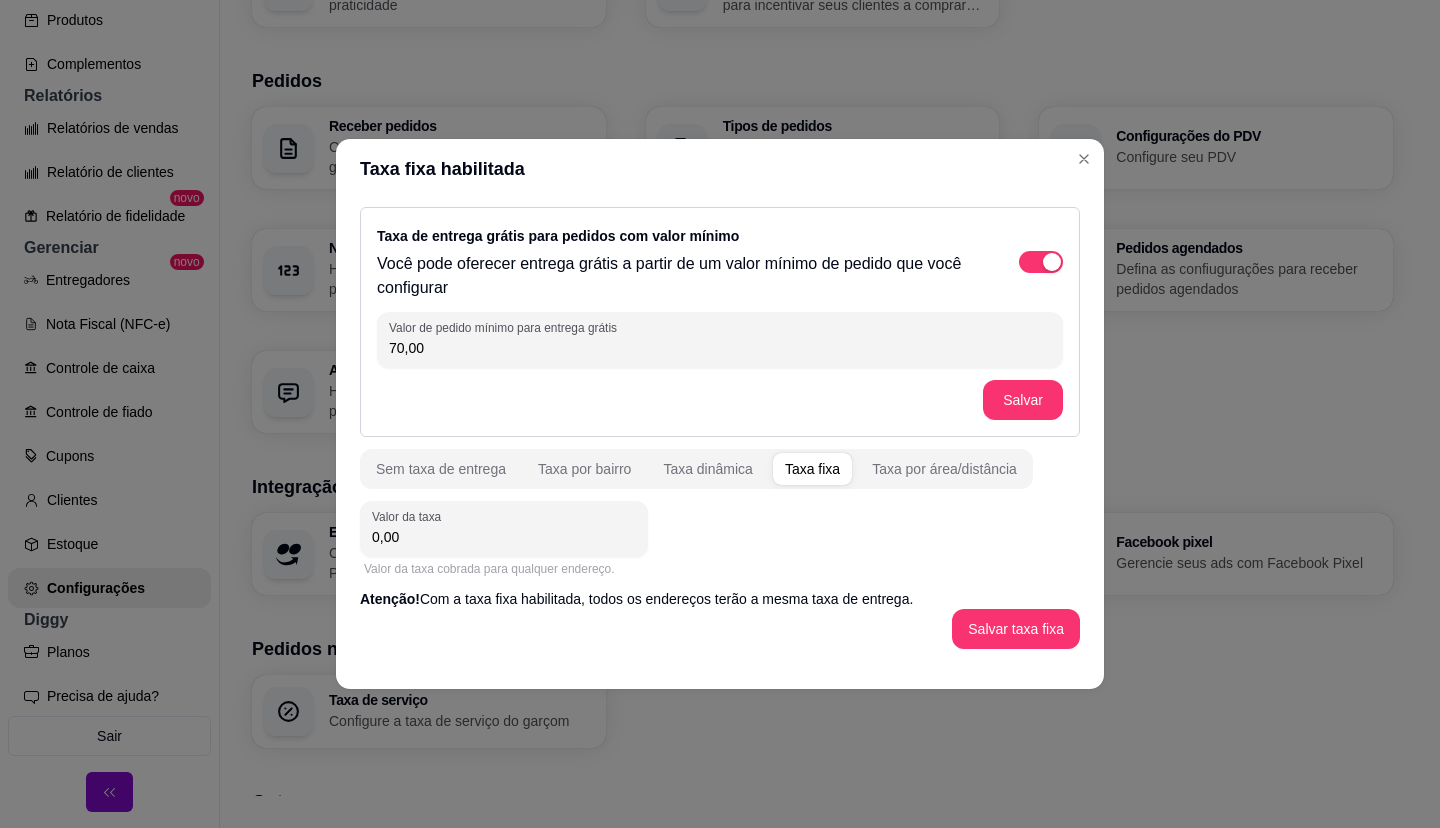 click on "0,00" at bounding box center [504, 537] 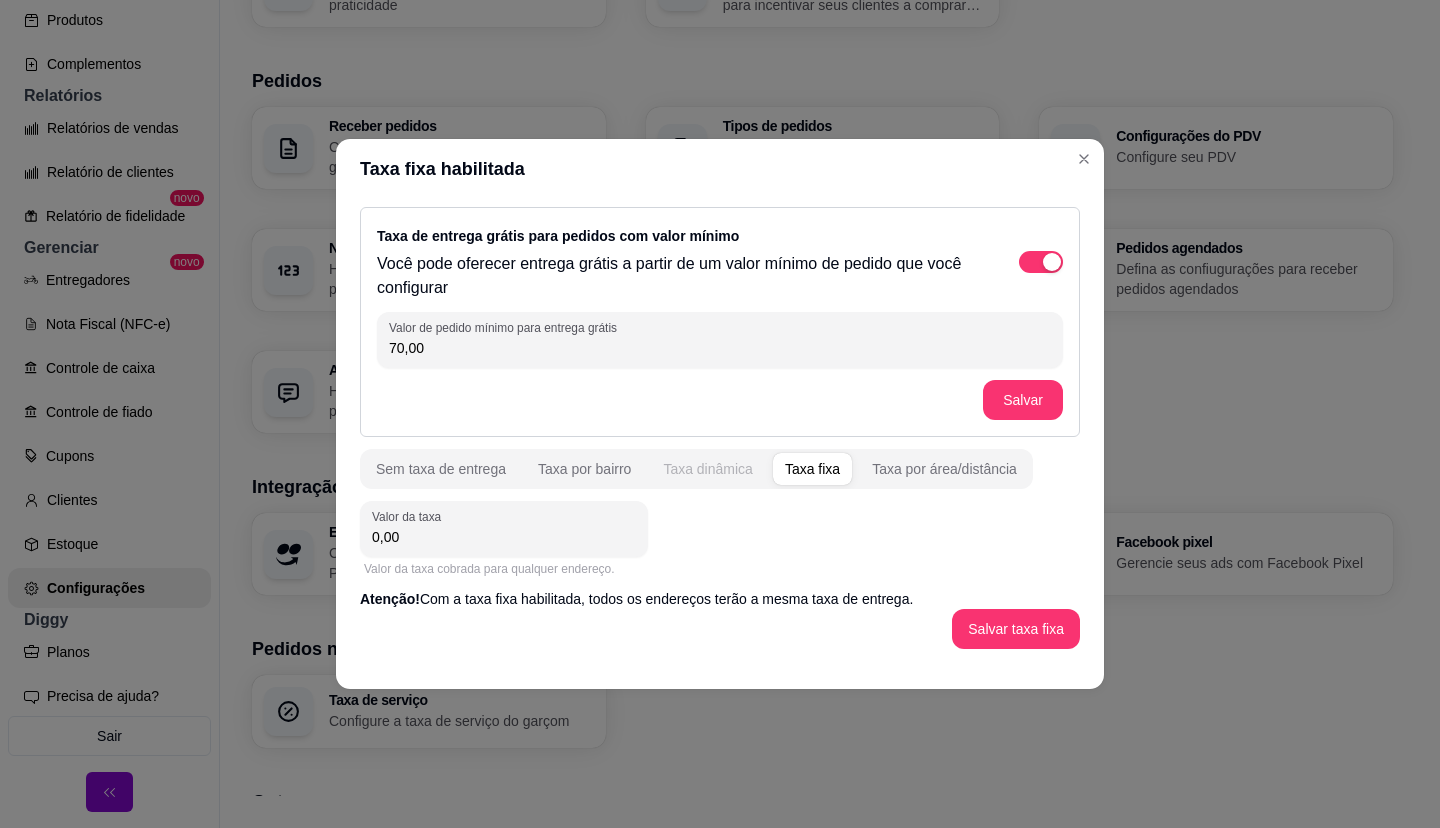 click on "Taxa dinâmica" at bounding box center [708, 469] 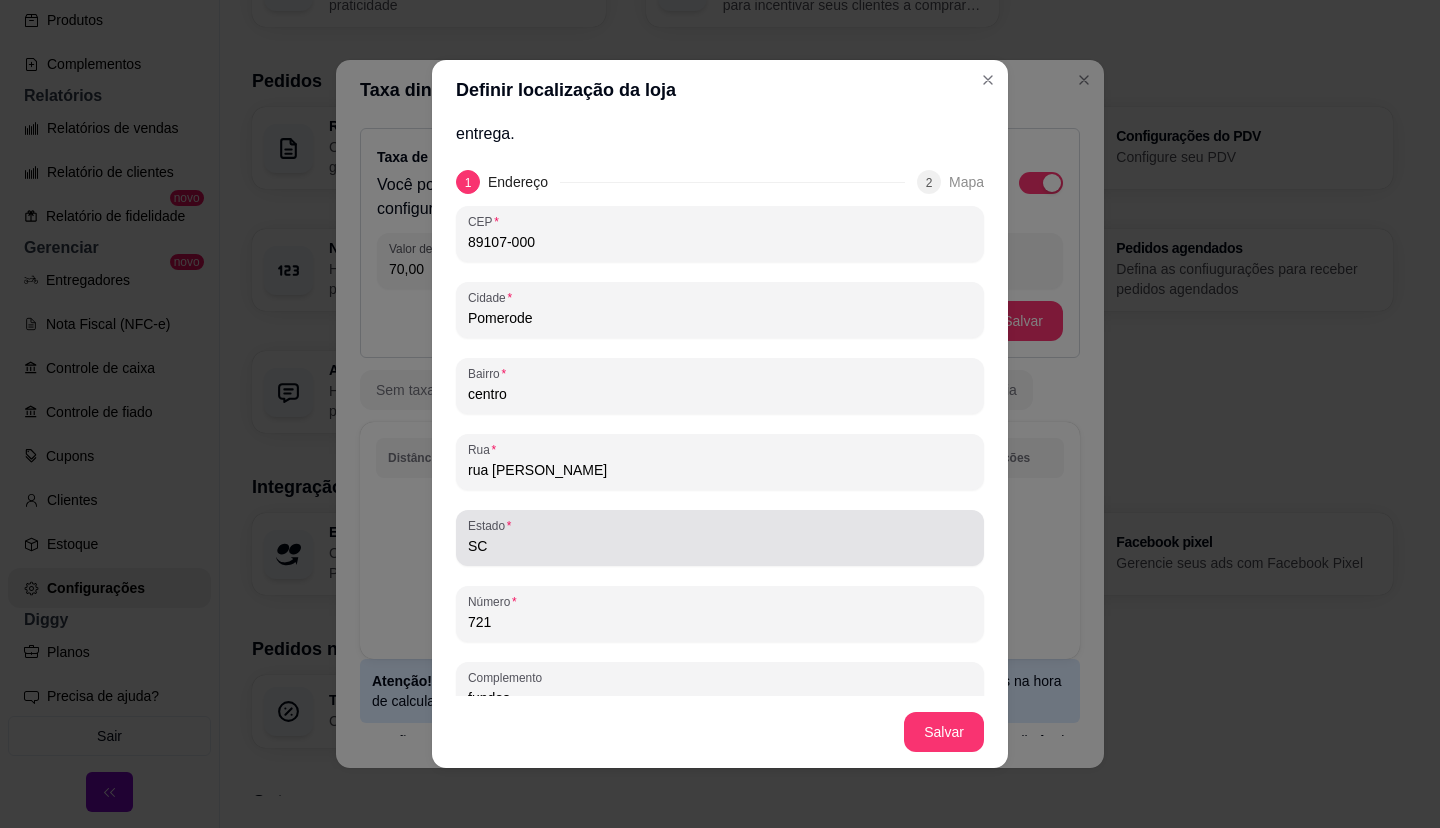 scroll, scrollTop: 84, scrollLeft: 0, axis: vertical 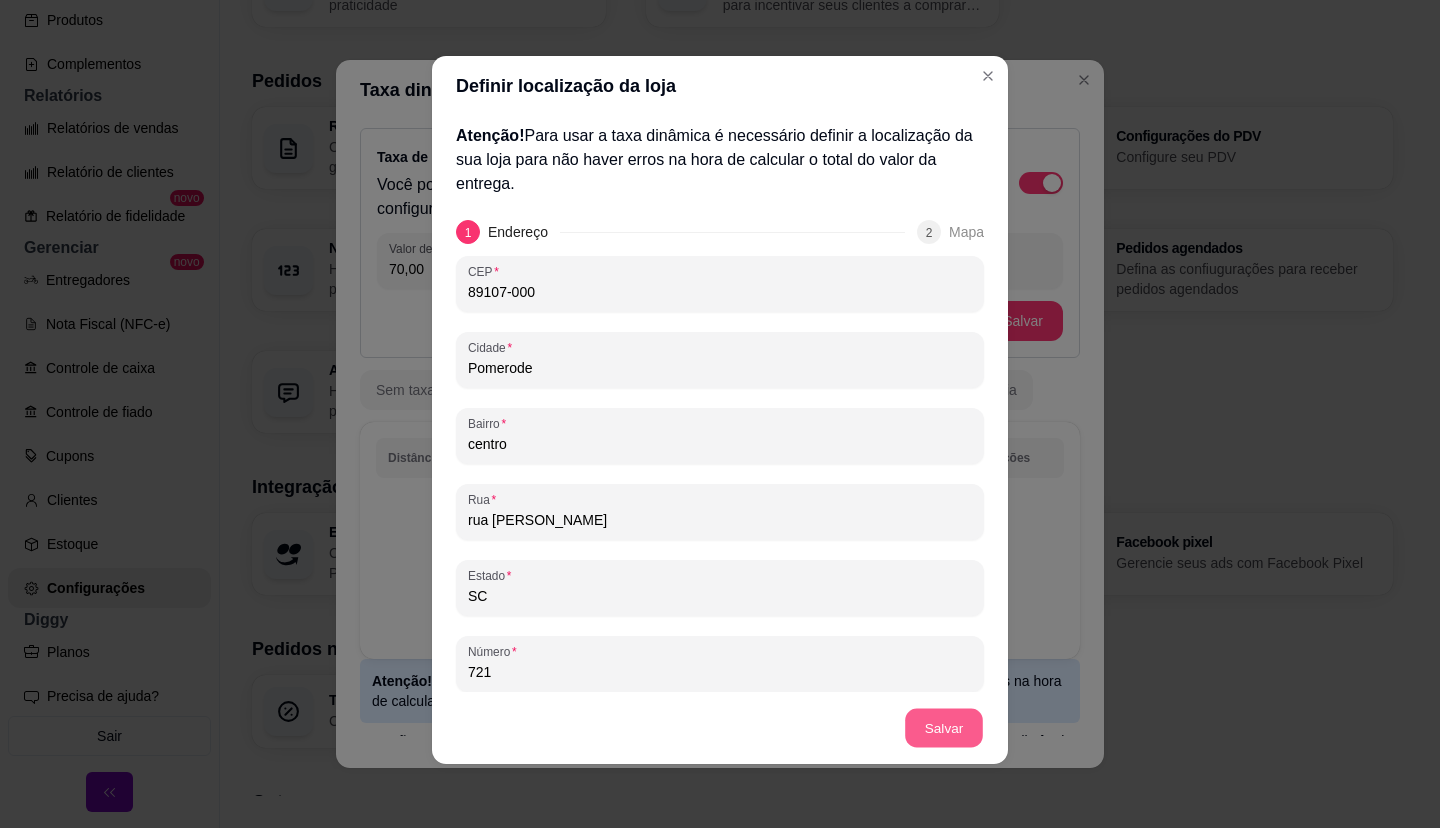 click on "Salvar" at bounding box center [944, 728] 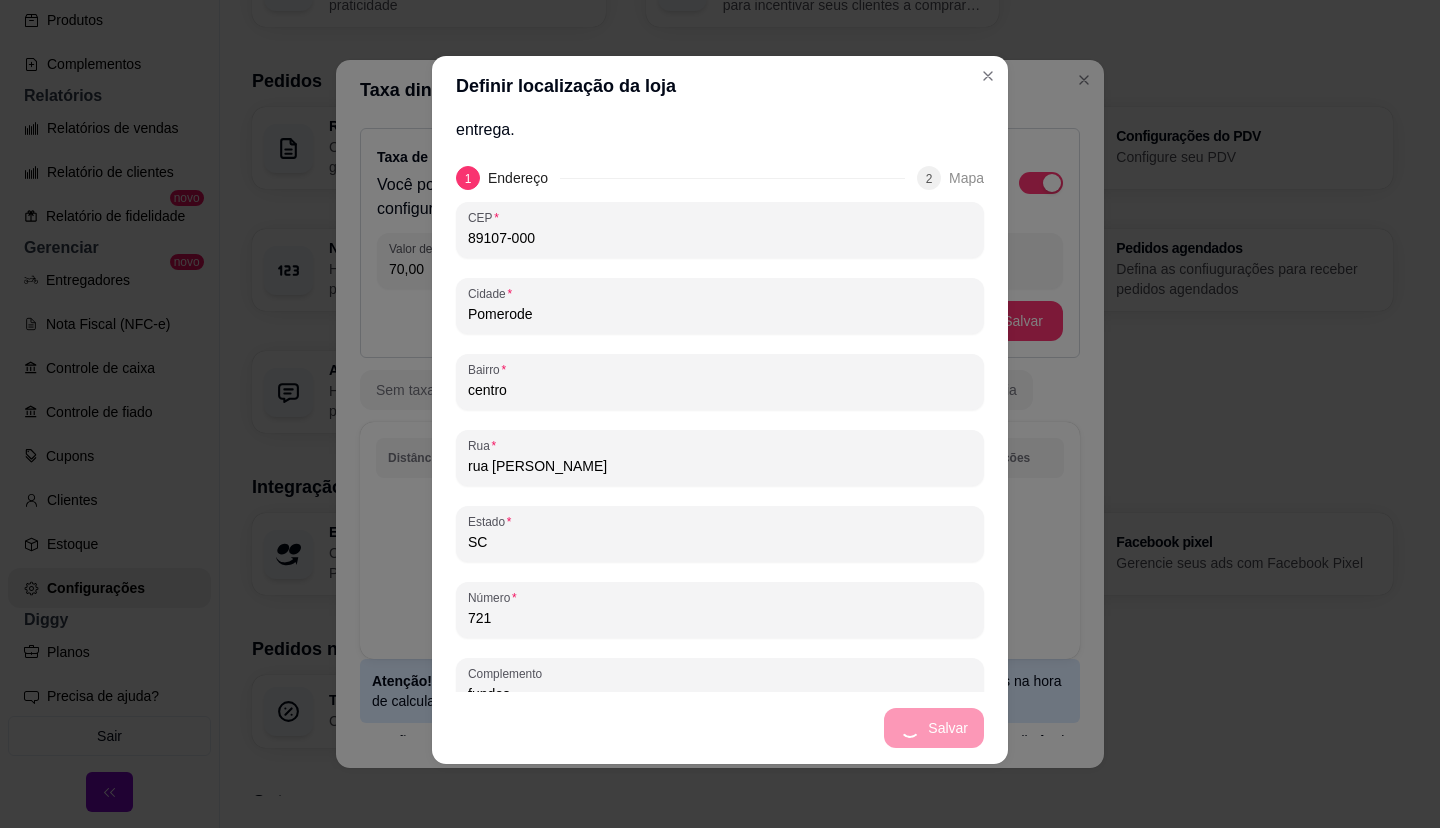 scroll, scrollTop: 0, scrollLeft: 0, axis: both 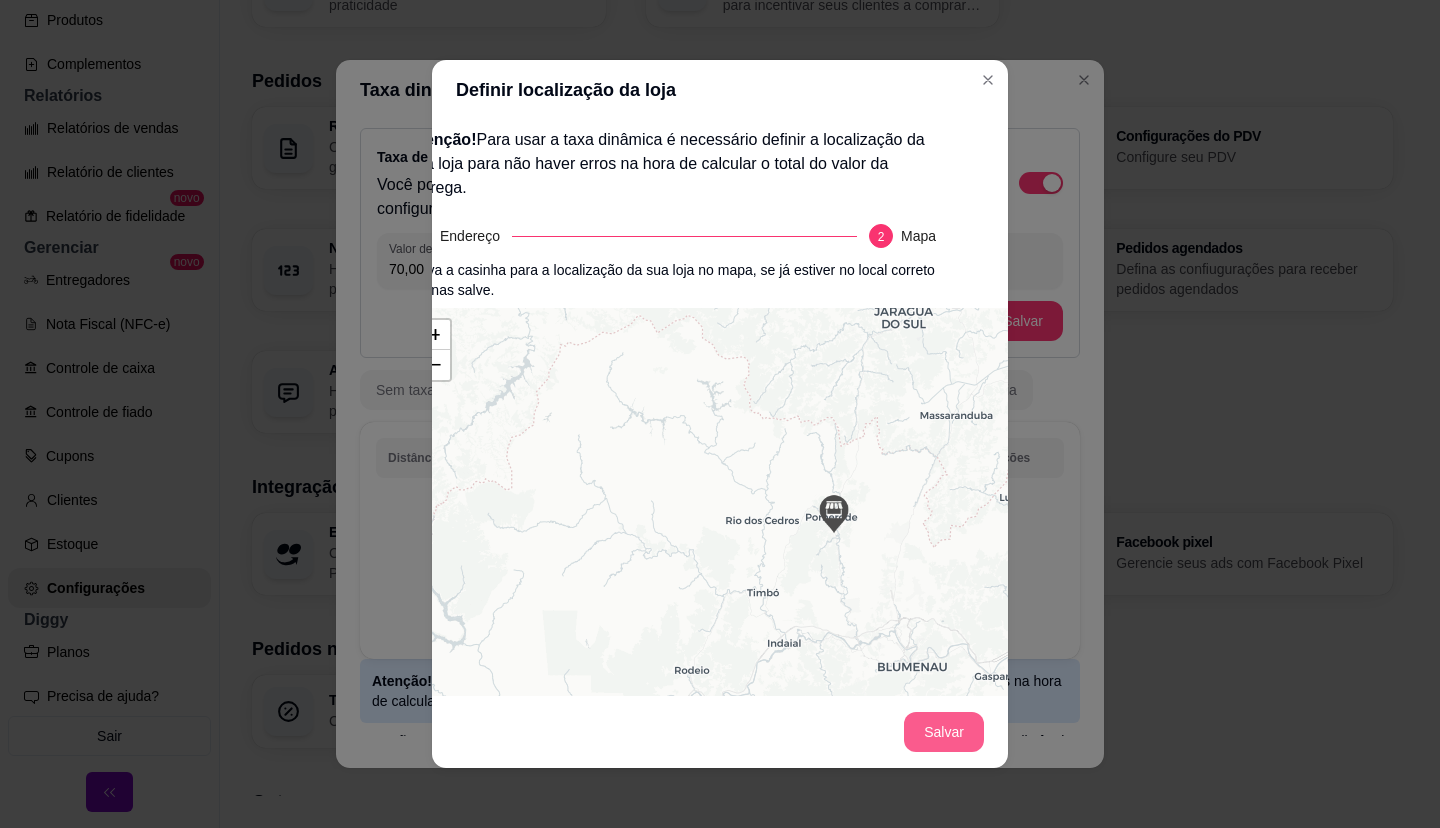 click on "Salvar" at bounding box center (944, 732) 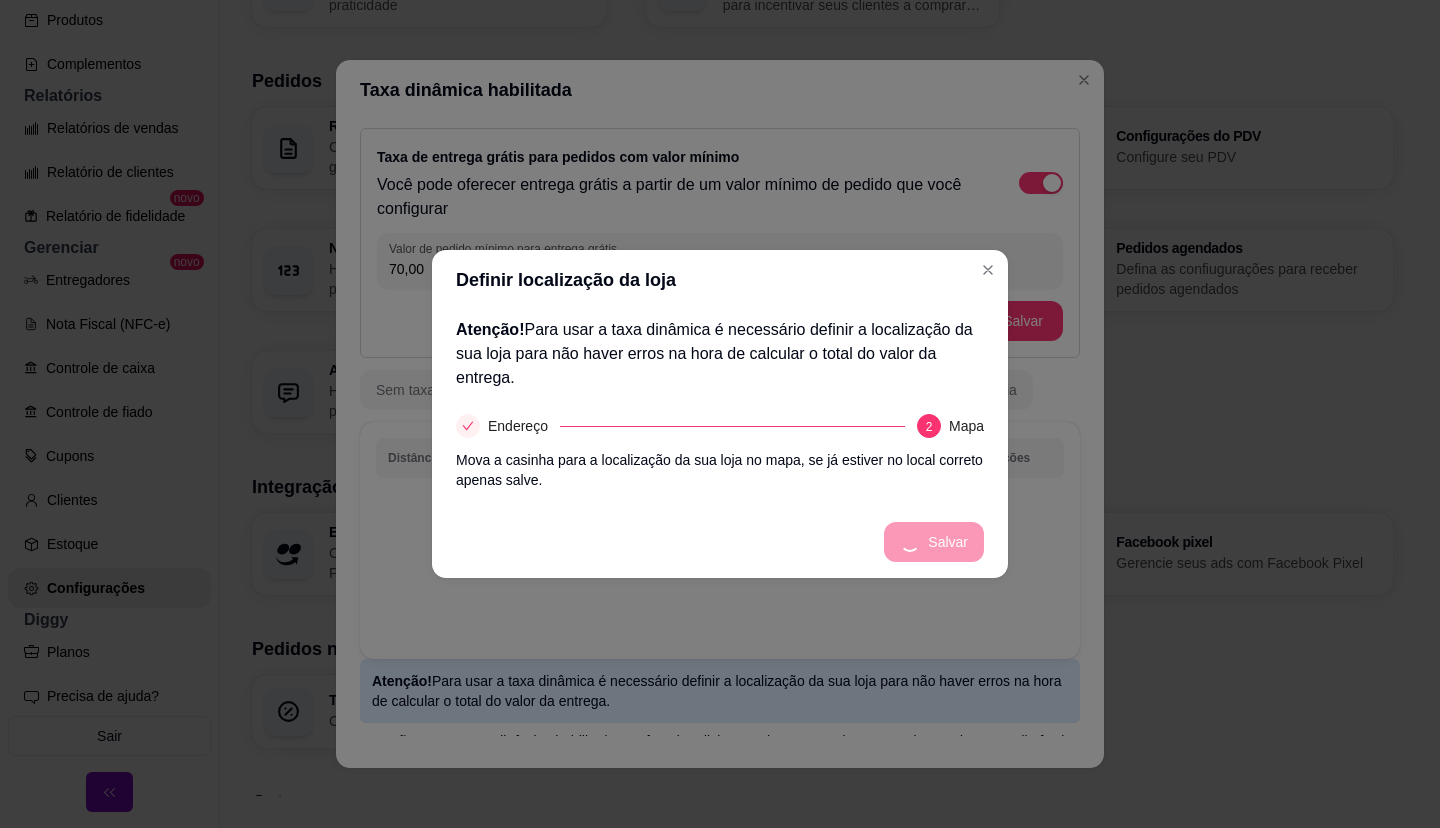 scroll, scrollTop: 0, scrollLeft: 0, axis: both 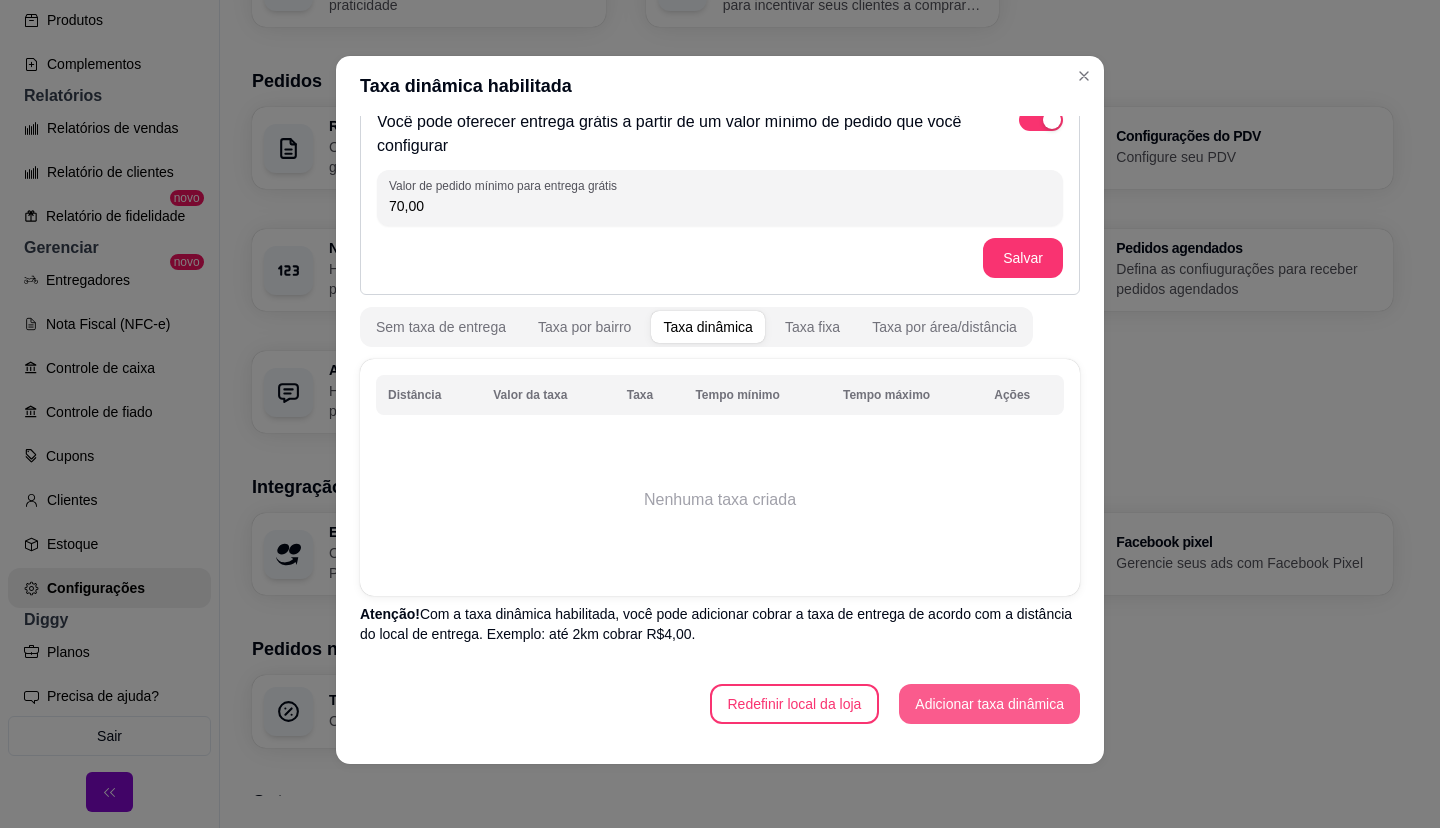 click on "Adicionar taxa dinâmica" at bounding box center [989, 704] 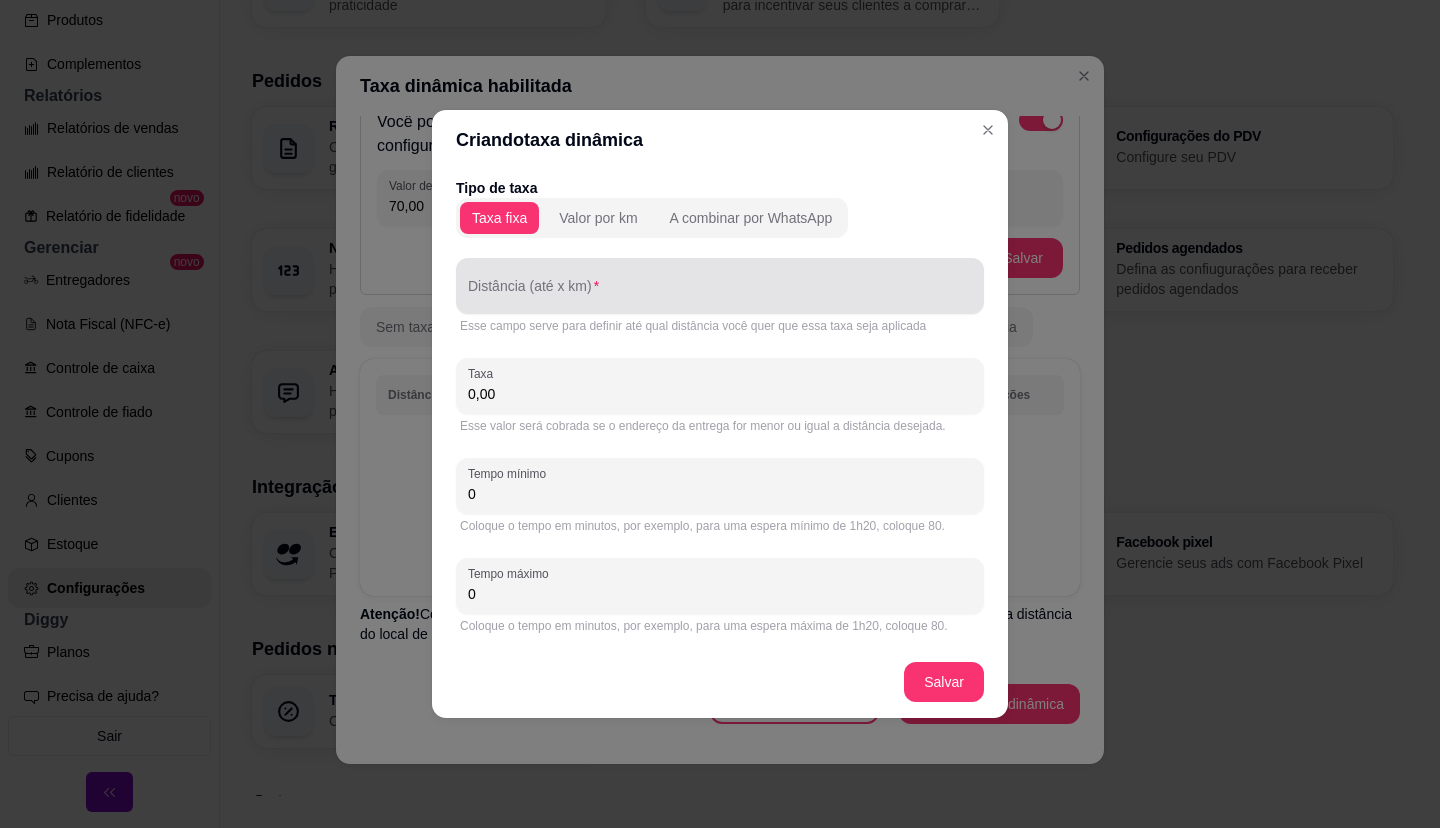 click on "Distância (até x km)" at bounding box center (720, 286) 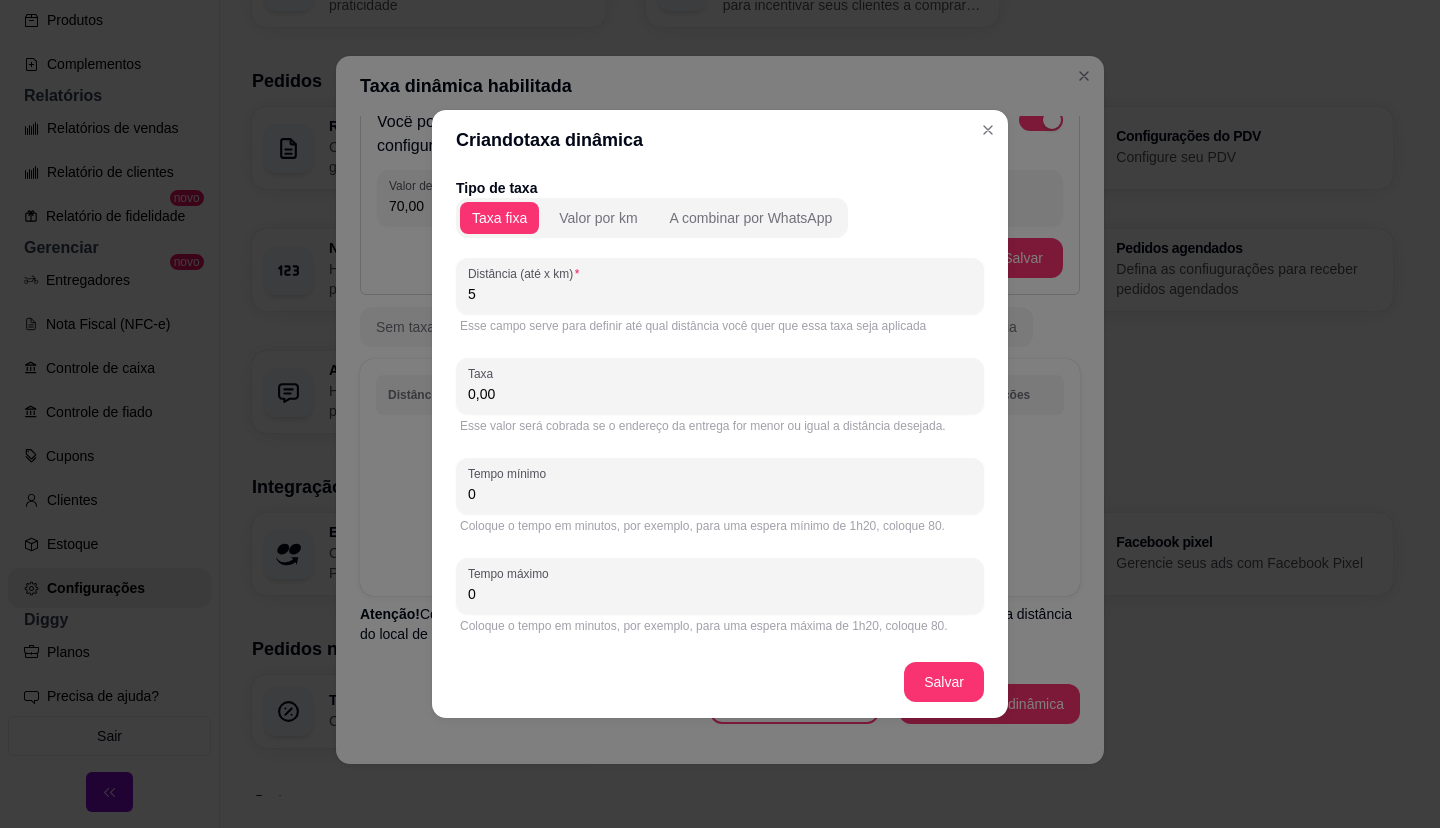 type on "5" 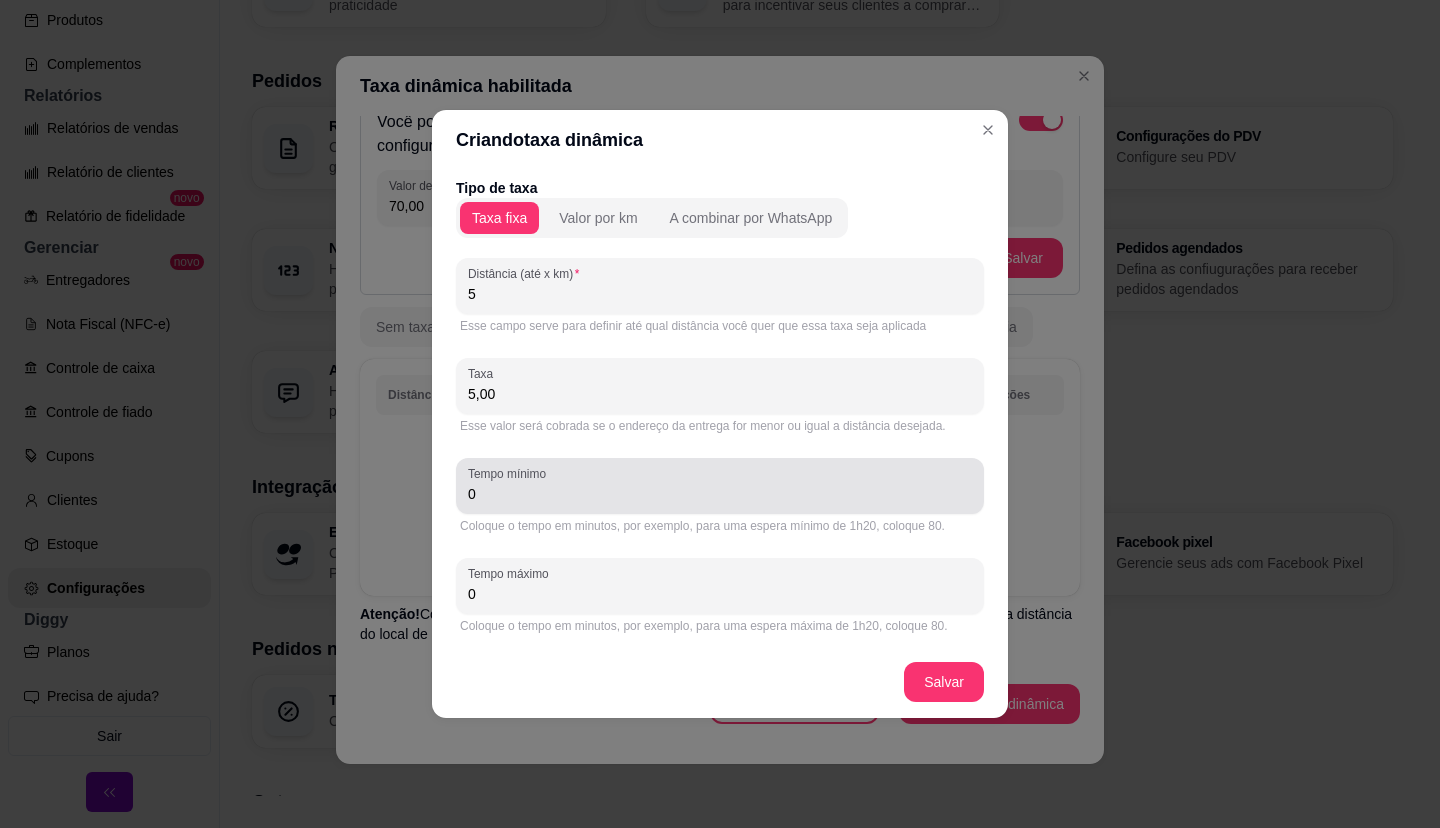 type on "5,00" 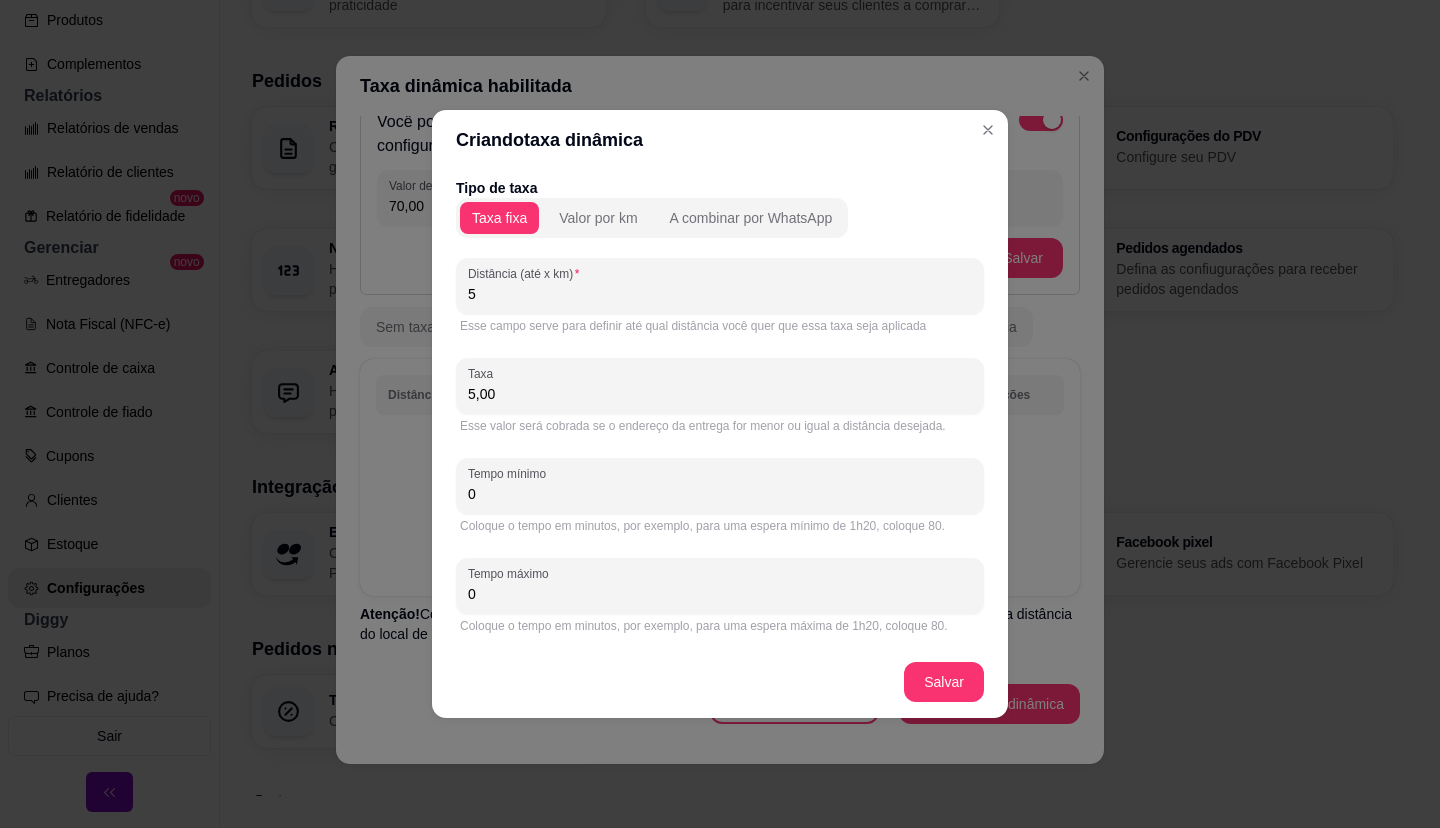 click on "0" at bounding box center [720, 494] 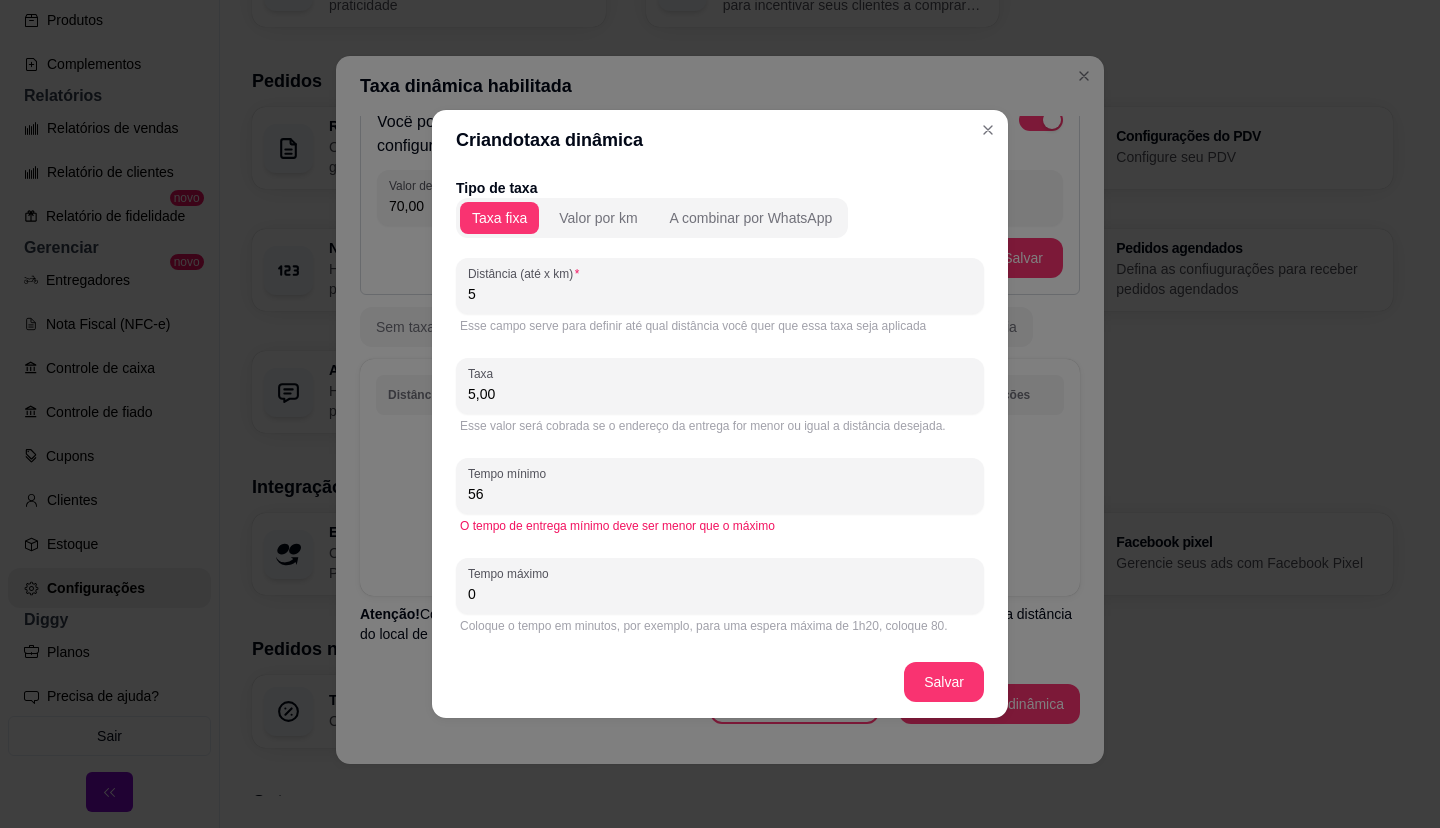 type on "5" 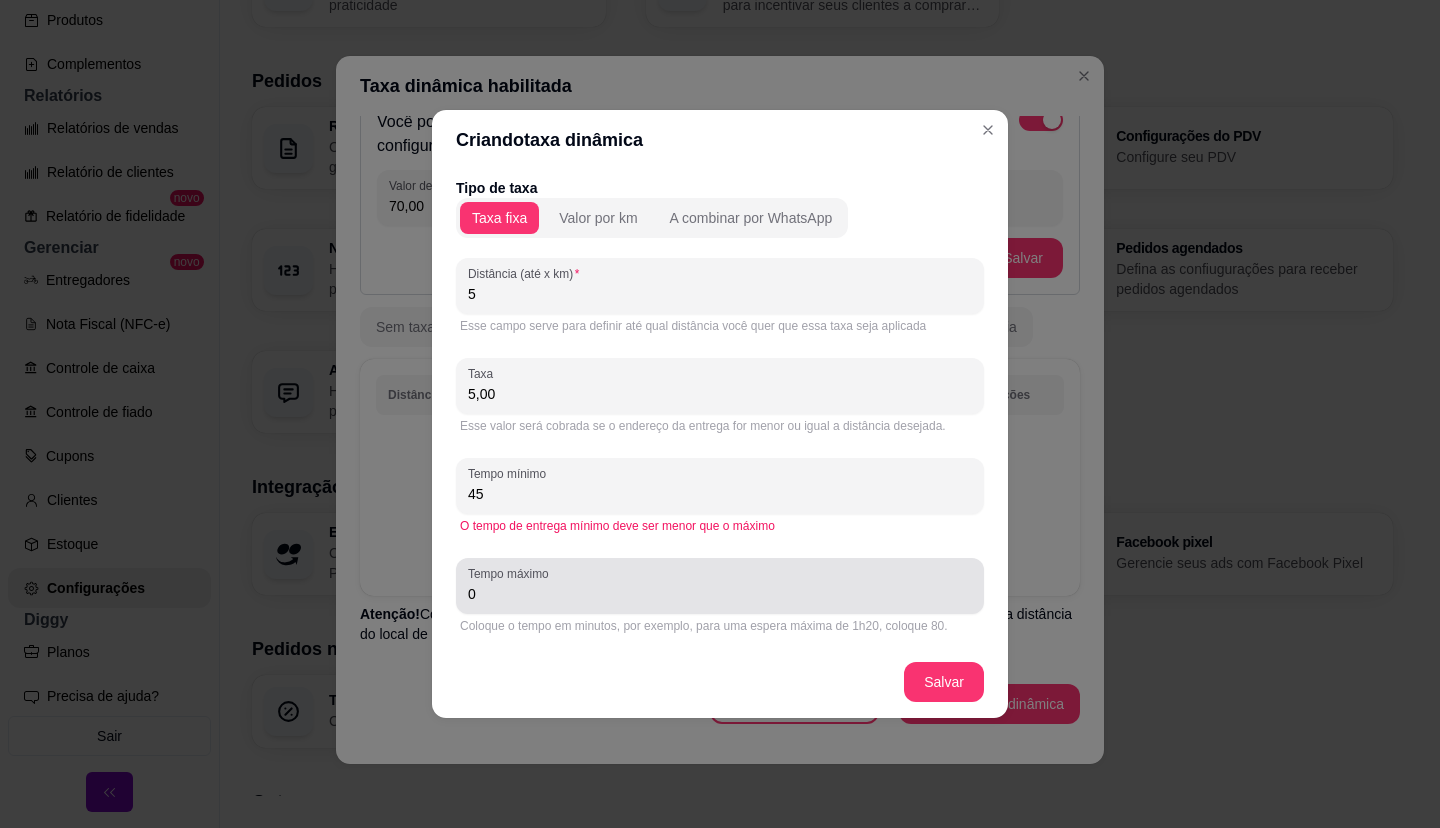 type on "45" 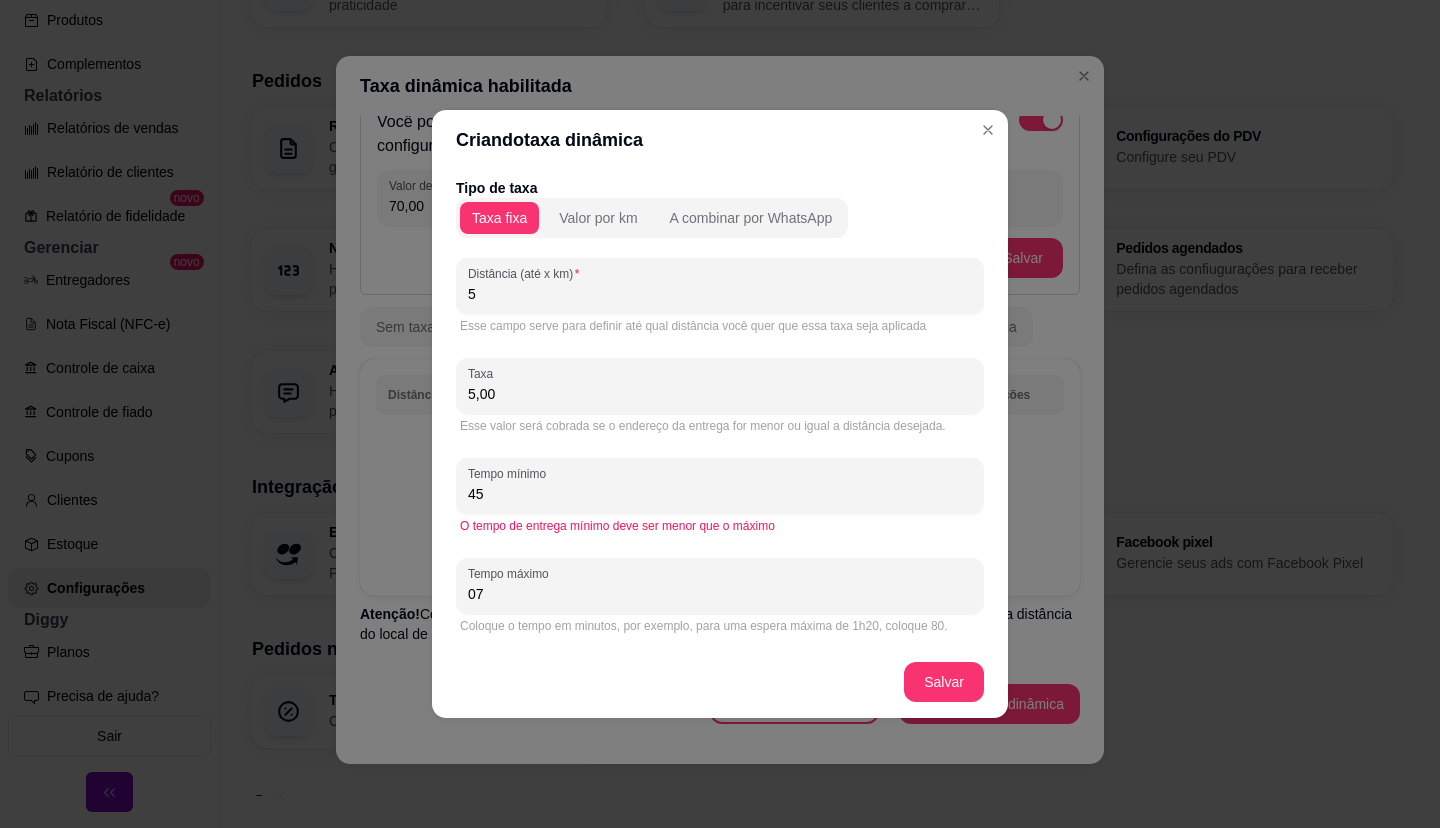 type on "0" 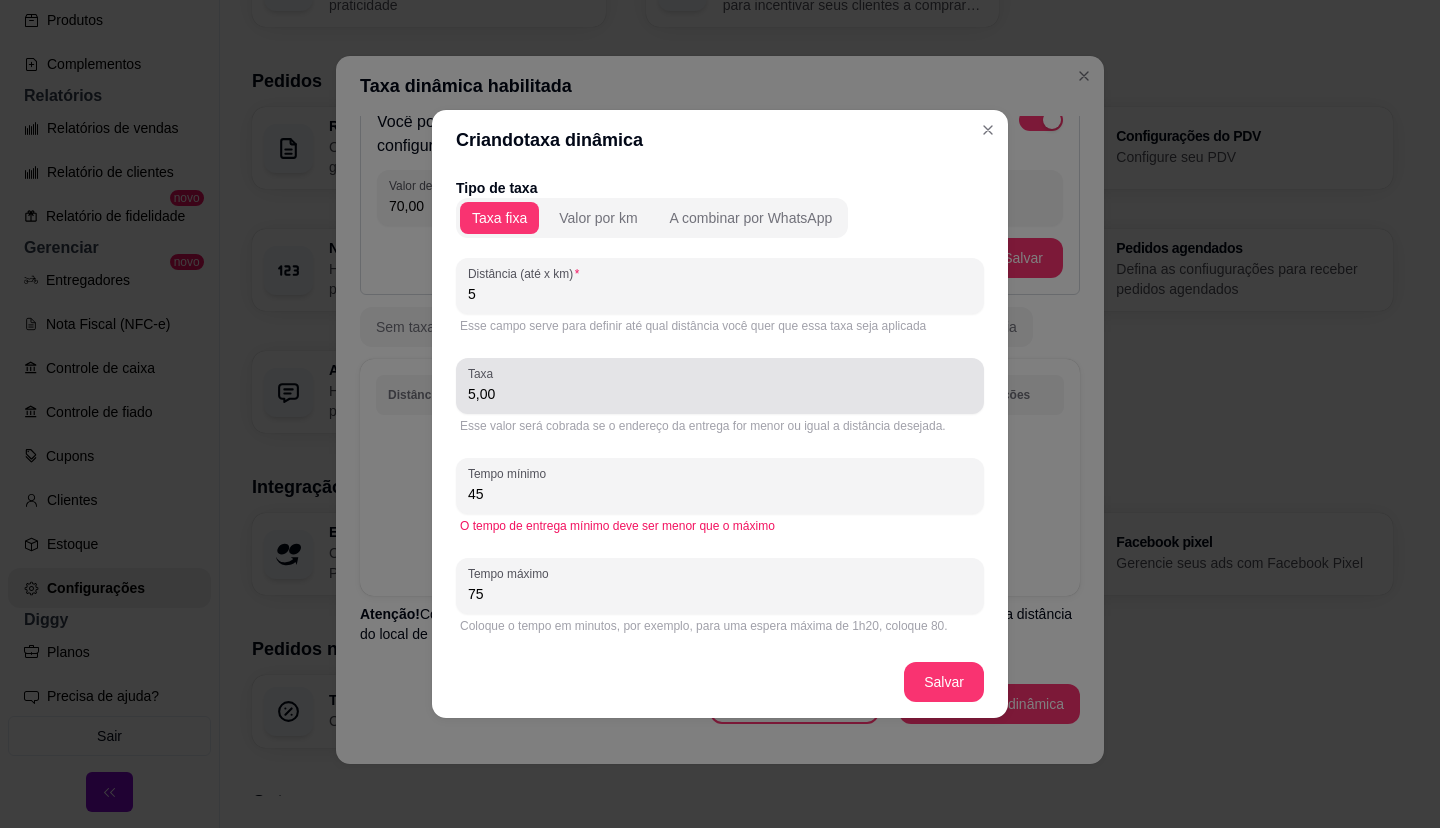 type on "75" 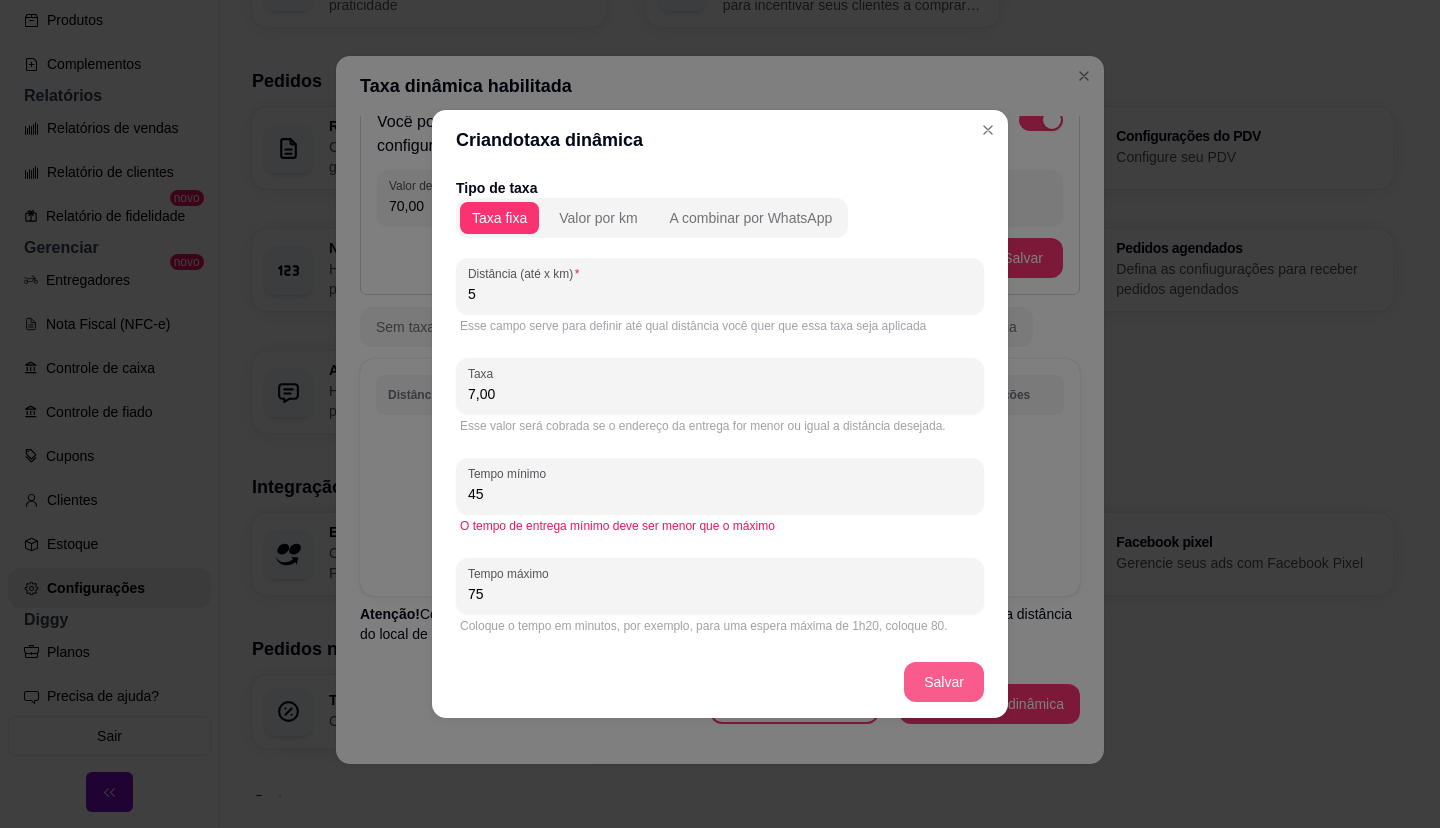 type on "7,00" 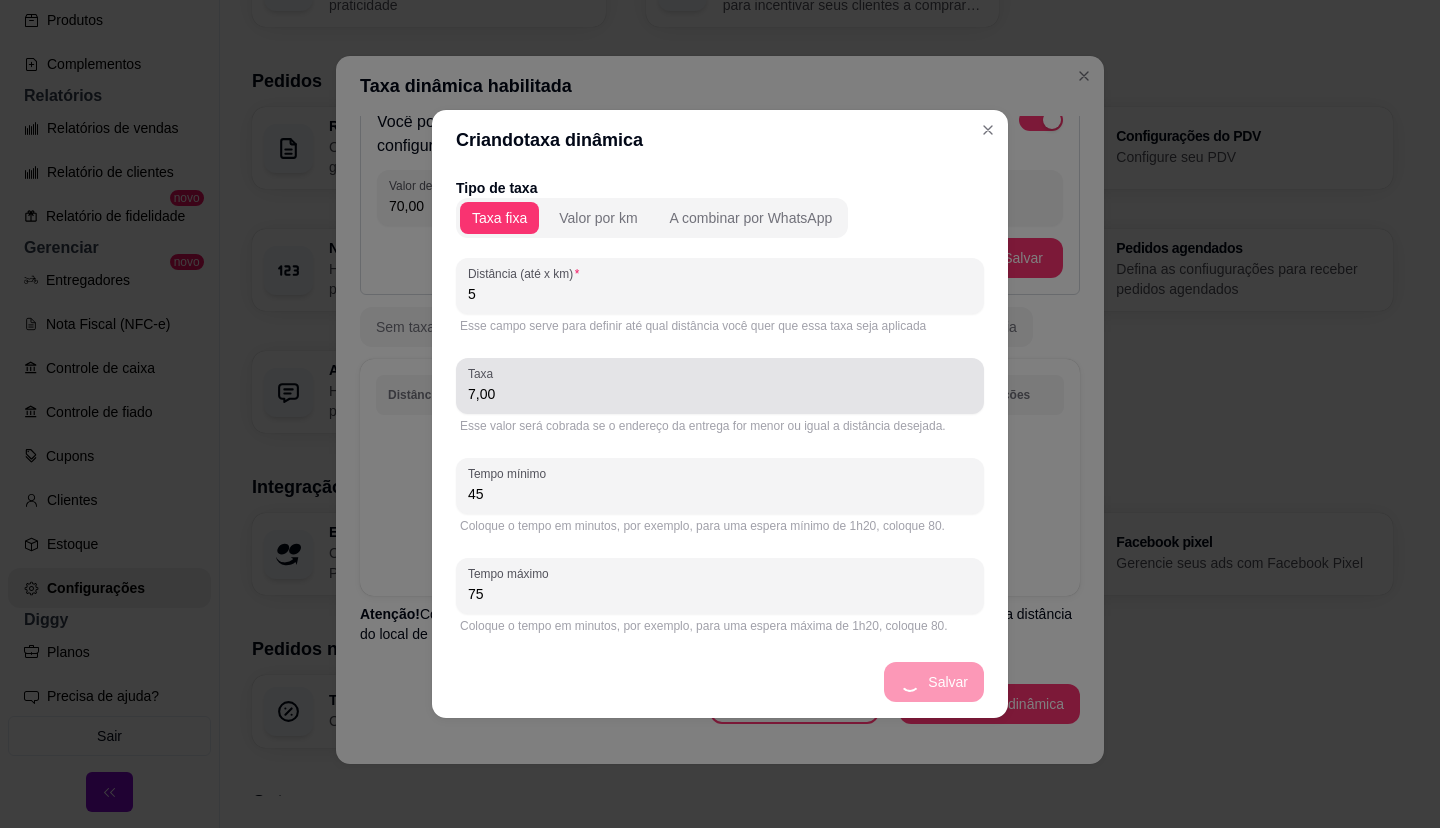 scroll, scrollTop: 0, scrollLeft: 0, axis: both 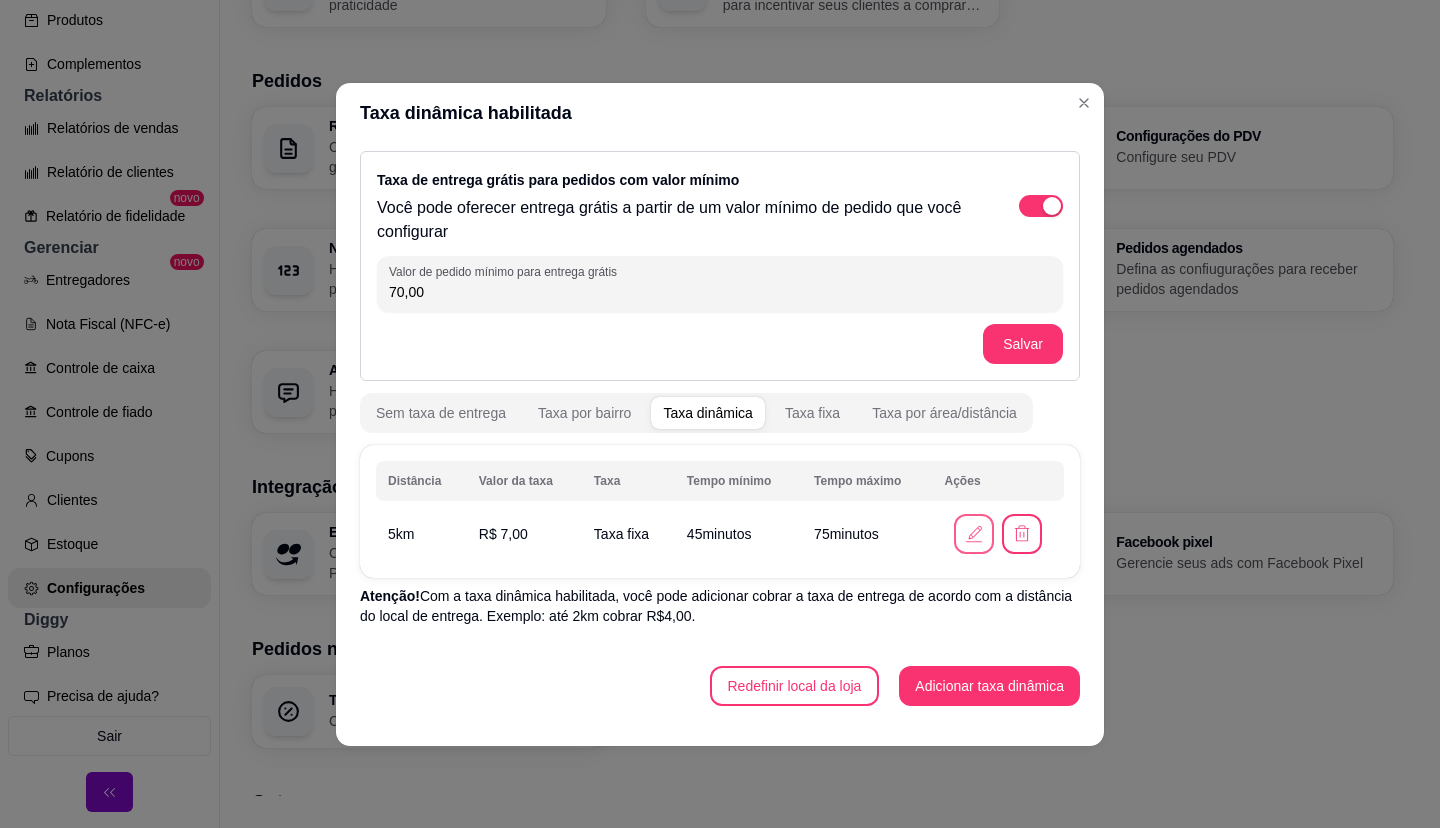 click 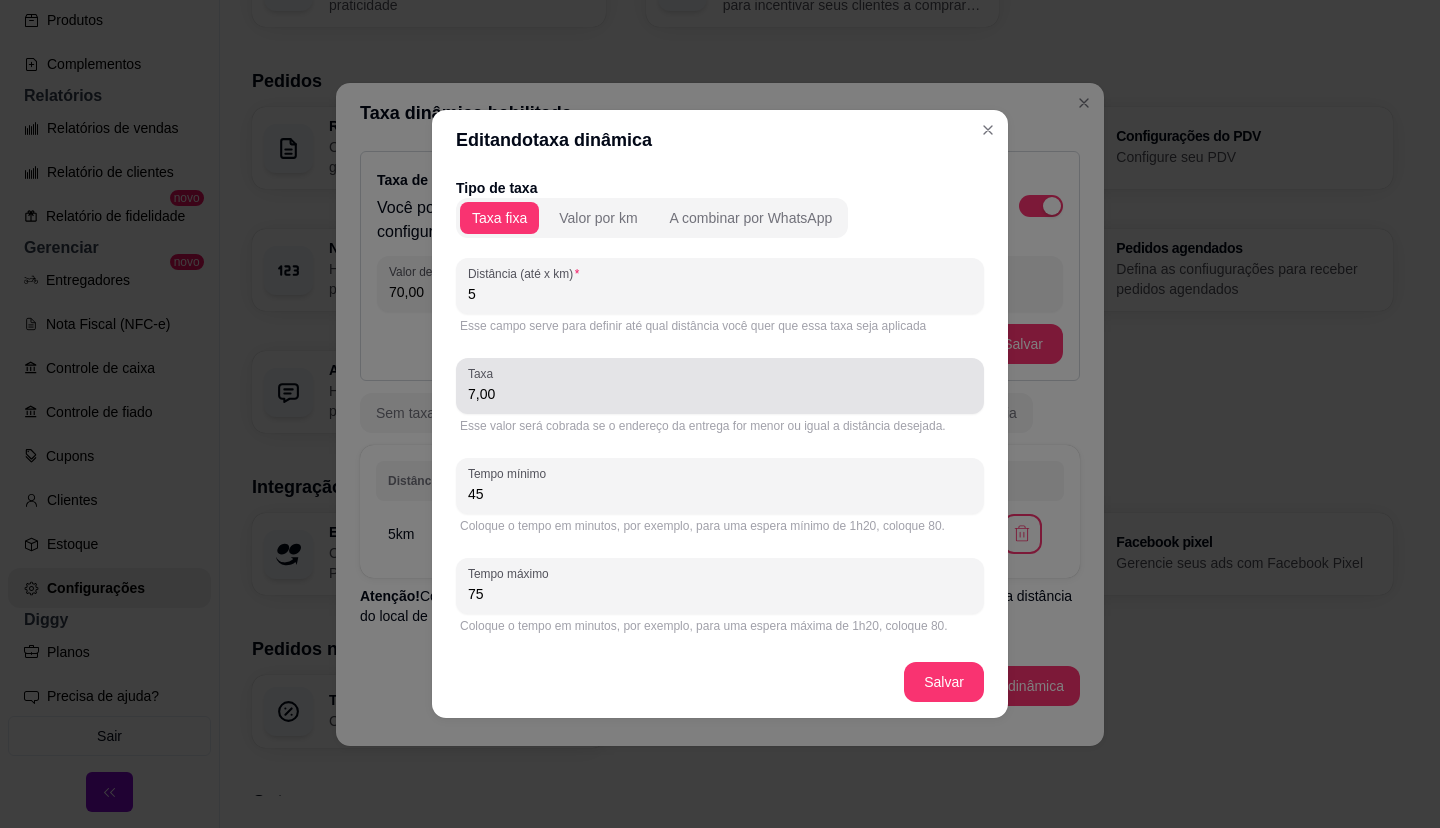 click on "7,00" at bounding box center (720, 394) 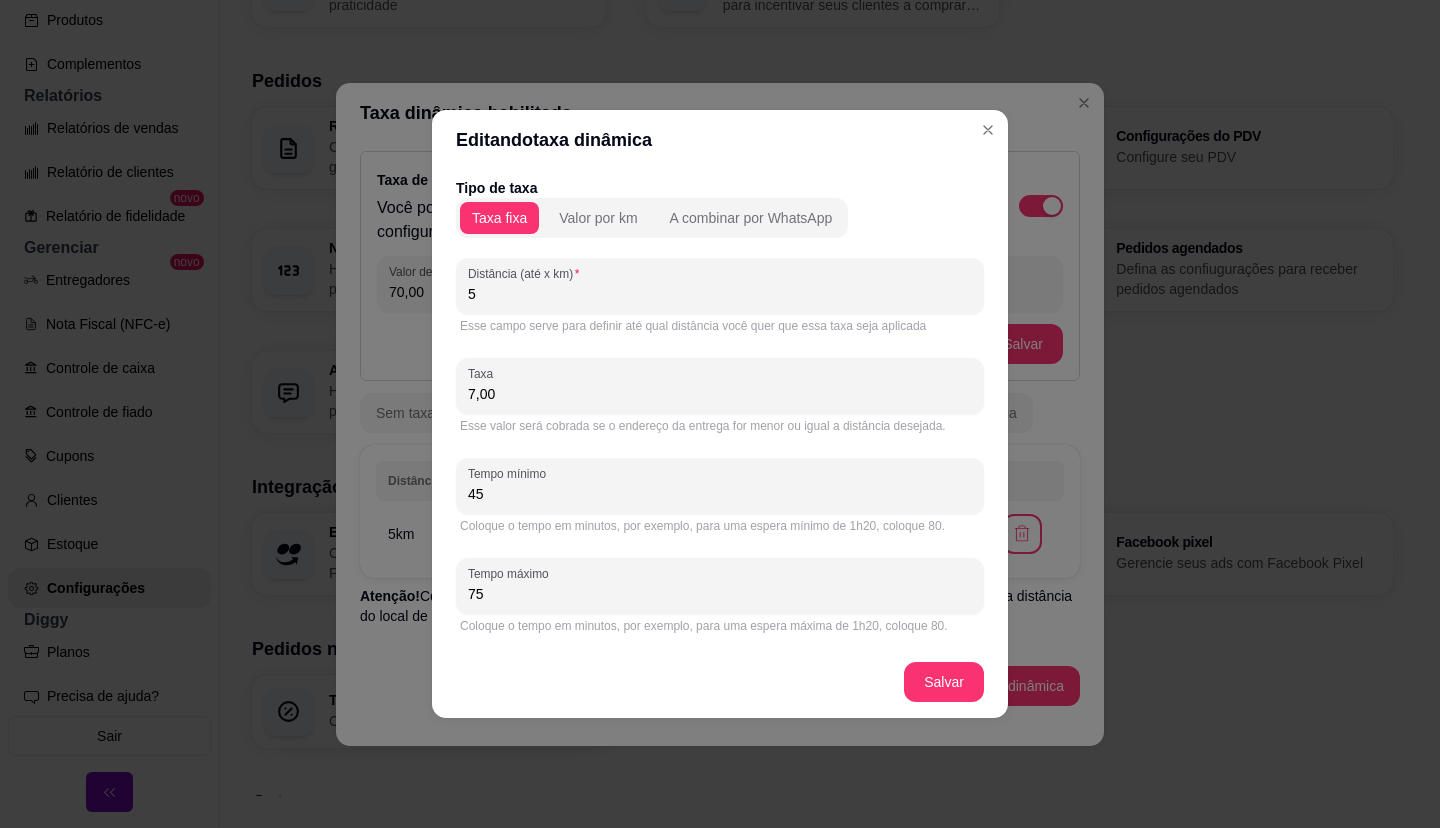 click on "7,00" at bounding box center (720, 394) 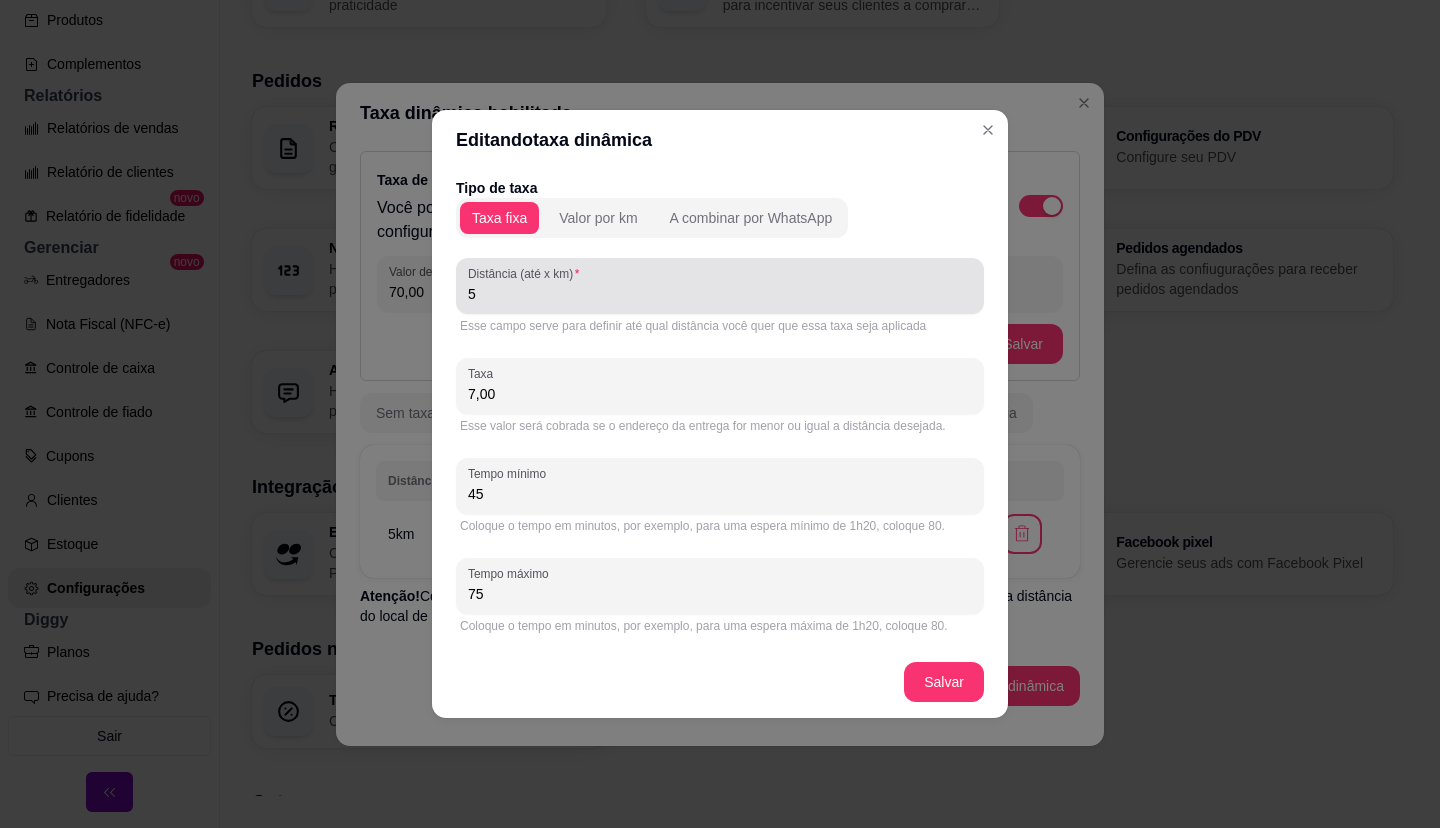 click on "5" at bounding box center (720, 294) 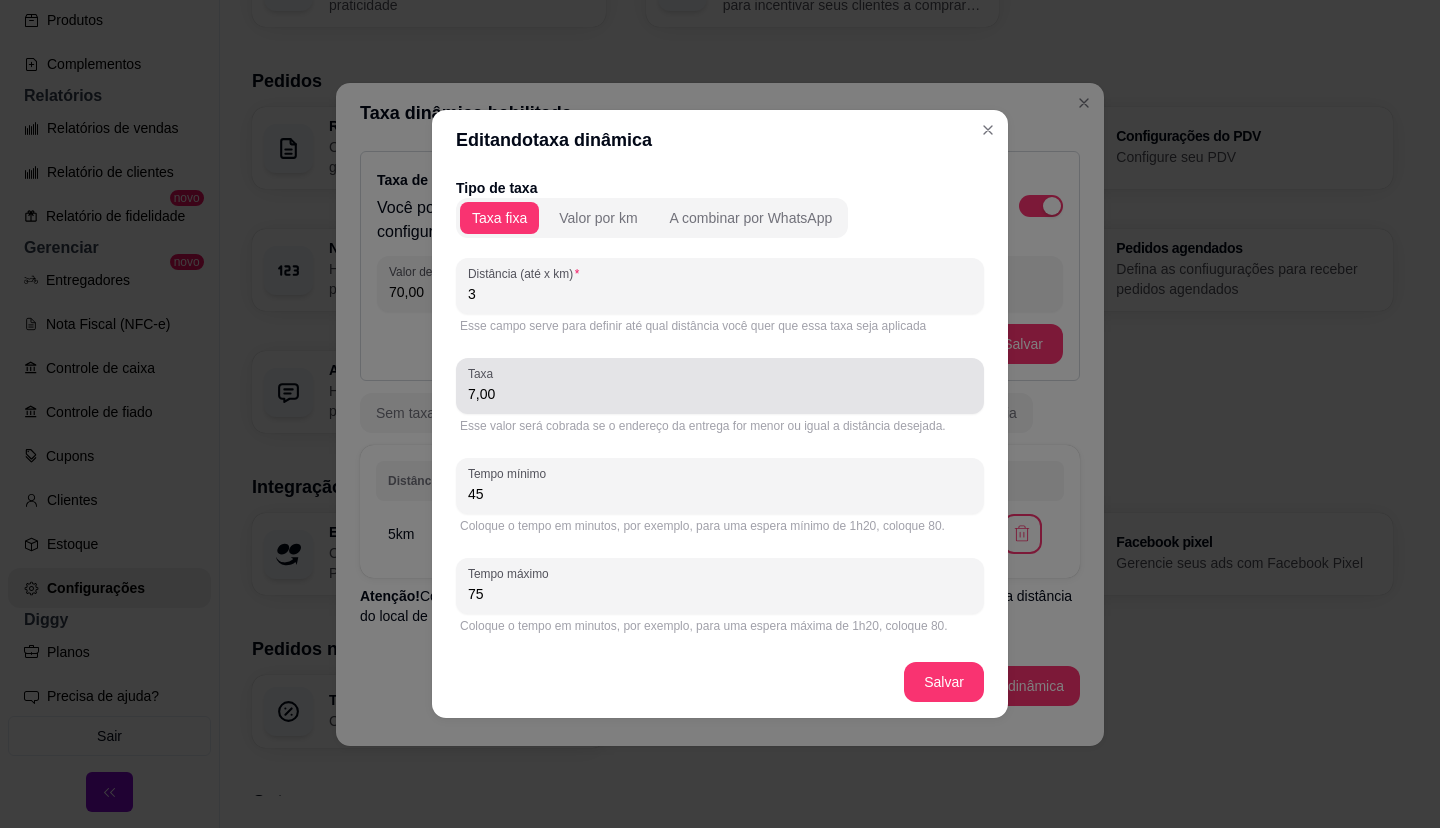 type on "3" 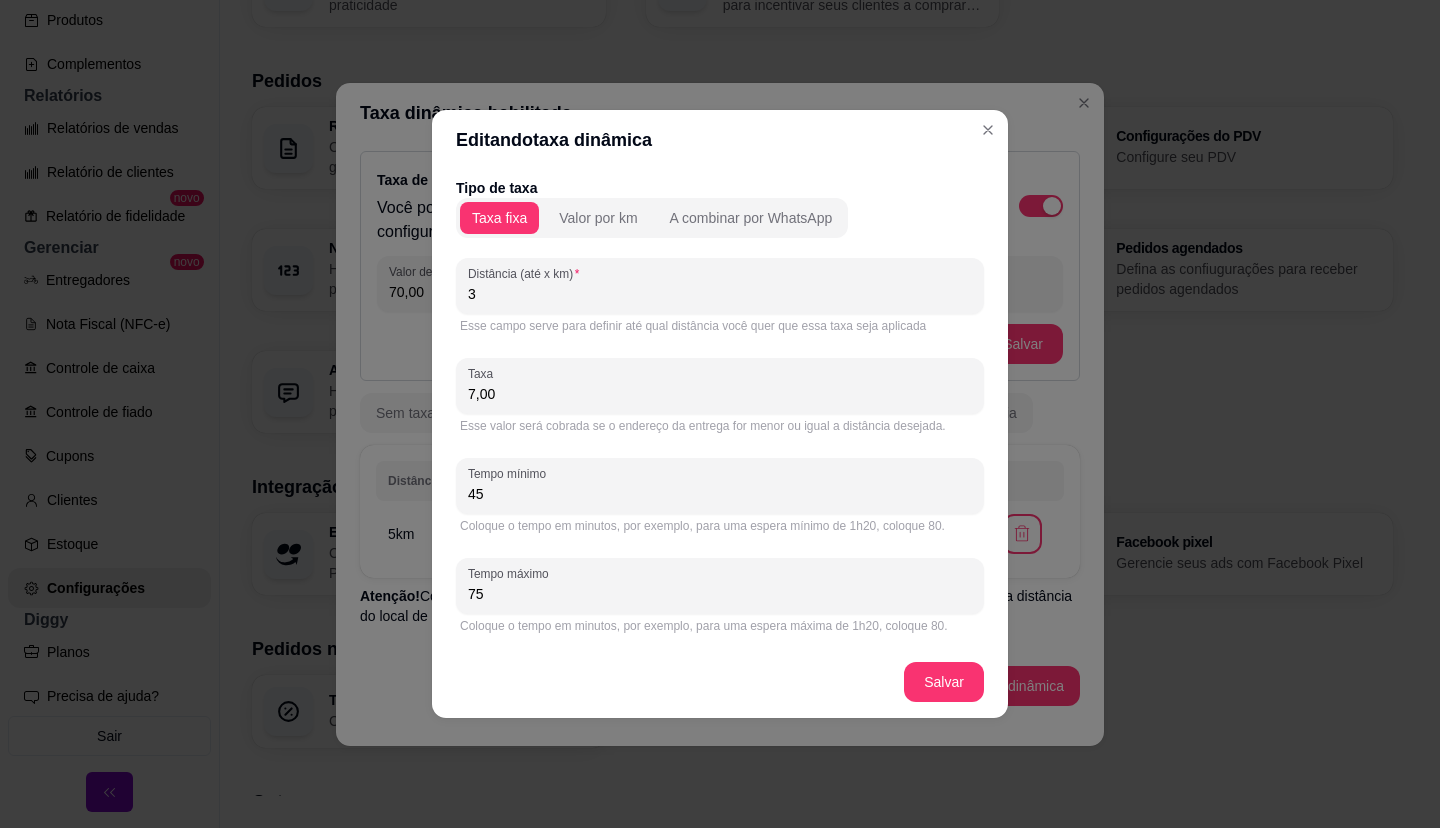 drag, startPoint x: 489, startPoint y: 396, endPoint x: 410, endPoint y: 396, distance: 79 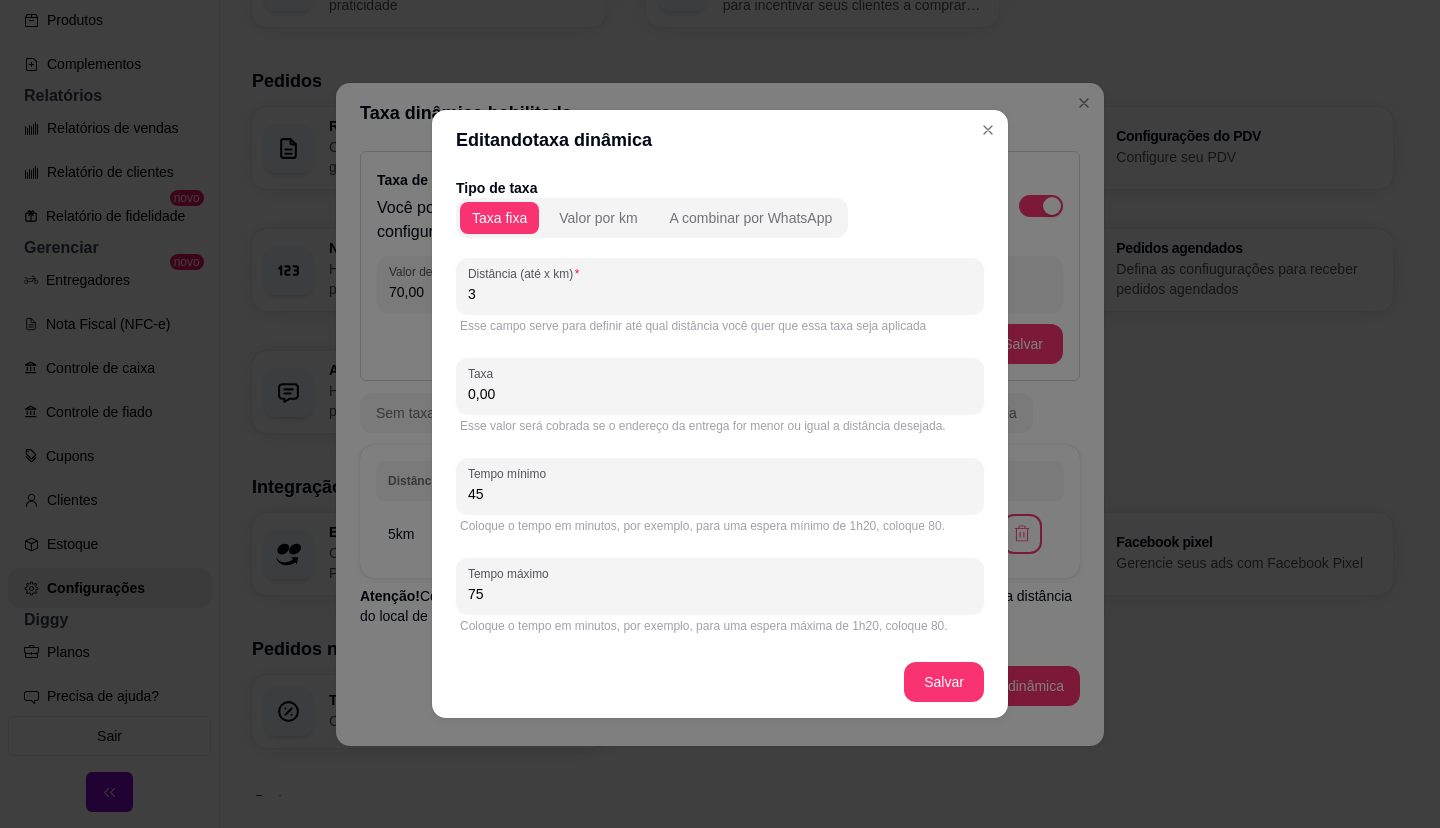 type on "0,00" 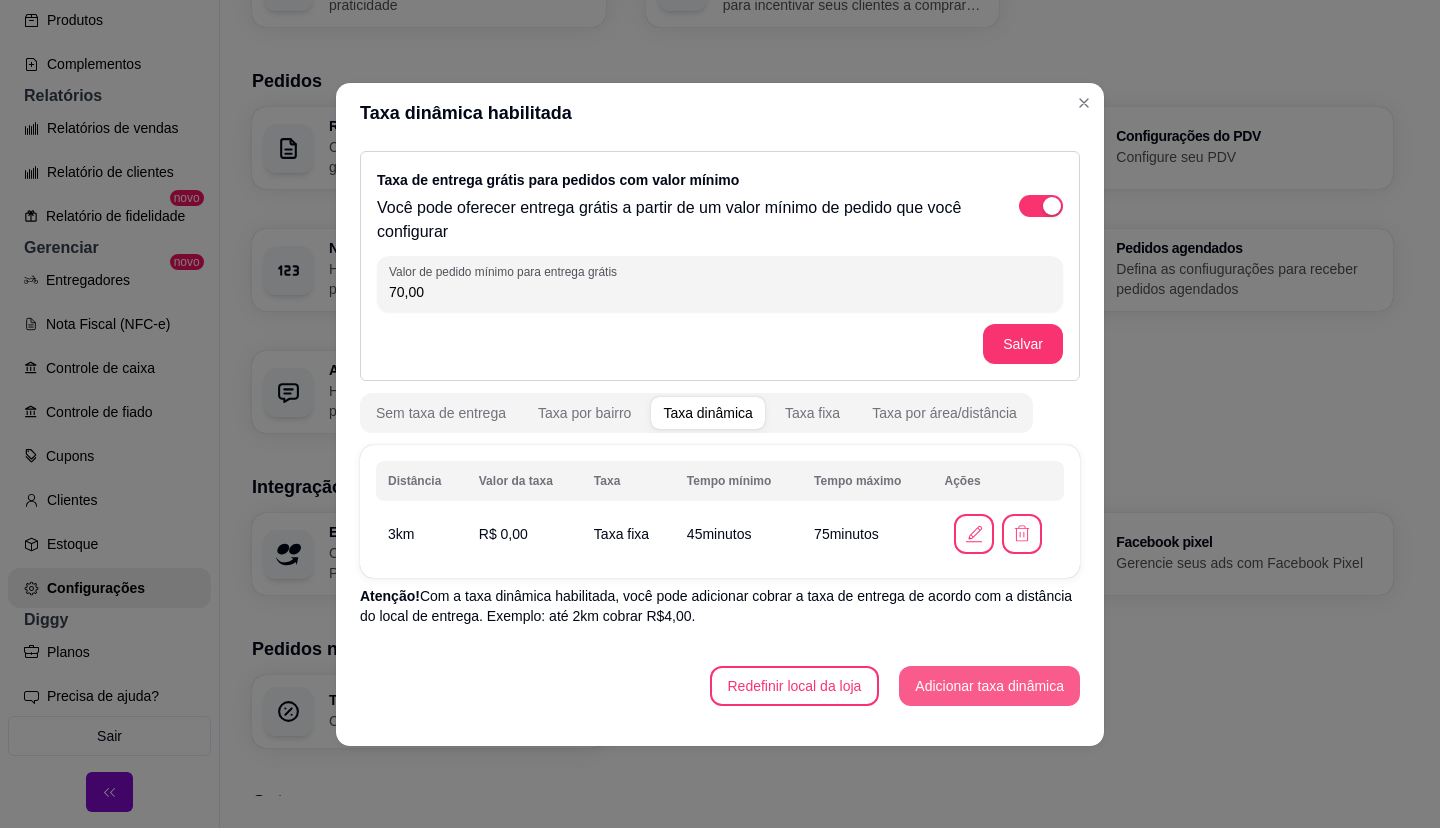 click on "Adicionar taxa dinâmica" at bounding box center [989, 686] 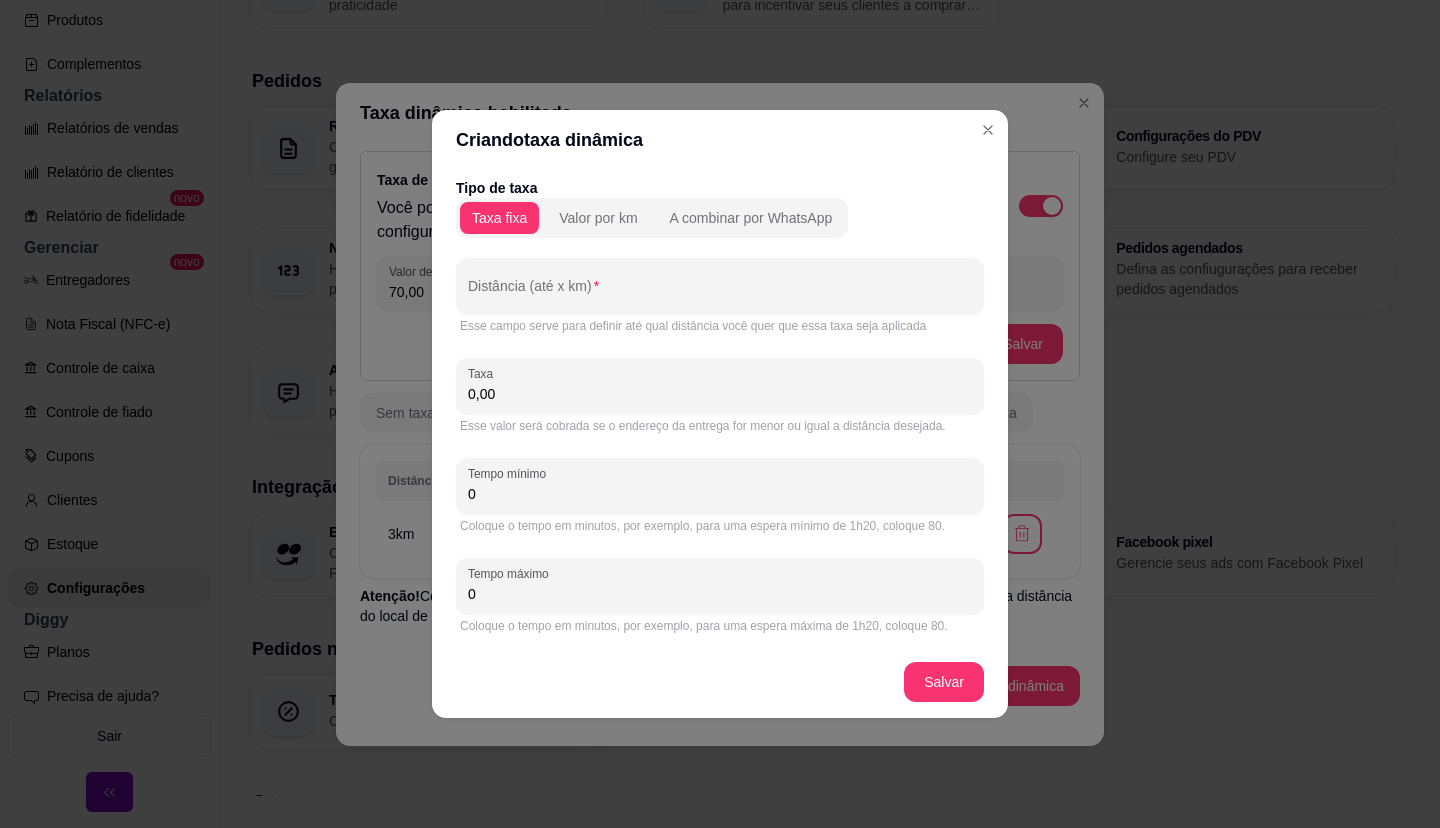 drag, startPoint x: 485, startPoint y: 397, endPoint x: 392, endPoint y: 382, distance: 94.20191 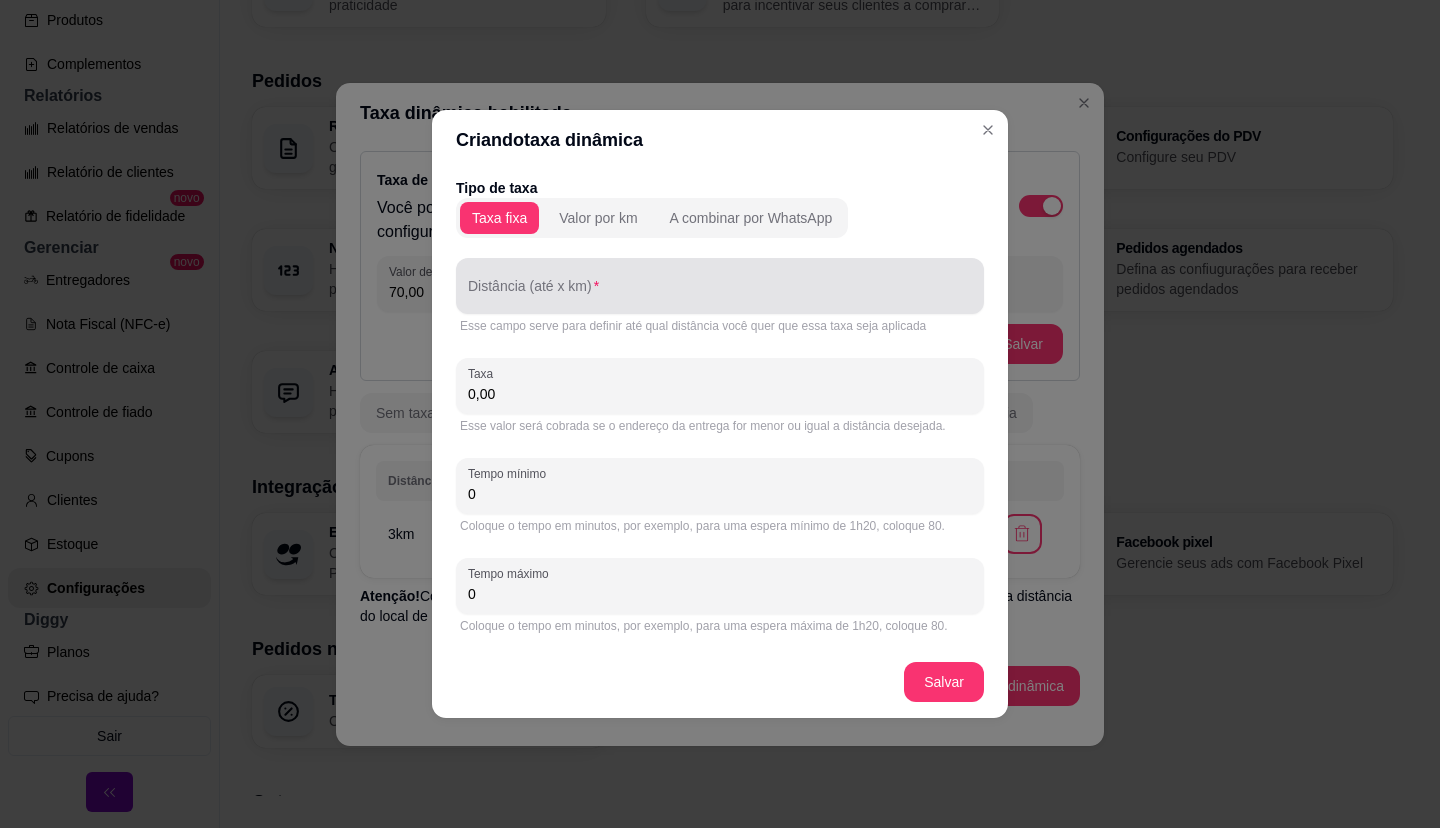 click on "Distância (até x km)" at bounding box center [720, 294] 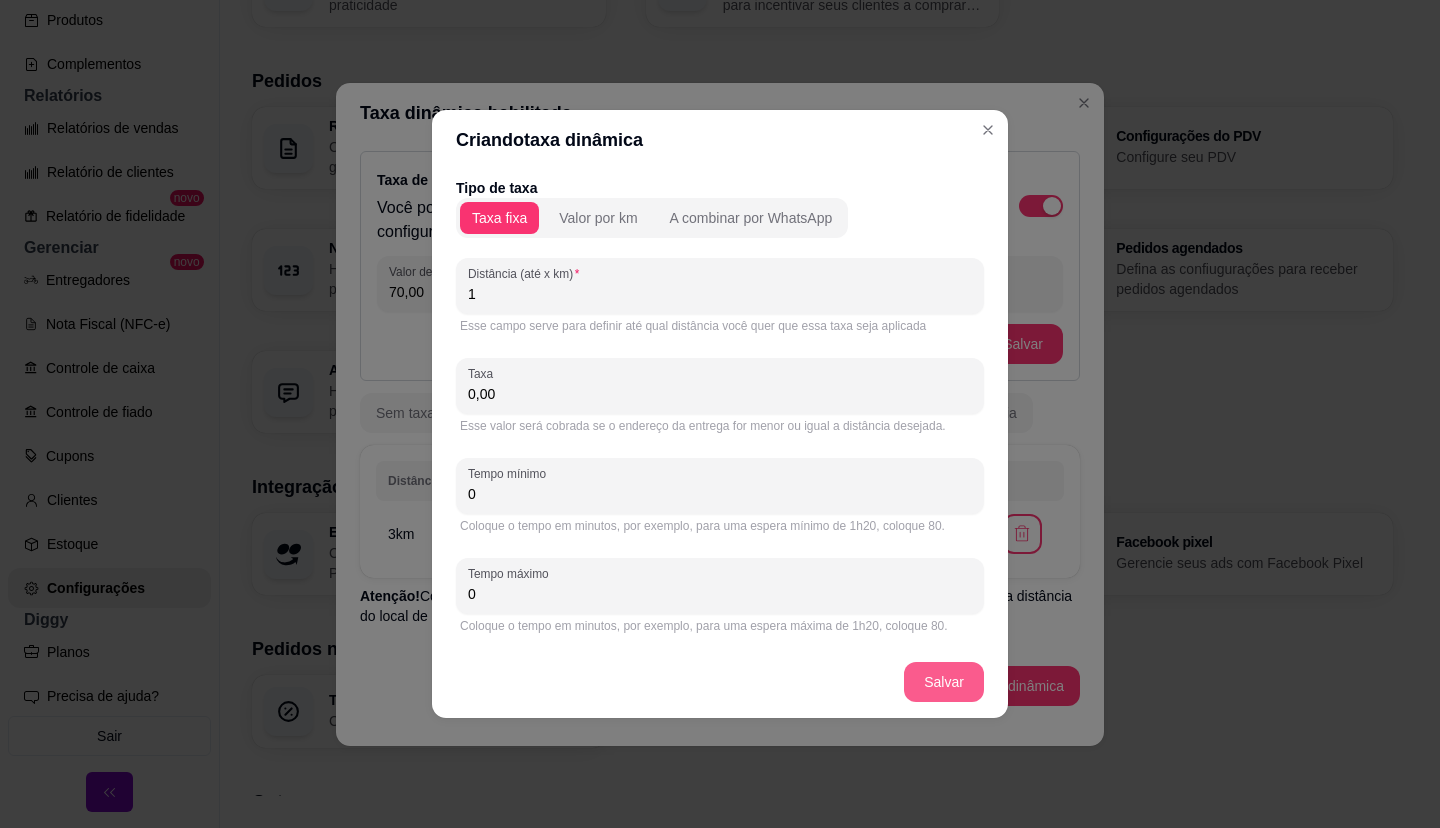 type on "1" 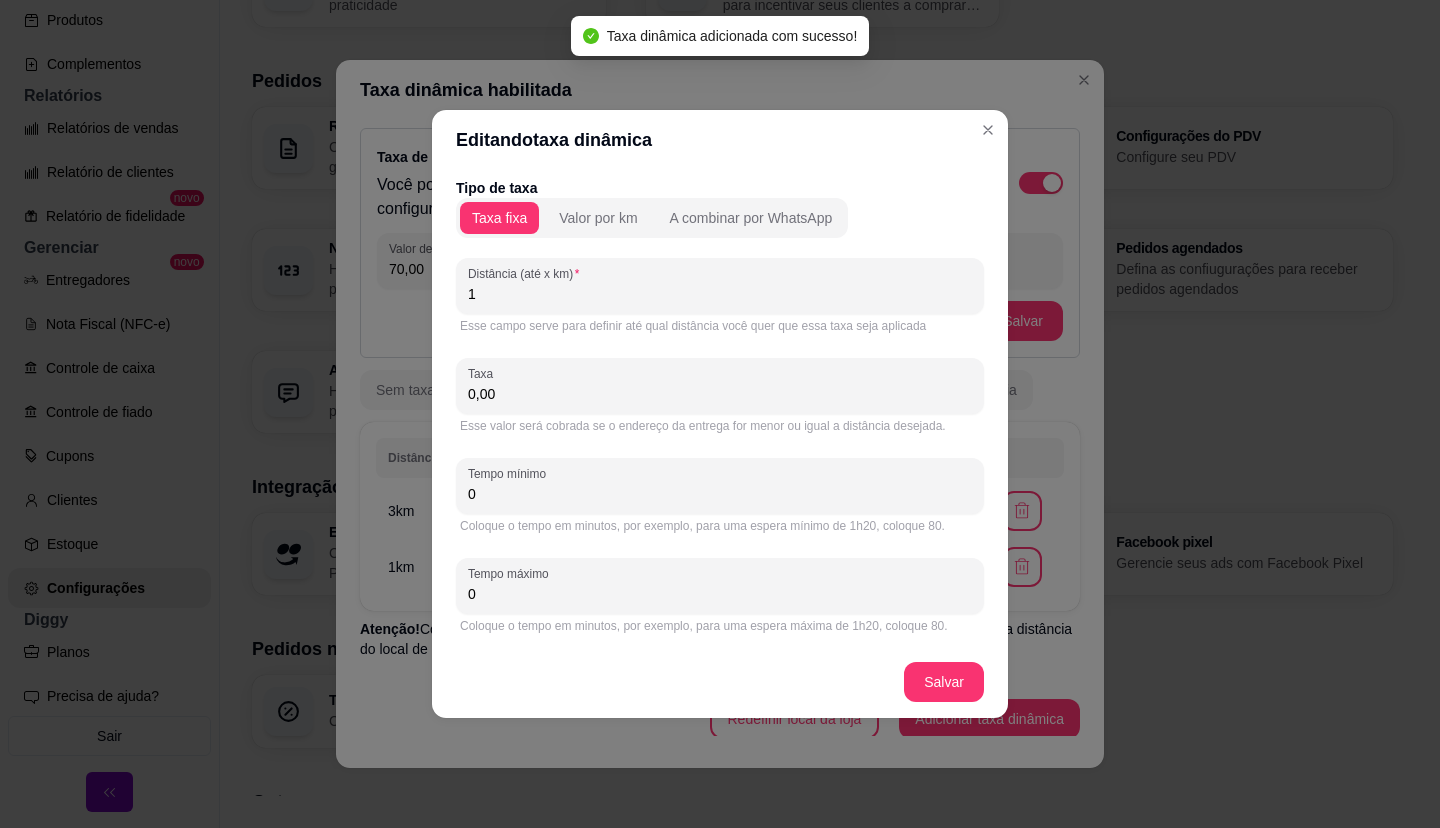 drag, startPoint x: 522, startPoint y: 397, endPoint x: 462, endPoint y: 401, distance: 60.133186 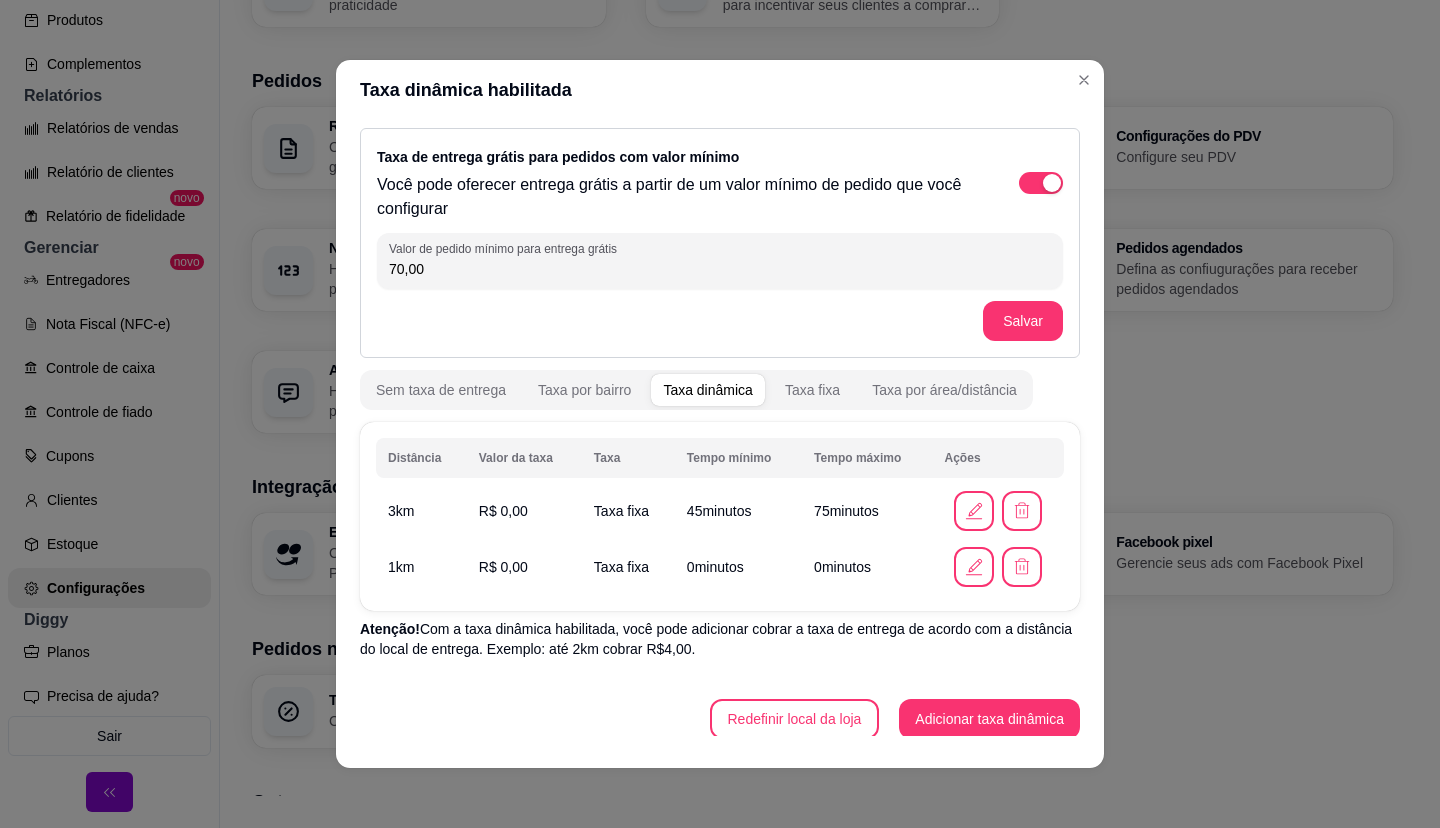 click on "1 km" at bounding box center [421, 567] 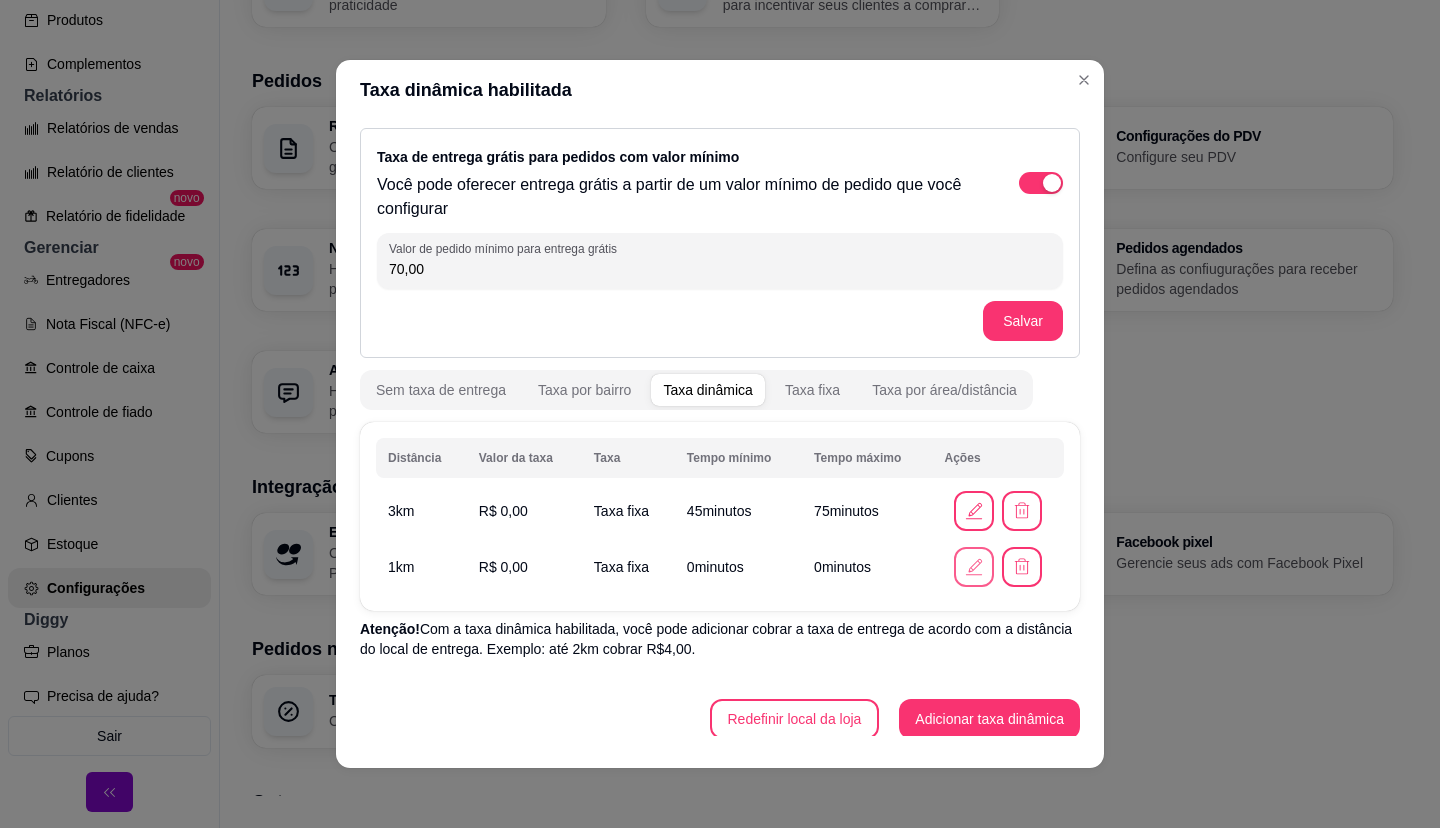 click 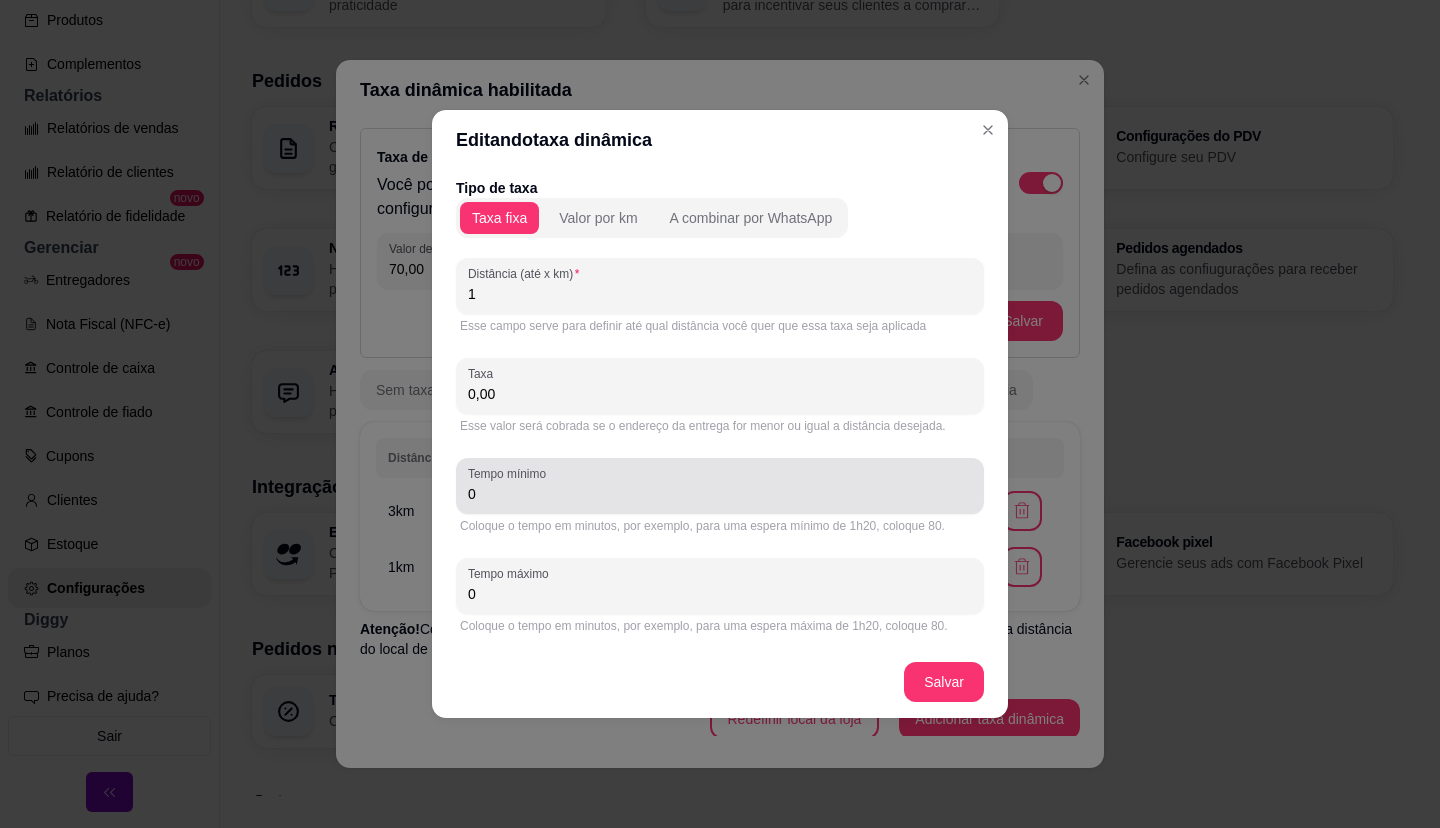 click on "0" at bounding box center (720, 494) 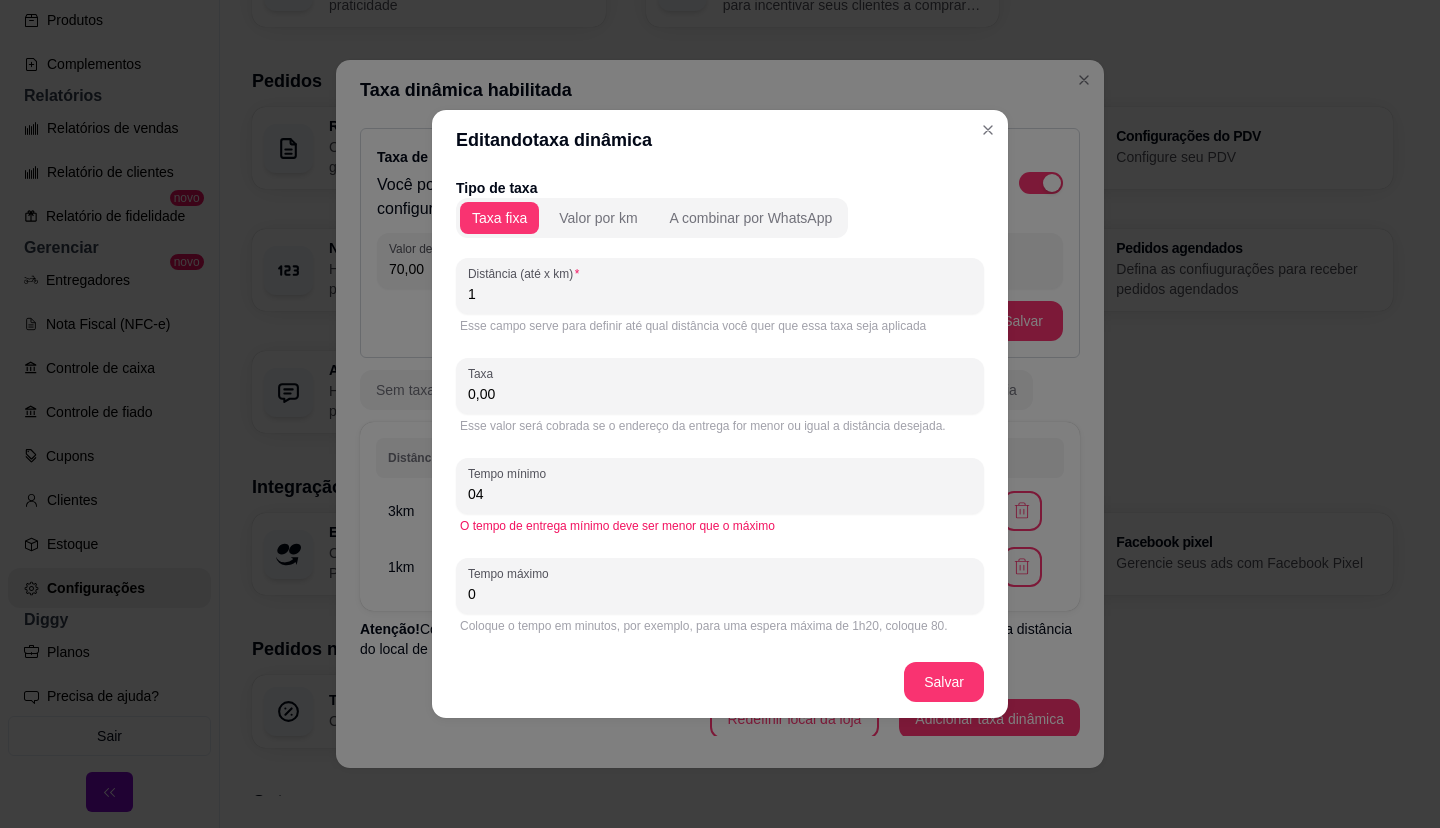 type on "0" 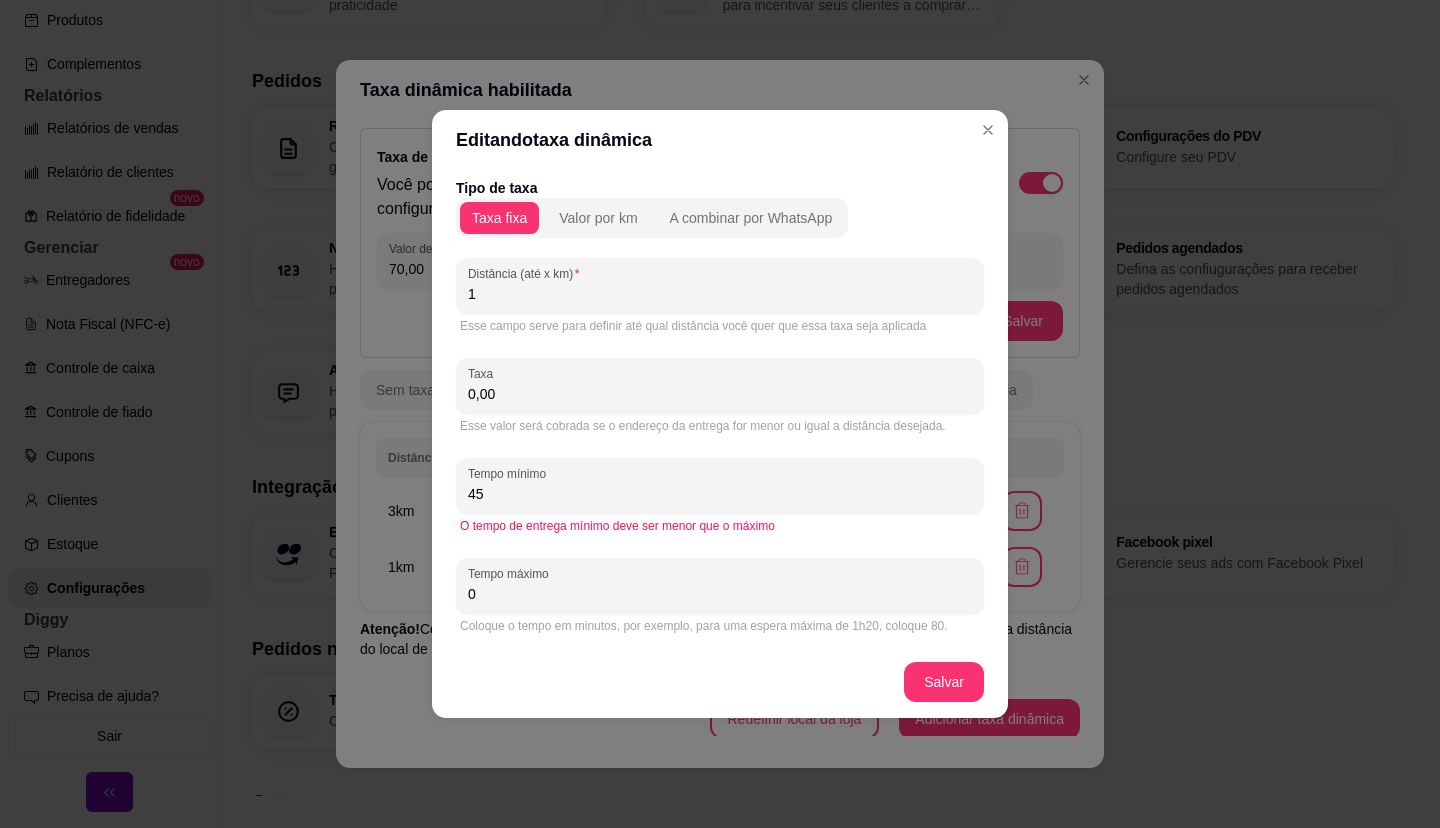 type on "45" 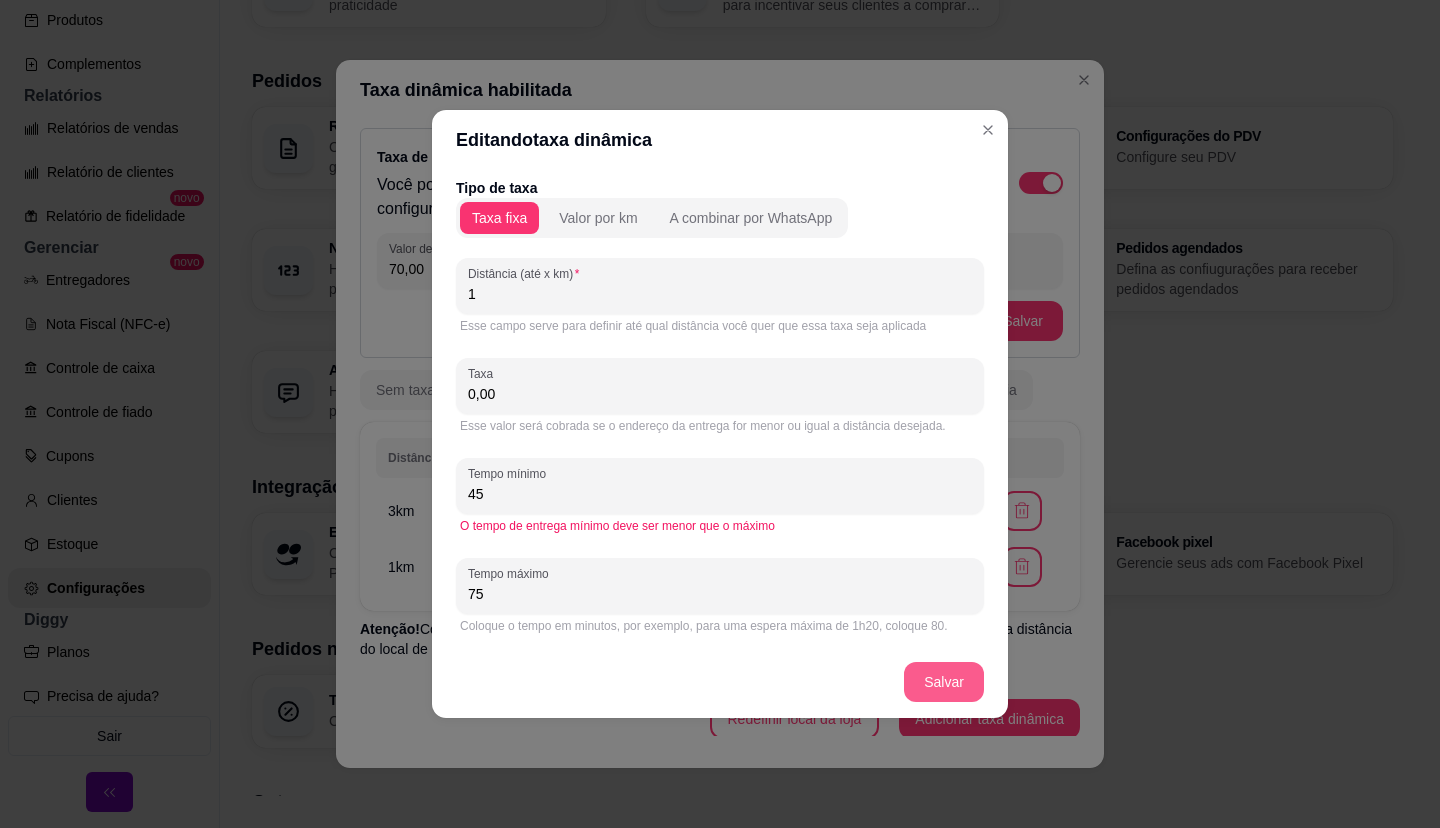 type on "75" 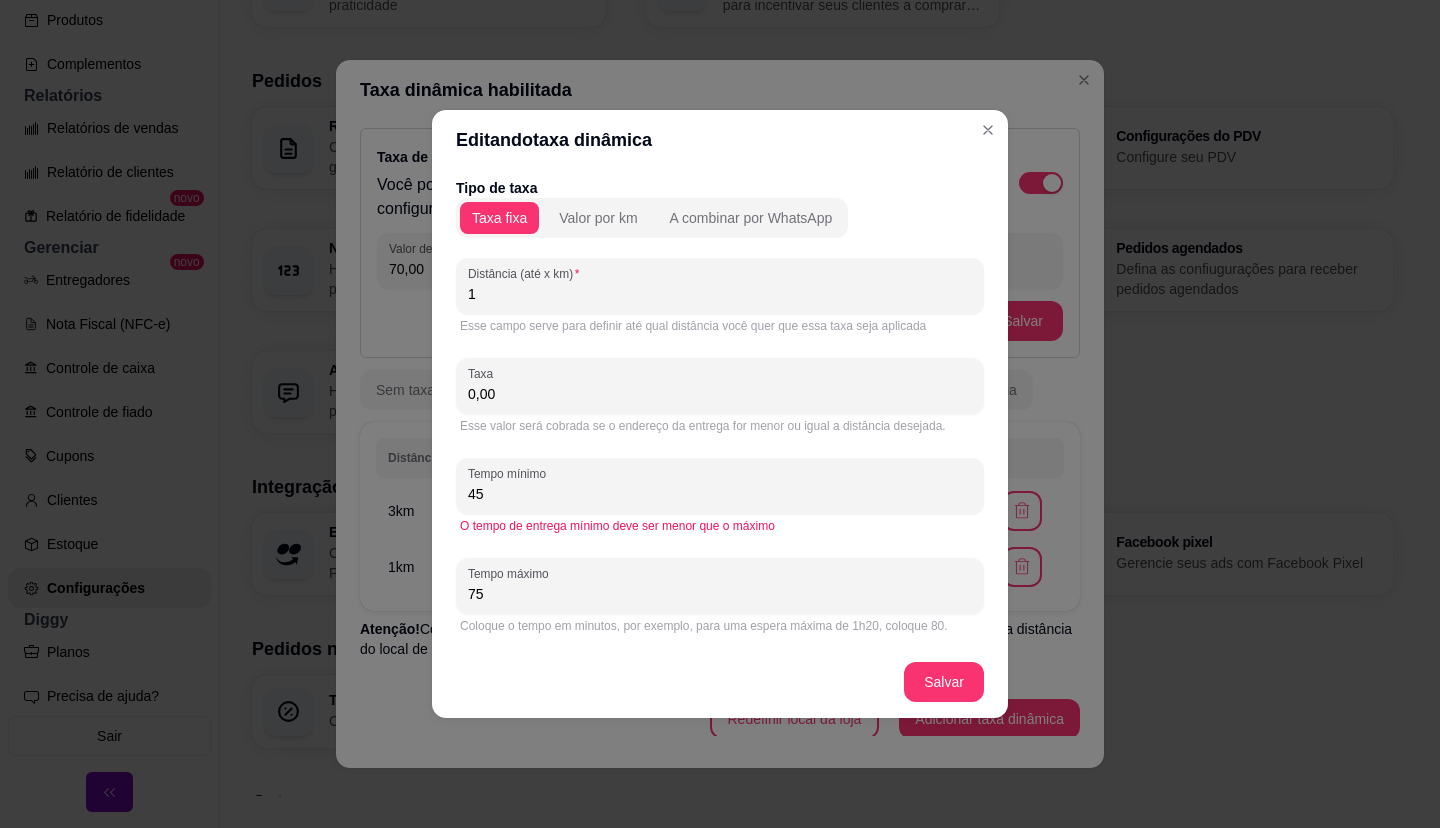 click on "Salvar" at bounding box center [720, 682] 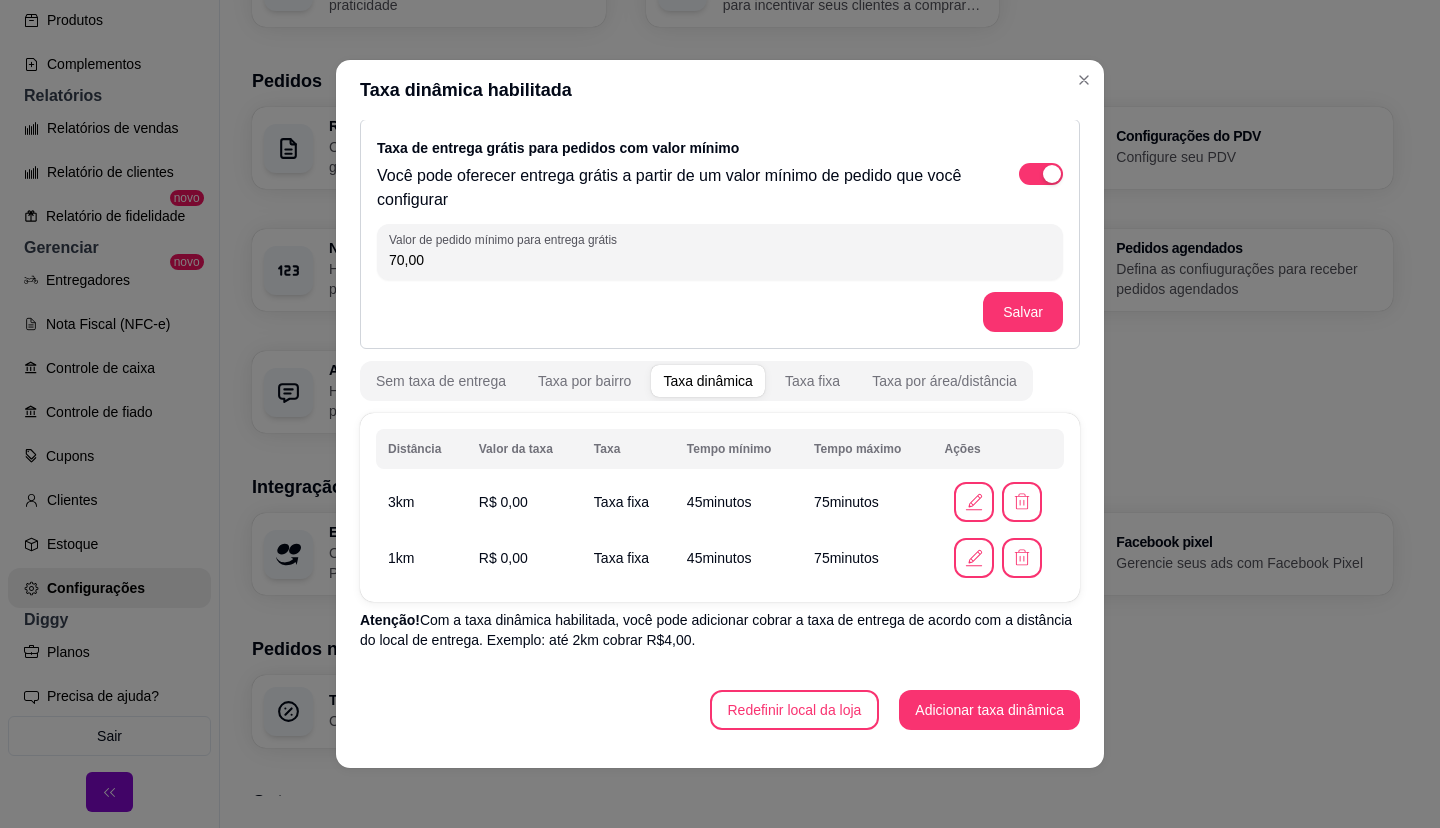 scroll, scrollTop: 11, scrollLeft: 0, axis: vertical 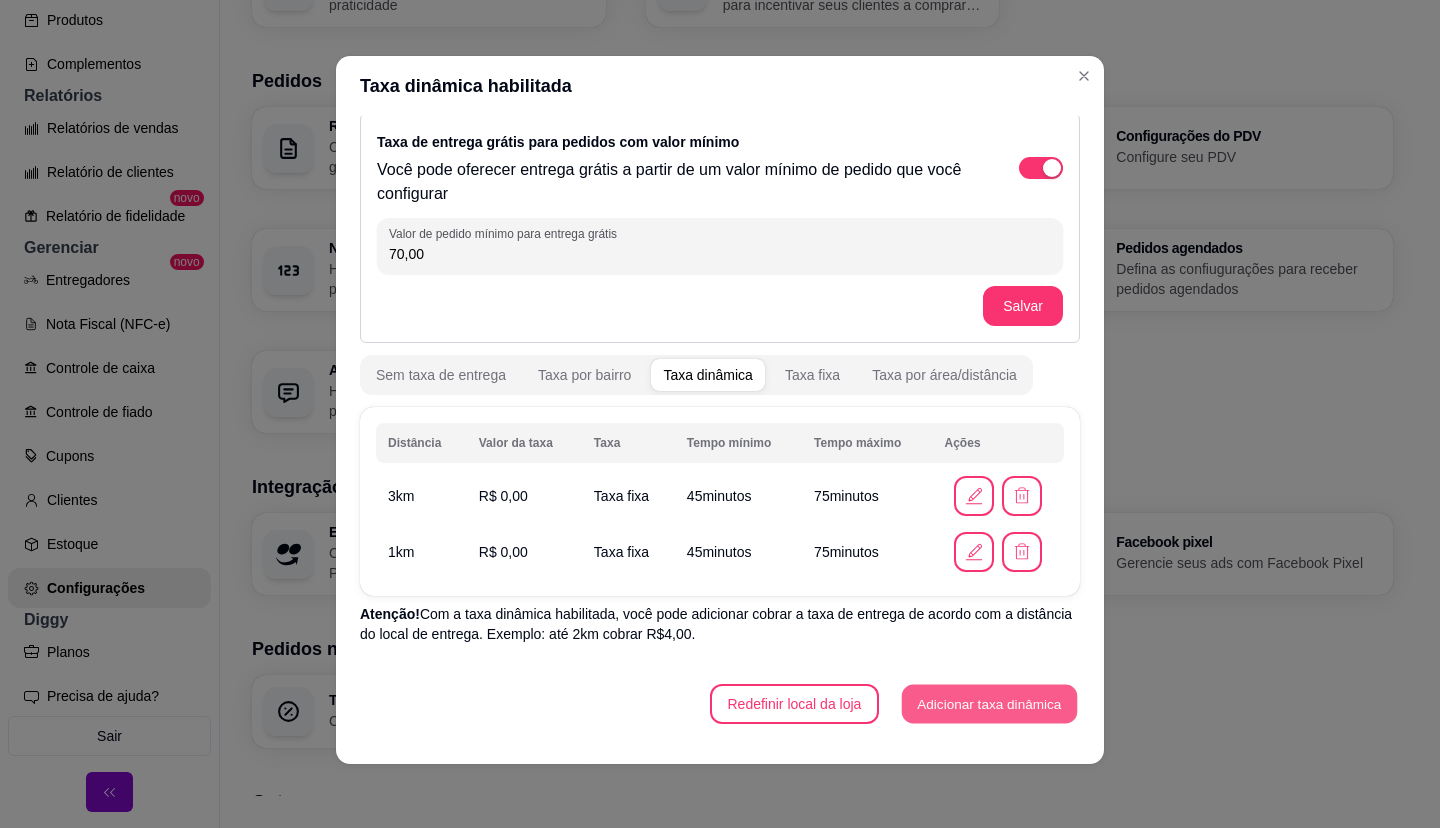 click on "Adicionar taxa dinâmica" at bounding box center [989, 704] 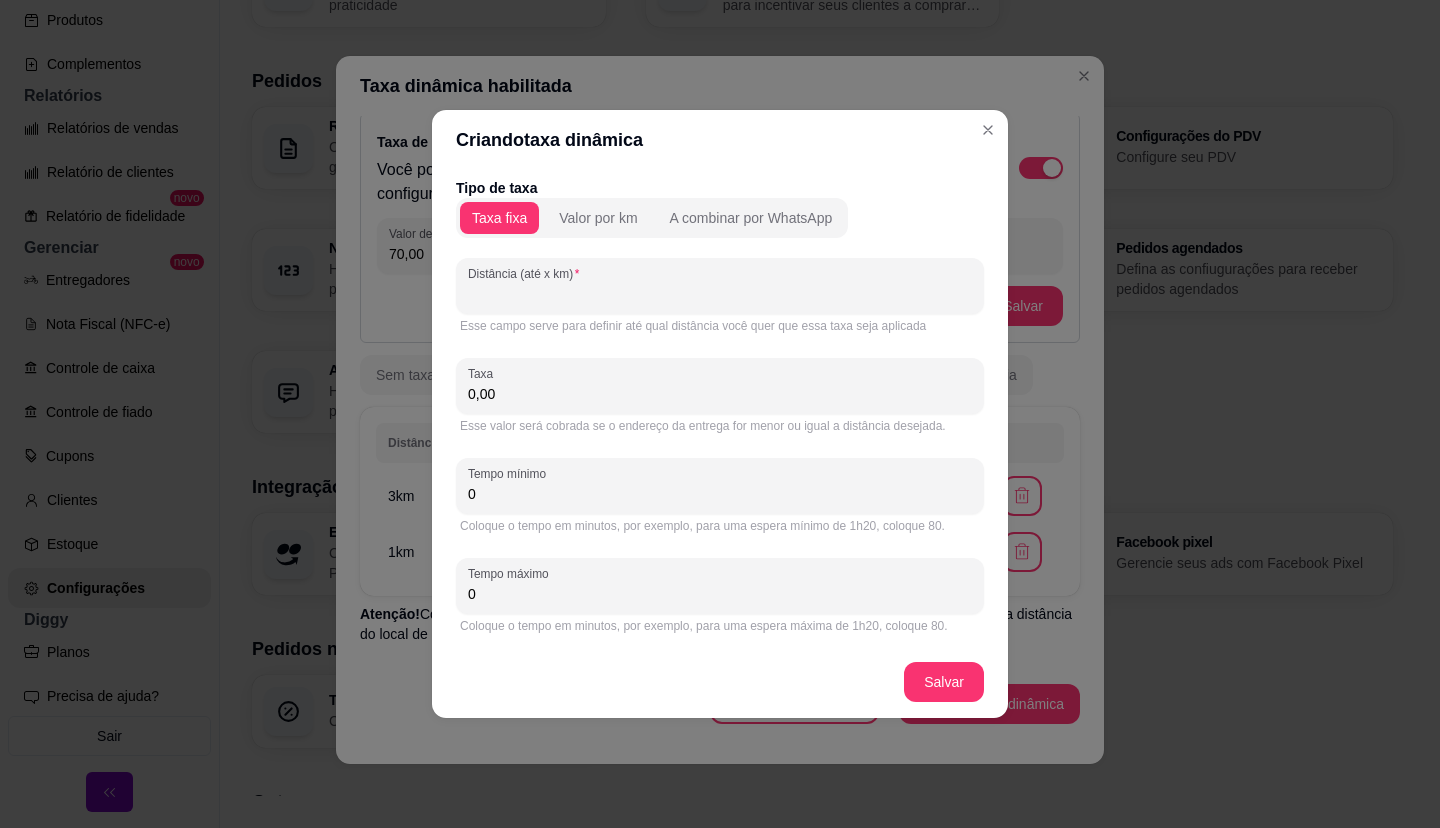 click on "Distância (até x km)" at bounding box center (720, 294) 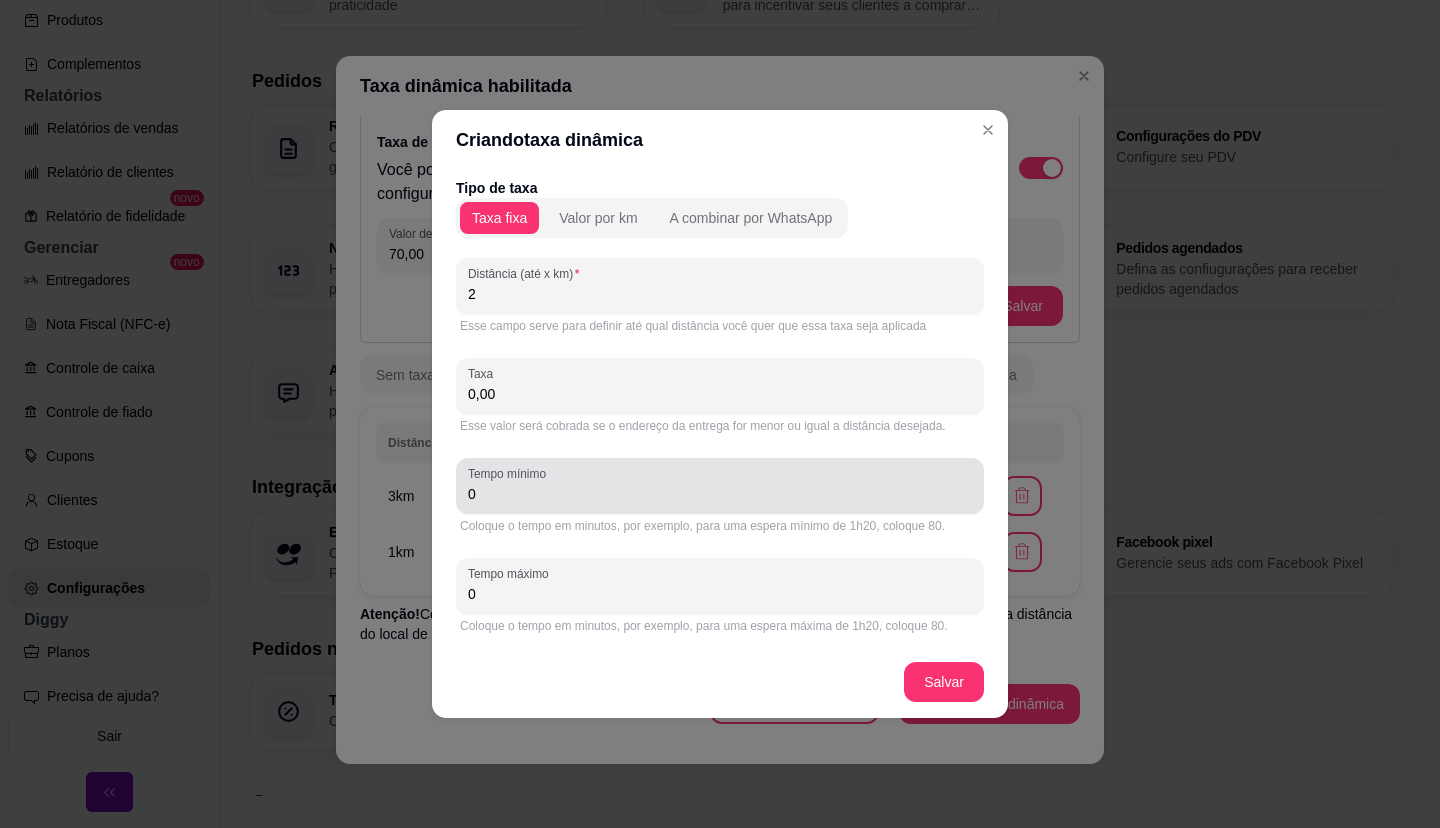 type on "2" 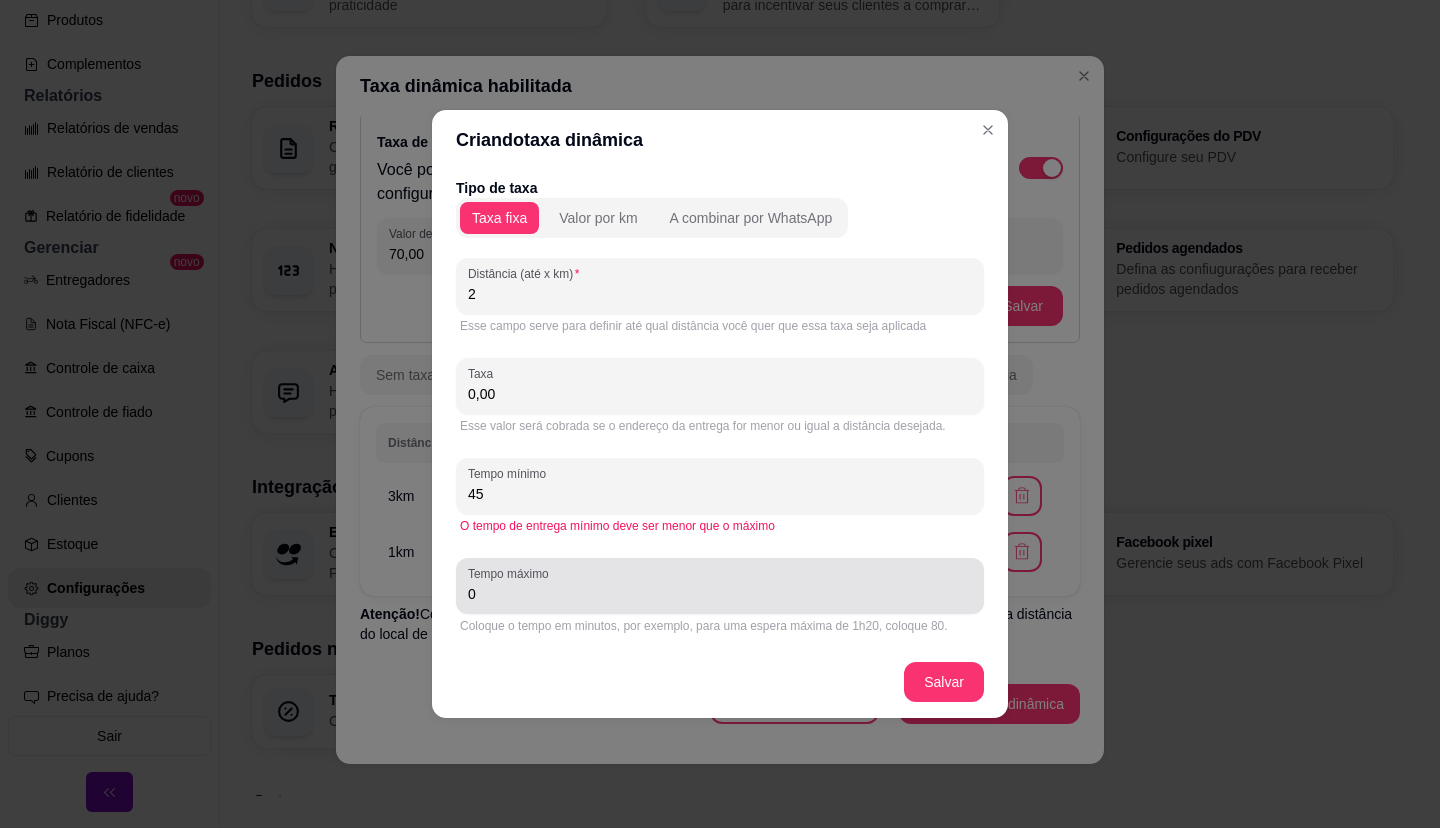 type on "45" 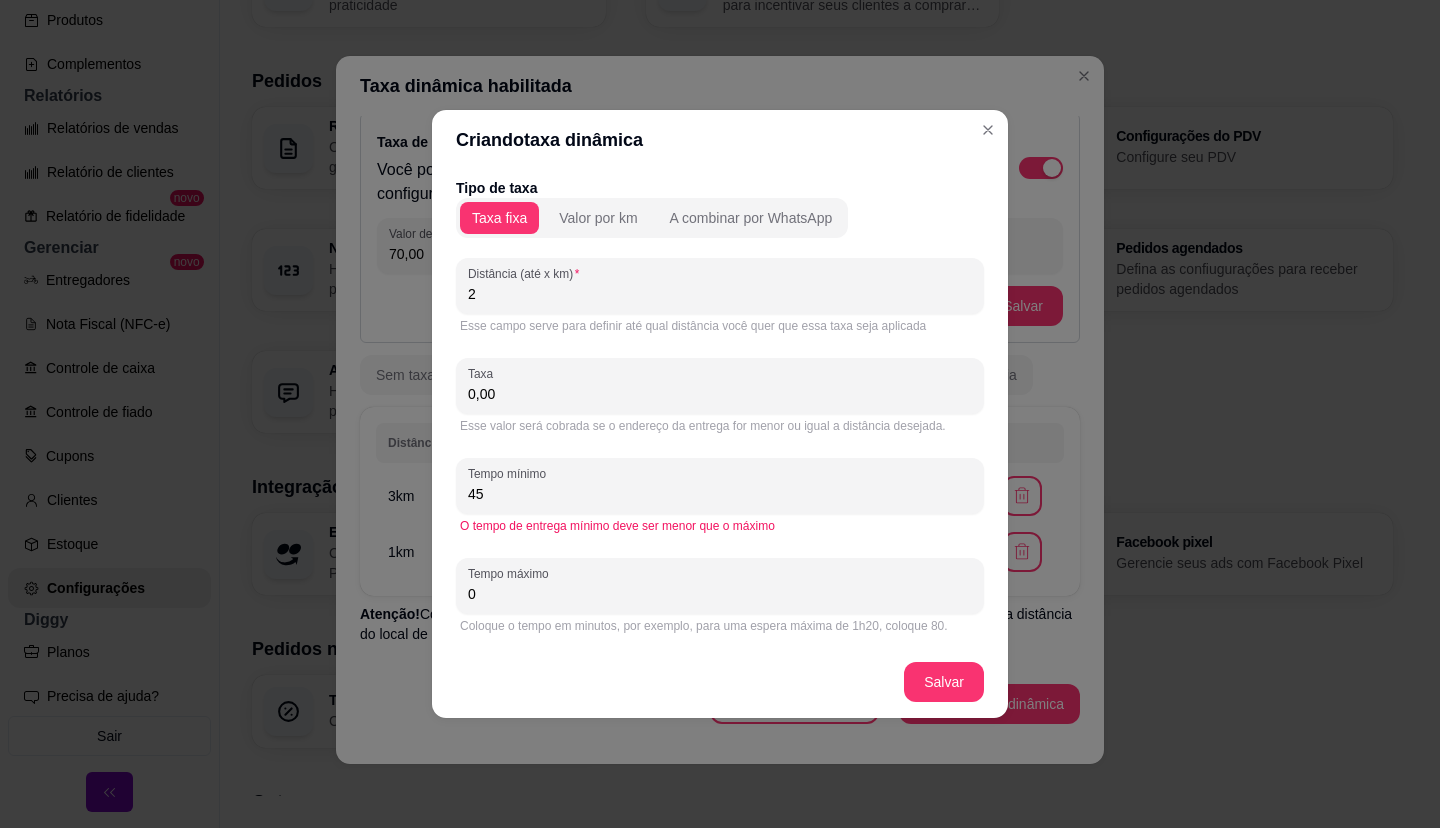 click on "0" at bounding box center (720, 594) 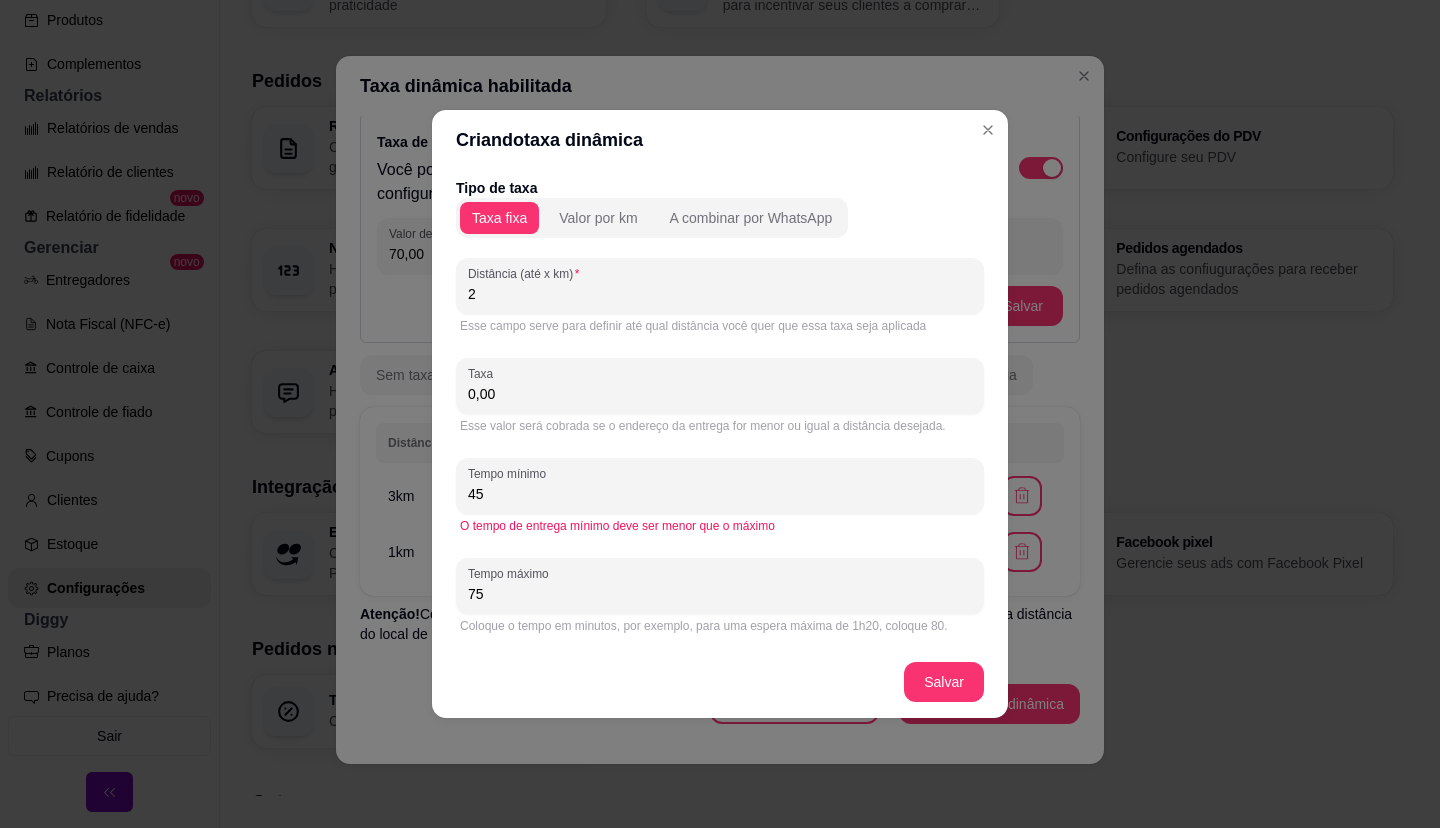 type on "75" 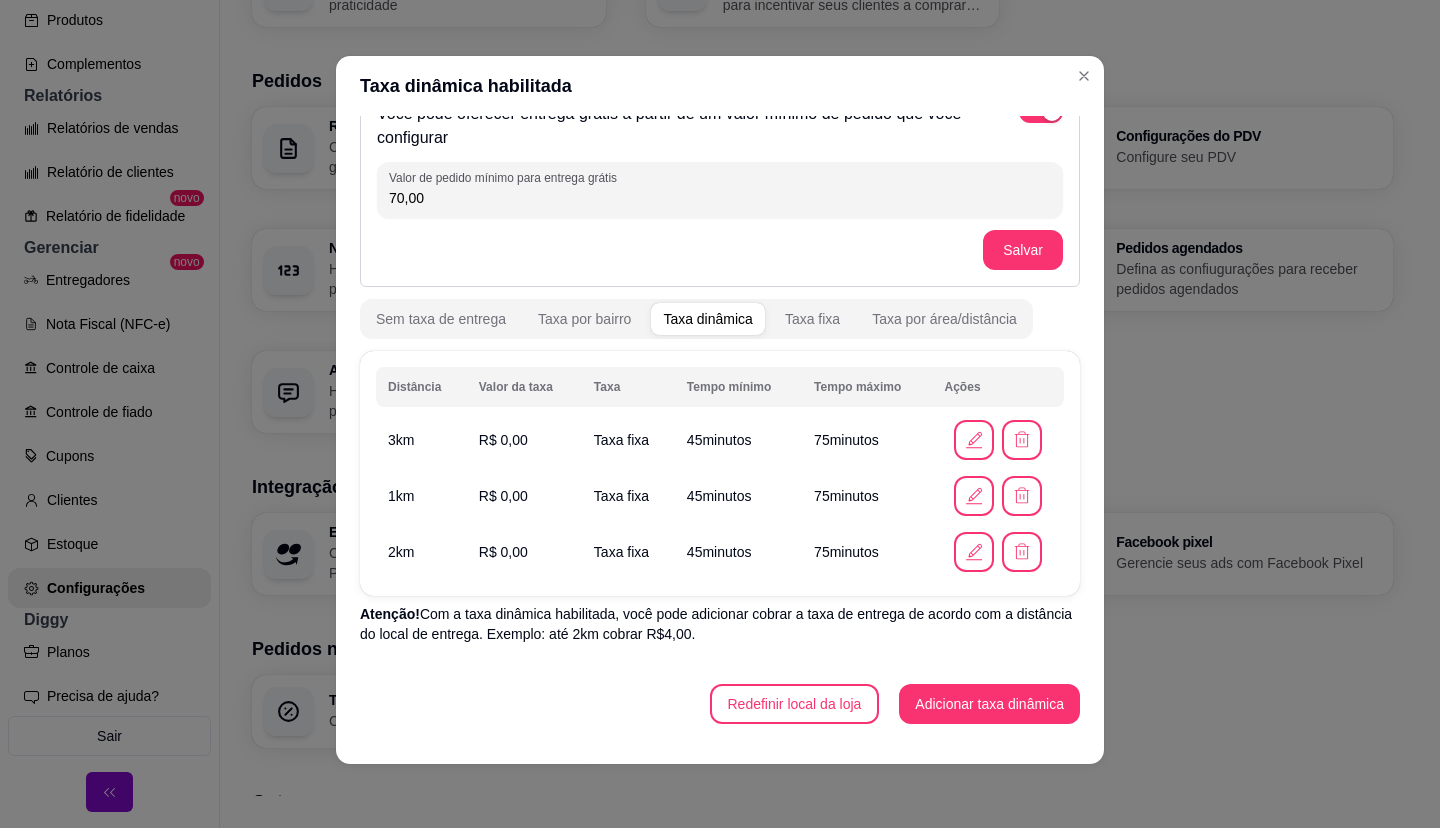 scroll, scrollTop: 0, scrollLeft: 0, axis: both 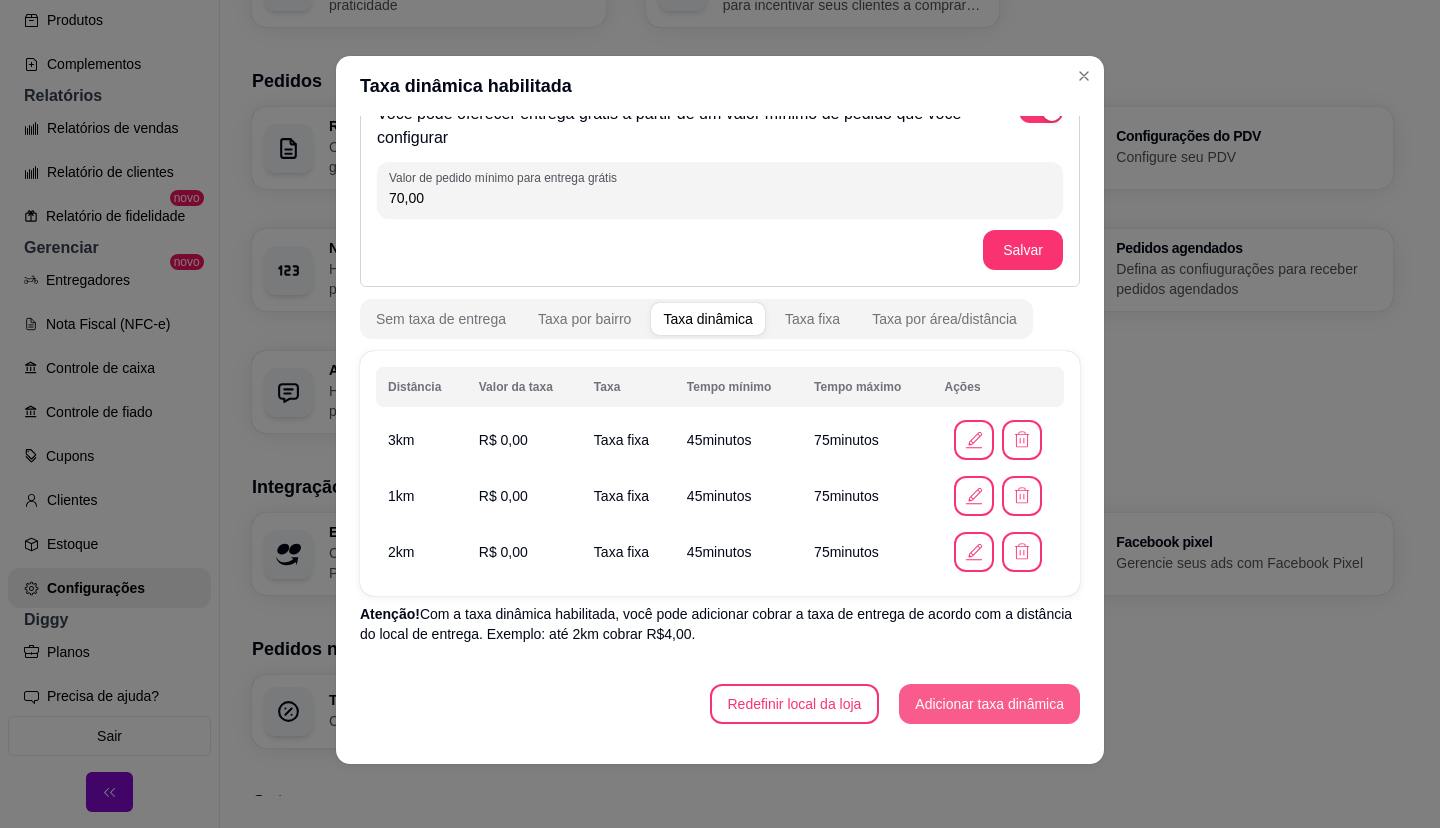 click on "Adicionar taxa dinâmica" at bounding box center (989, 704) 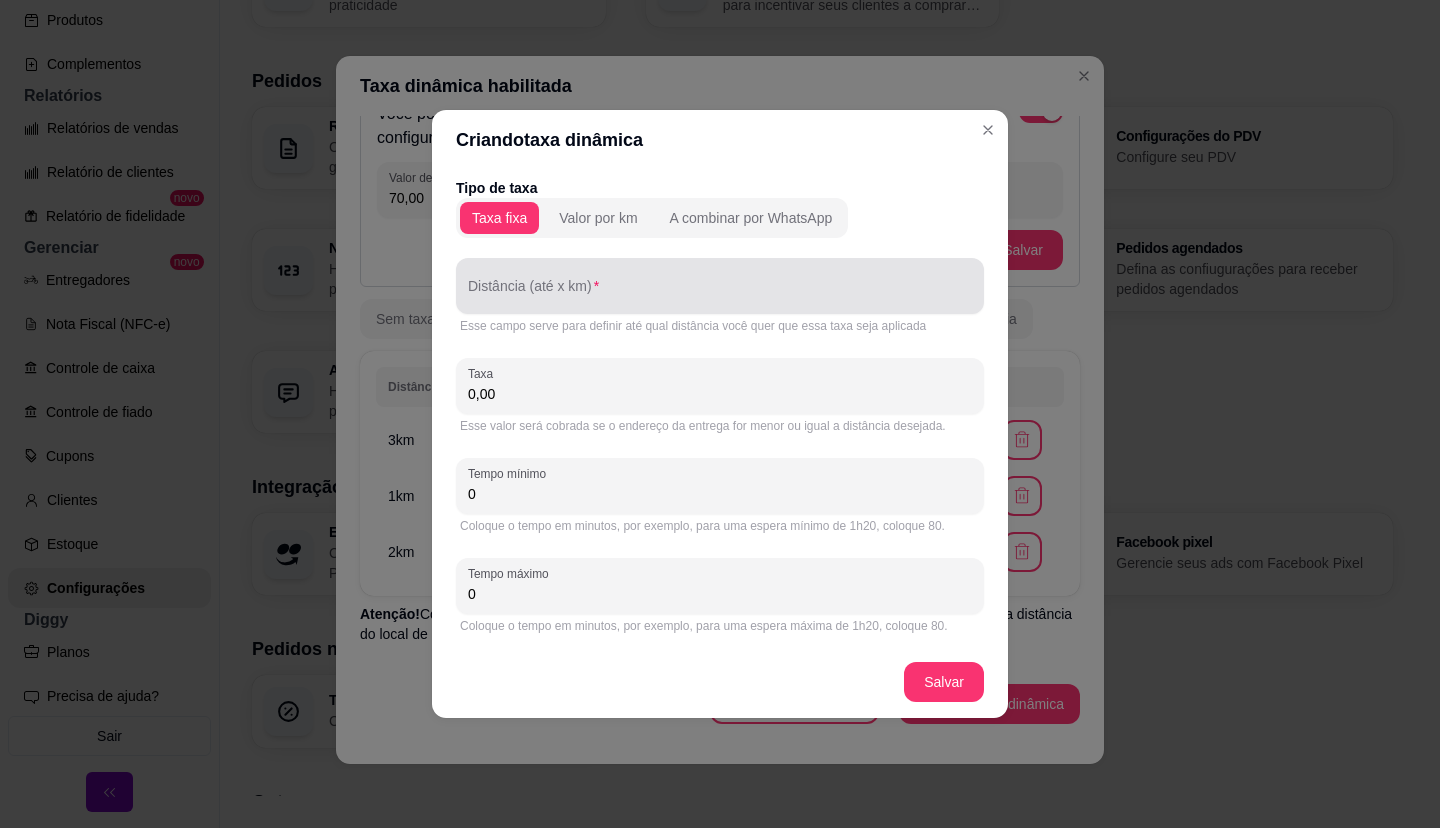 click at bounding box center [720, 286] 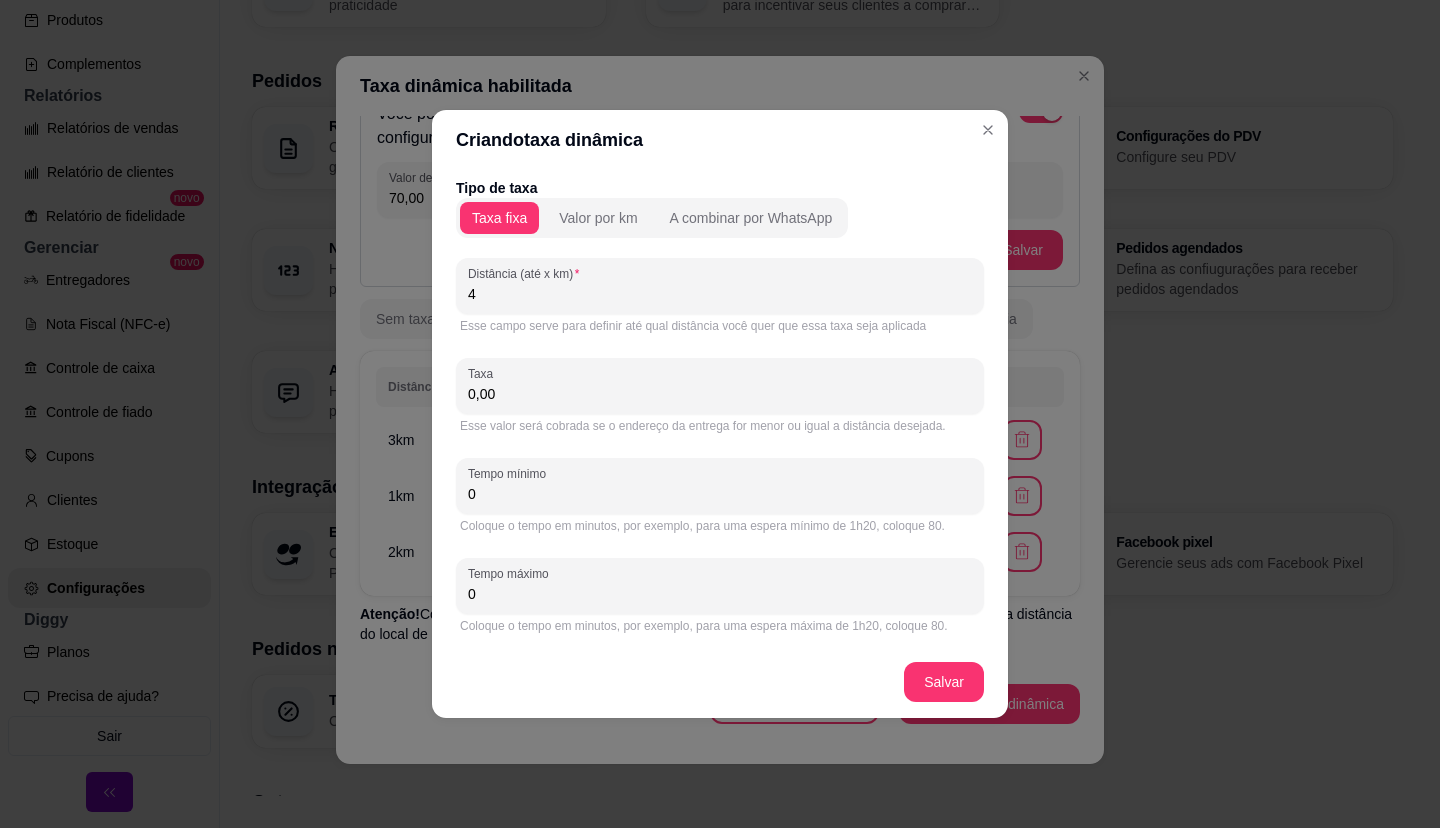 type on "4" 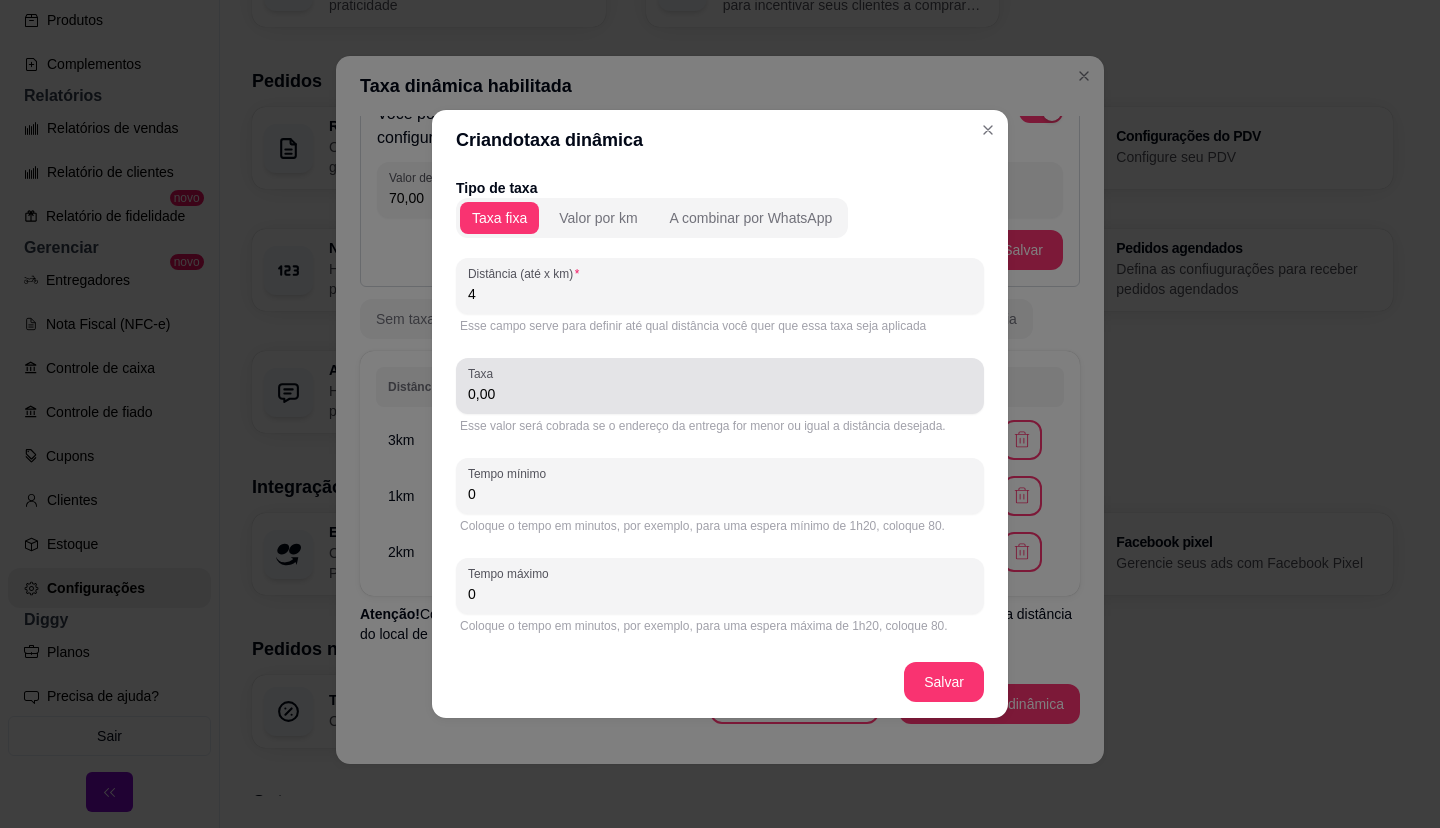 click on "0,00" at bounding box center [720, 386] 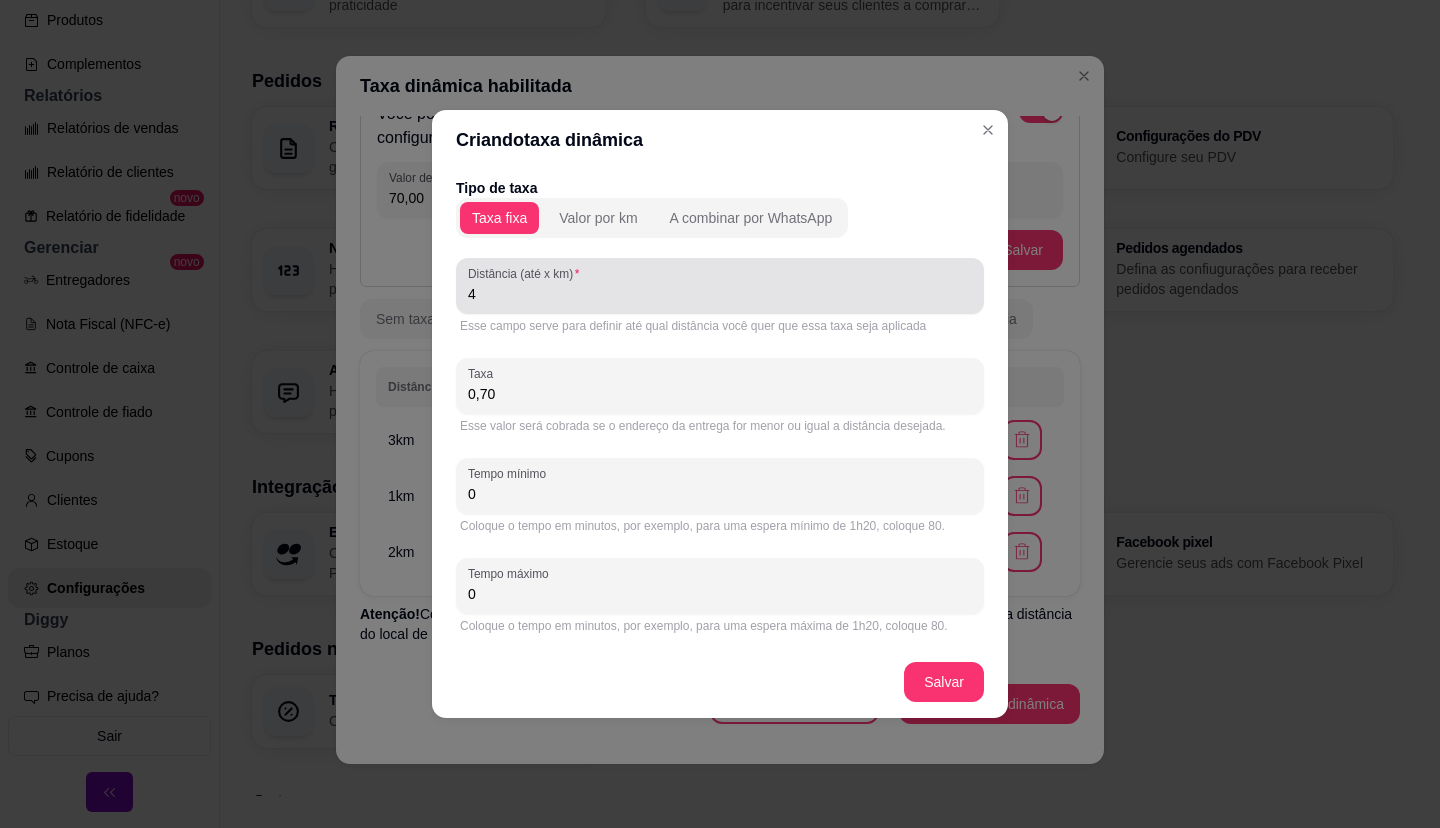 type on "0,07" 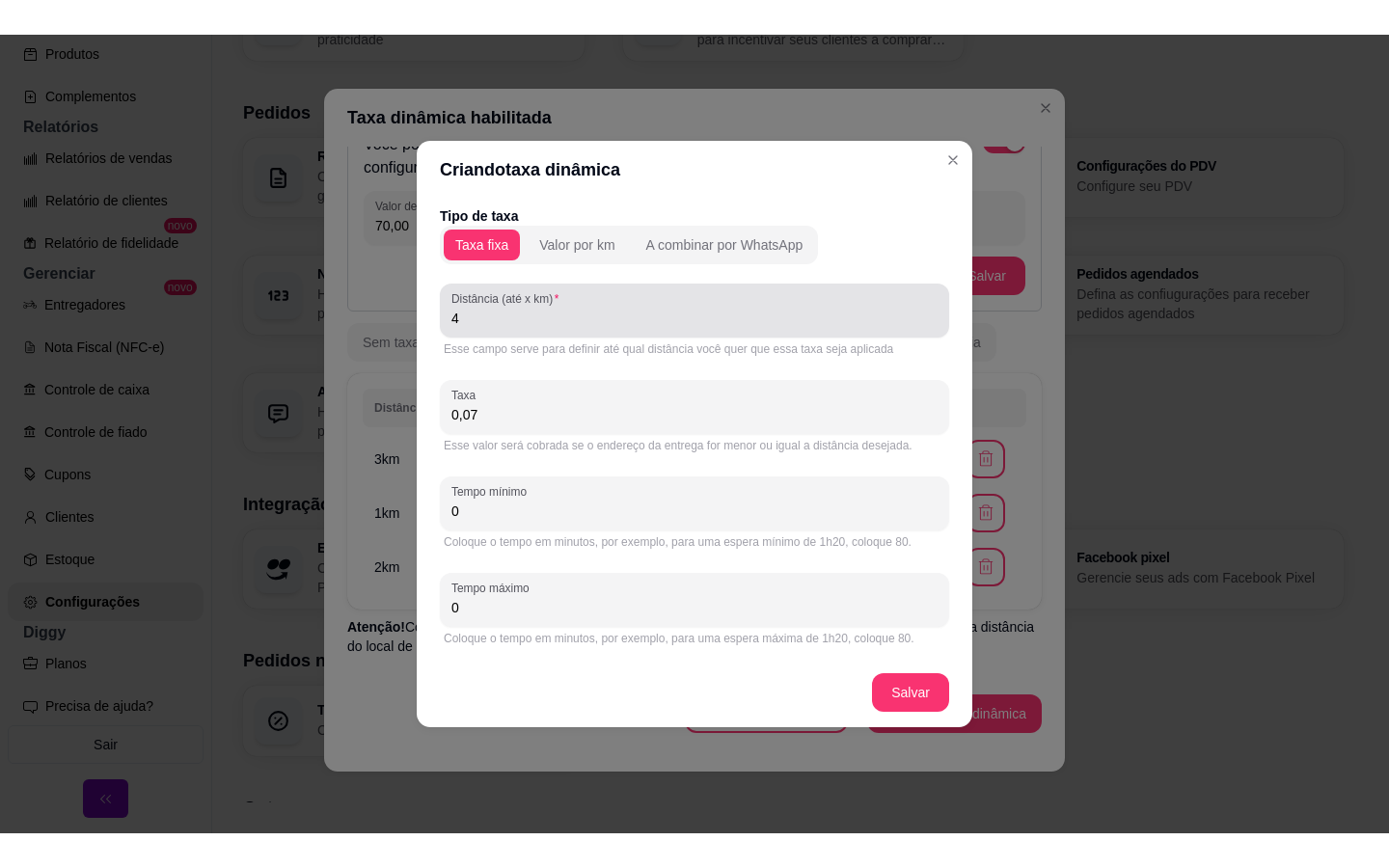 scroll, scrollTop: 453, scrollLeft: 0, axis: vertical 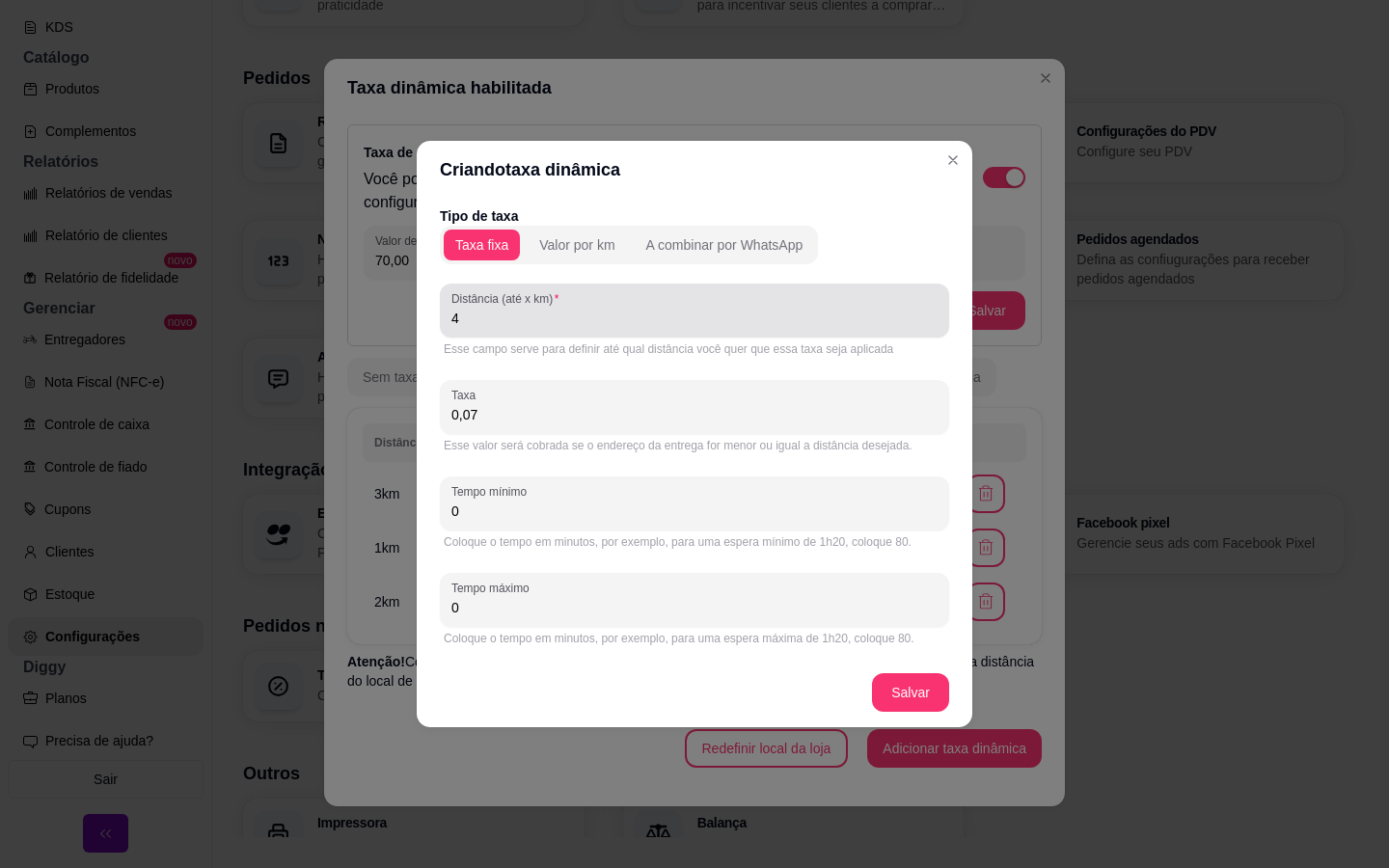 type 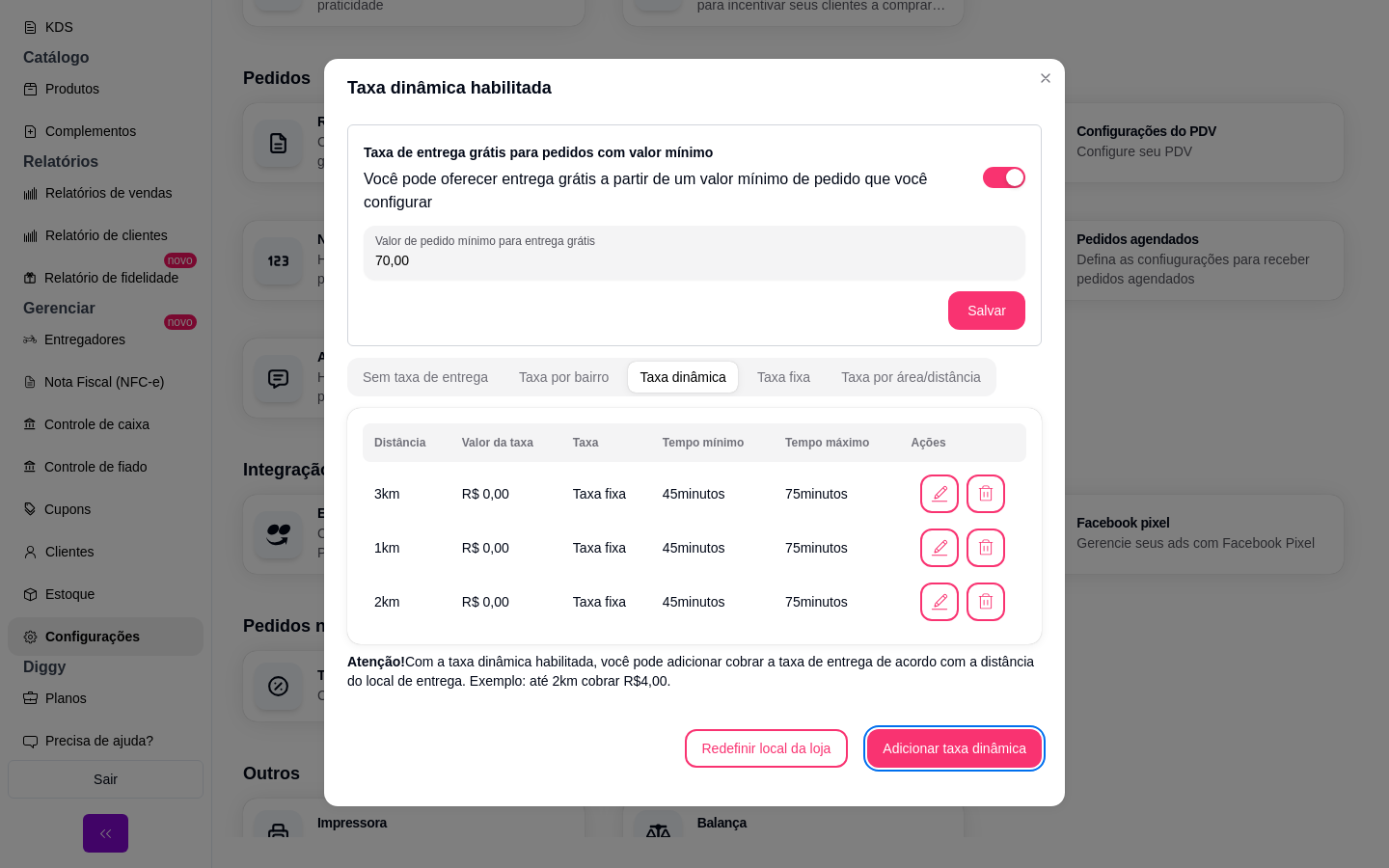 click on "Adicionar taxa dinâmica" at bounding box center [954, 748] 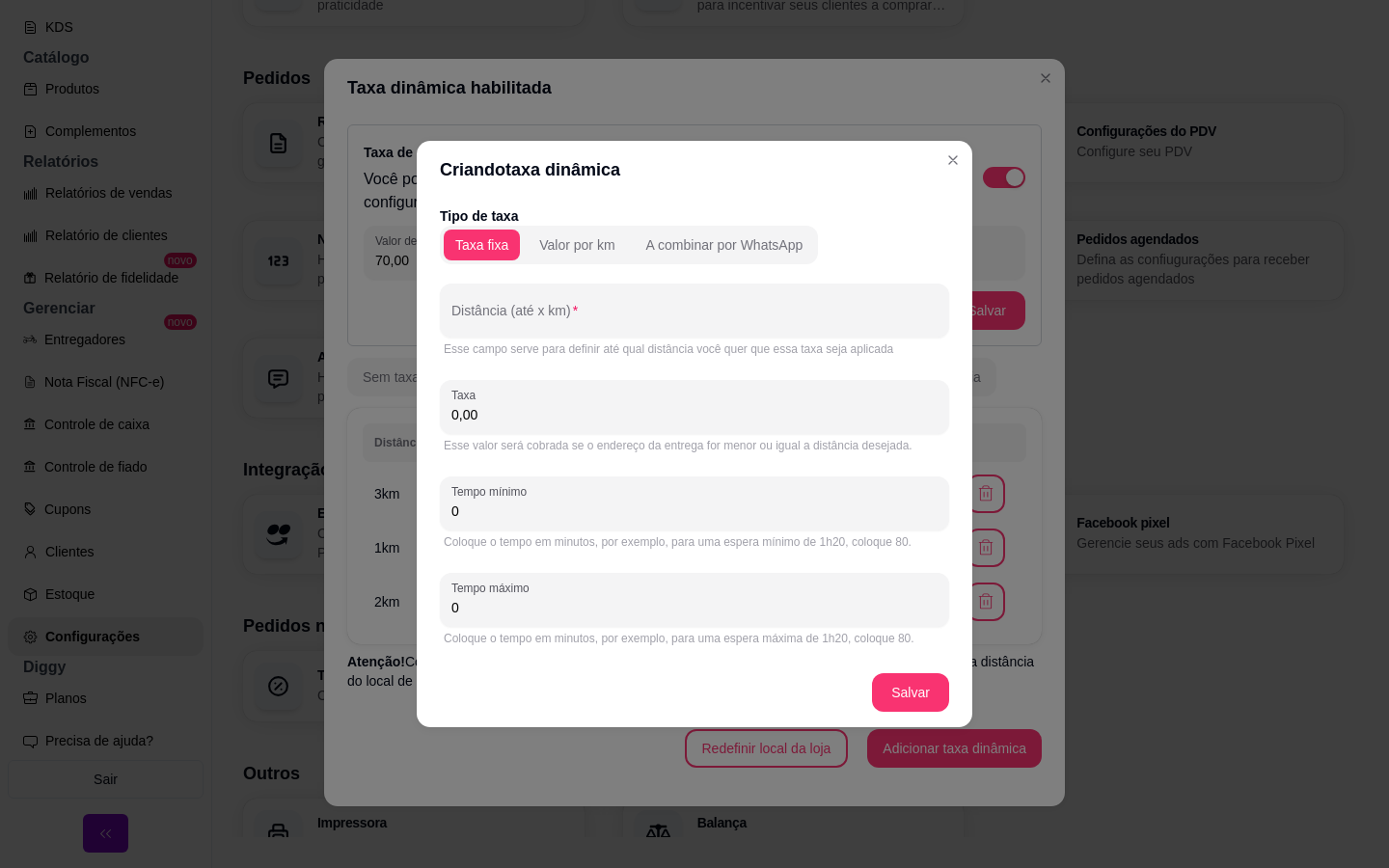 click on "Esse campo serve para definir até qual distância você quer que essa taxa seja aplicada" at bounding box center [694, 349] 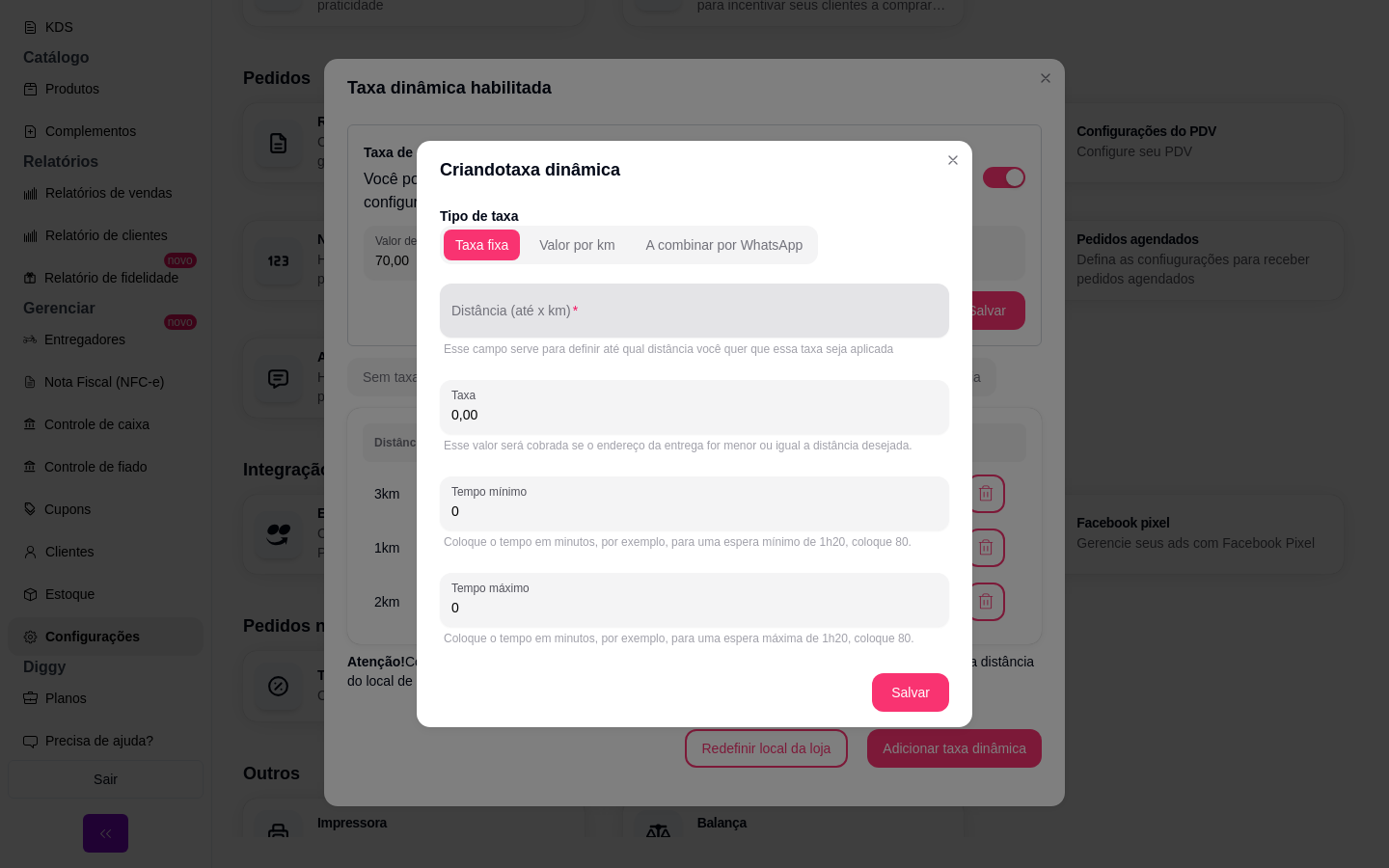 click at bounding box center (694, 311) 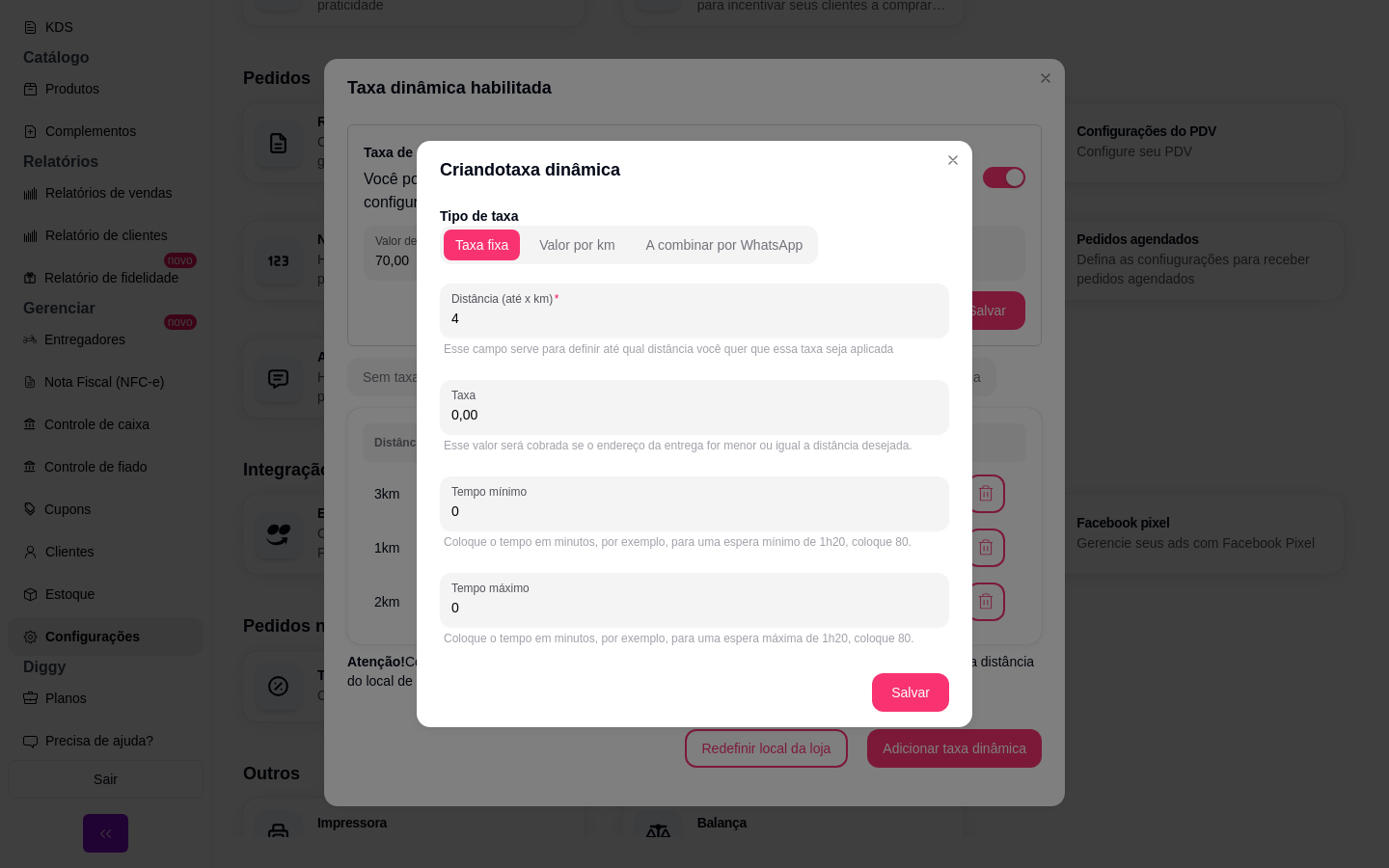 type on "4" 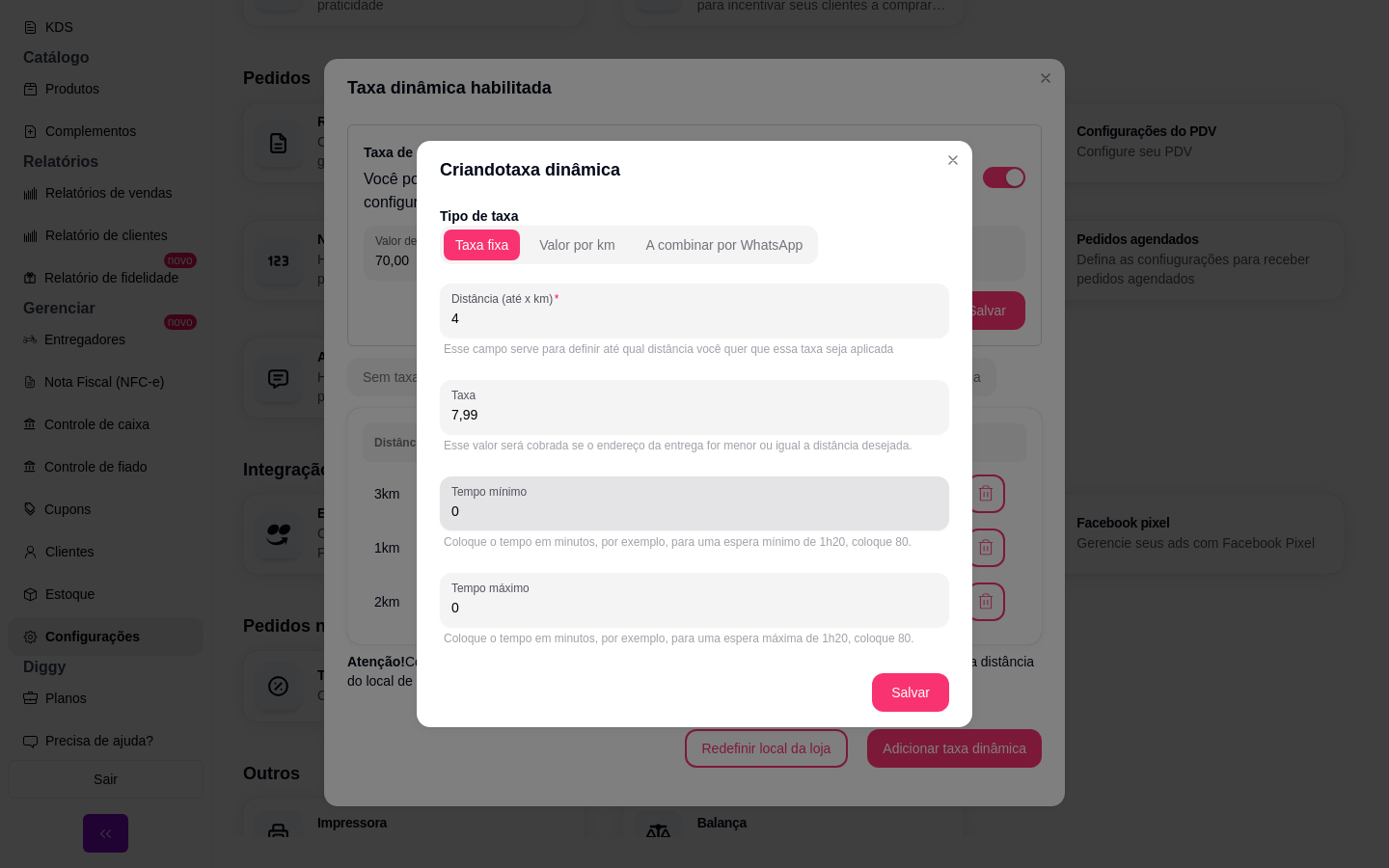 type on "7,99" 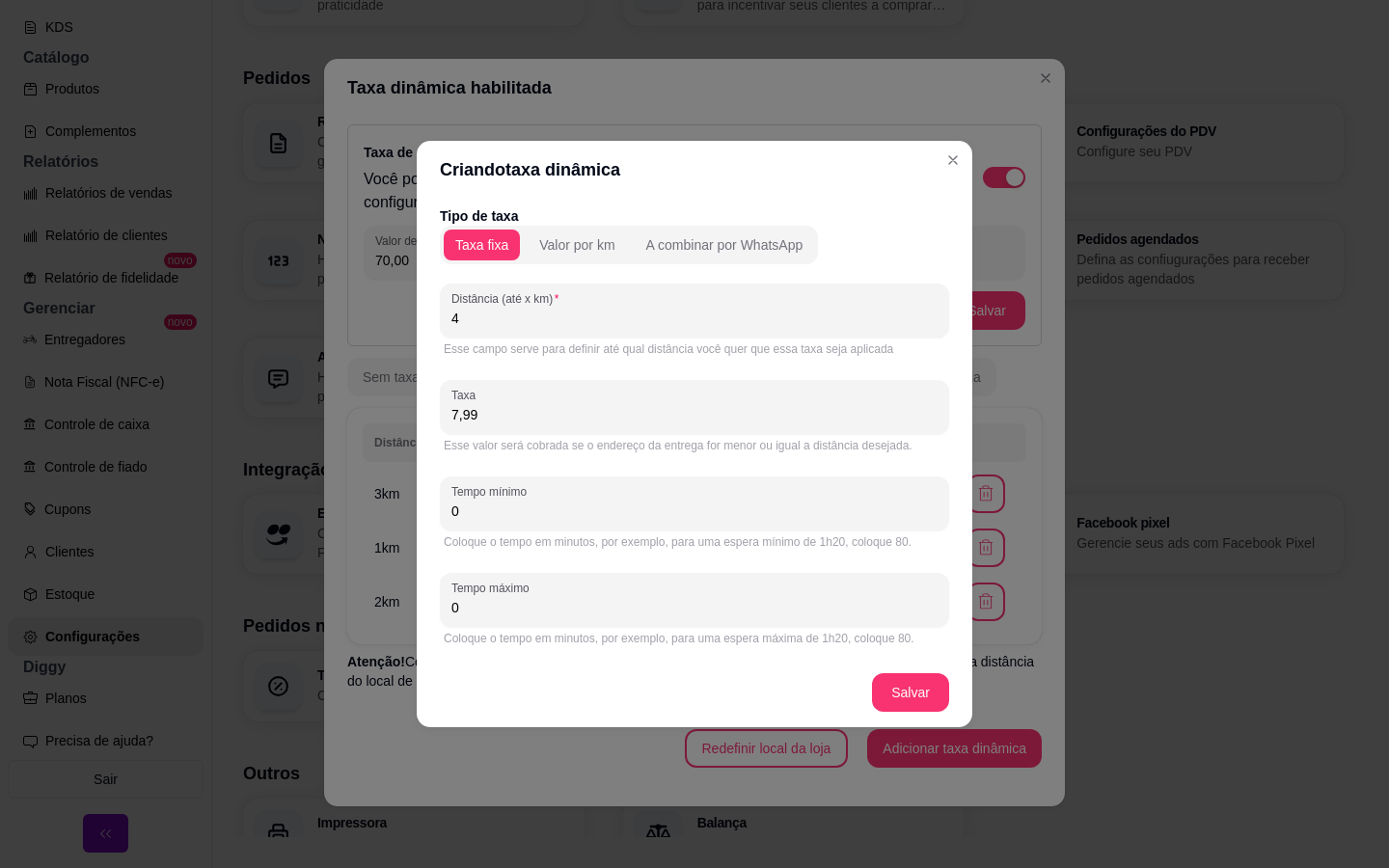click on "0" at bounding box center [694, 511] 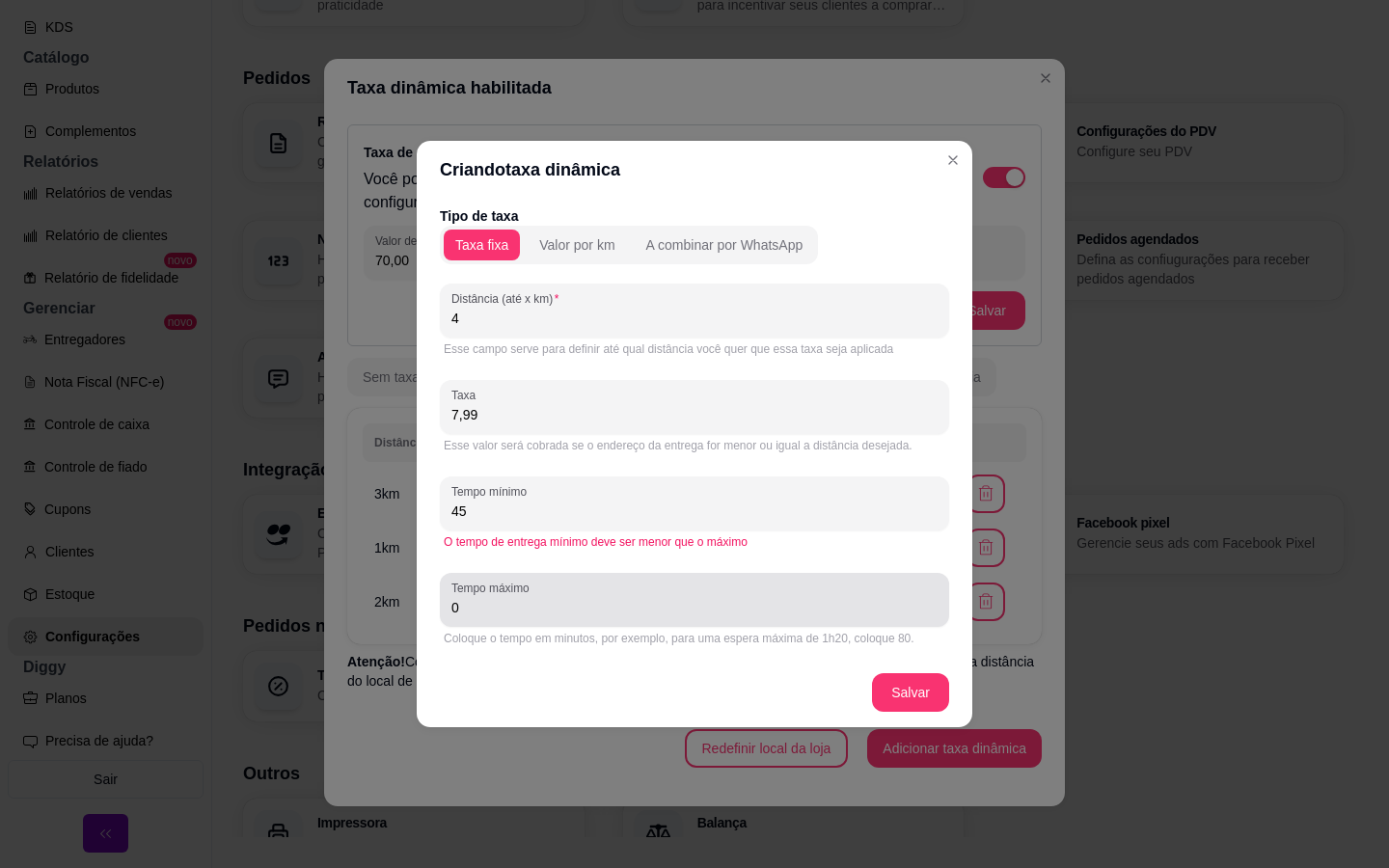 type on "45" 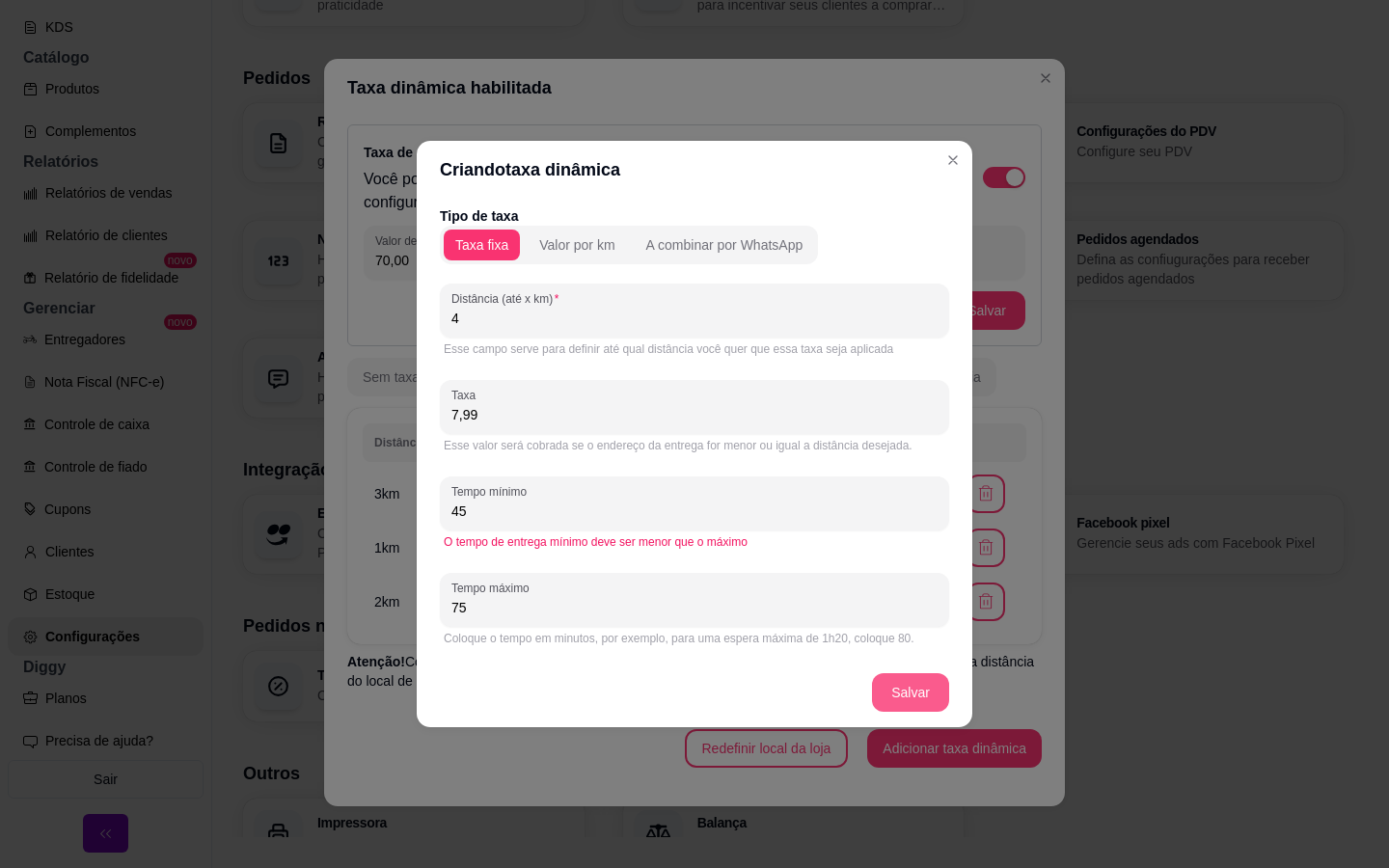 type on "75" 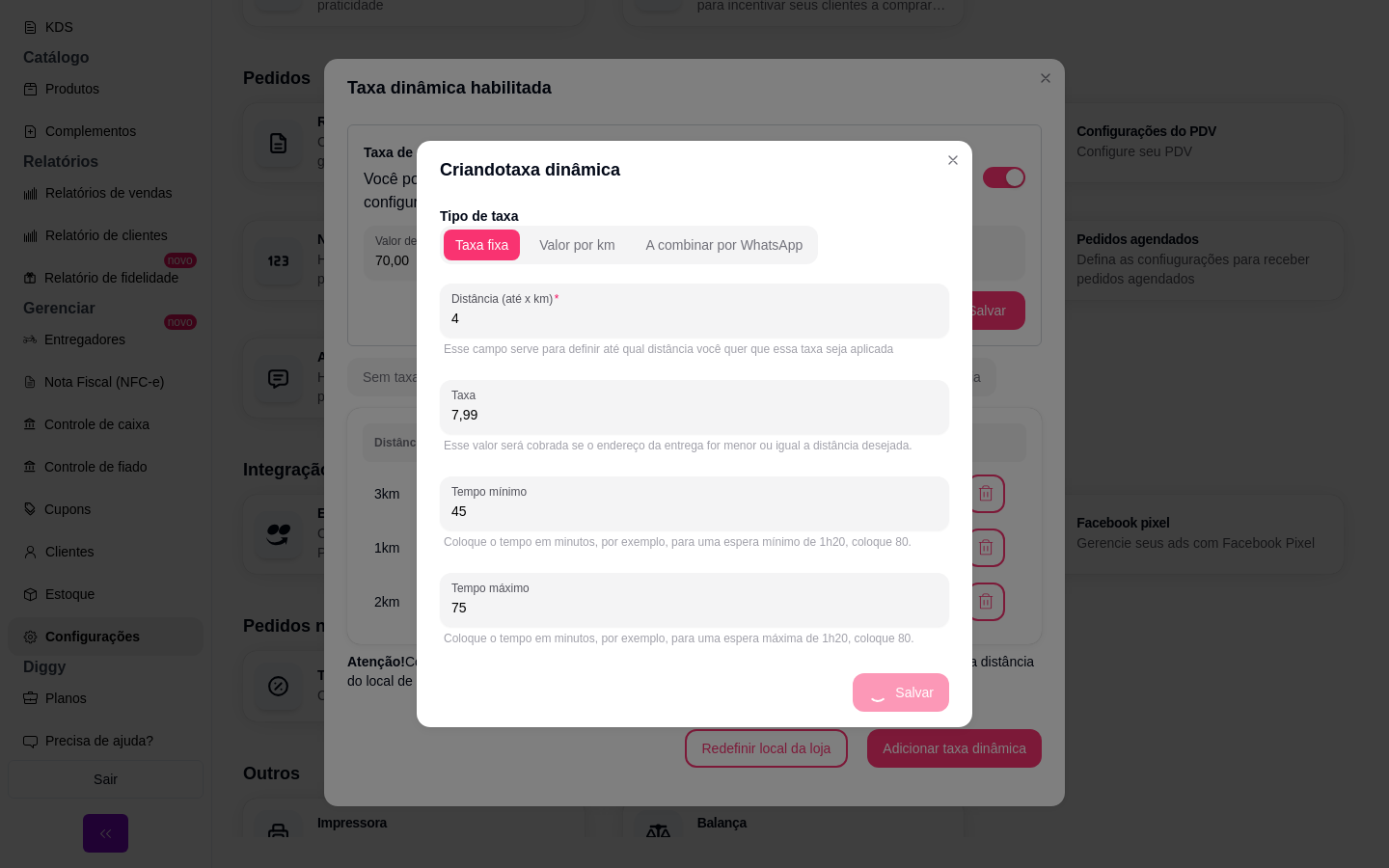 scroll, scrollTop: 0, scrollLeft: 0, axis: both 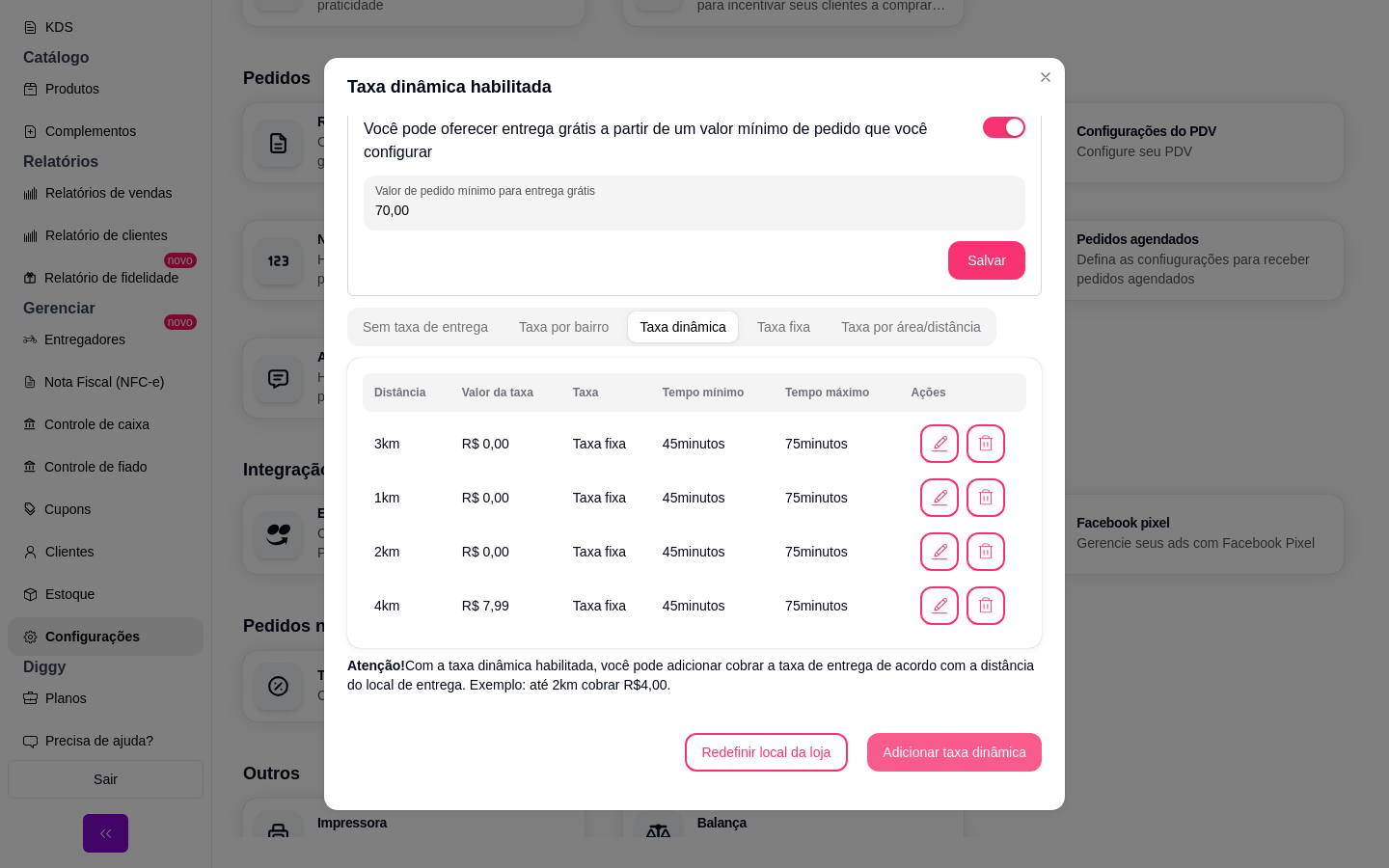 click on "Adicionar taxa dinâmica" at bounding box center (954, 752) 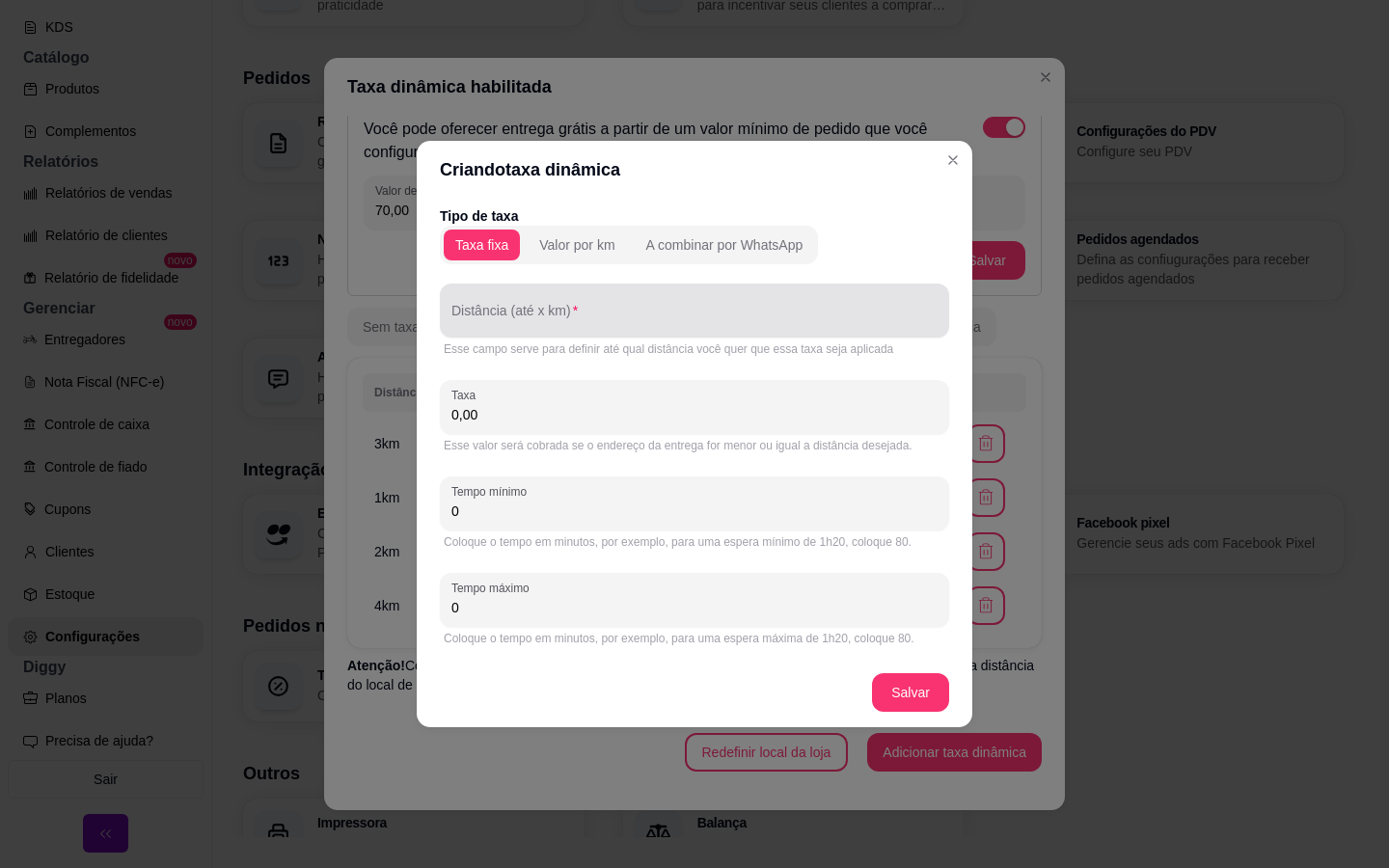 click on "Distância (até x km)" at bounding box center [694, 318] 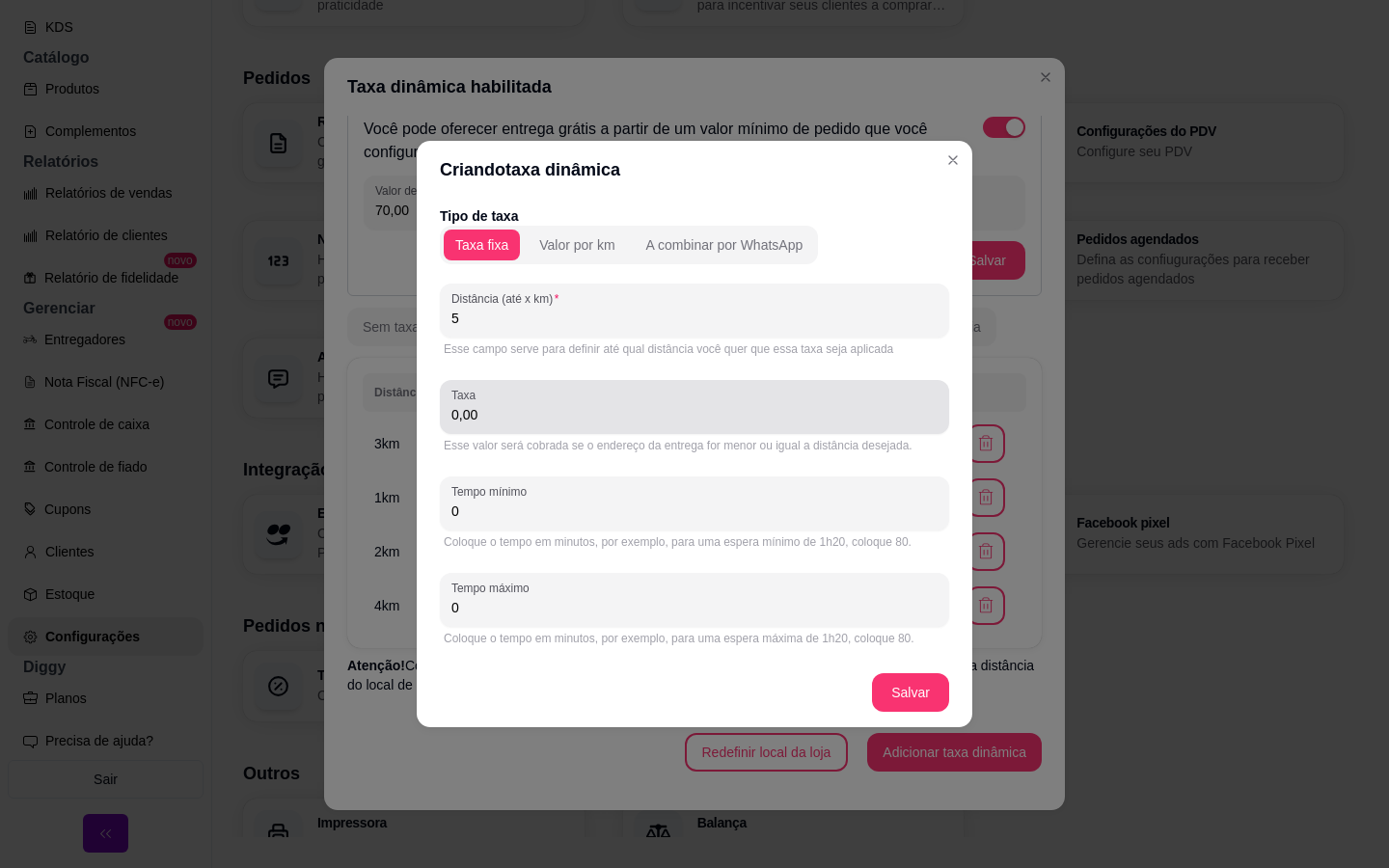 type on "5" 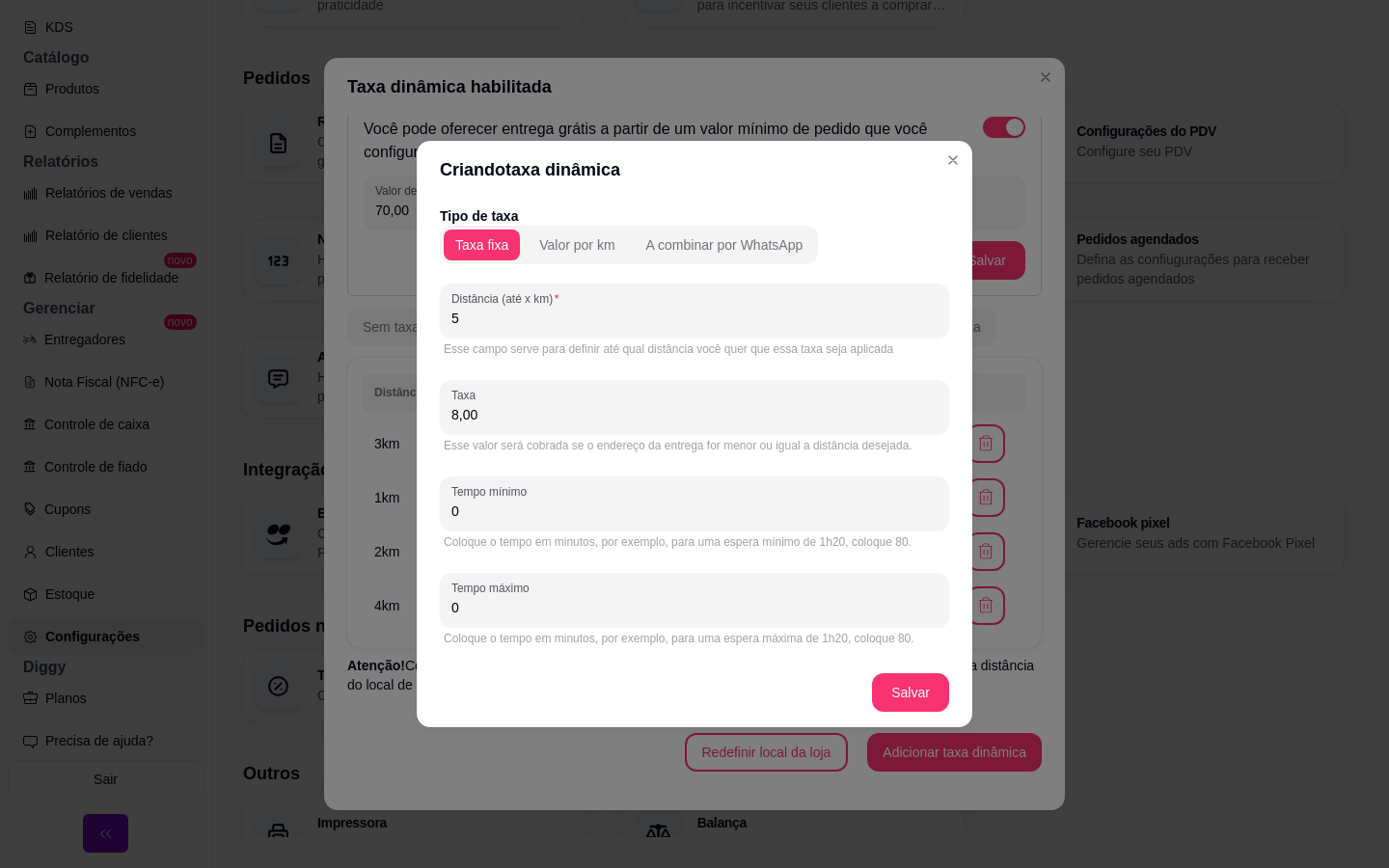 type on "8,00" 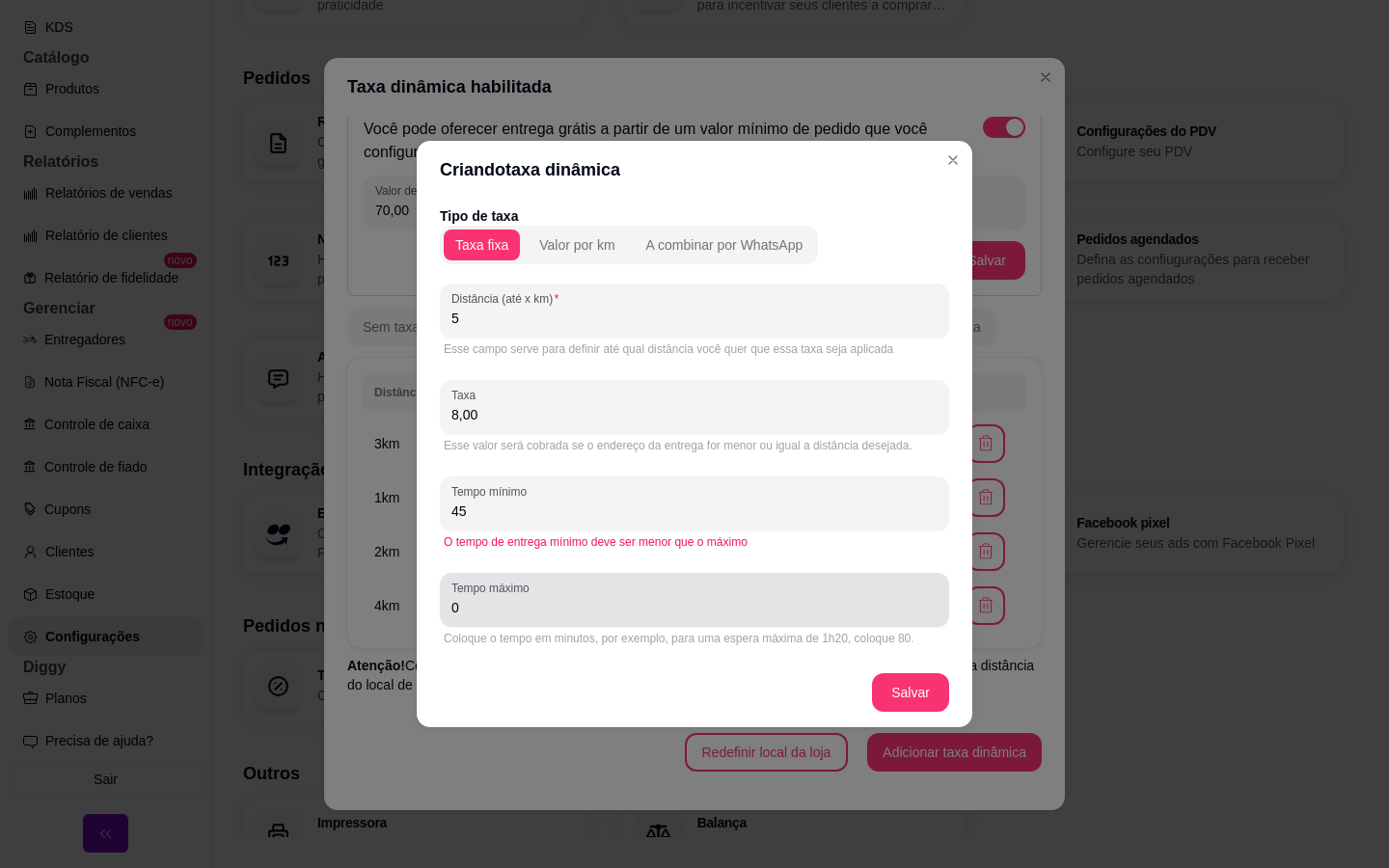 type on "45" 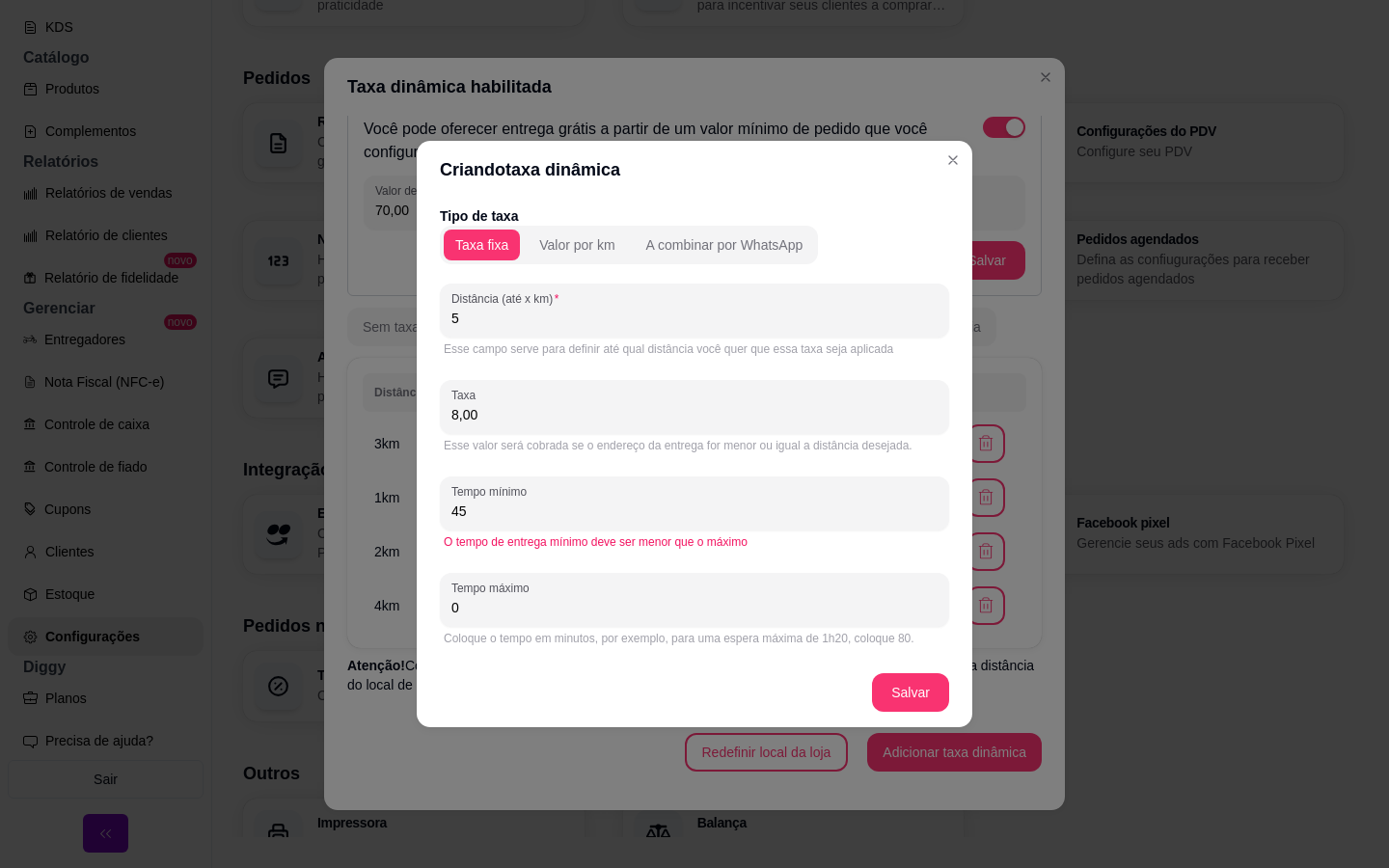 click on "0" at bounding box center (694, 608) 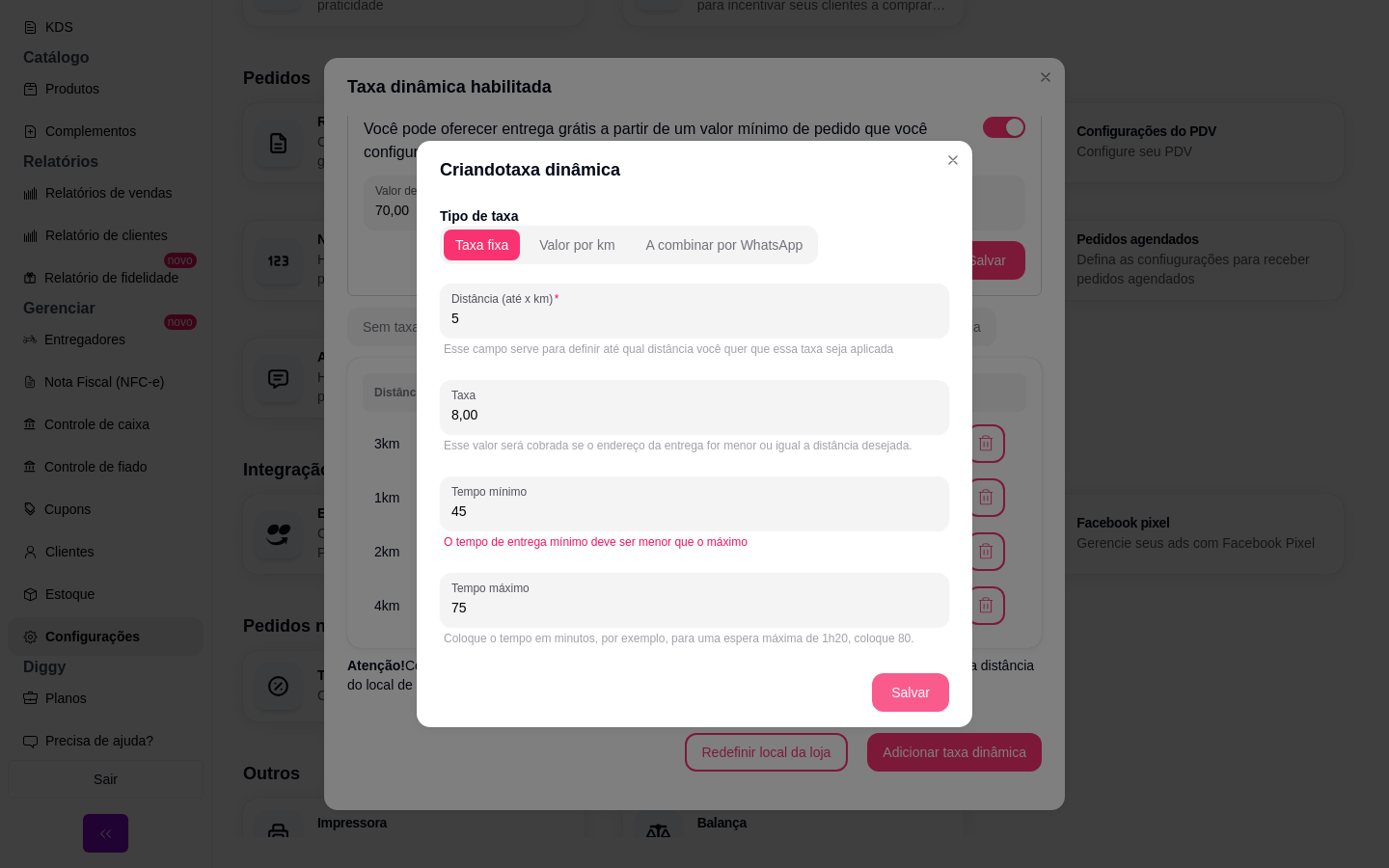 type on "75" 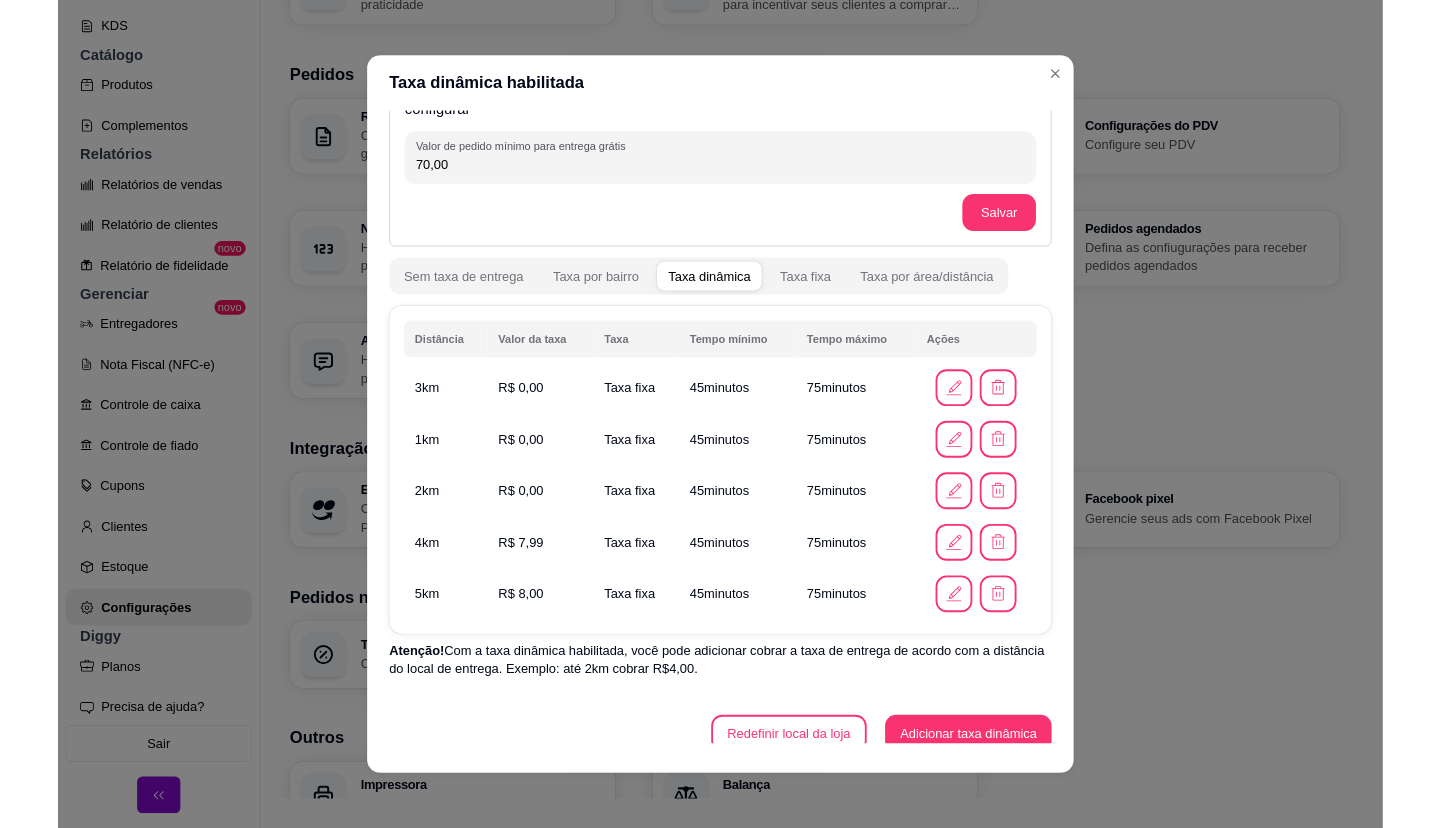 scroll, scrollTop: 107, scrollLeft: 0, axis: vertical 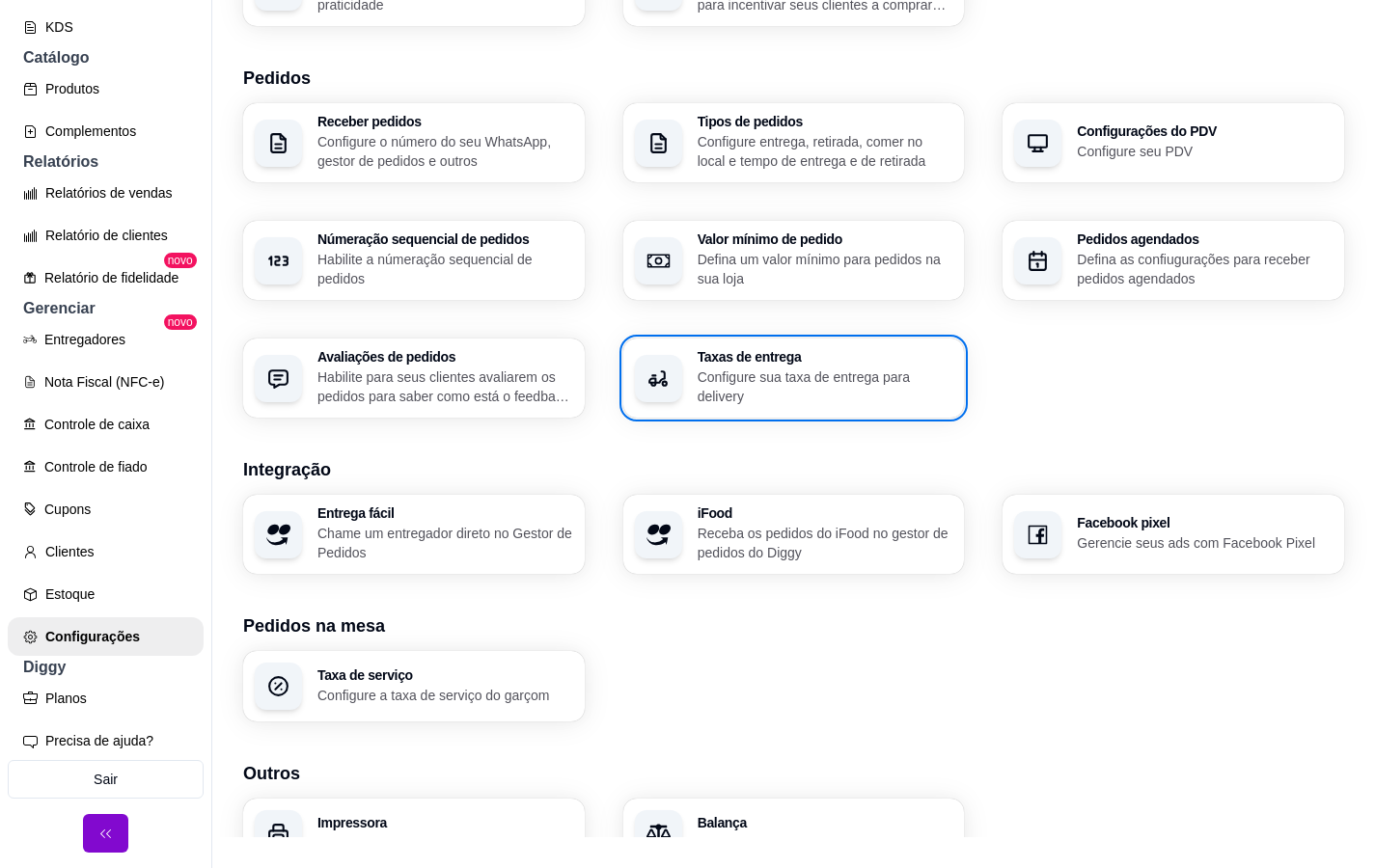 type 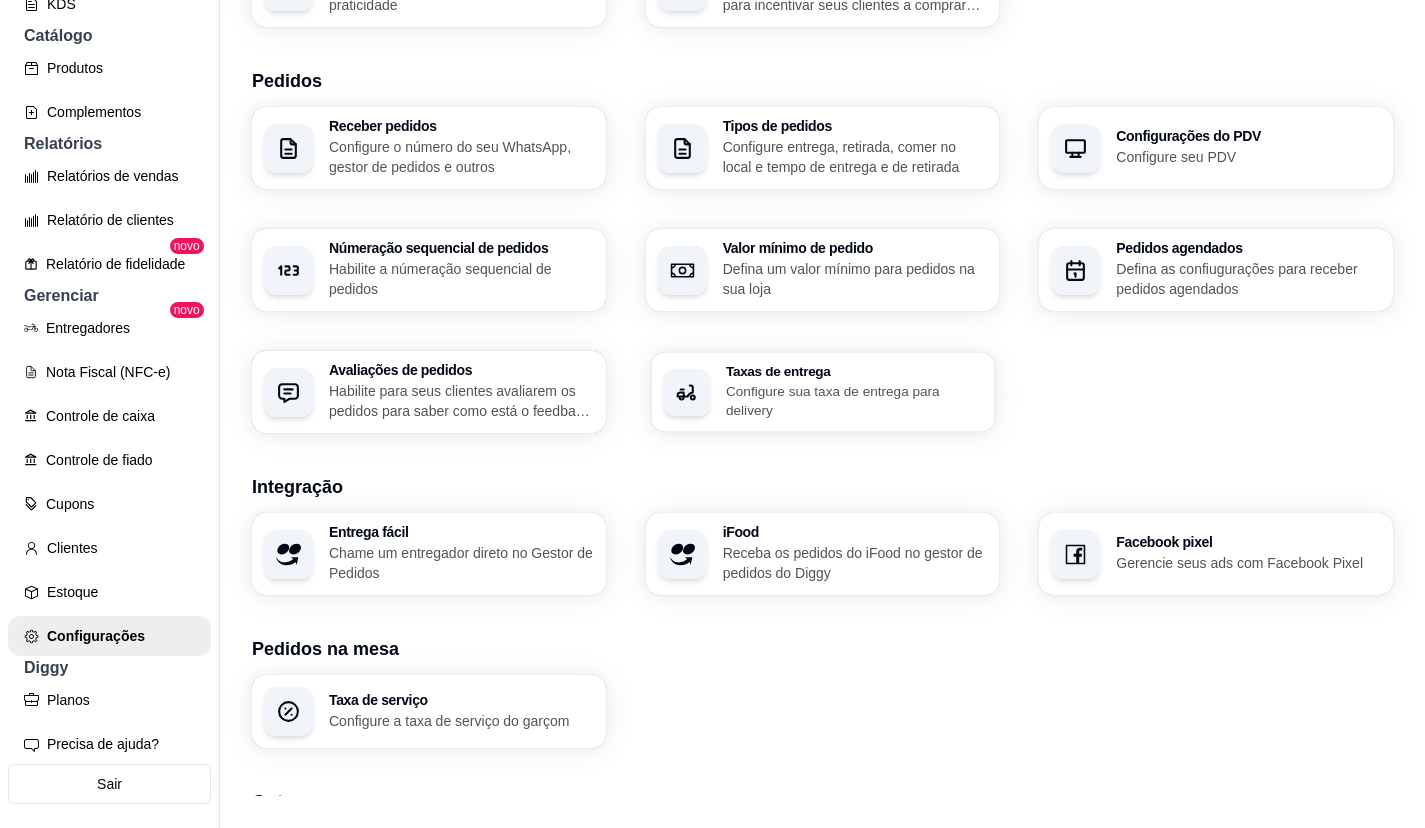 click on "Configure sua taxa de entrega para delivery" at bounding box center (854, 400) 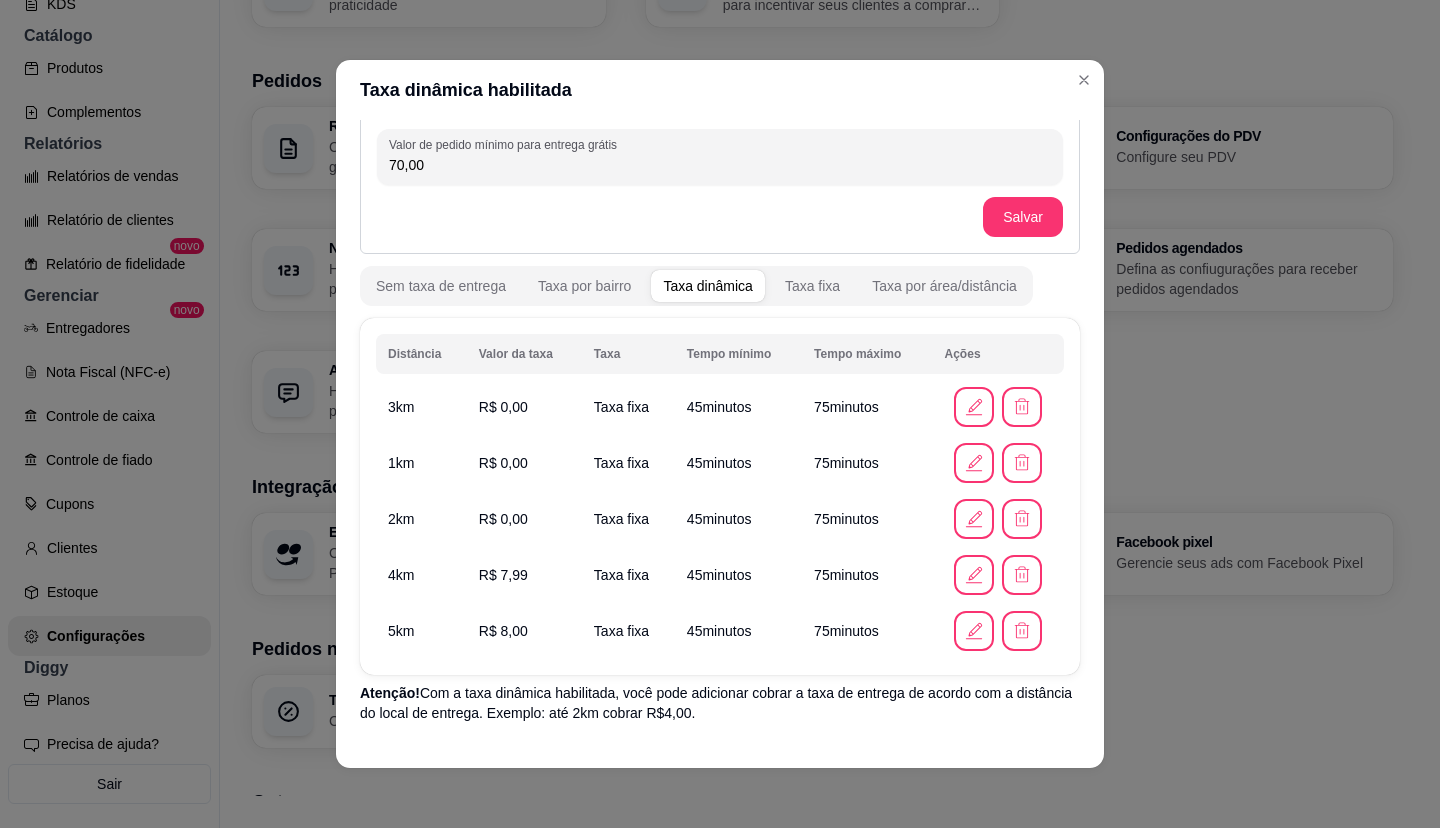 scroll, scrollTop: 179, scrollLeft: 0, axis: vertical 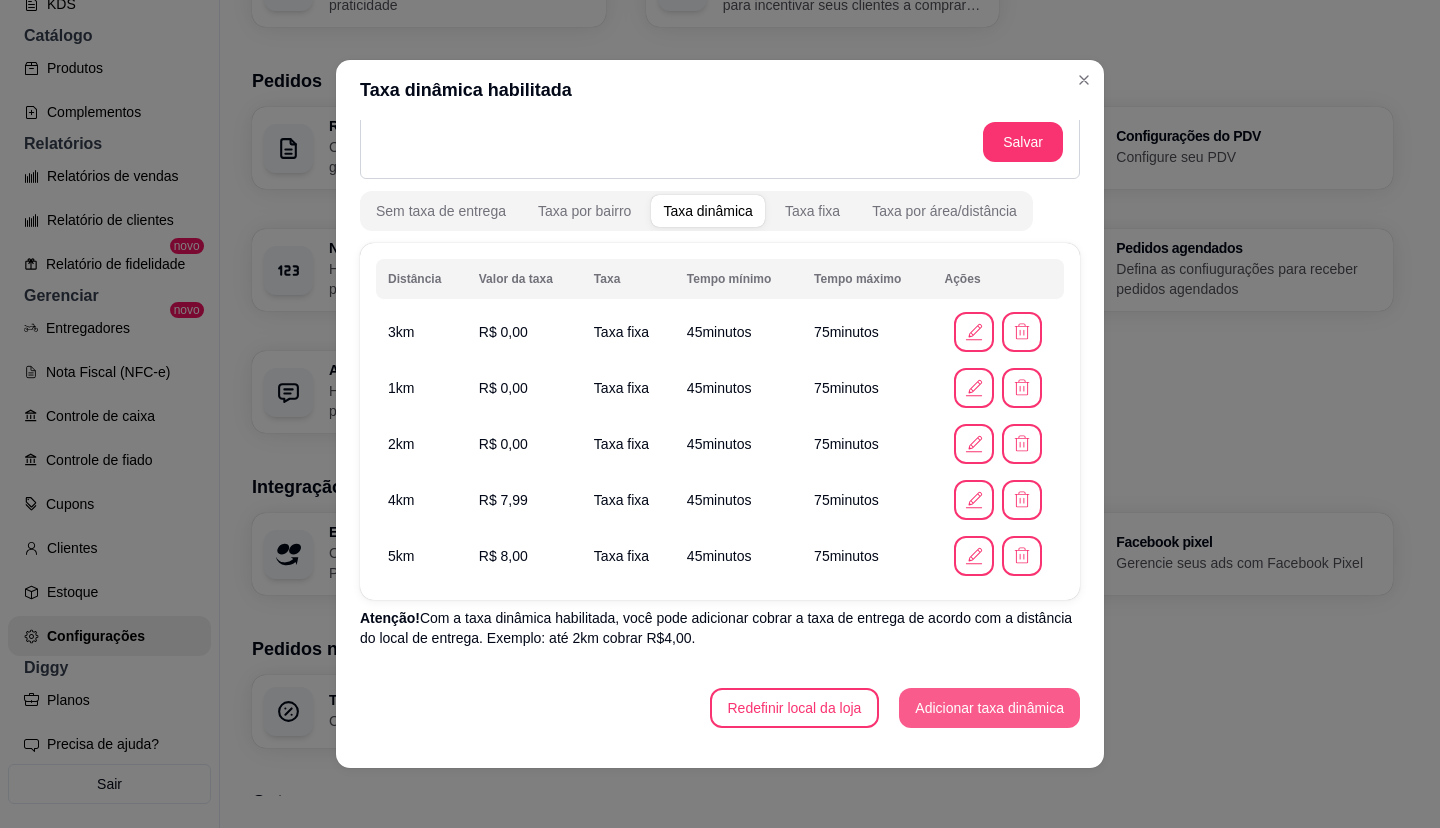 click on "Adicionar taxa dinâmica" at bounding box center [989, 708] 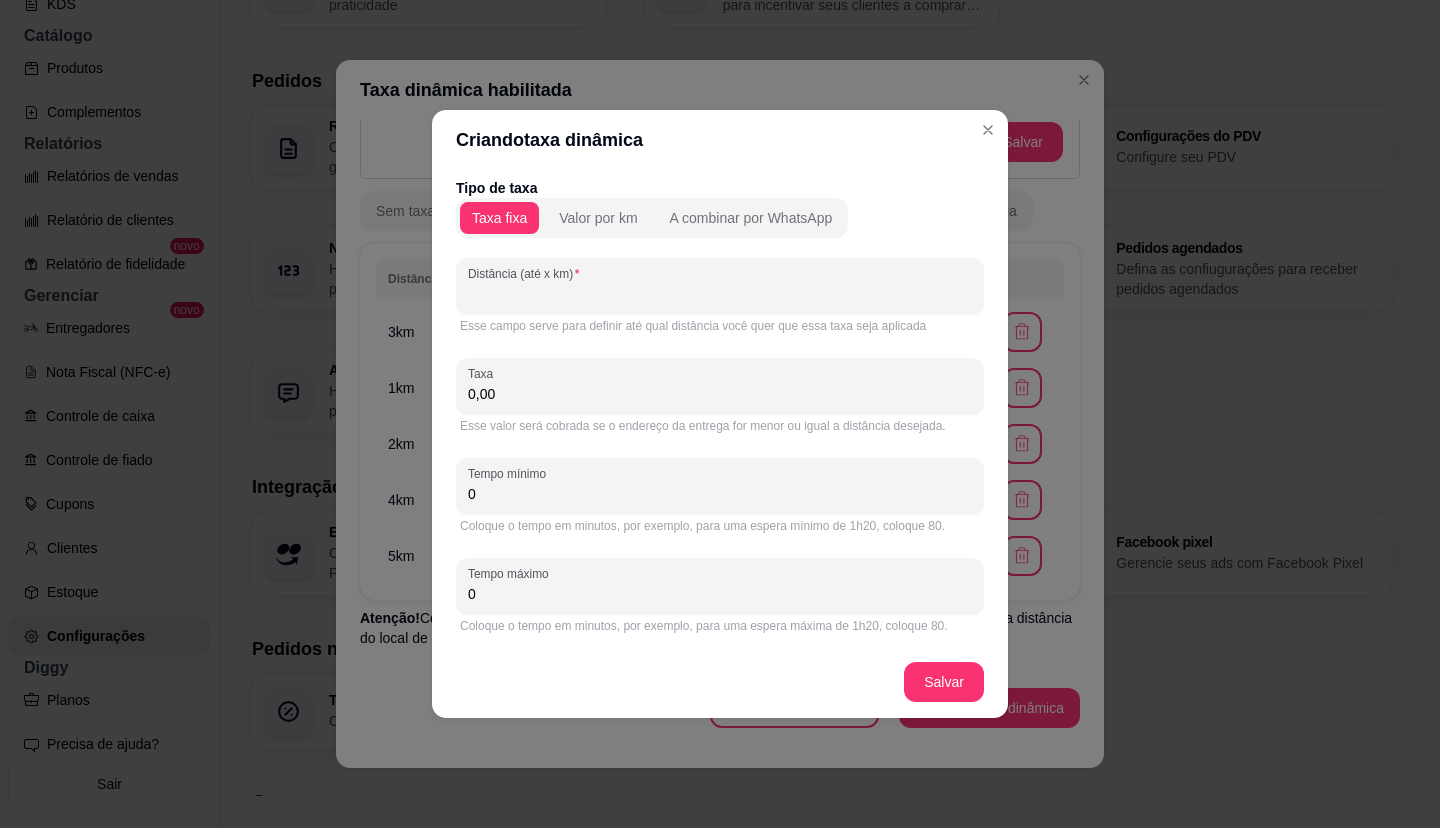 click on "Distância (até x km)" at bounding box center (720, 294) 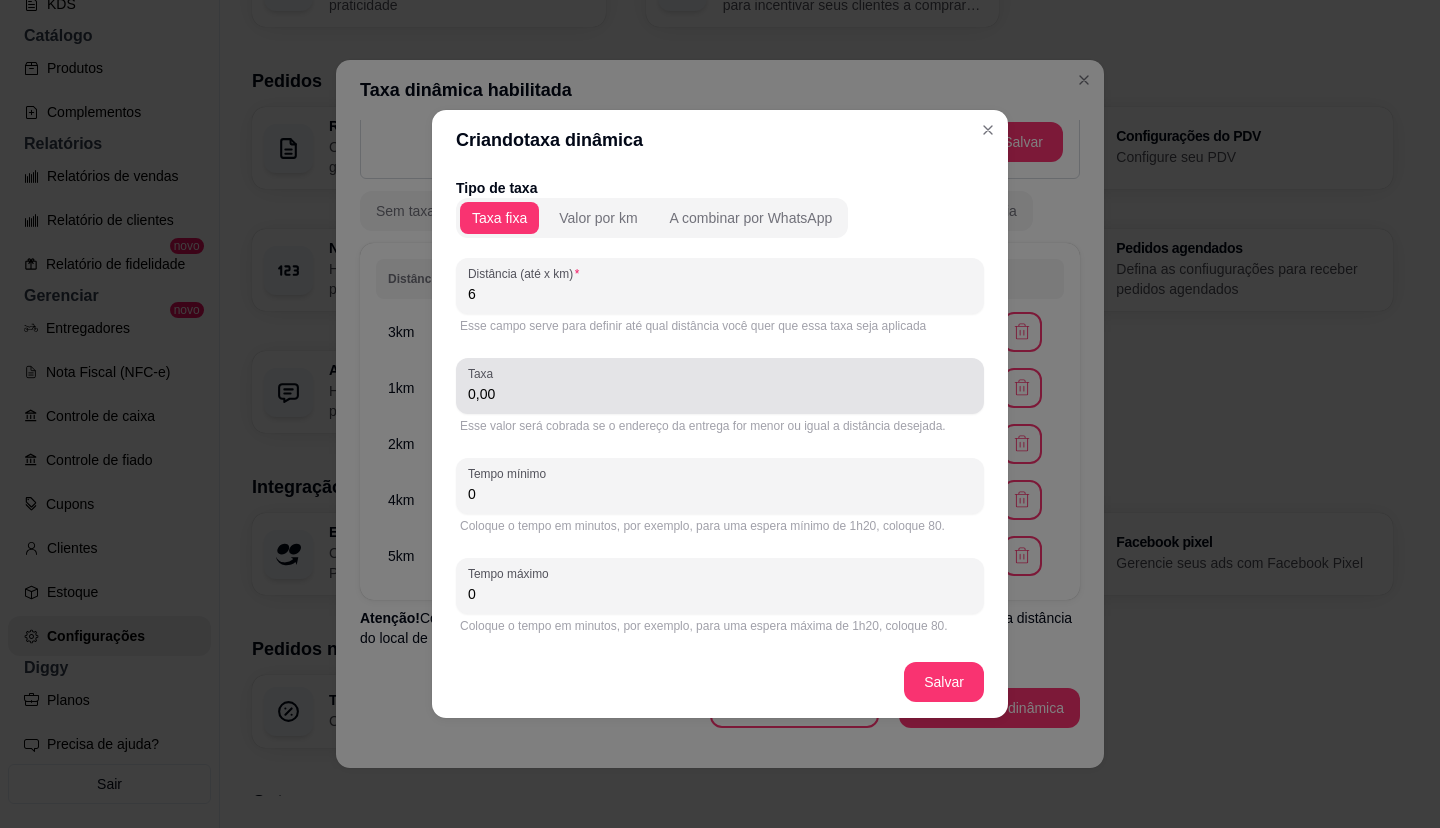 type on "6" 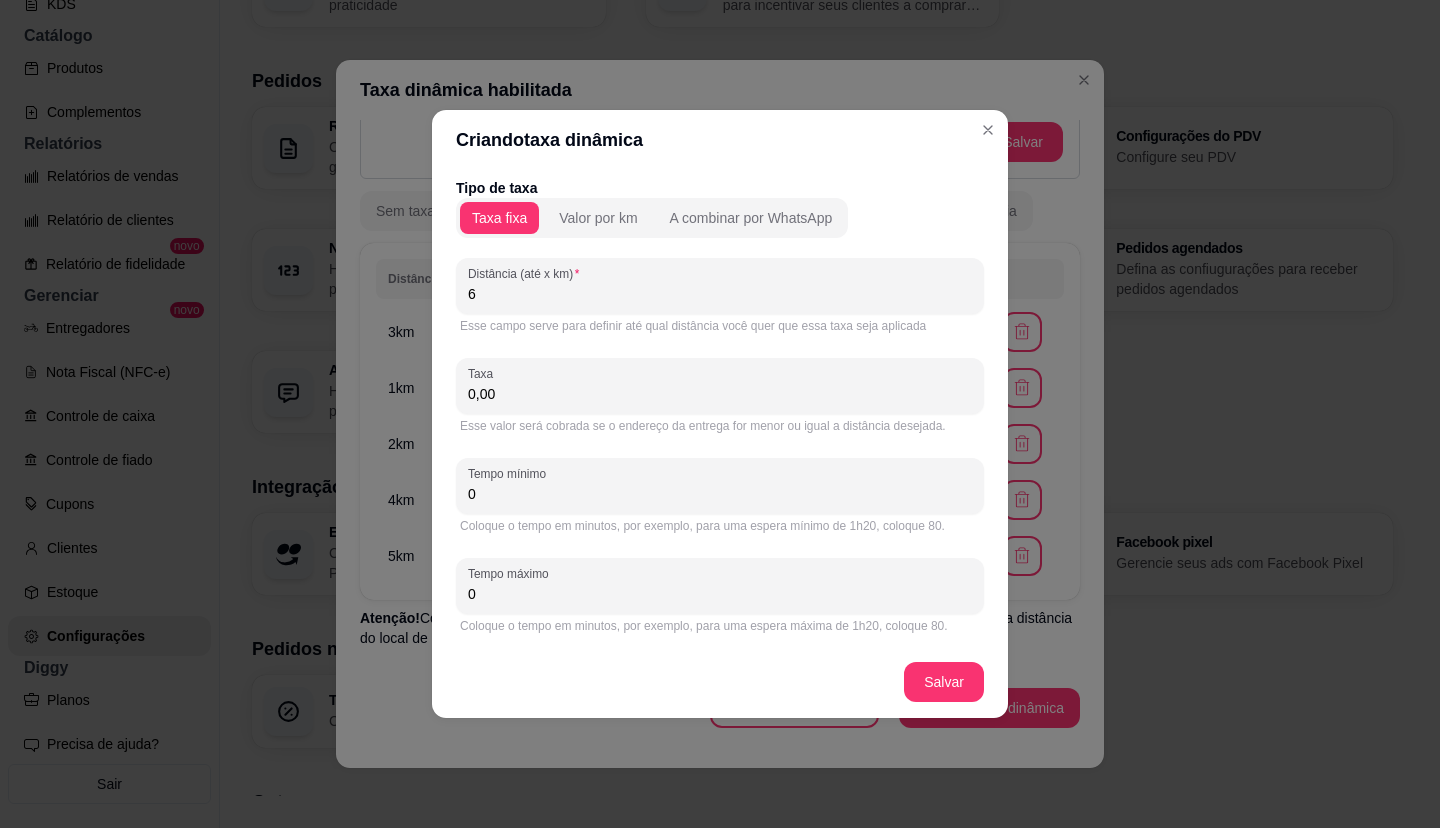 click on "0,00" at bounding box center (720, 394) 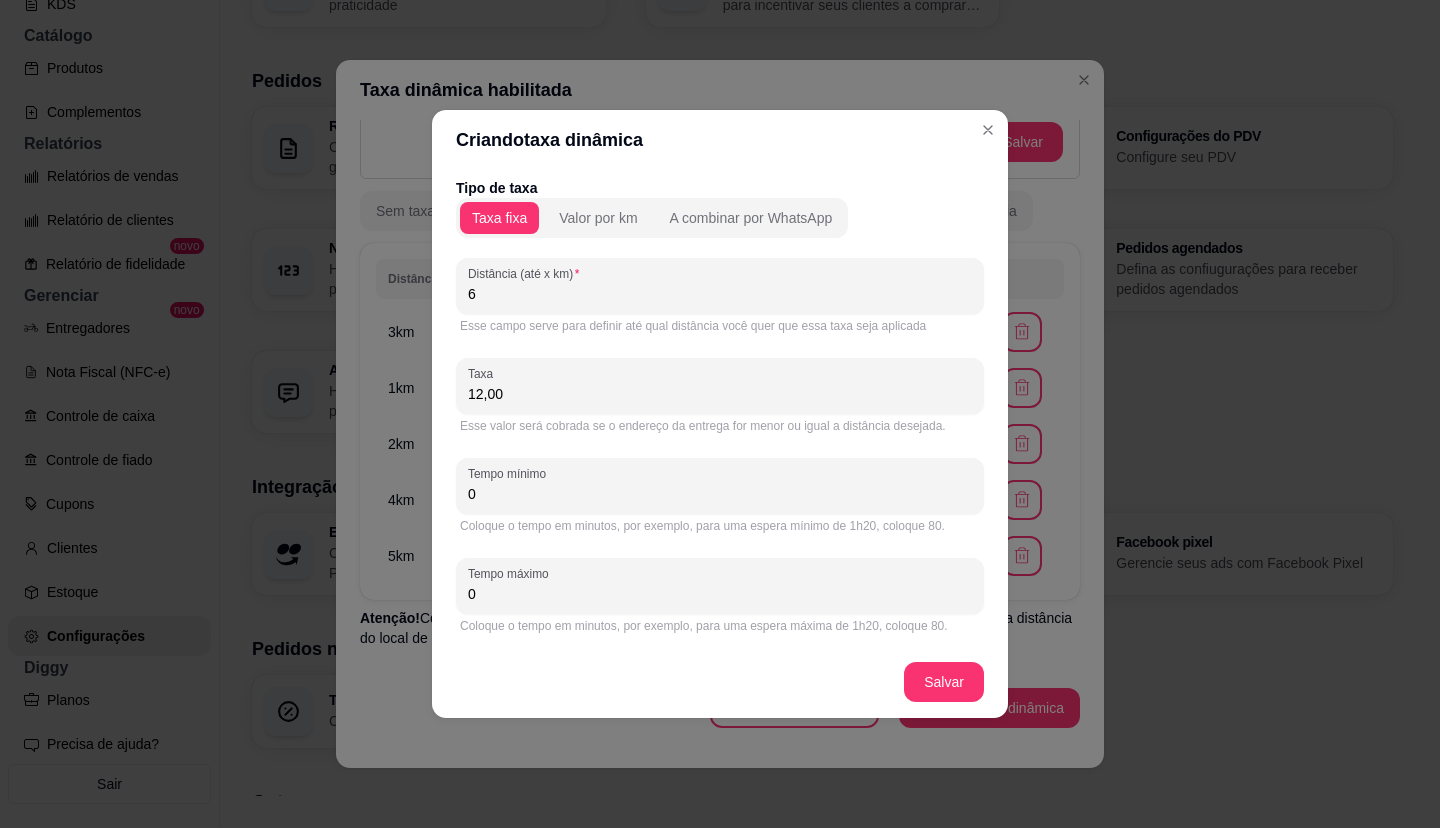 type on "12,00" 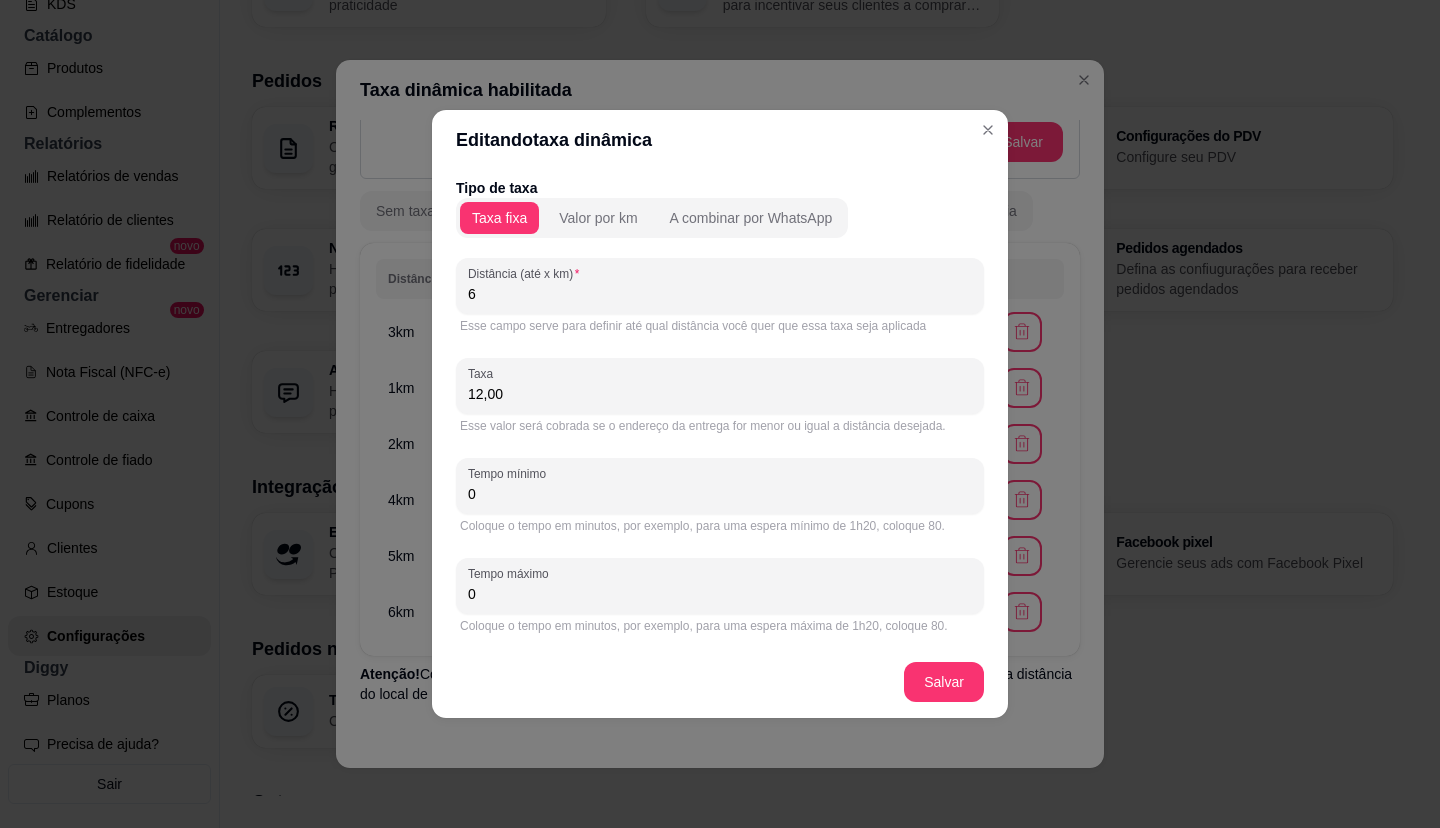 click on "Coloque o tempo em minutos, por exemplo, para uma espera mínimo de 1h20, coloque 80." at bounding box center (720, 526) 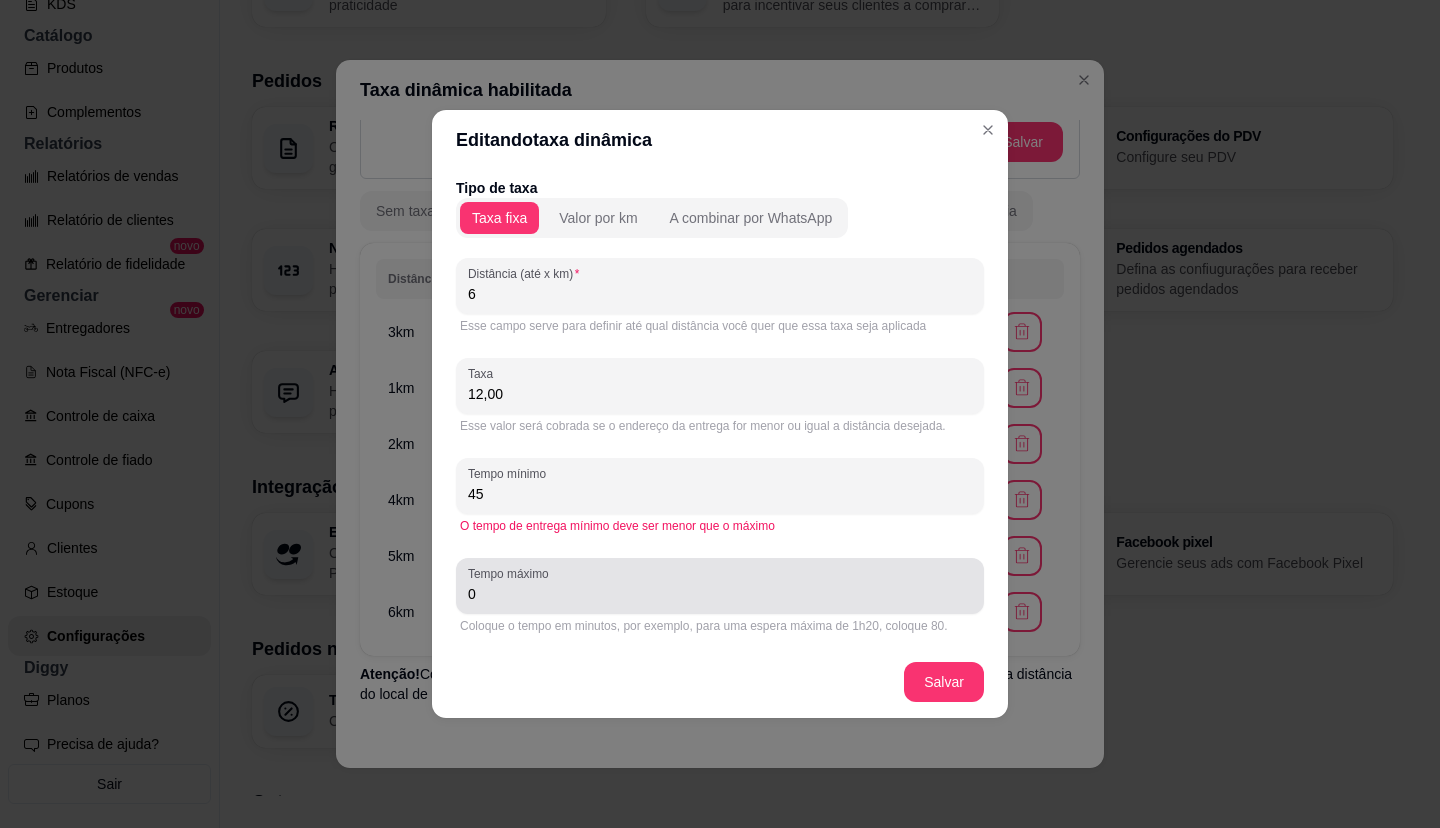 type on "45" 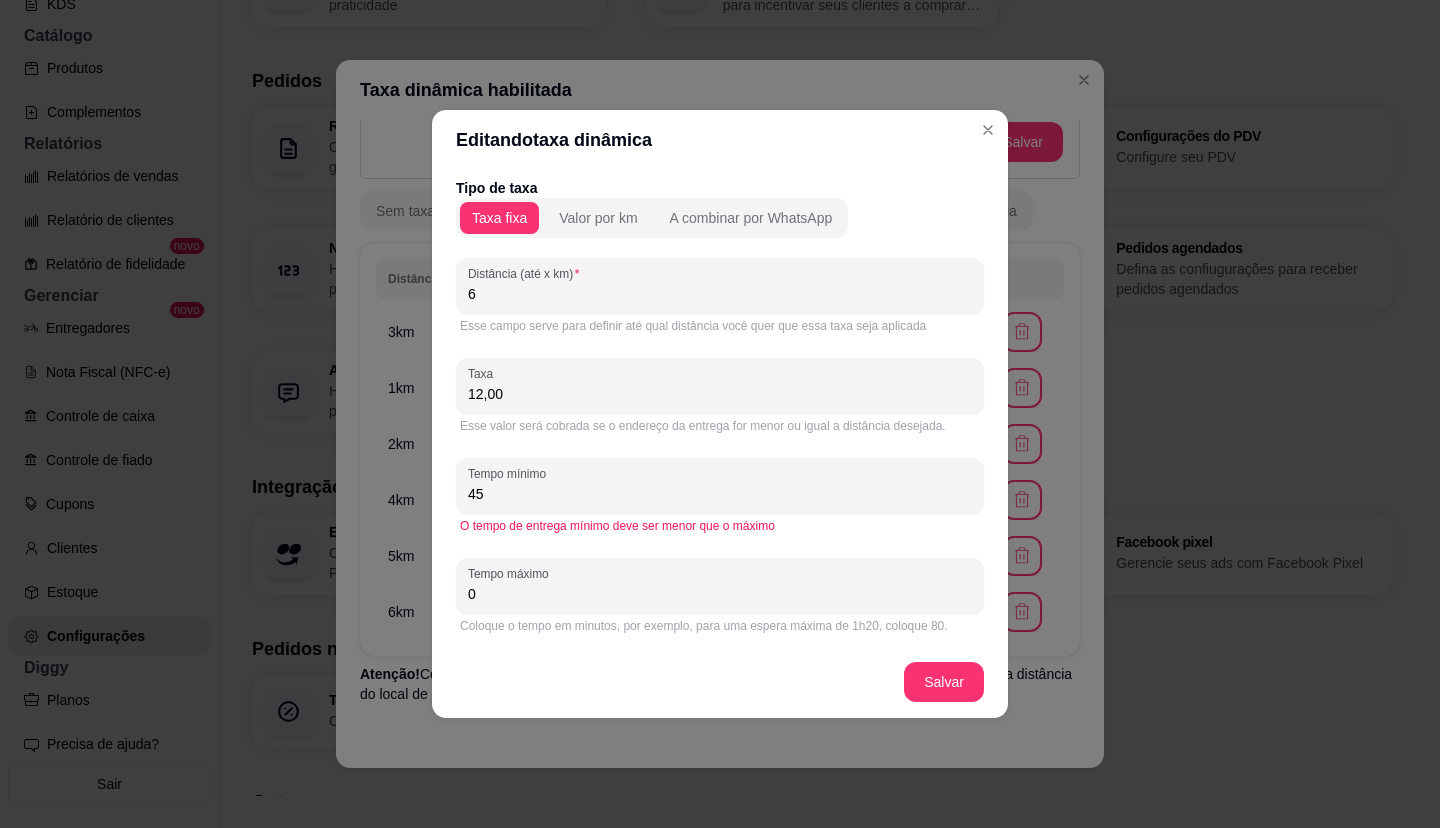 click on "0" at bounding box center (720, 594) 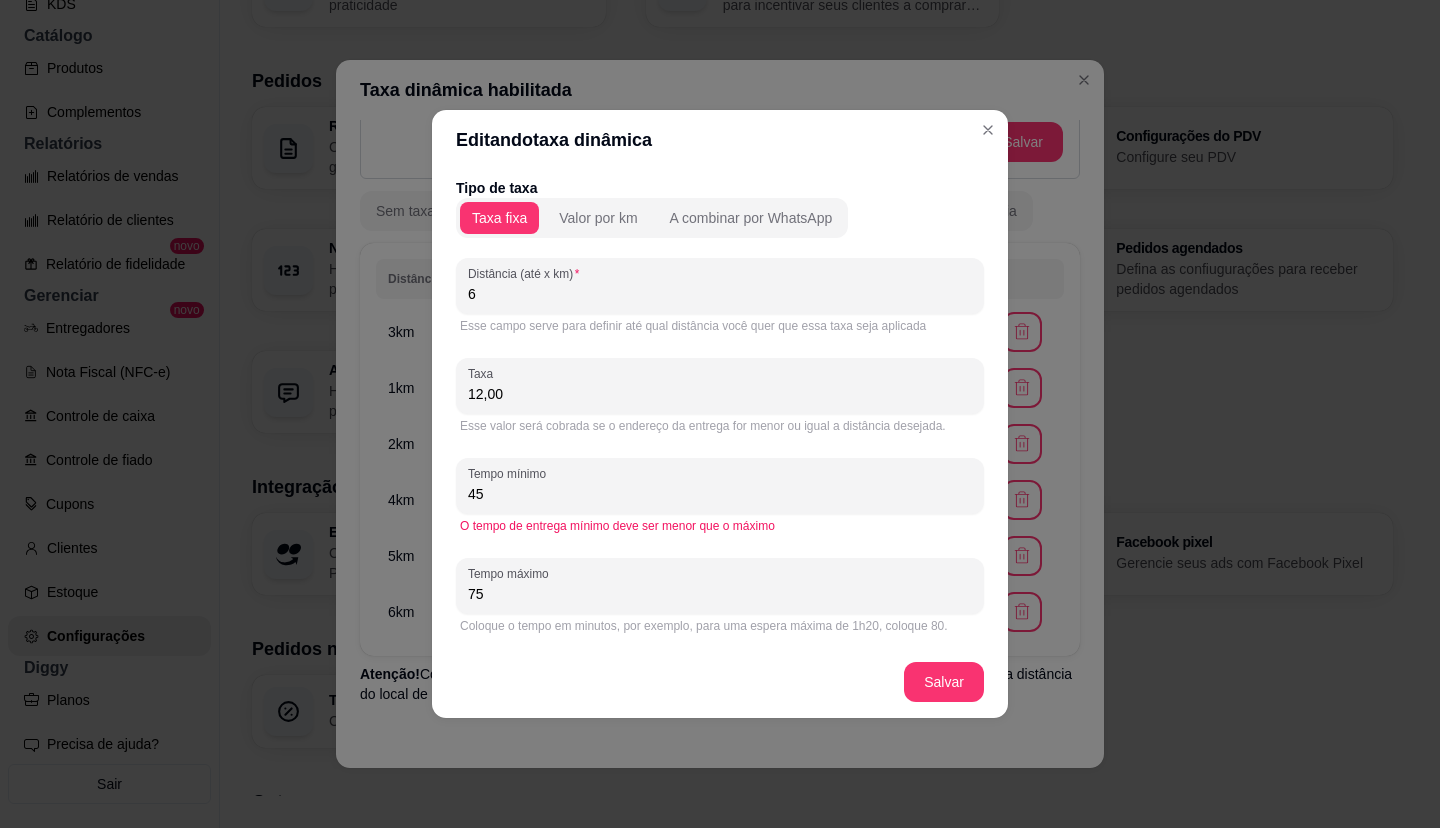 type on "75" 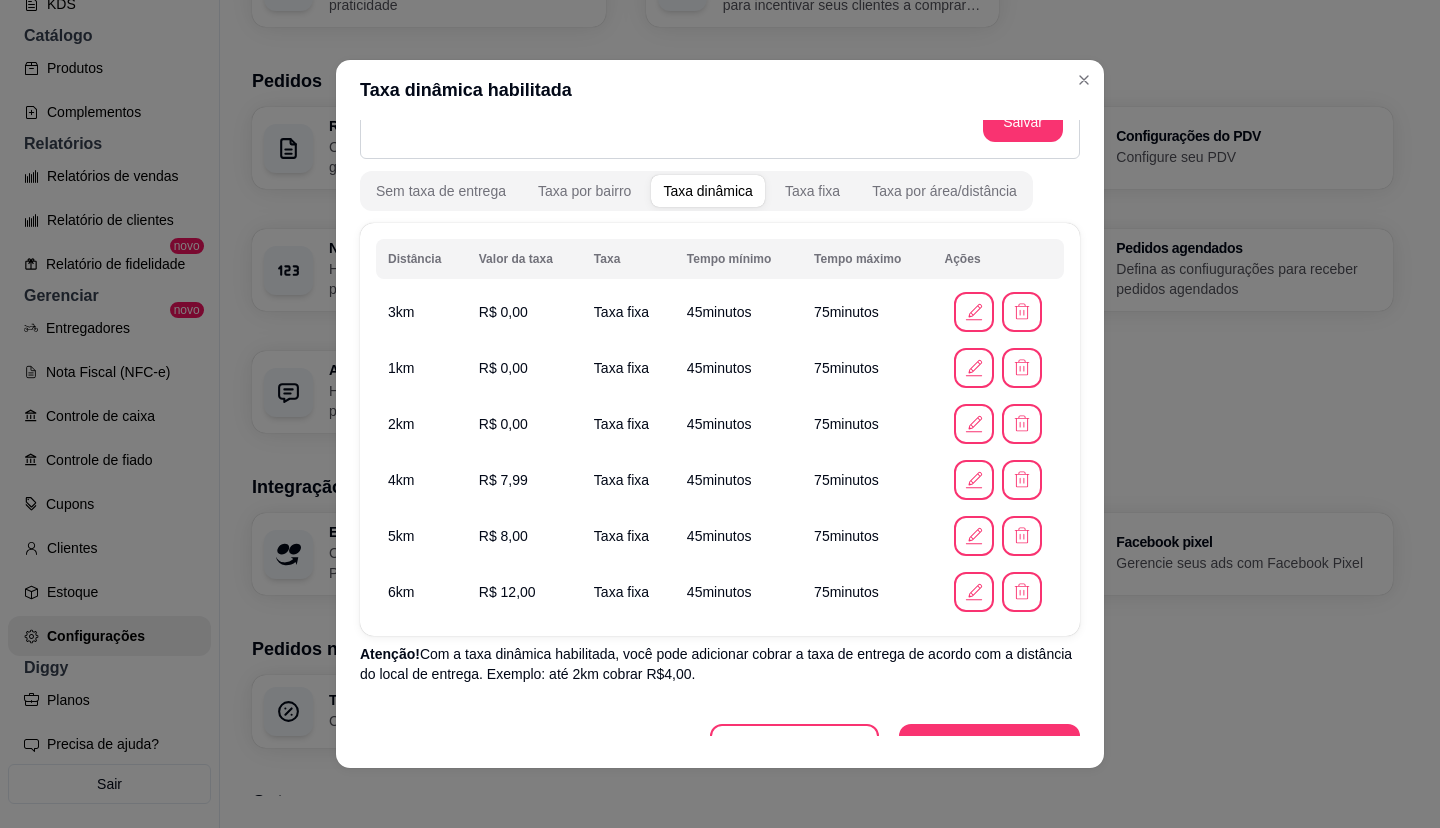 scroll, scrollTop: 235, scrollLeft: 0, axis: vertical 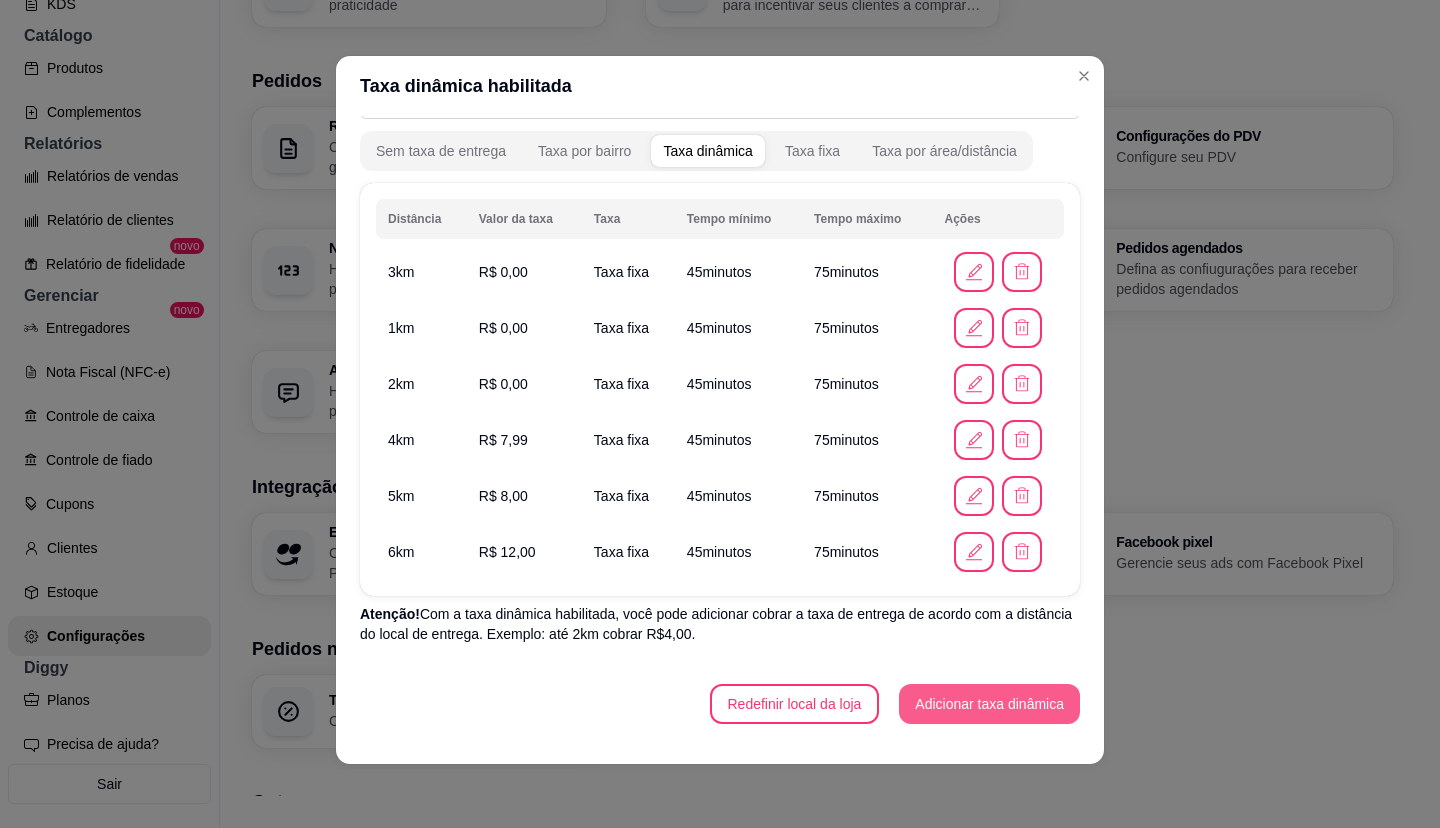 click on "Adicionar taxa dinâmica" at bounding box center (989, 704) 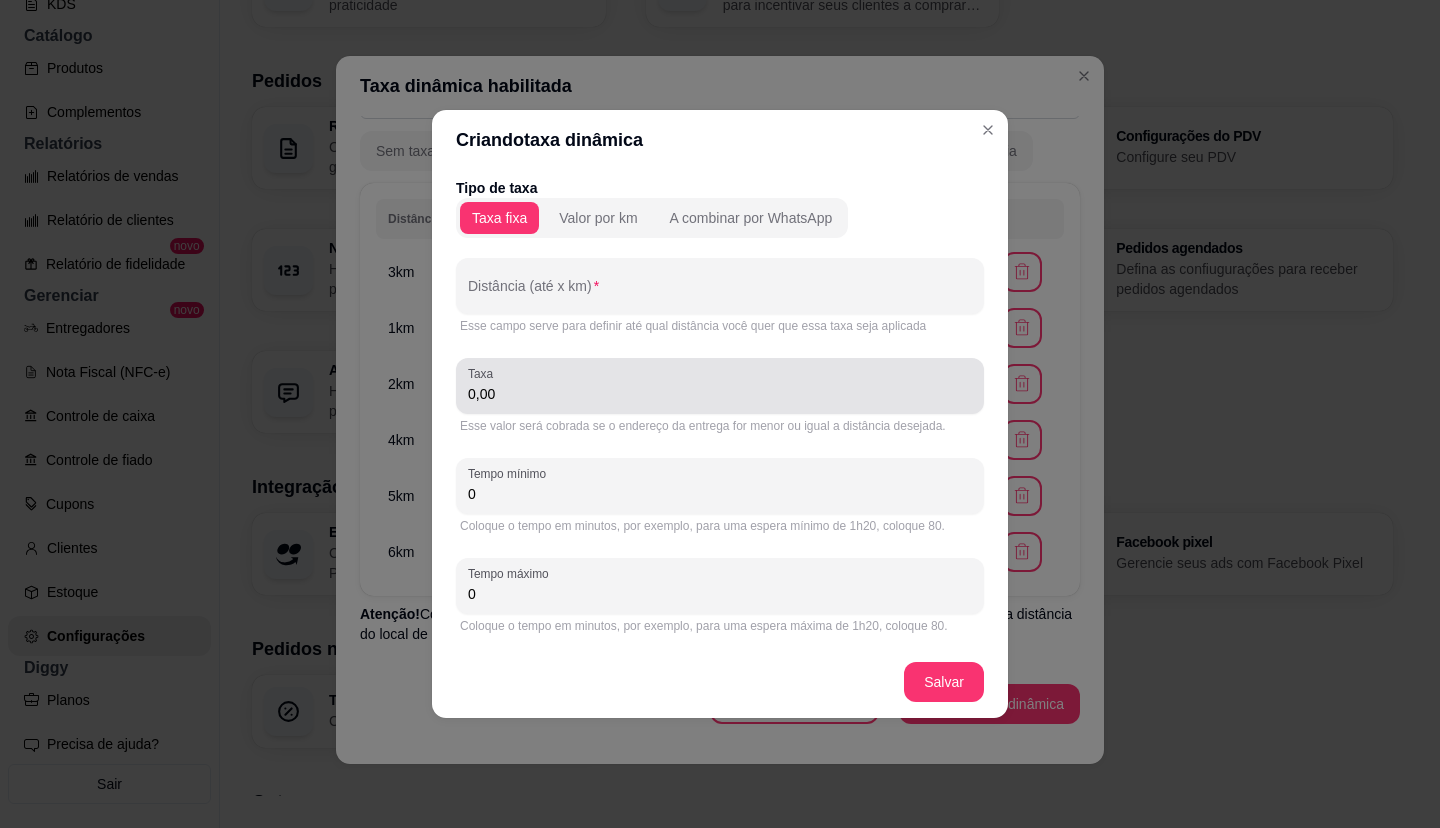 click on "0,00" at bounding box center (720, 394) 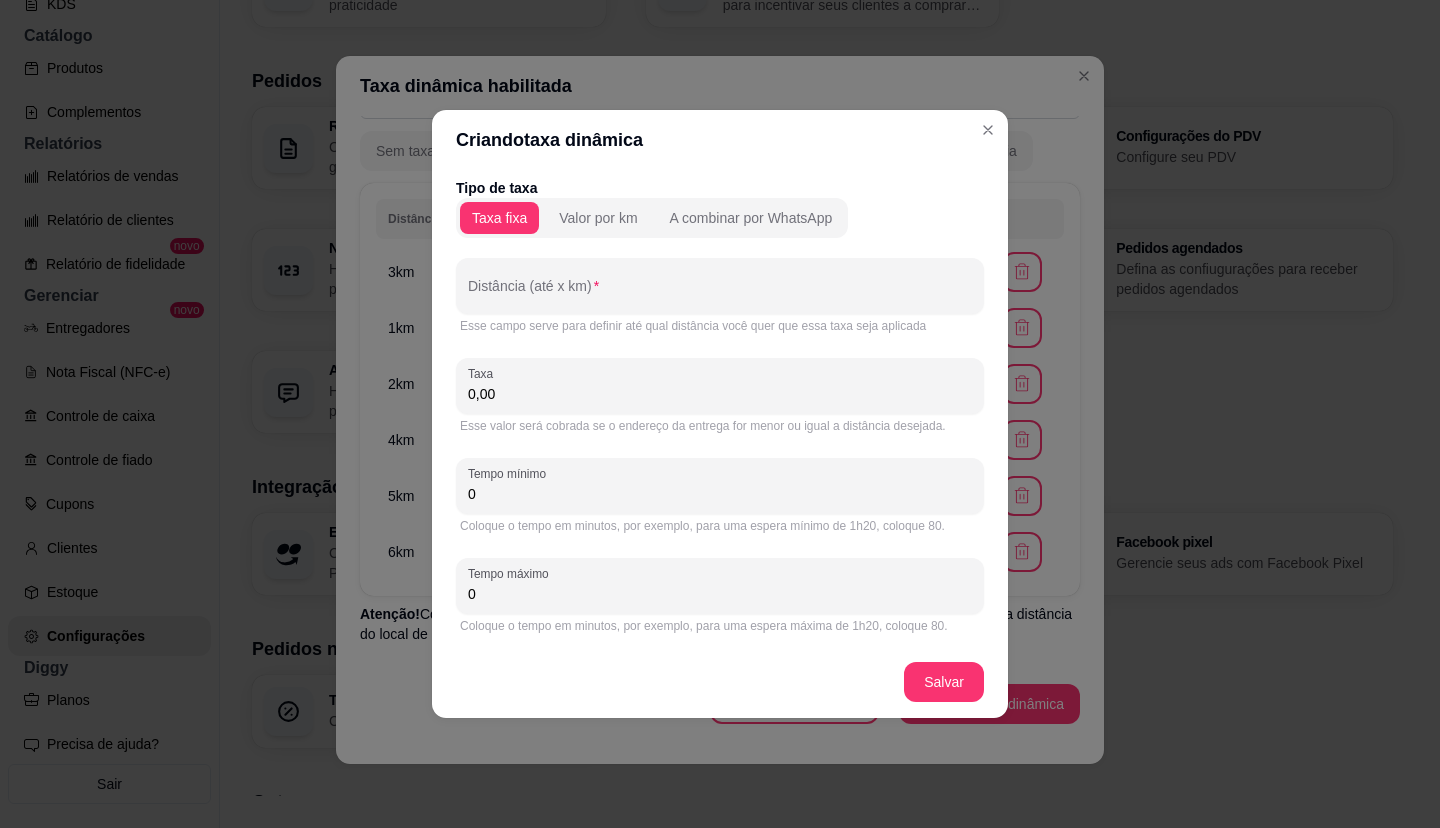 click on "0,00" at bounding box center (720, 394) 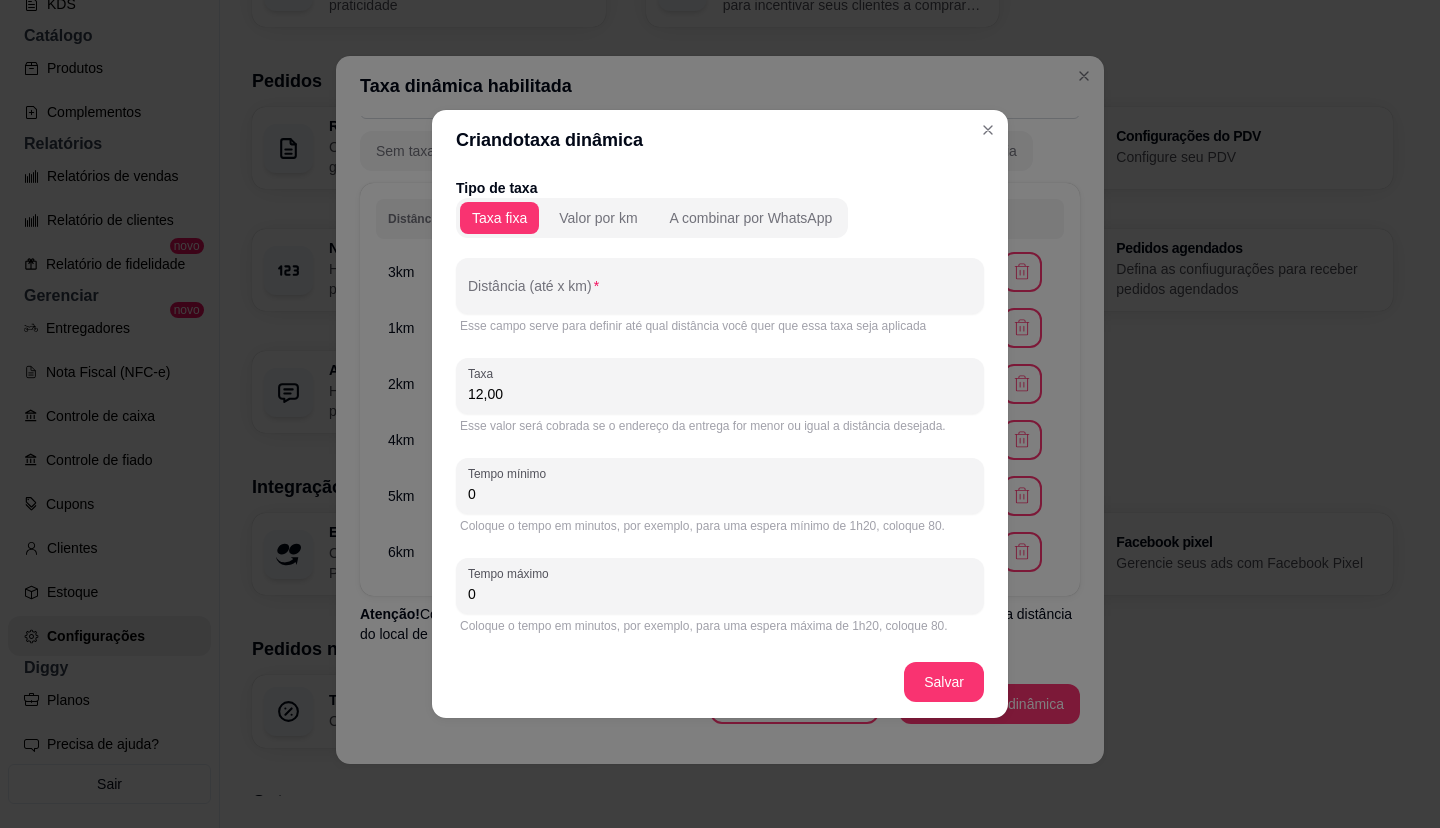 type on "12,00" 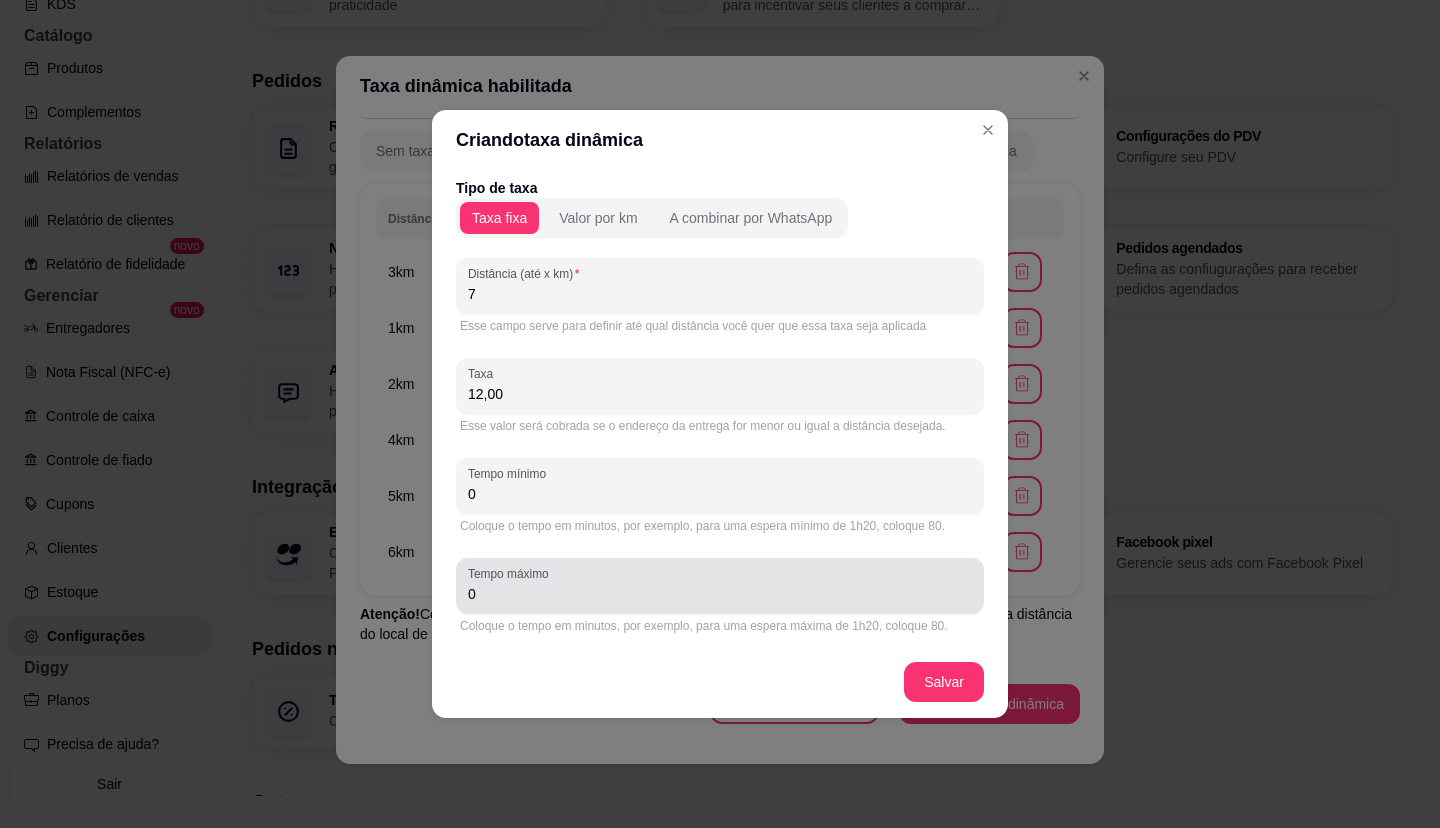 type on "7" 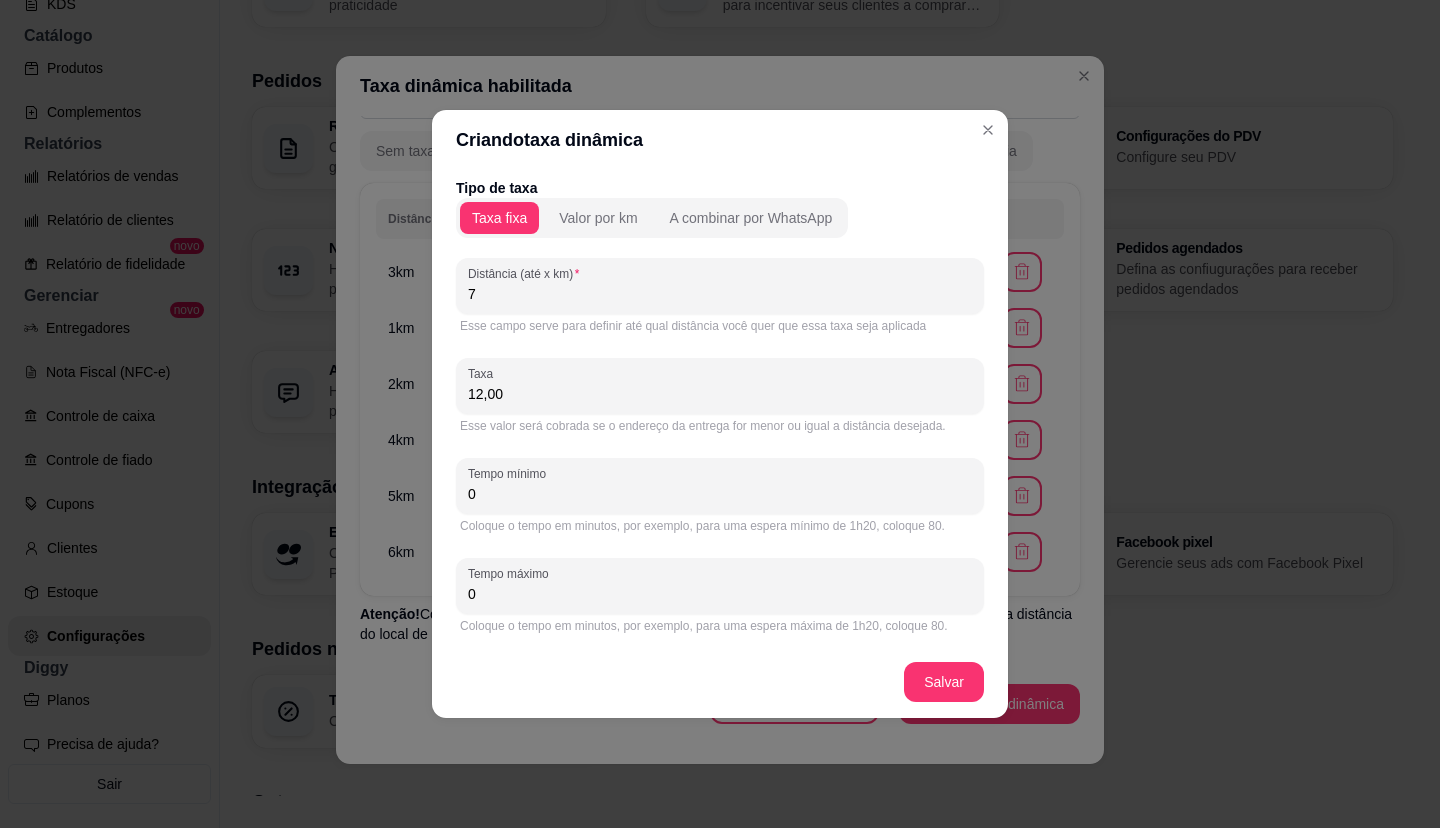 click on "0" at bounding box center [720, 494] 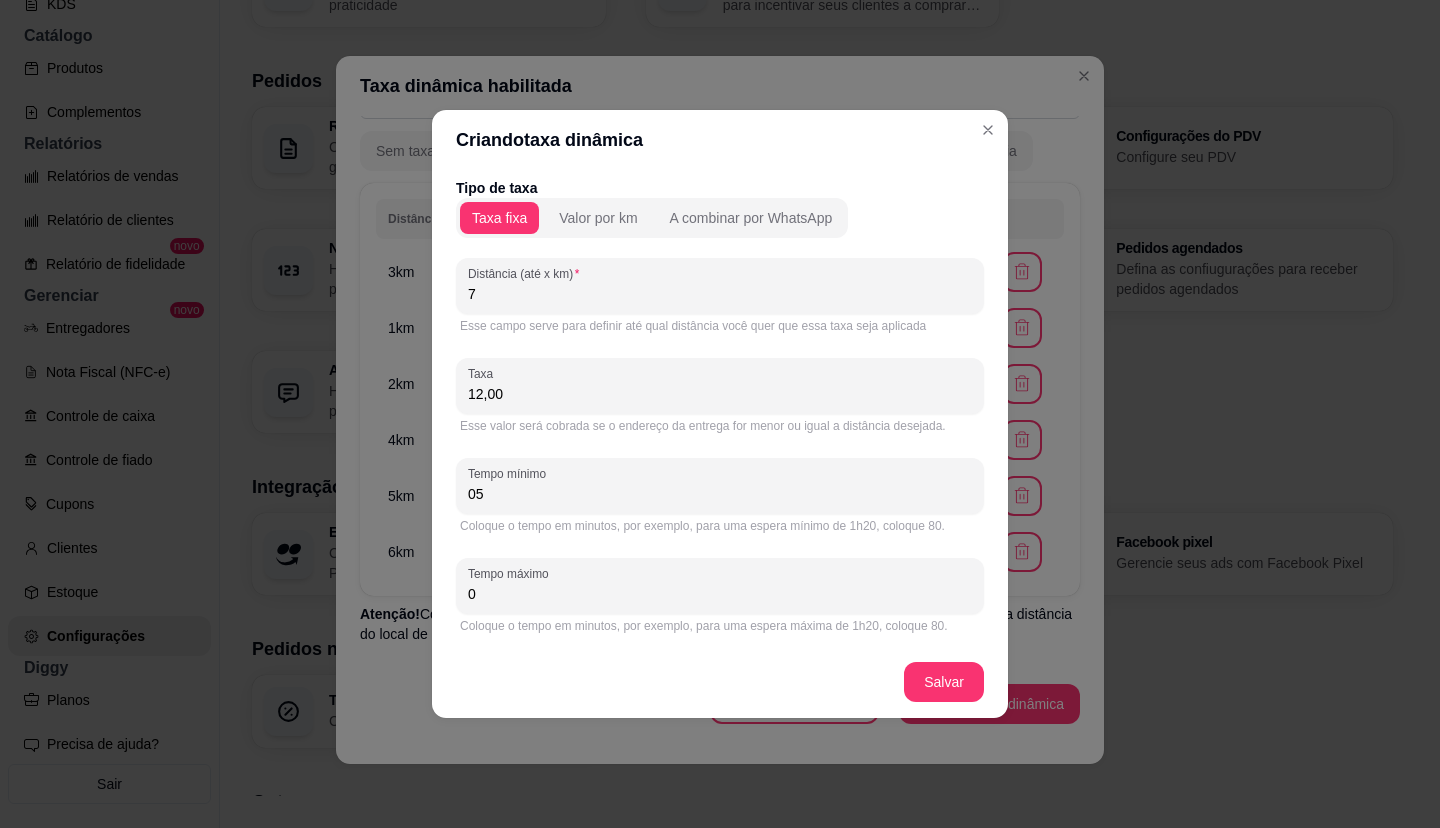 type on "0" 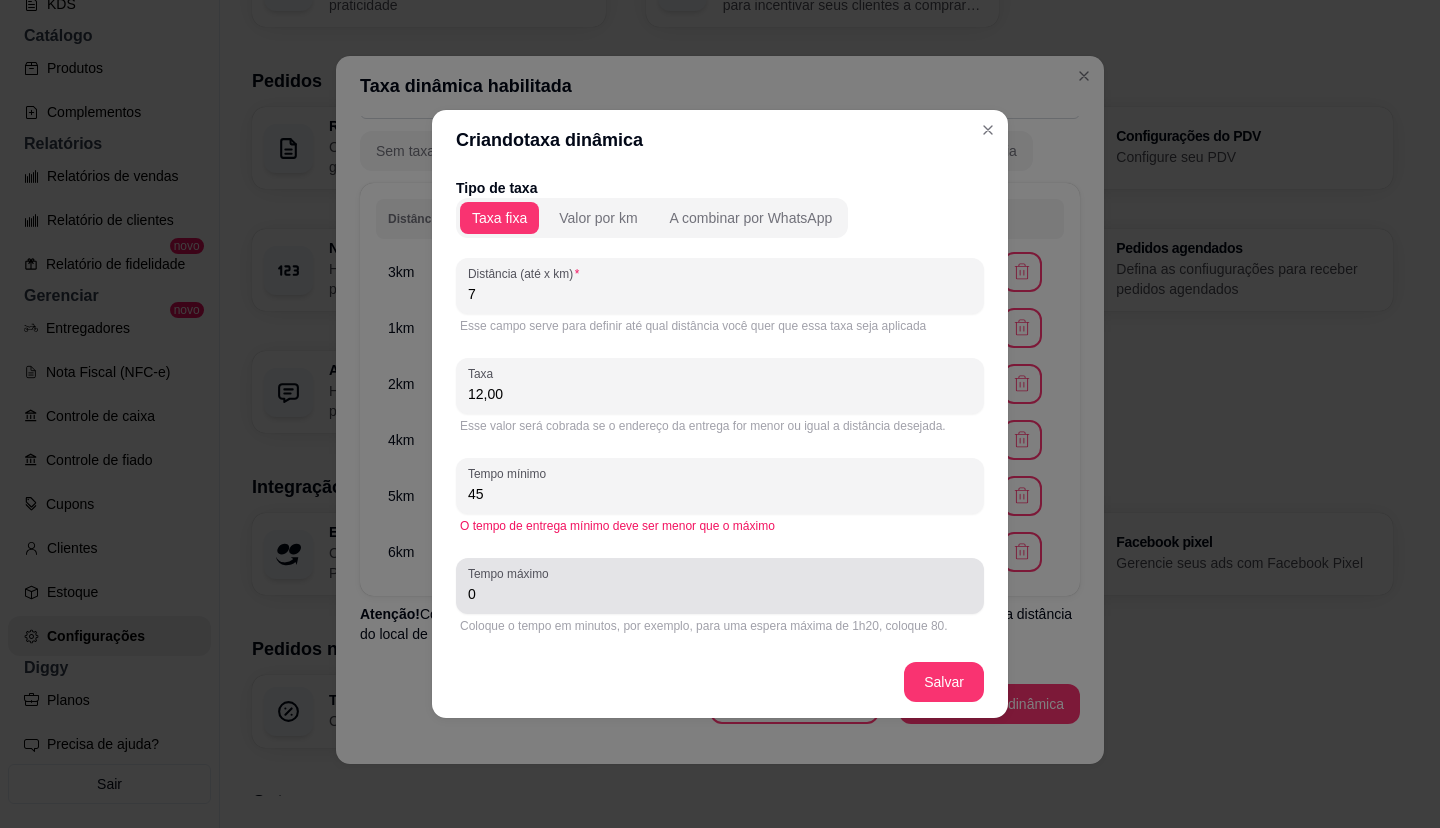 type on "45" 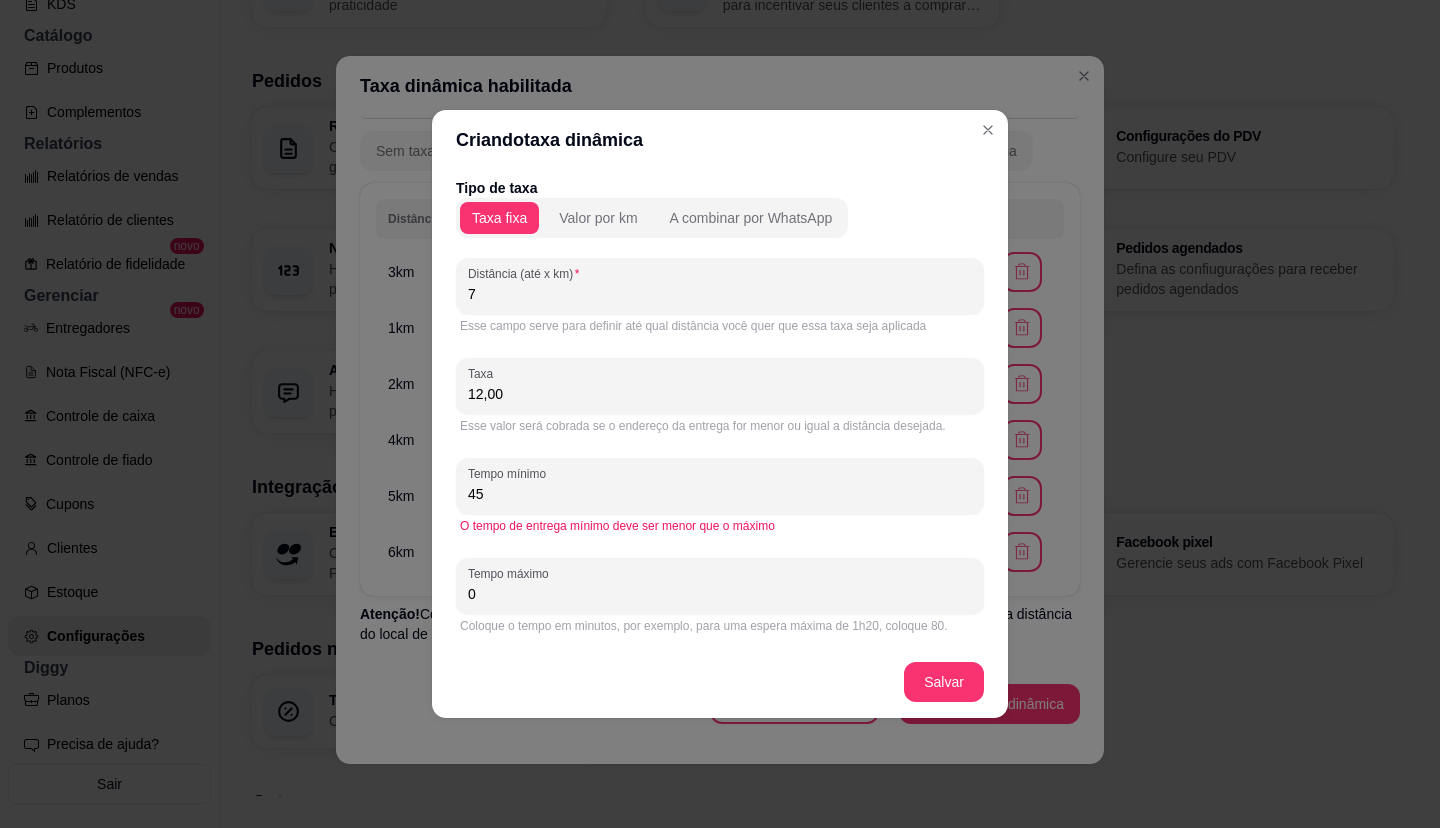click on "0" at bounding box center (720, 594) 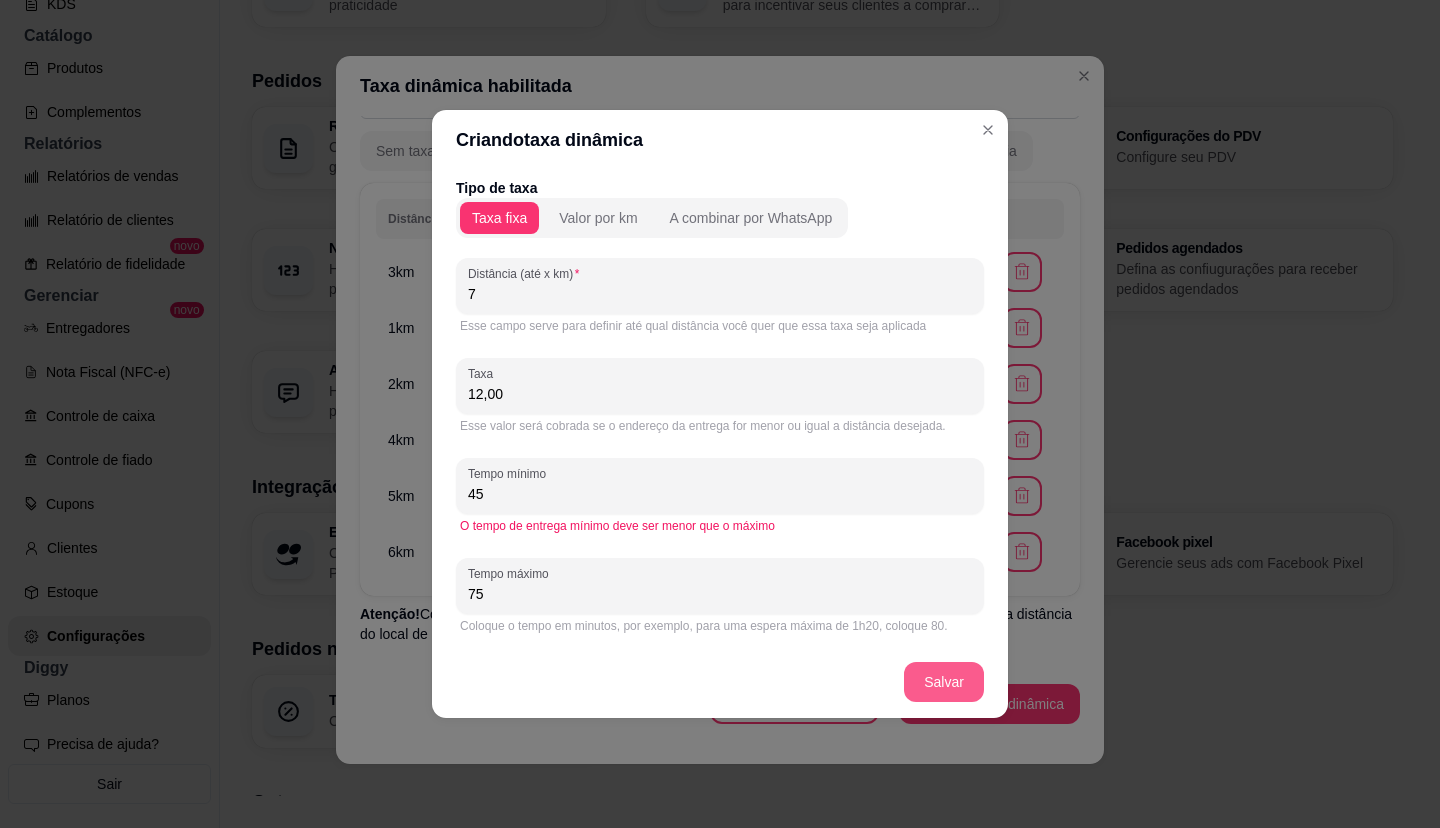type on "75" 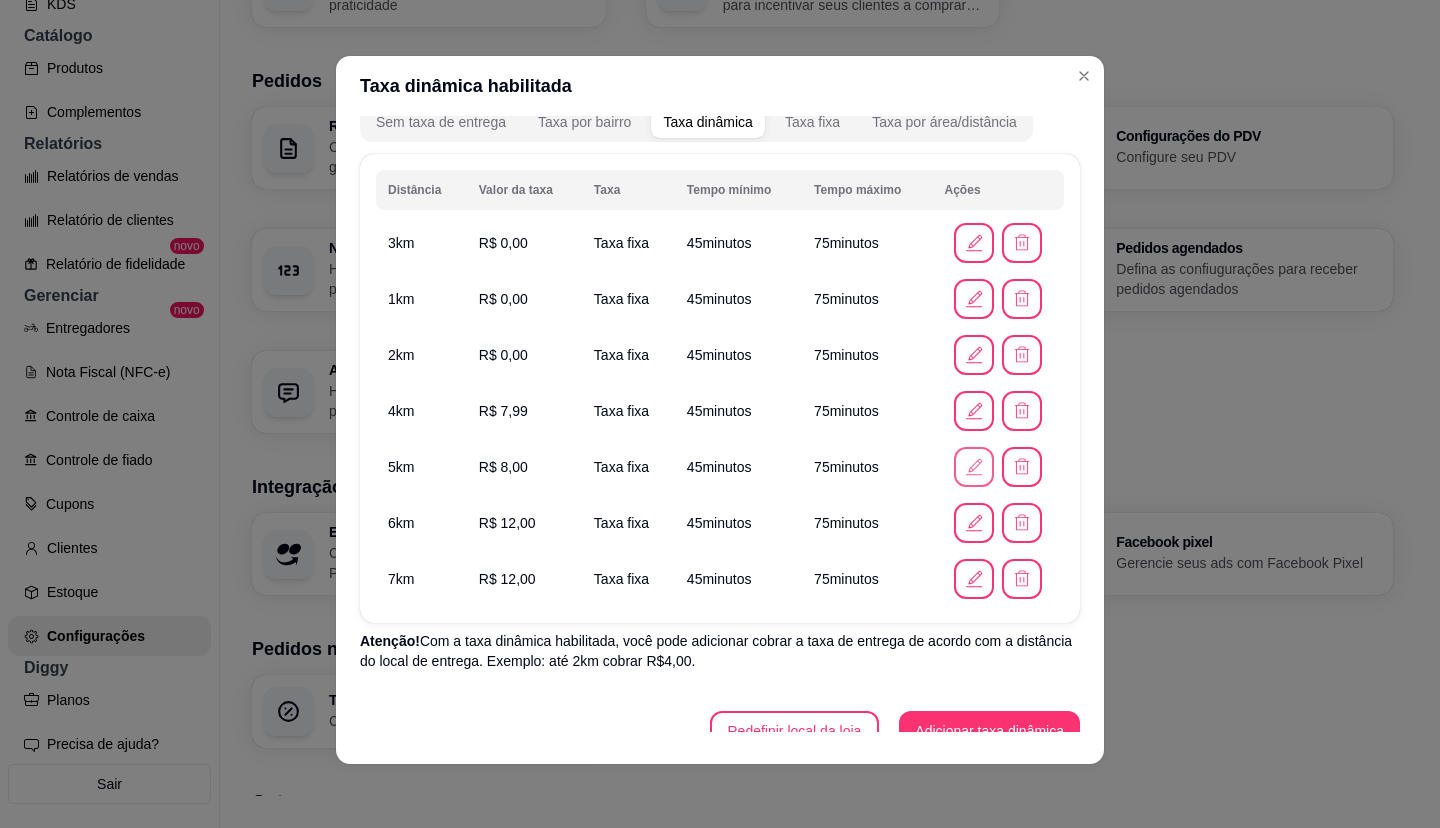scroll, scrollTop: 291, scrollLeft: 0, axis: vertical 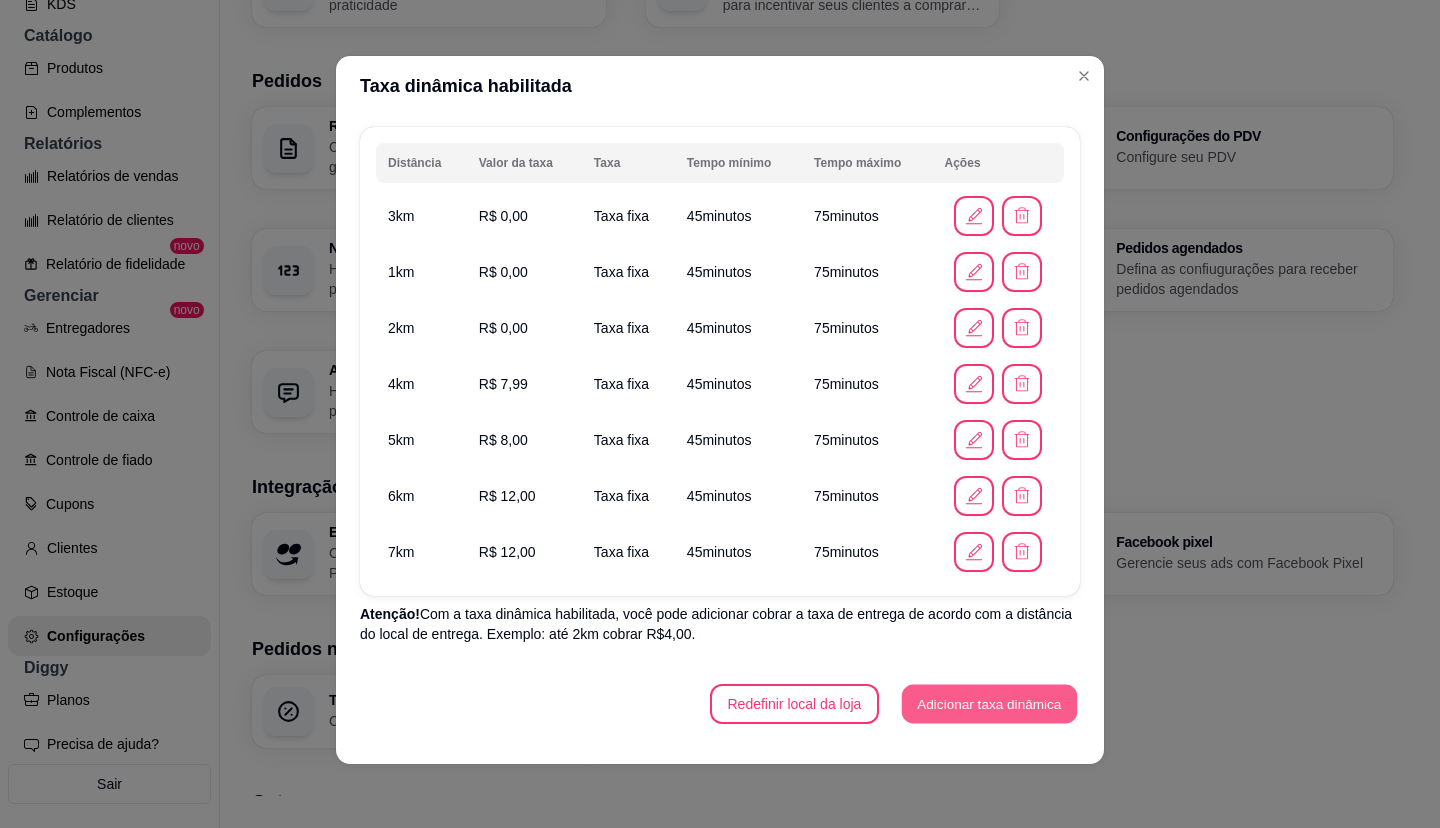 click on "Adicionar taxa dinâmica" at bounding box center [989, 704] 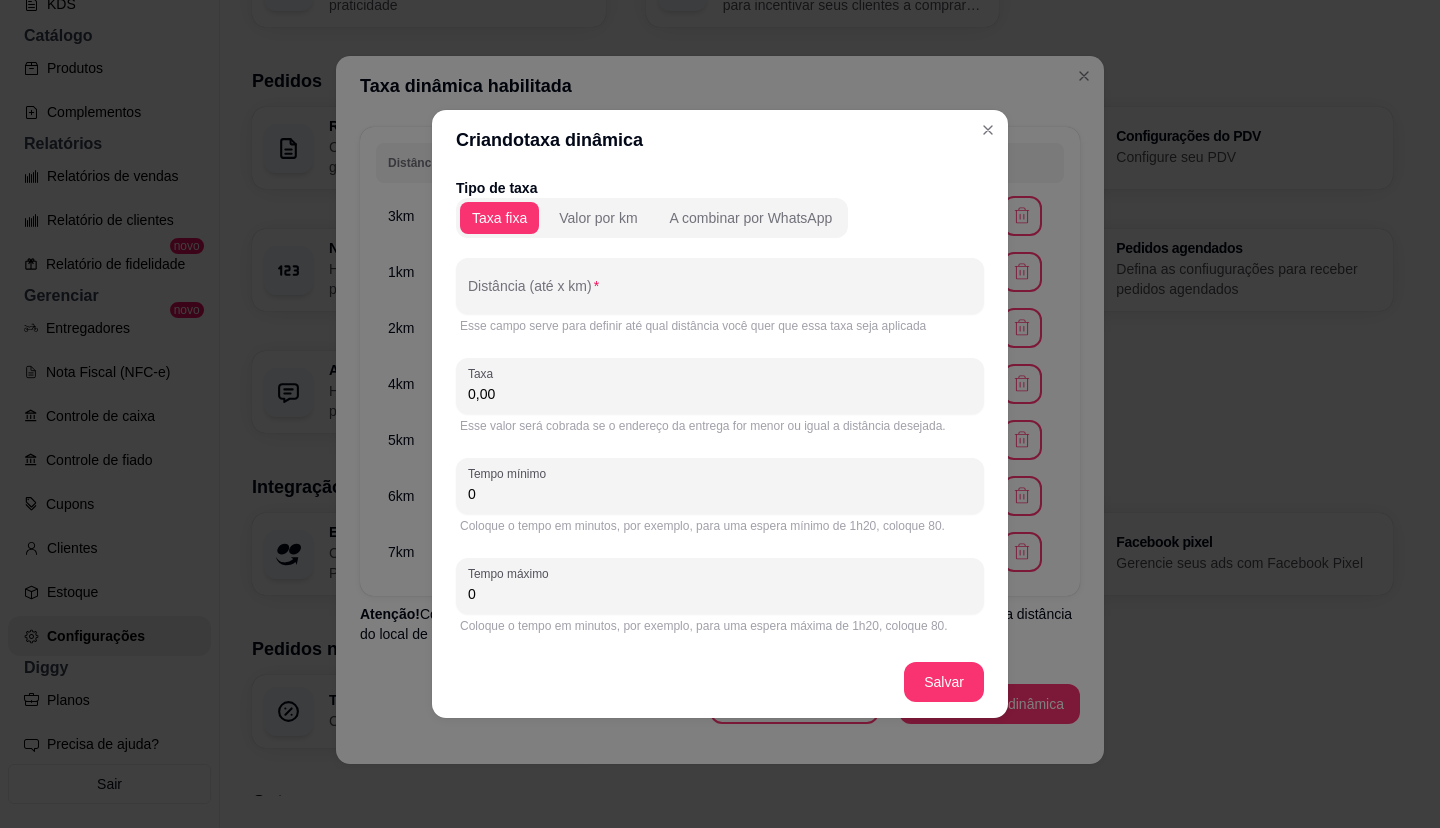 click on "Distância (até x km)" at bounding box center (720, 294) 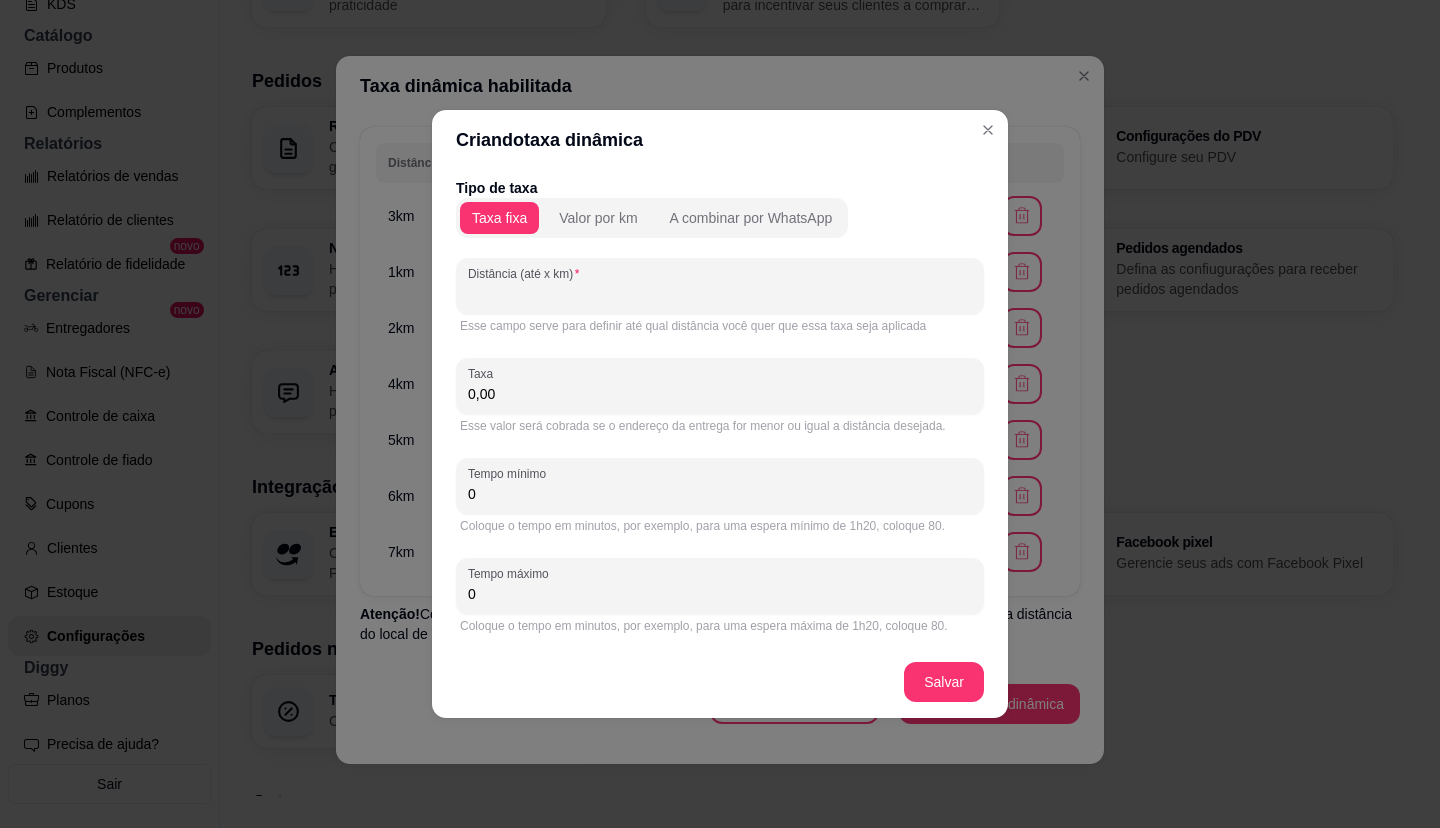 click on "Distância (até x km)" at bounding box center [720, 294] 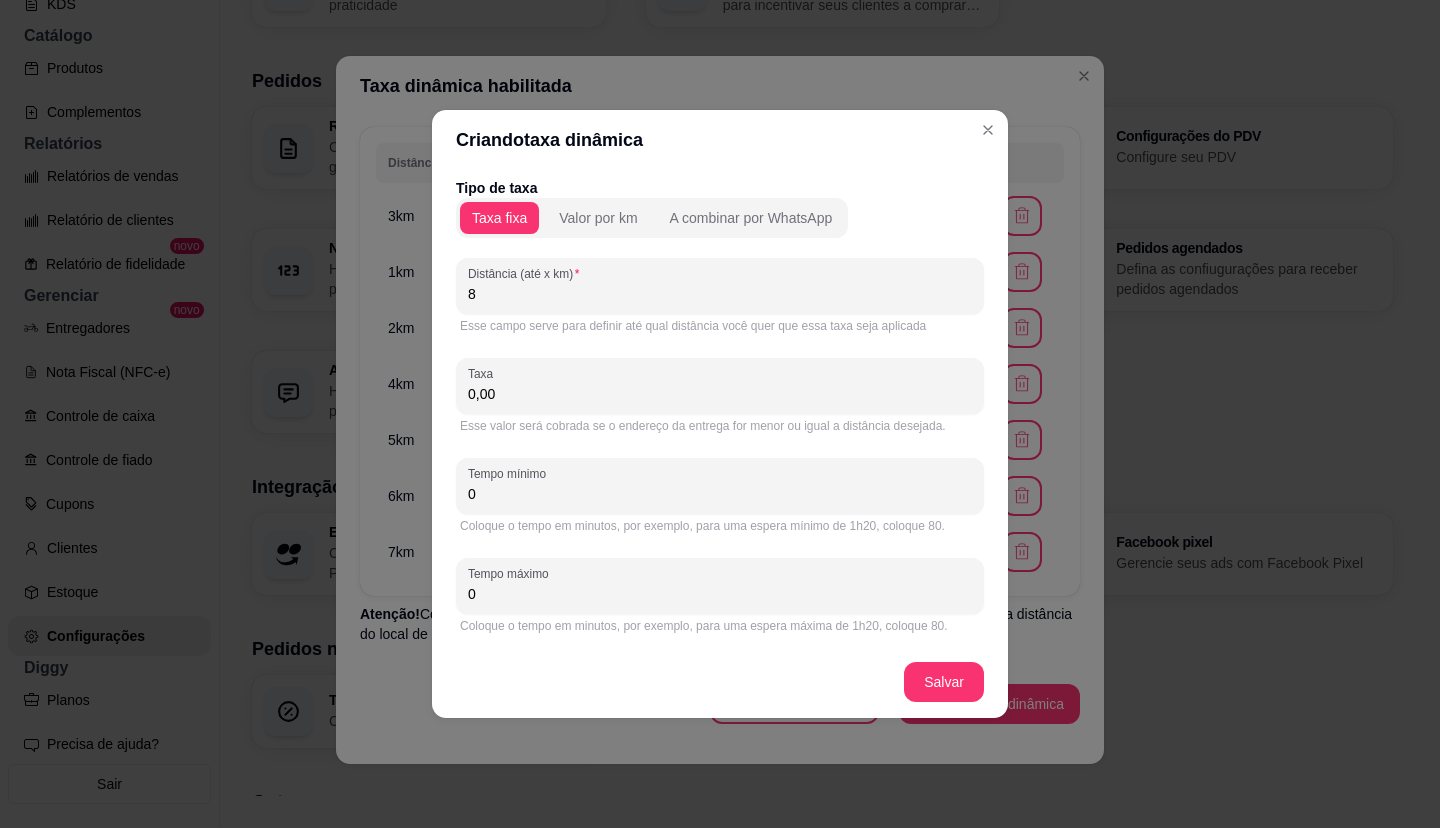 type on "8" 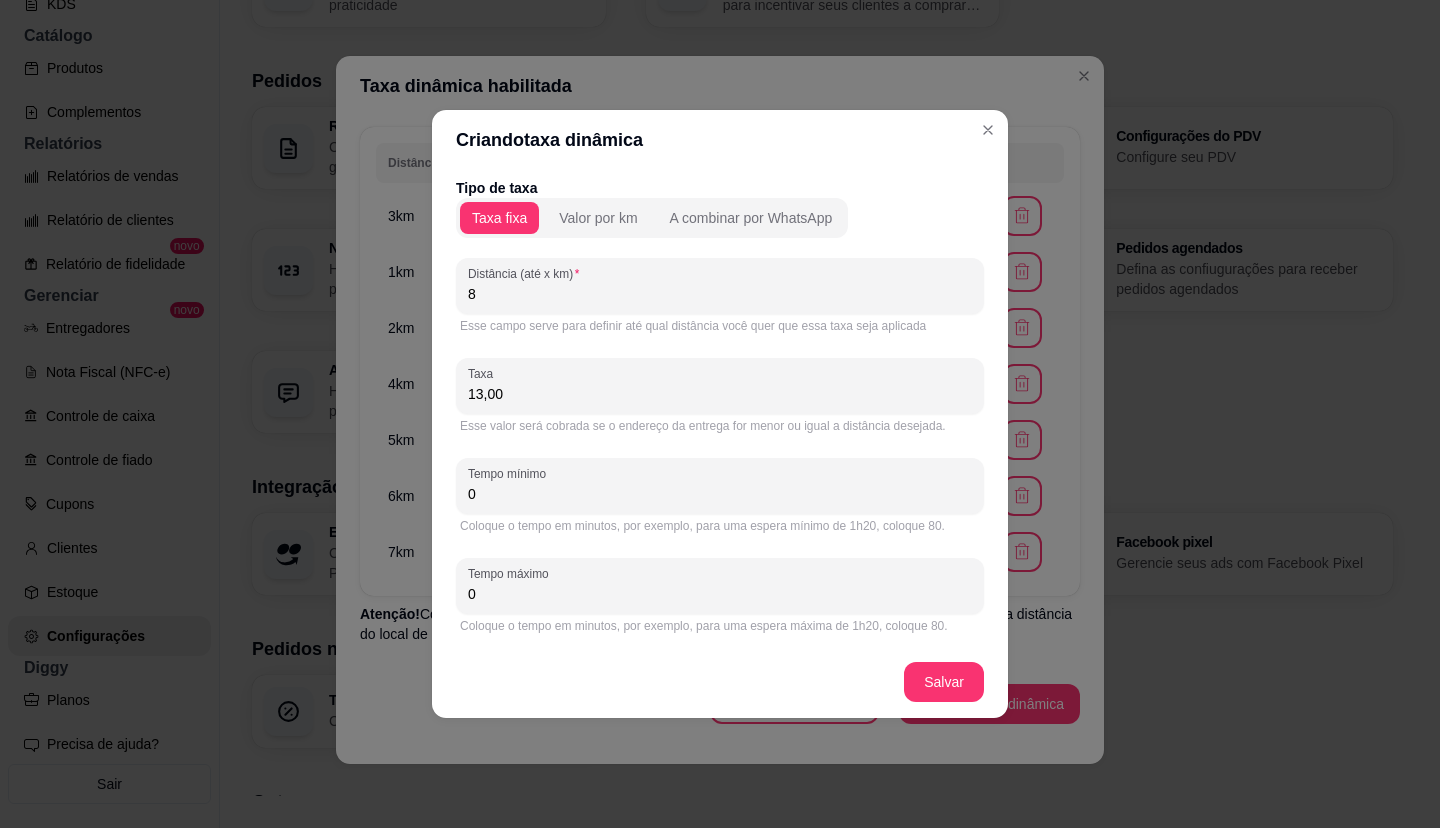 type on "13,00" 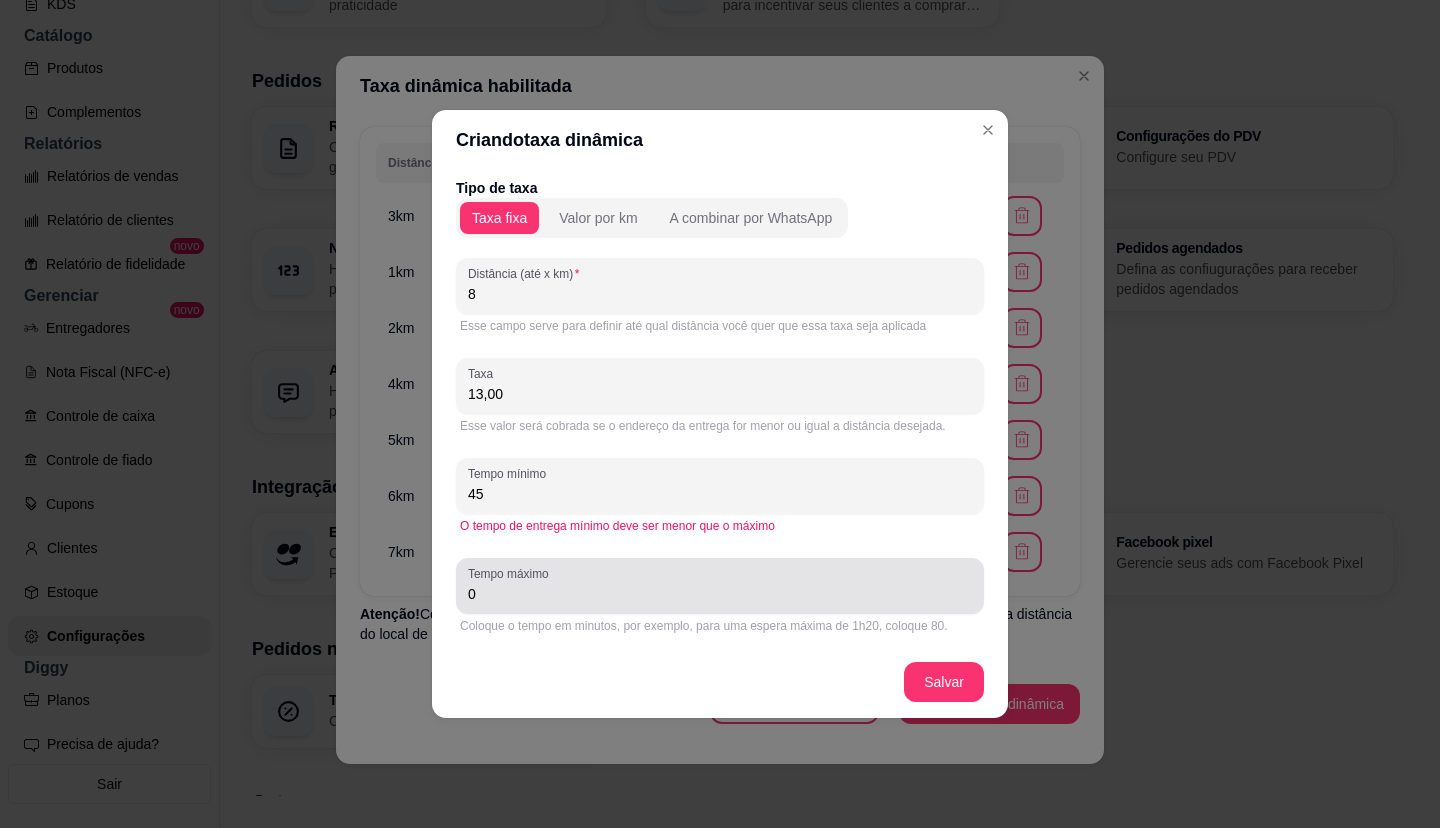 type on "45" 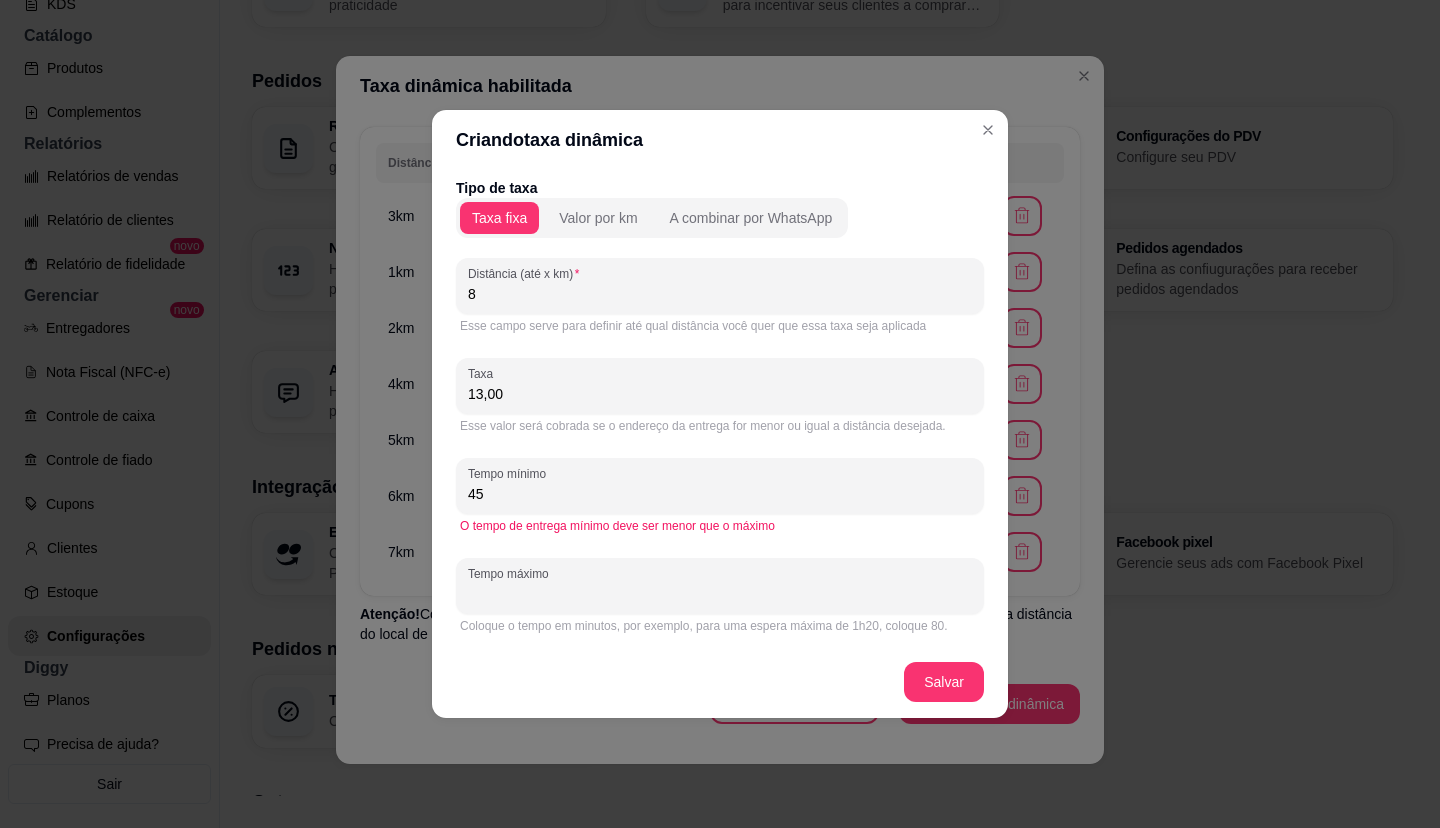 type on "7" 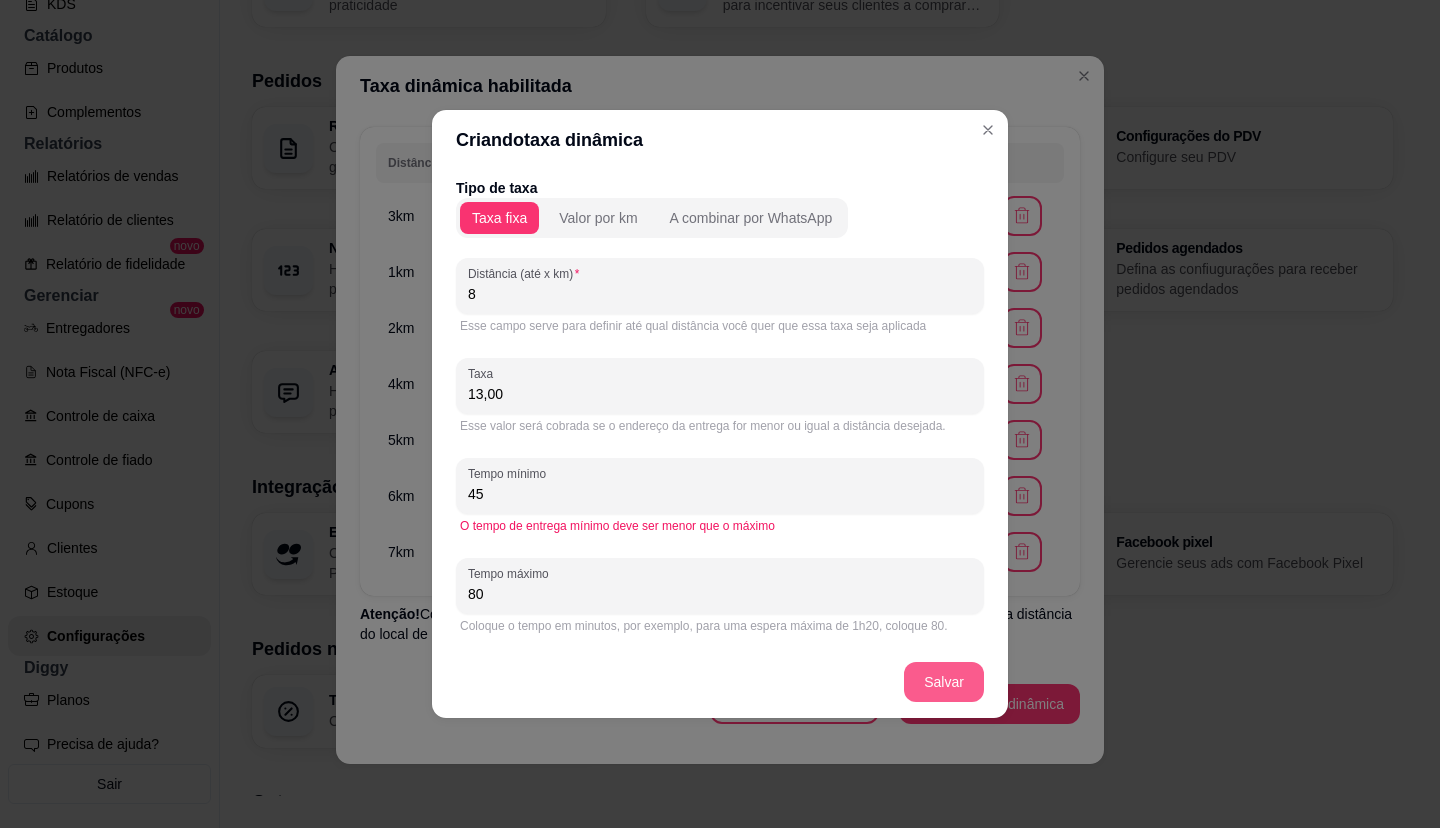 type on "80" 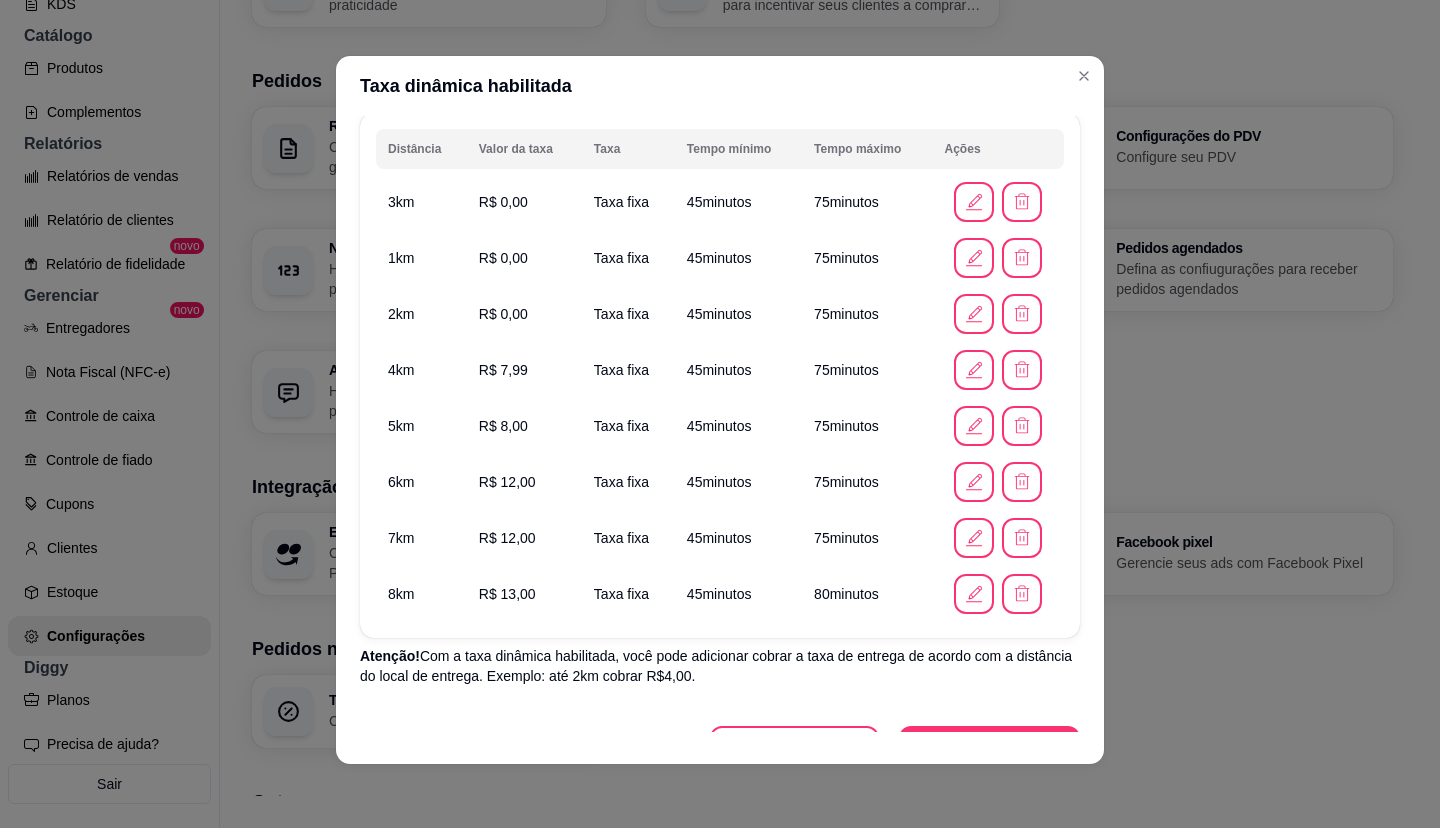 scroll, scrollTop: 347, scrollLeft: 0, axis: vertical 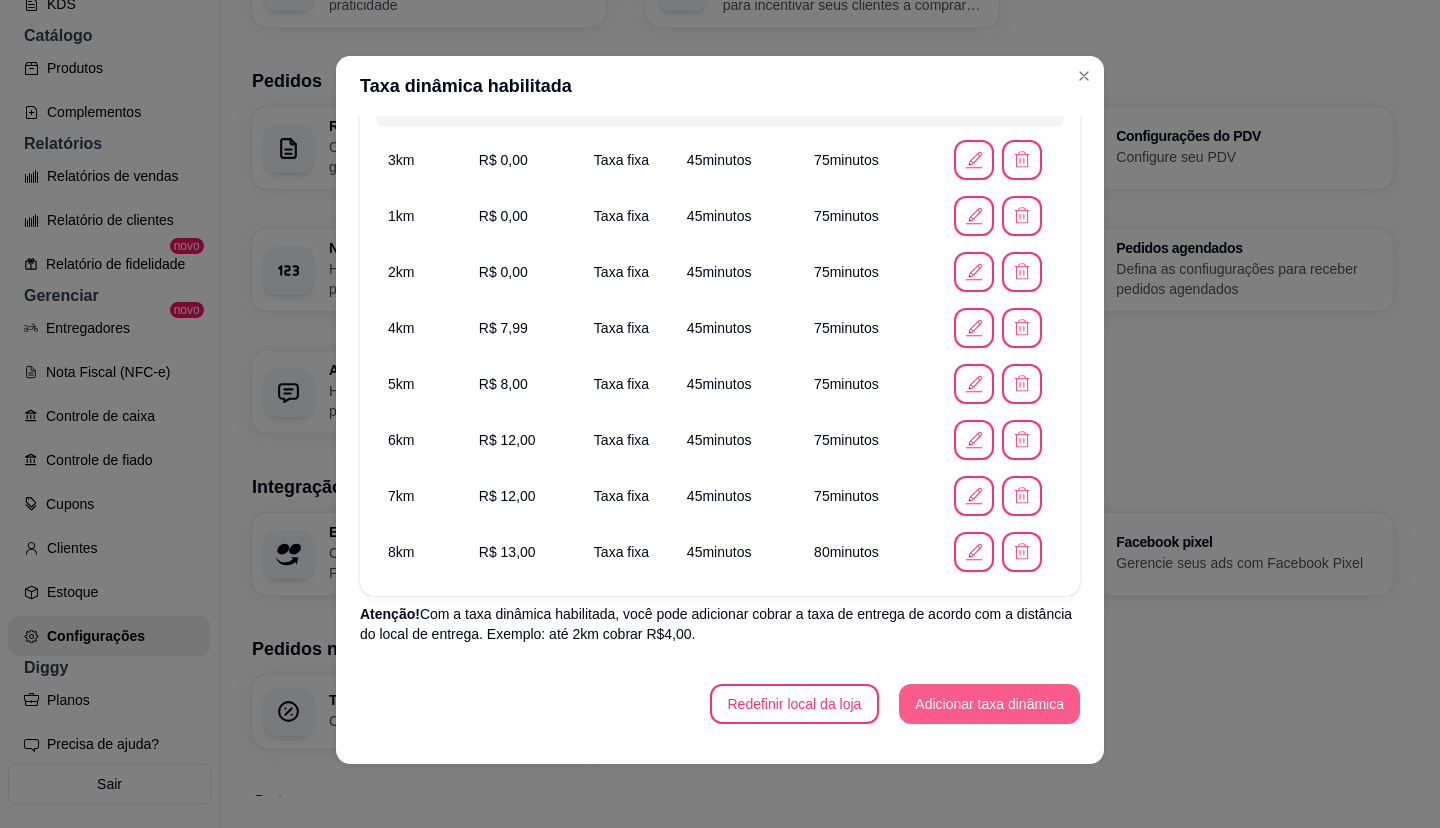 click on "Adicionar taxa dinâmica" at bounding box center (989, 704) 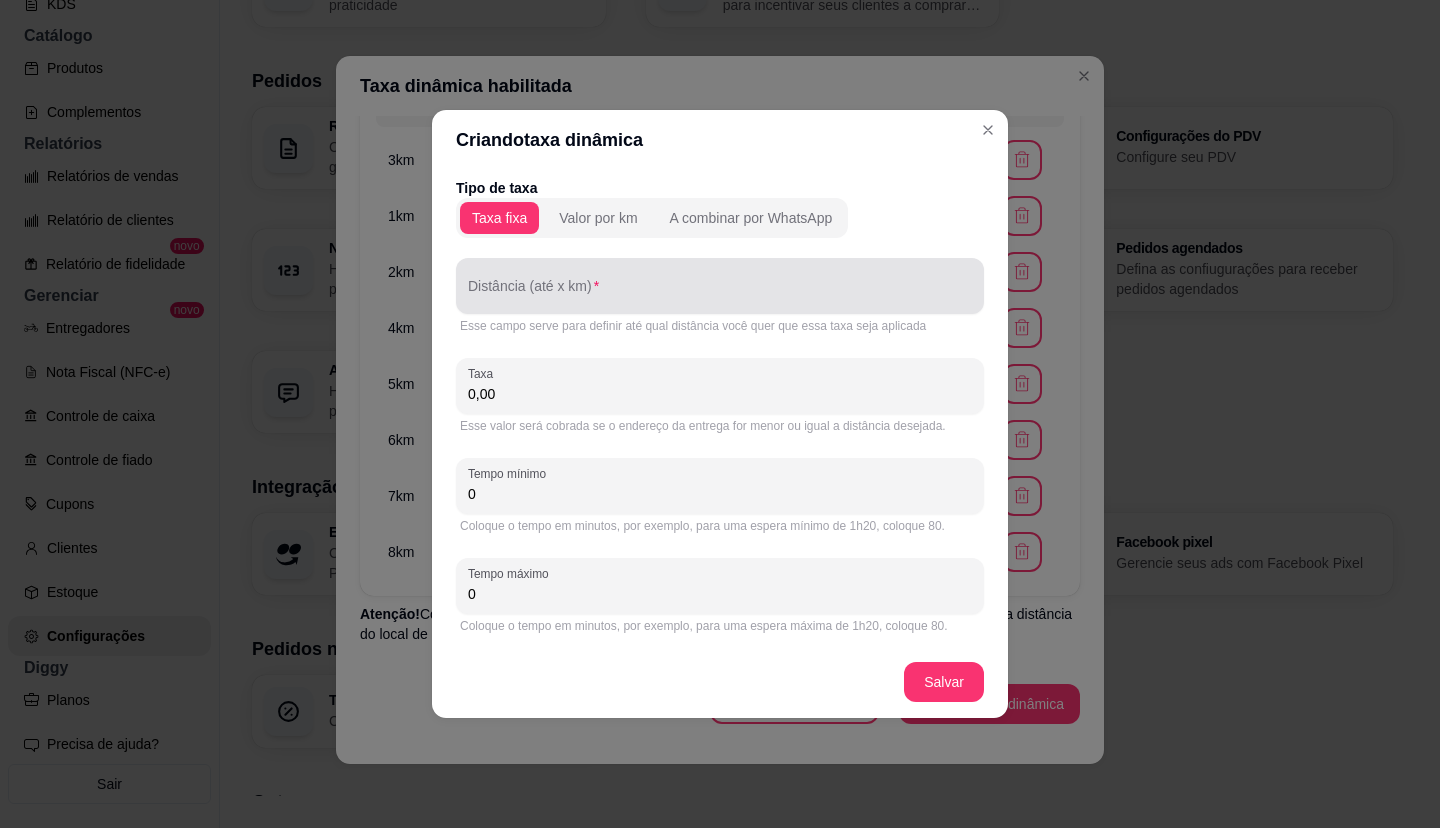 click on "Distância (até x km)" at bounding box center [720, 294] 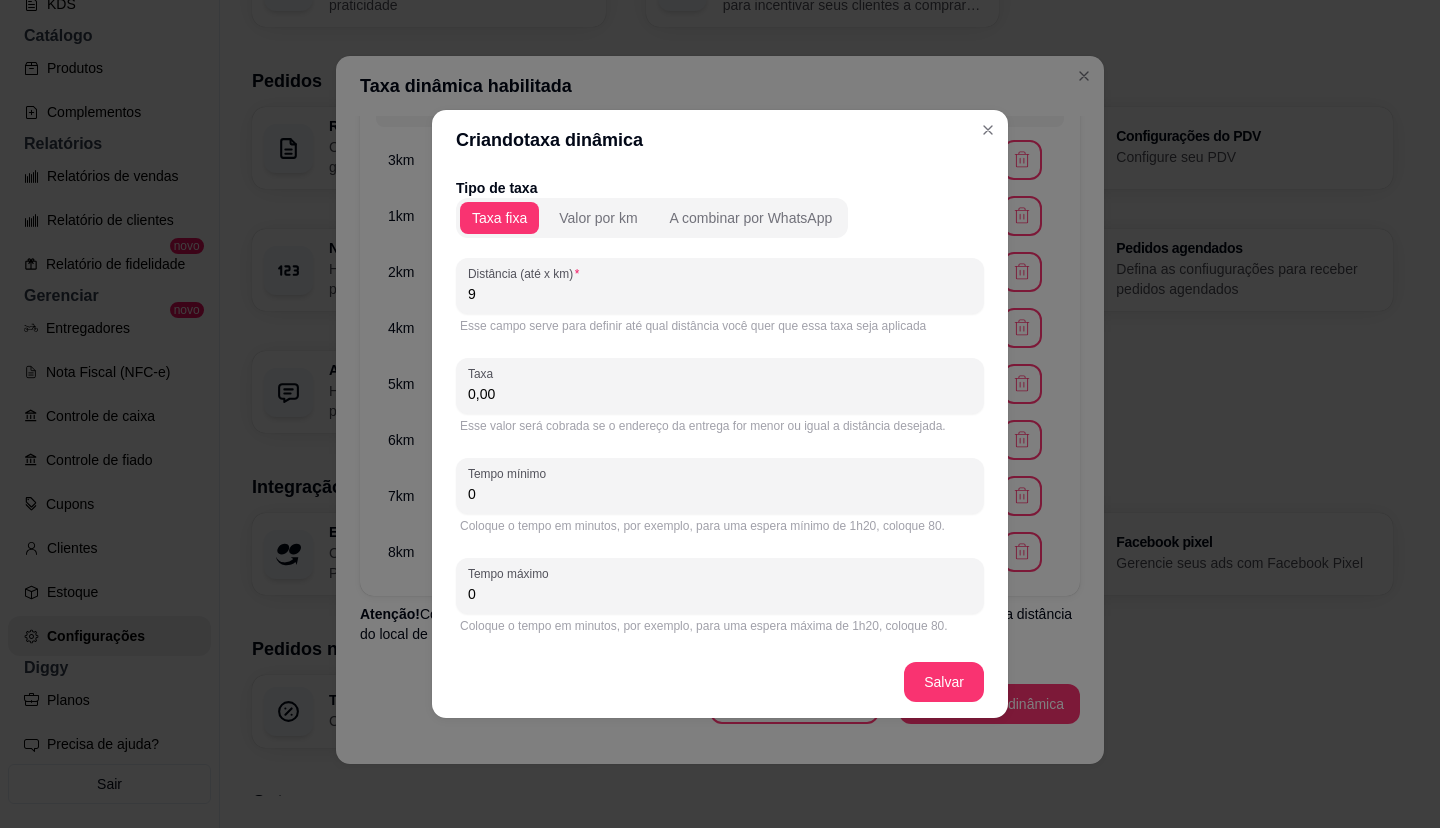 type on "9" 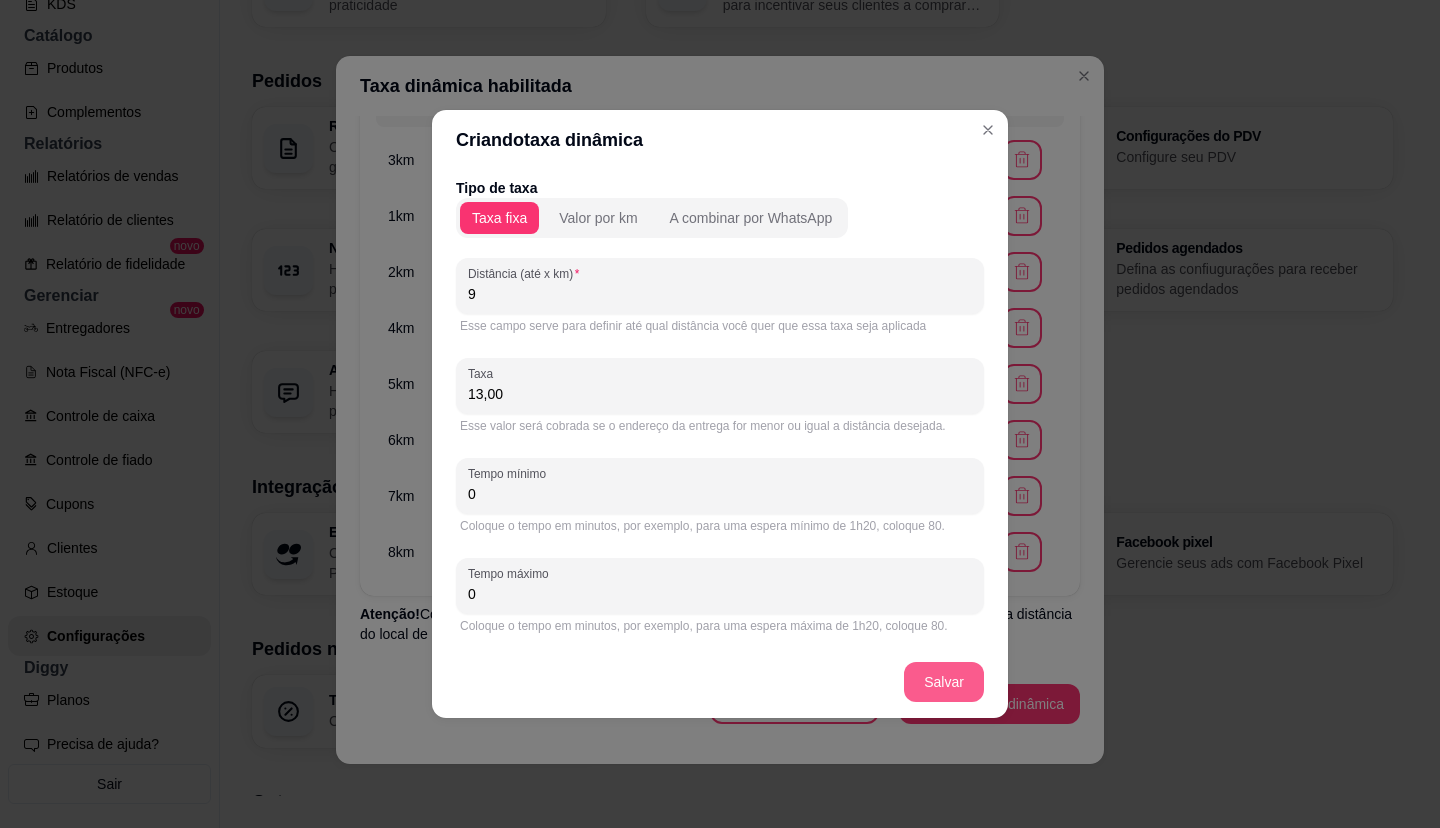 type on "13,00" 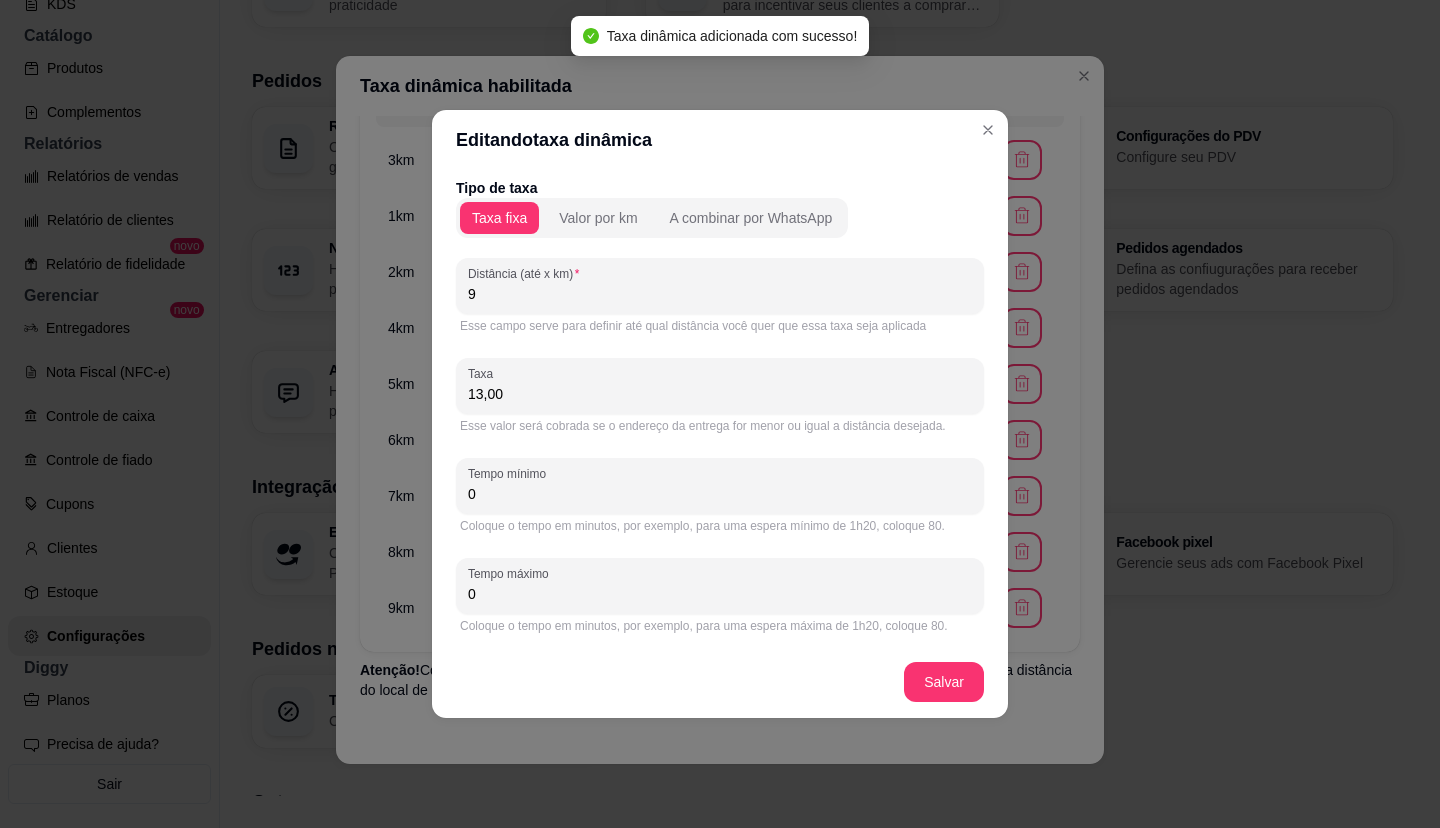 click on "0" at bounding box center (720, 494) 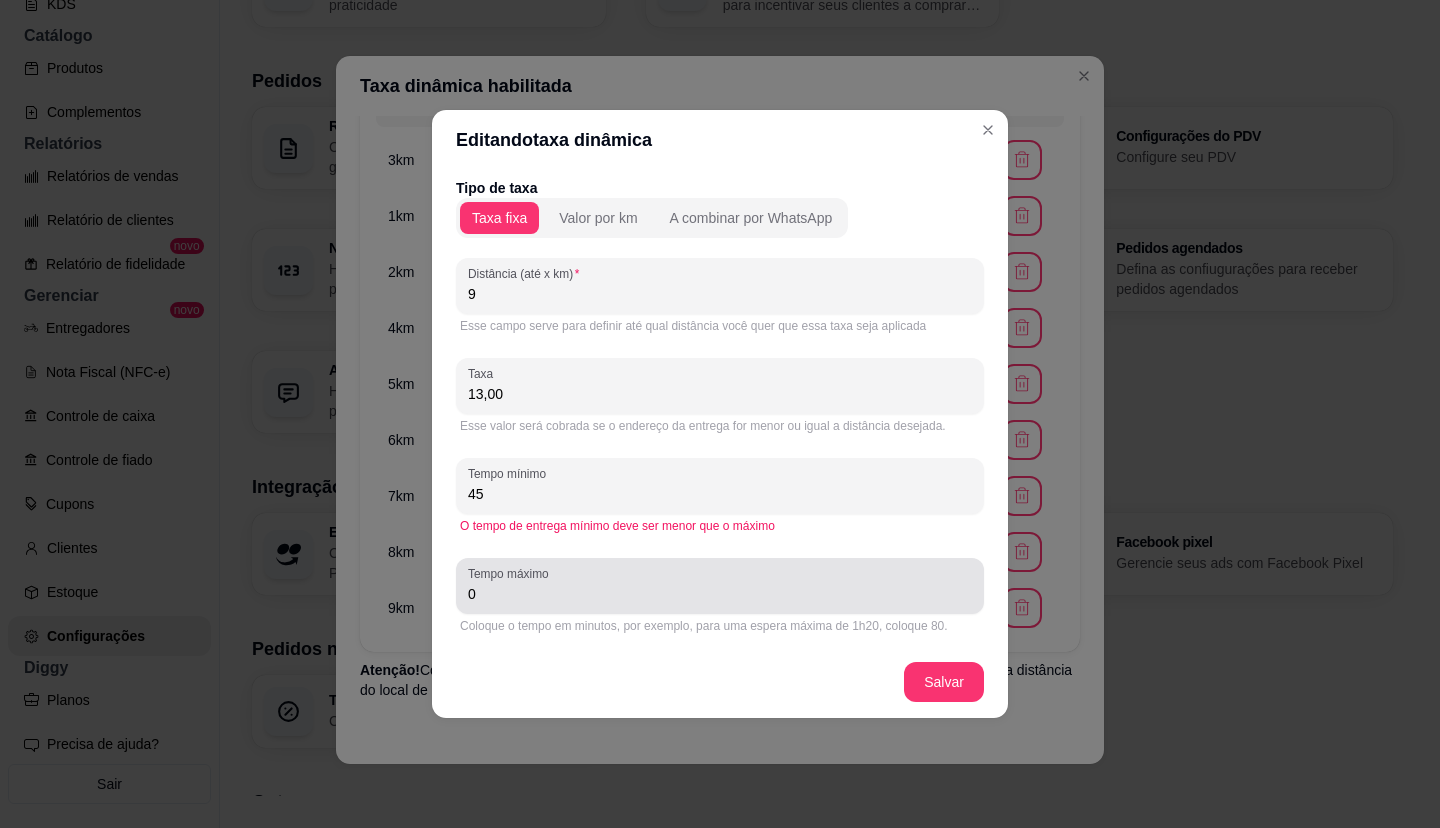 type on "45" 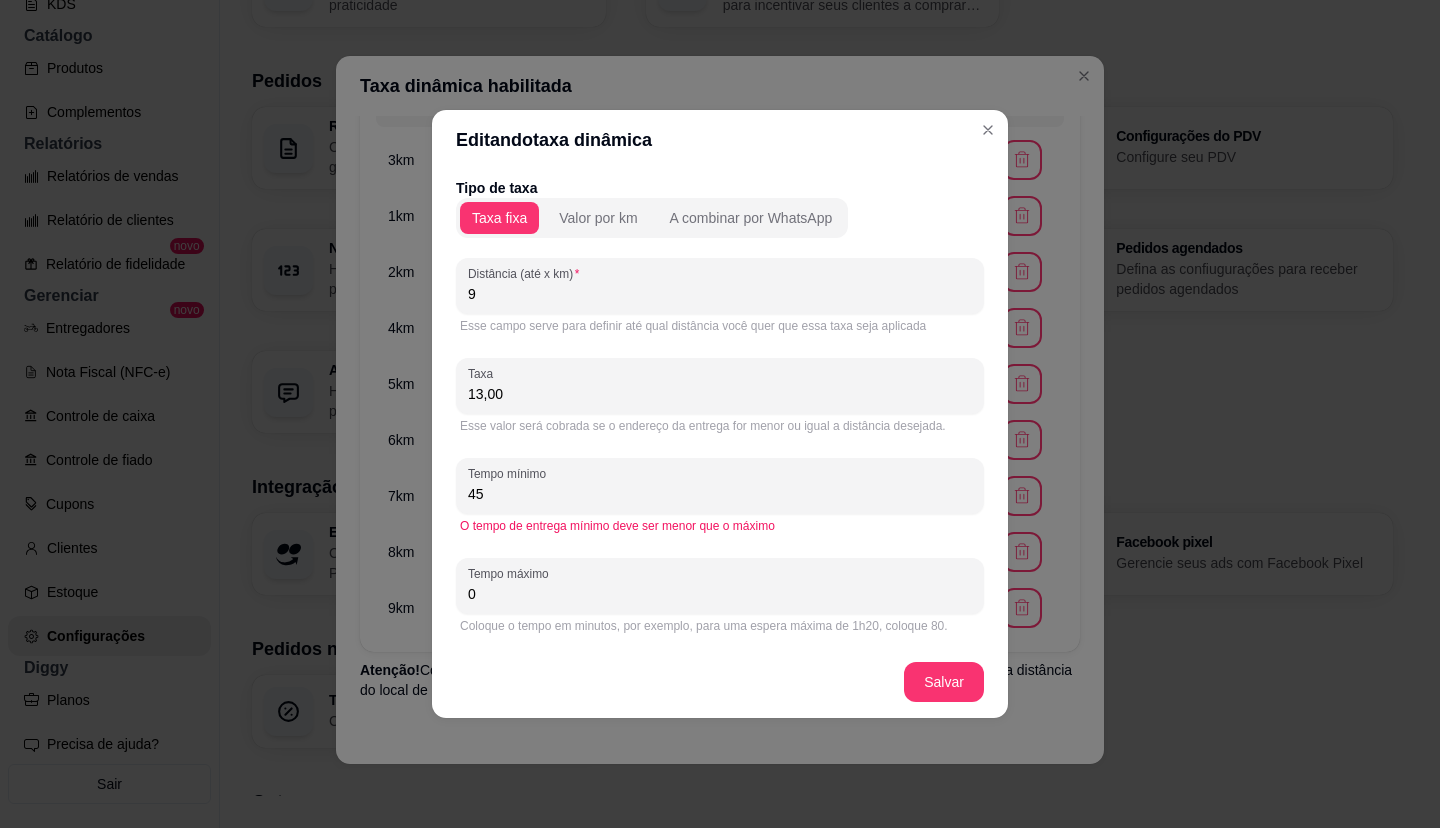 click on "0" at bounding box center [720, 594] 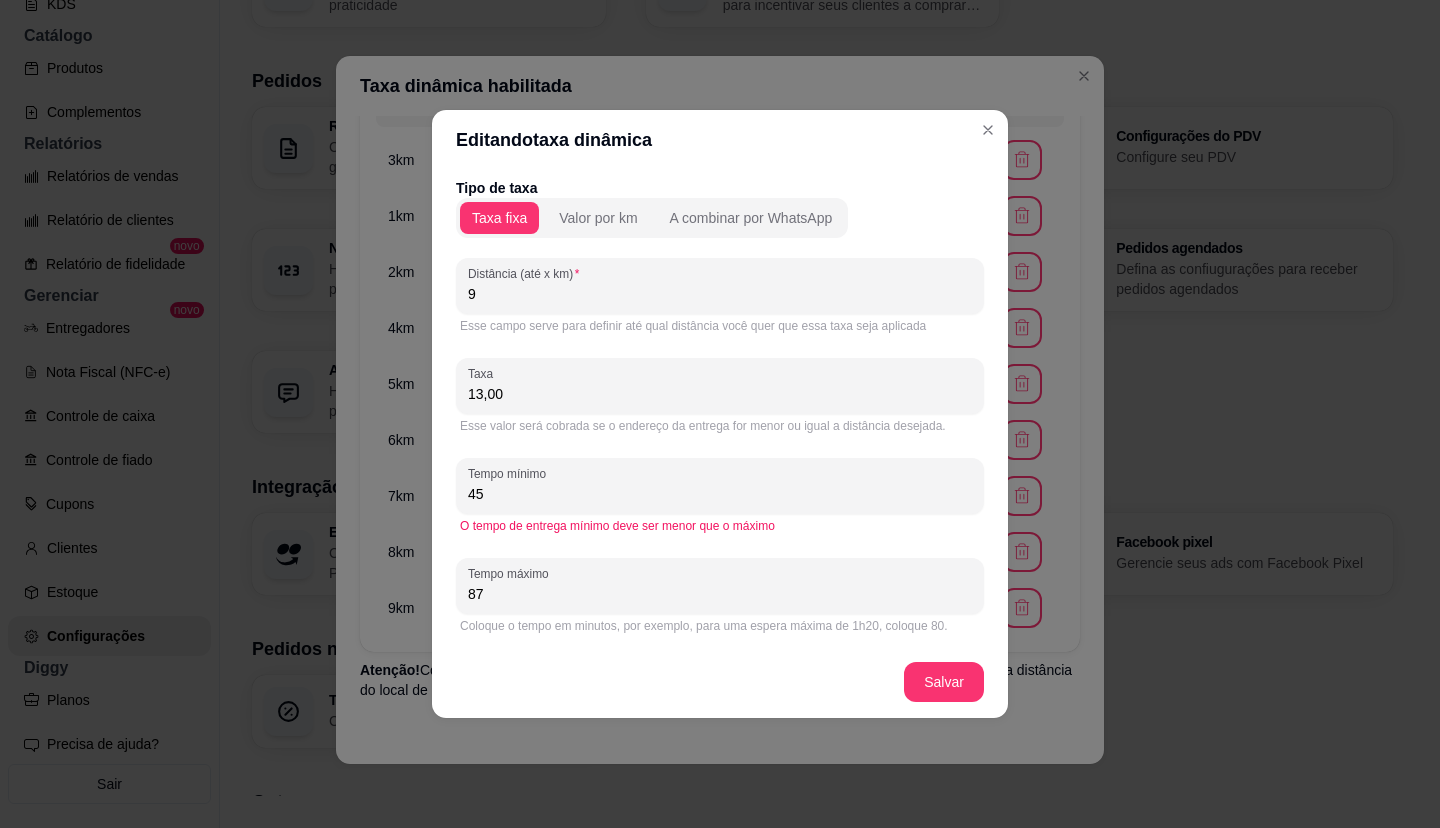 type on "8" 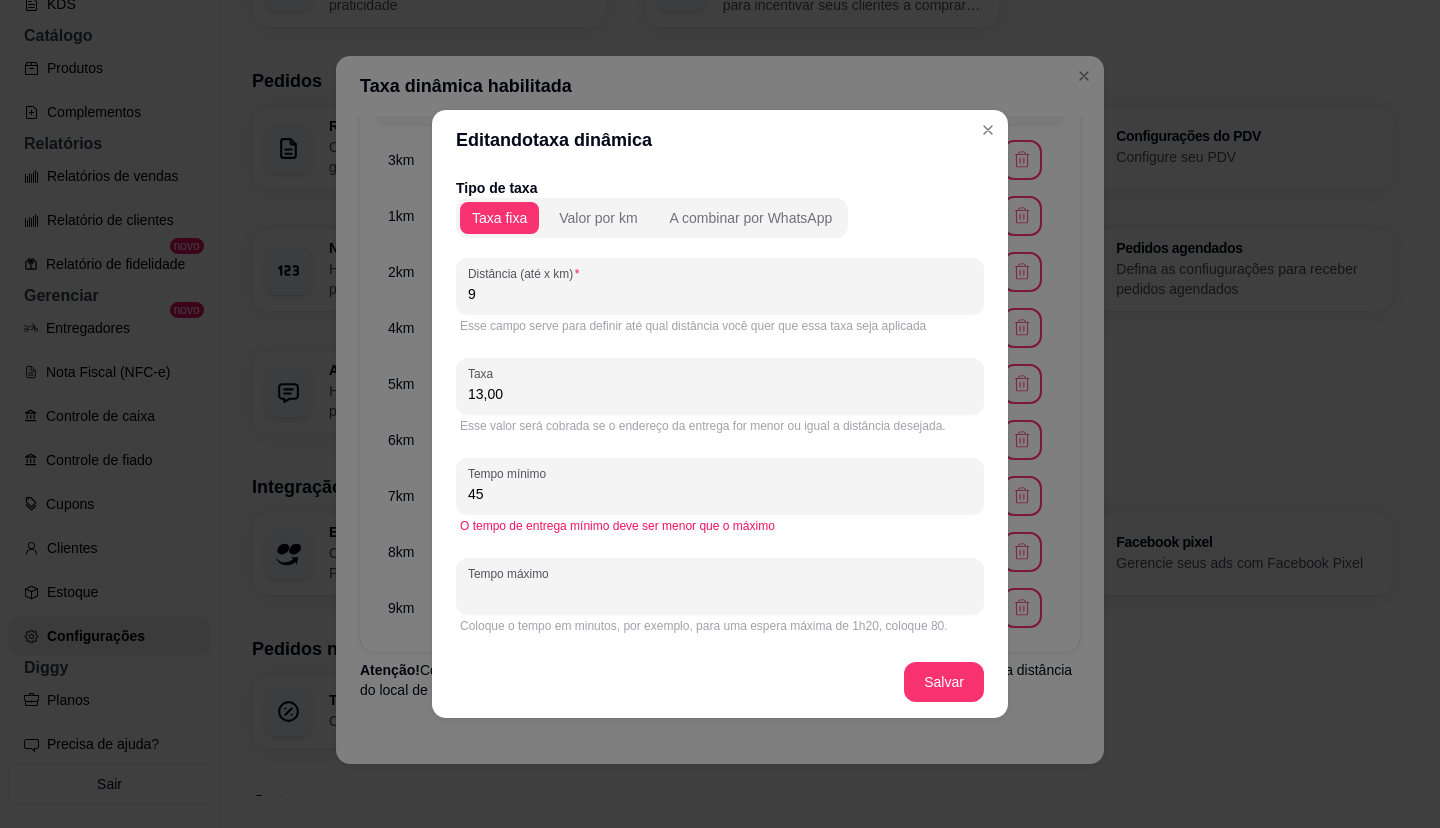 type on "0" 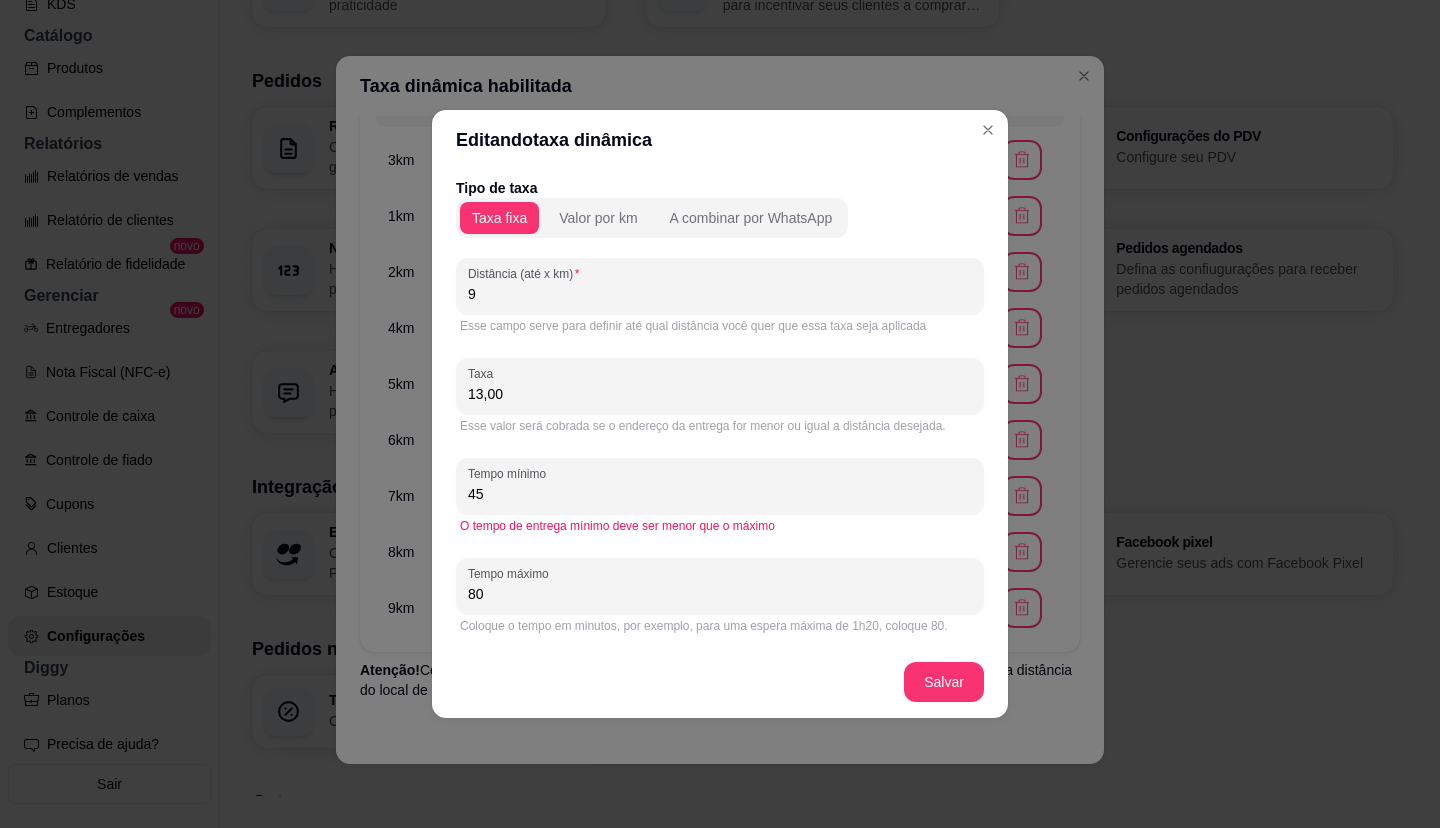 type on "80" 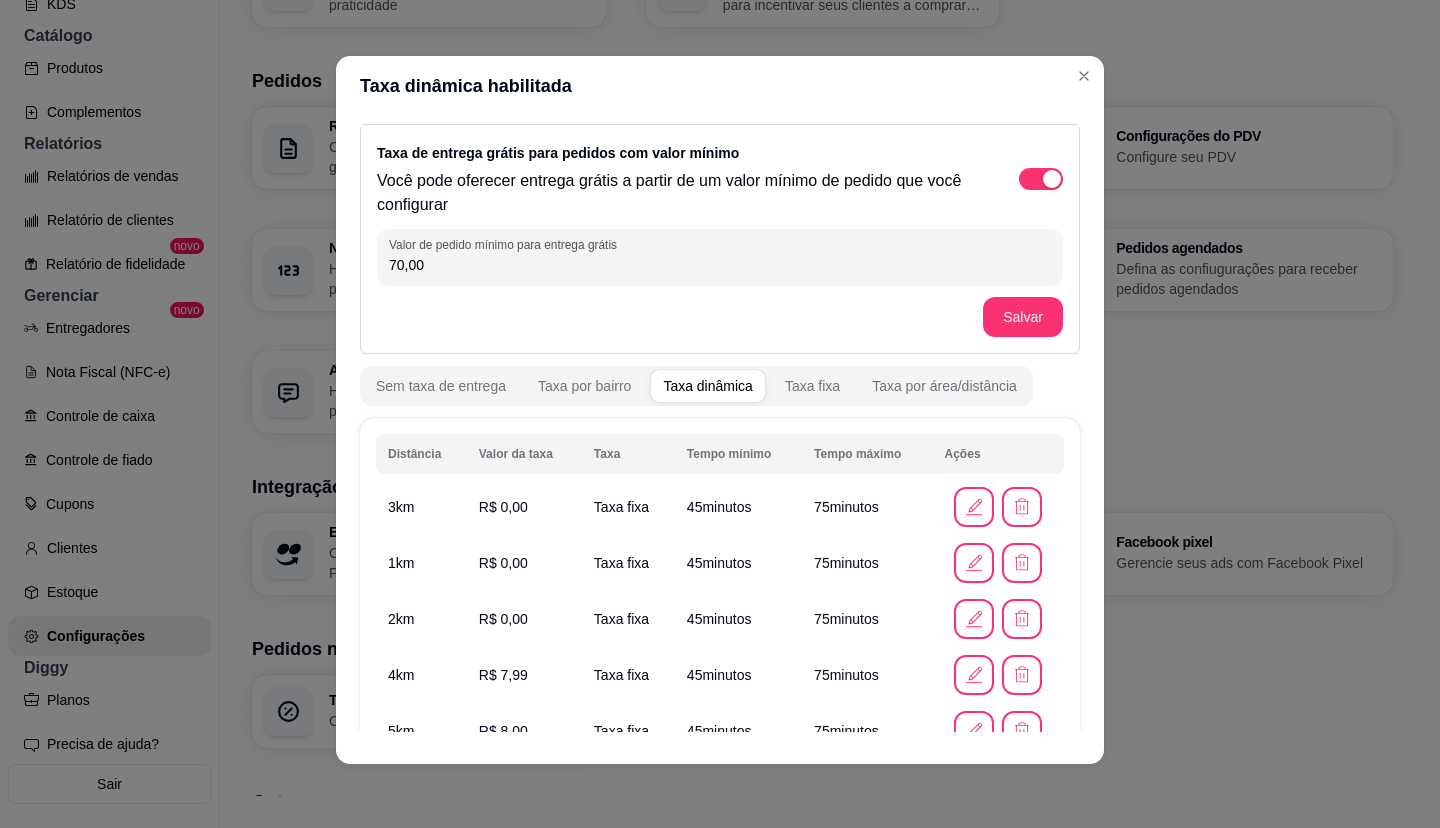 scroll, scrollTop: 403, scrollLeft: 0, axis: vertical 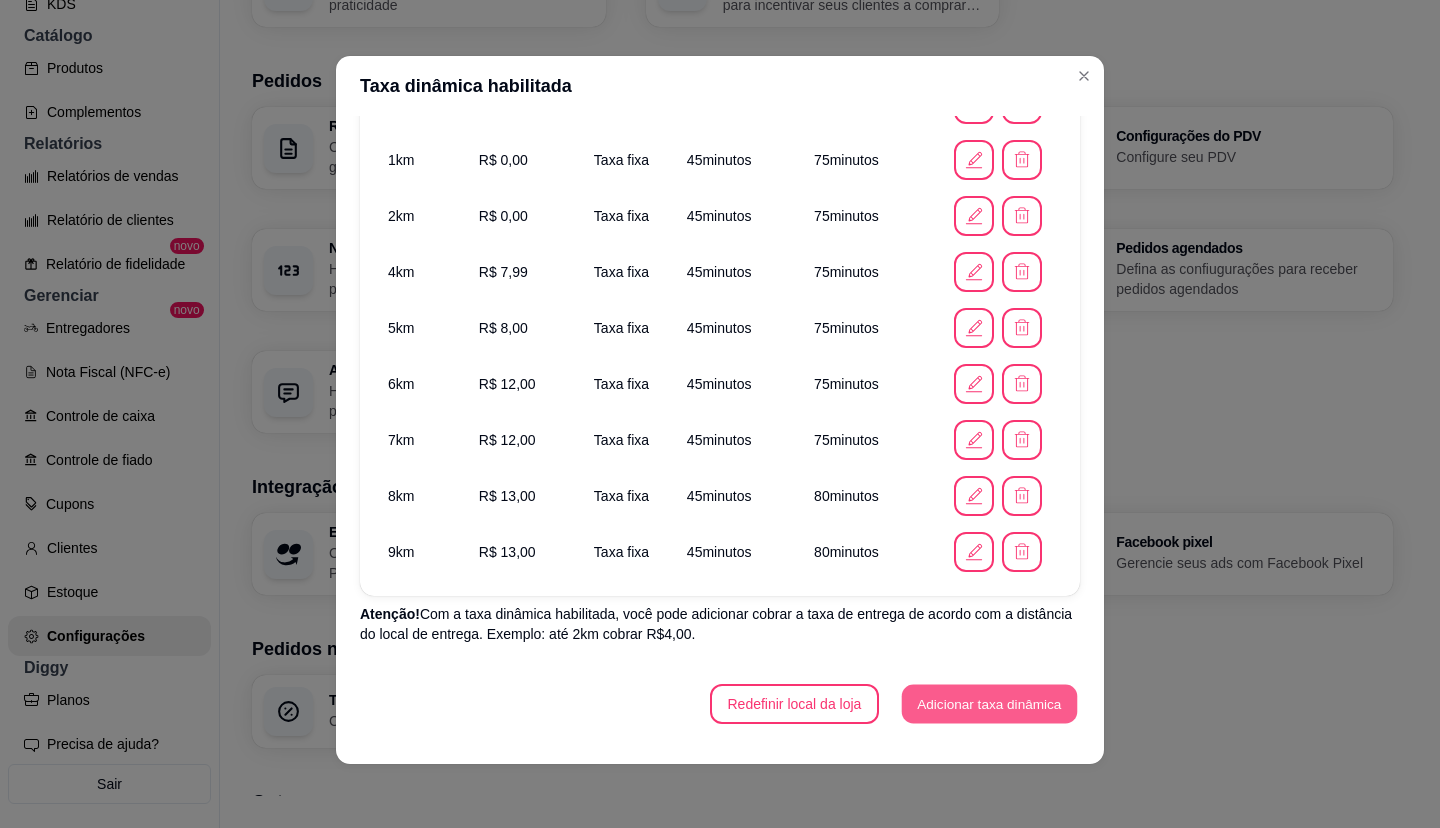 click on "Adicionar taxa dinâmica" at bounding box center (989, 704) 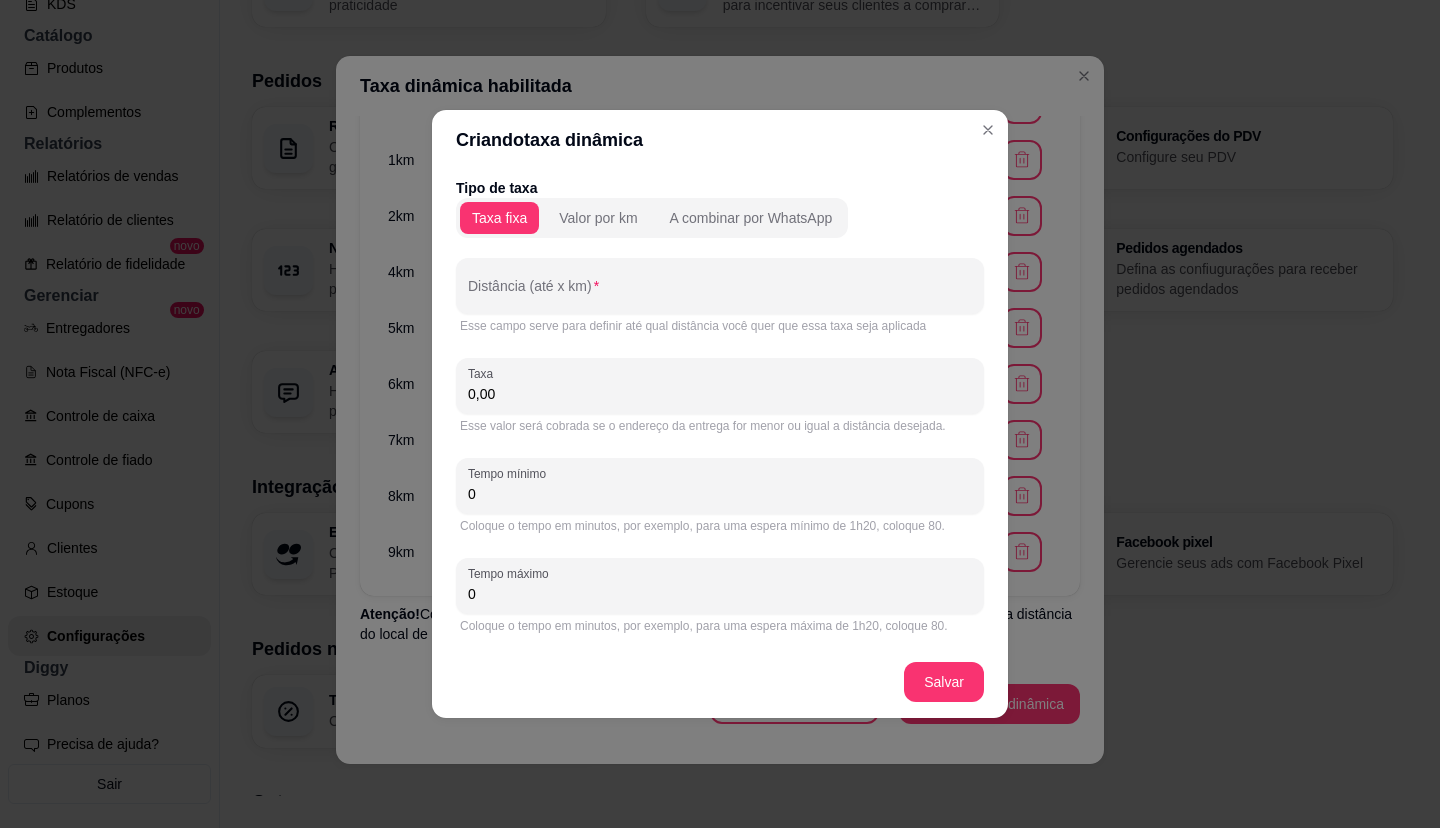 click on "0,00" at bounding box center (720, 394) 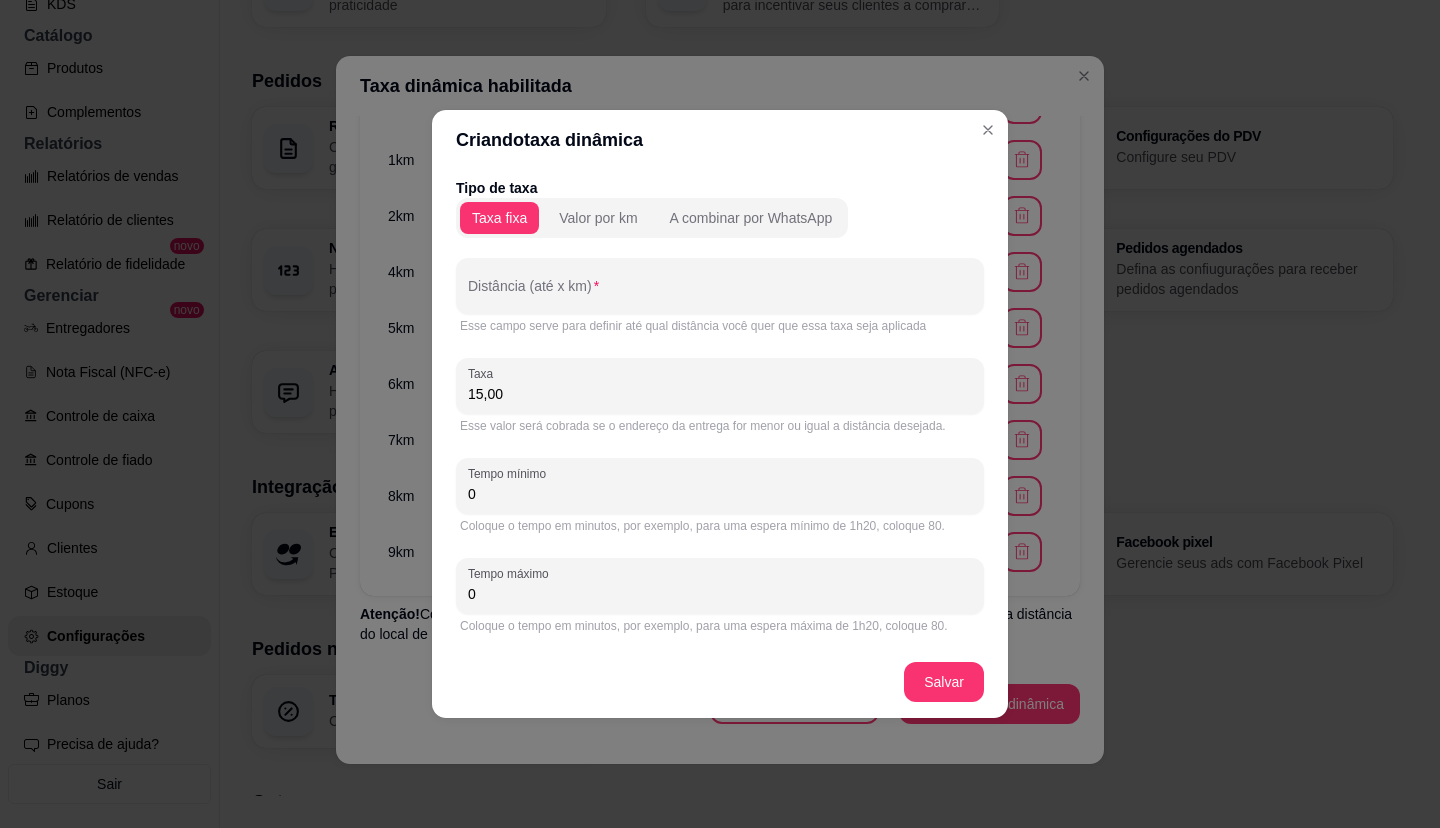 type on "15,00" 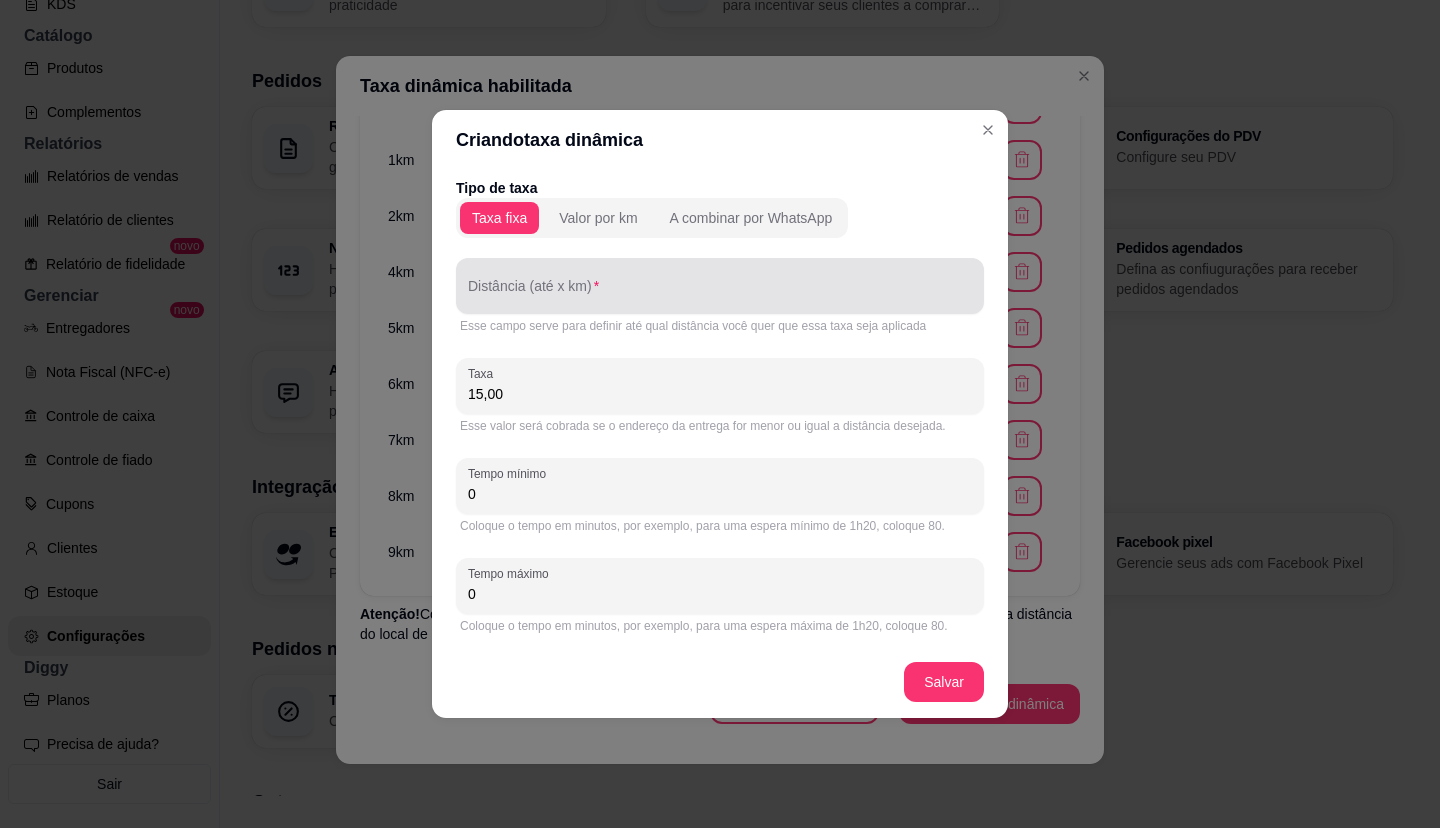 click at bounding box center [720, 286] 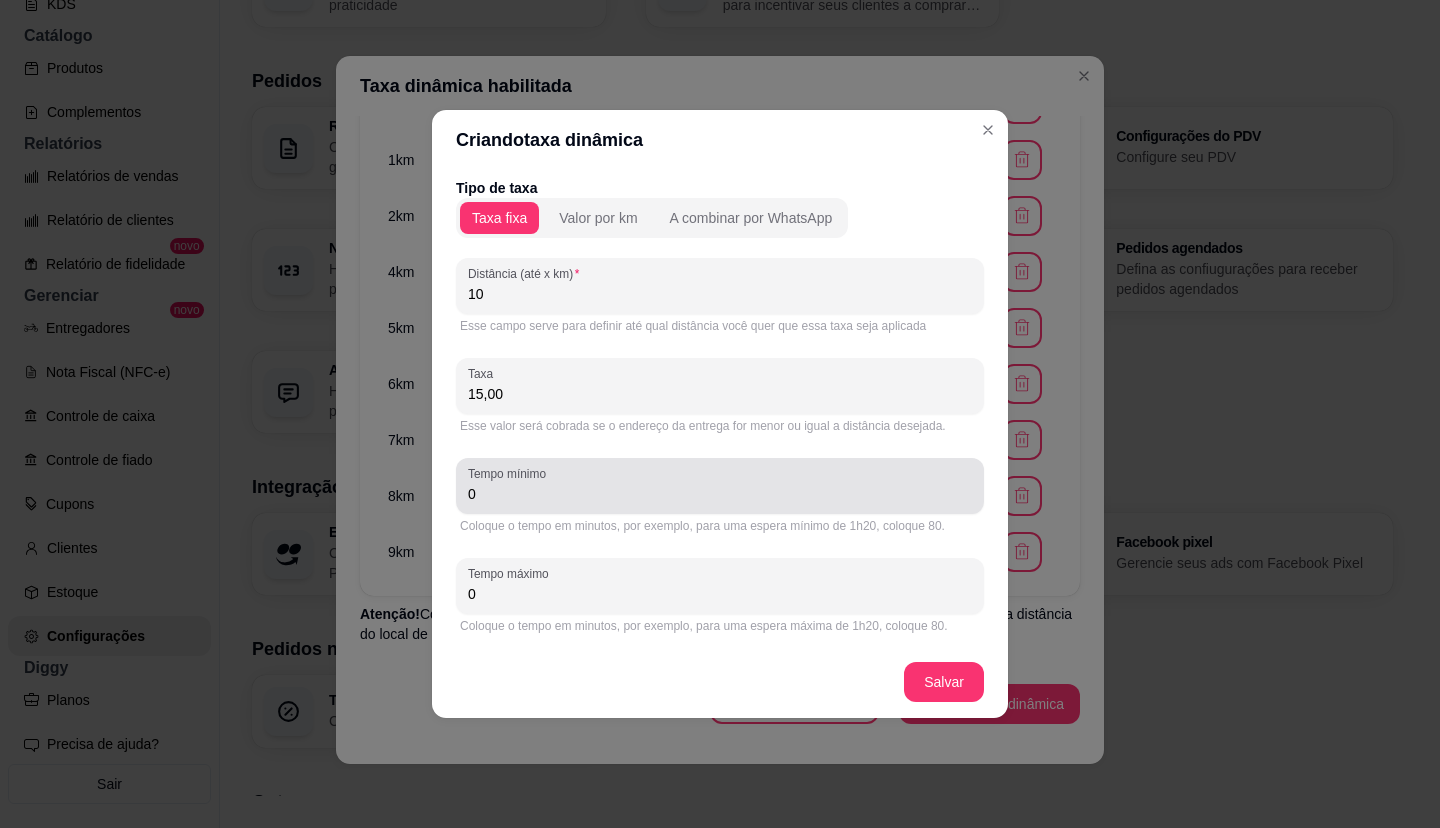 type on "10" 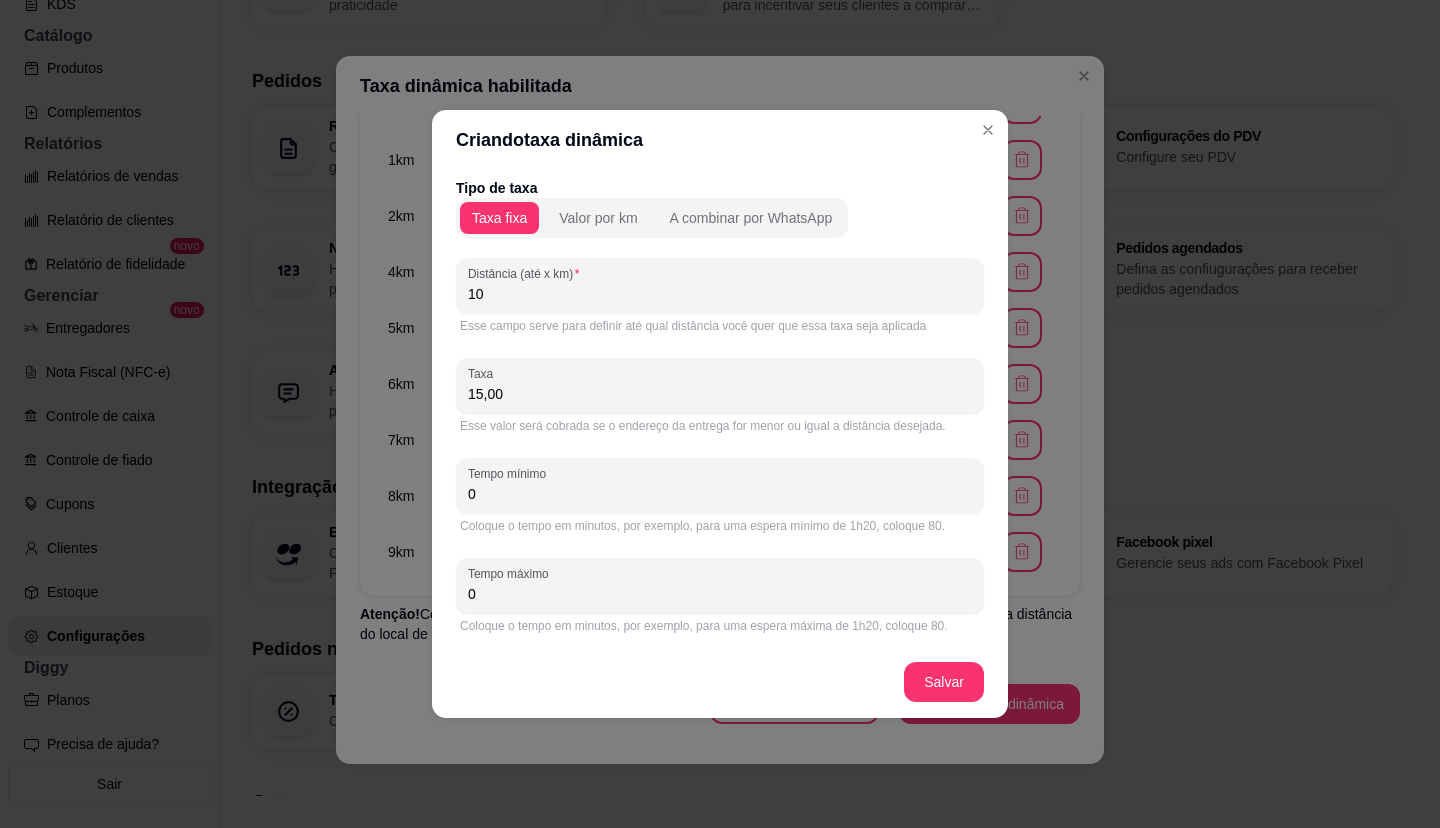 click on "0" at bounding box center (720, 494) 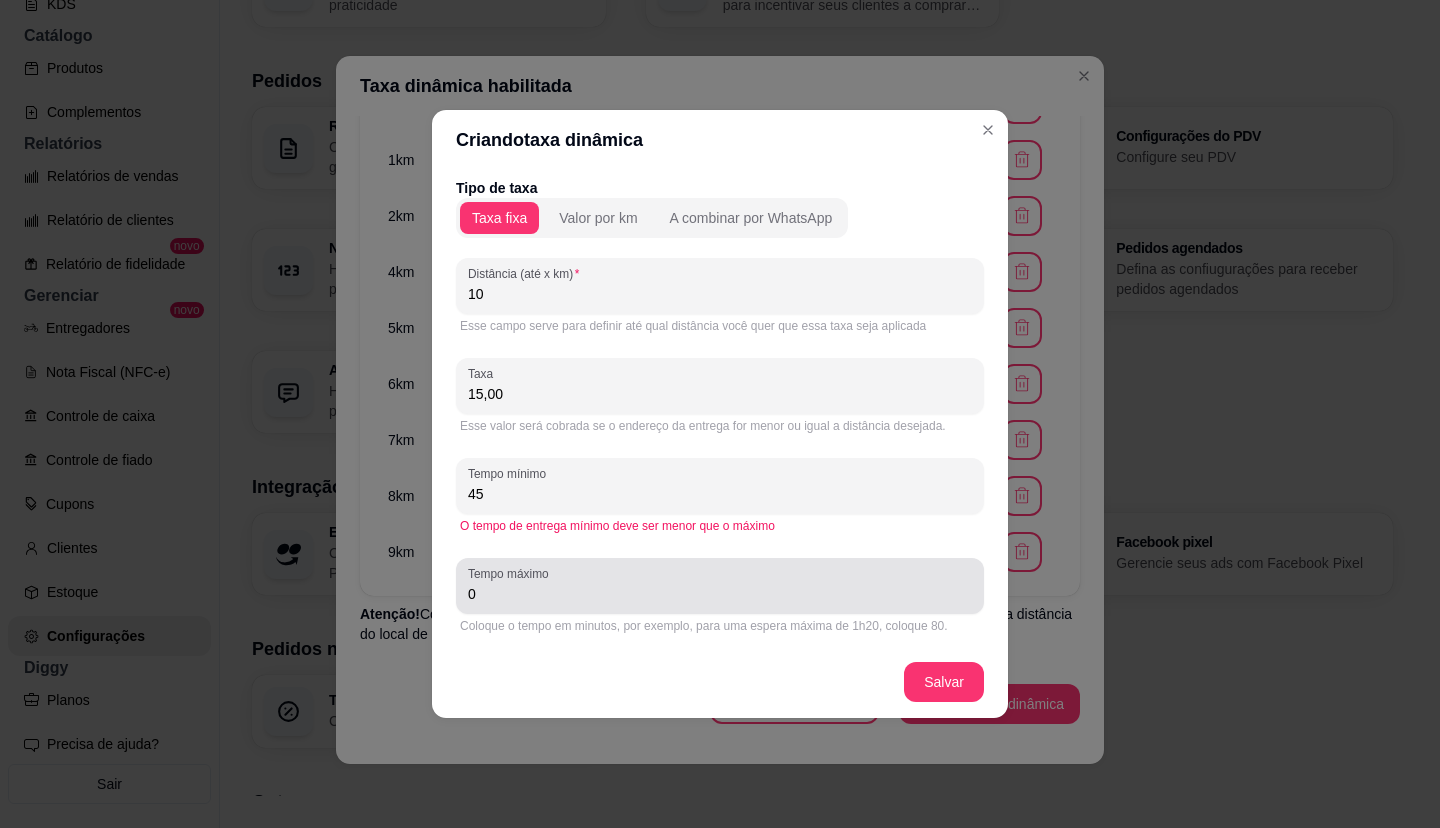 type on "45" 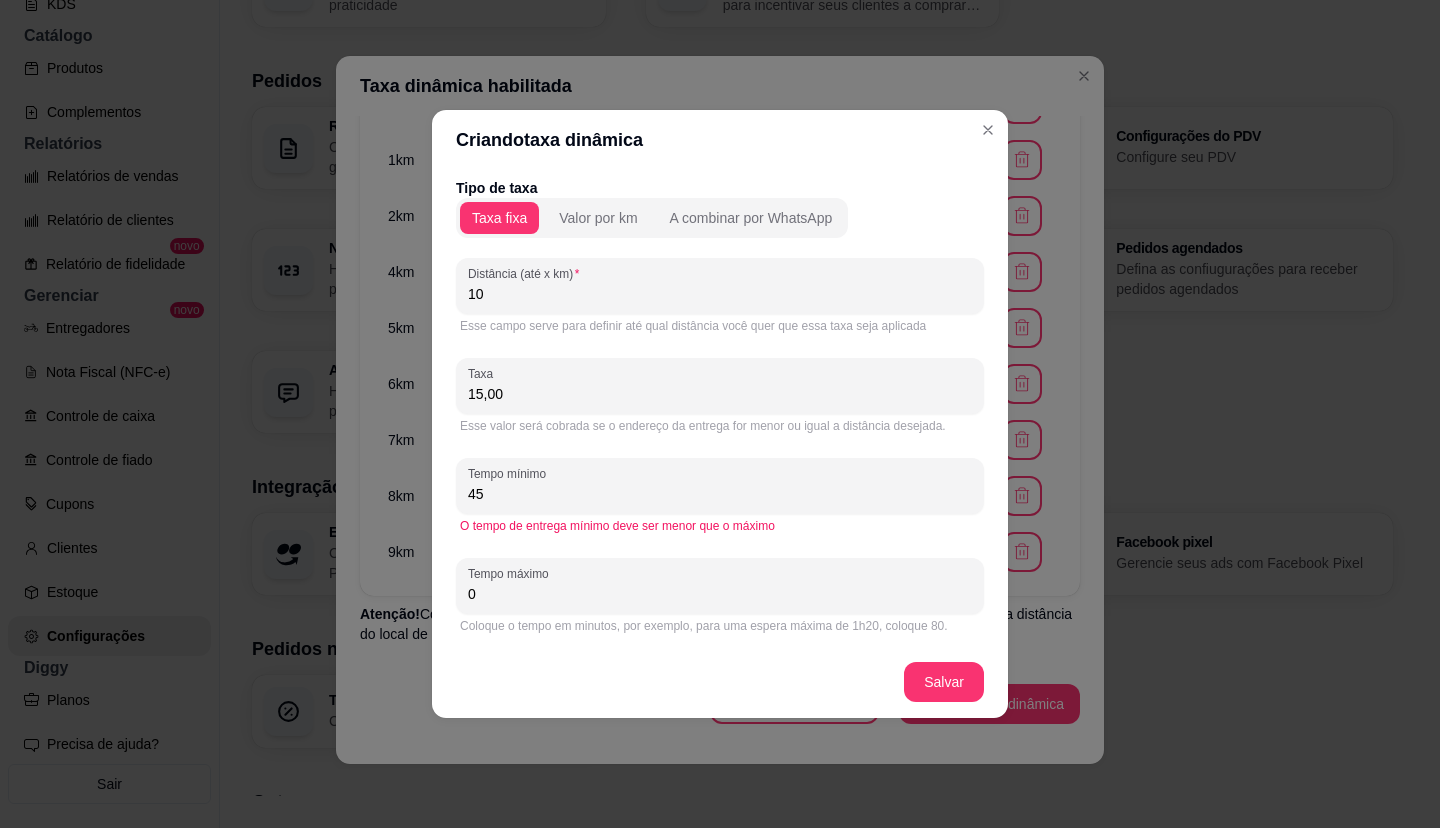 click on "0" at bounding box center (720, 594) 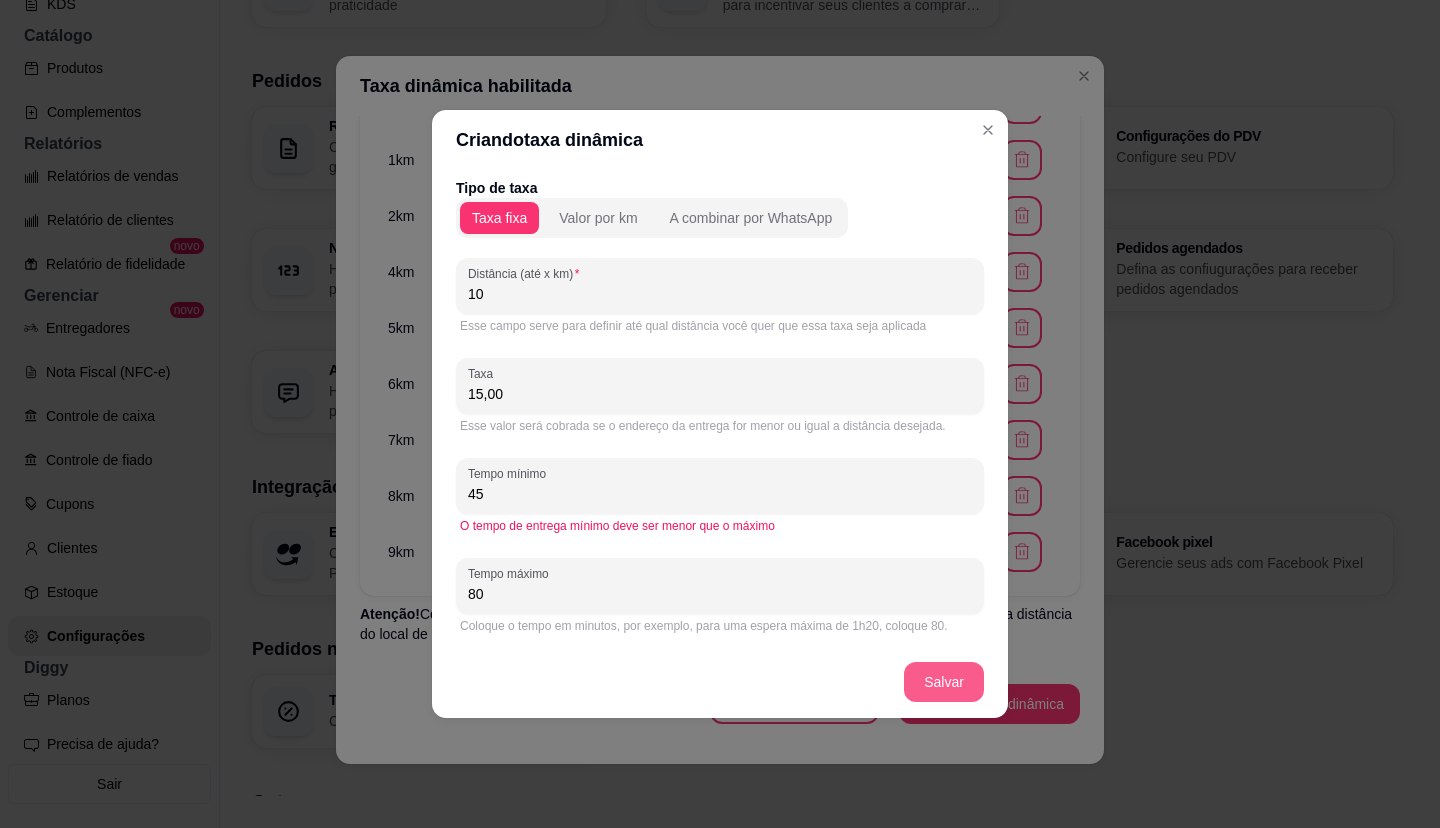 type on "80" 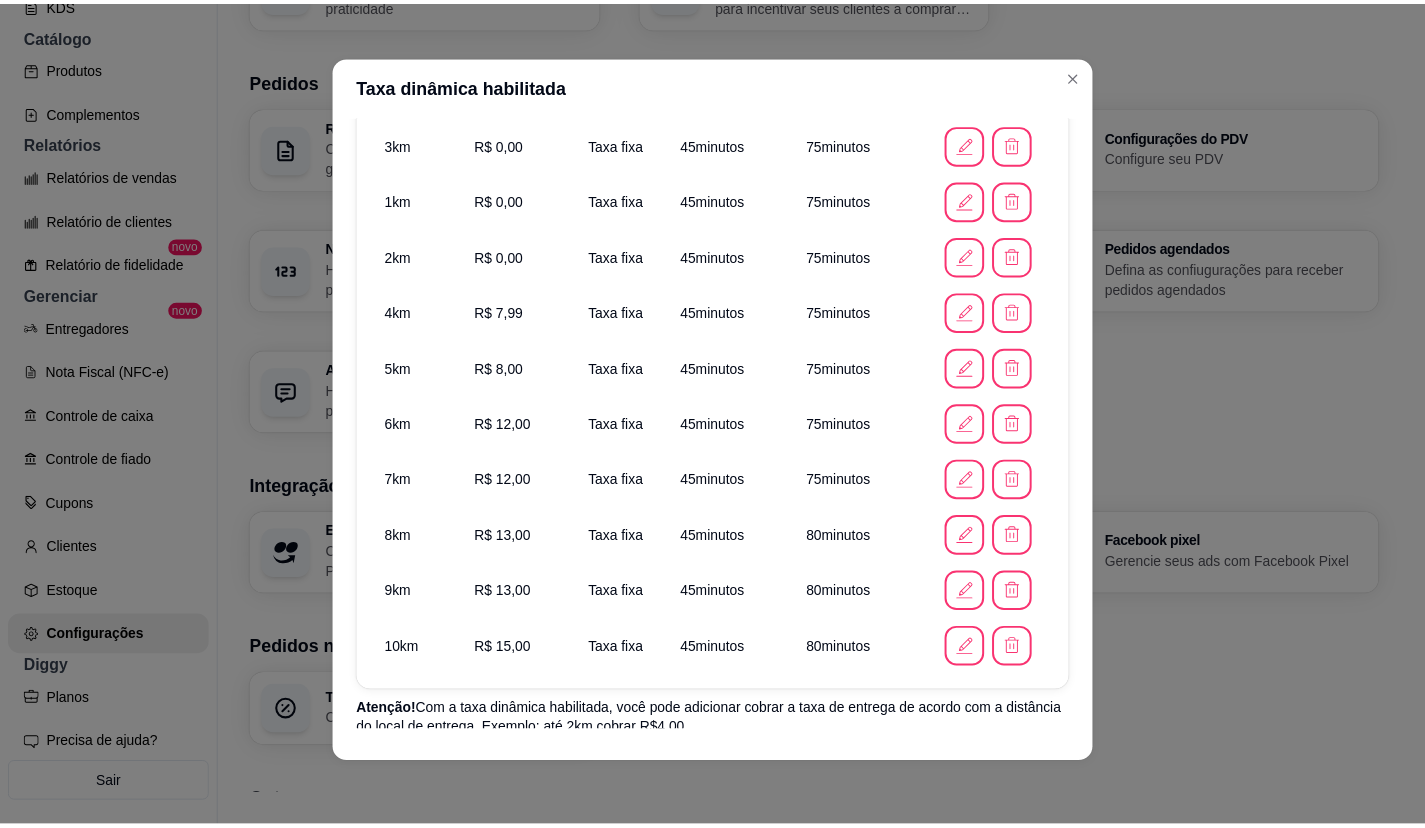 scroll, scrollTop: 459, scrollLeft: 0, axis: vertical 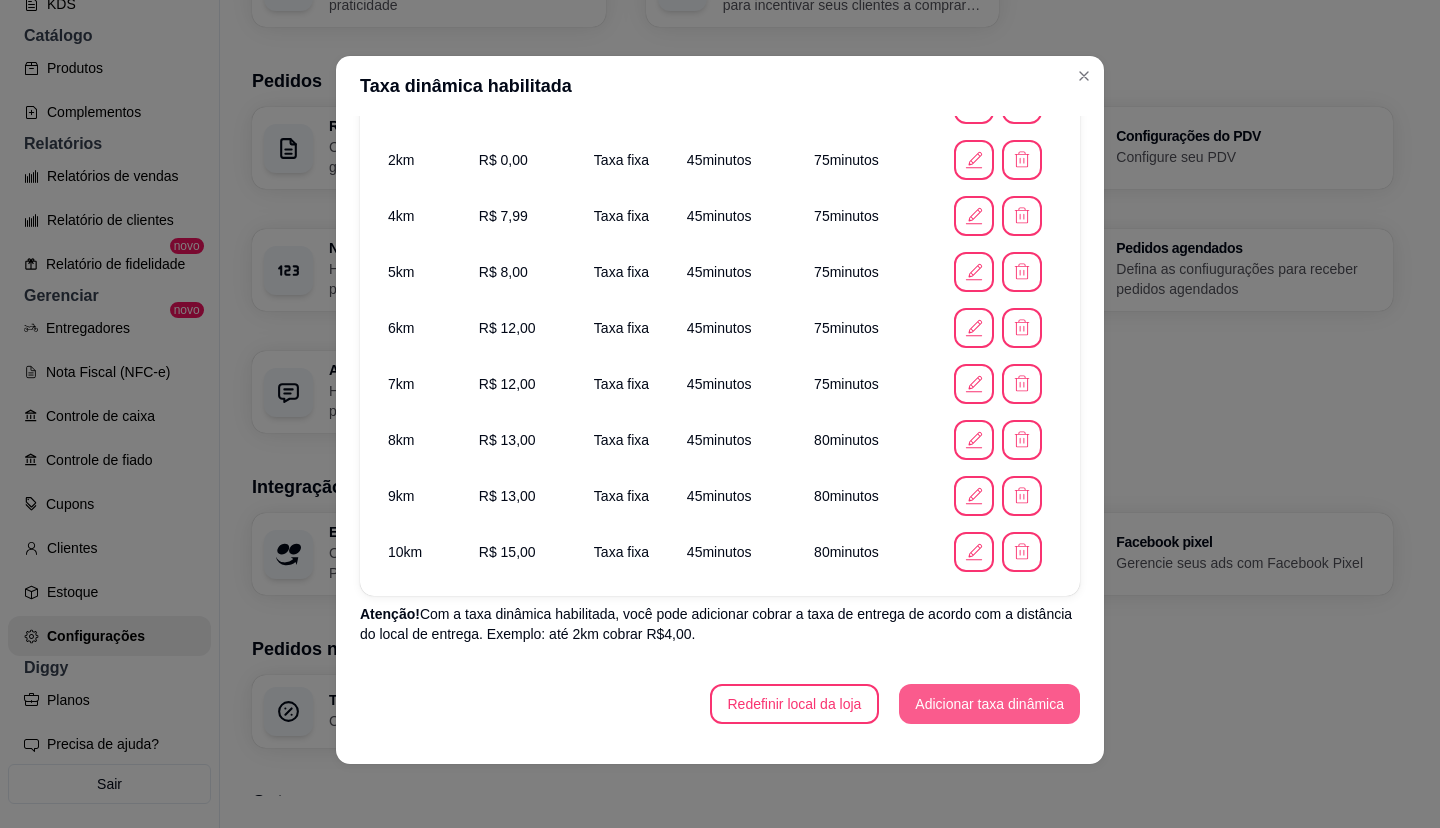 click on "Adicionar taxa dinâmica" at bounding box center (989, 704) 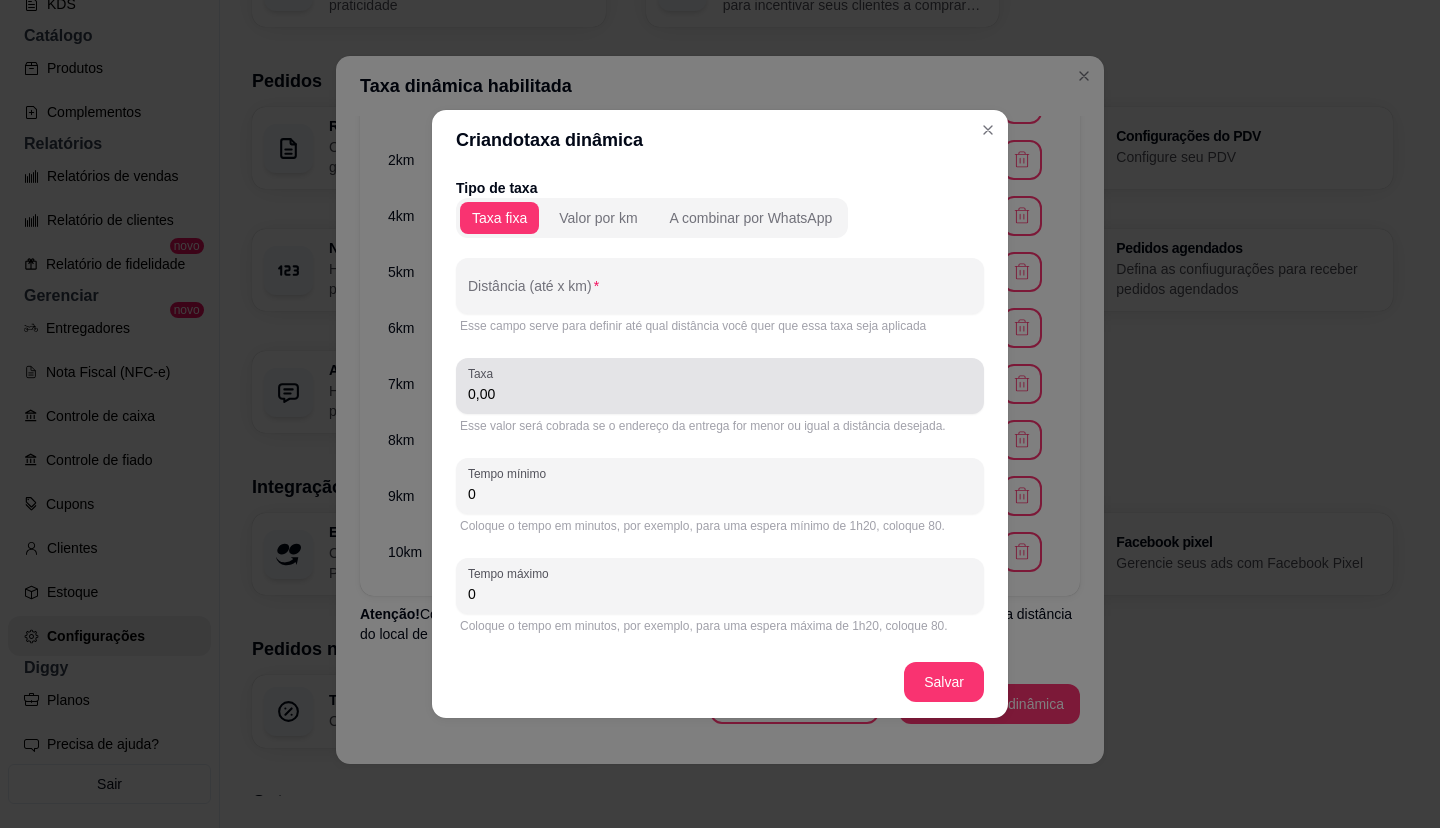 click on "0,00" at bounding box center (720, 394) 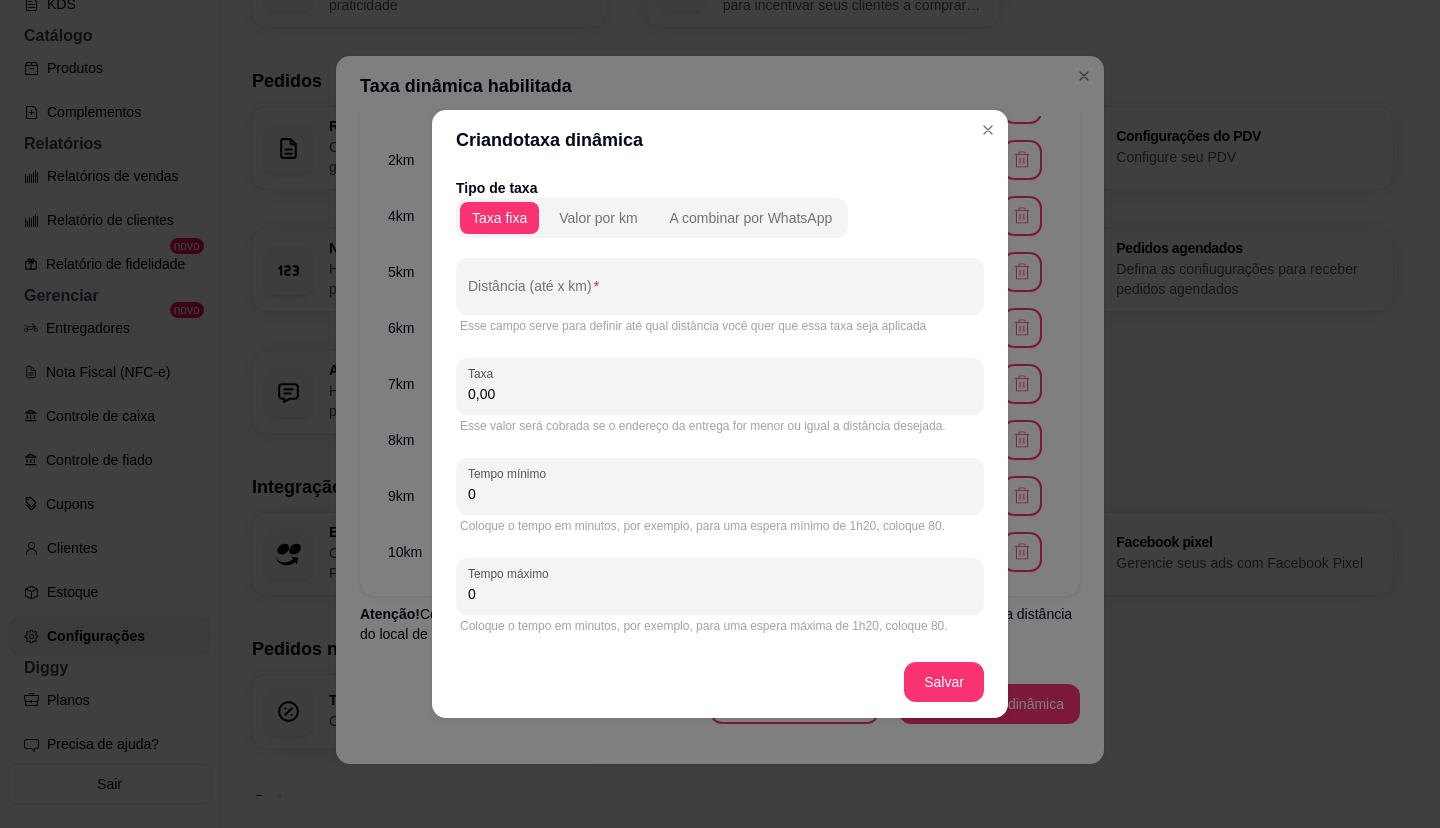 click on "0,00" at bounding box center (720, 394) 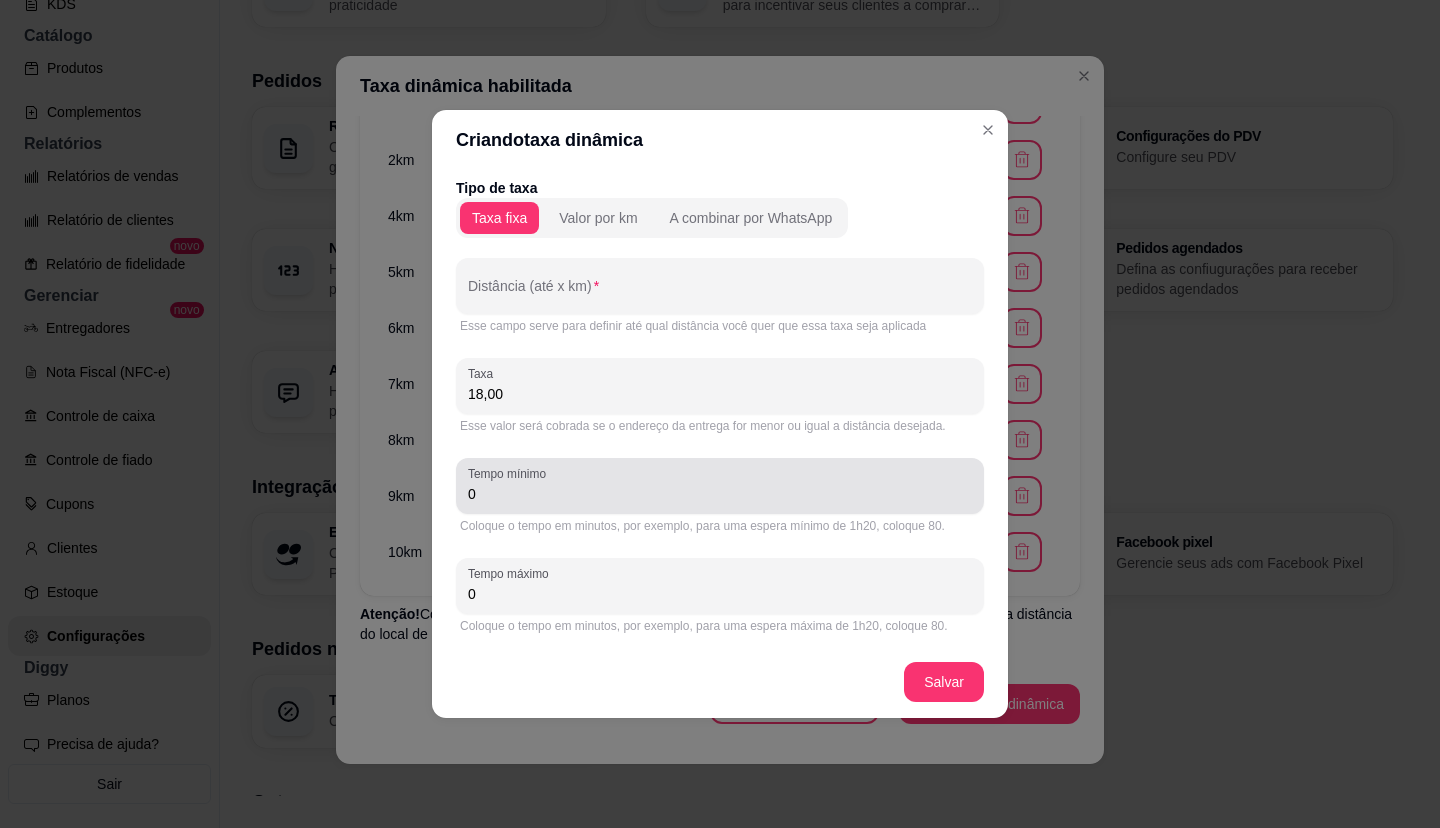 type on "18,00" 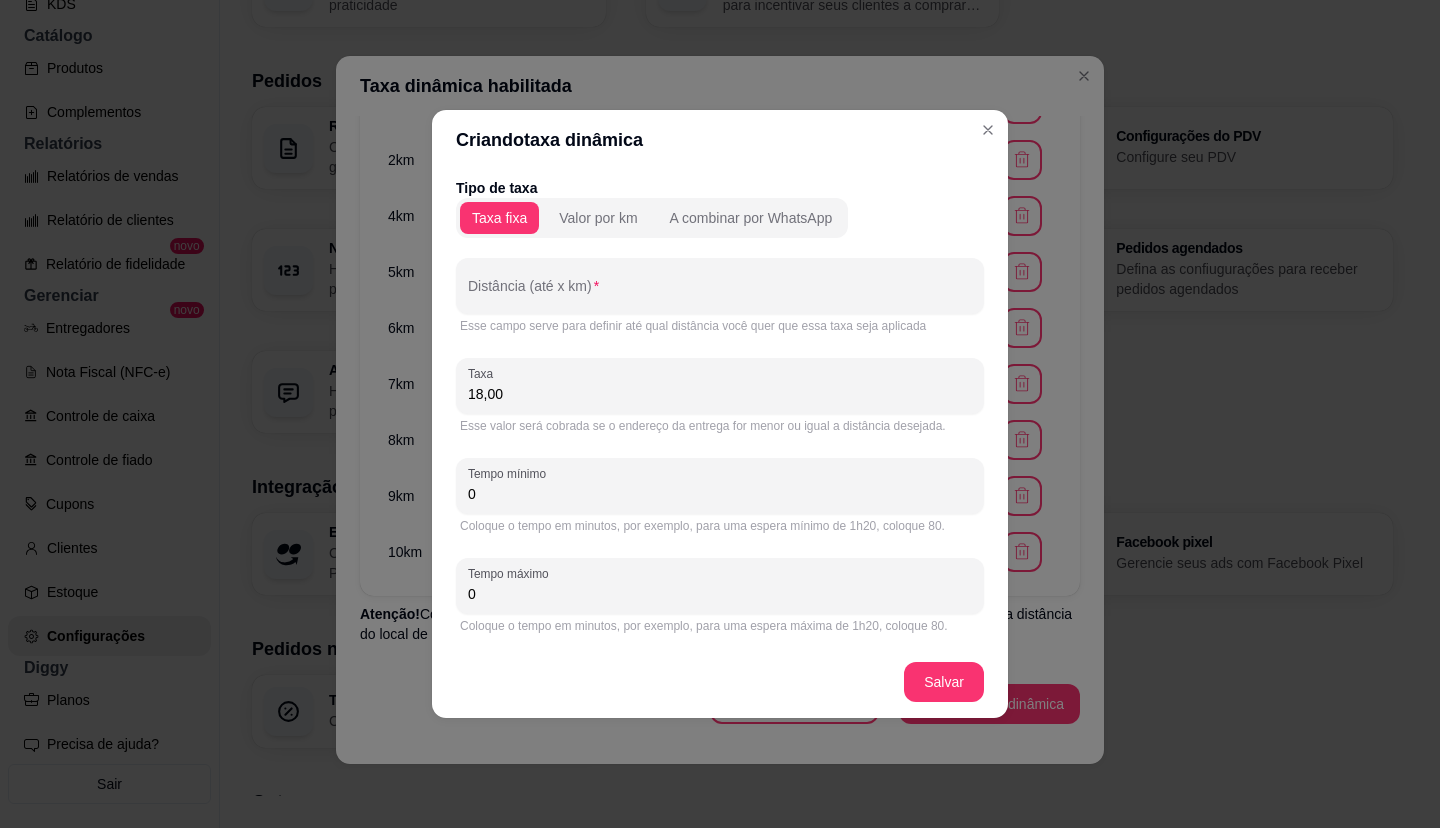 click on "0" at bounding box center [720, 494] 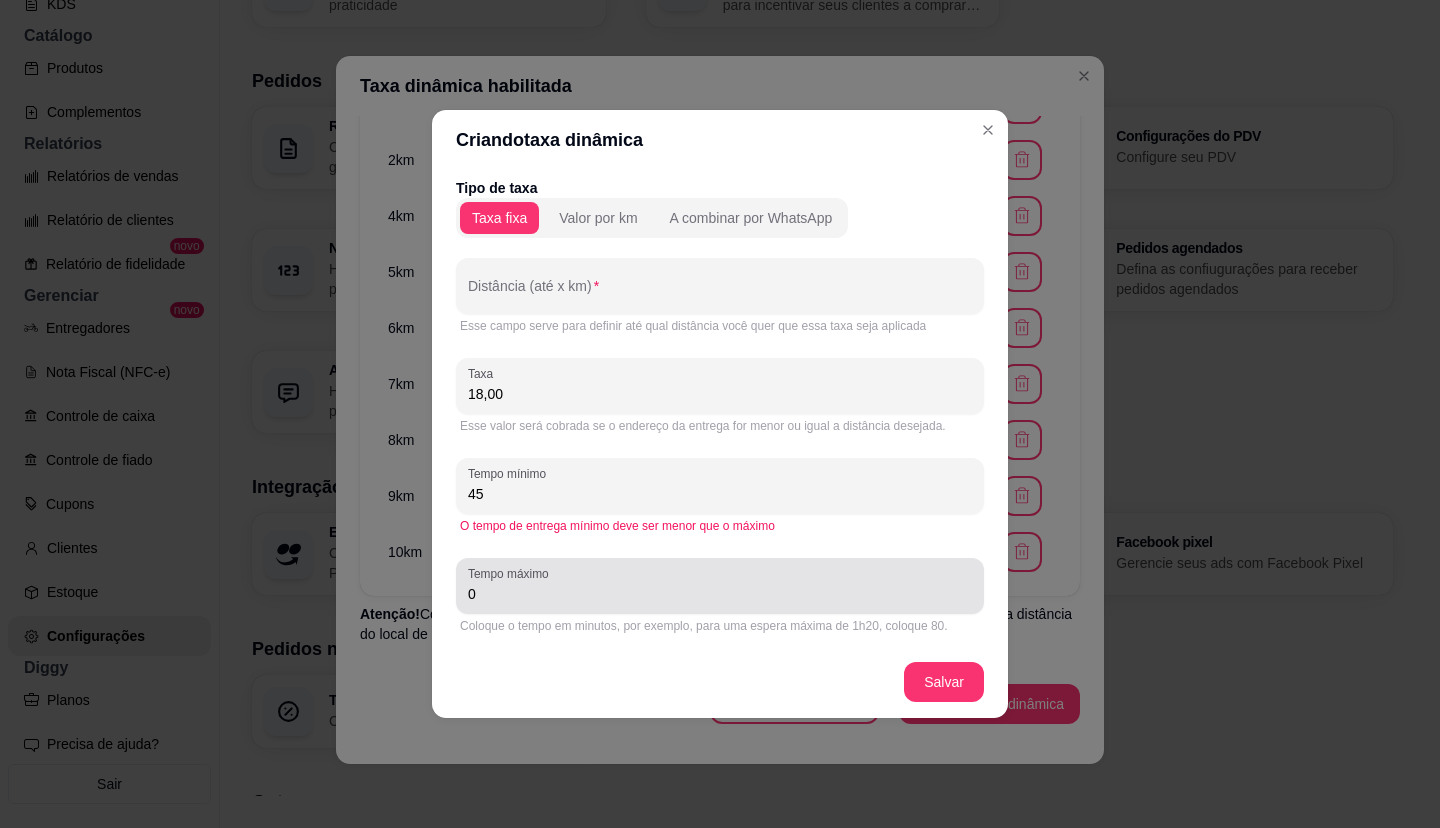 type on "45" 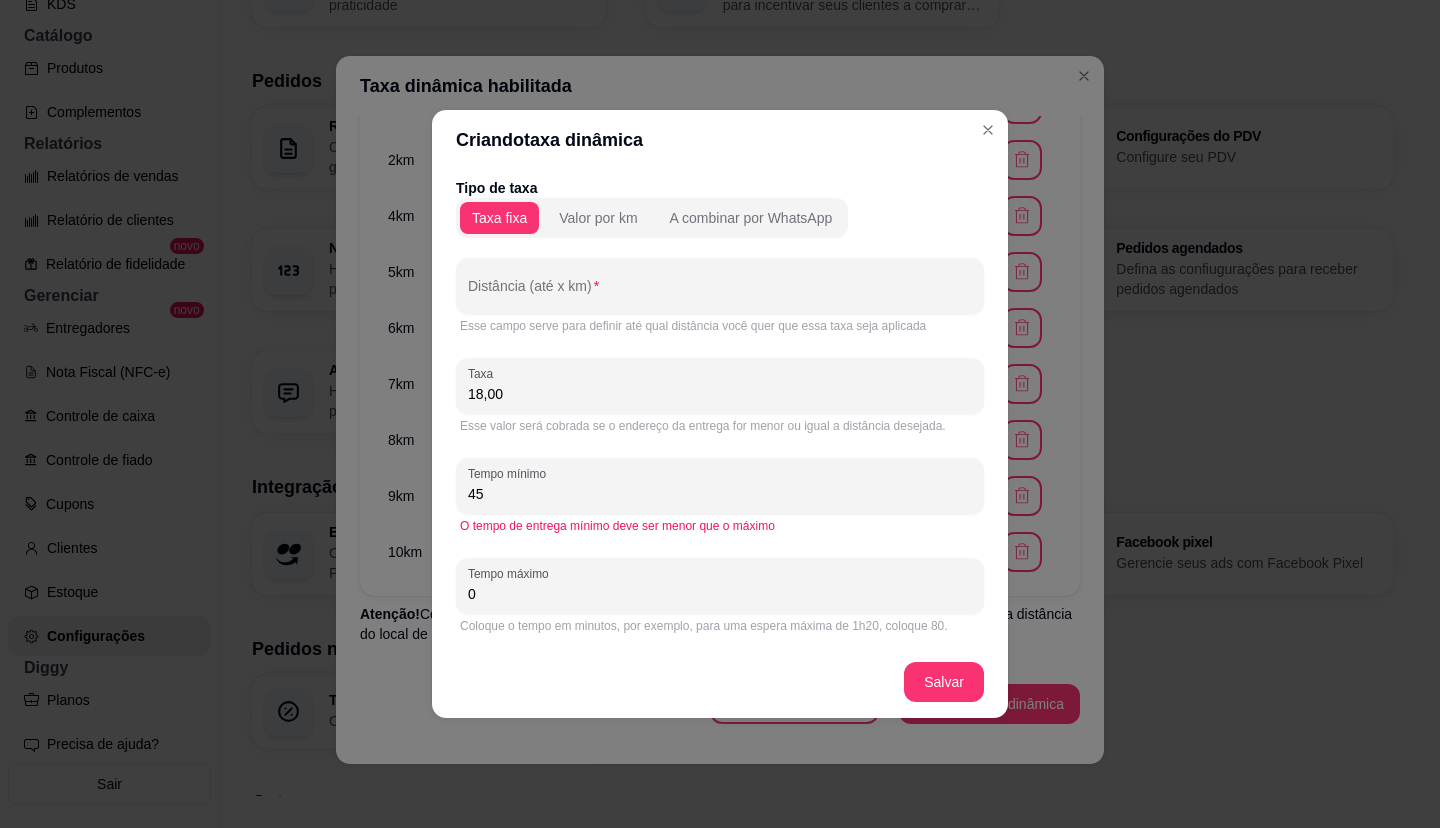 click on "0" at bounding box center [720, 594] 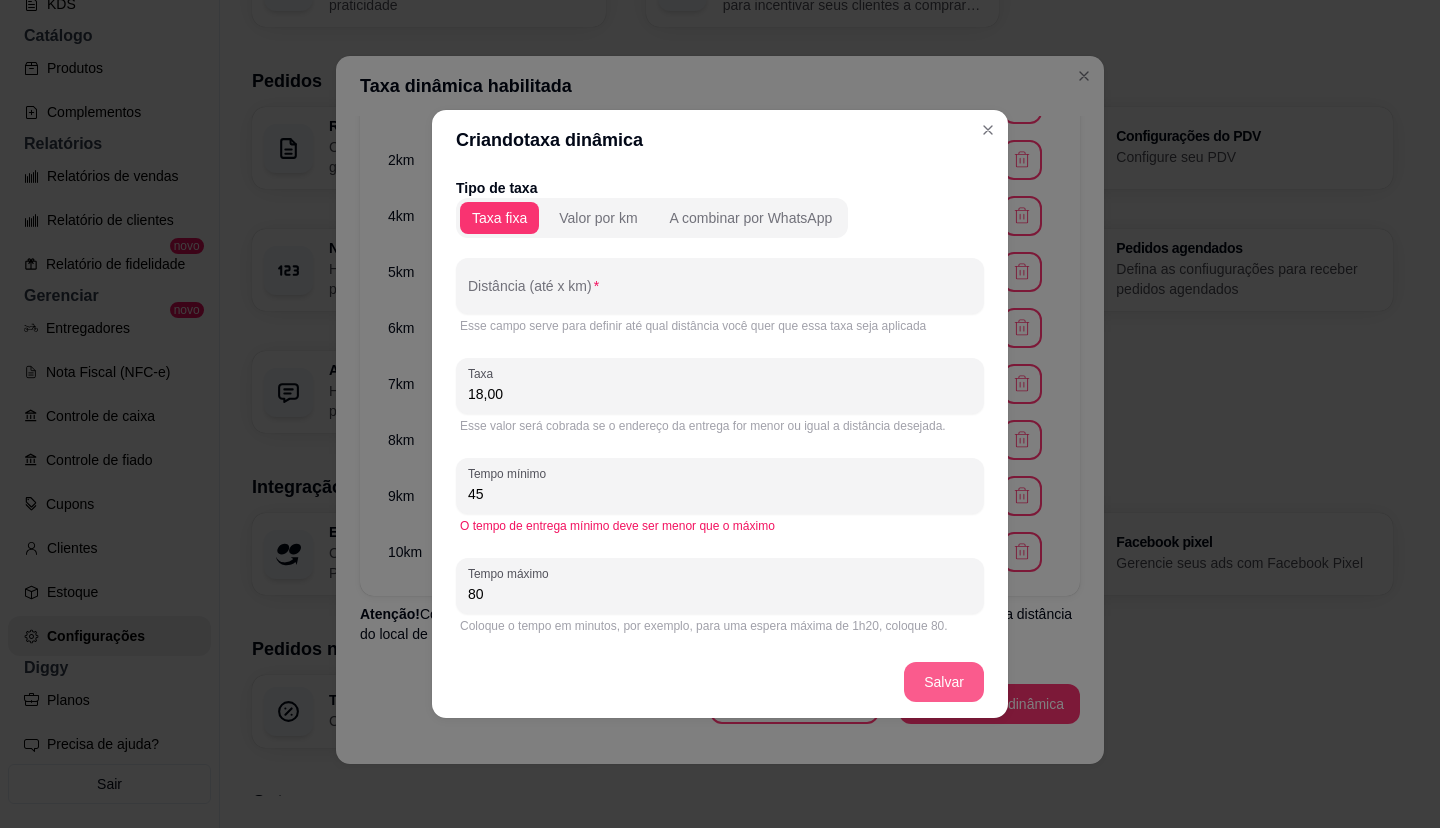 type on "80" 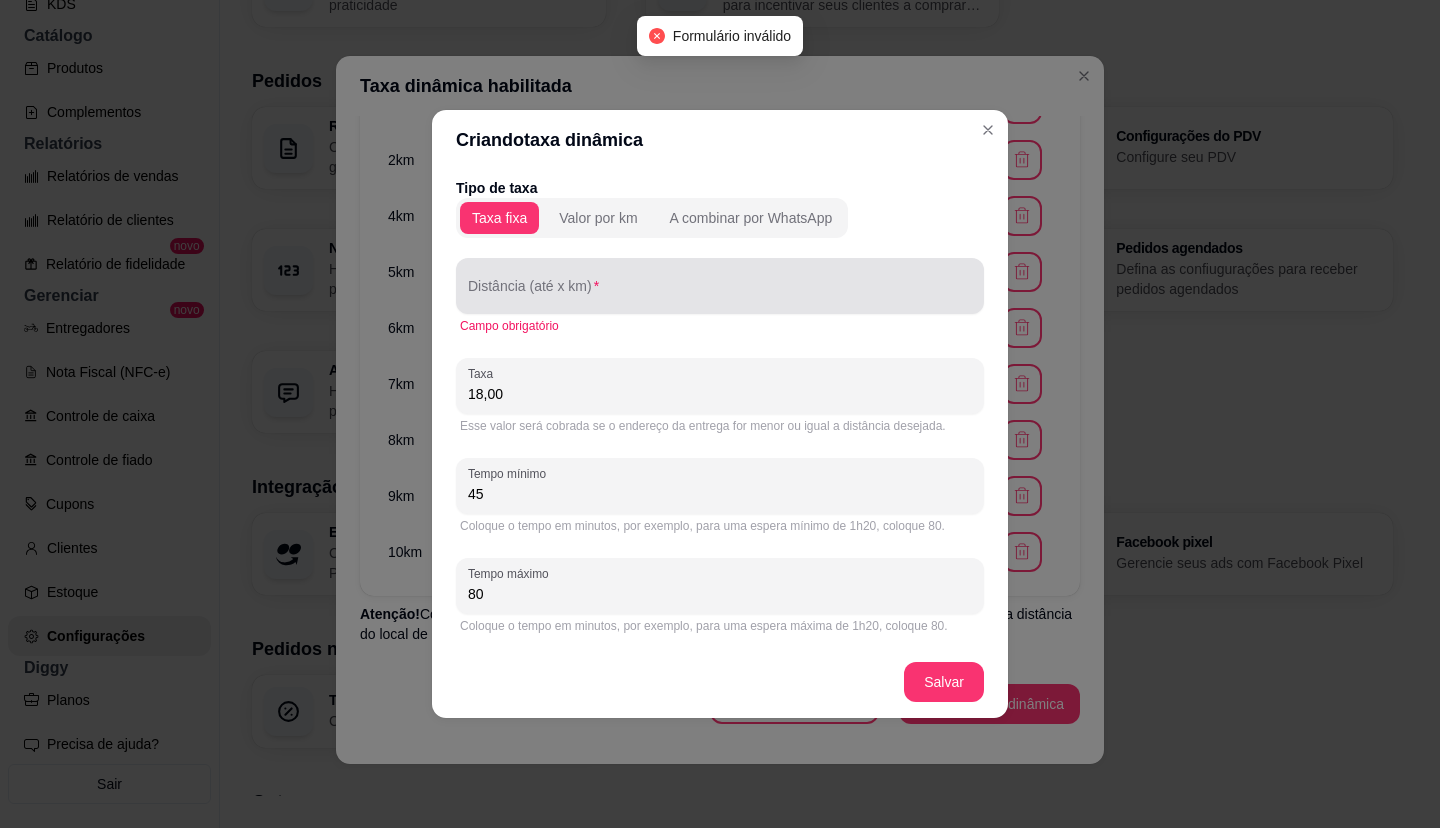 click at bounding box center (720, 286) 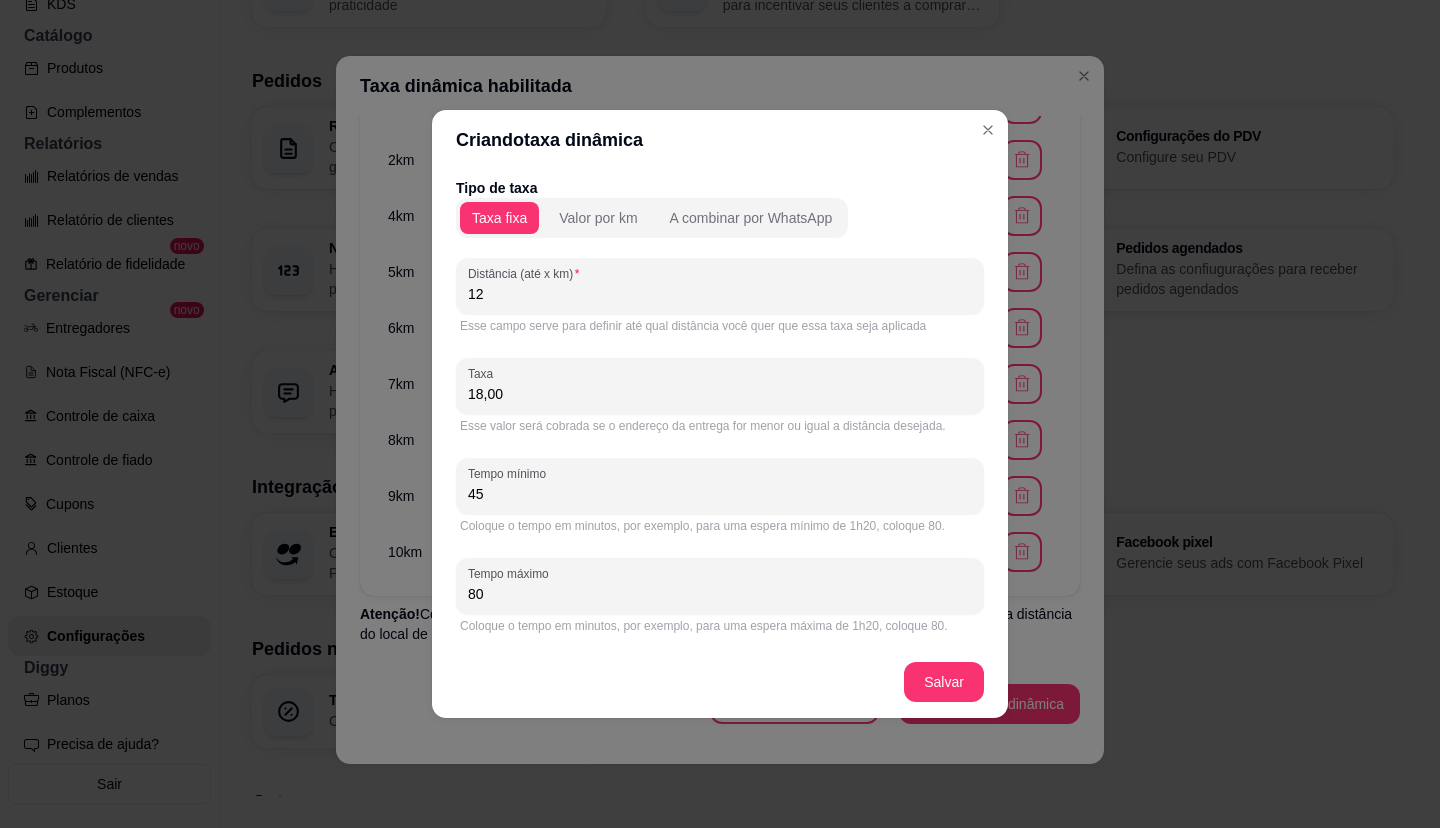 type on "12" 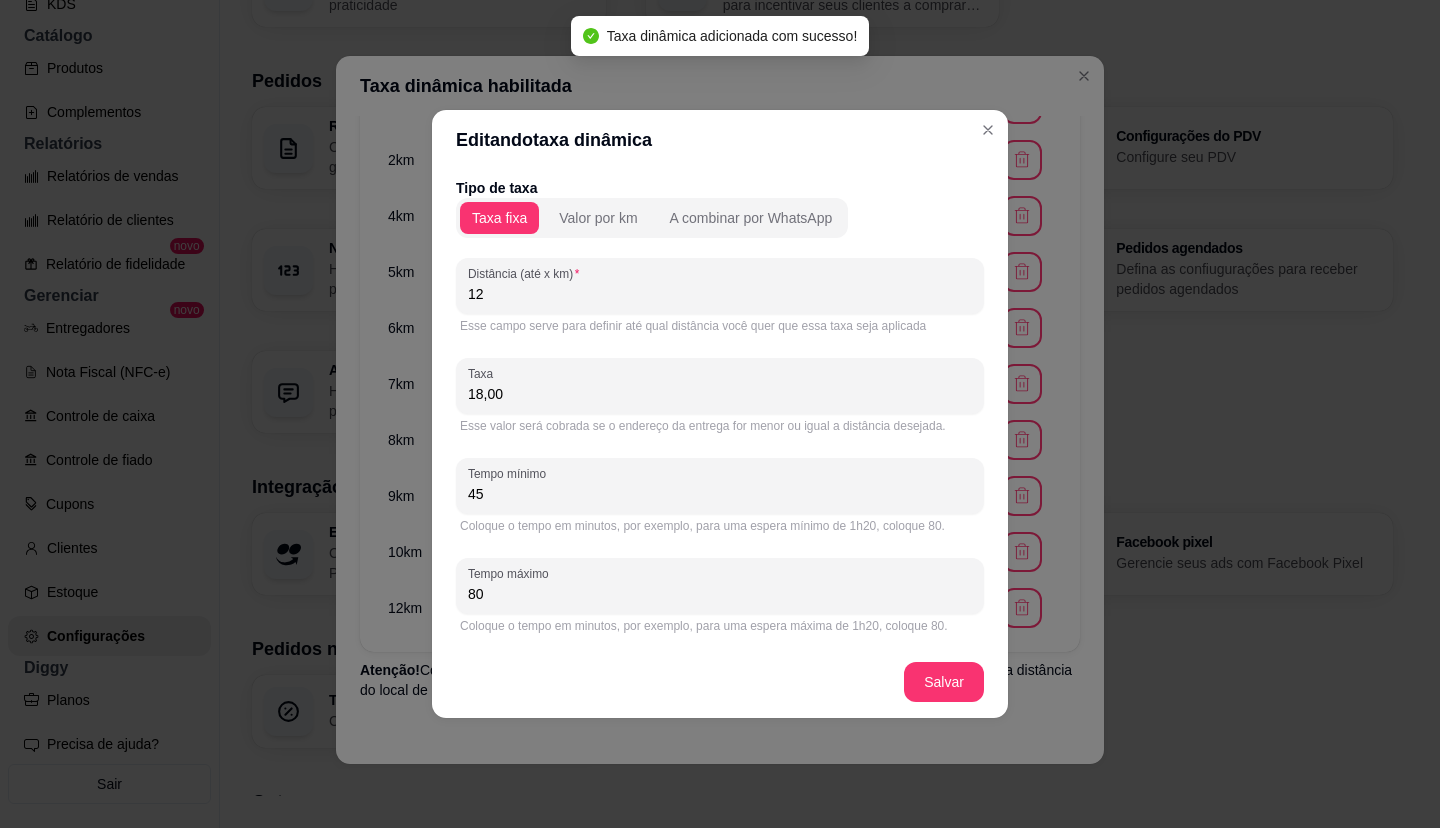 click on "18,00" at bounding box center [720, 394] 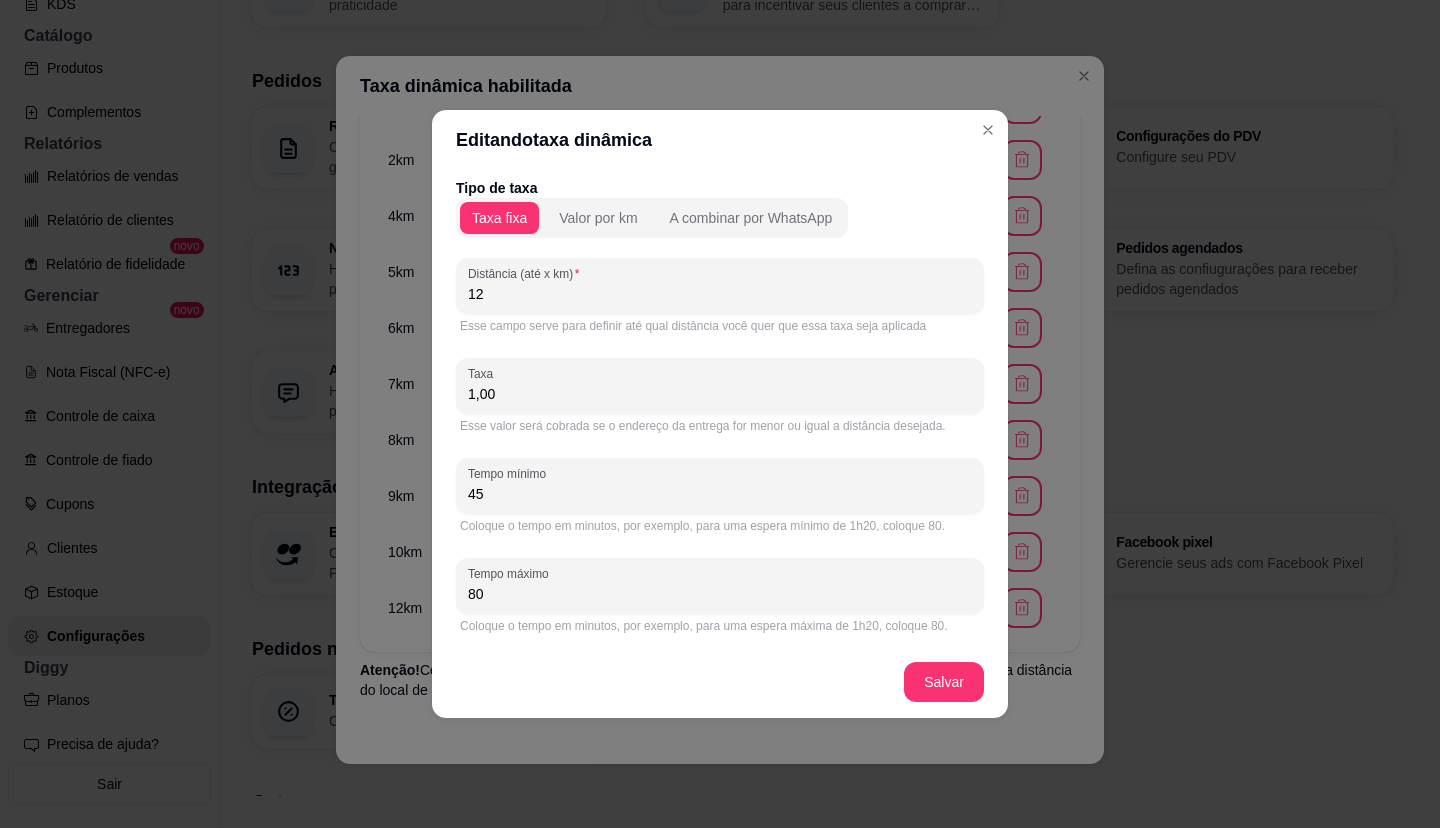 type on "18,00" 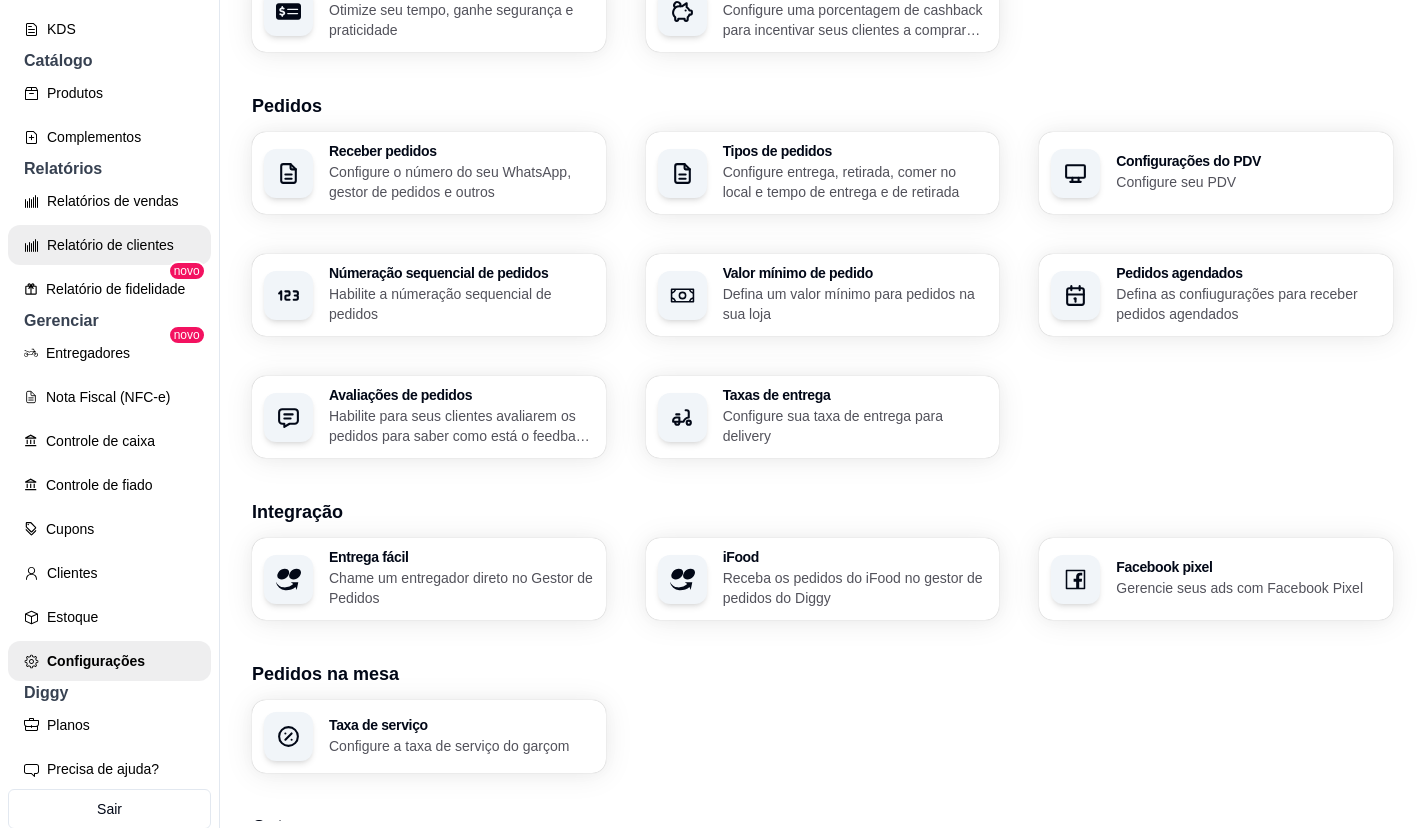 scroll, scrollTop: 0, scrollLeft: 0, axis: both 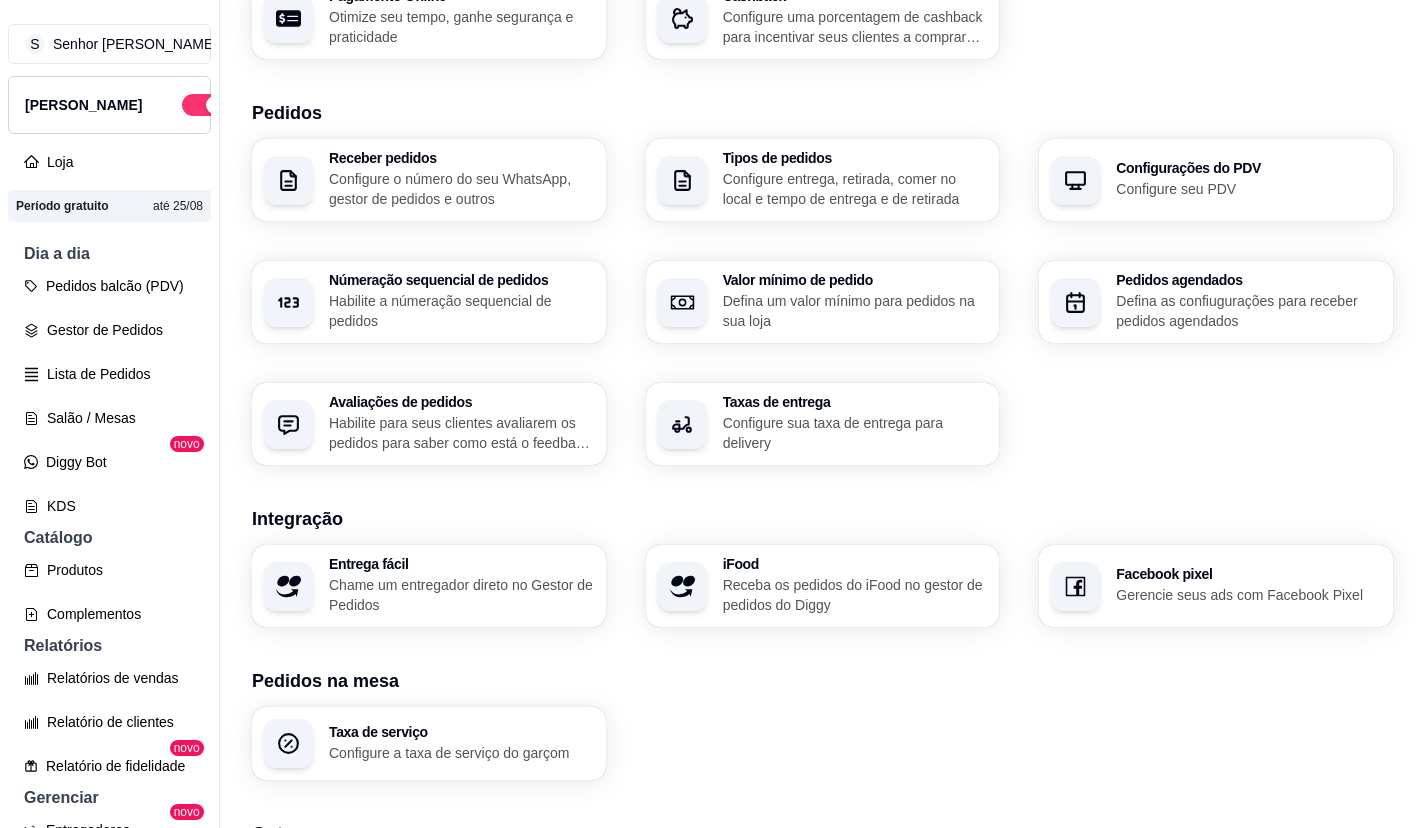 click on "S Senhor Buteco ... [PERSON_NAME]" at bounding box center [109, 79] 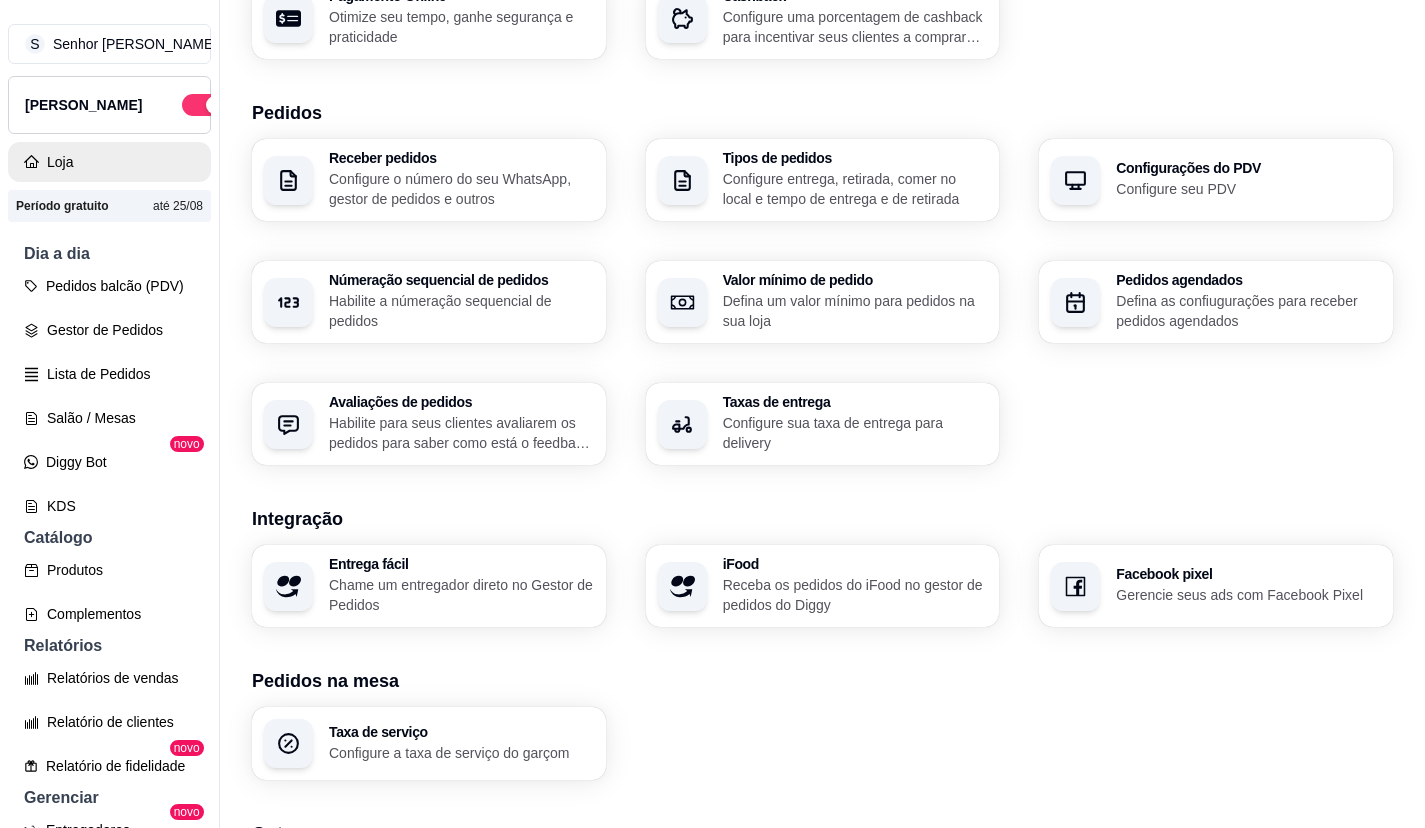 click on "Loja" at bounding box center (109, 162) 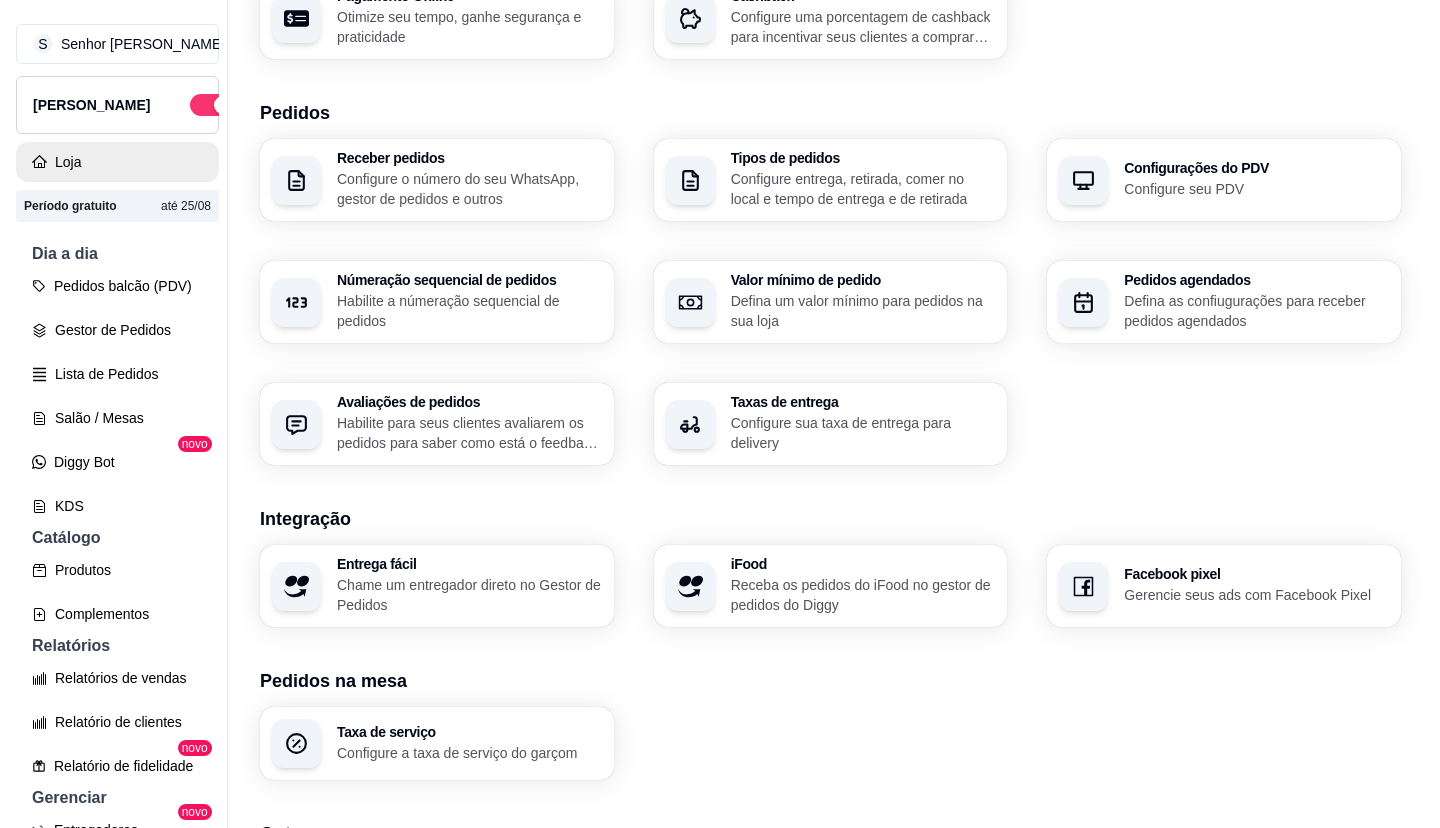 scroll, scrollTop: 0, scrollLeft: 0, axis: both 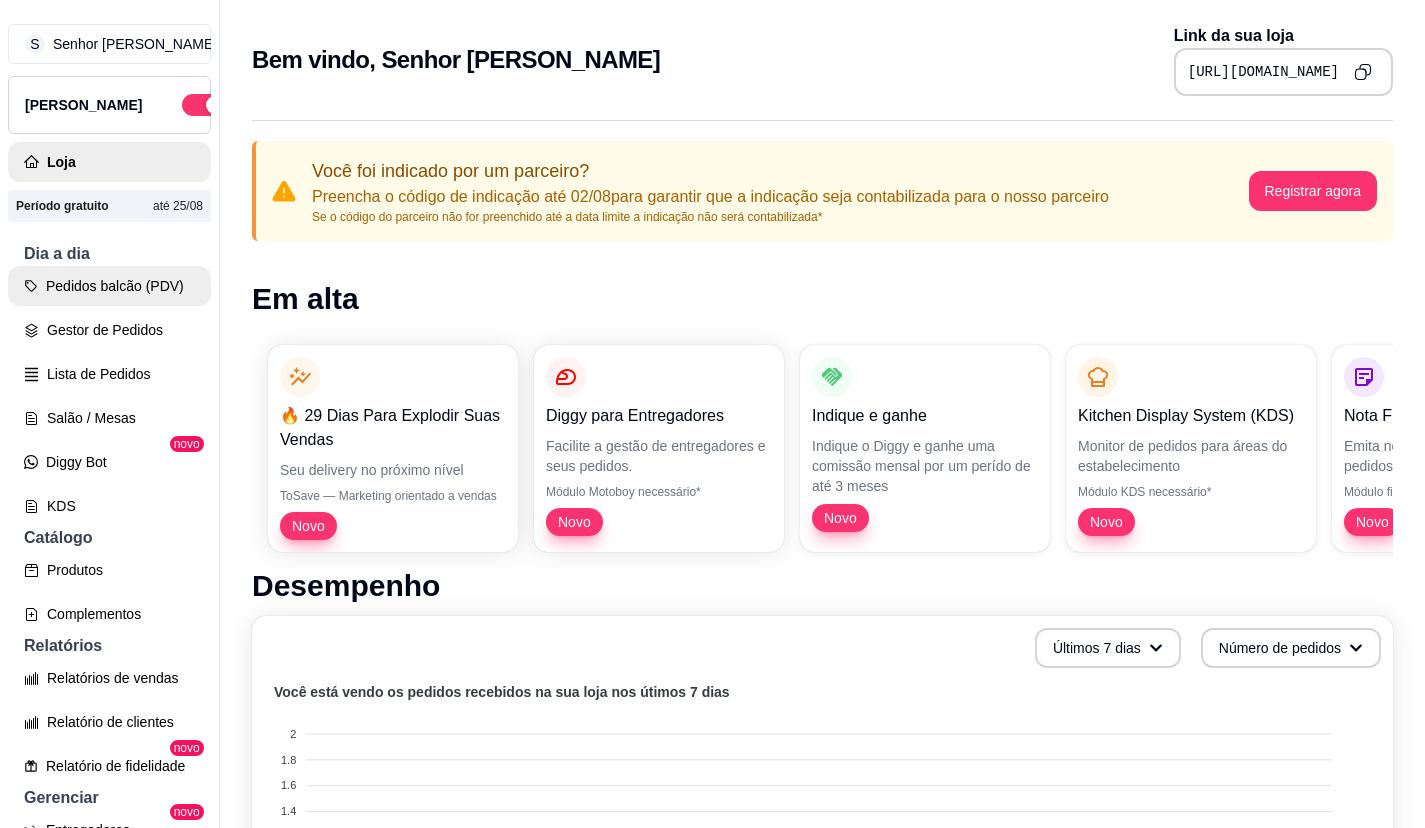click on "Pedidos balcão (PDV)" at bounding box center (109, 286) 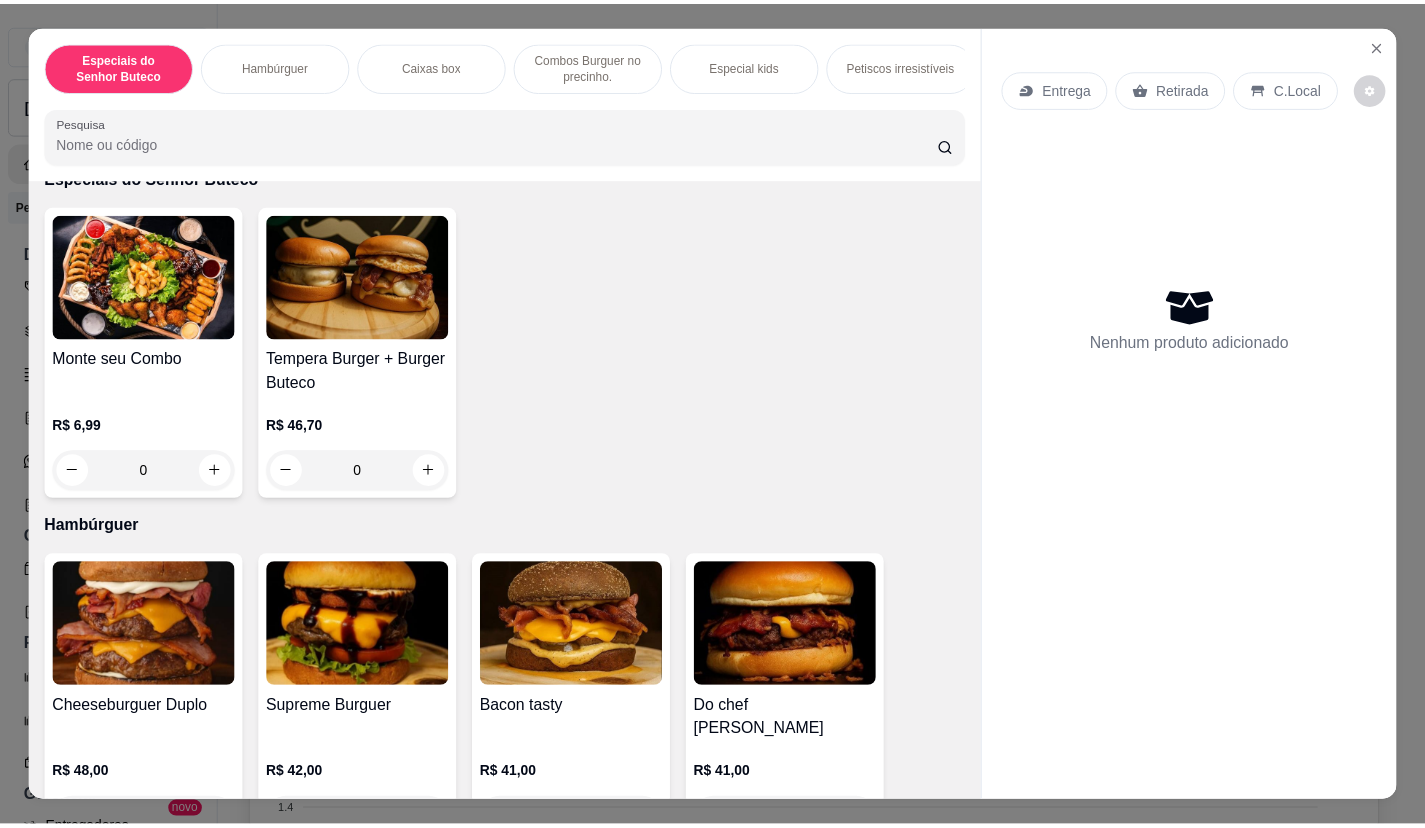 scroll, scrollTop: 200, scrollLeft: 0, axis: vertical 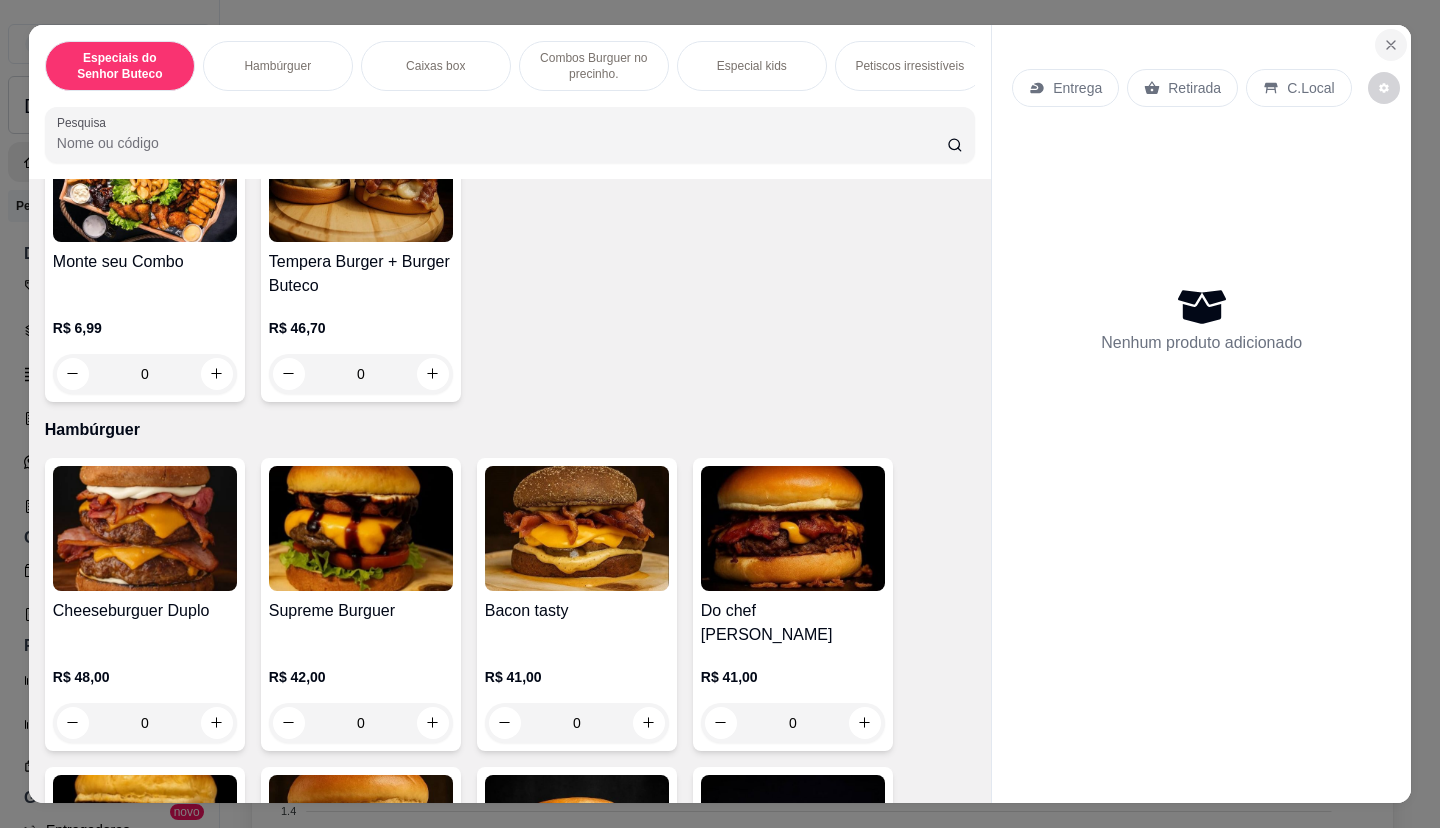 click 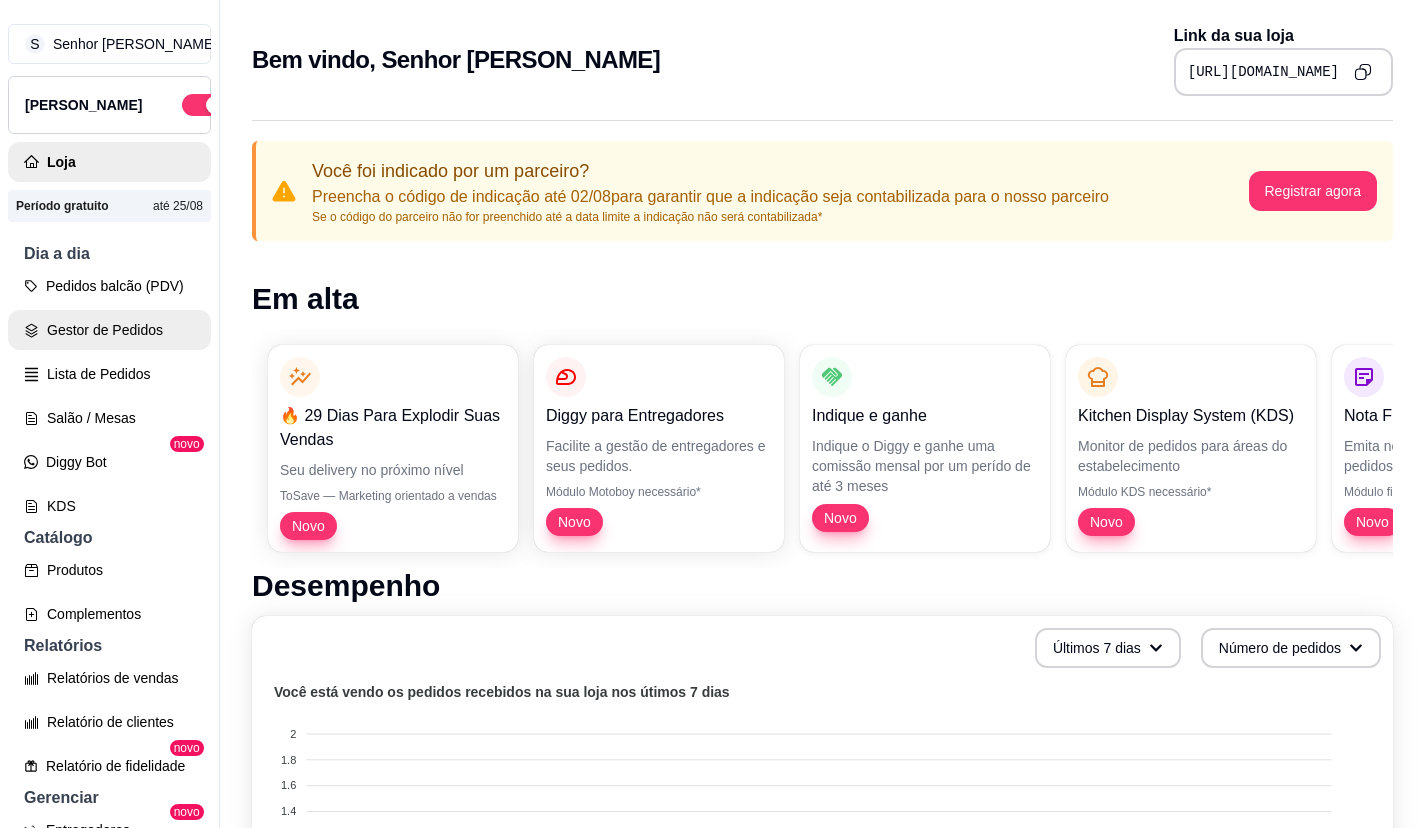 click on "Gestor de Pedidos" at bounding box center (109, 330) 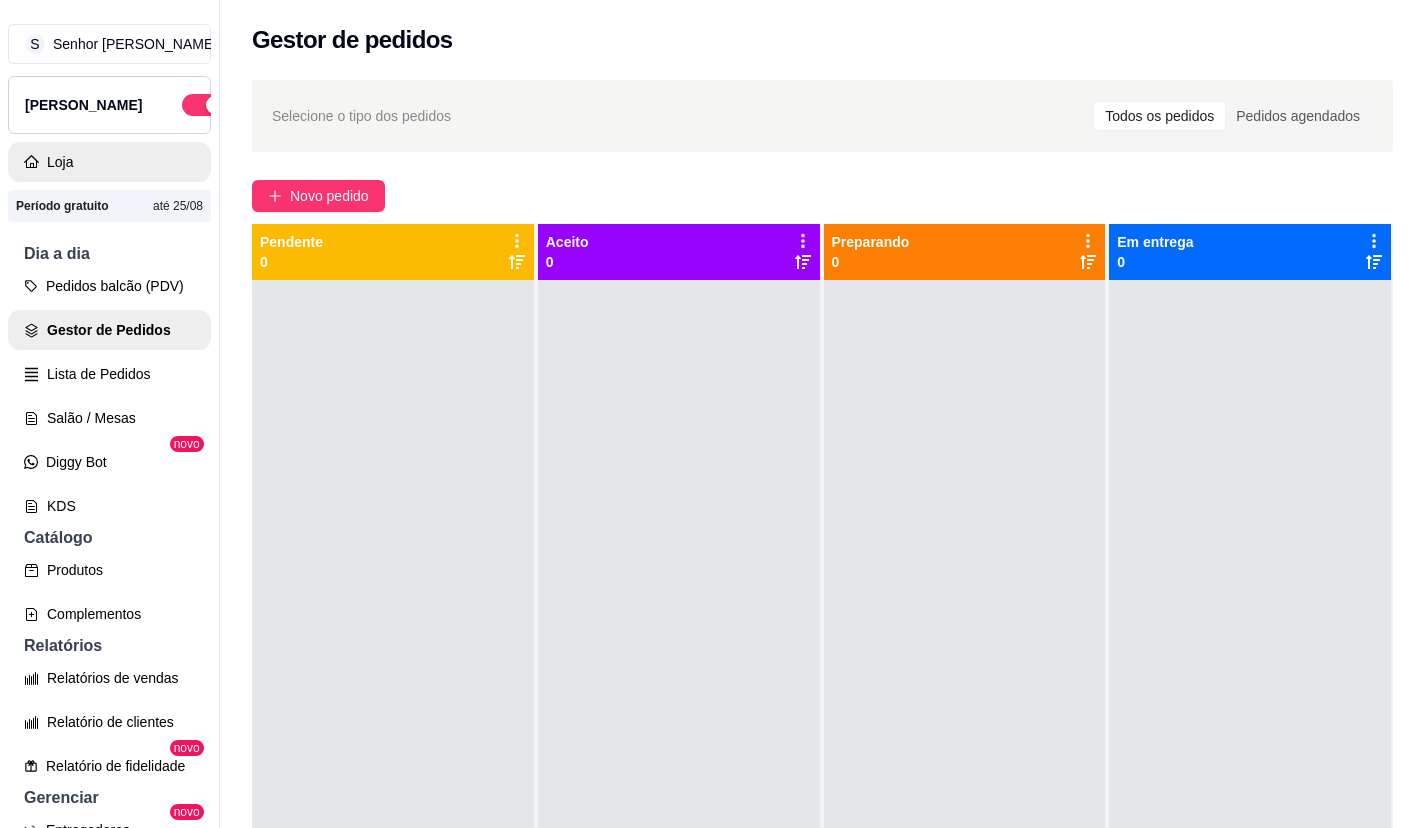 click on "Loja" at bounding box center [109, 162] 